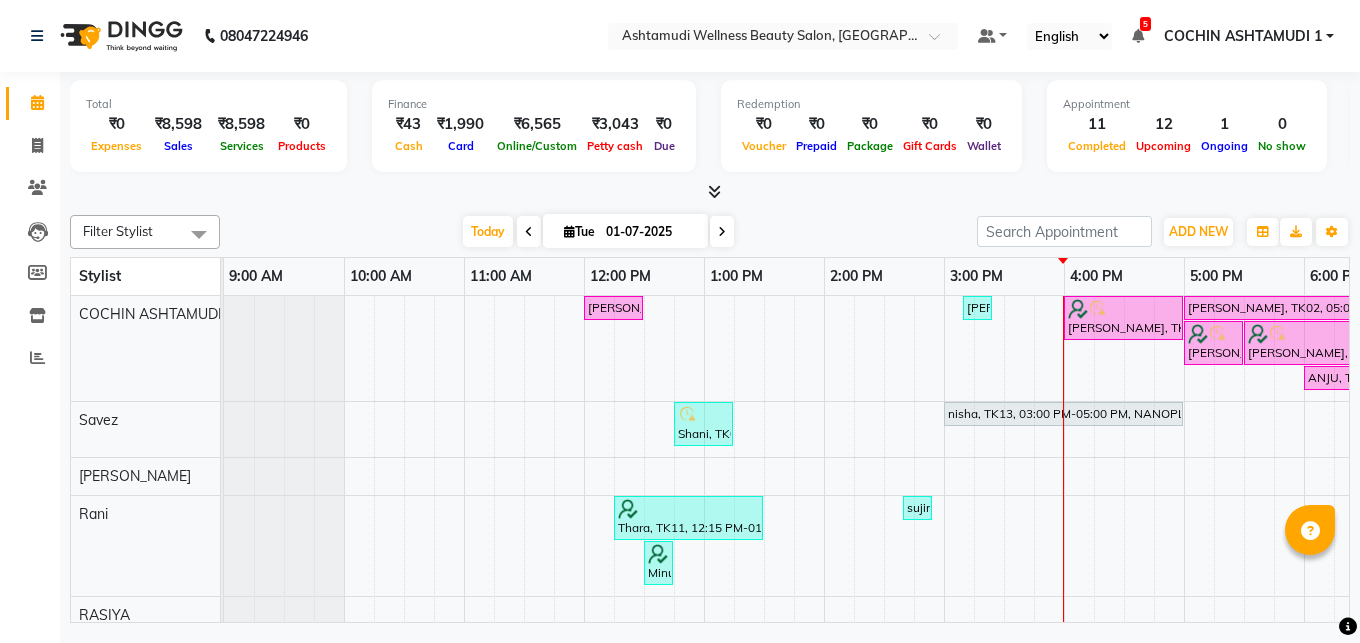 scroll, scrollTop: 0, scrollLeft: 0, axis: both 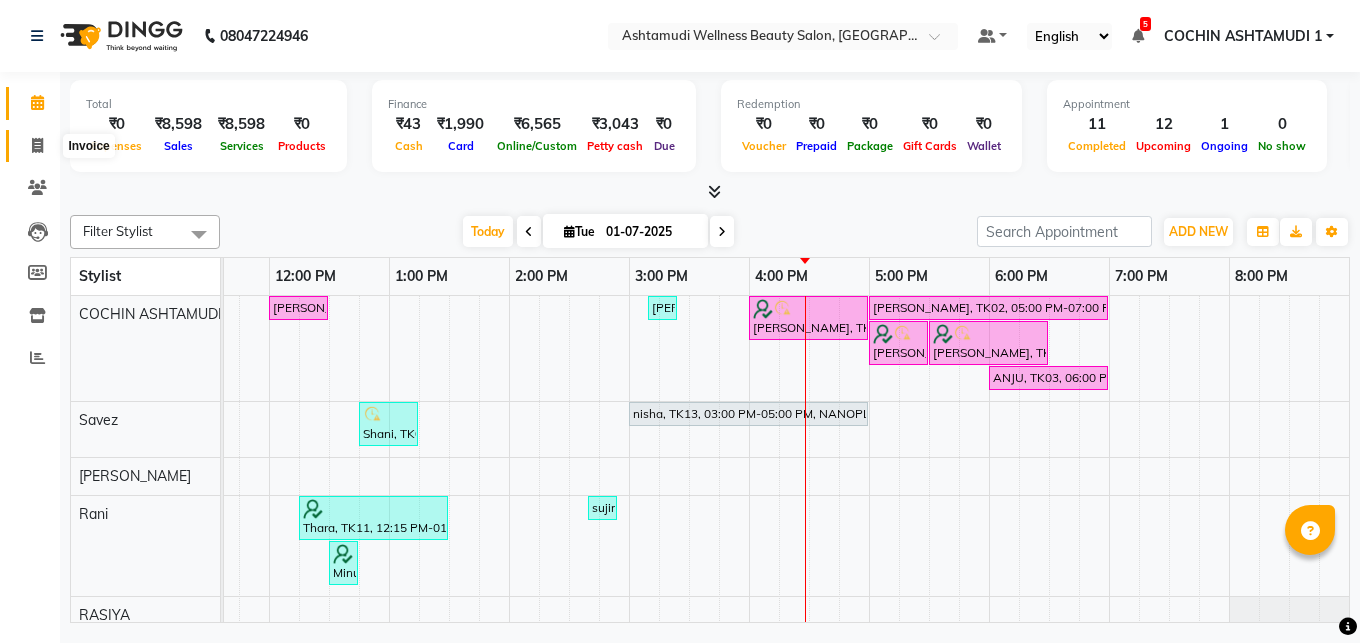 click 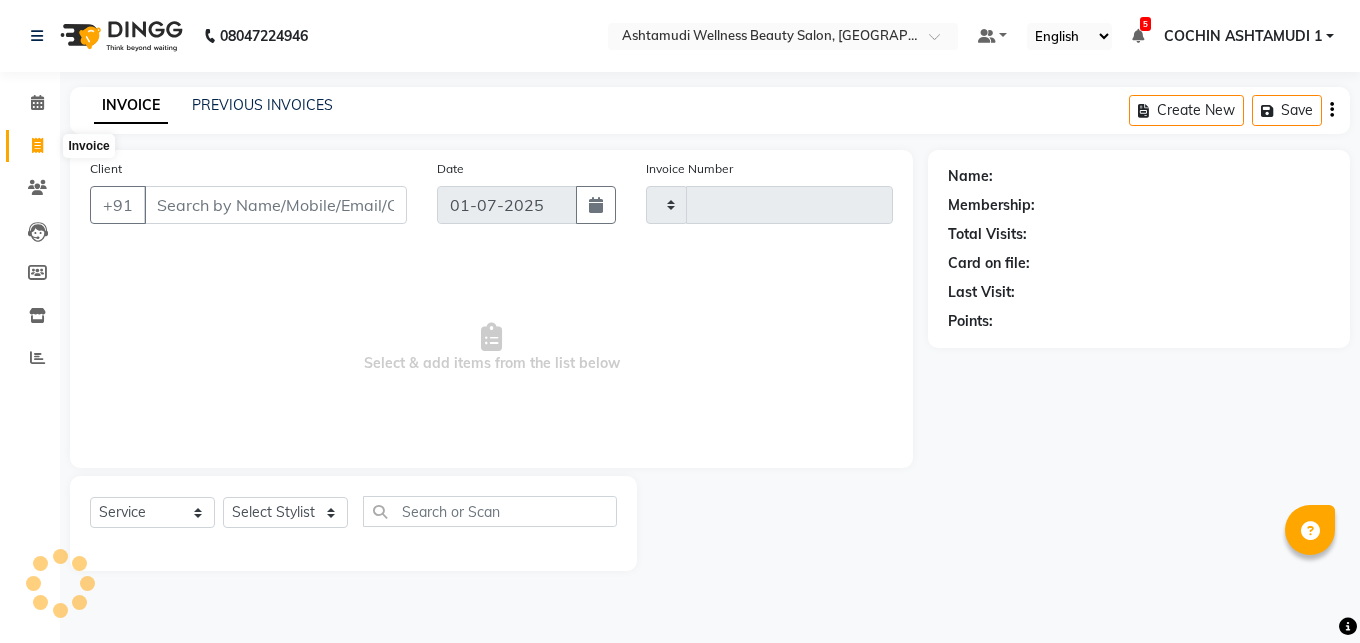 type on "2731" 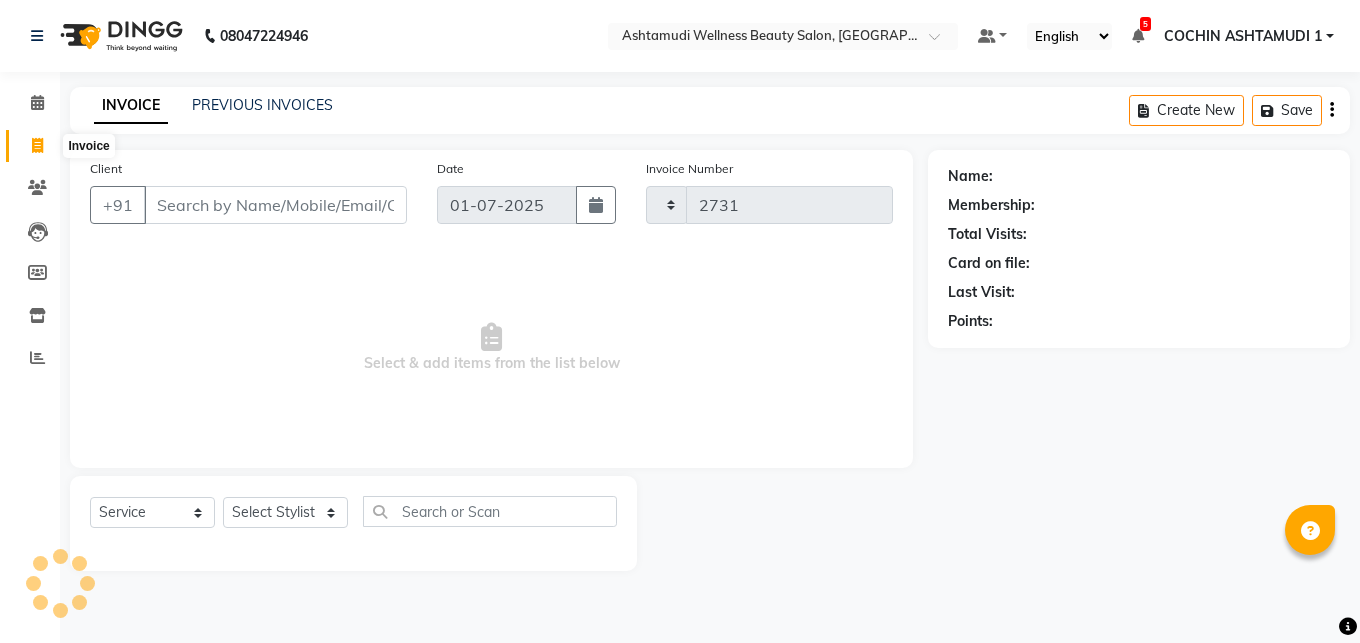 select on "4632" 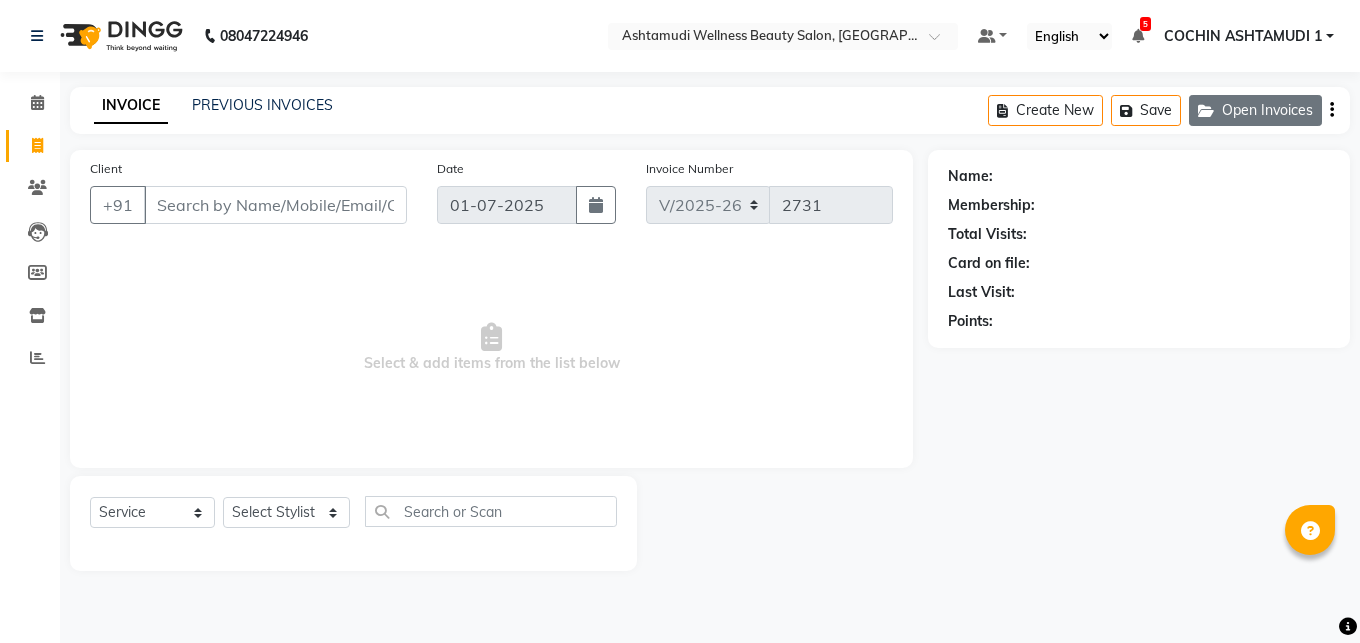 click on "Open Invoices" 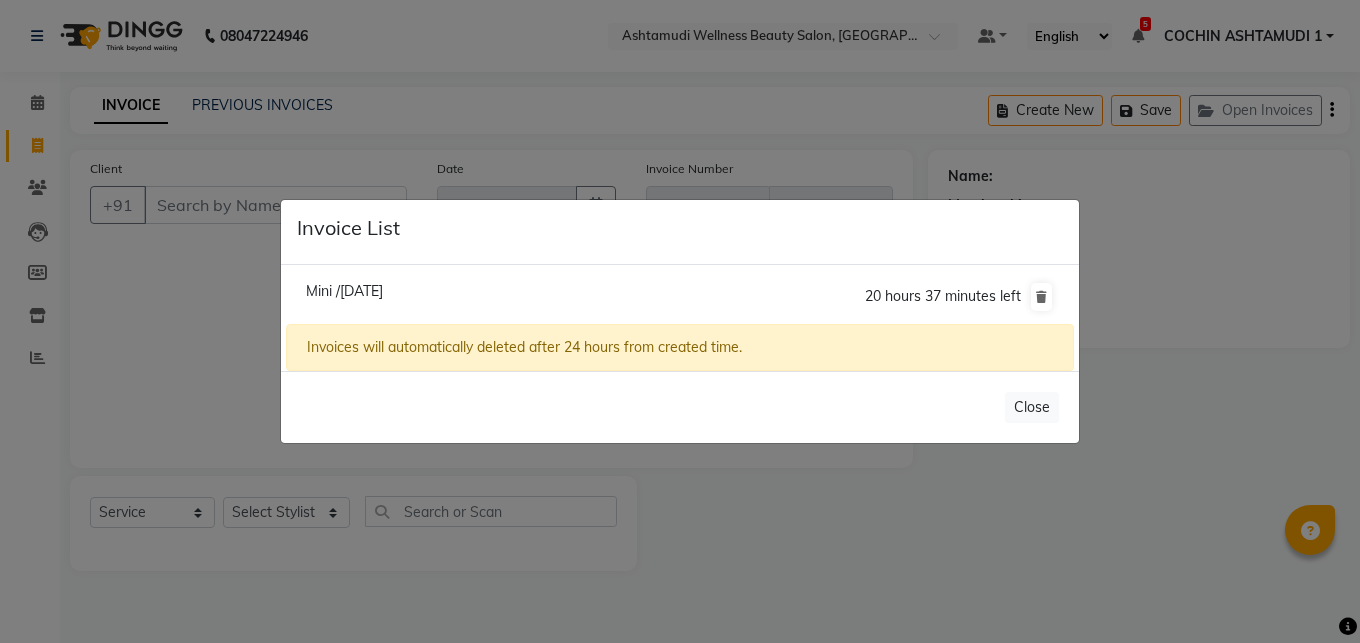 click on "Mini /01 July 2025" 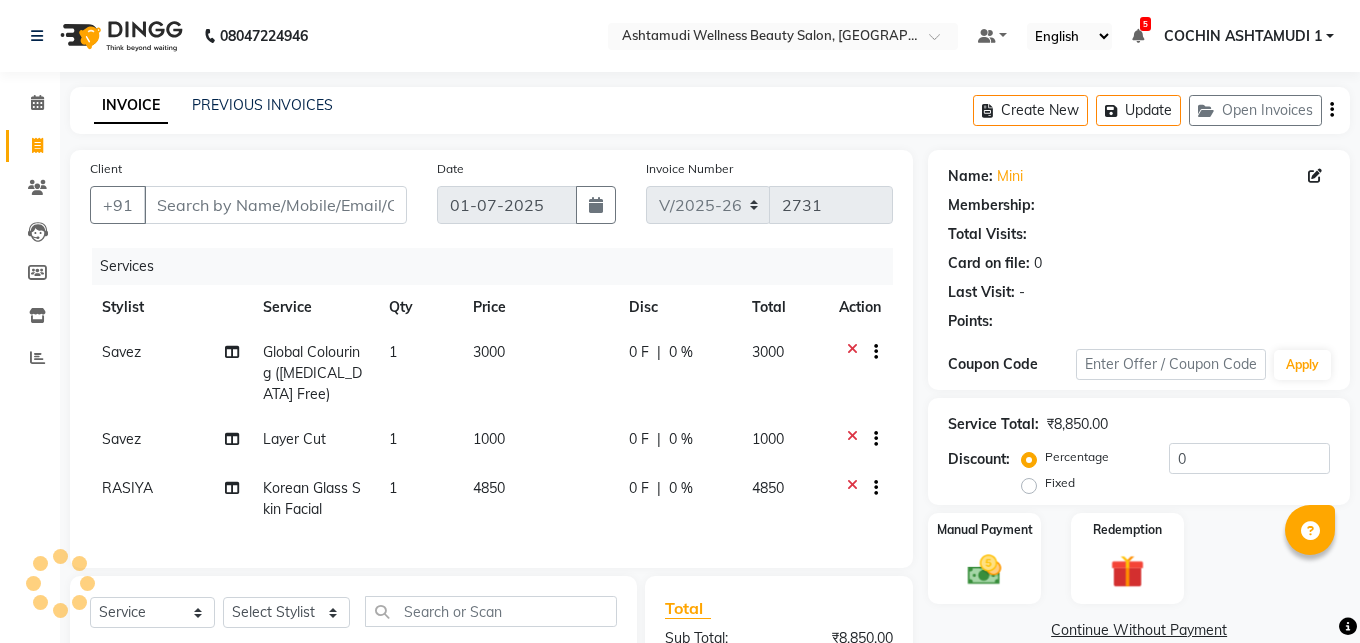 type on "9995298539" 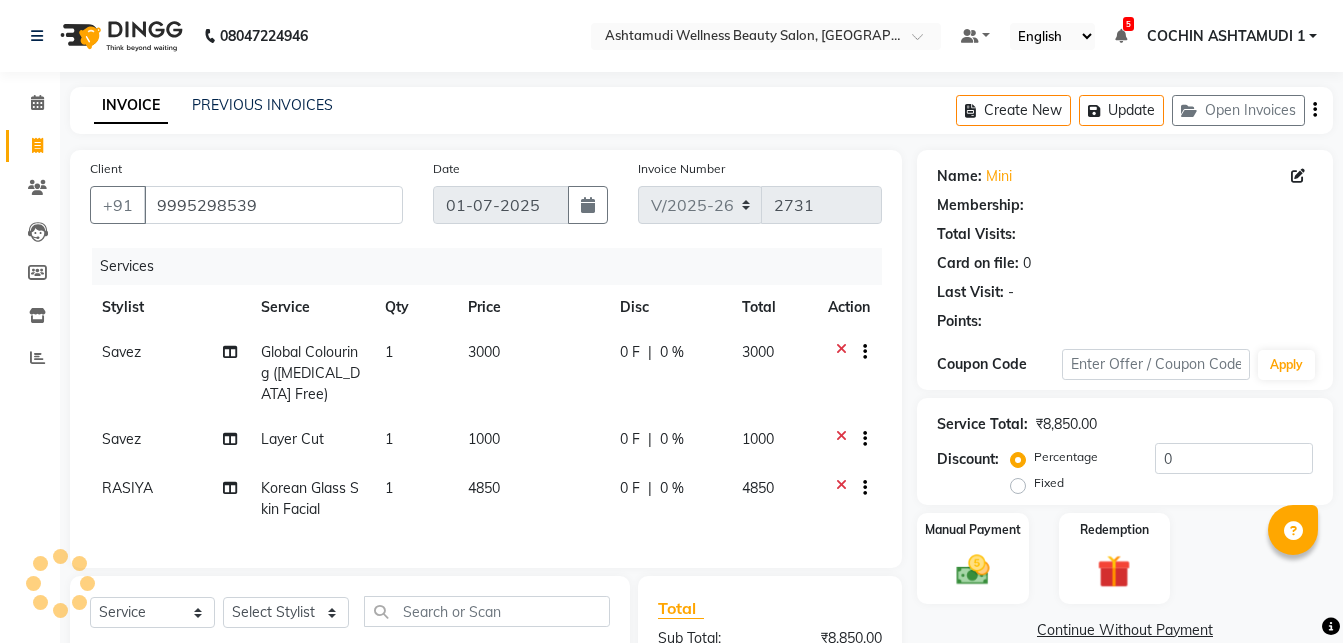 select on "1: Object" 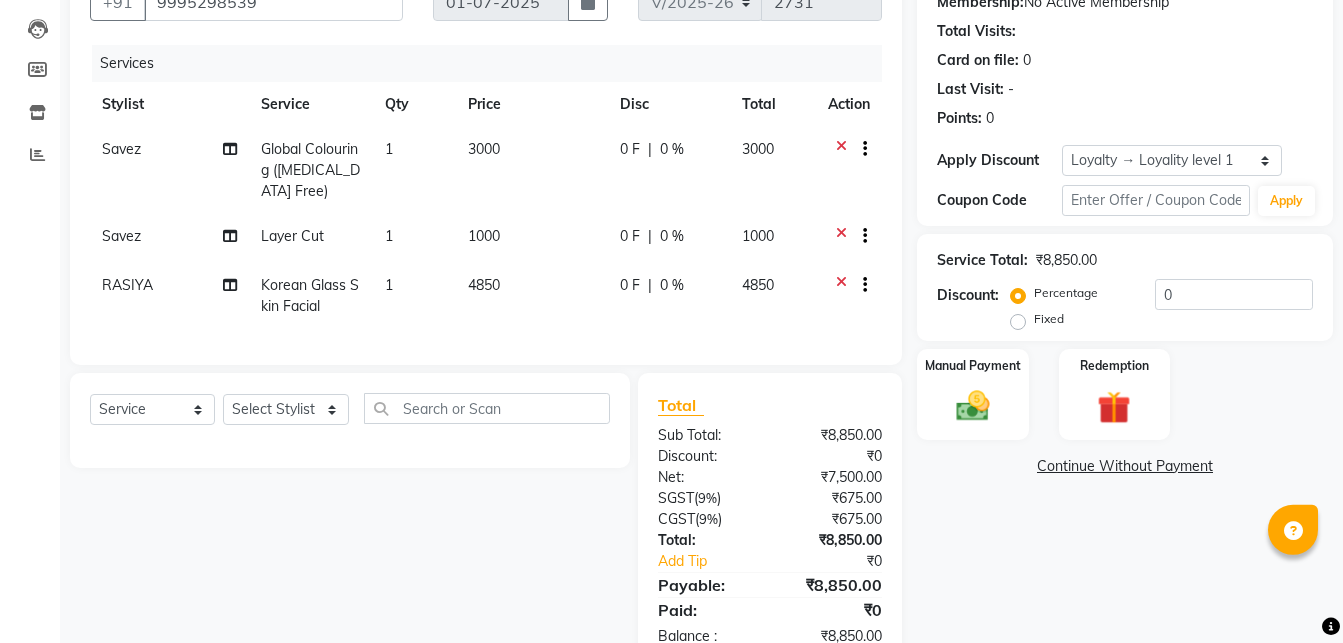 scroll, scrollTop: 204, scrollLeft: 0, axis: vertical 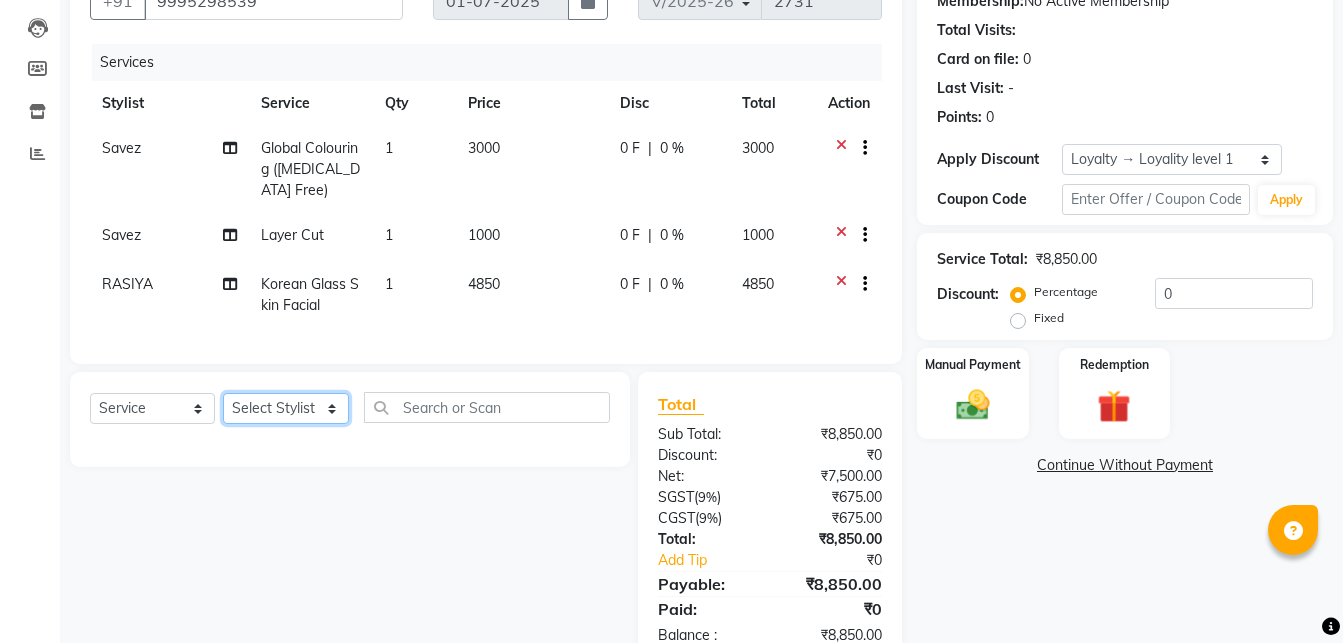 select on "45926" 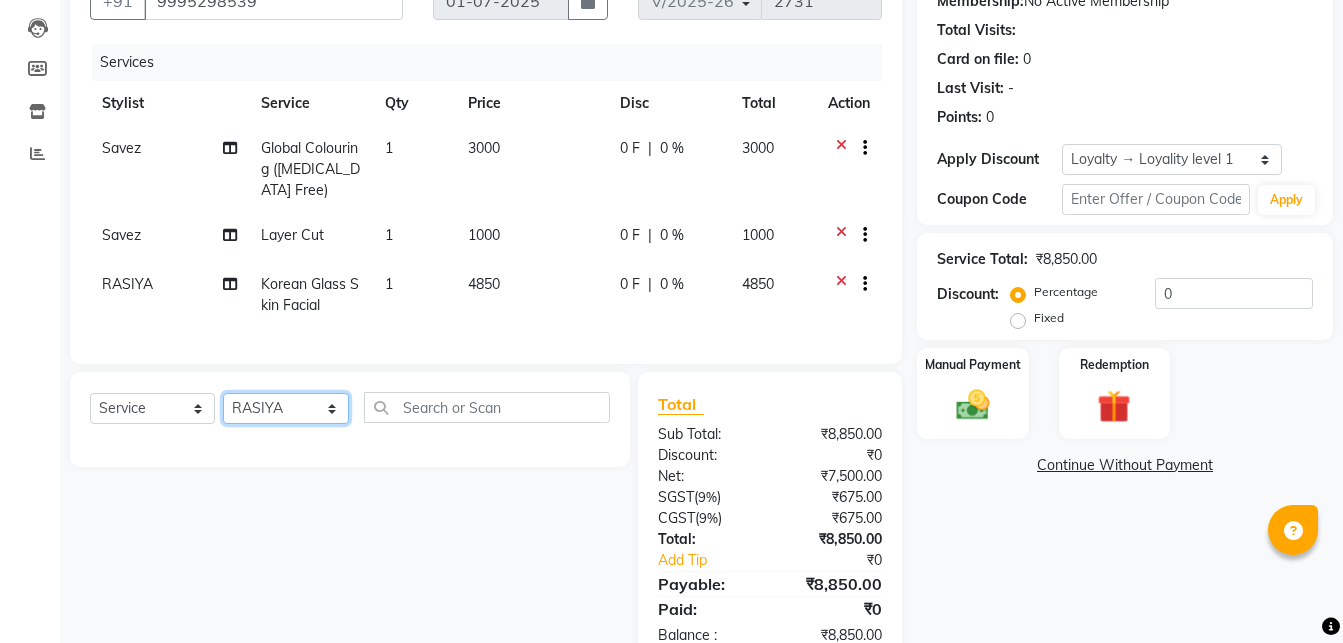 click on "RASIYA" 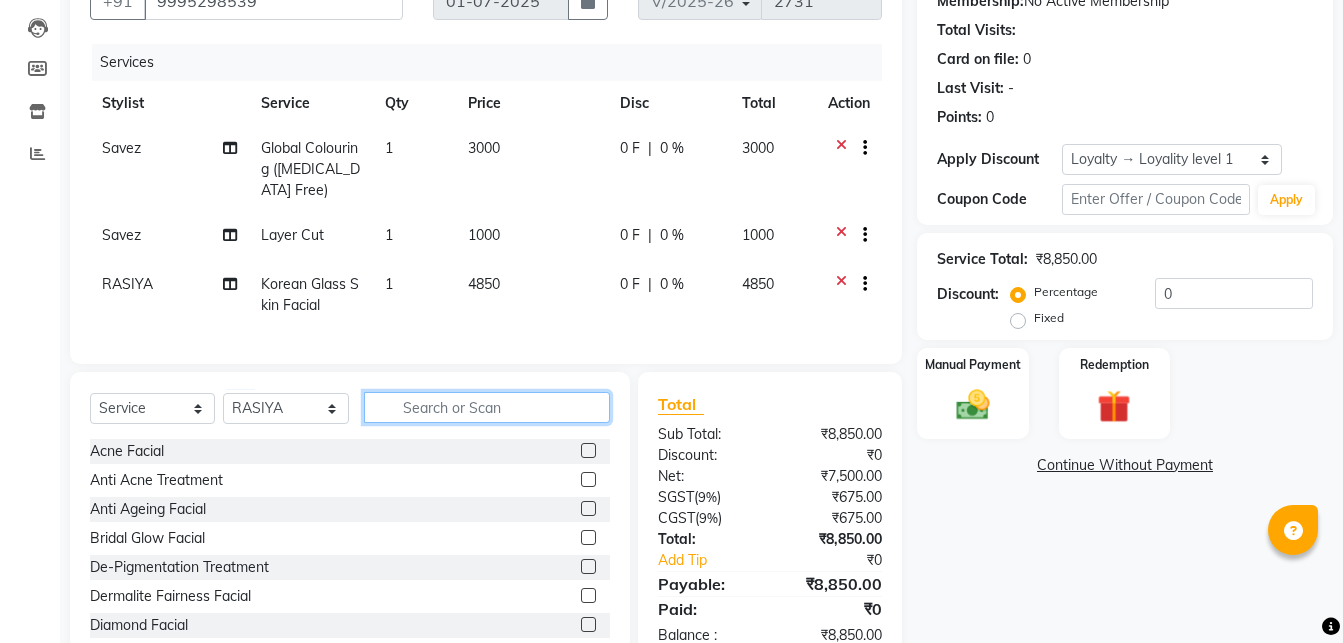 click 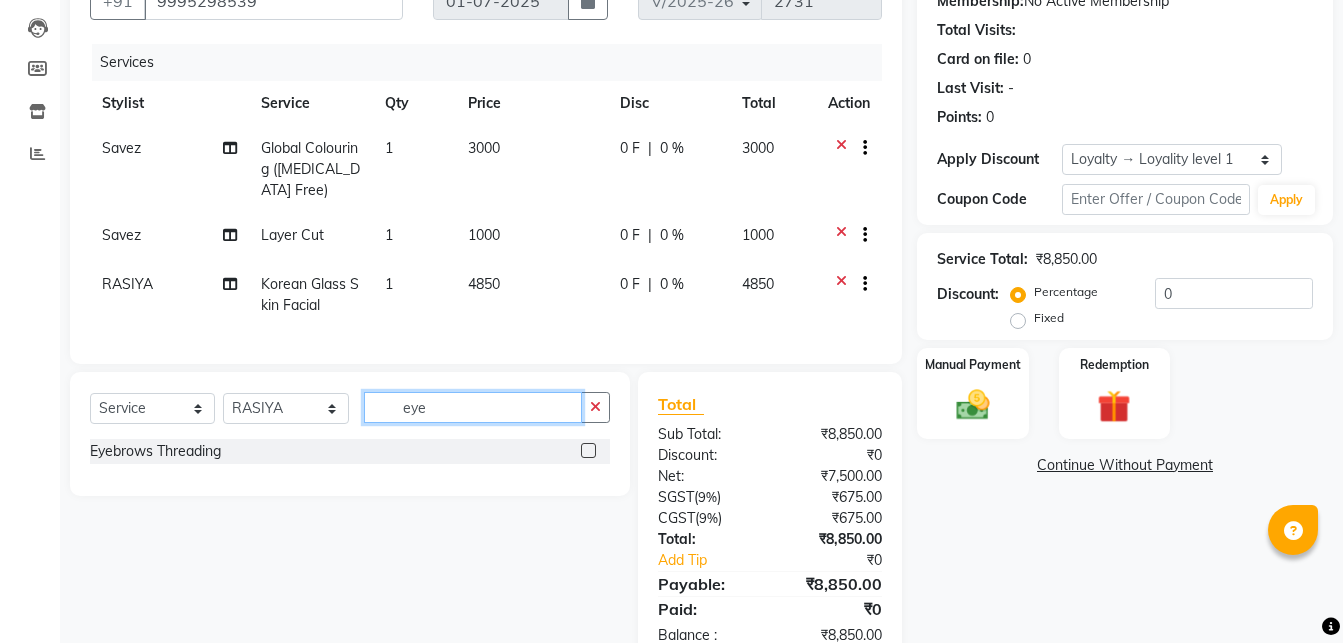 type on "eye" 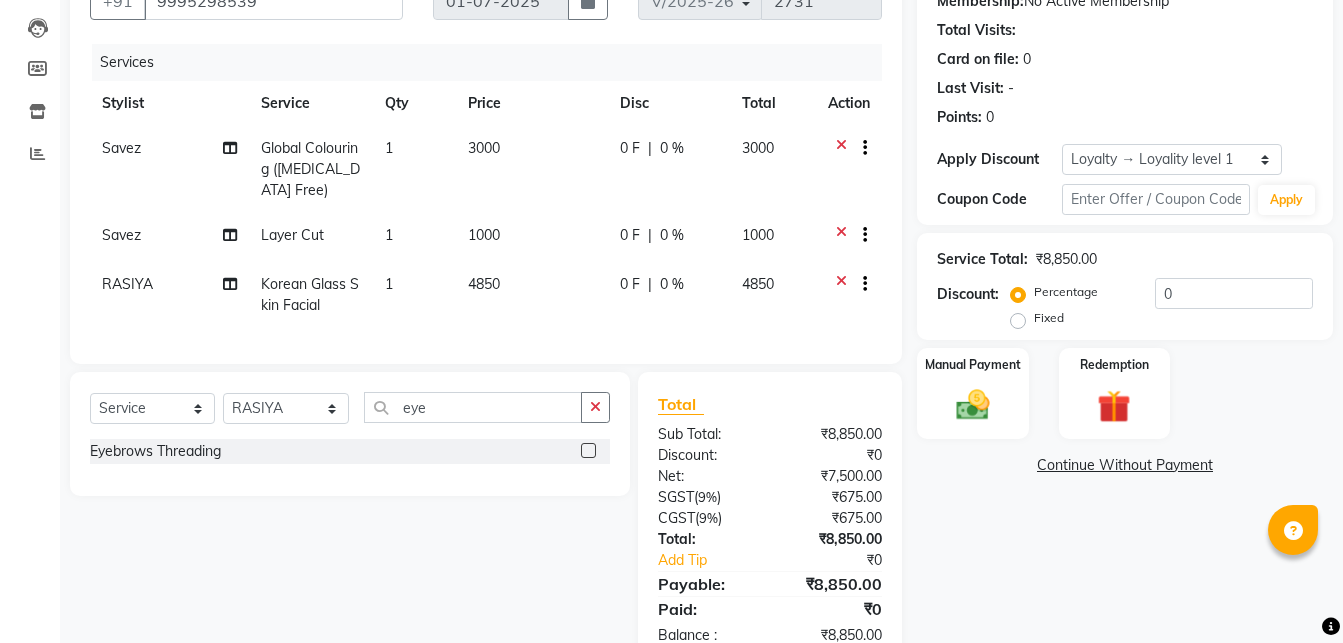 click 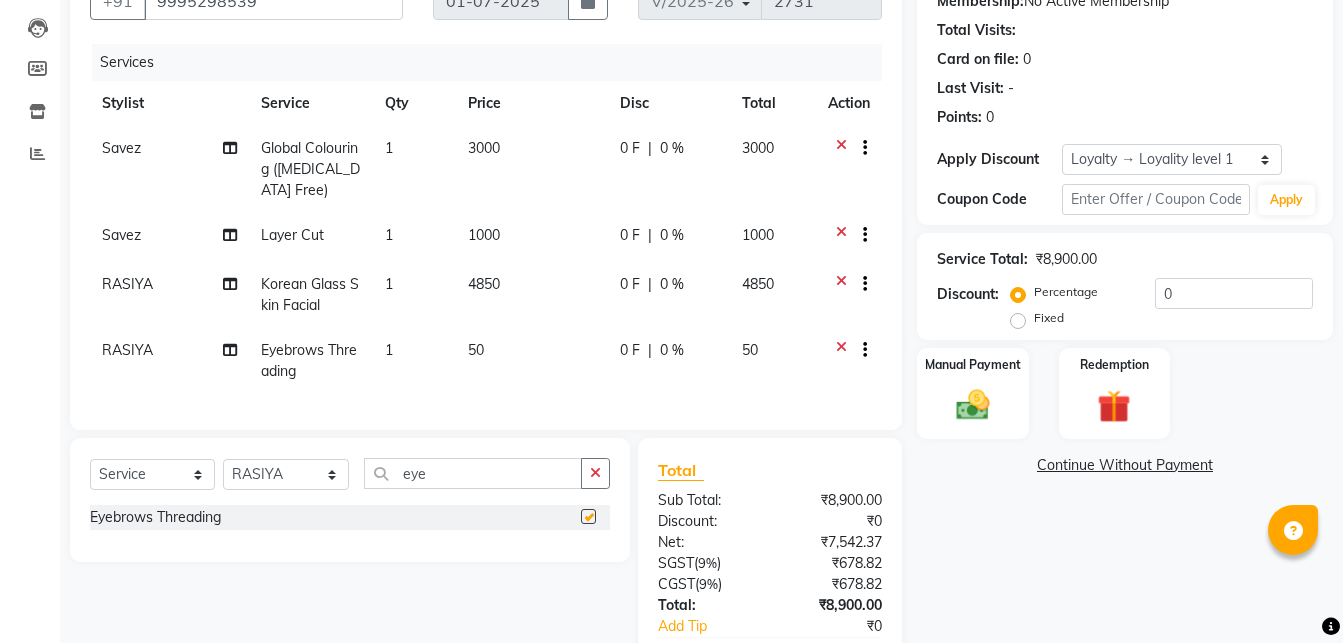 checkbox on "false" 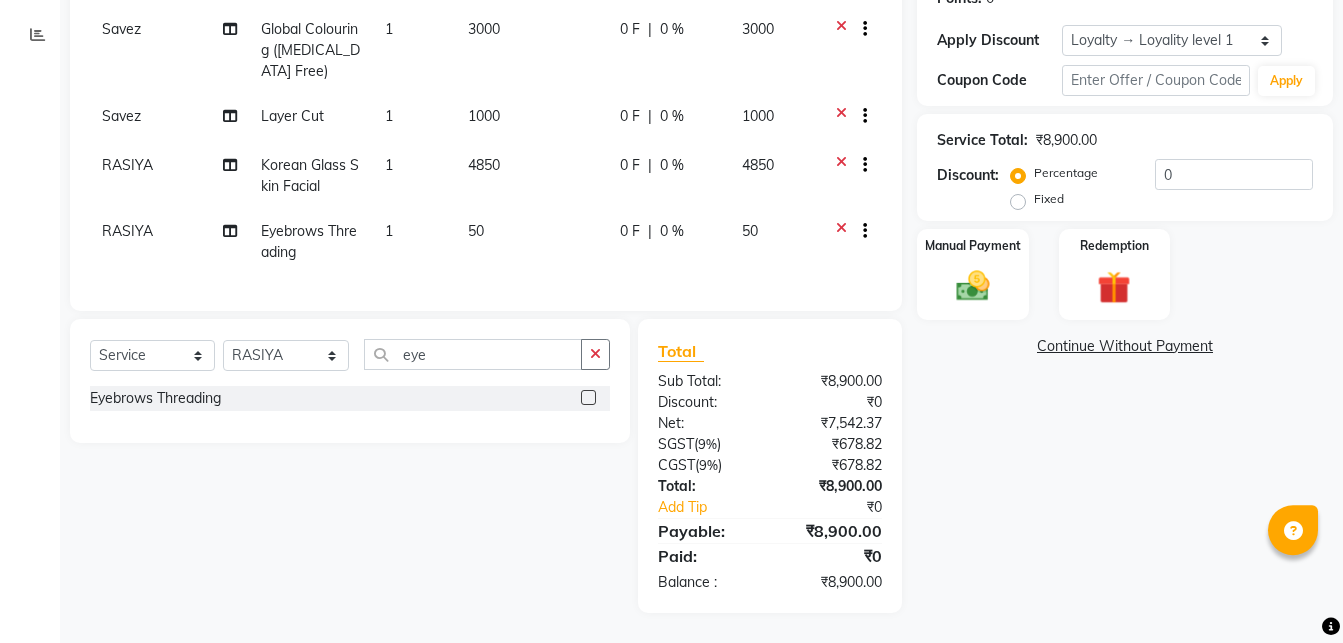 scroll, scrollTop: 340, scrollLeft: 0, axis: vertical 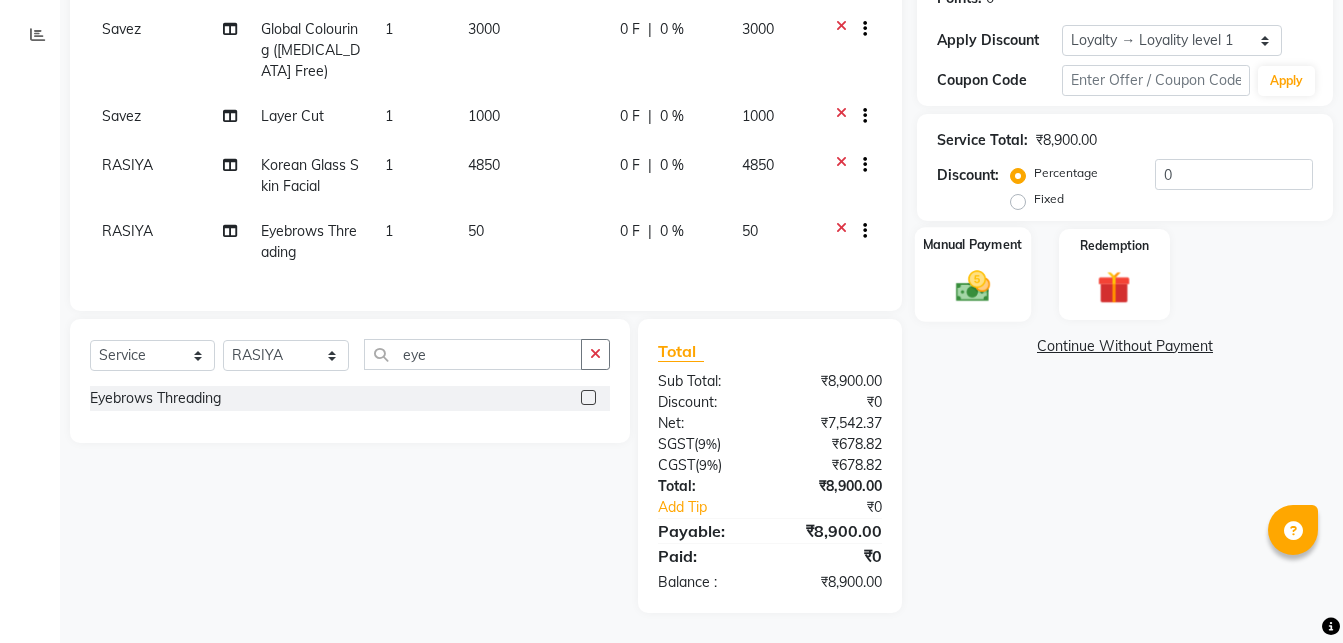click on "Manual Payment" 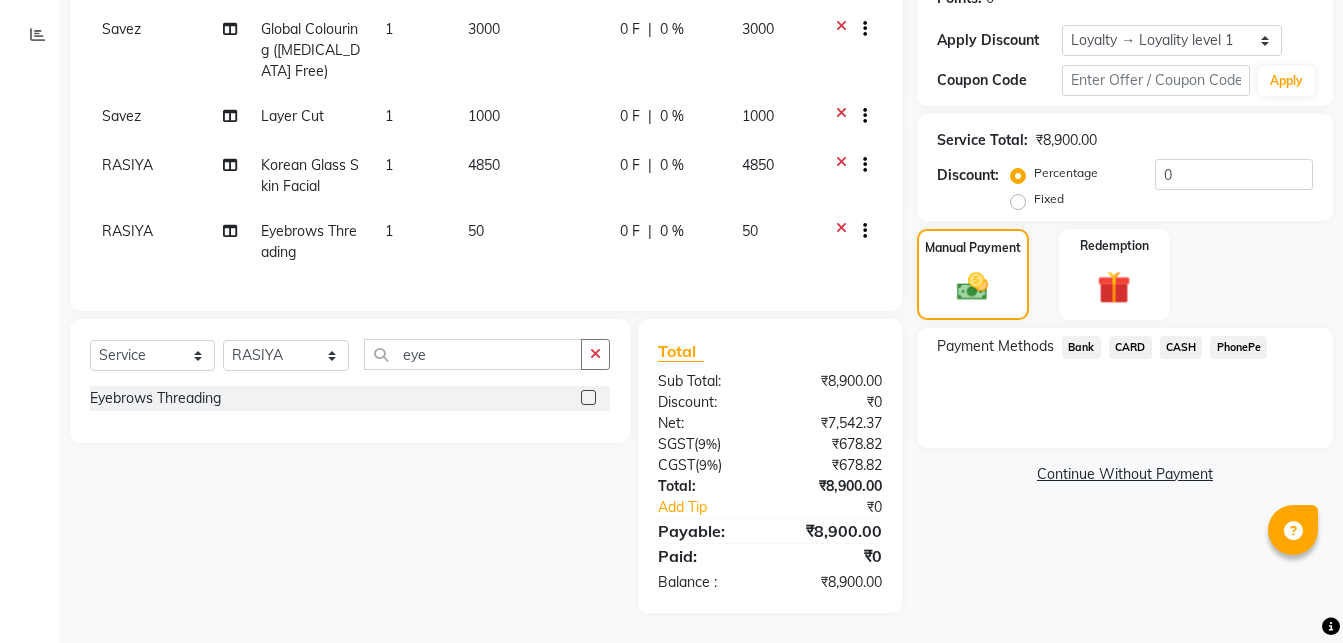 click on "CASH" 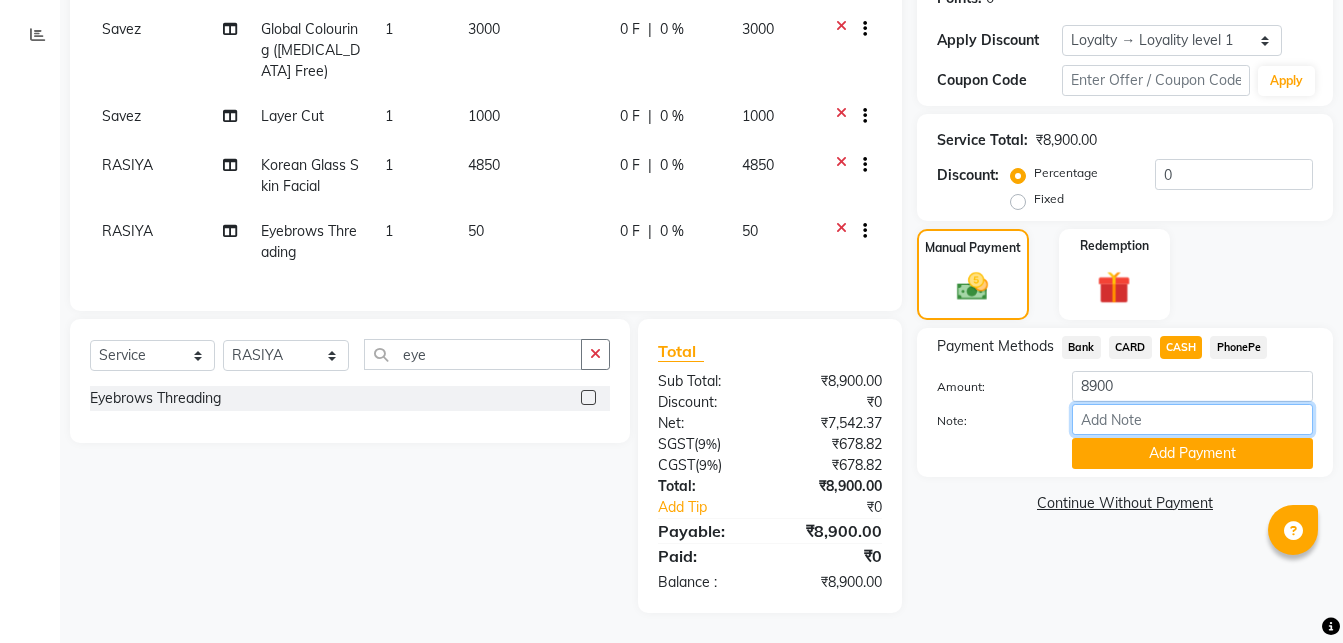 click on "Note:" at bounding box center [1192, 419] 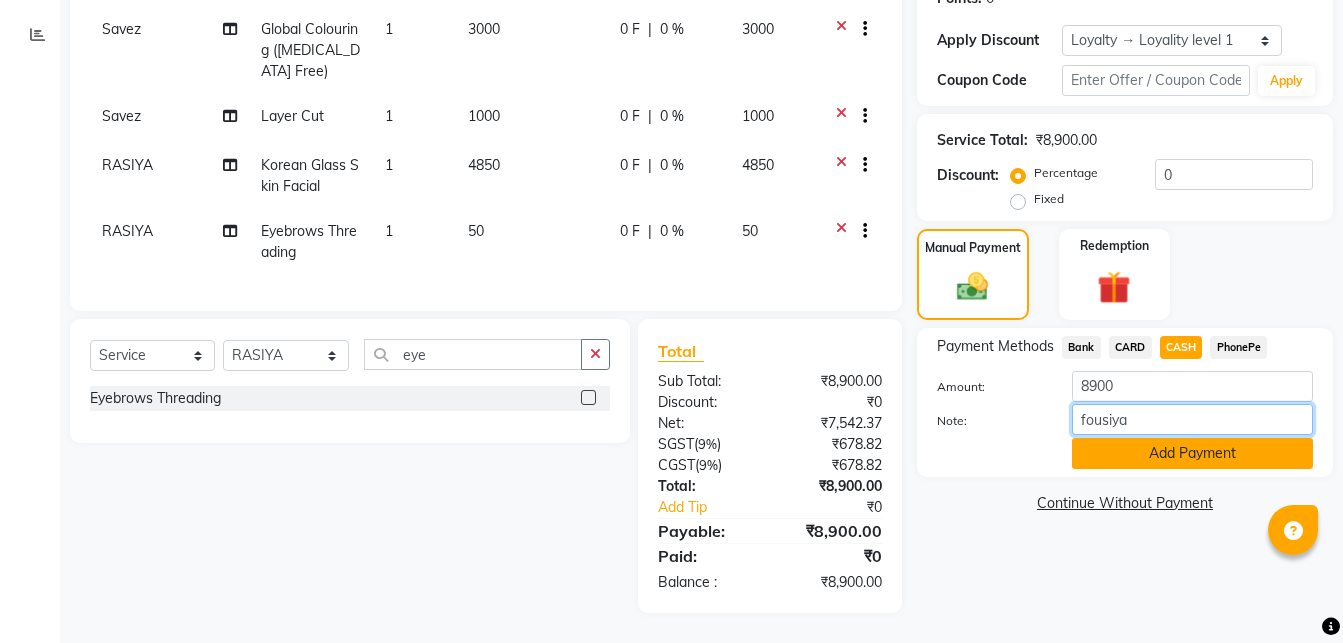 type on "fousiya" 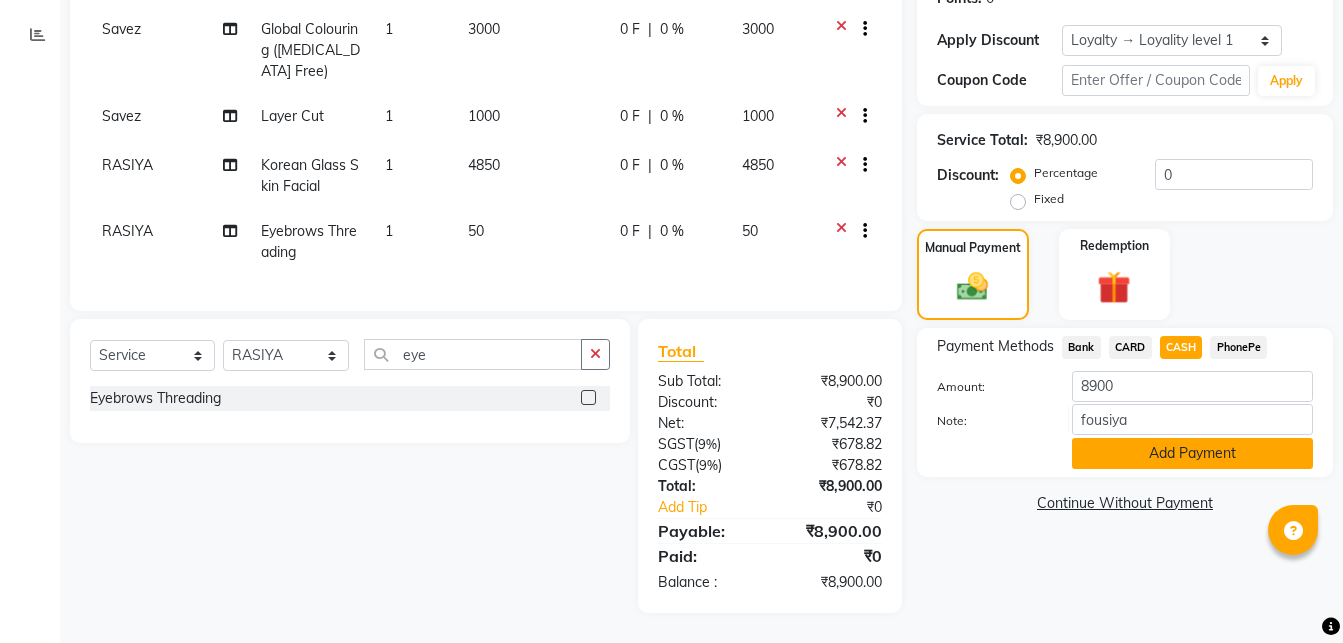 click on "Add Payment" 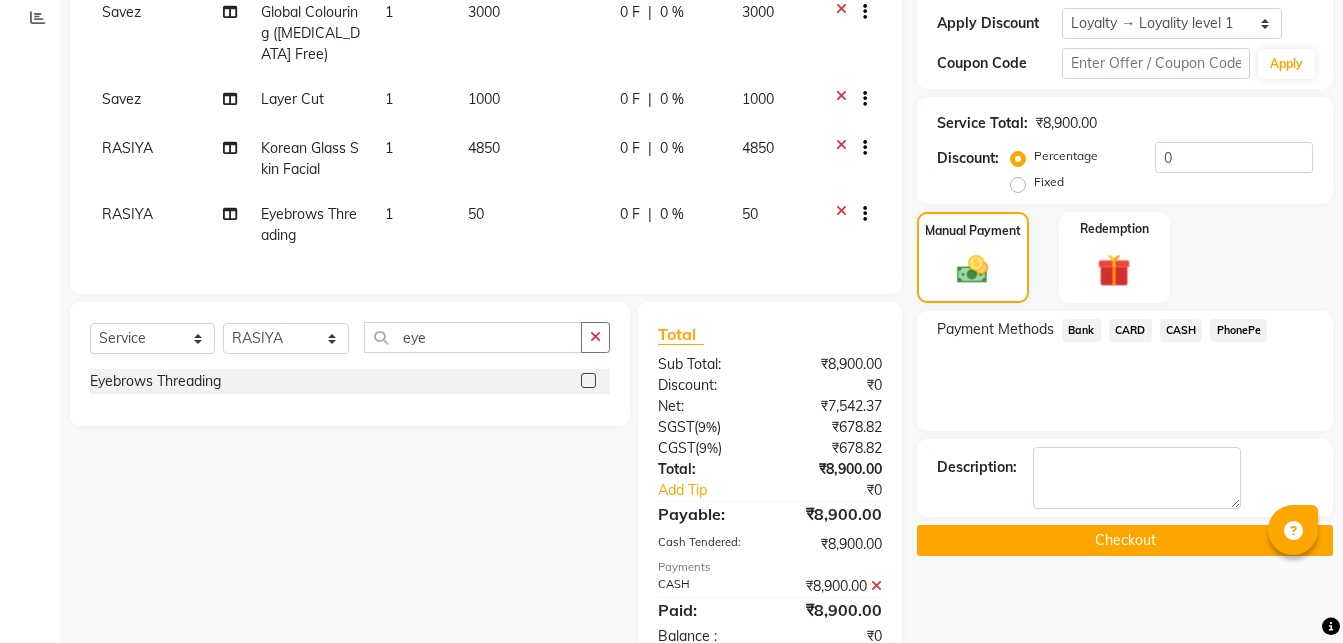 click on "Checkout" 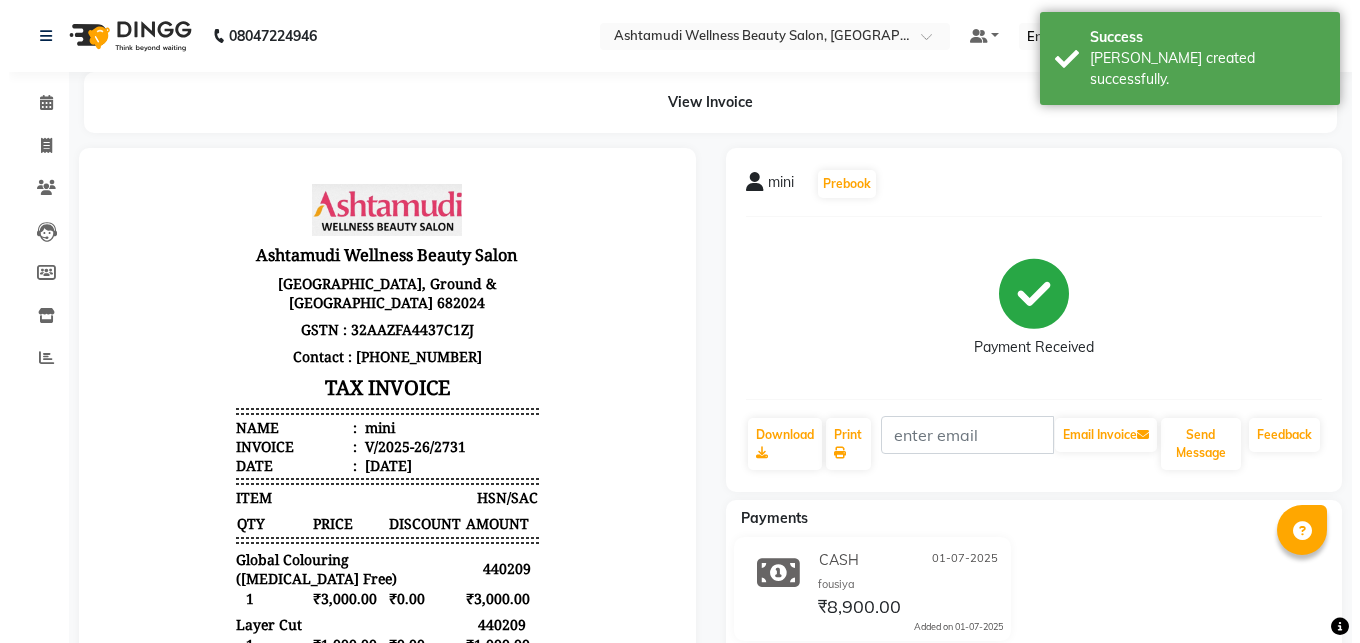 scroll, scrollTop: 0, scrollLeft: 0, axis: both 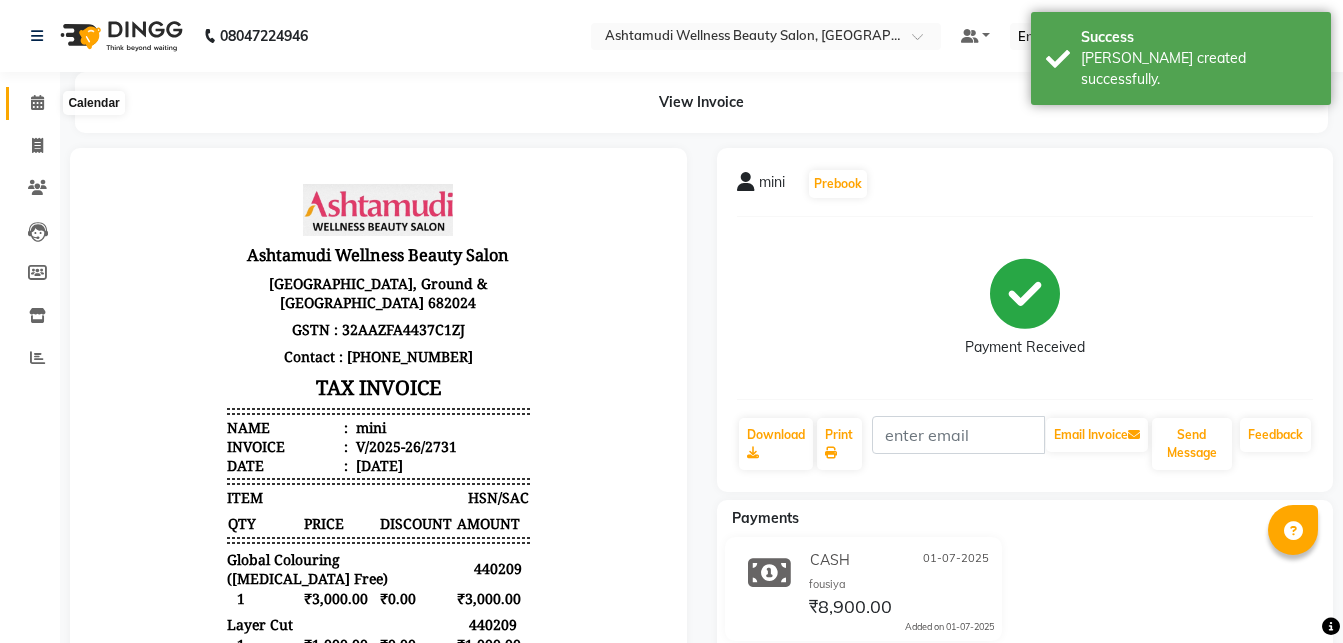 click 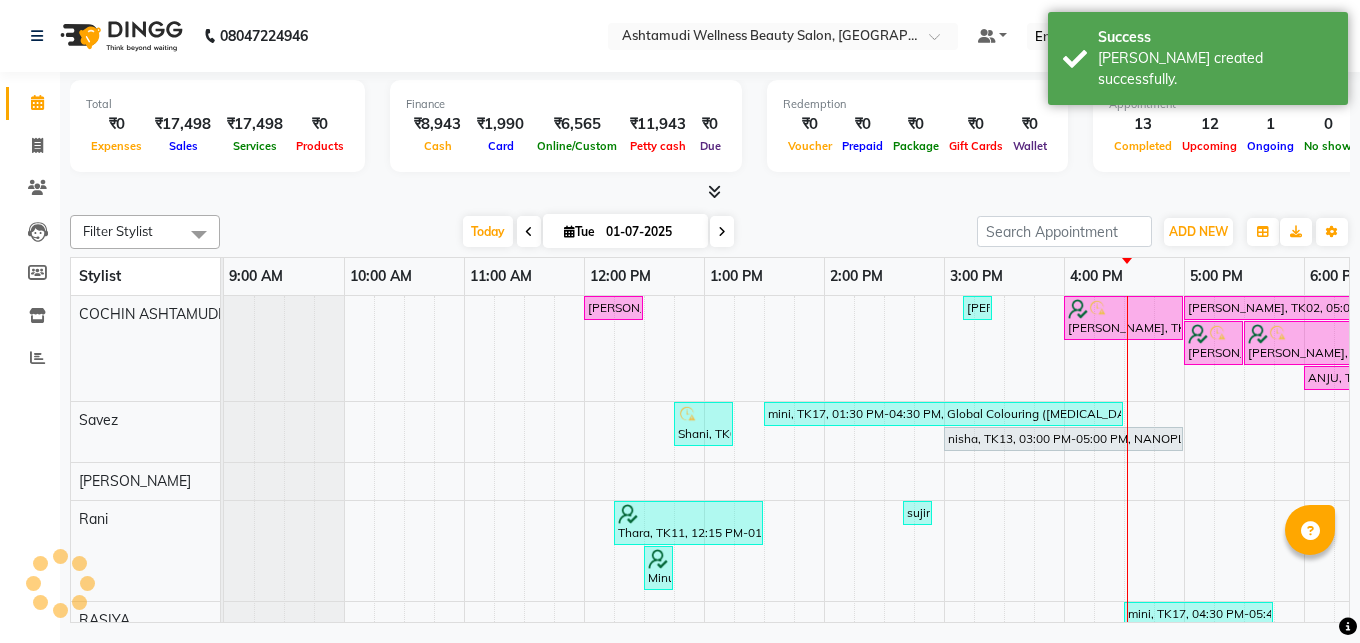 scroll, scrollTop: 0, scrollLeft: 0, axis: both 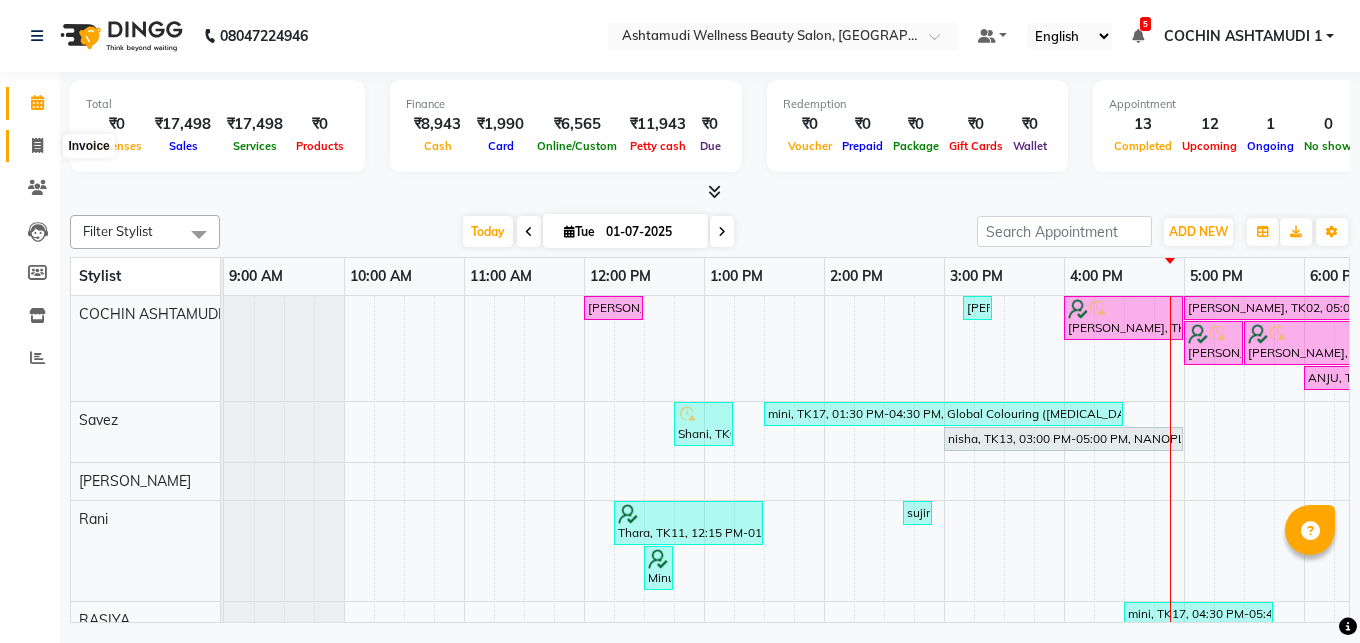 click 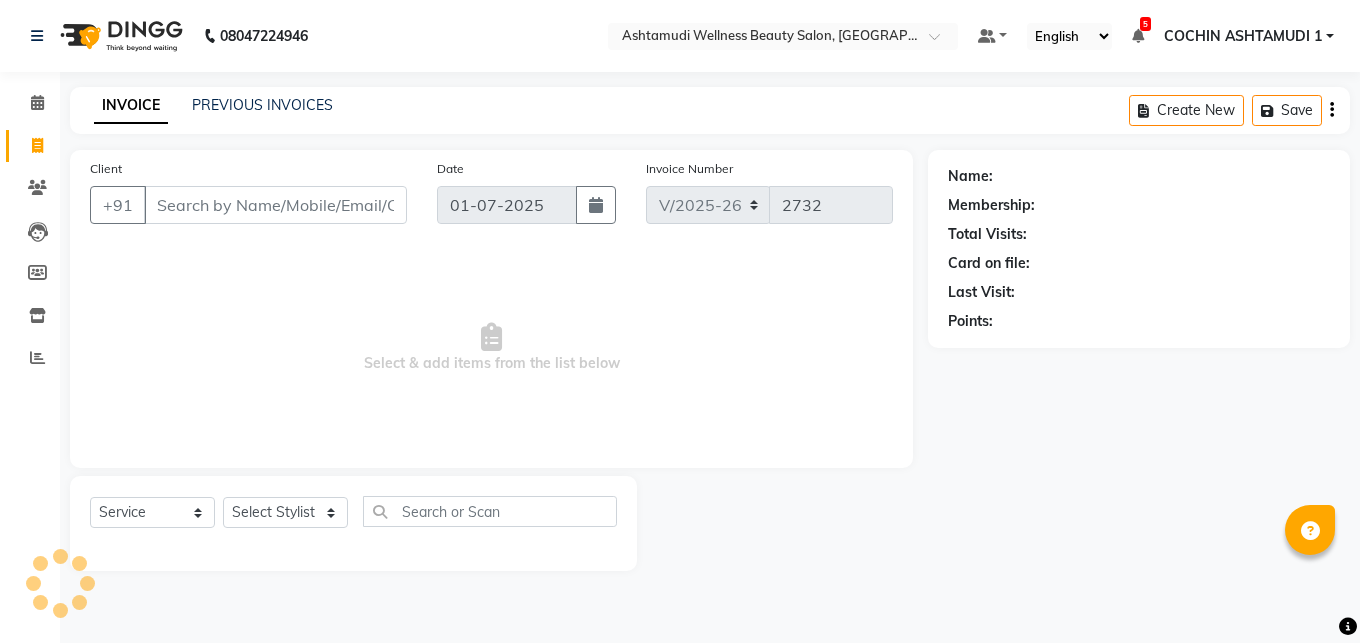 click on "Client" at bounding box center (275, 205) 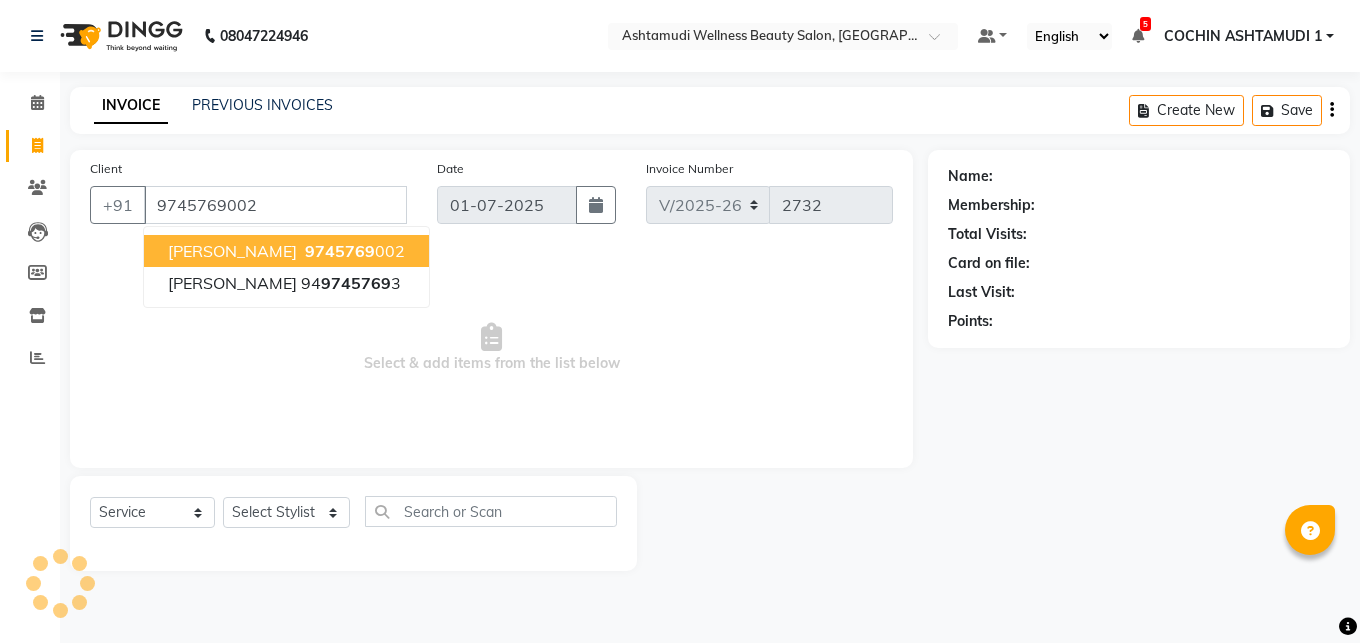 type on "9745769002" 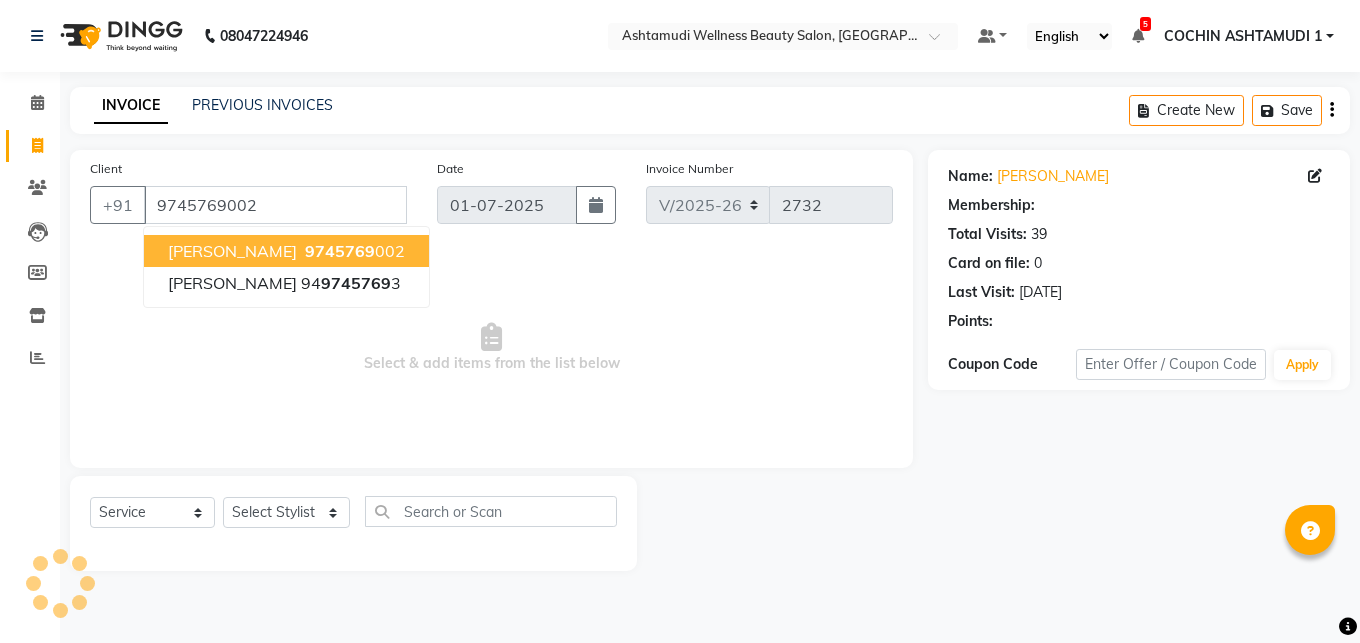 select on "2: Object" 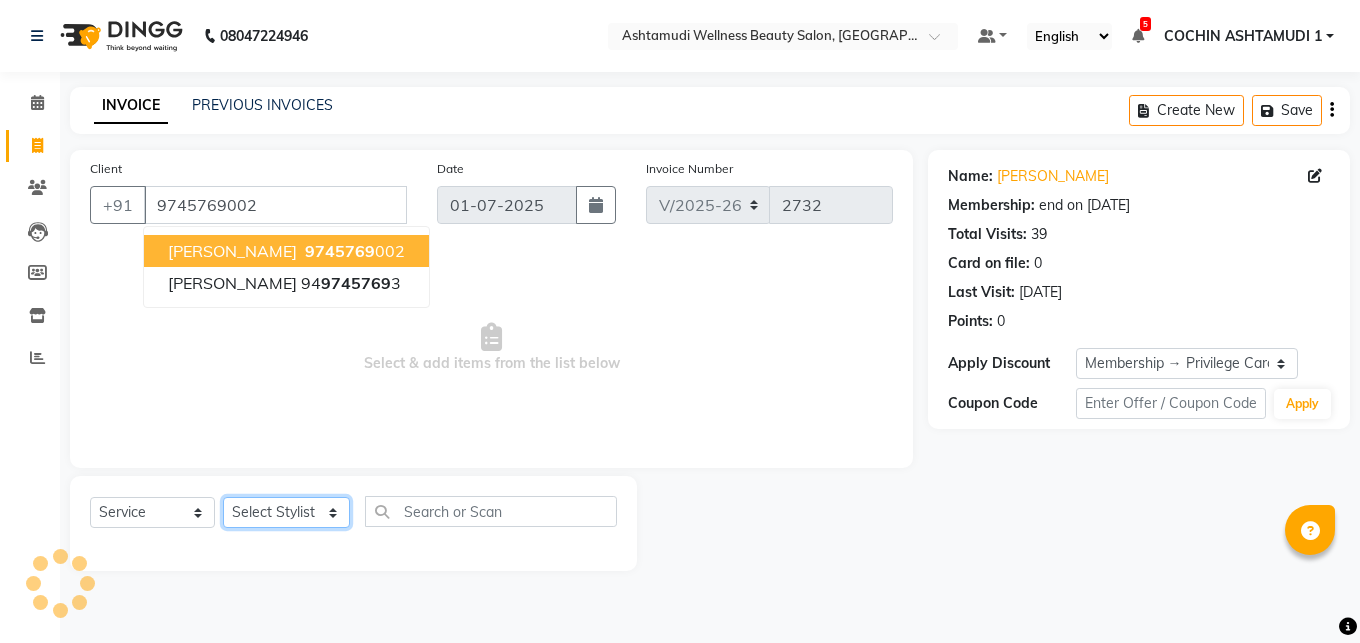 select on "44402" 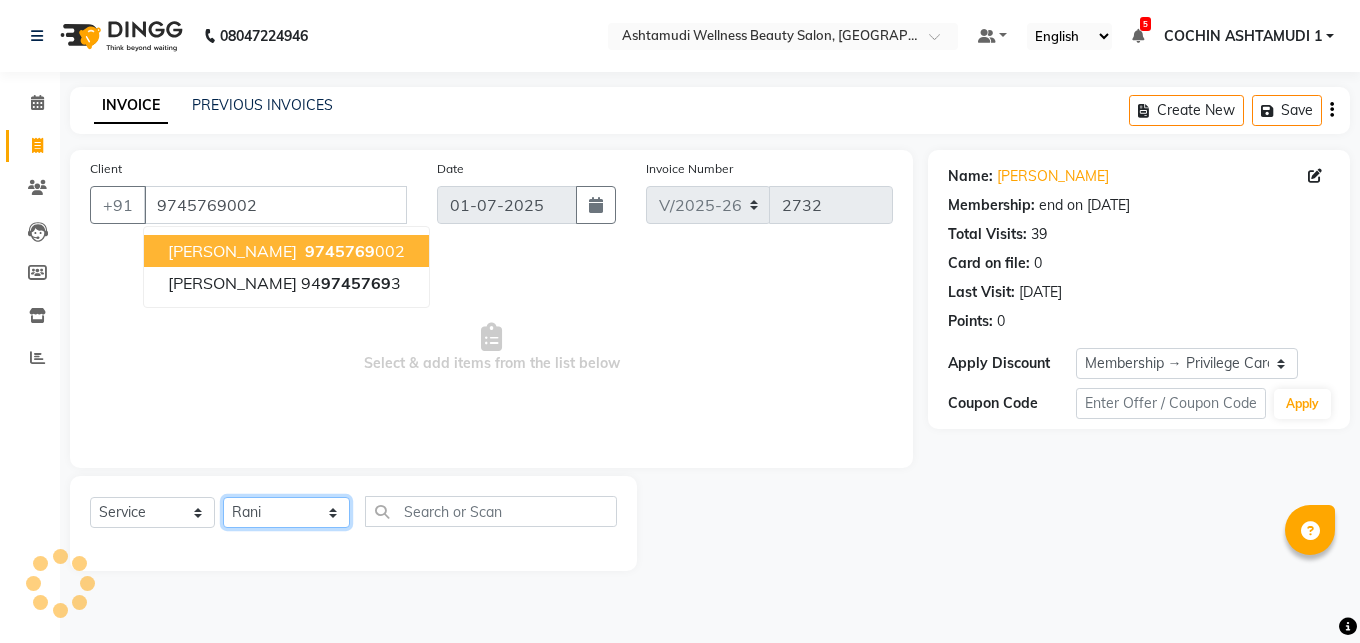 click on "Rani" 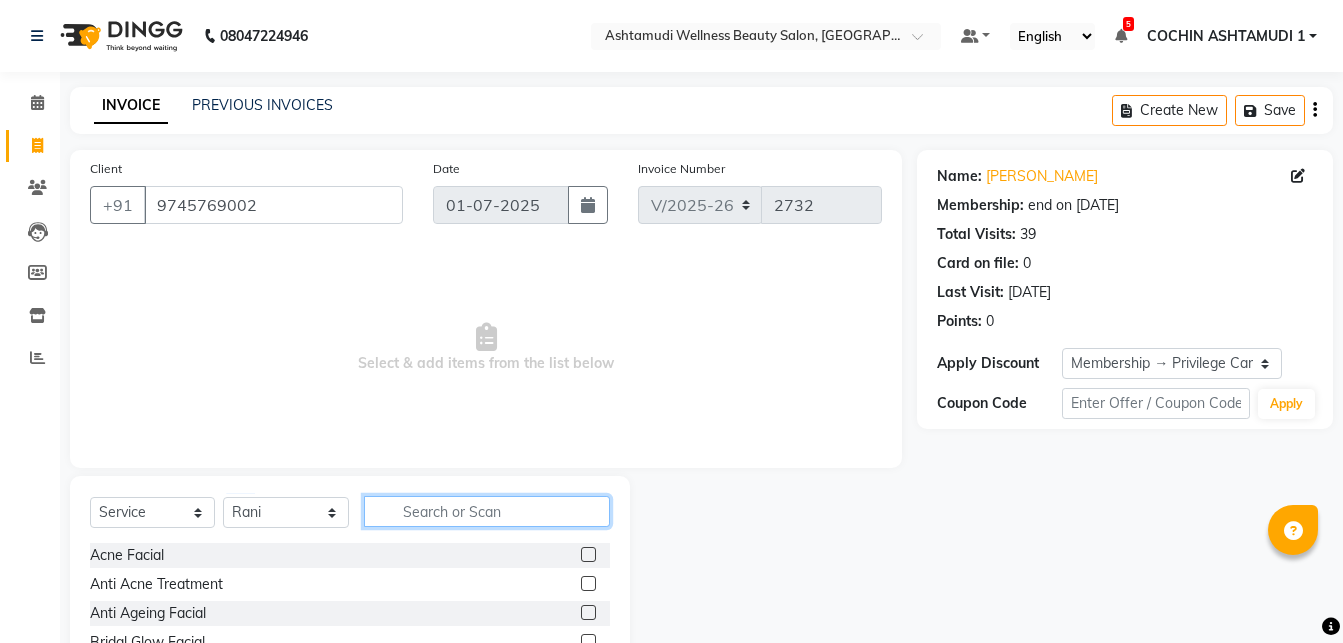 click 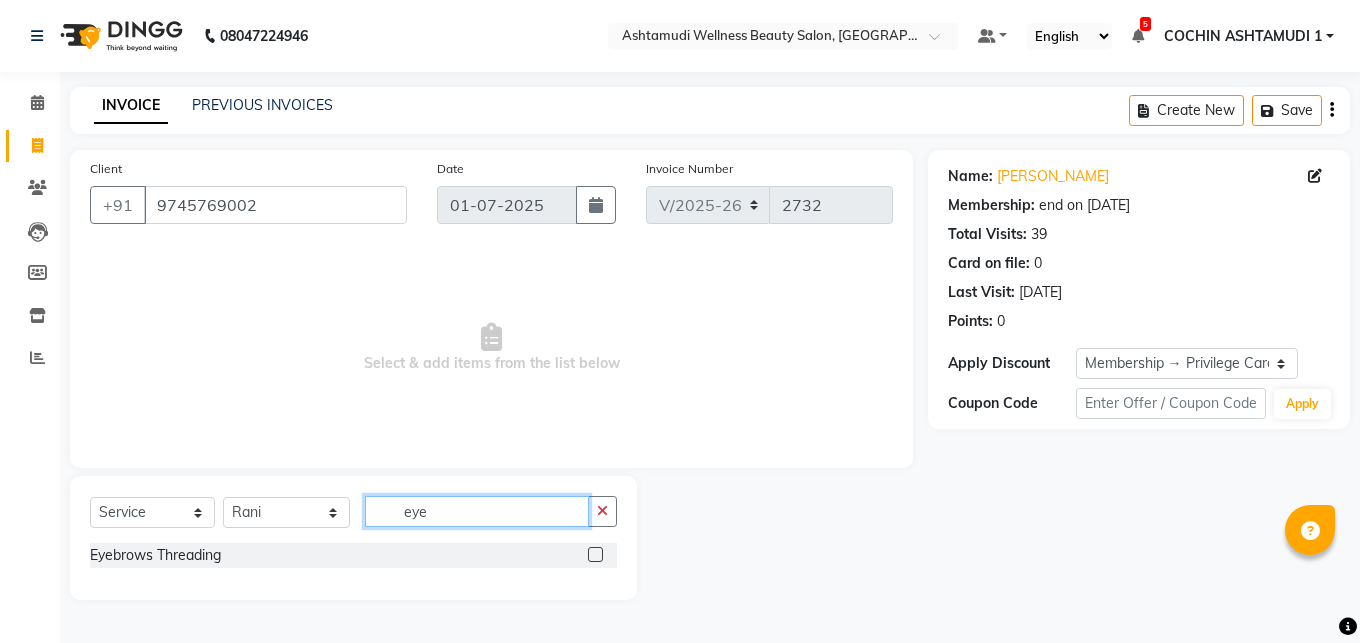 type on "eye" 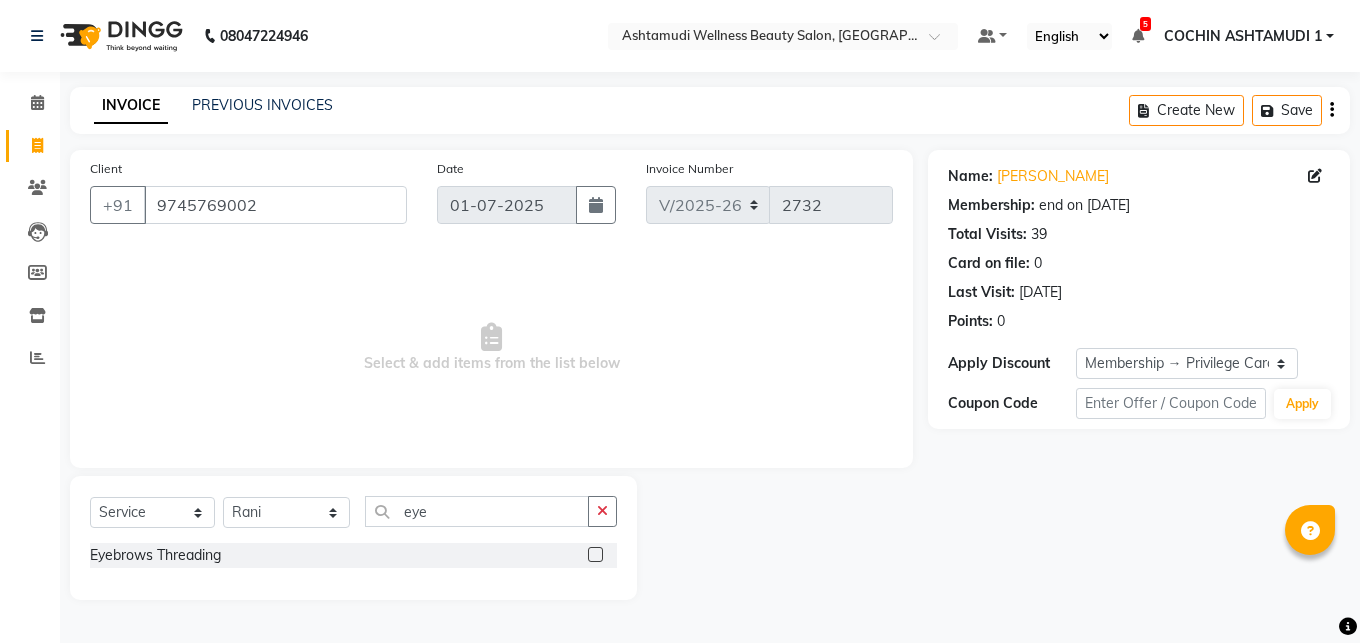 click 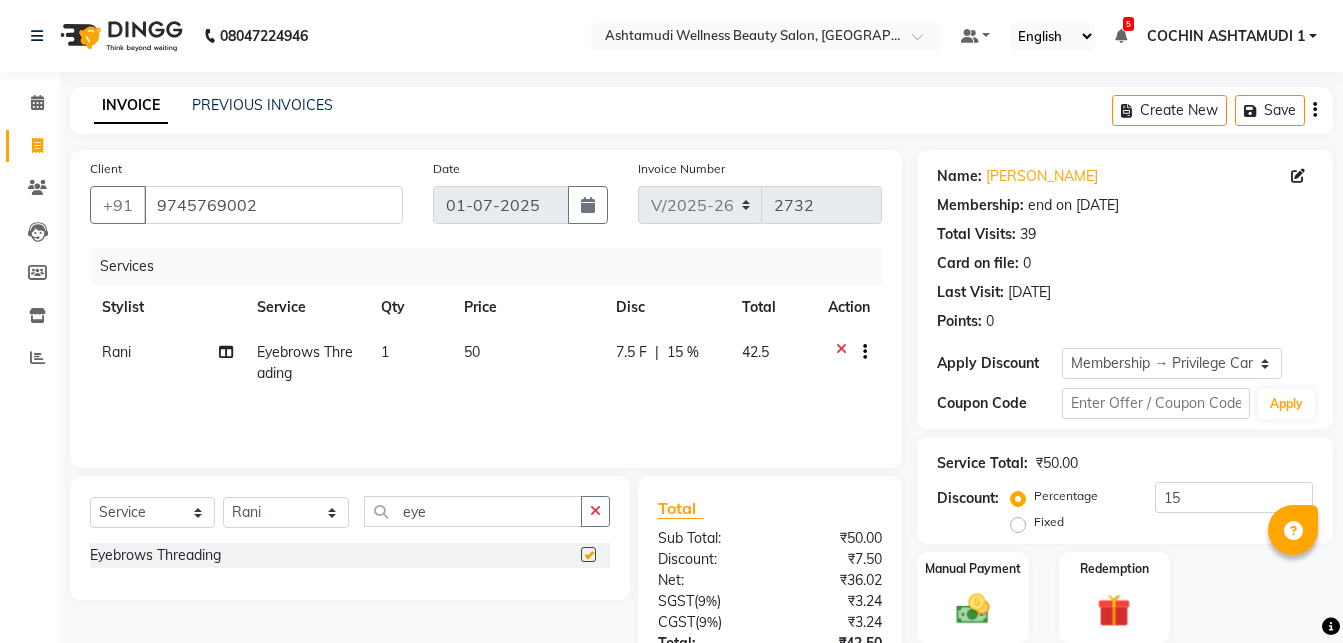 checkbox on "false" 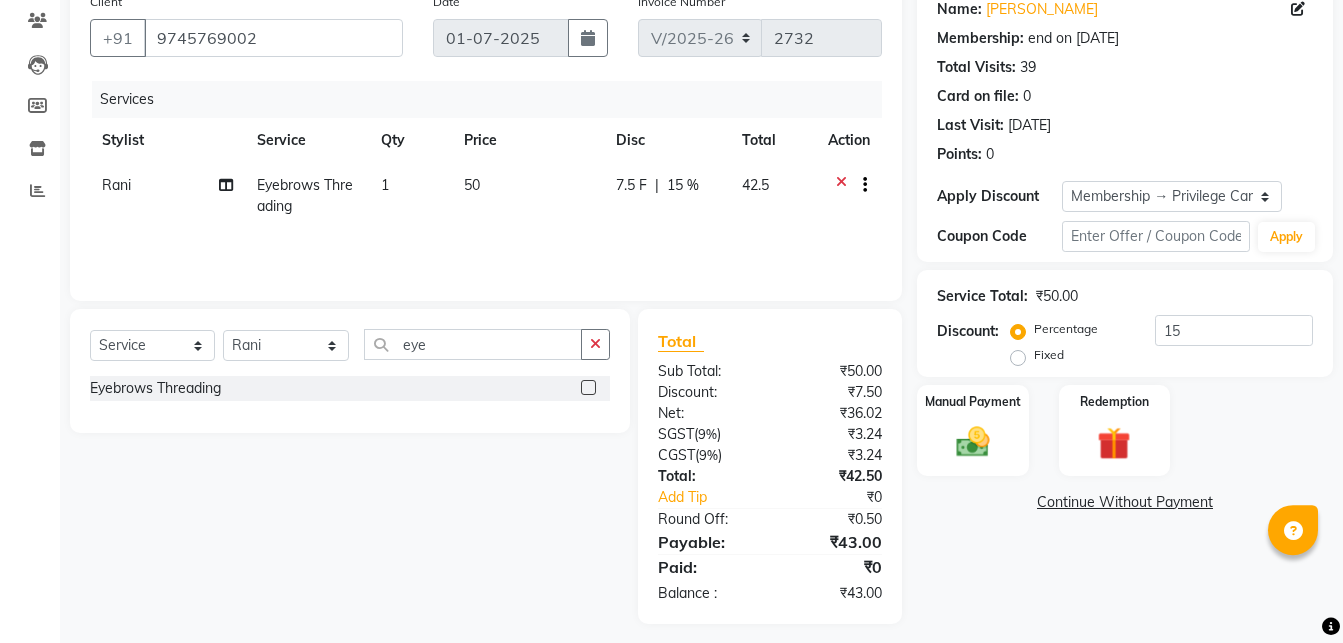 scroll, scrollTop: 178, scrollLeft: 0, axis: vertical 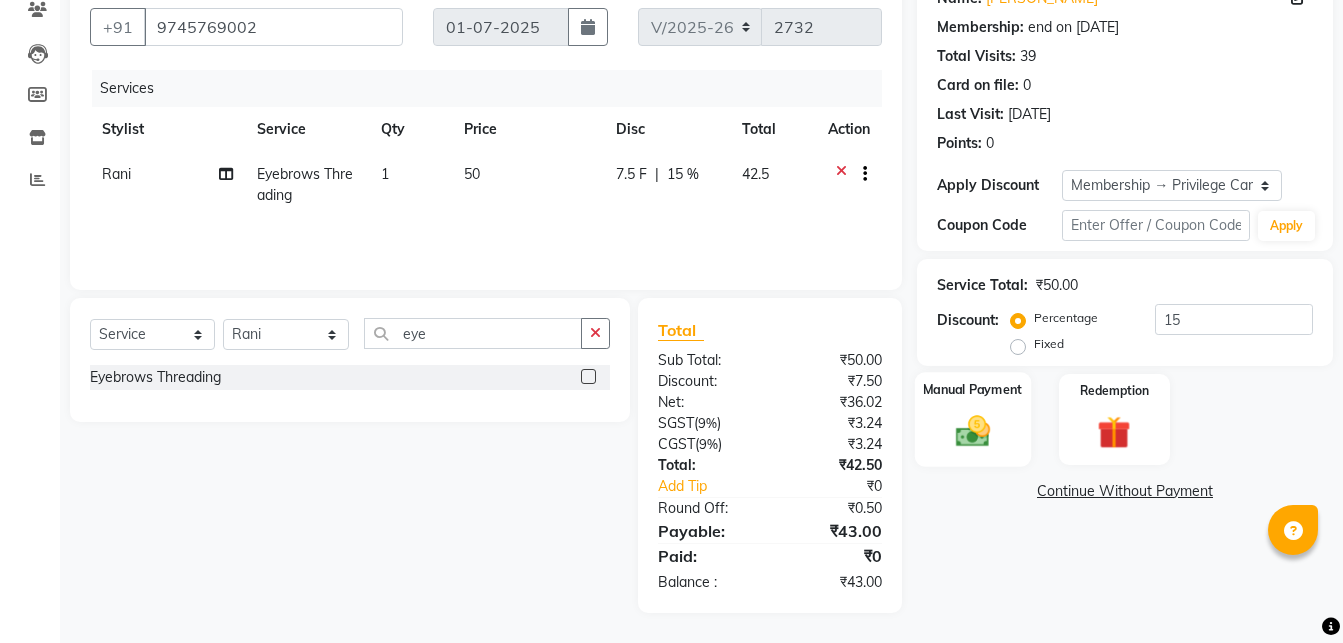 click 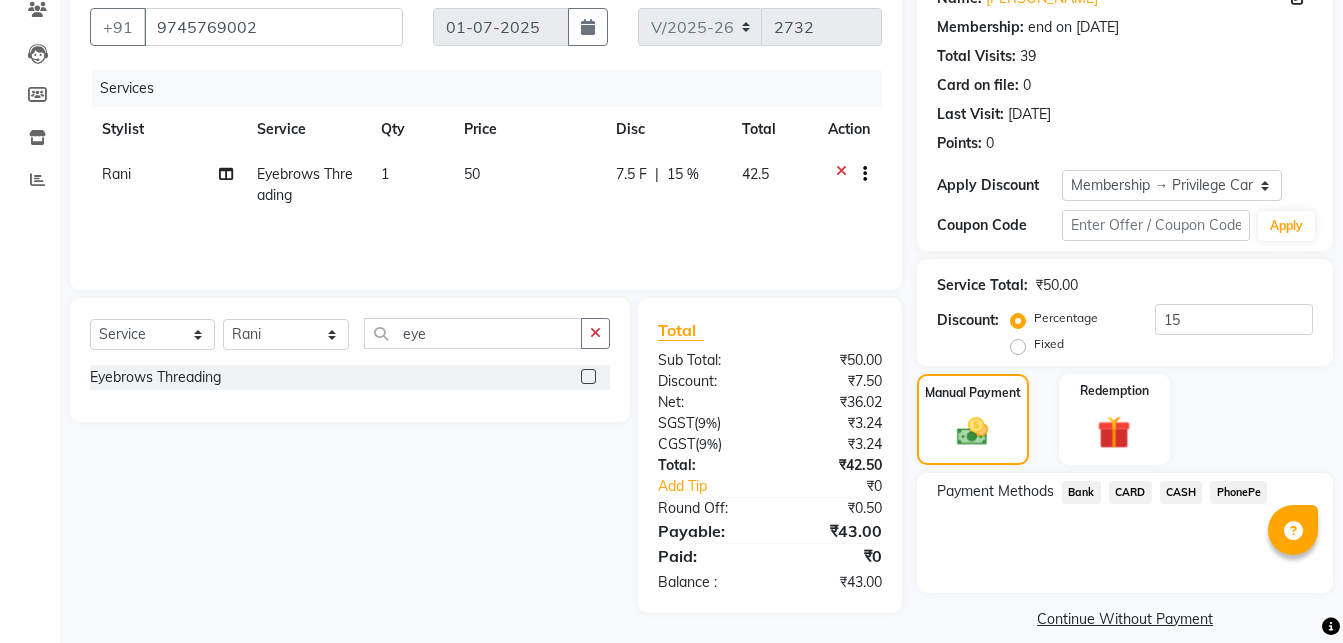 click on "PhonePe" 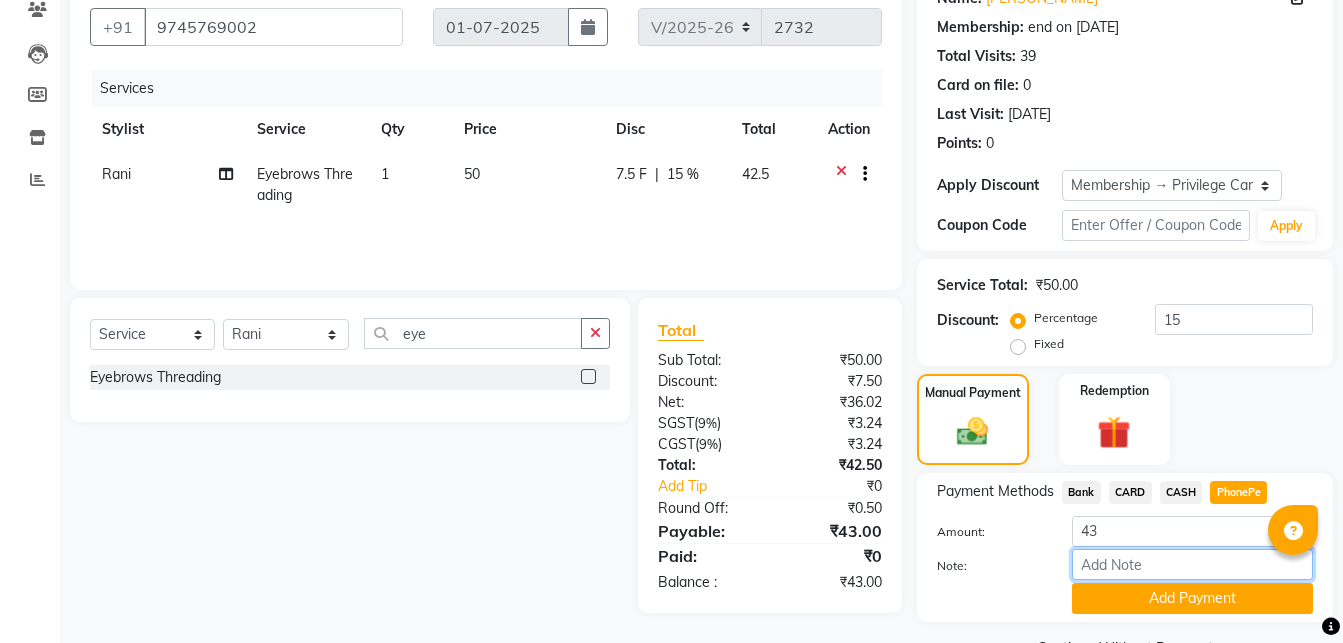 click on "Note:" at bounding box center (1192, 564) 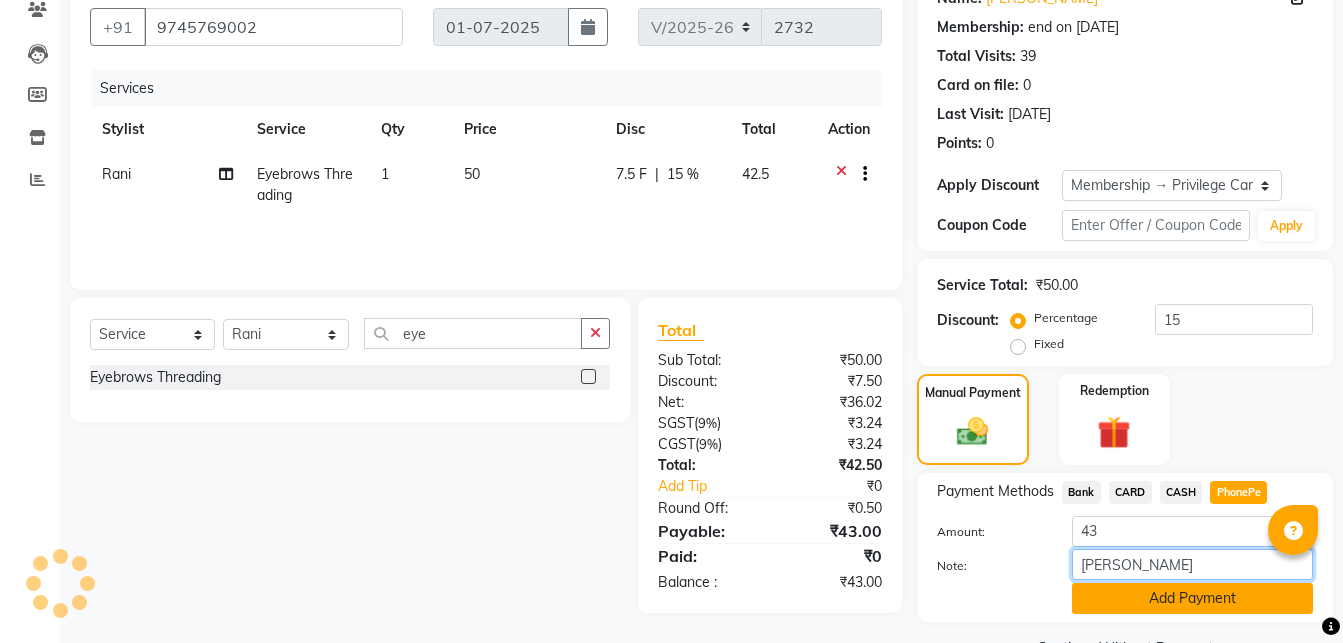 type on "[PERSON_NAME]" 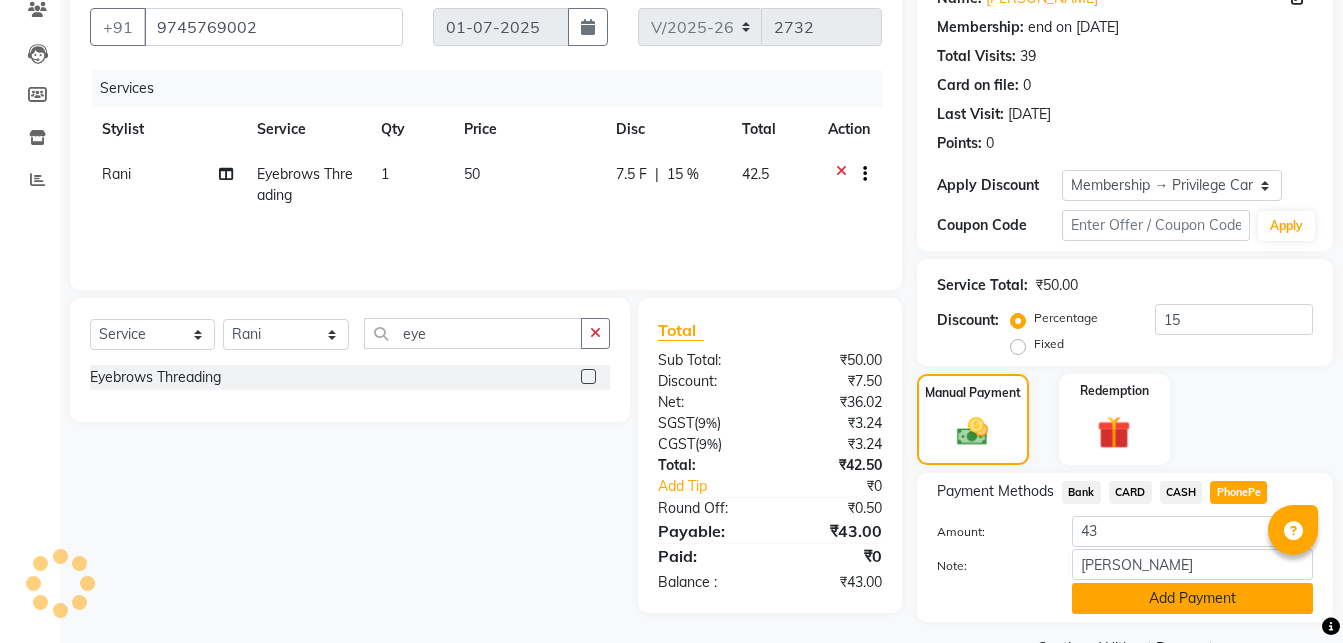 click on "Add Payment" 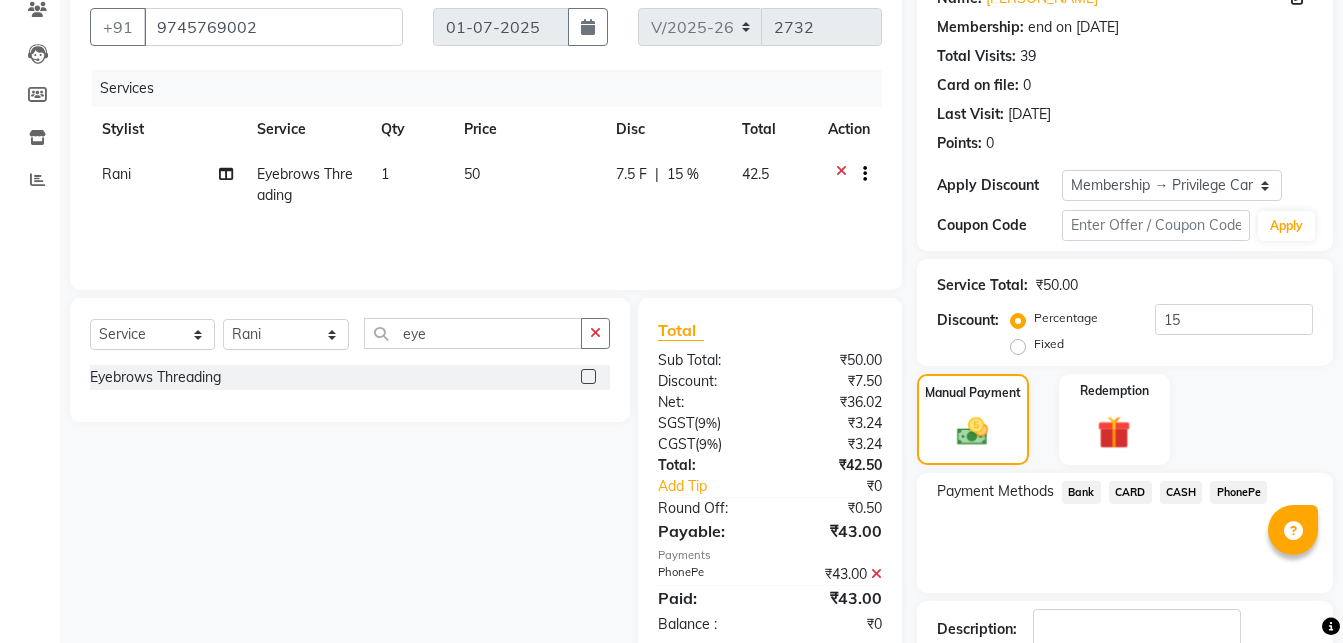 scroll, scrollTop: 310, scrollLeft: 0, axis: vertical 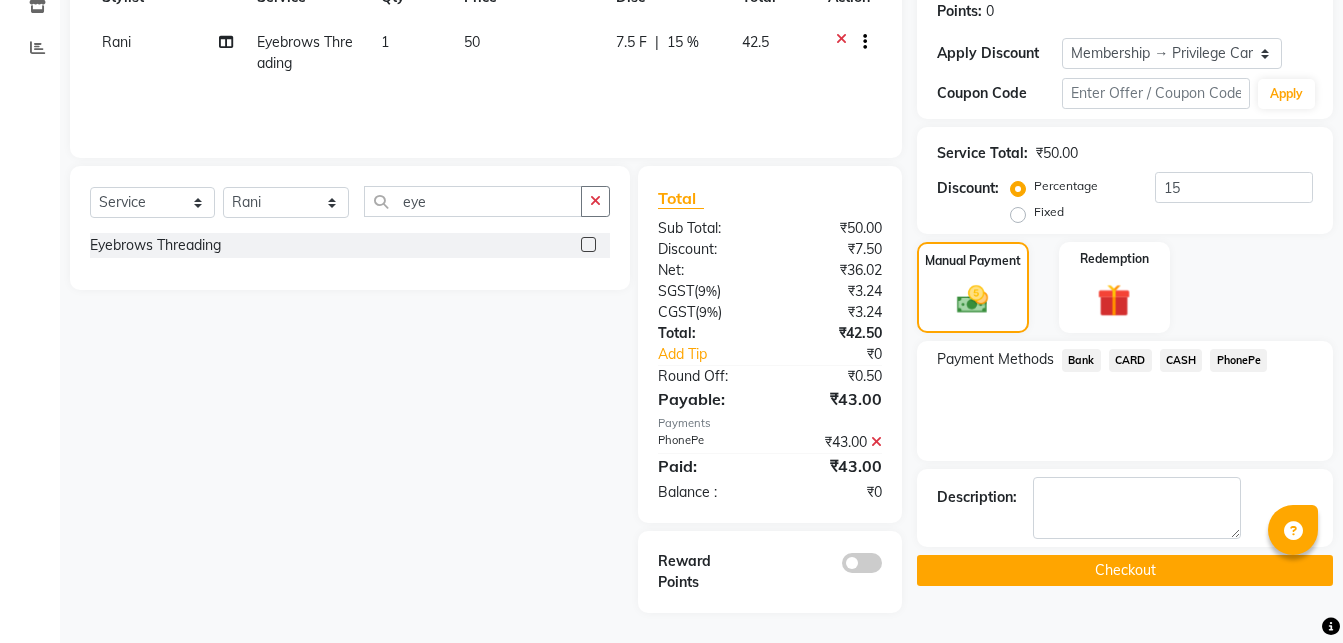 click on "Checkout" 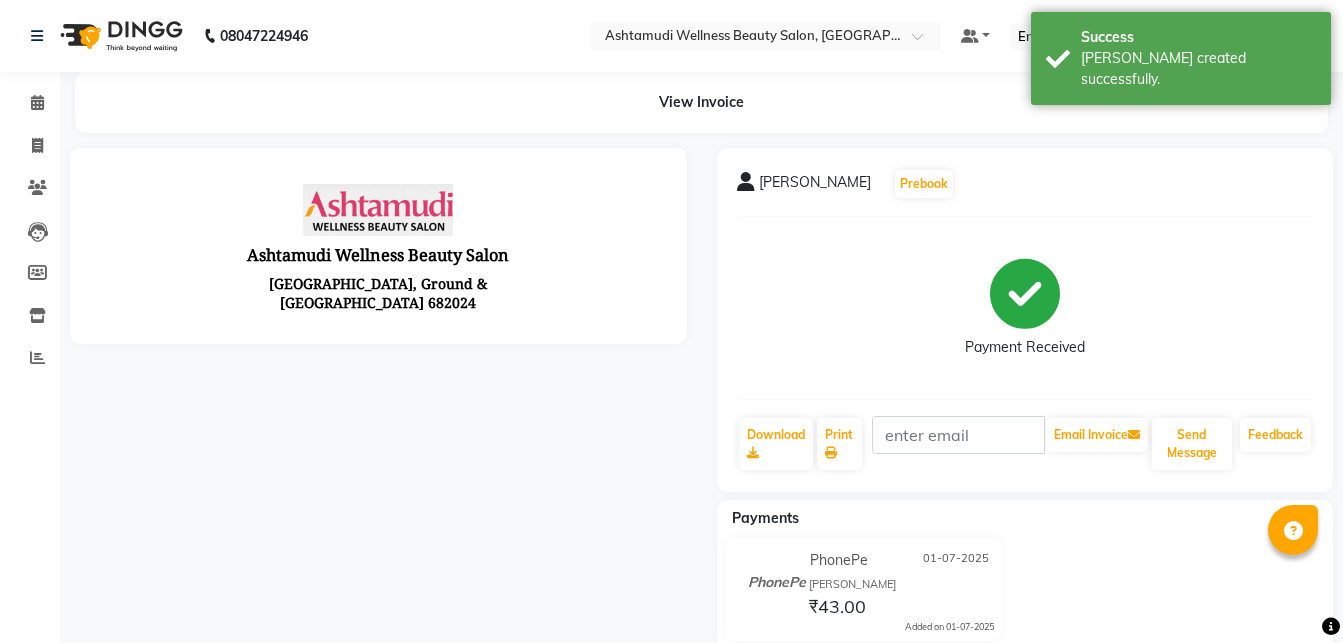 scroll, scrollTop: 0, scrollLeft: 0, axis: both 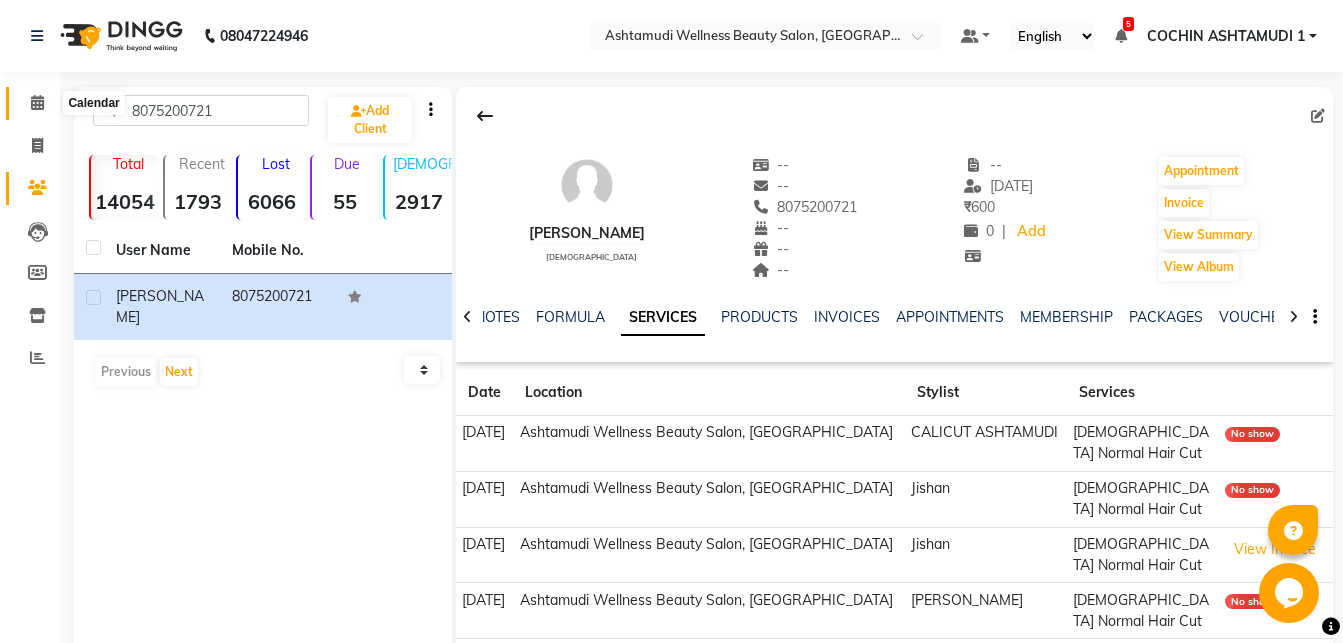 click 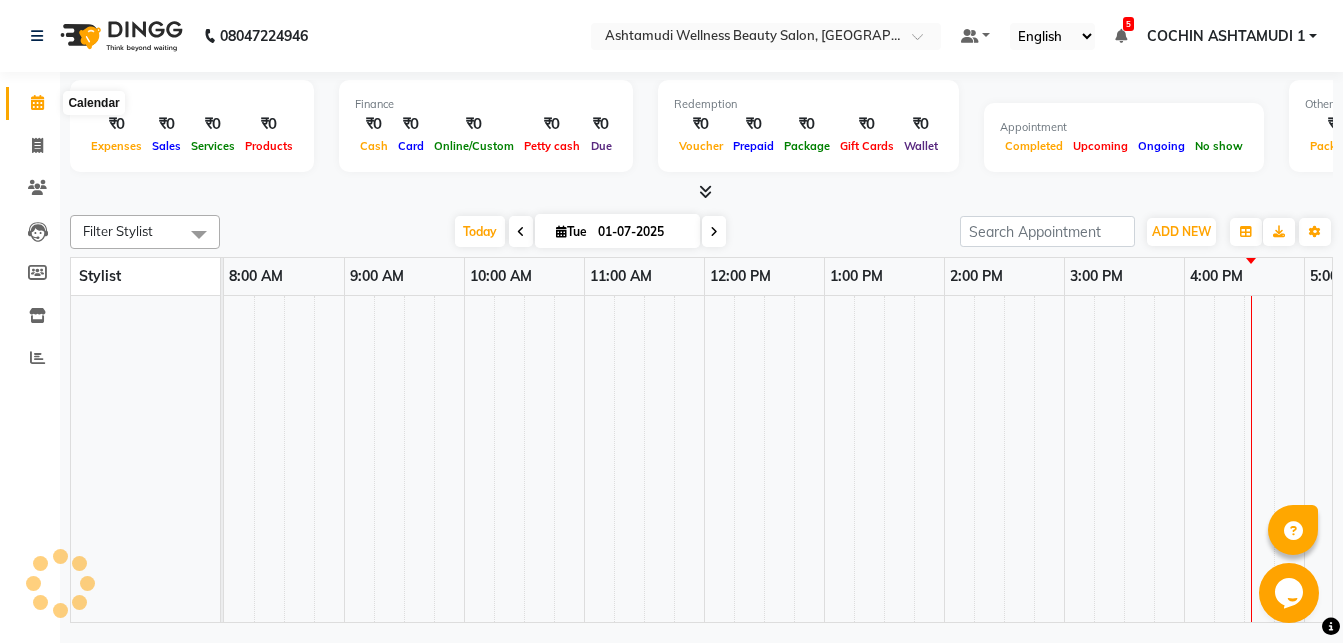 click 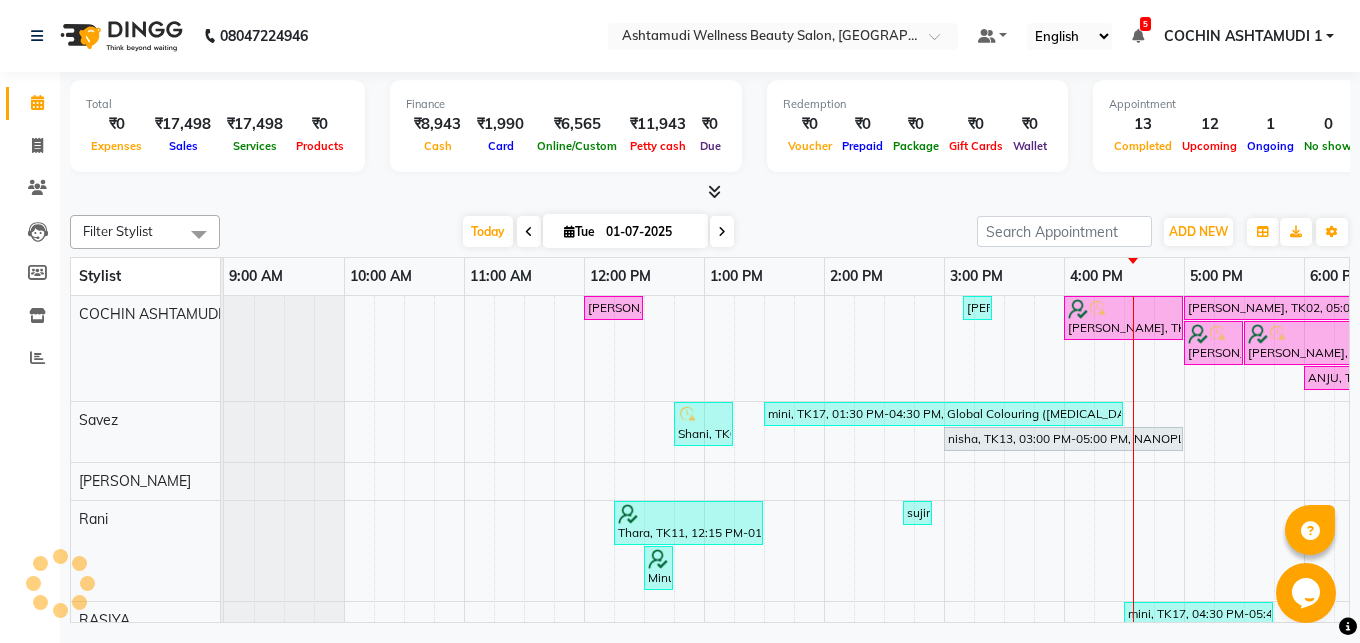 scroll, scrollTop: 0, scrollLeft: 0, axis: both 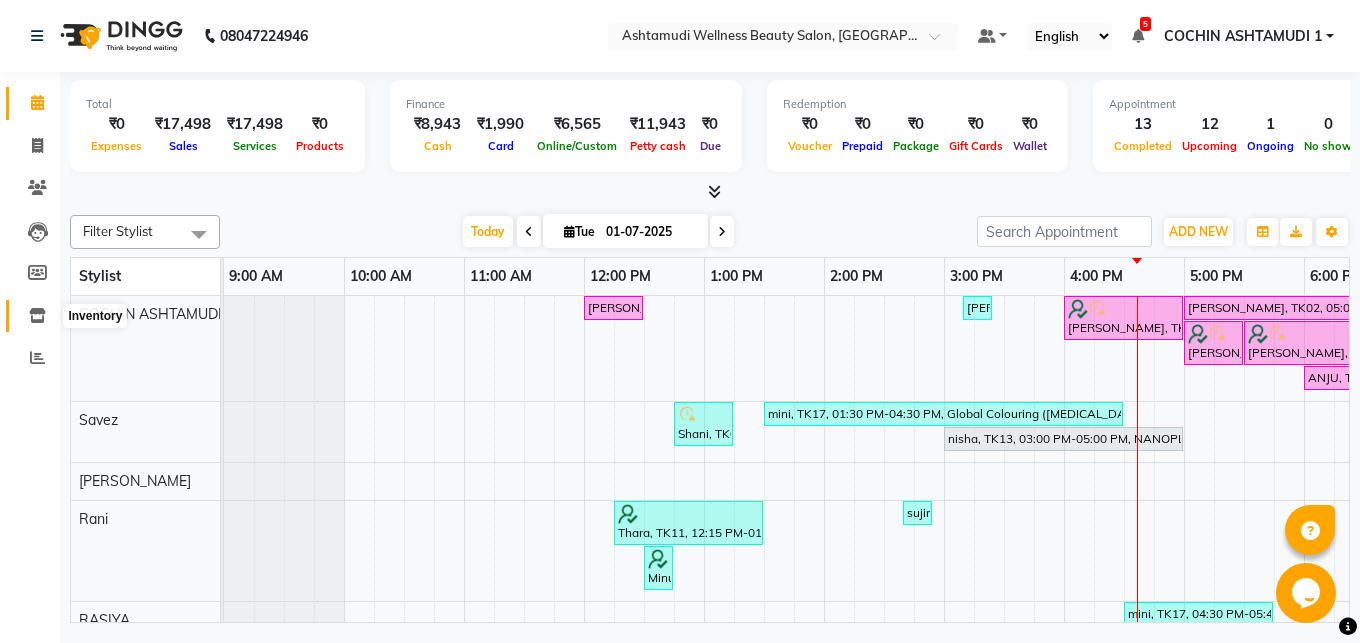 click 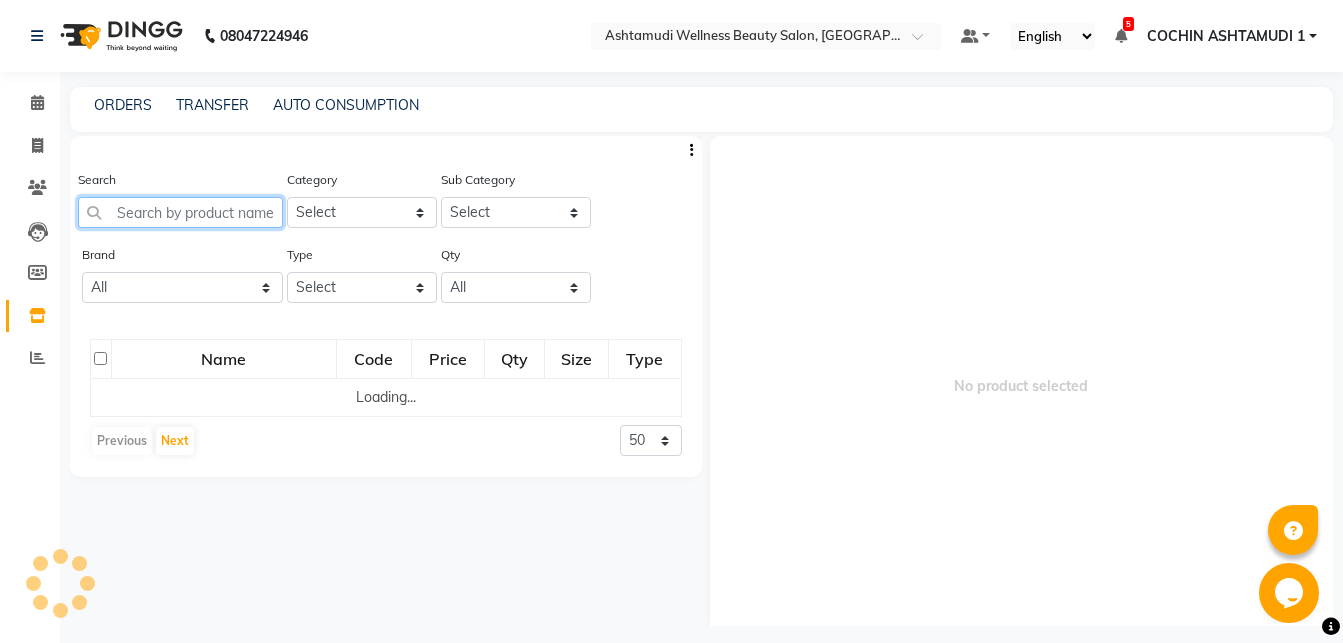 click 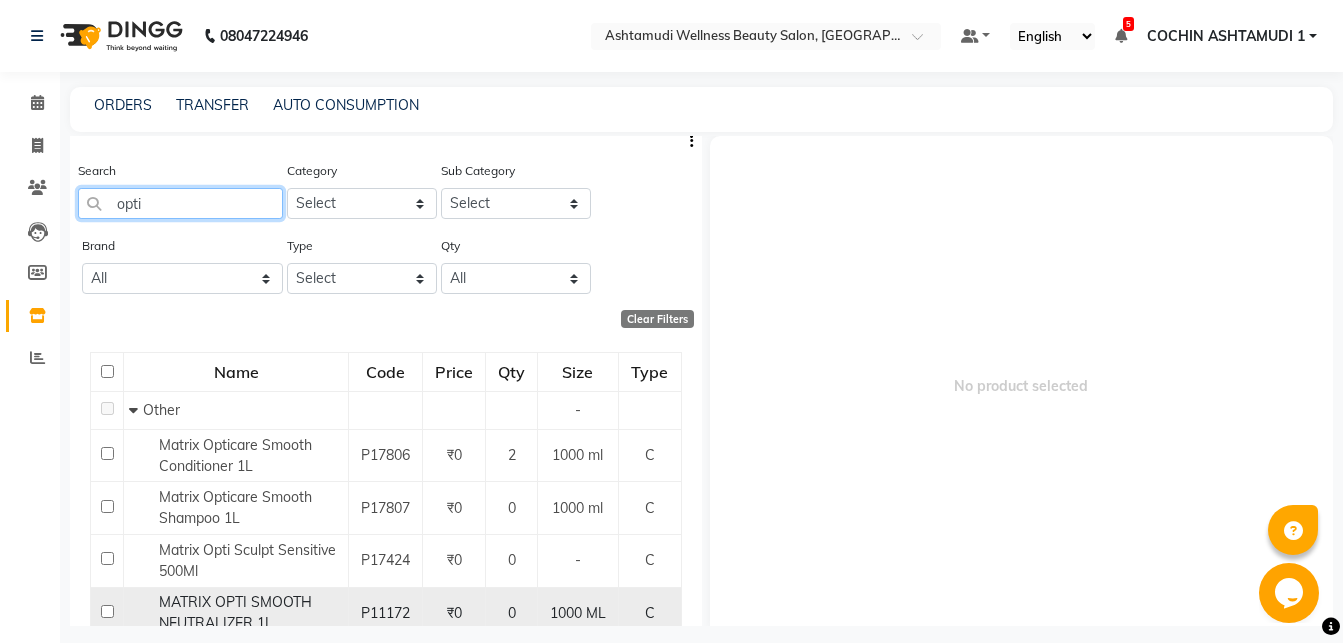 scroll, scrollTop: 0, scrollLeft: 0, axis: both 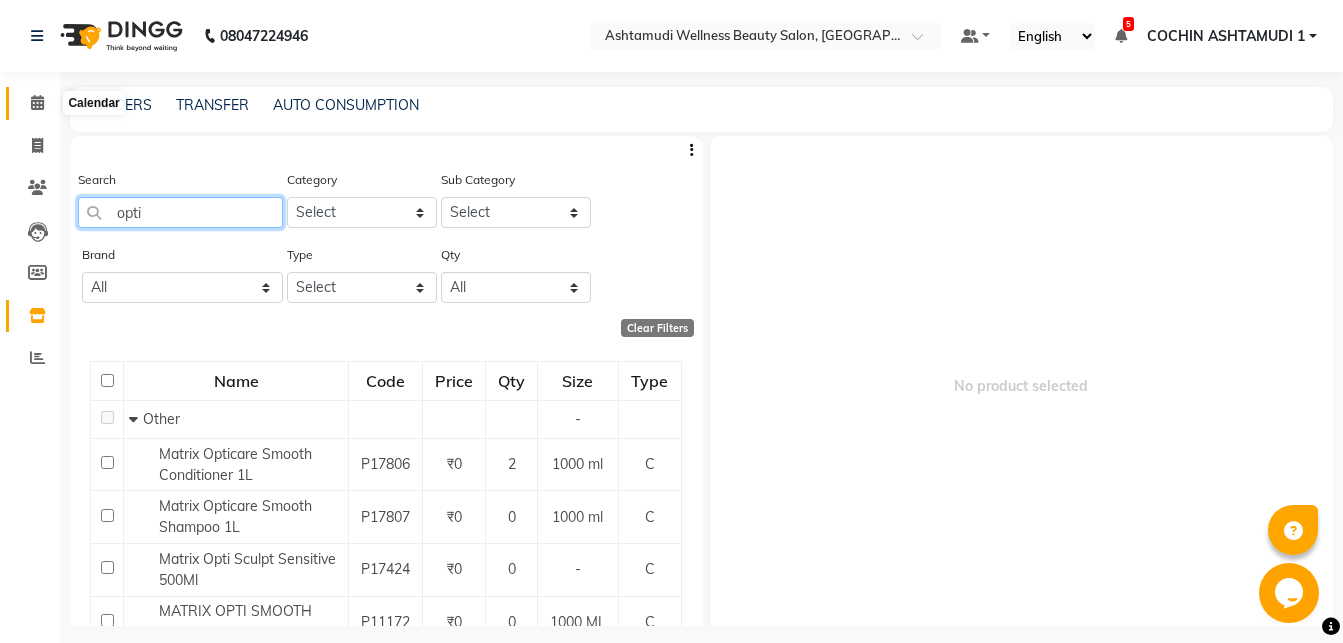 type on "opti" 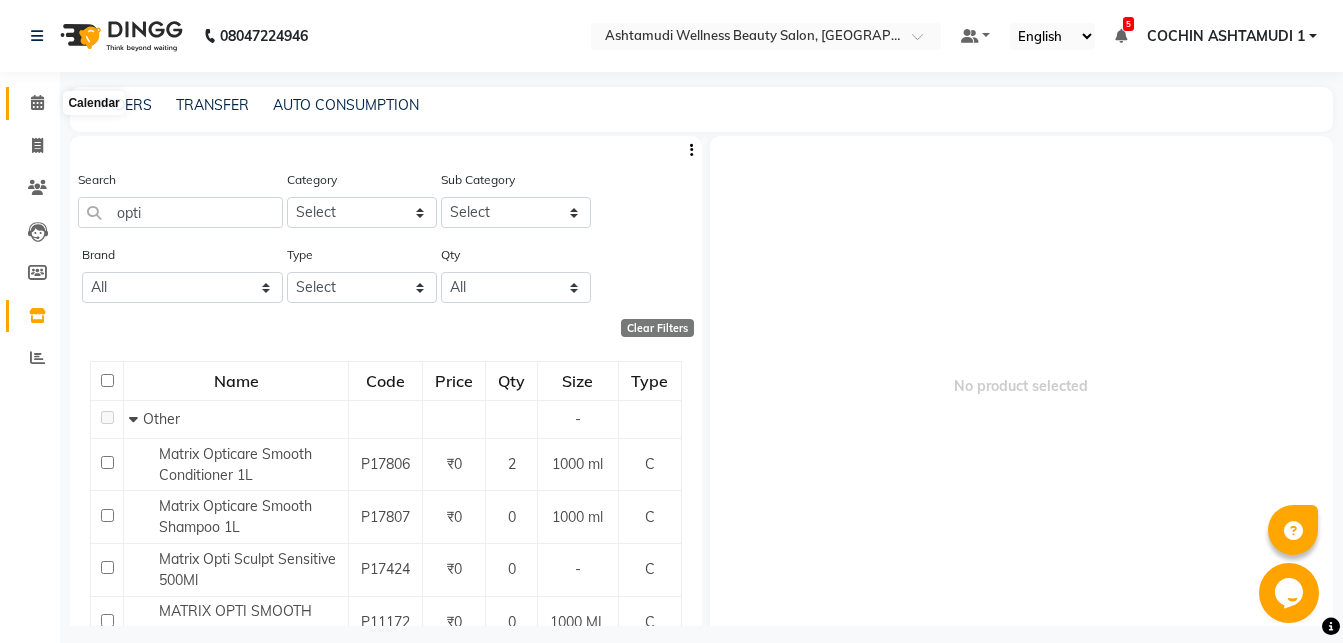 click 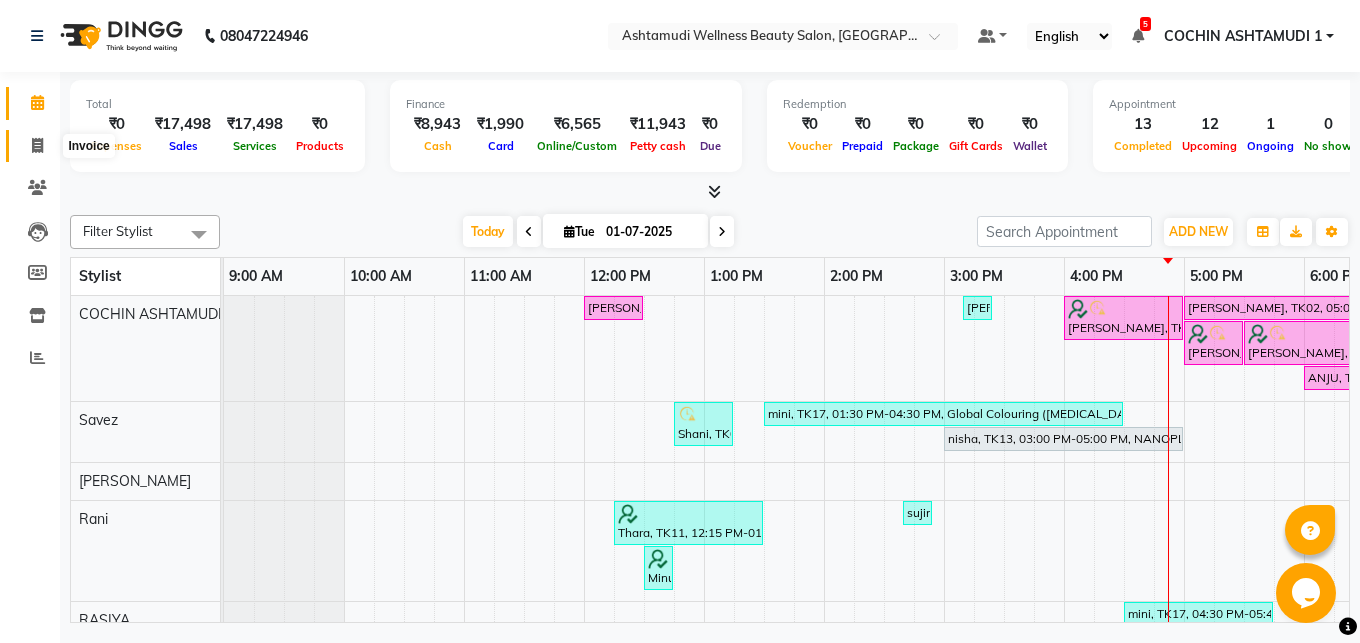 click 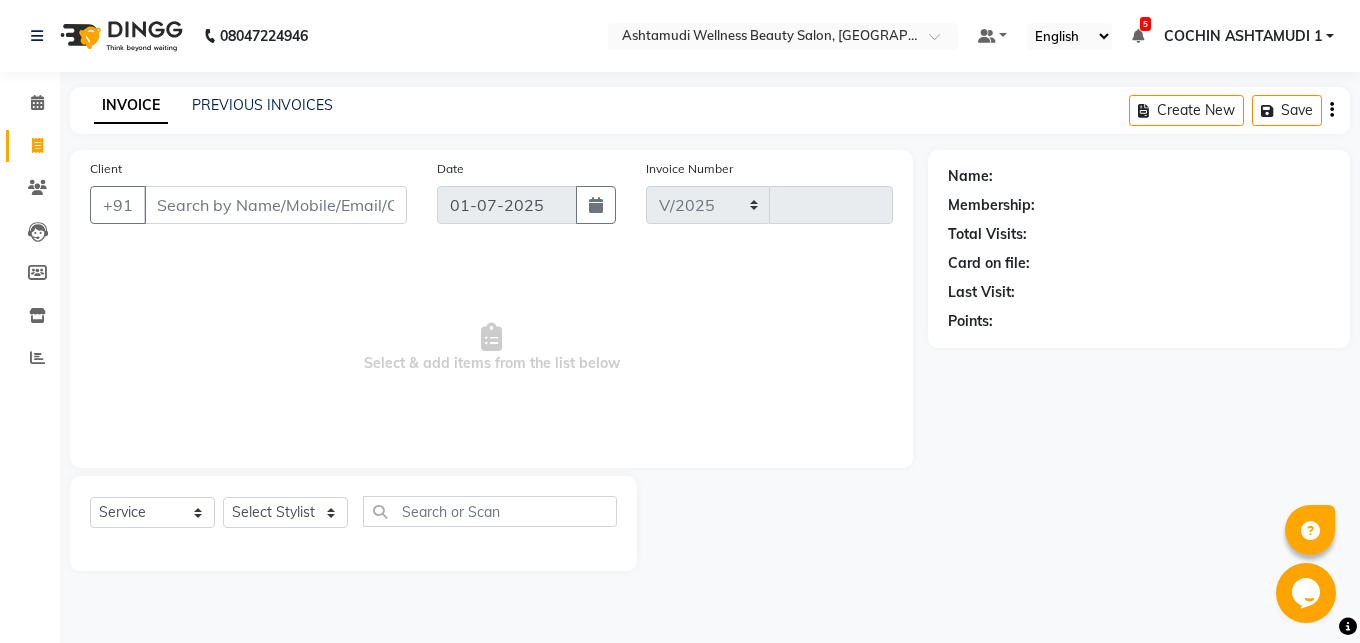 select on "4632" 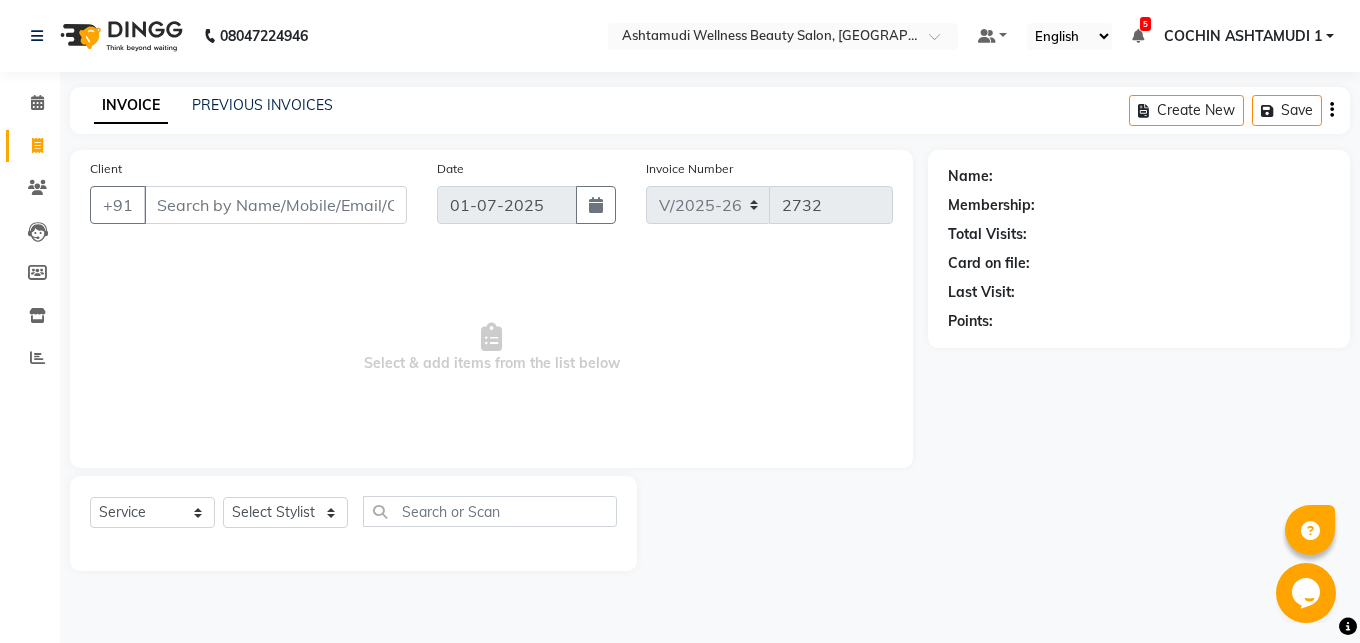 click on "Client" at bounding box center (275, 205) 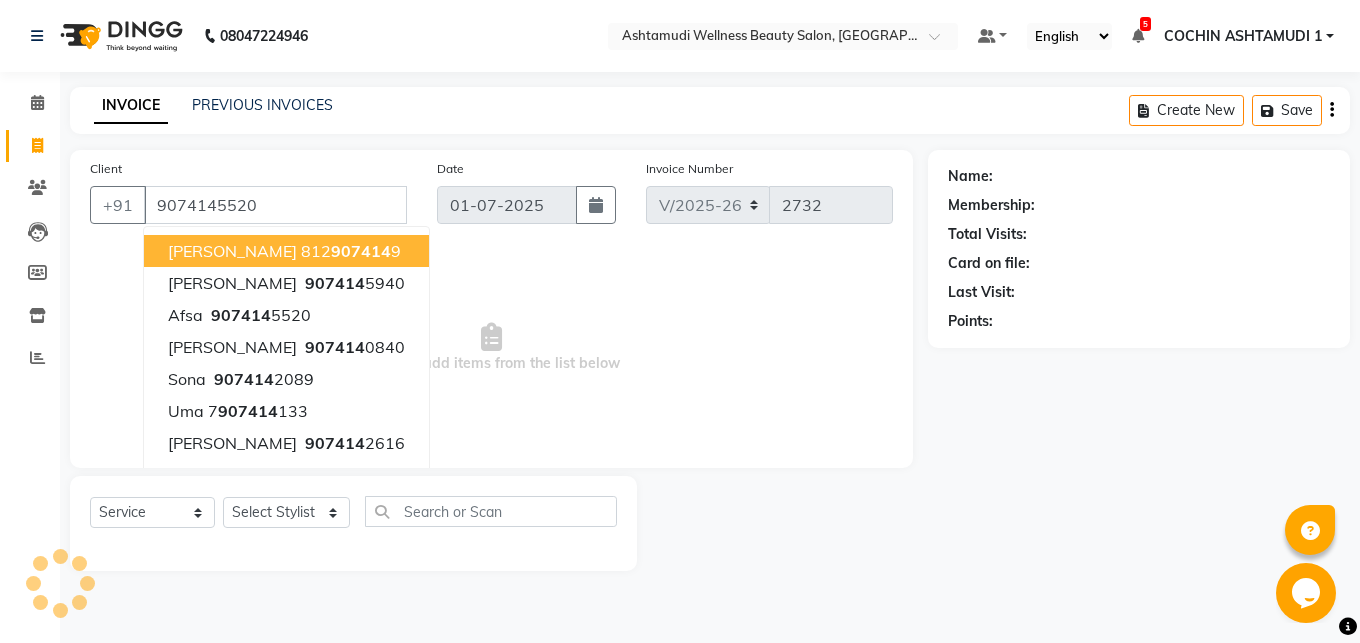 type on "9074145520" 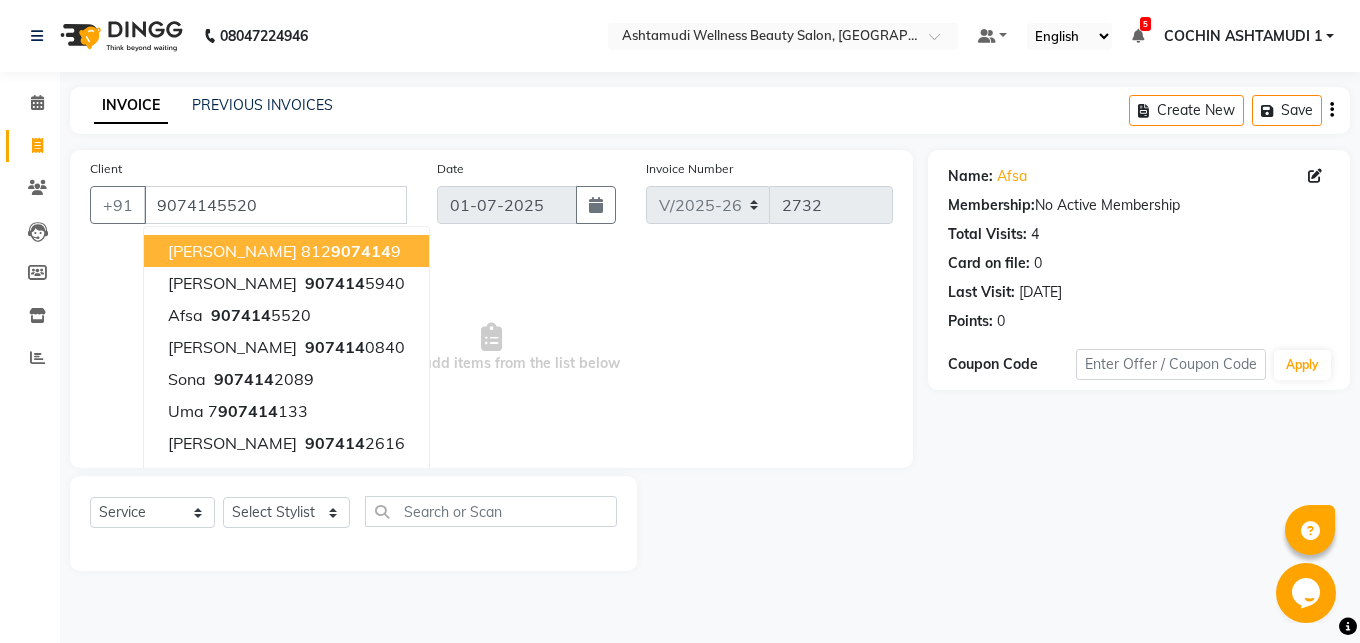 click on "Select & add items from the list below" at bounding box center (491, 348) 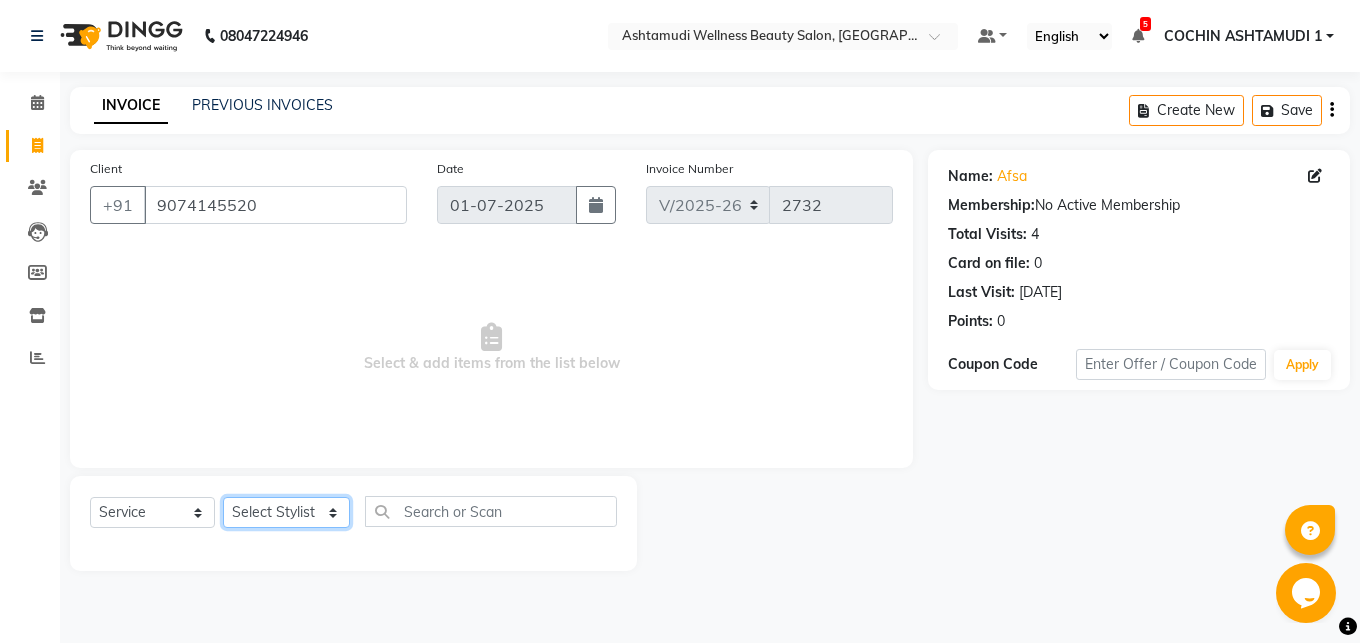 select on "49932" 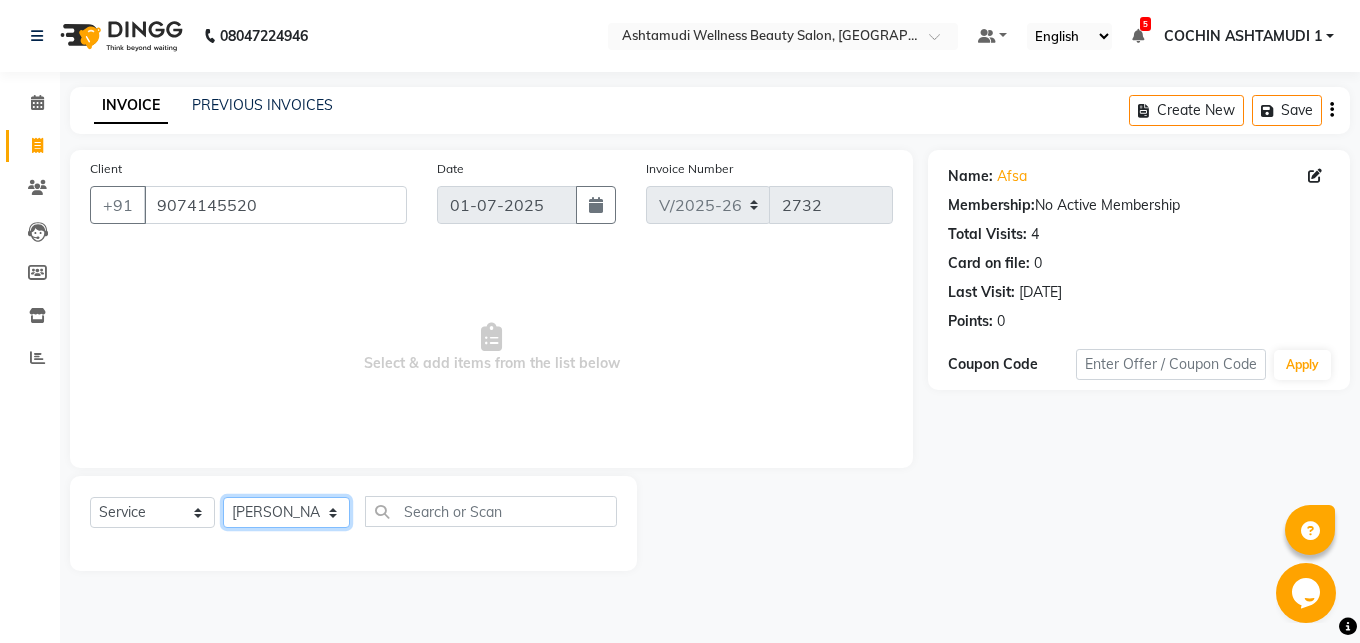 click on "[PERSON_NAME]" 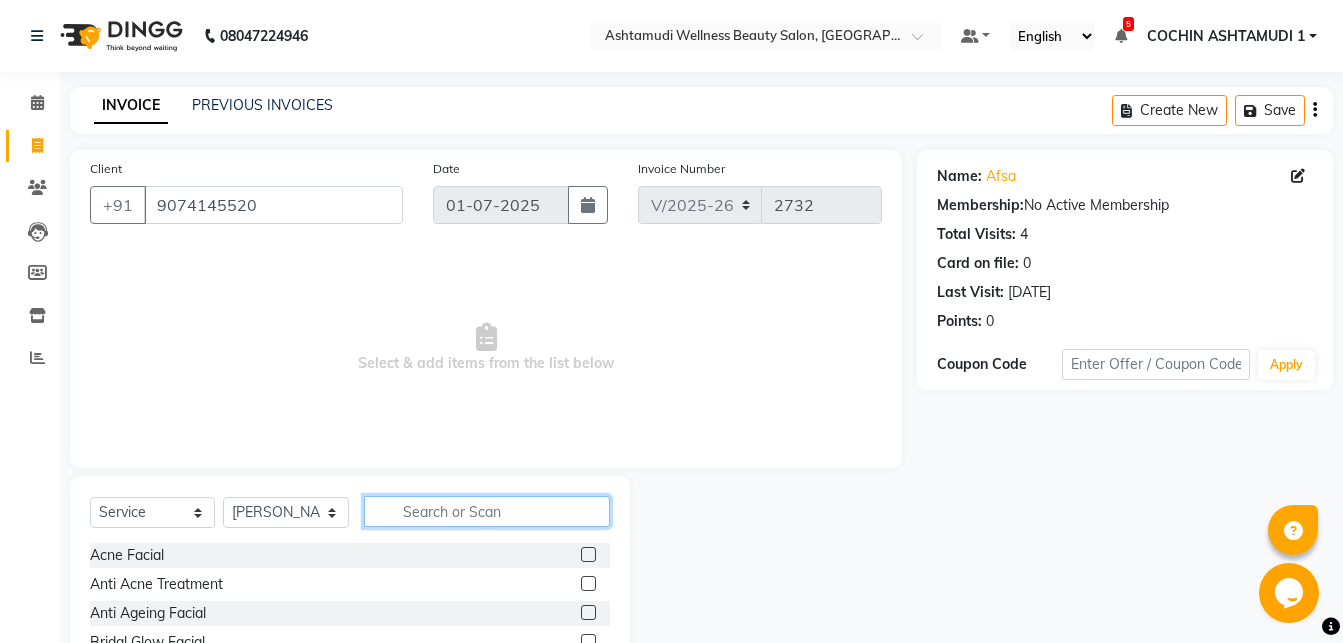 click 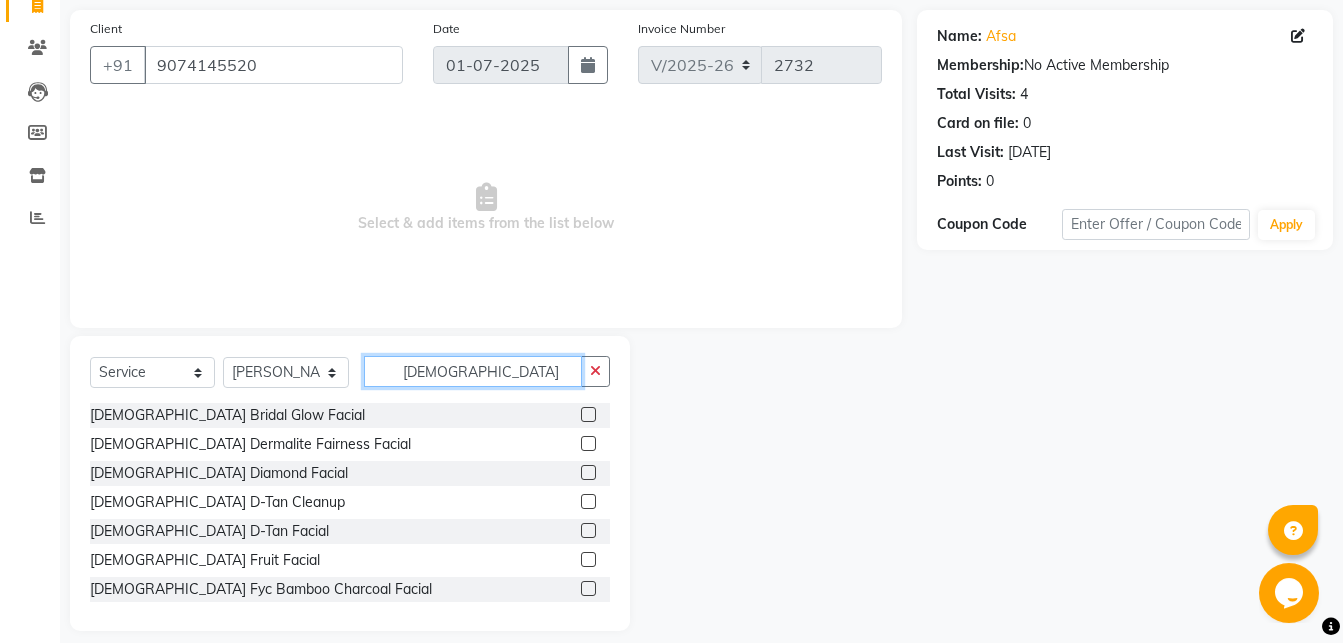 scroll, scrollTop: 158, scrollLeft: 0, axis: vertical 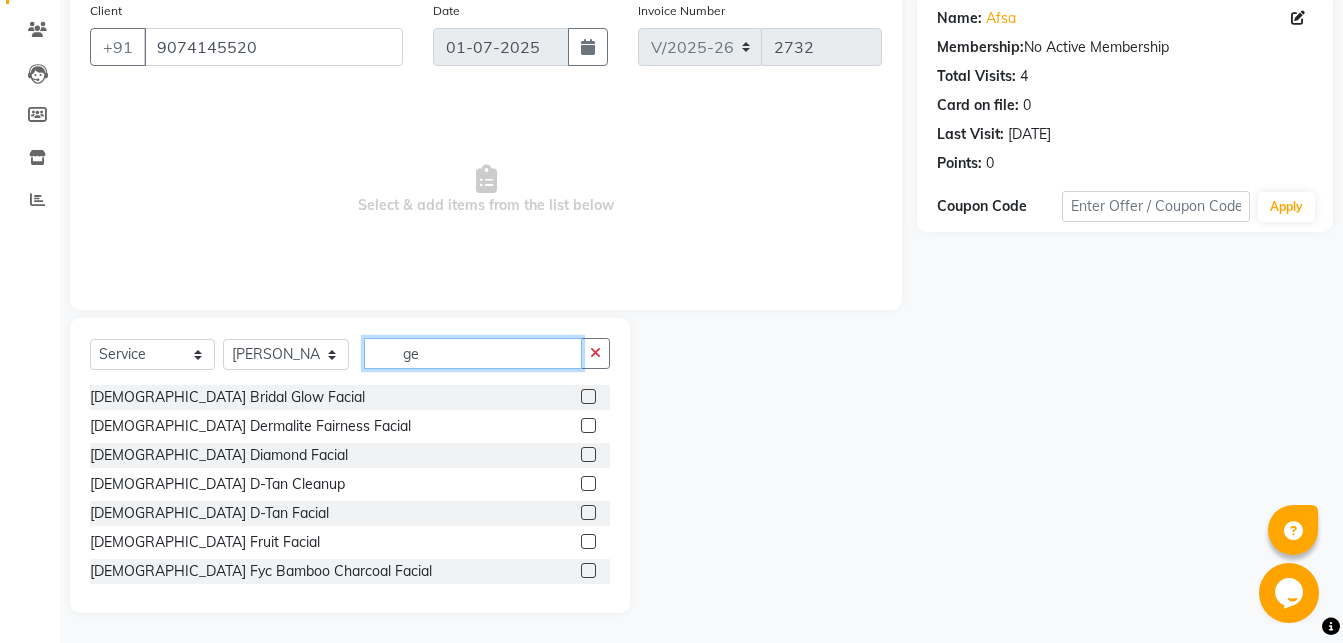type on "g" 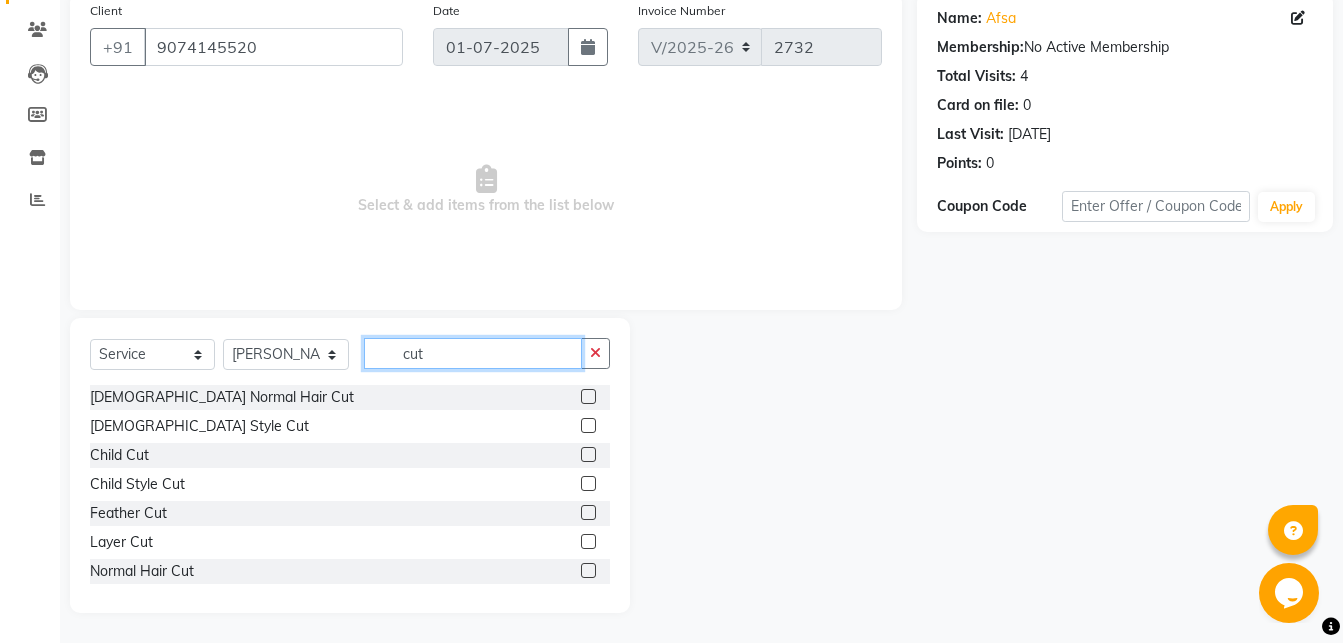 type on "cut" 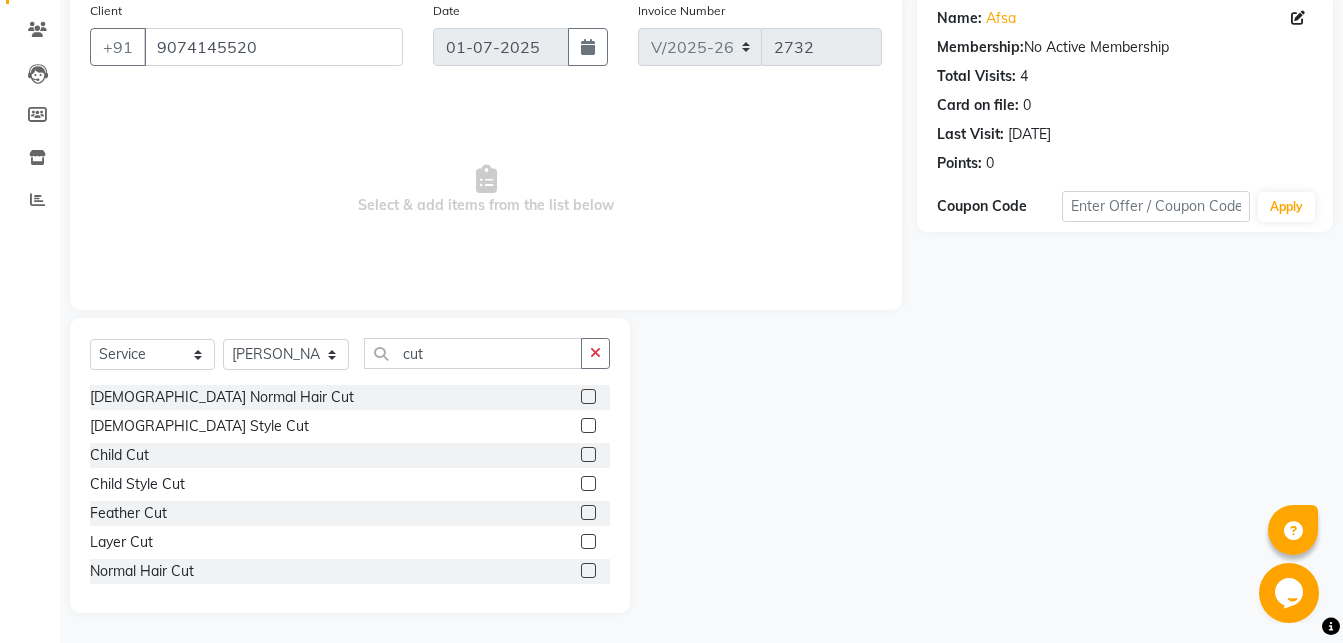 click 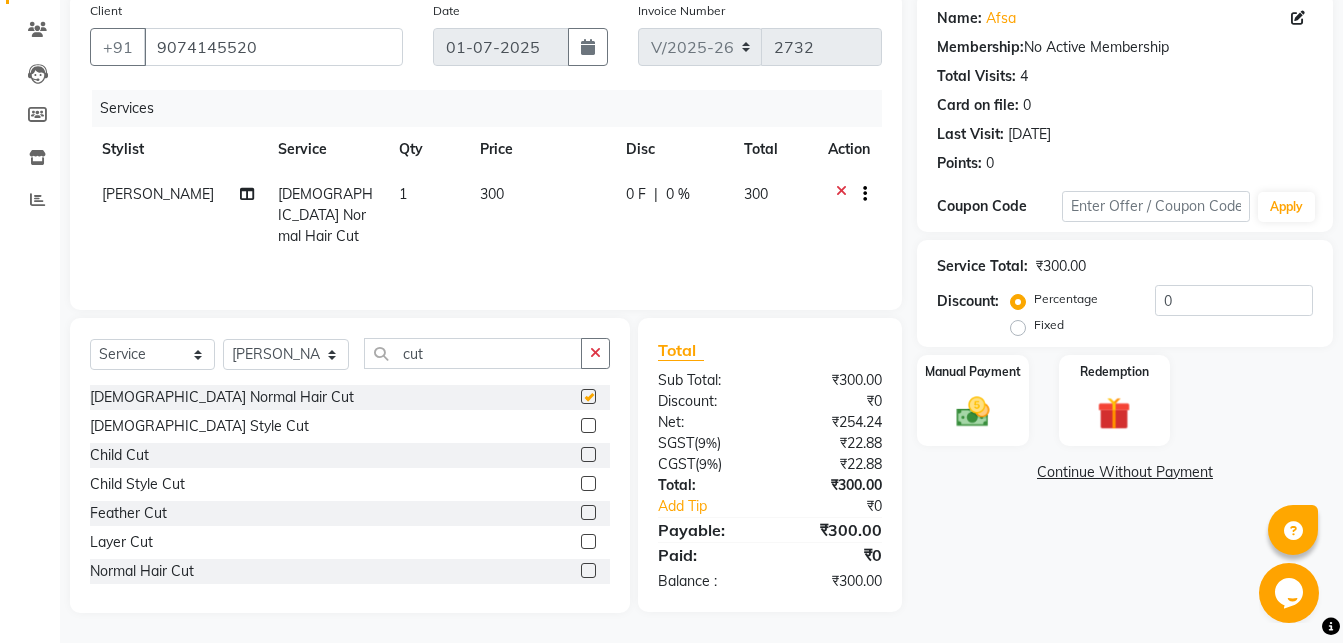 checkbox on "false" 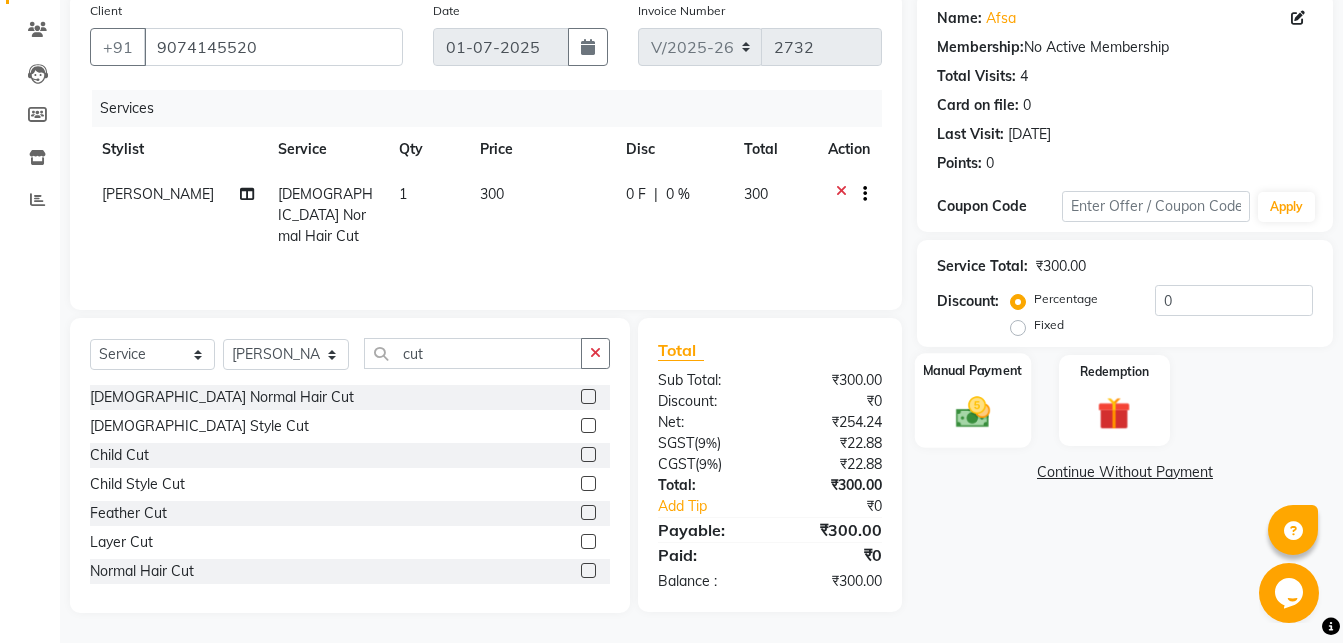 click 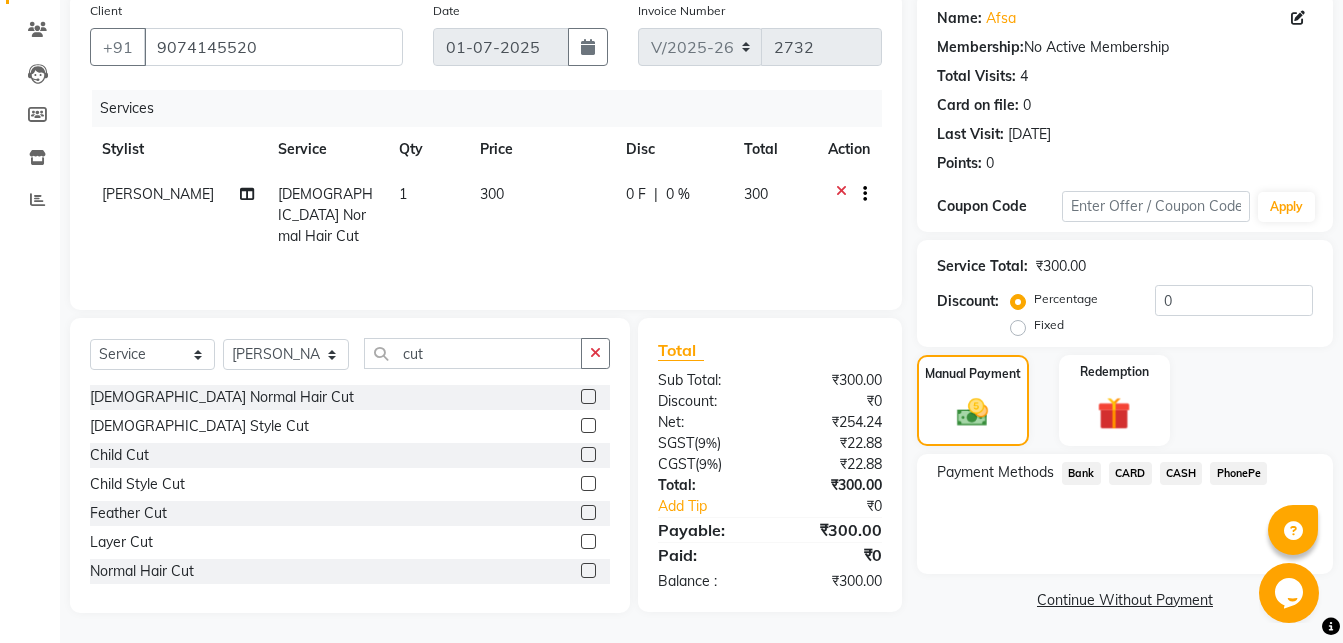 click on "PhonePe" 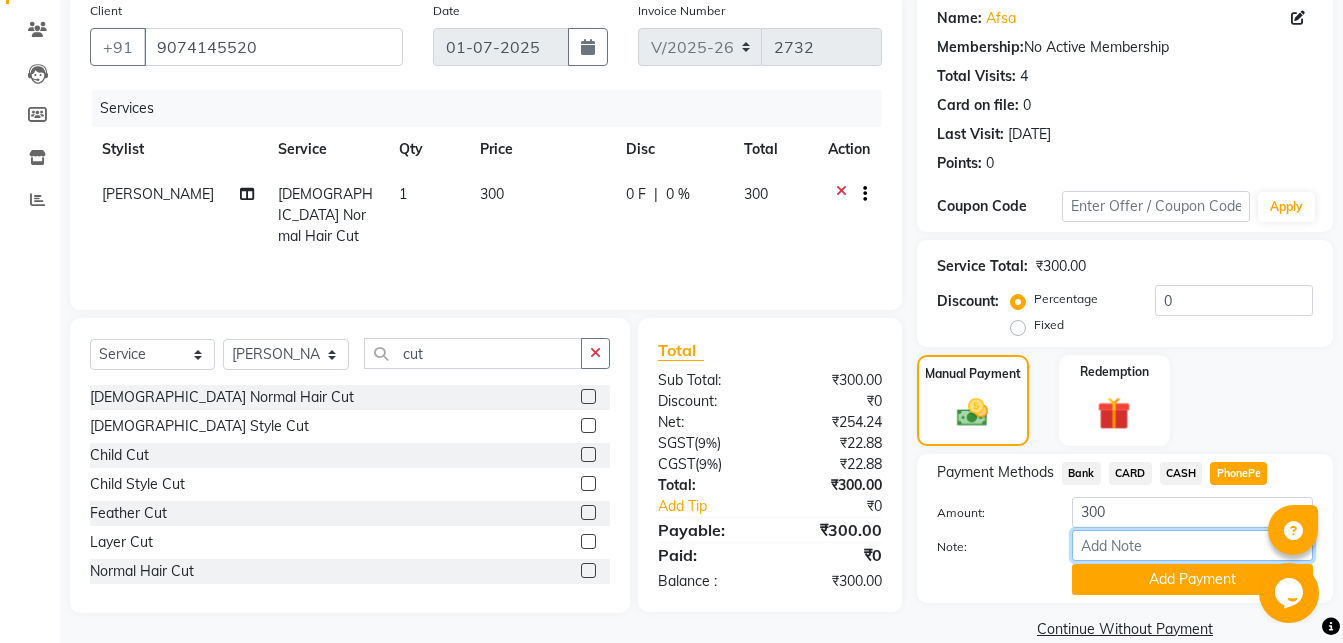 click on "Note:" at bounding box center [1192, 545] 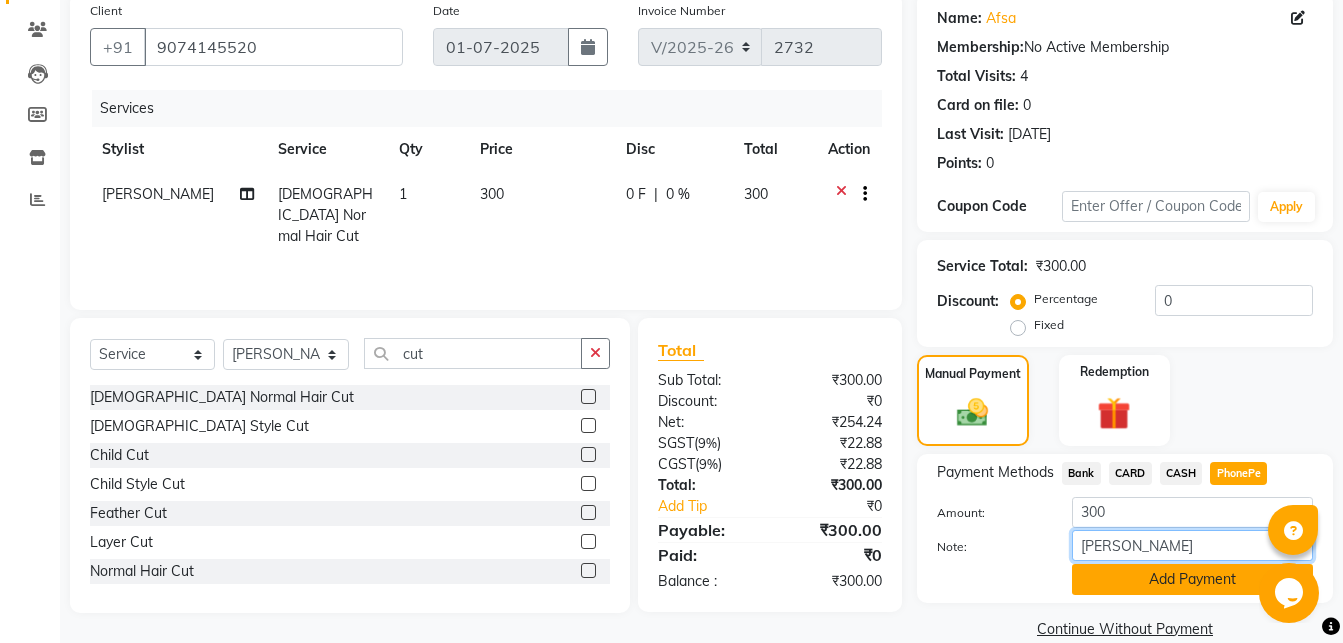 type on "[PERSON_NAME]" 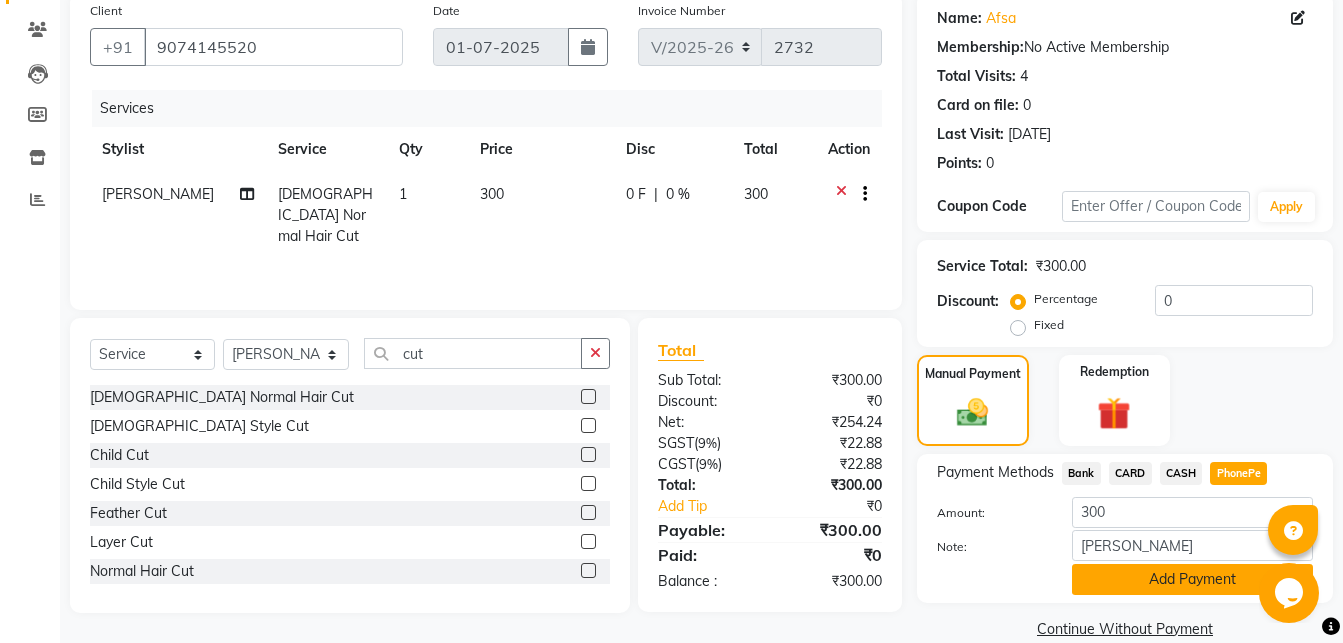 click on "Add Payment" 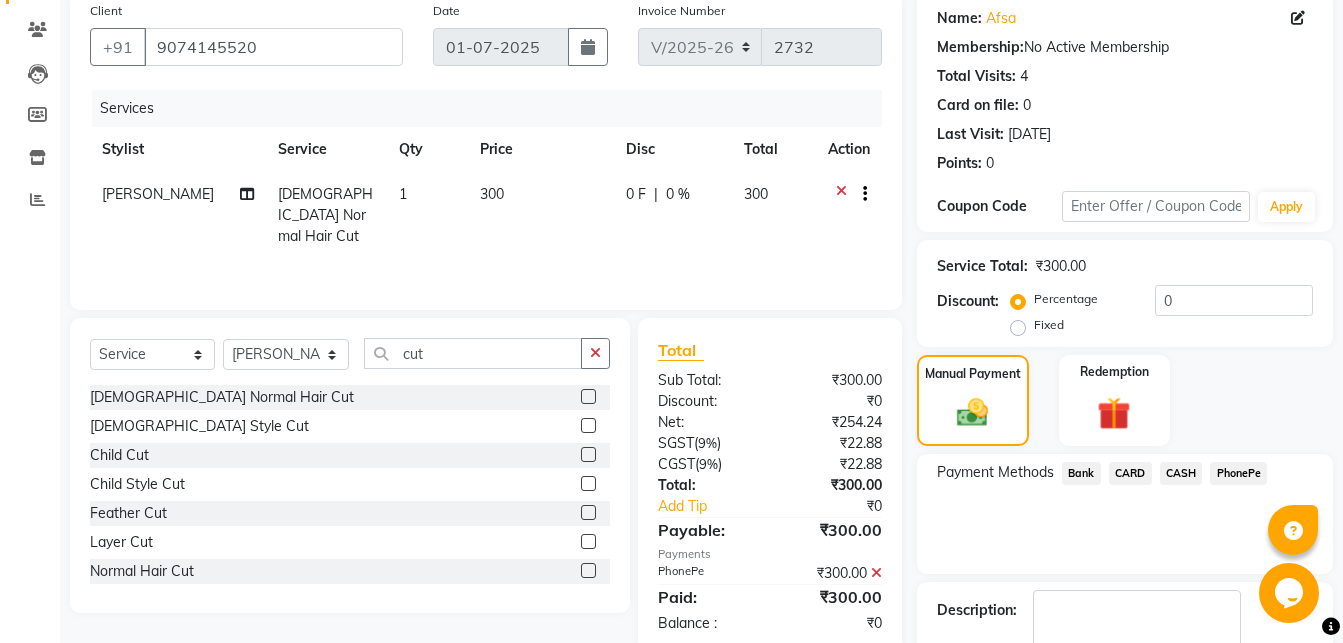 scroll, scrollTop: 244, scrollLeft: 0, axis: vertical 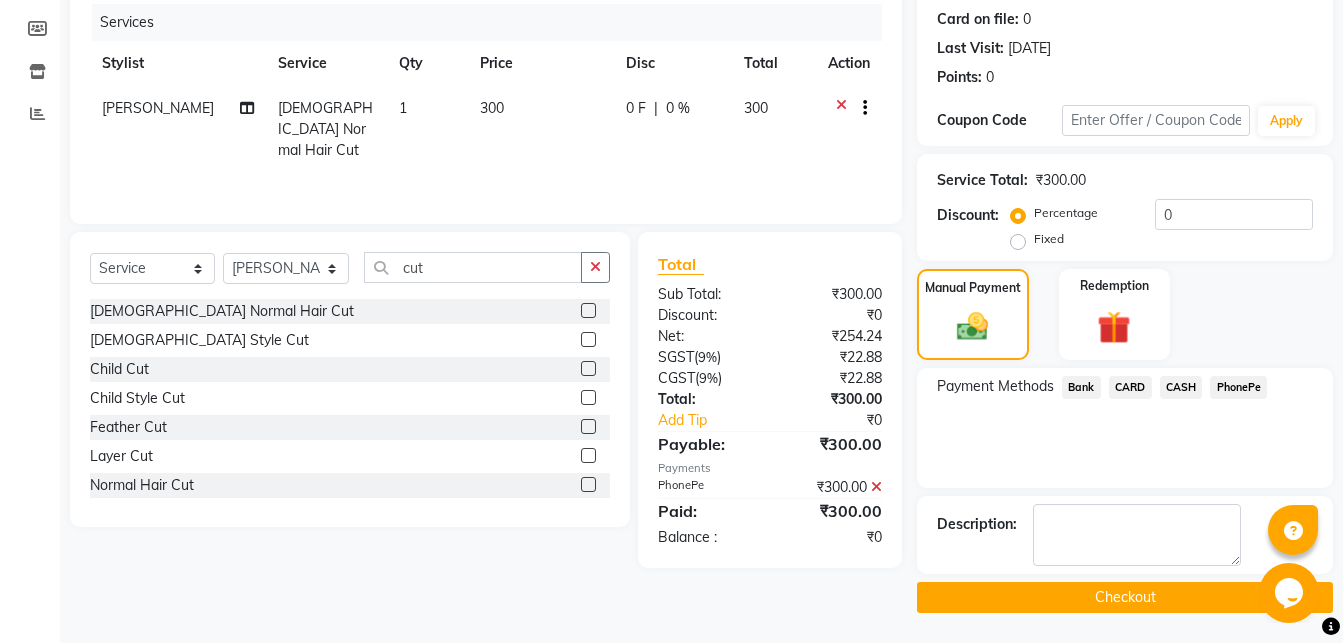 click on "Checkout" 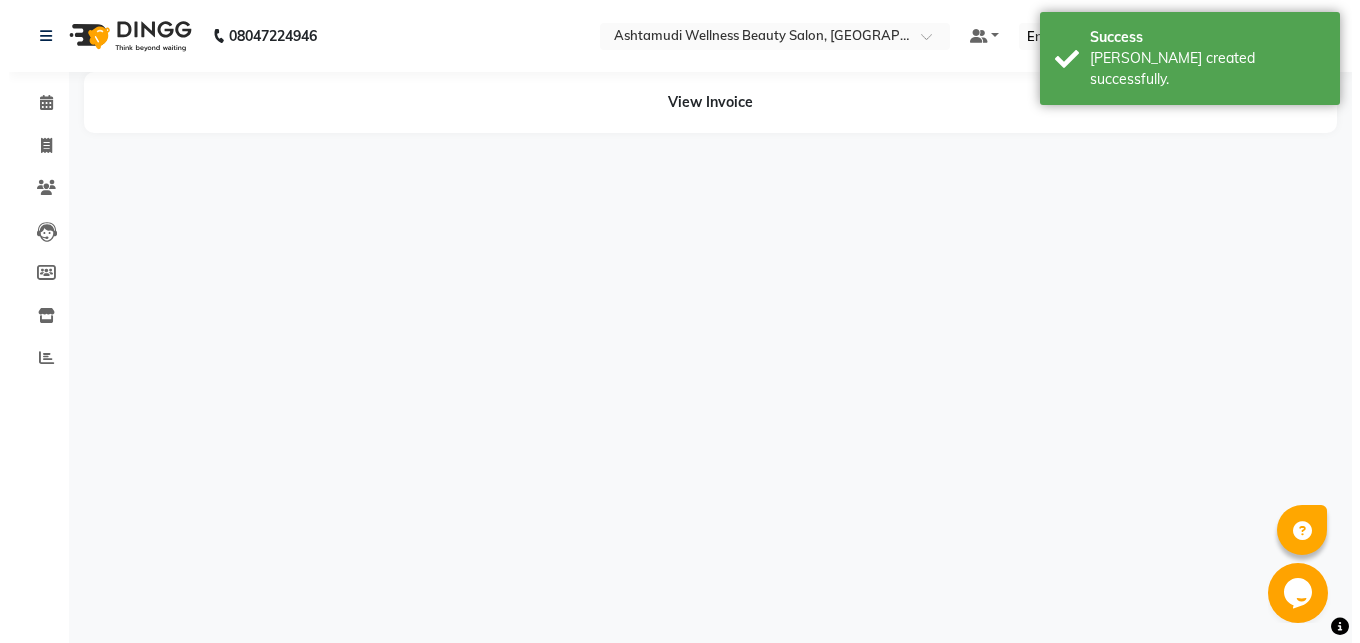 scroll, scrollTop: 0, scrollLeft: 0, axis: both 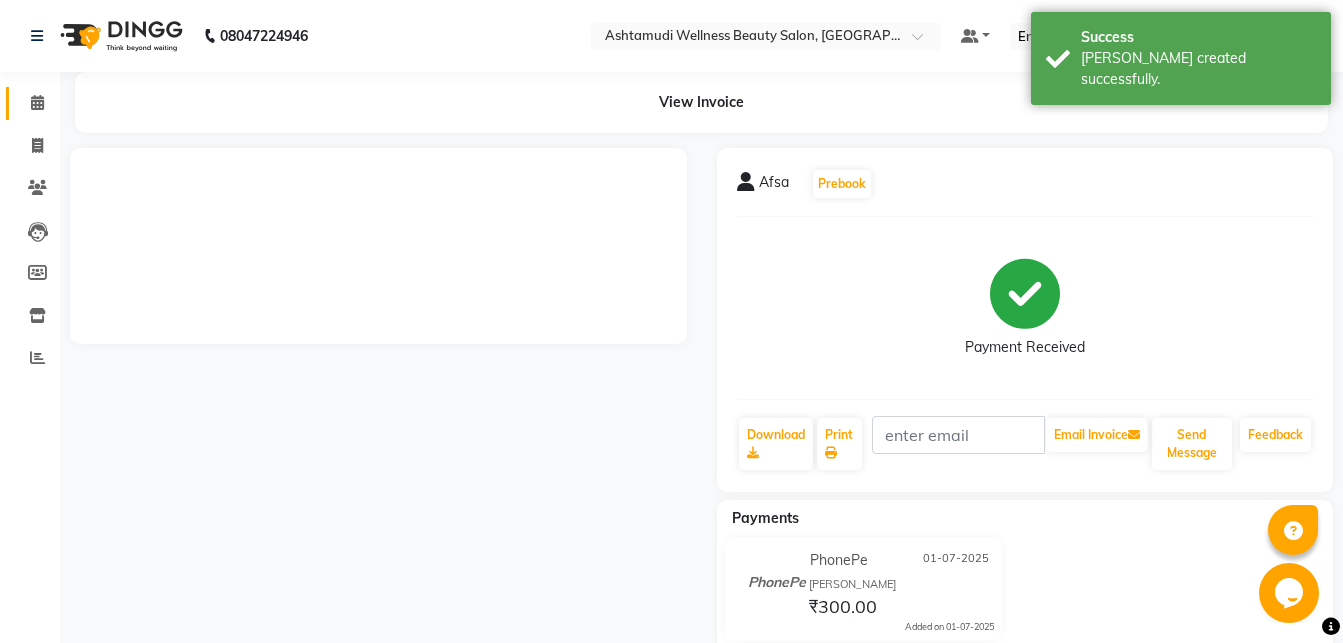 click 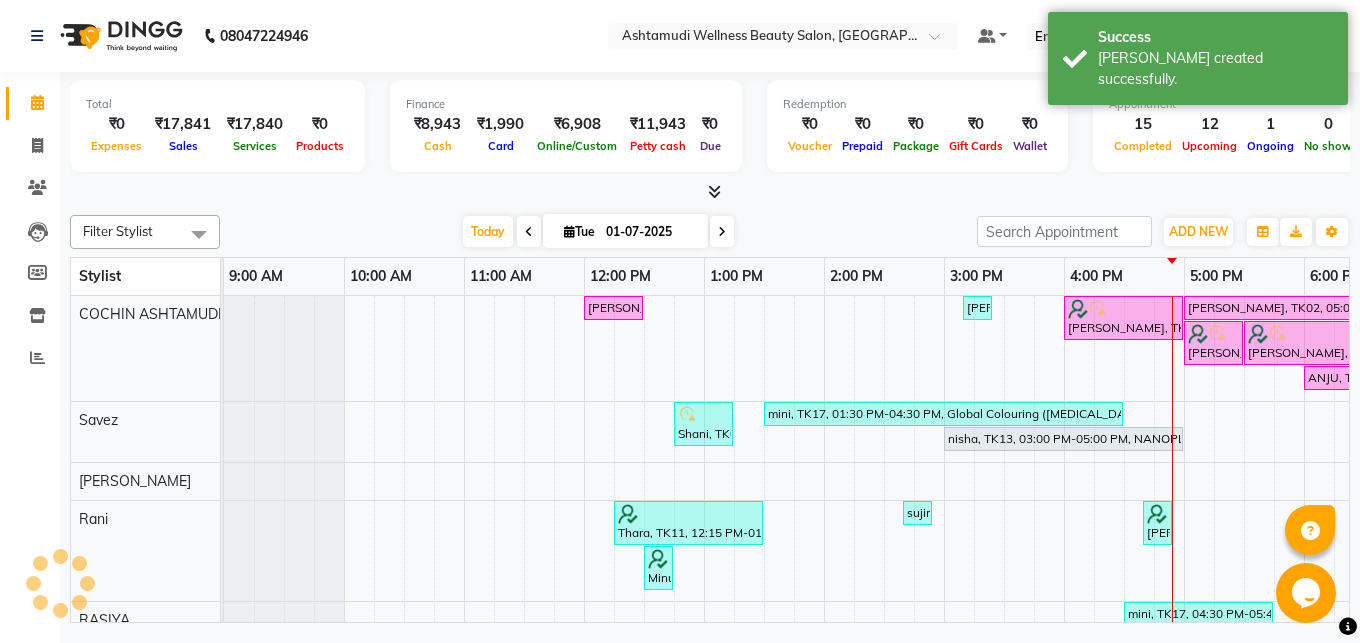 scroll, scrollTop: 0, scrollLeft: 0, axis: both 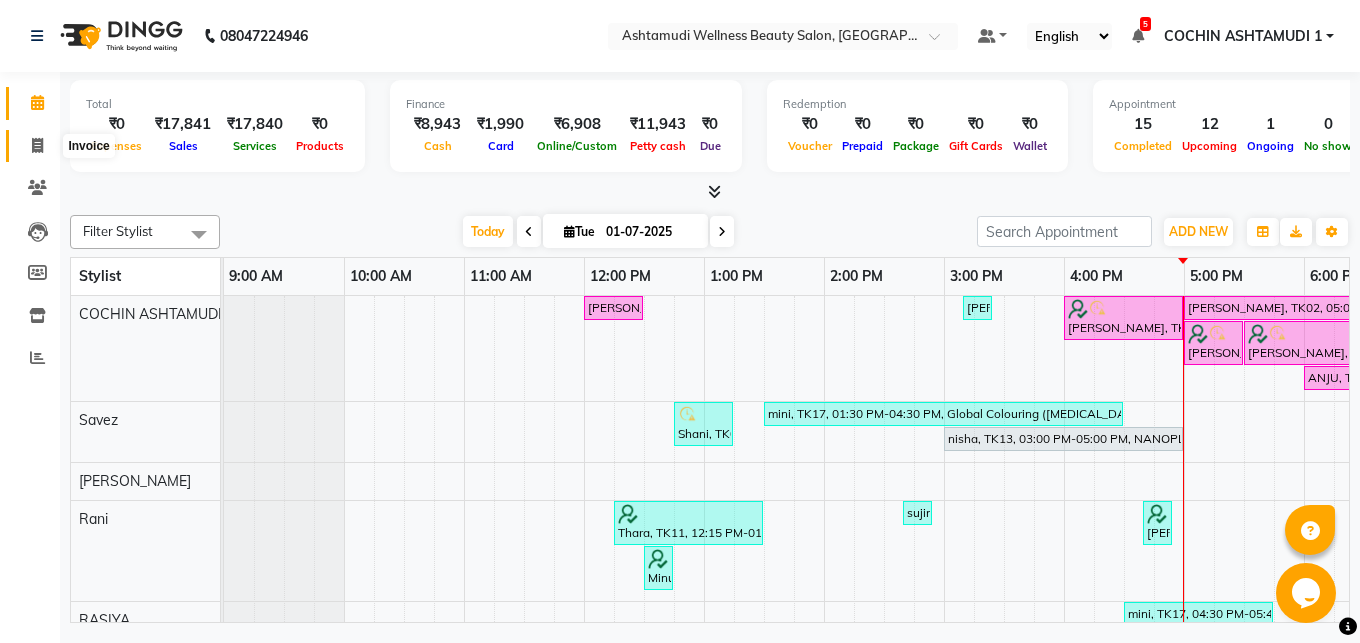 click 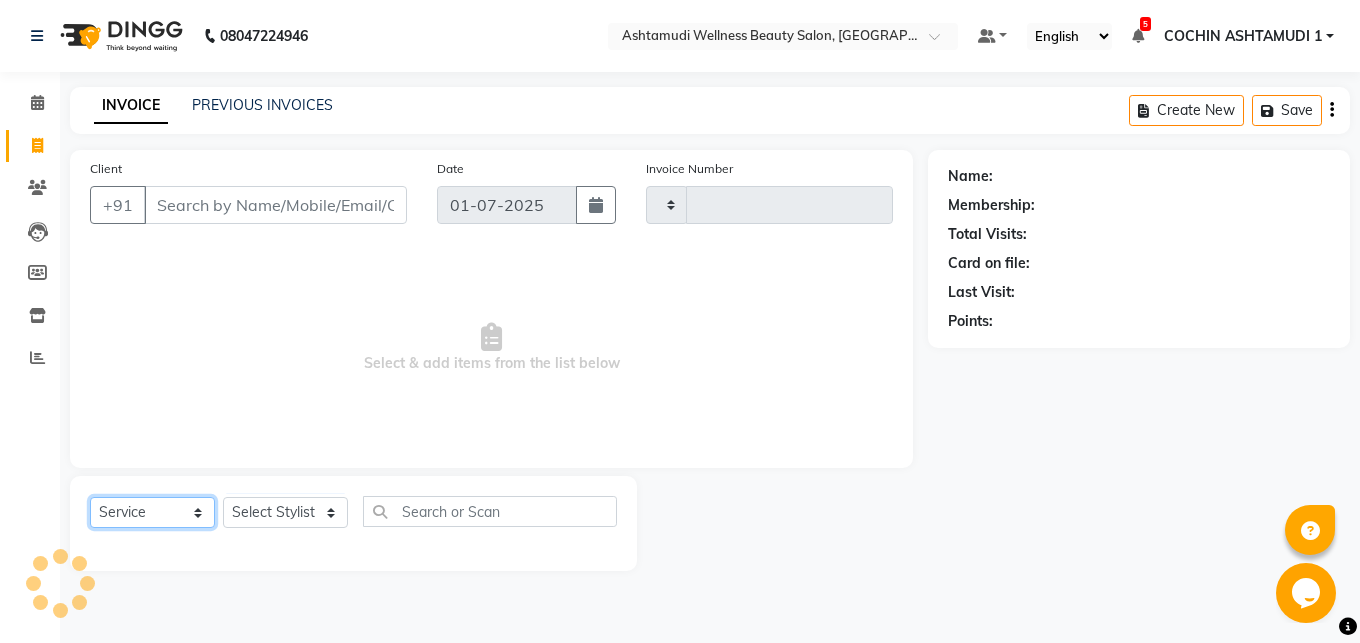 click on "Select  Service  Product  Membership  Package Voucher Prepaid Gift Card" 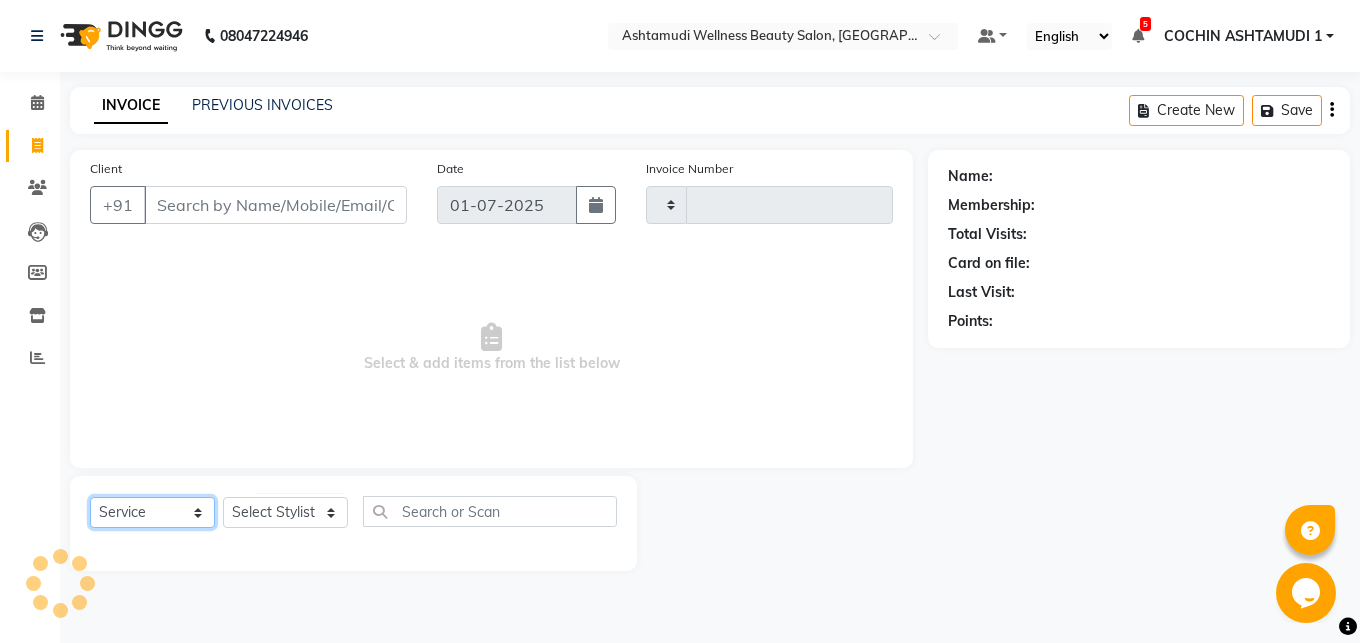 type on "2734" 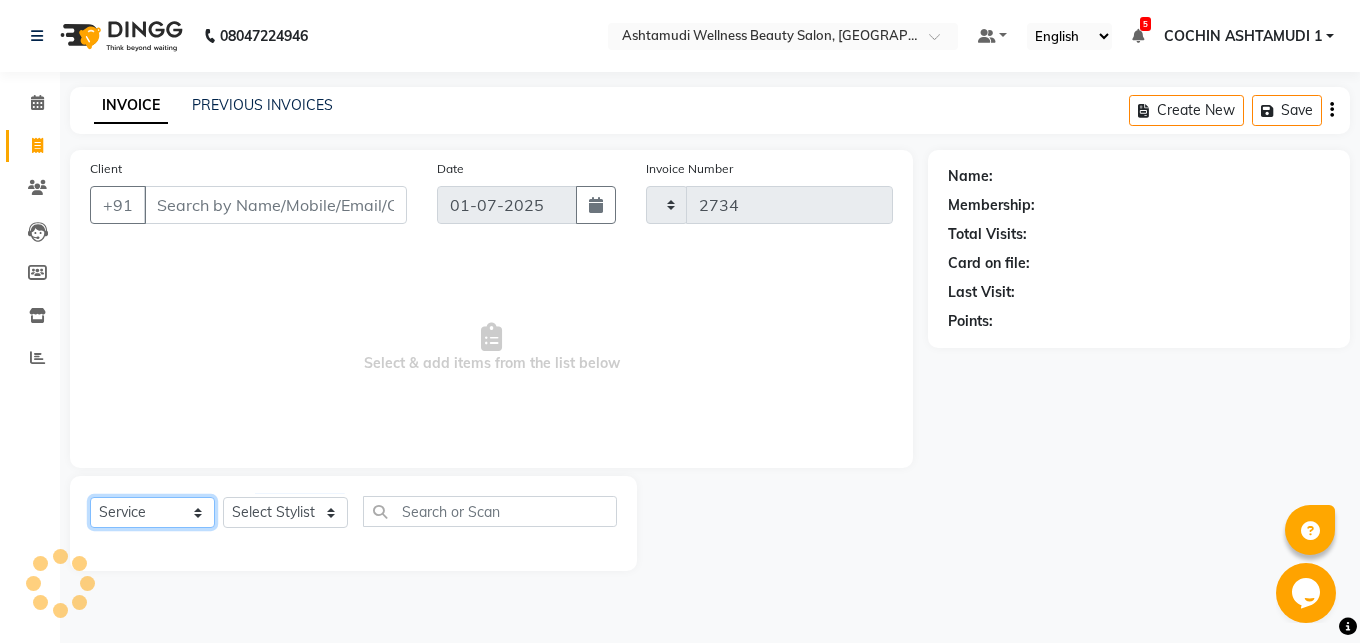 select on "4632" 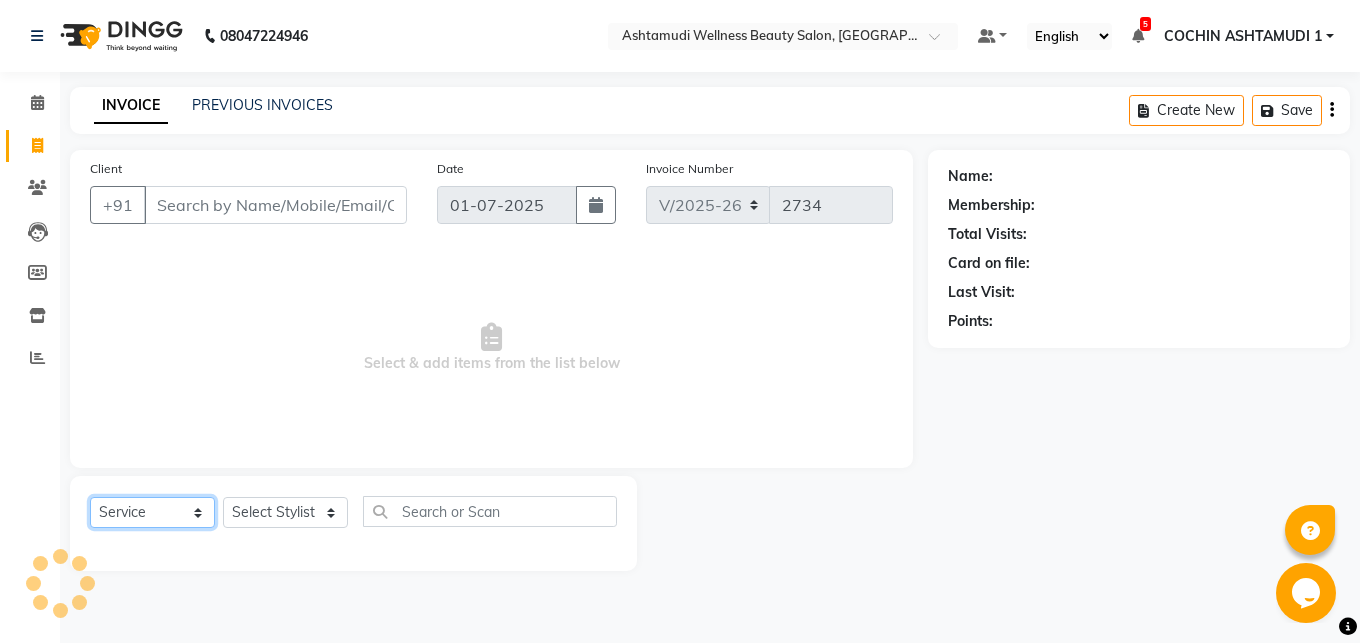 select on "product" 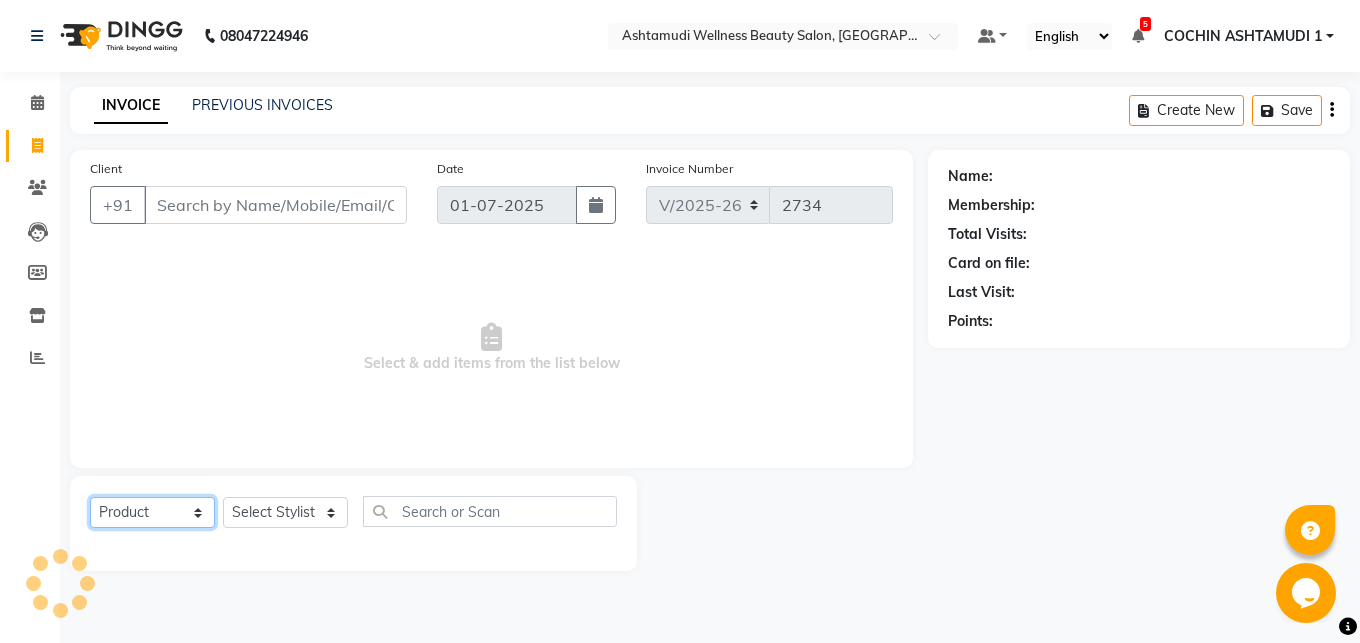 click on "Product" 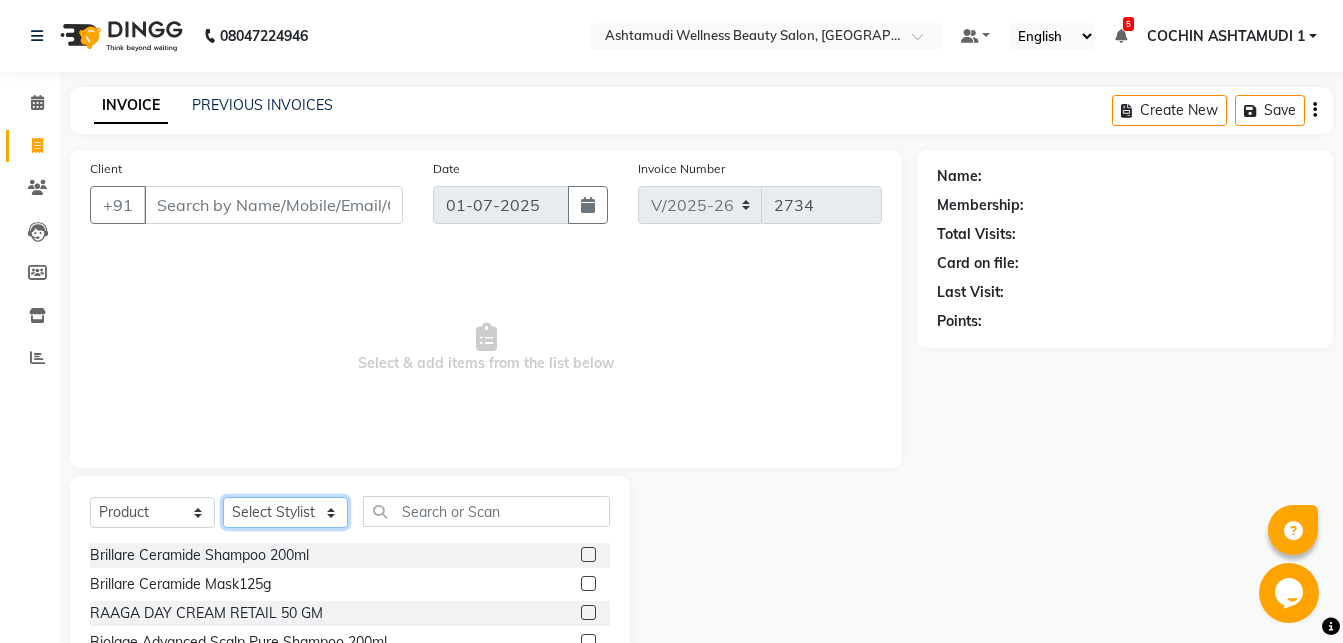click on "Select Stylist" 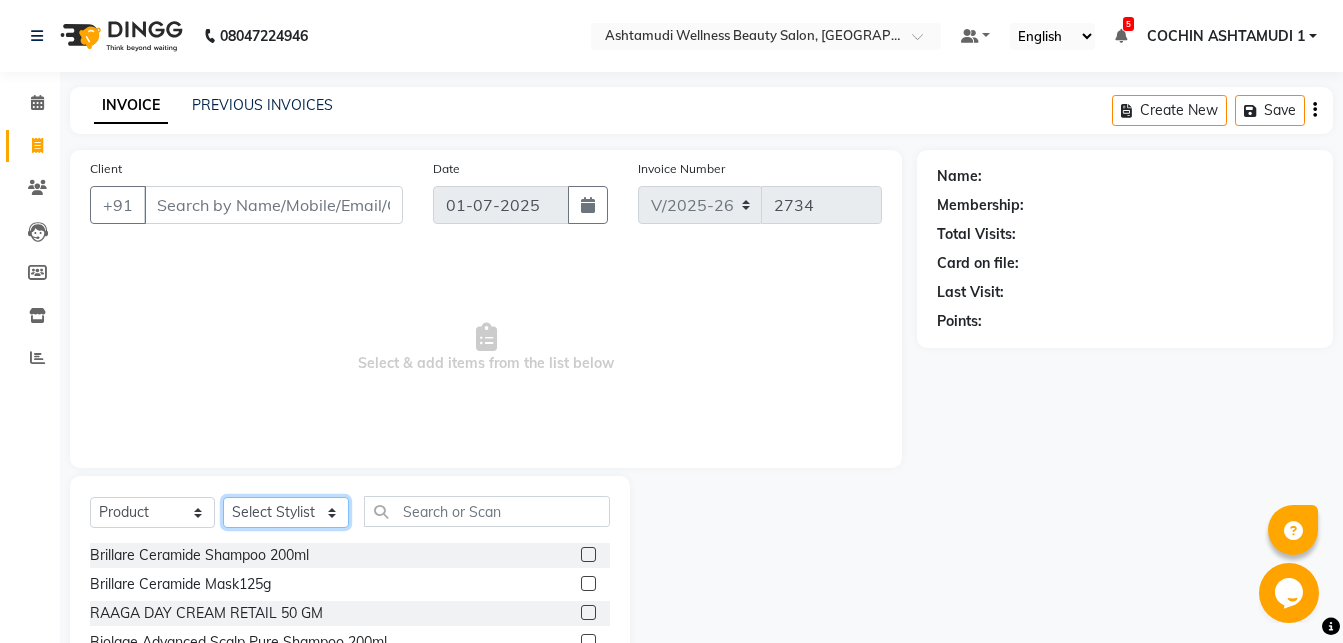 select on "36300" 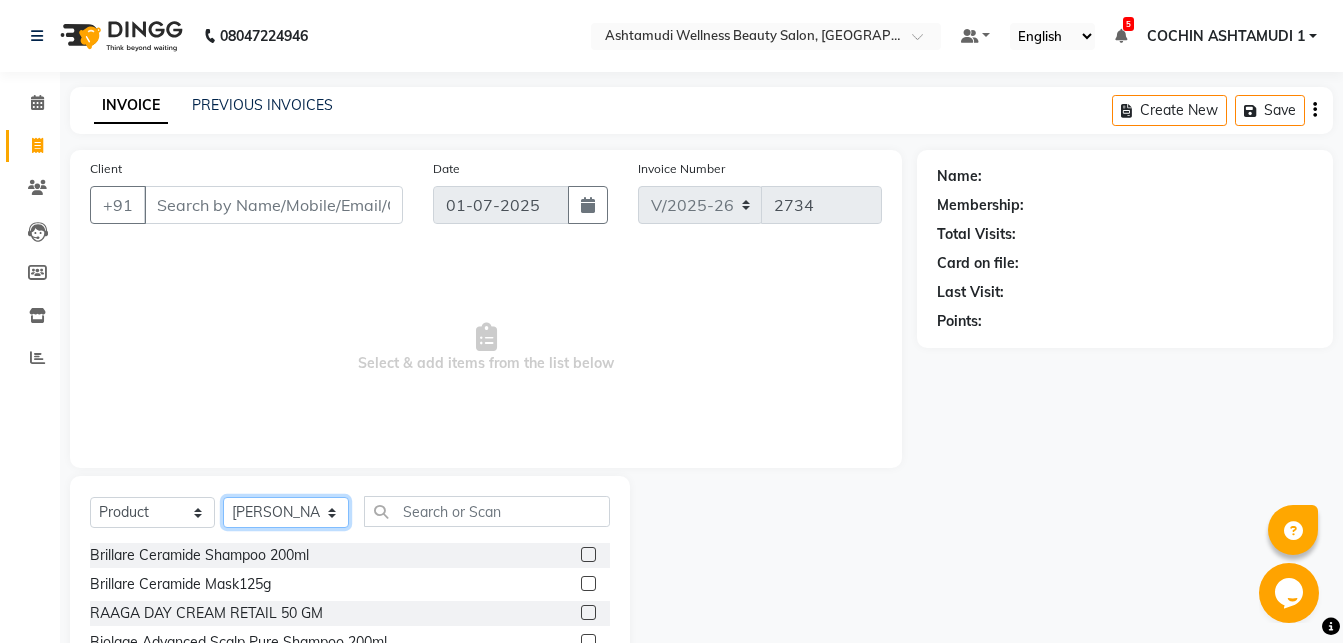 click on "[PERSON_NAME]" 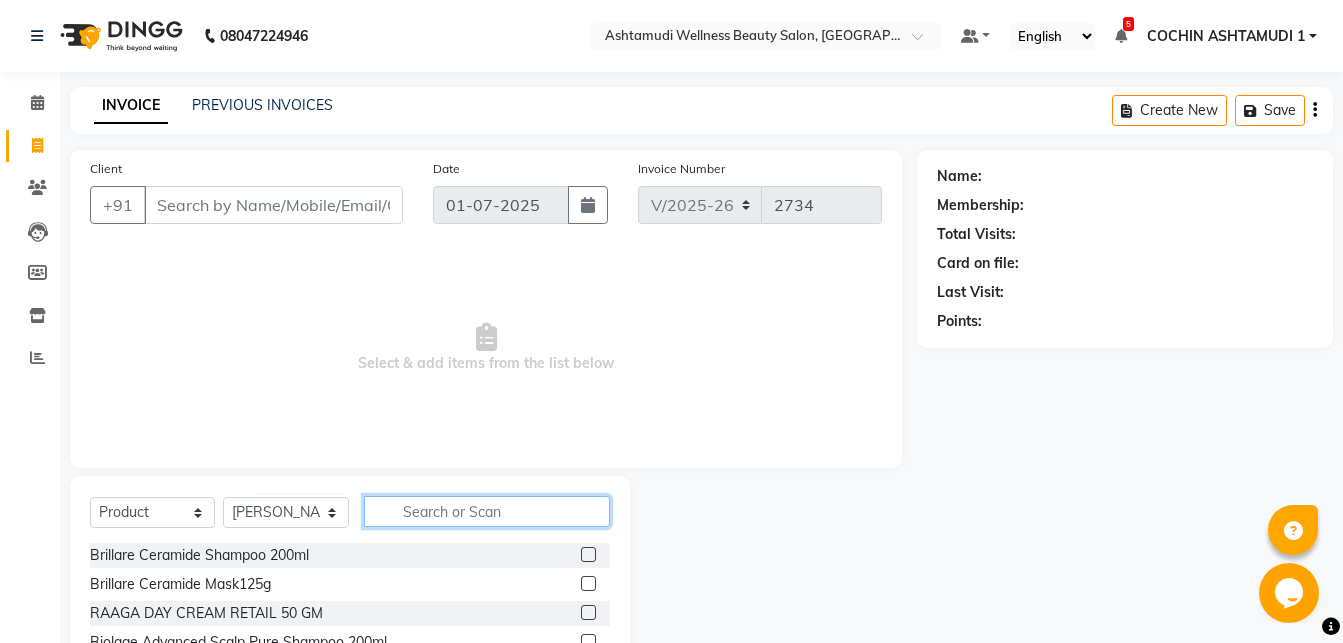 click 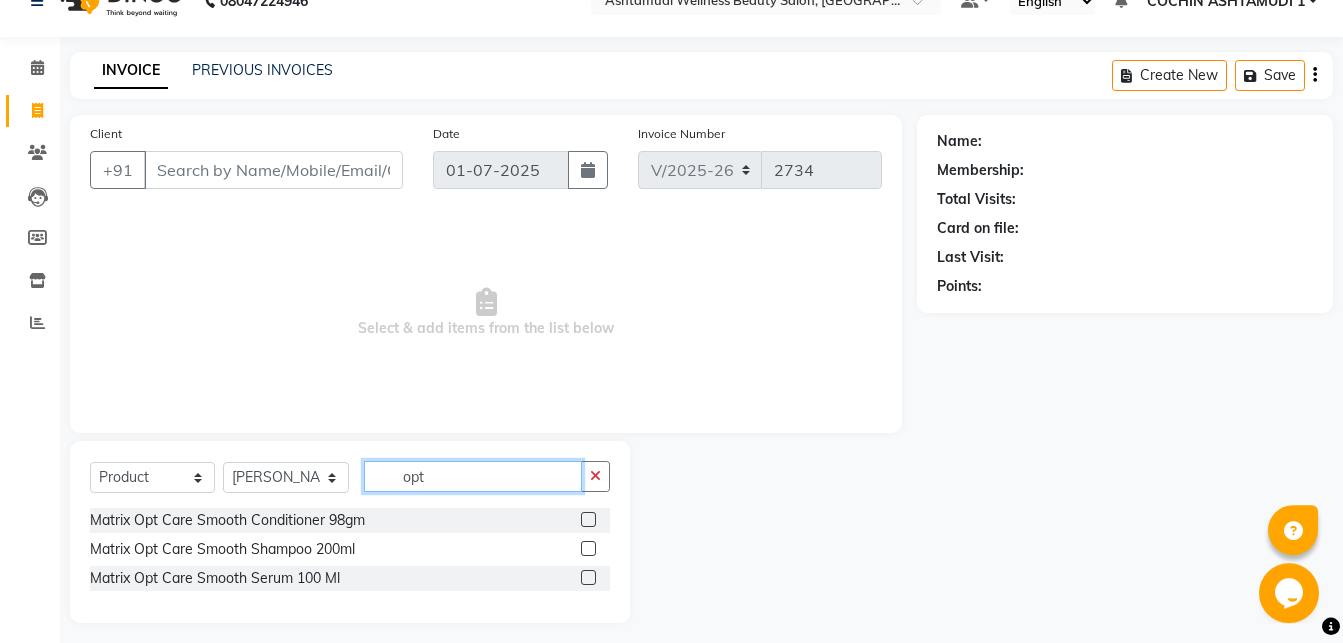 scroll, scrollTop: 45, scrollLeft: 0, axis: vertical 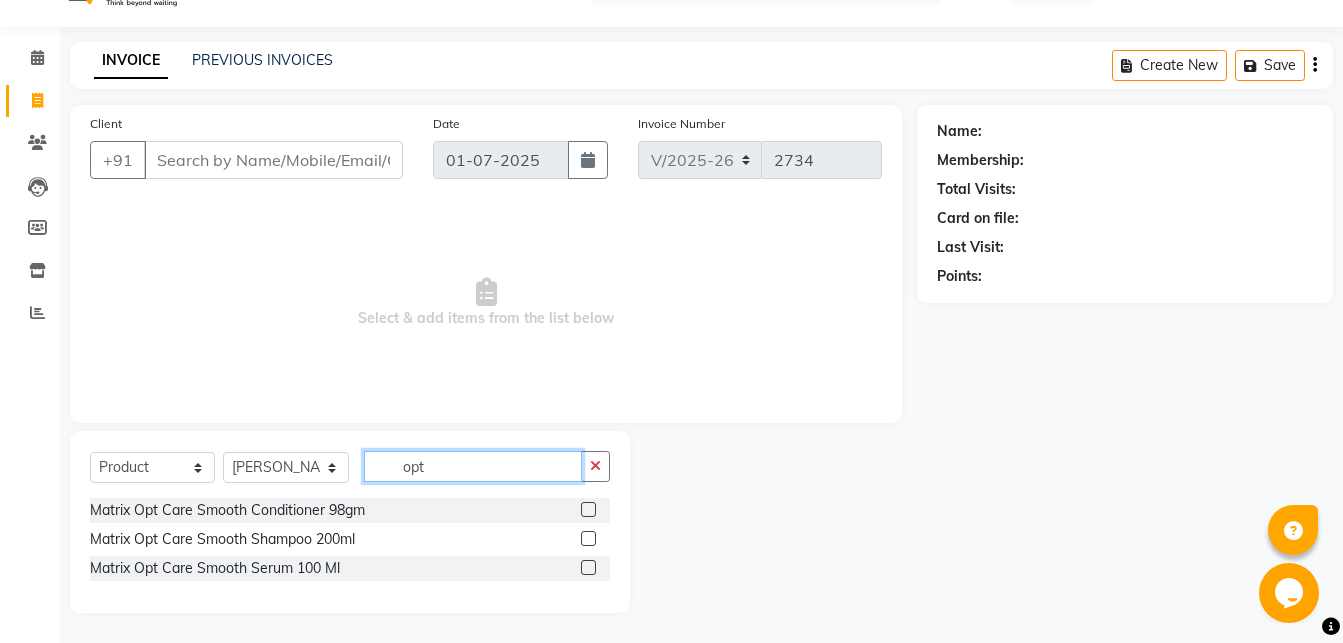 type on "opt" 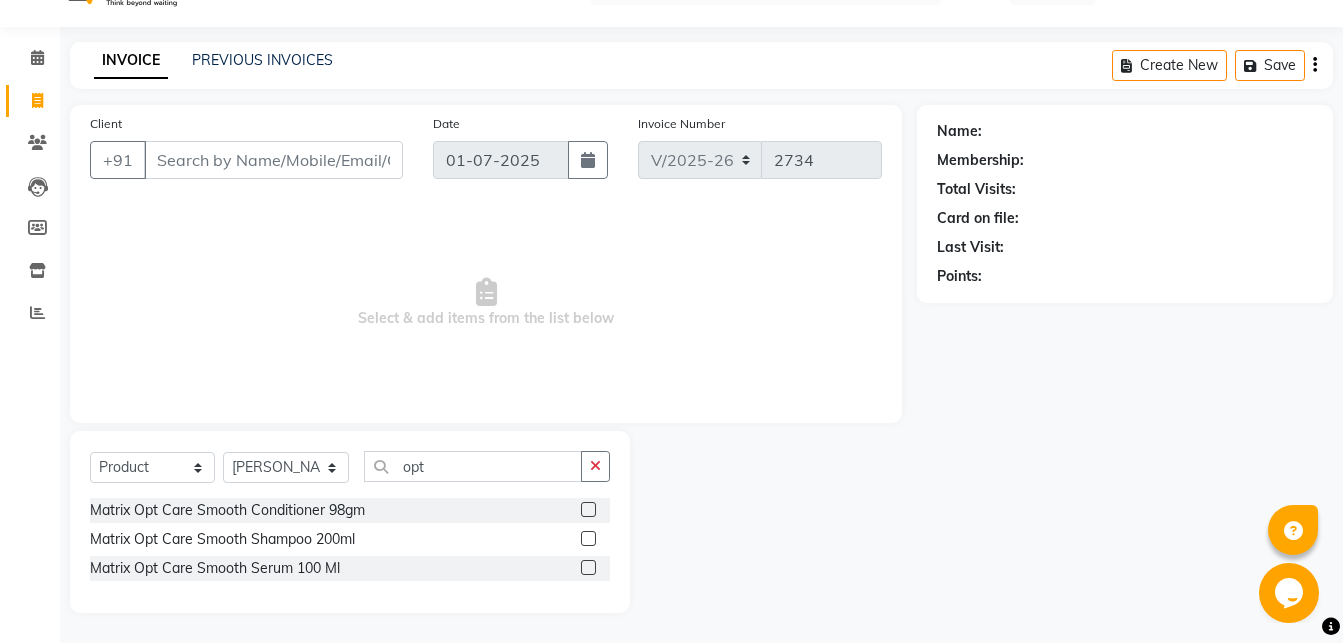 click 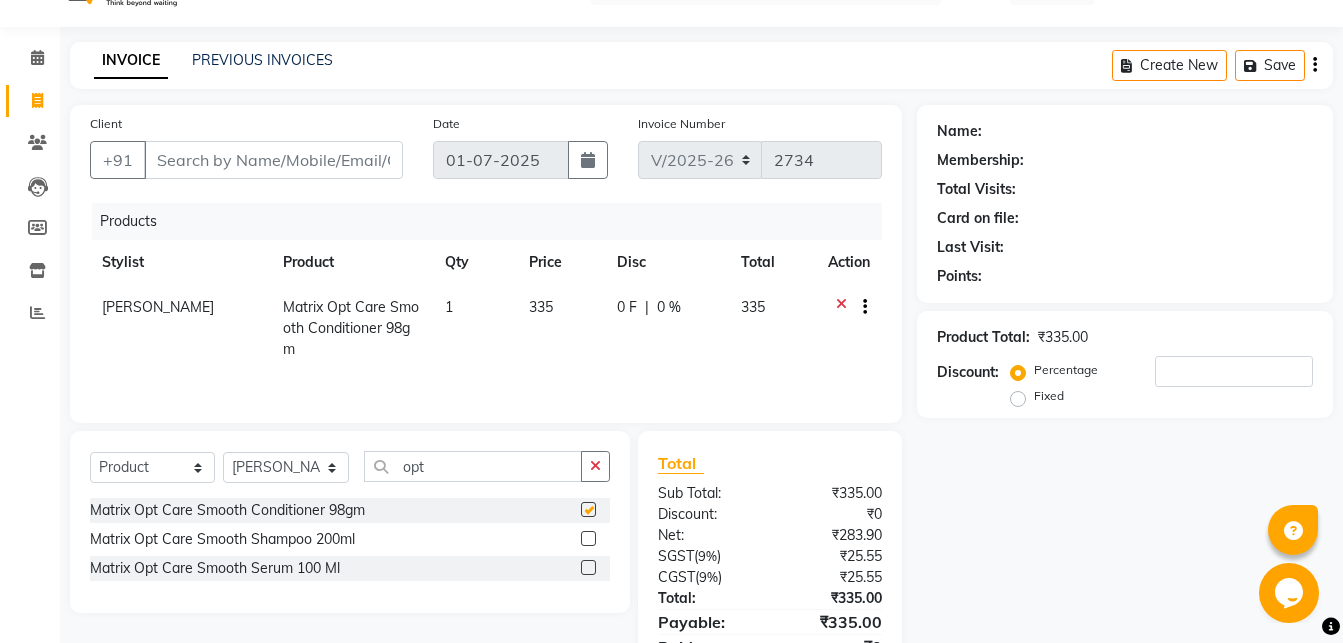 checkbox on "false" 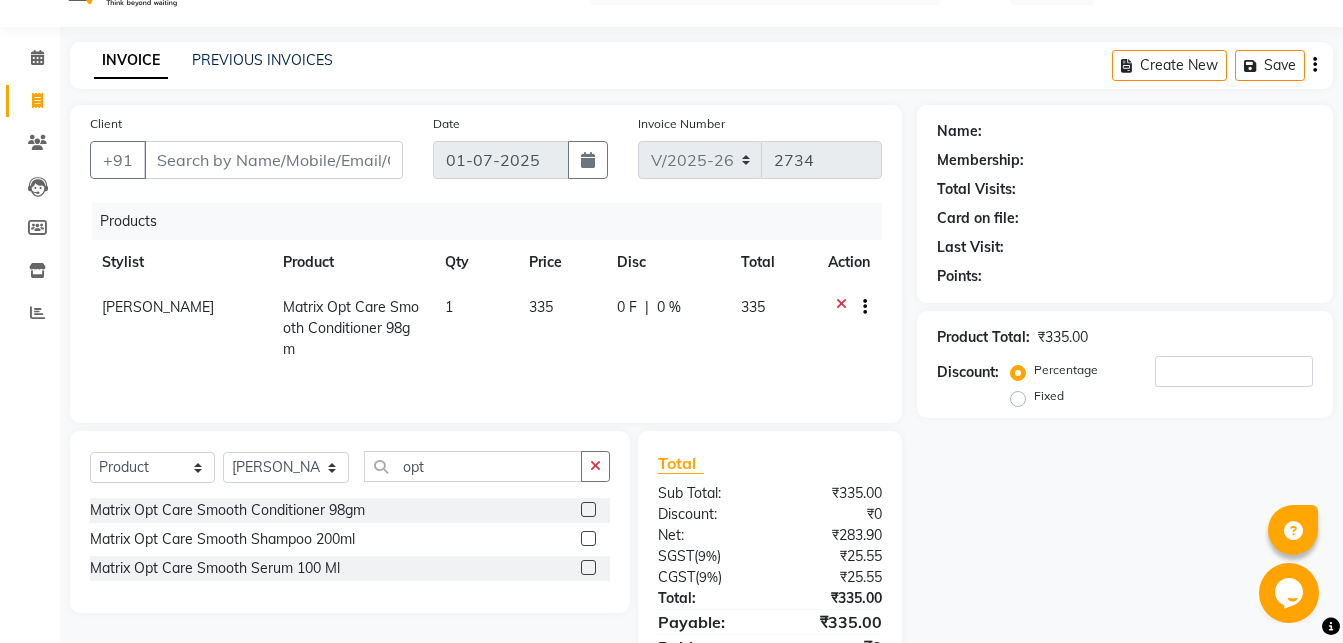 click 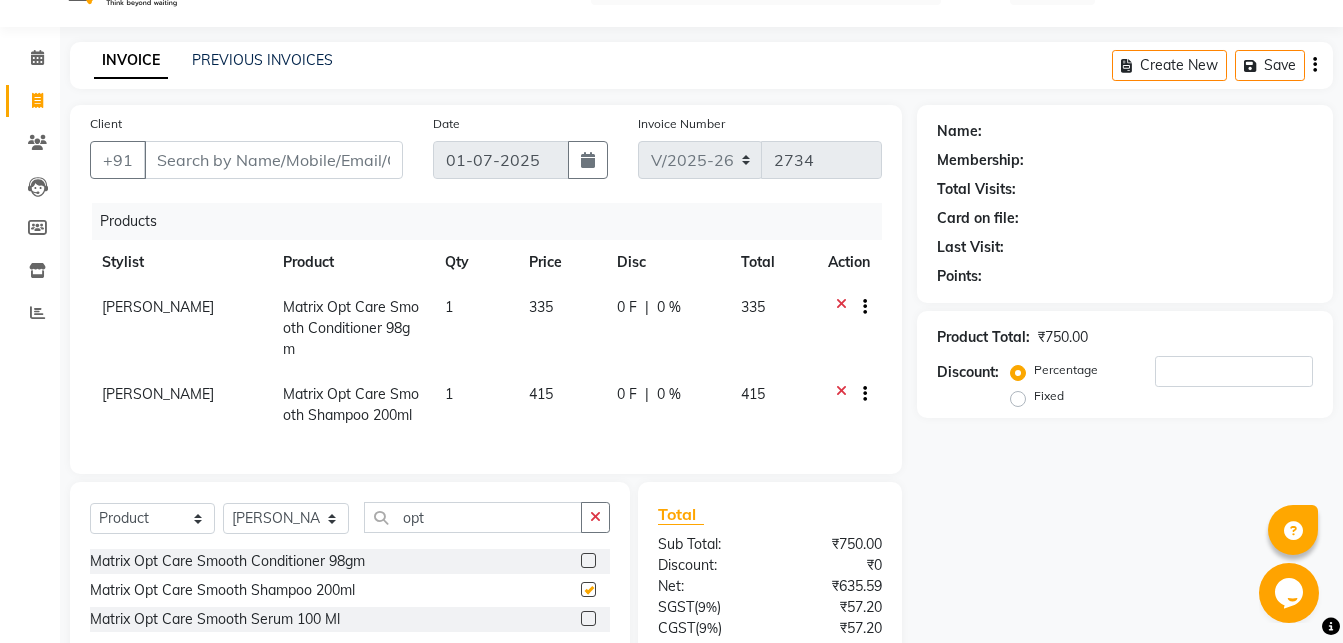 checkbox on "false" 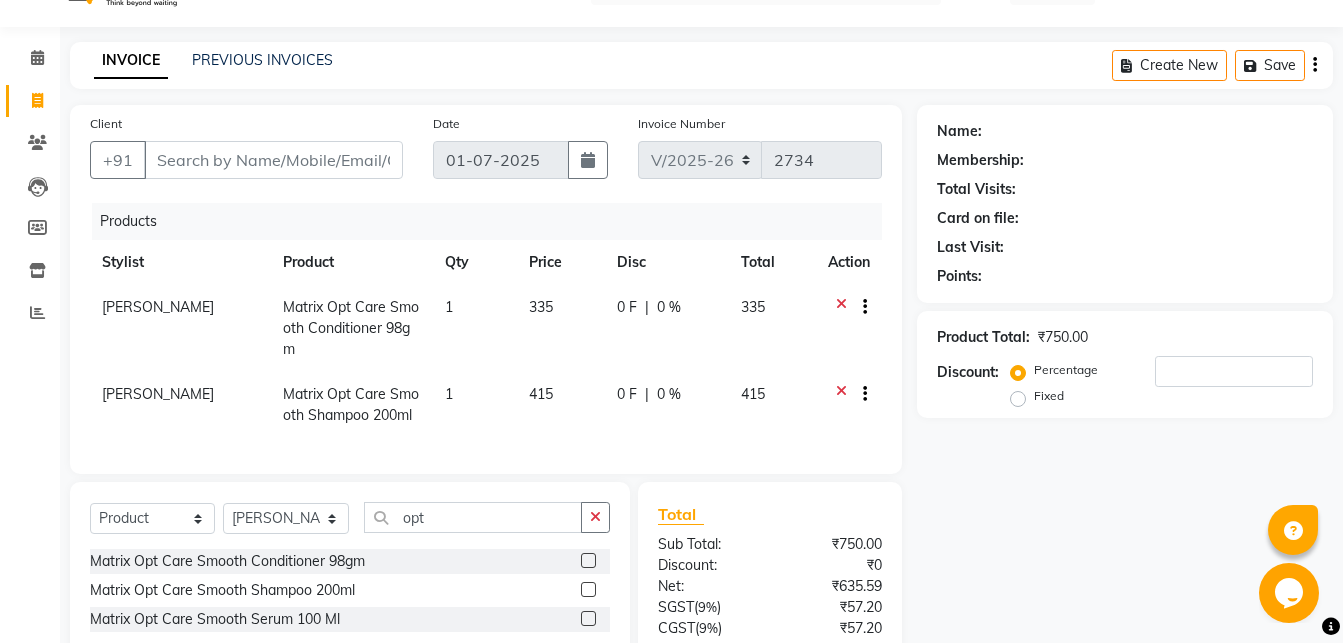 click 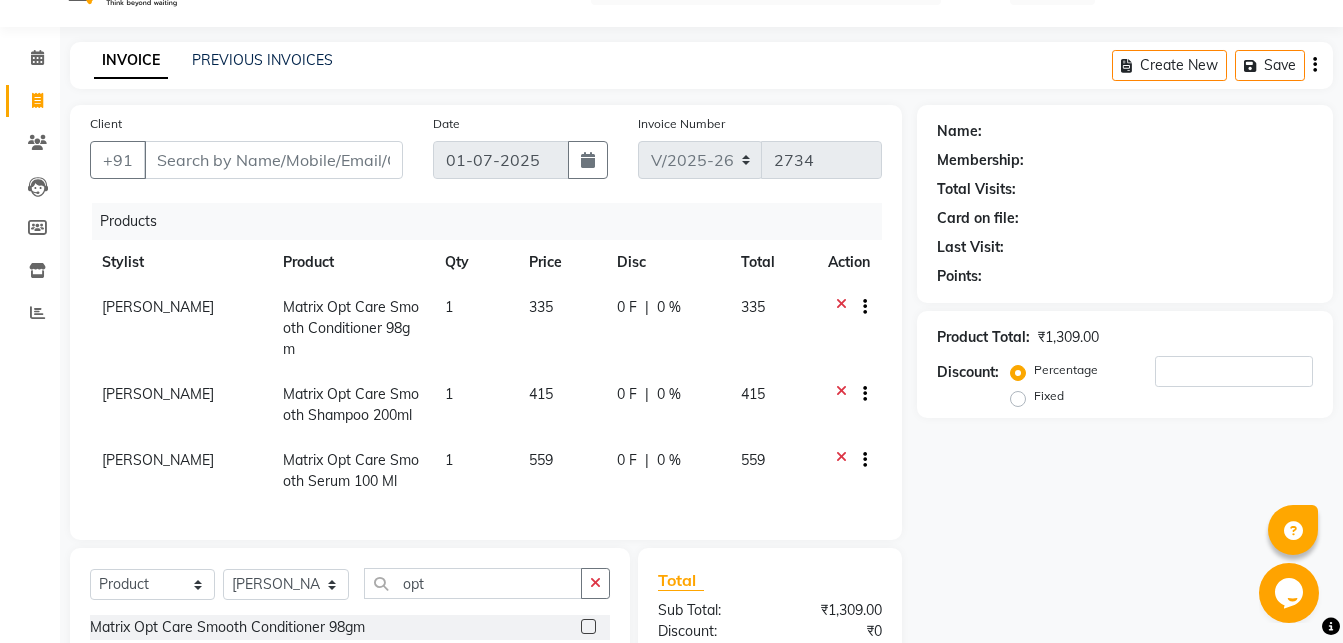 checkbox on "false" 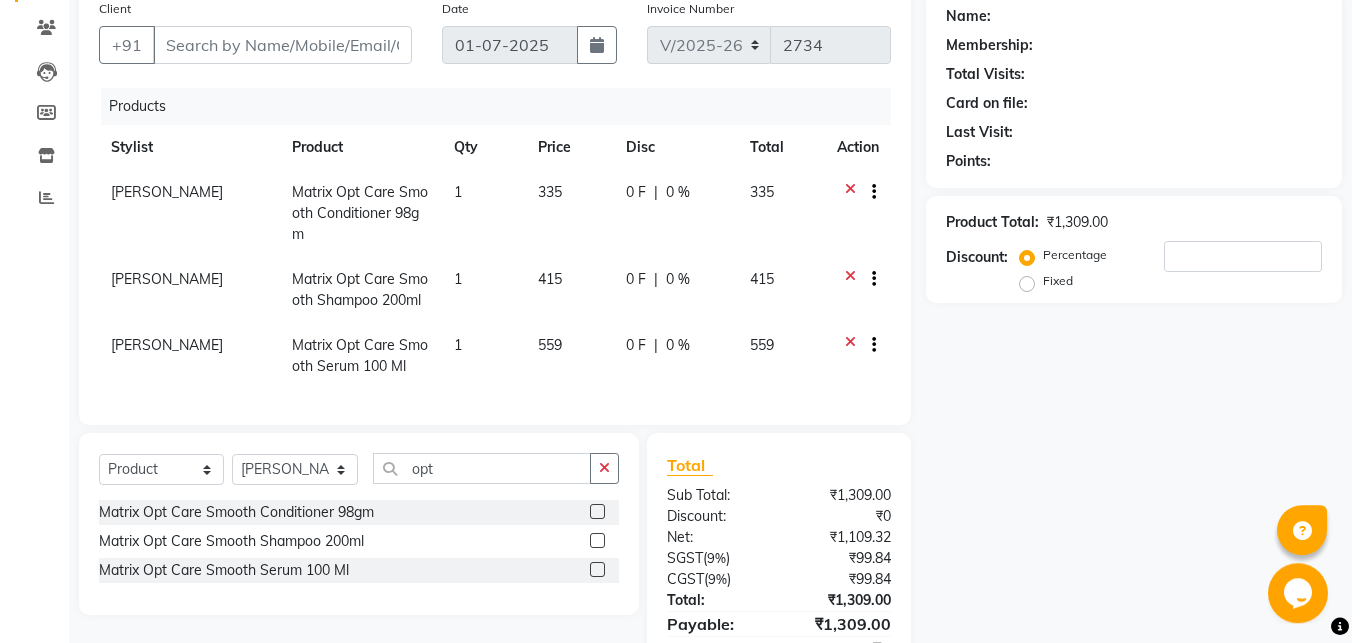 scroll, scrollTop: 0, scrollLeft: 0, axis: both 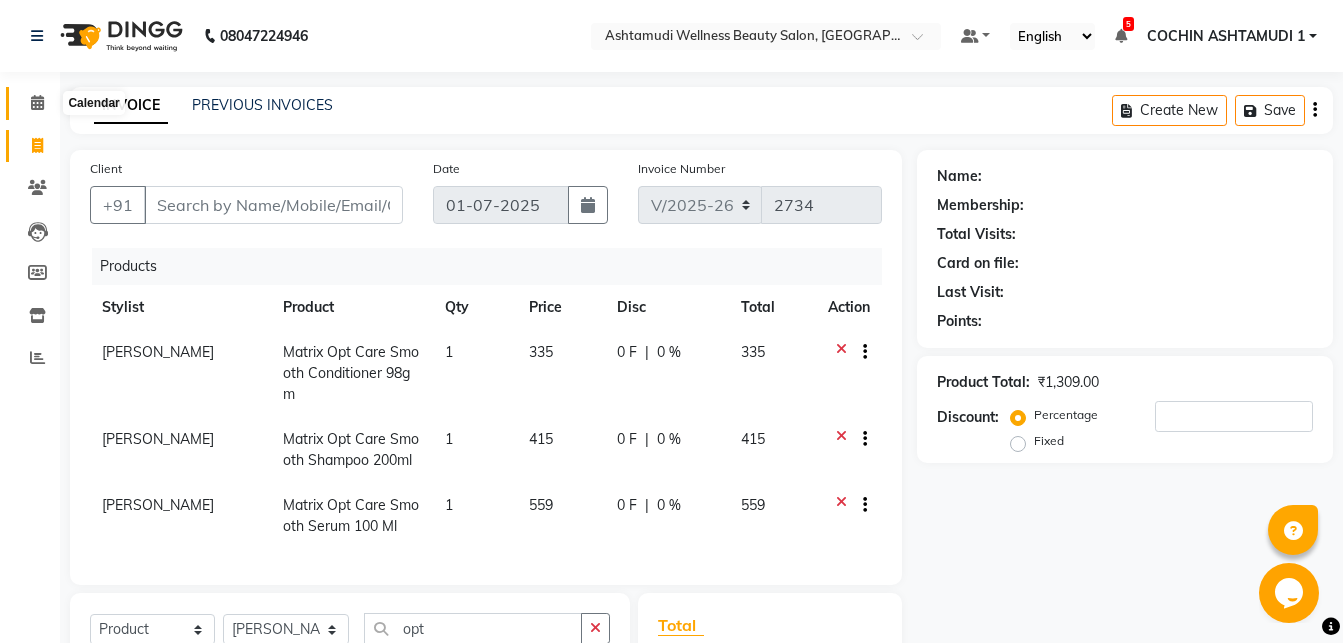 click 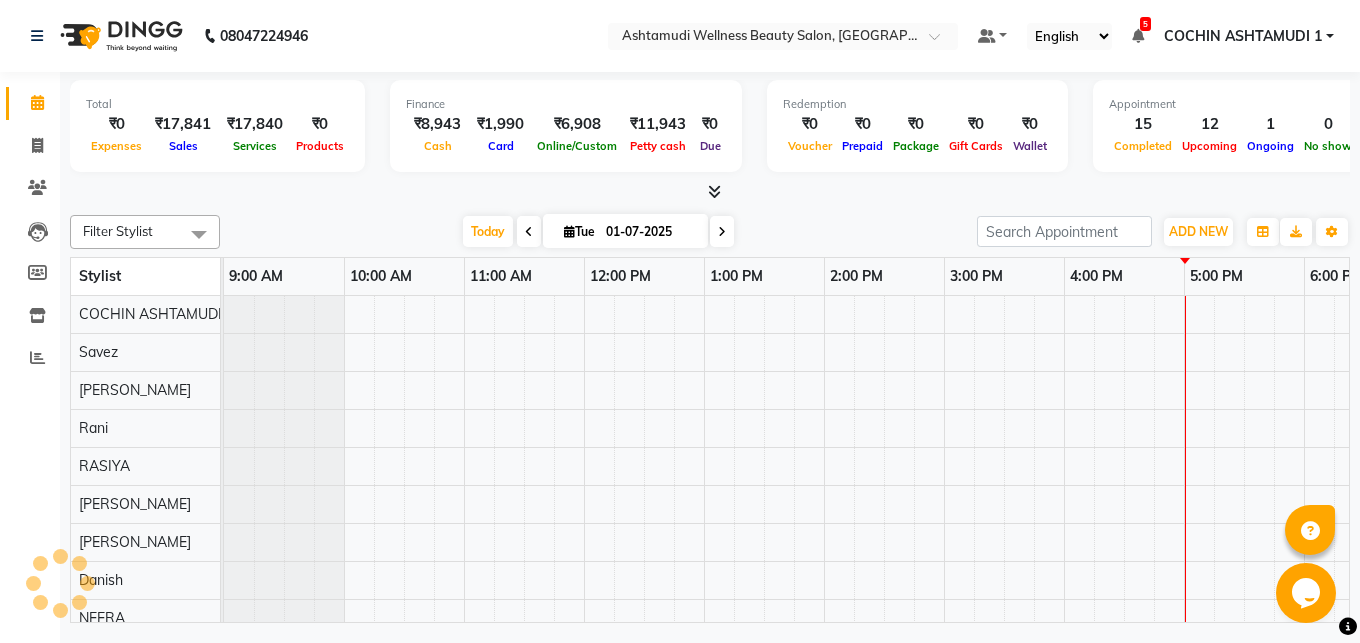 scroll, scrollTop: 0, scrollLeft: 315, axis: horizontal 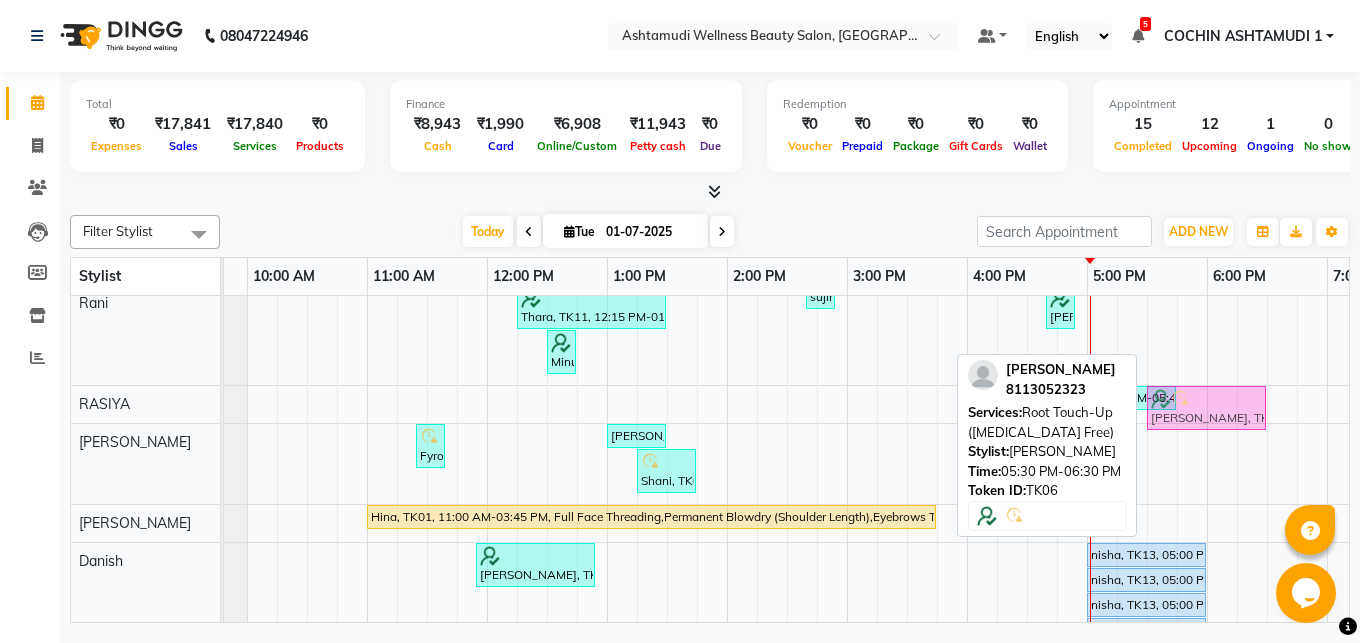 drag, startPoint x: 1205, startPoint y: 348, endPoint x: 1216, endPoint y: 413, distance: 65.9242 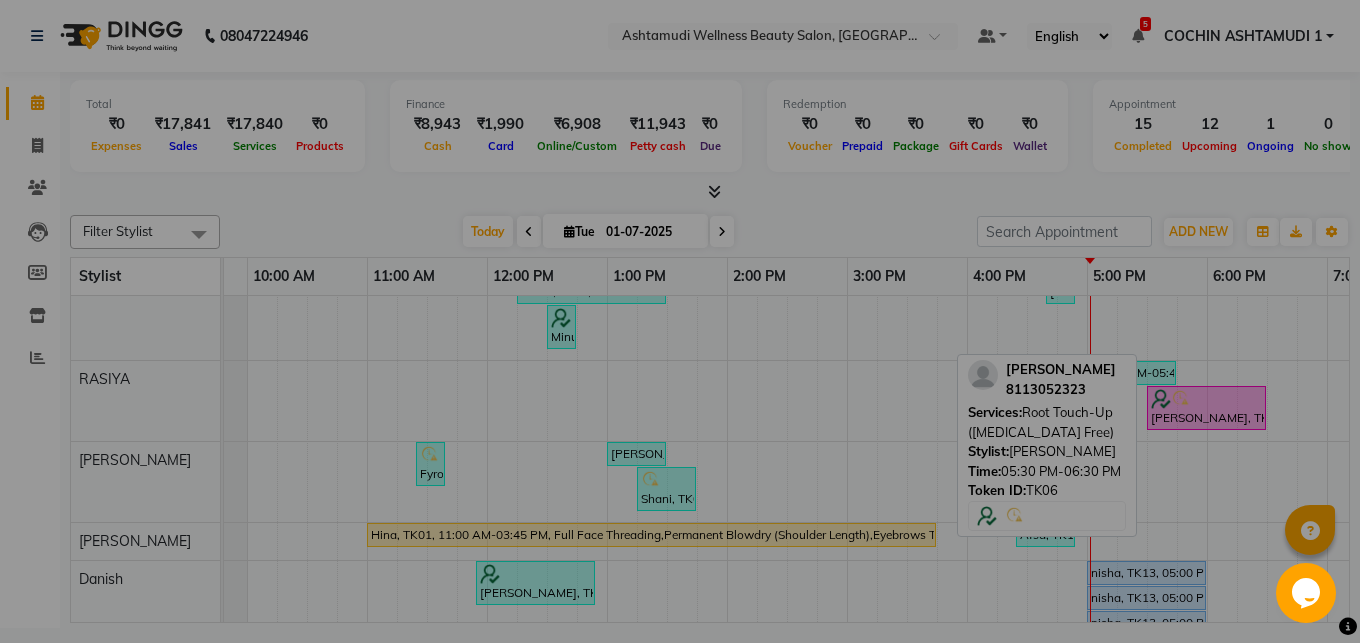 scroll, scrollTop: 191, scrollLeft: 0, axis: vertical 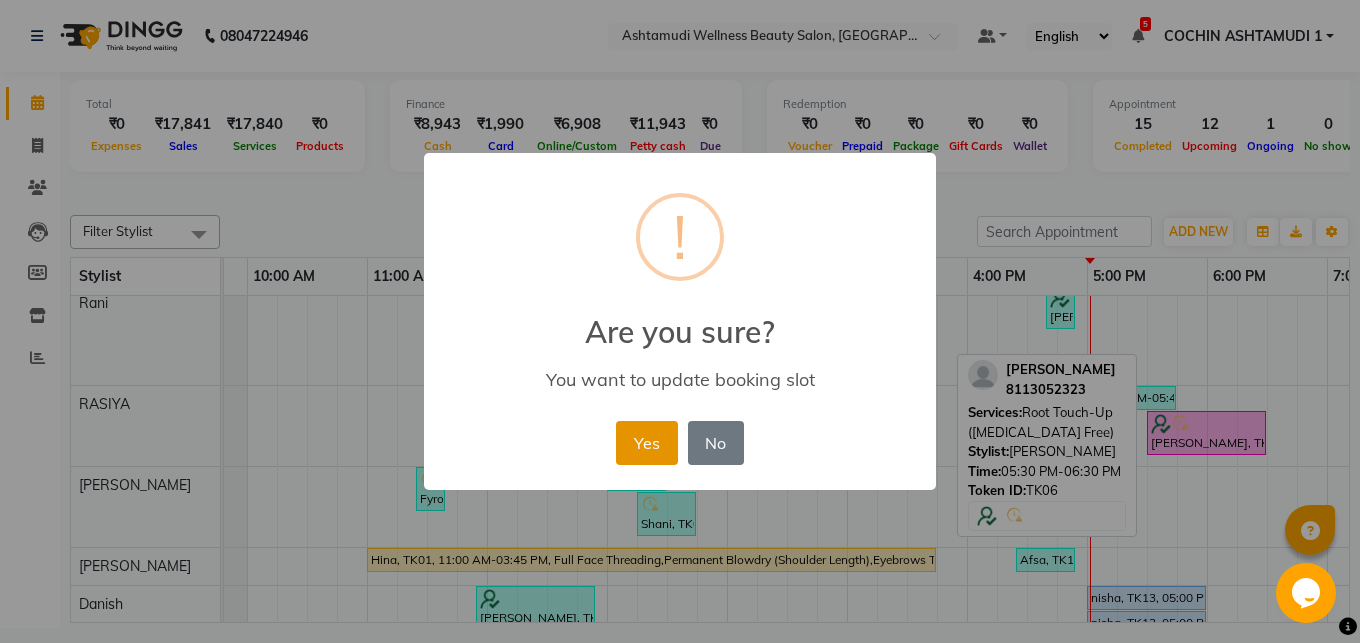 click on "Yes" at bounding box center [646, 443] 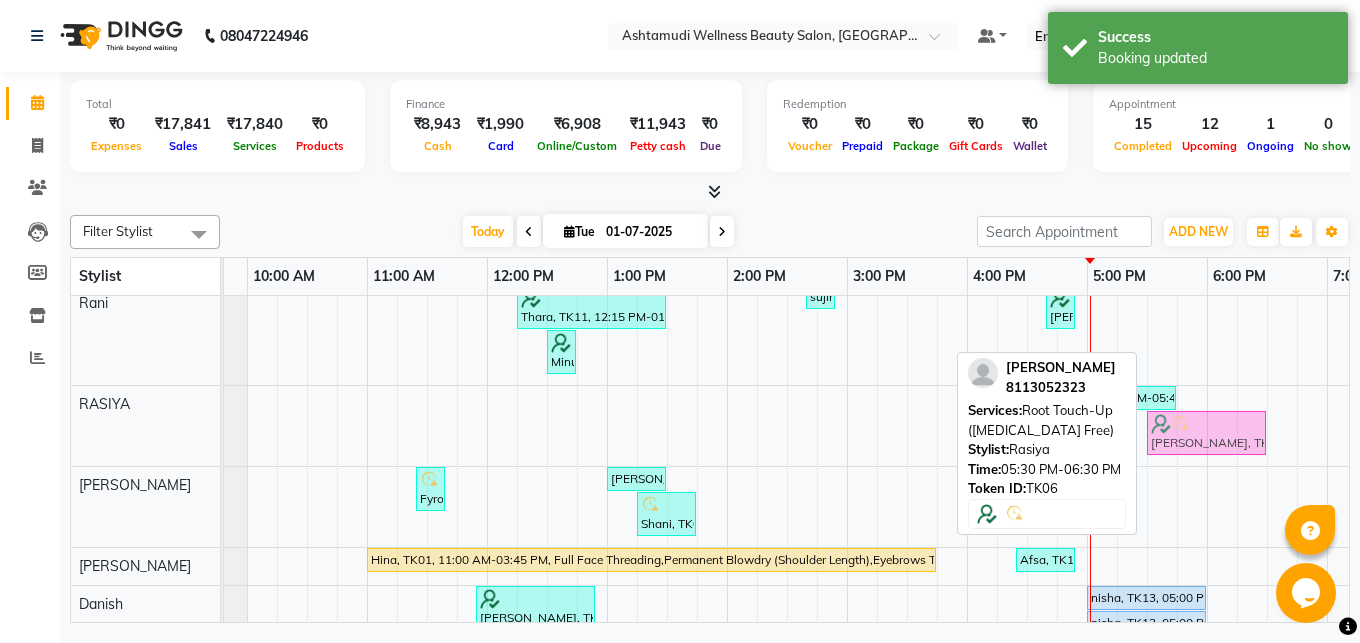 drag, startPoint x: 1215, startPoint y: 427, endPoint x: 1215, endPoint y: 403, distance: 24 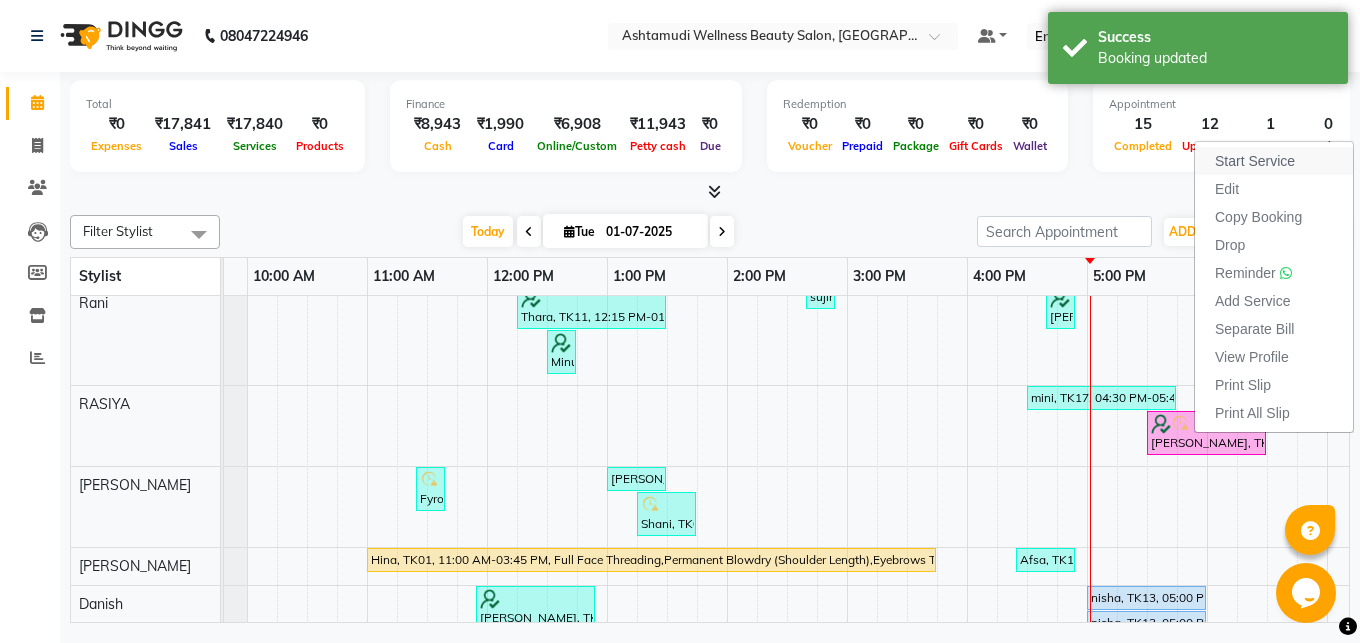 click on "Start Service" at bounding box center (1255, 161) 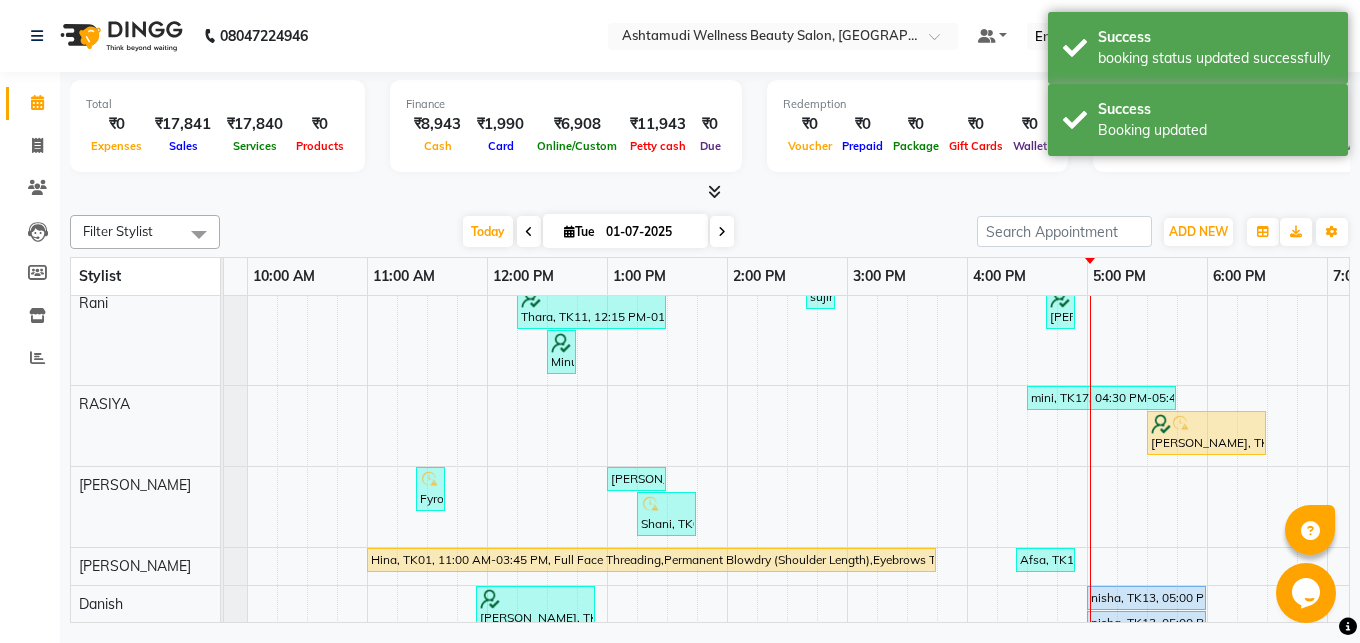 scroll, scrollTop: 0, scrollLeft: 97, axis: horizontal 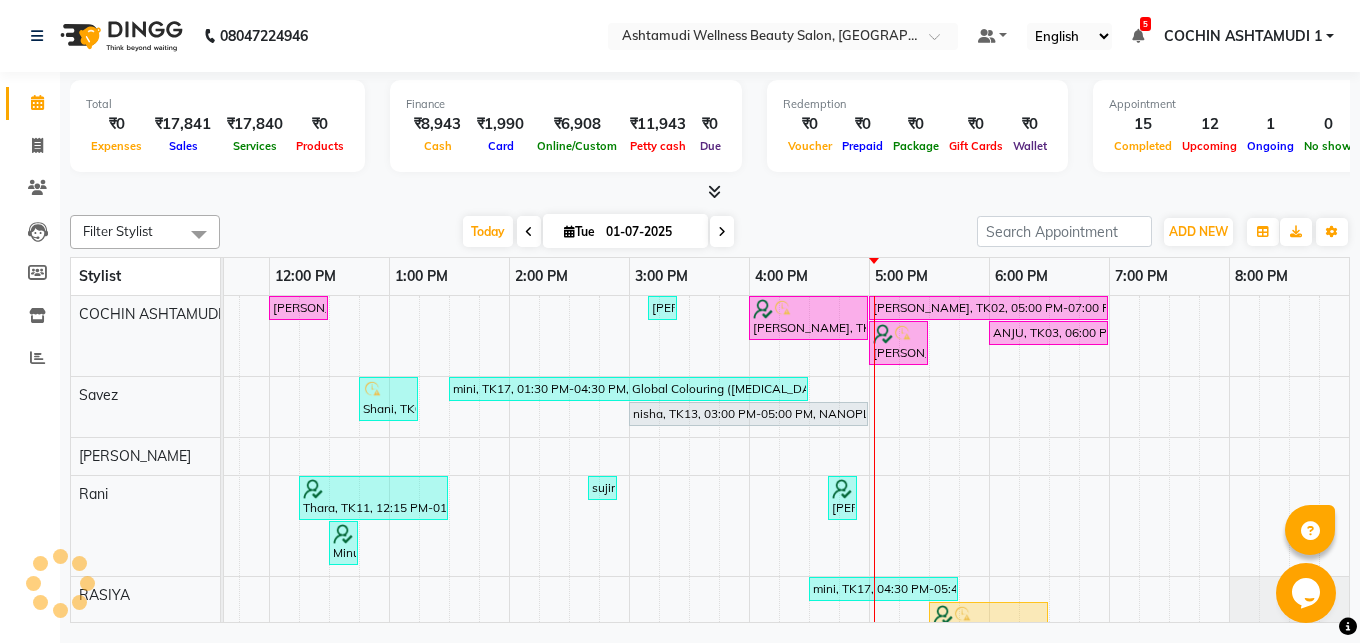click at bounding box center (1244, 756) 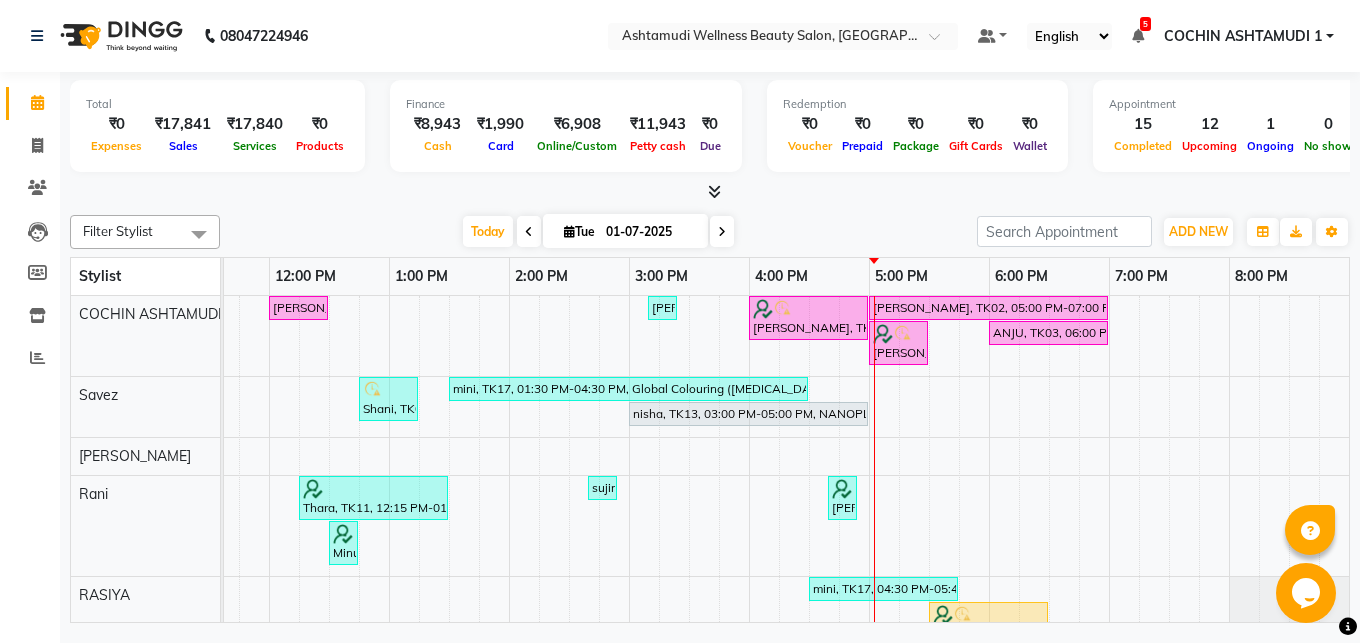 click at bounding box center [1244, 756] 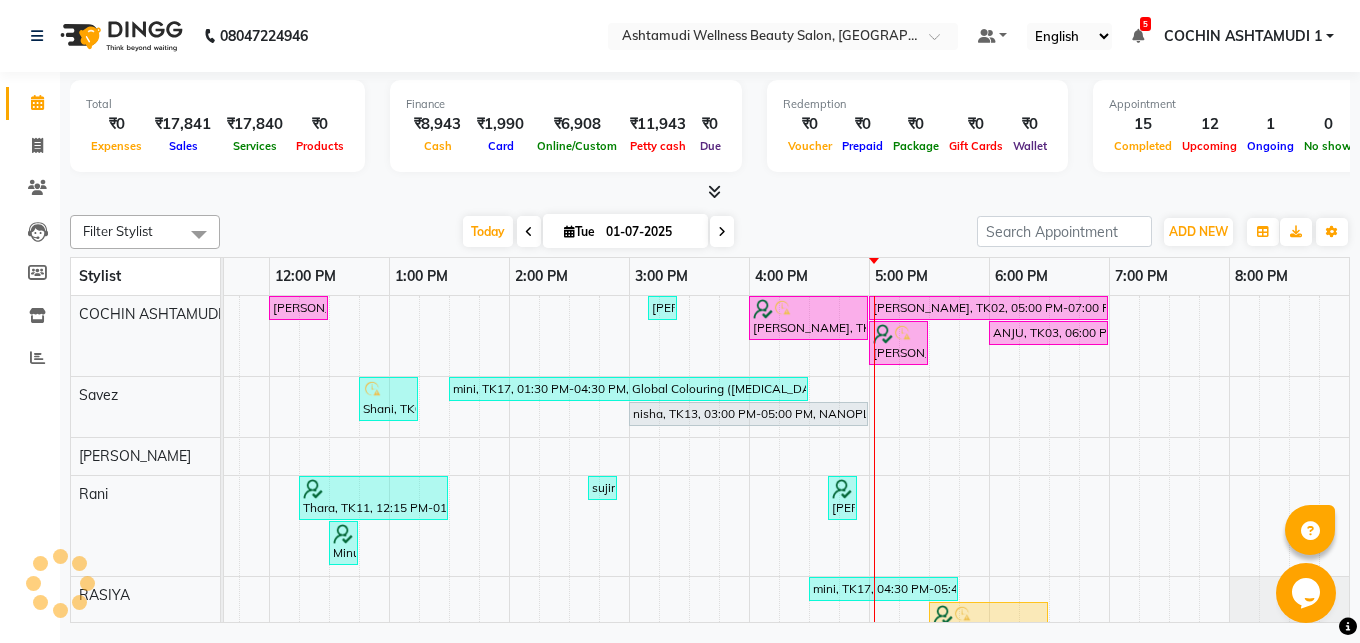 click at bounding box center (1244, 756) 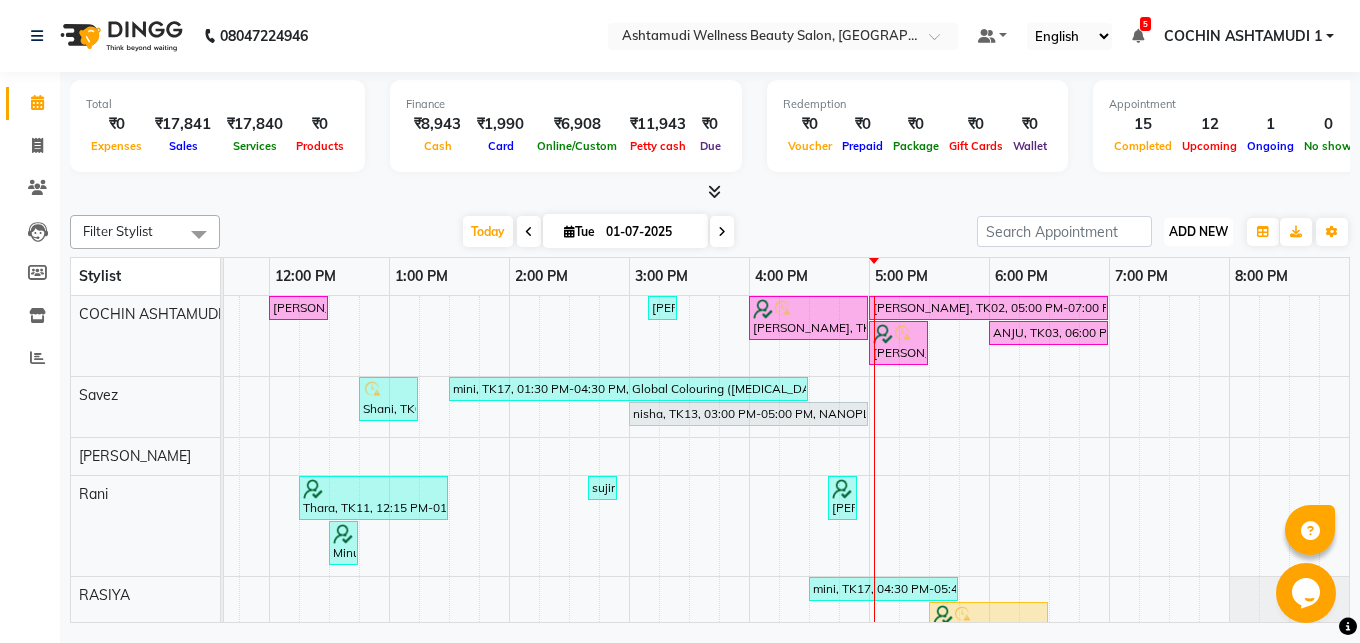 click on "ADD NEW" at bounding box center (1198, 231) 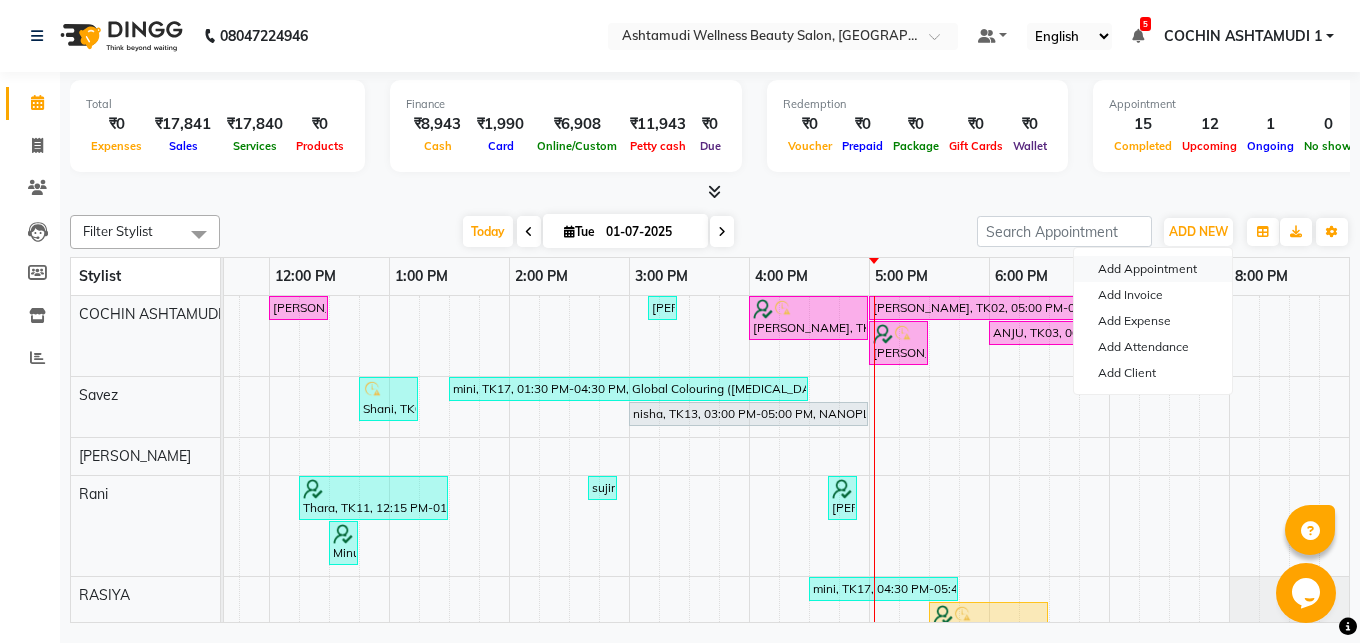 click on "Add Appointment" at bounding box center [1153, 269] 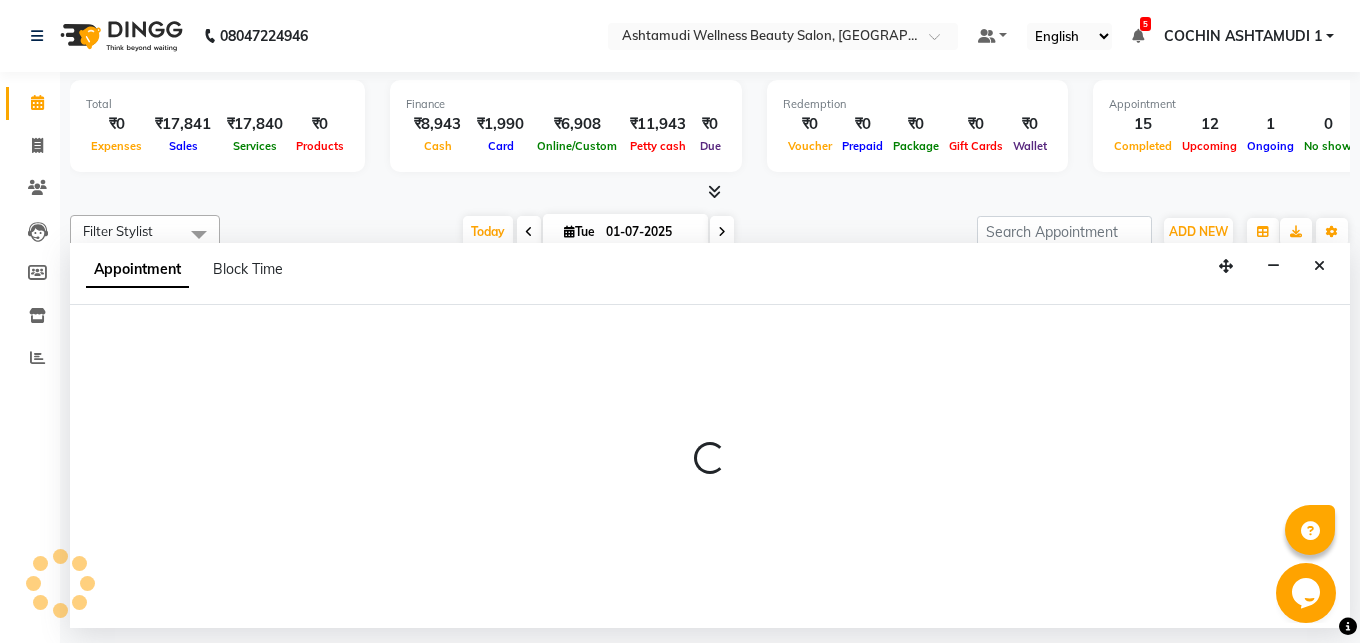 select on "tentative" 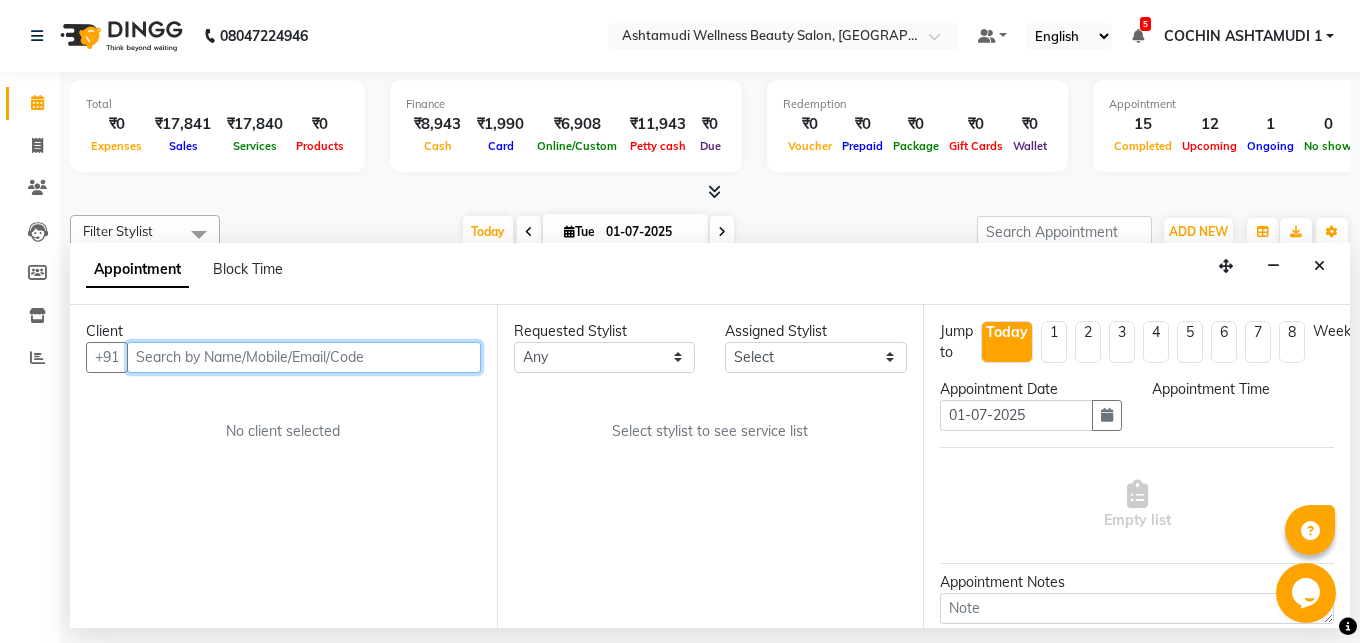 select on "600" 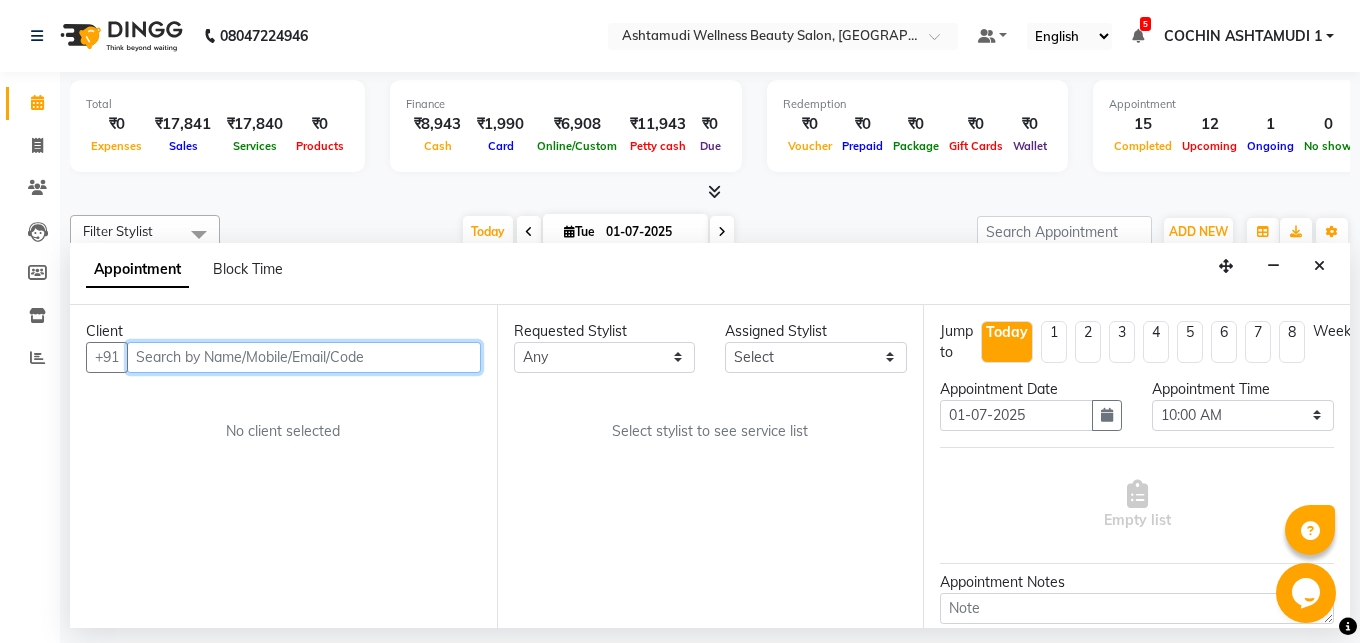 click at bounding box center (304, 357) 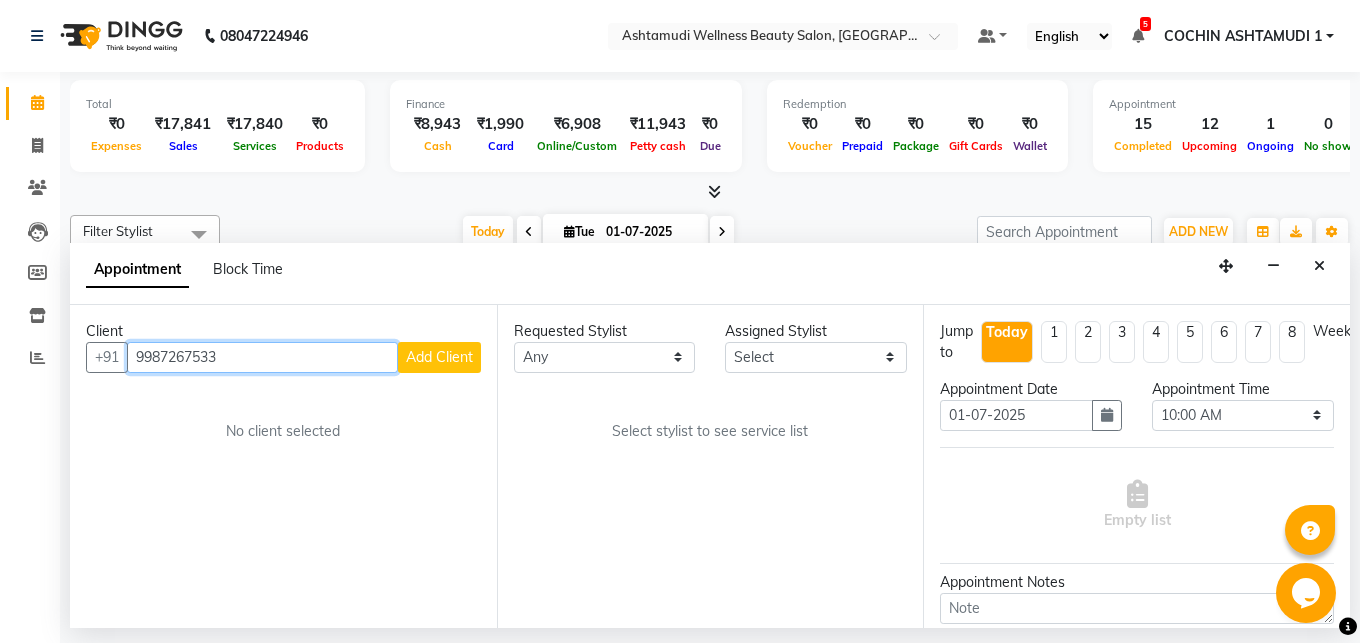 type on "9987267533" 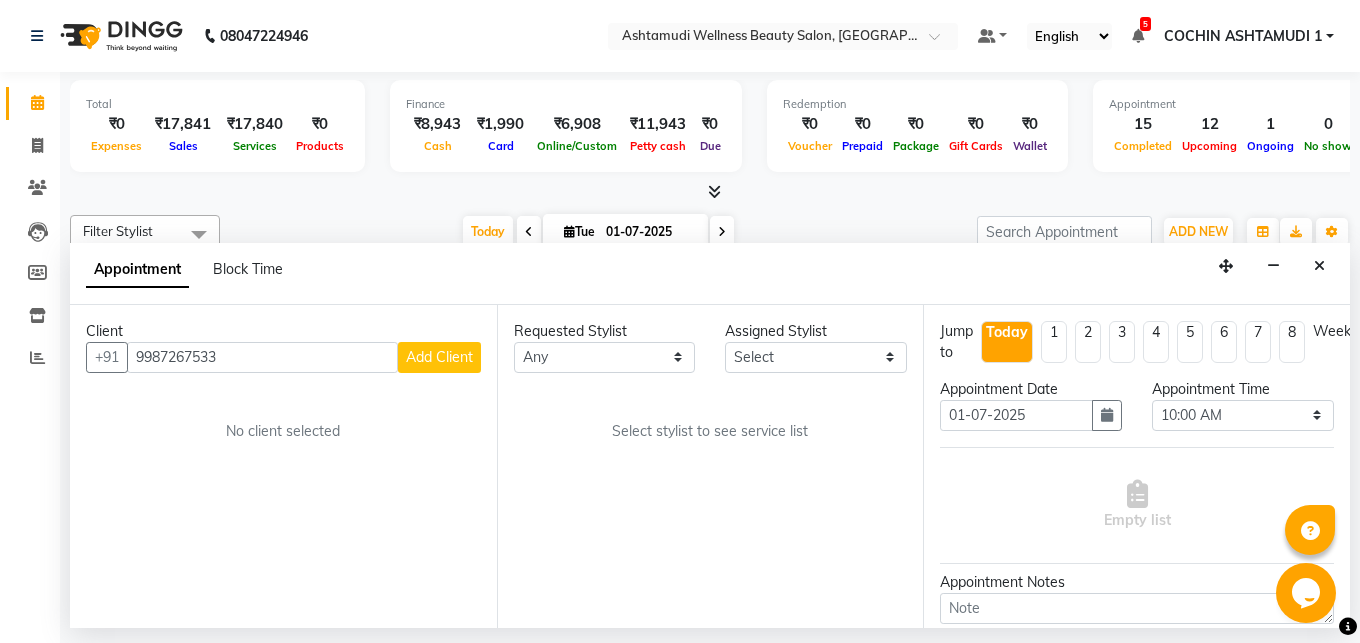 click on "Add Client" at bounding box center [439, 357] 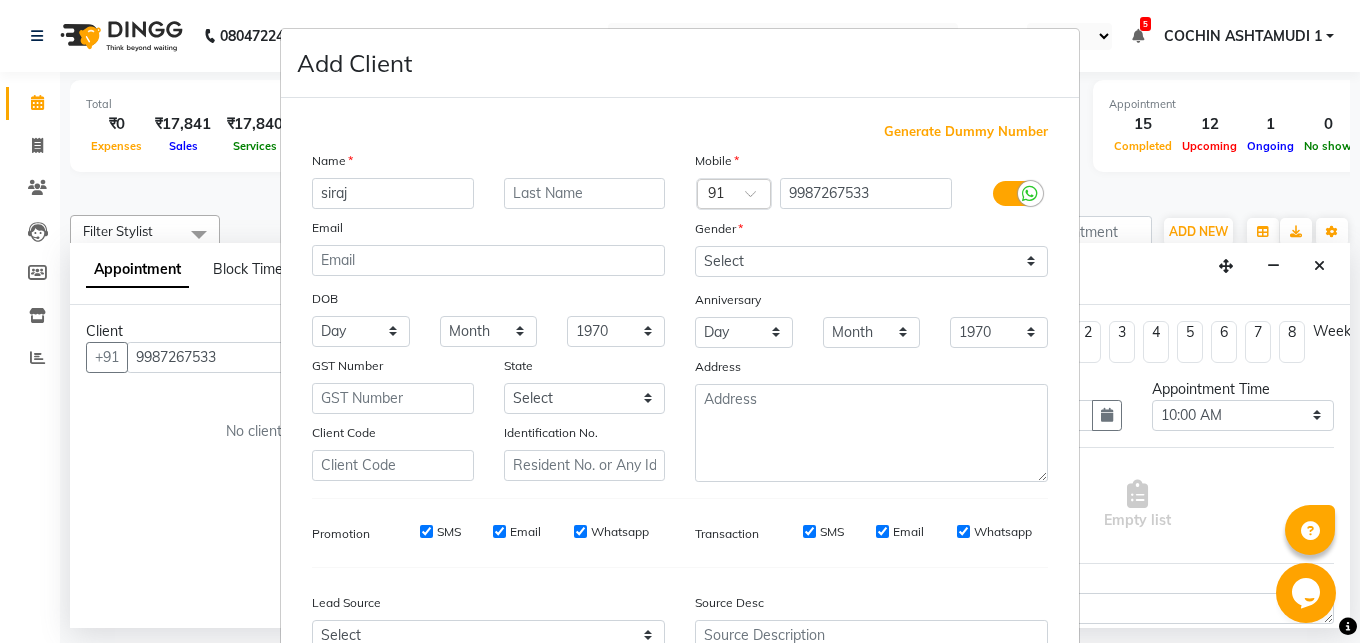 type on "siraj" 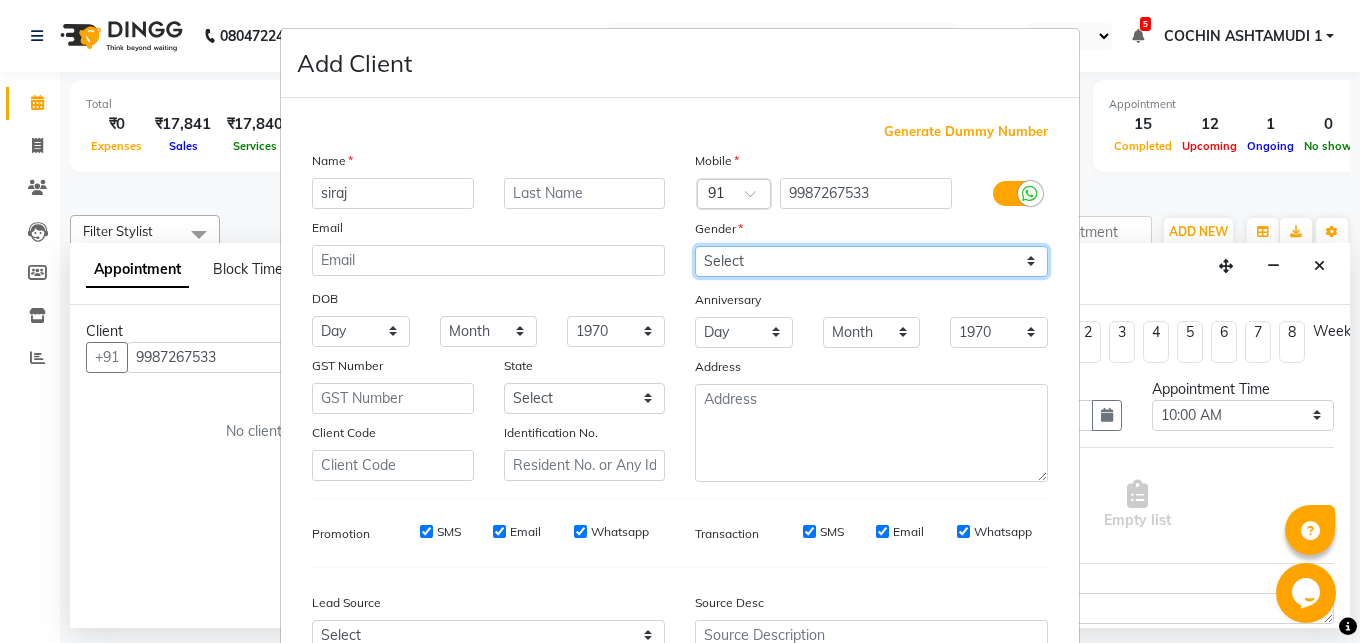 click on "Select [DEMOGRAPHIC_DATA] [DEMOGRAPHIC_DATA] Other Prefer Not To Say" at bounding box center [871, 261] 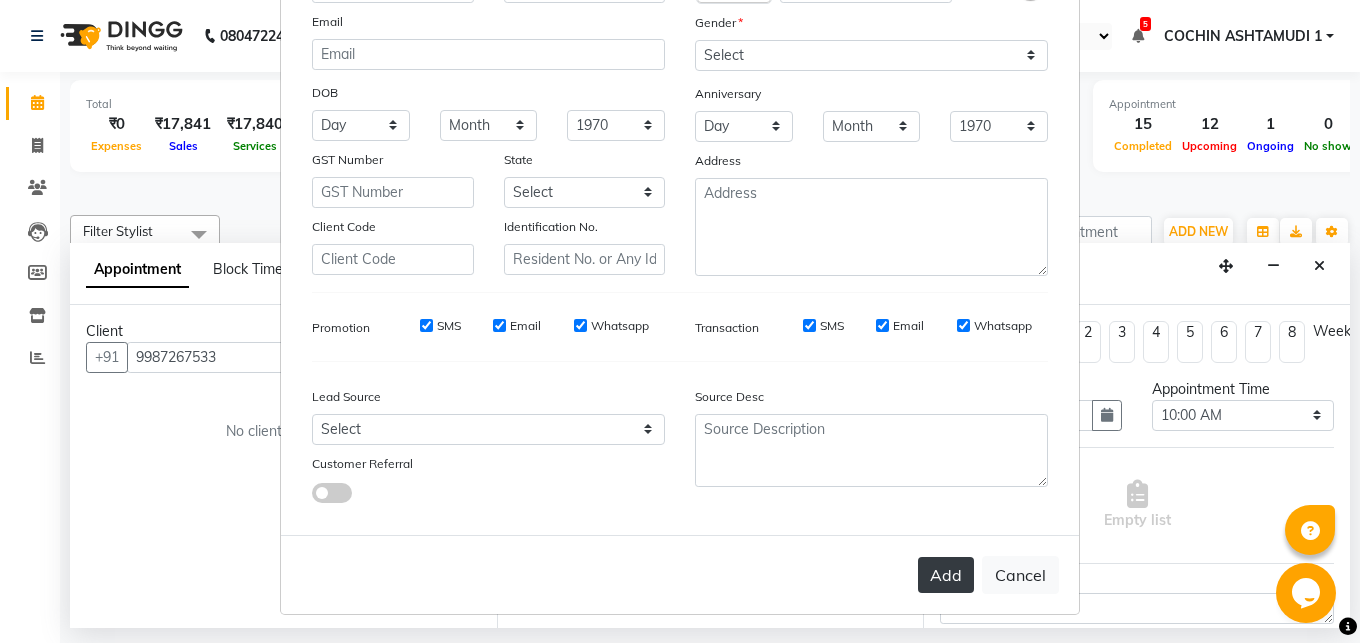 click on "Add" at bounding box center (946, 575) 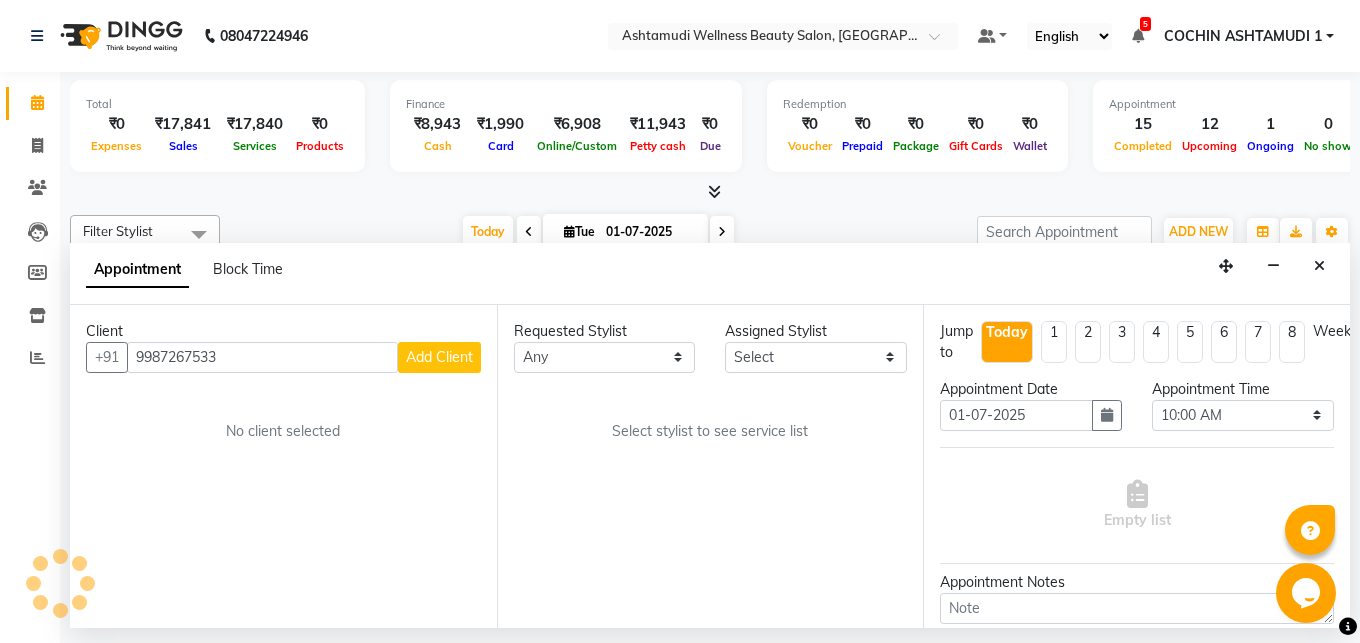 type 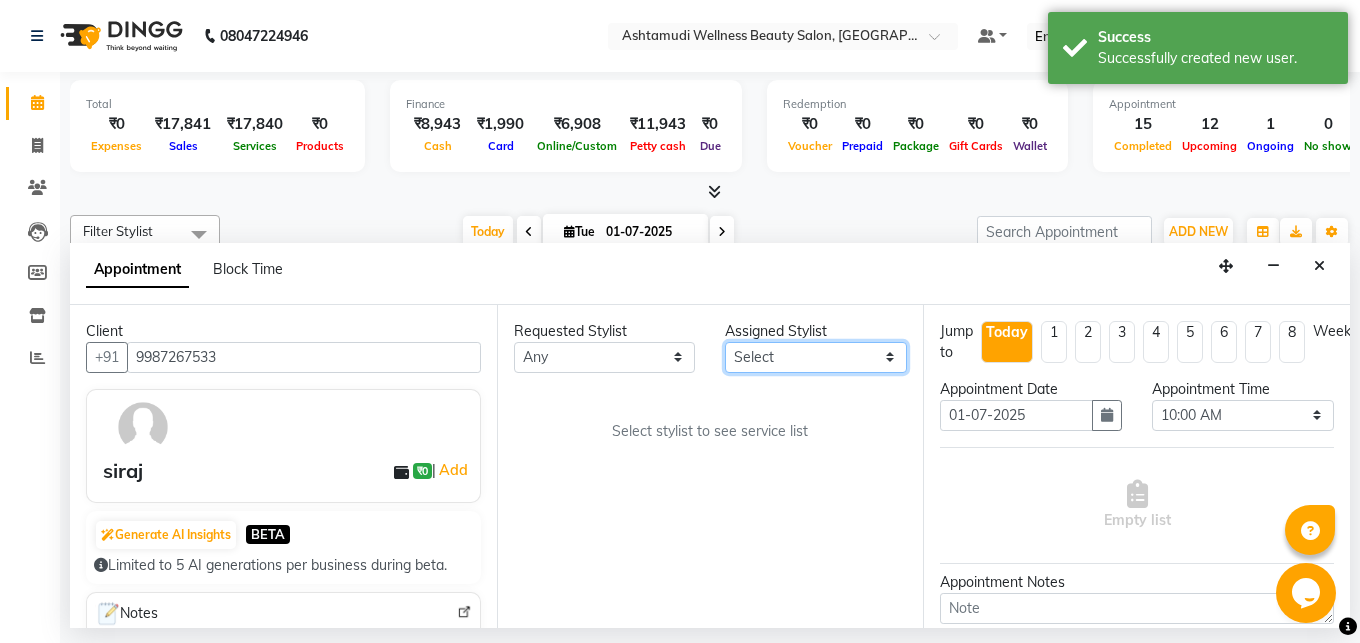 click on "Select Abhirami S [PERSON_NAME] B [PERSON_NAME] COCHIN ASHTAMUDI Danish [PERSON_NAME] [PERSON_NAME] [PERSON_NAME] [PERSON_NAME] [PERSON_NAME] [PERSON_NAME]" at bounding box center (816, 357) 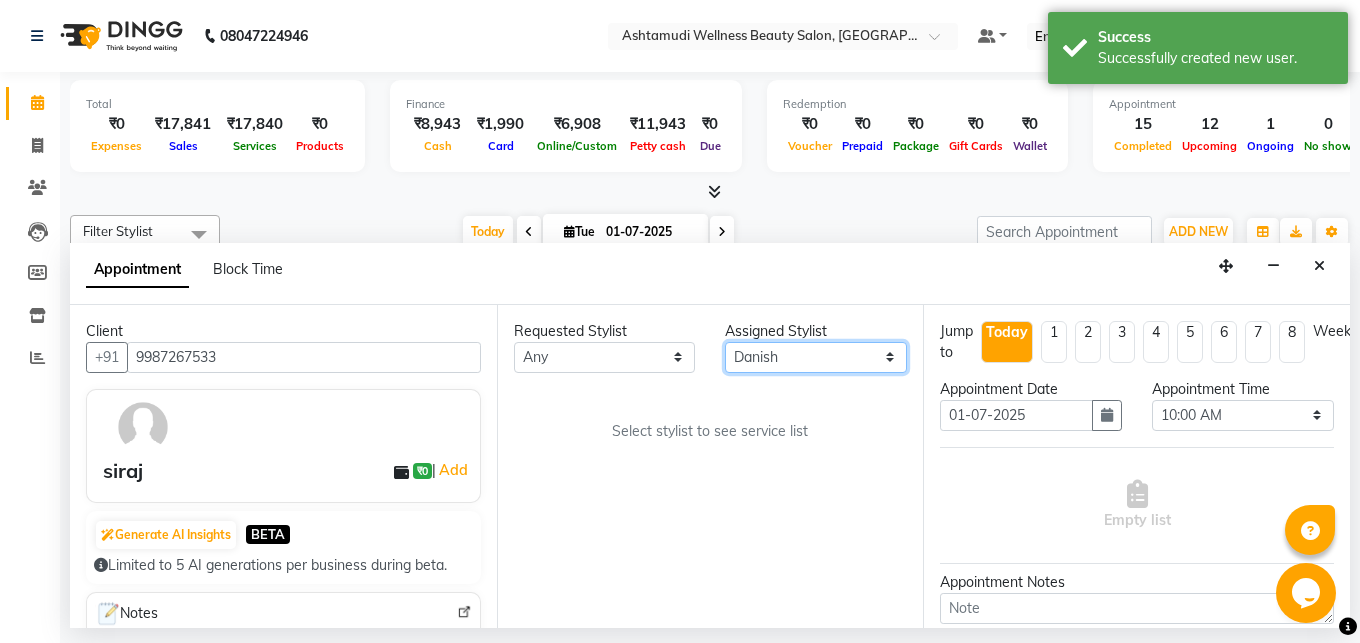 click on "Danish" at bounding box center (0, 0) 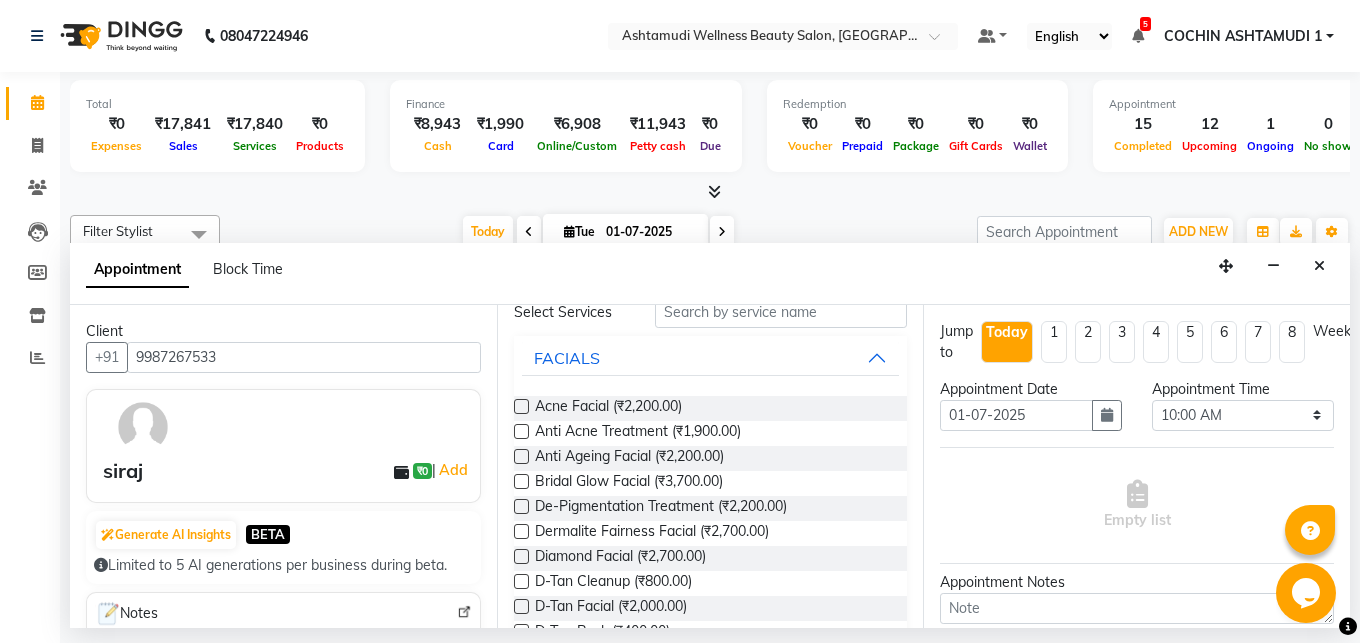 scroll, scrollTop: 0, scrollLeft: 0, axis: both 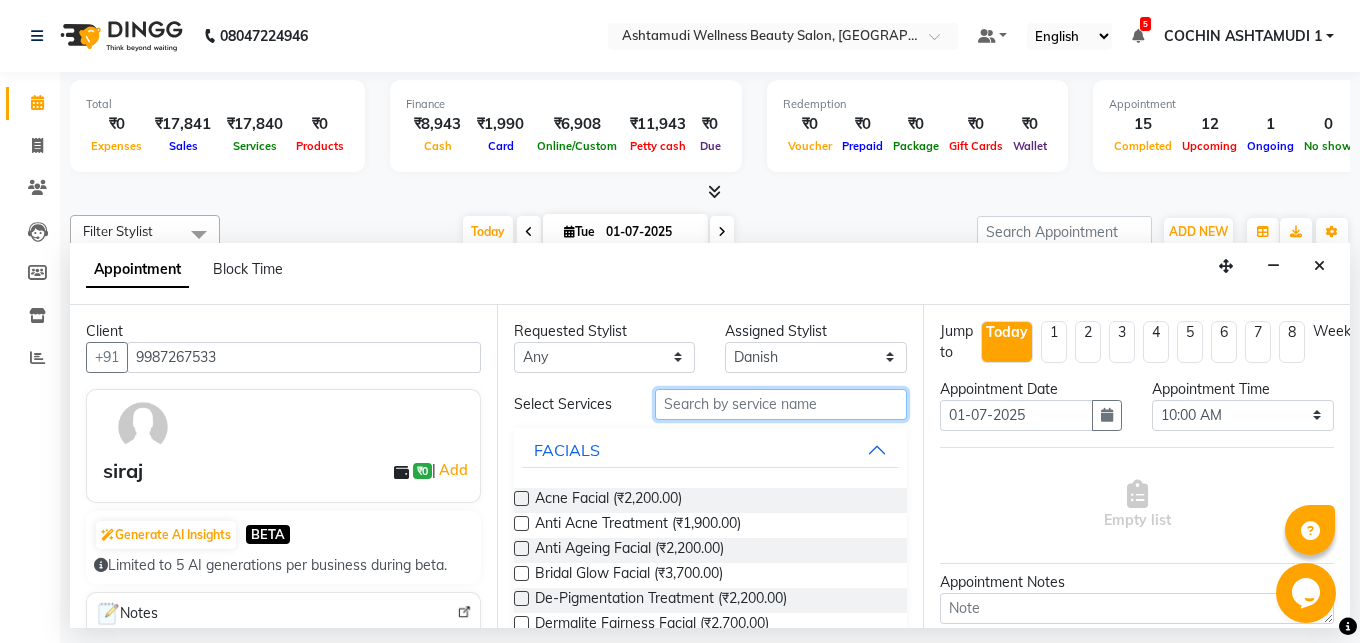 click at bounding box center [781, 404] 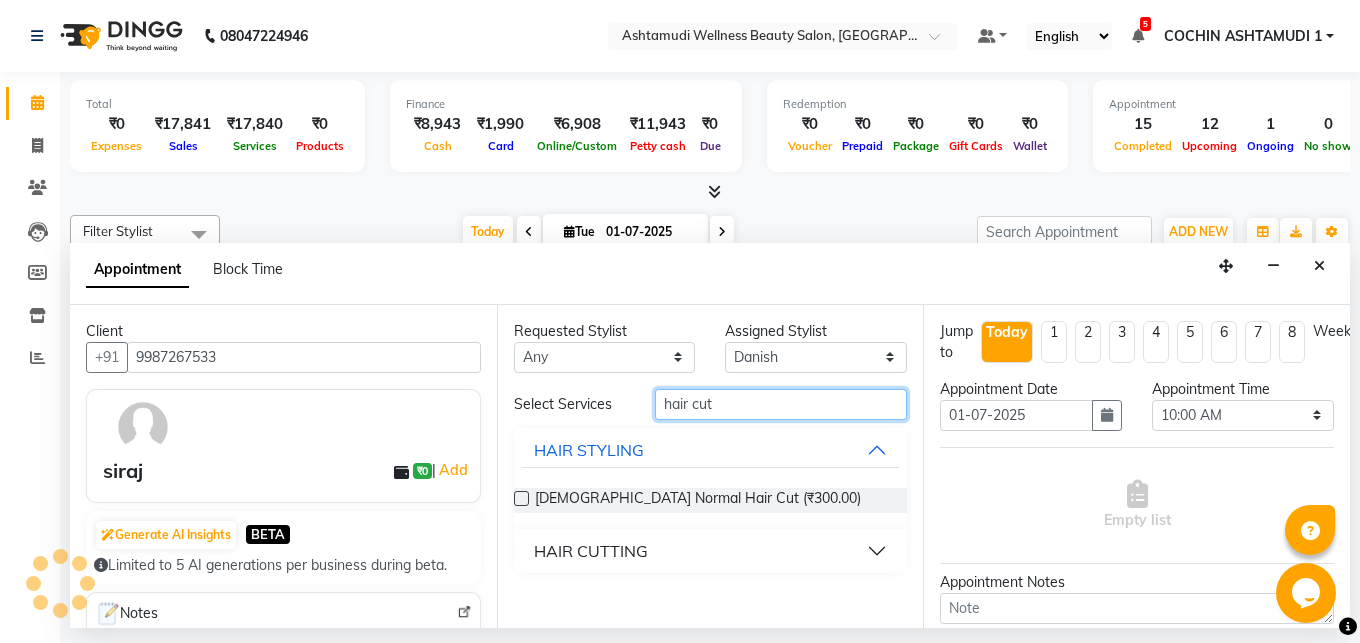type on "hair cut" 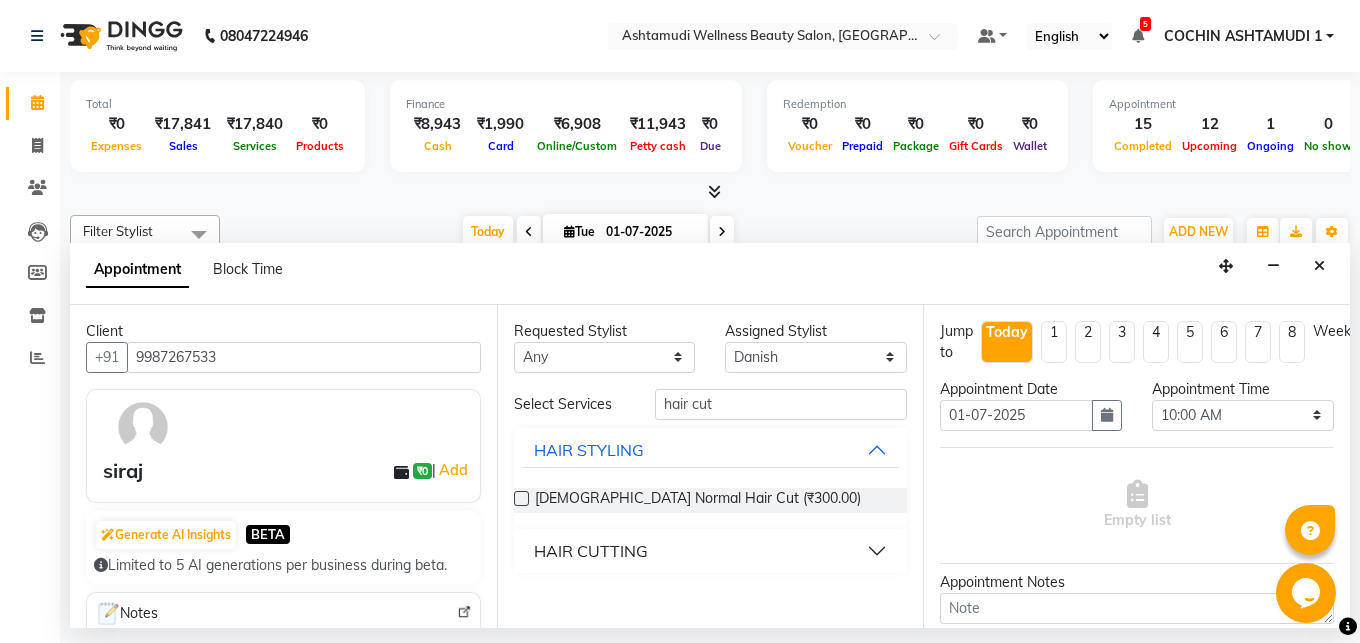 click at bounding box center [521, 498] 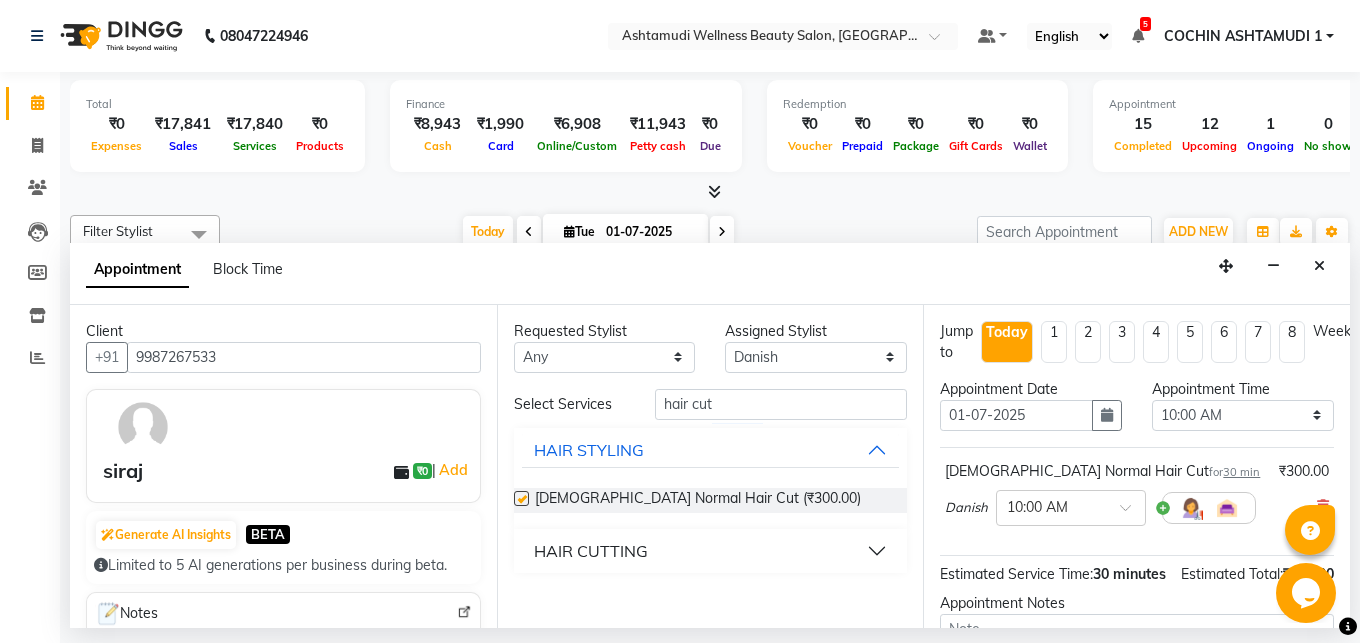 checkbox on "false" 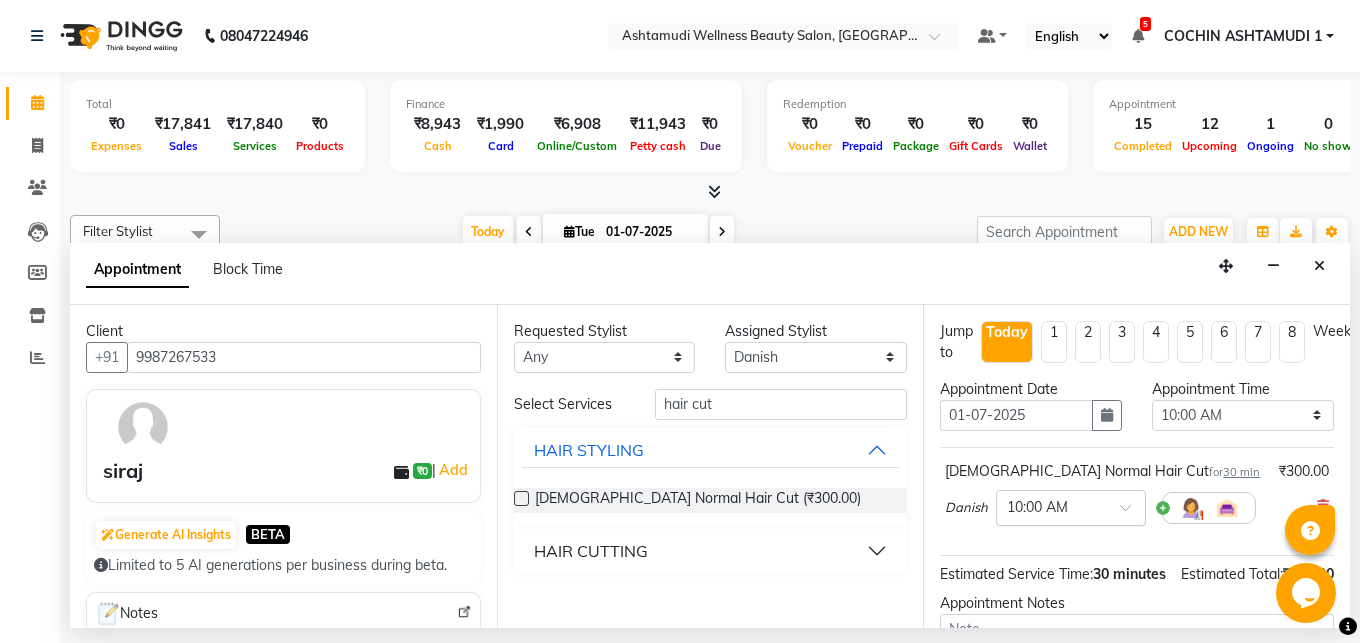 click at bounding box center (1051, 506) 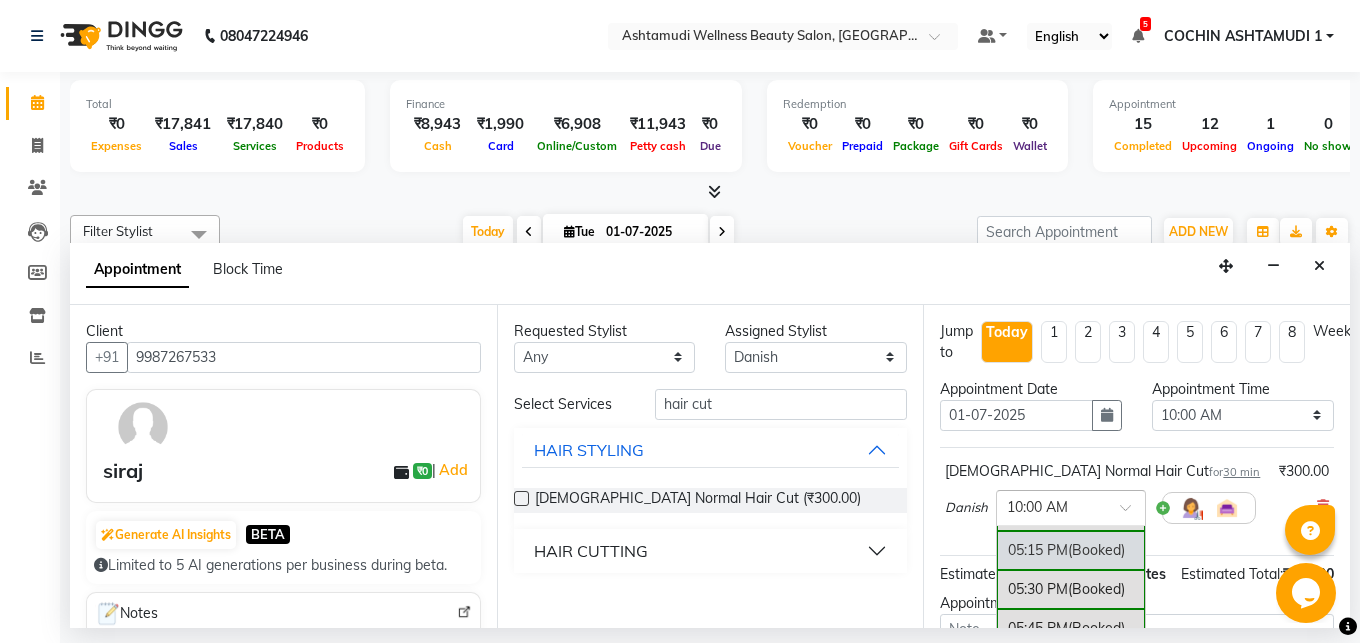 scroll, scrollTop: 1297, scrollLeft: 0, axis: vertical 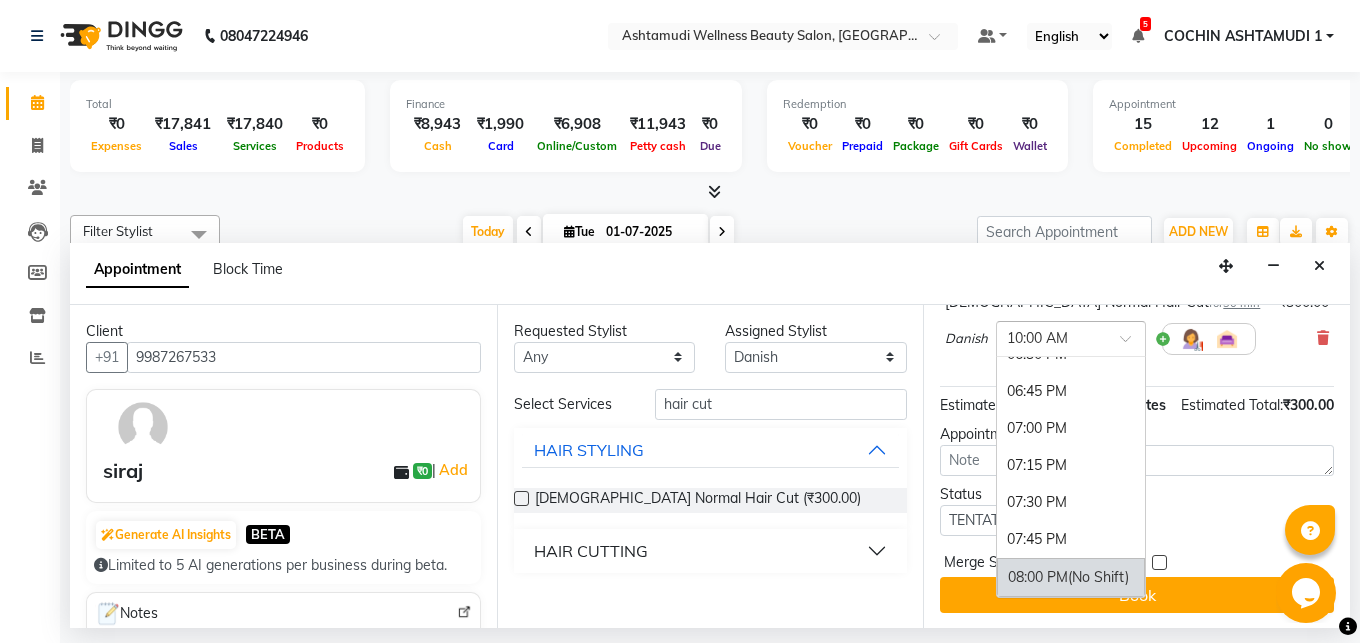 click on "08:00 PM   (No Shift)" at bounding box center (1071, 577) 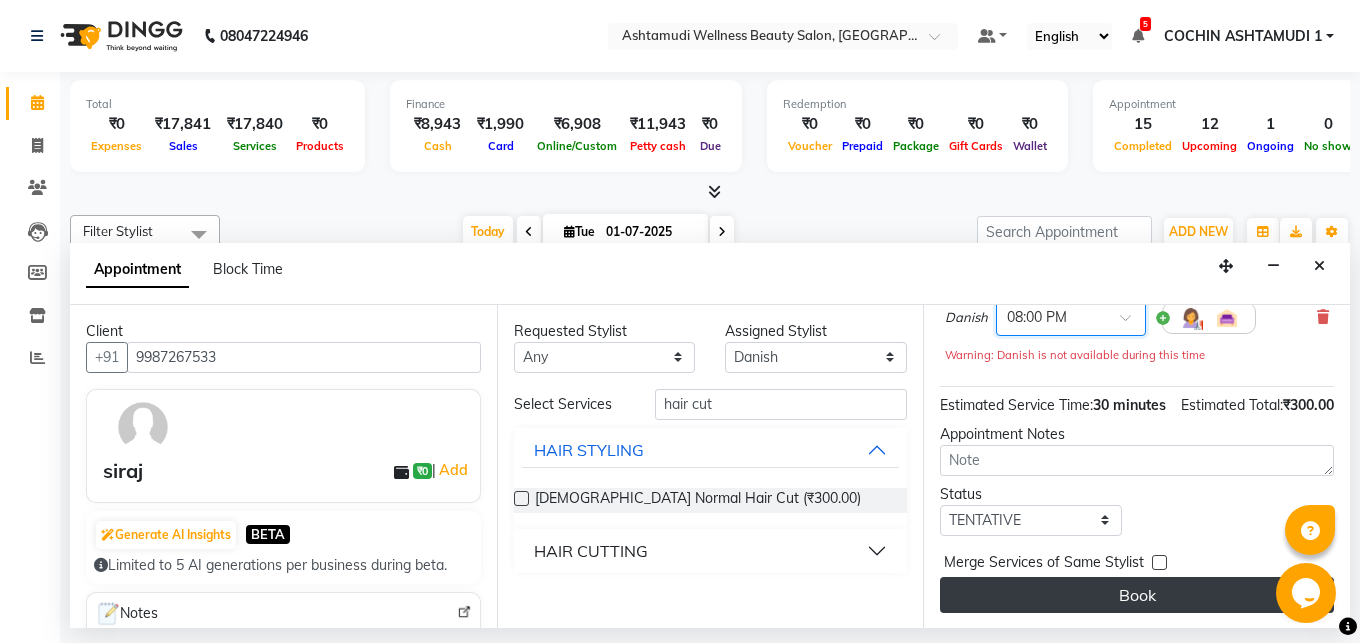 click on "Book" at bounding box center (1137, 595) 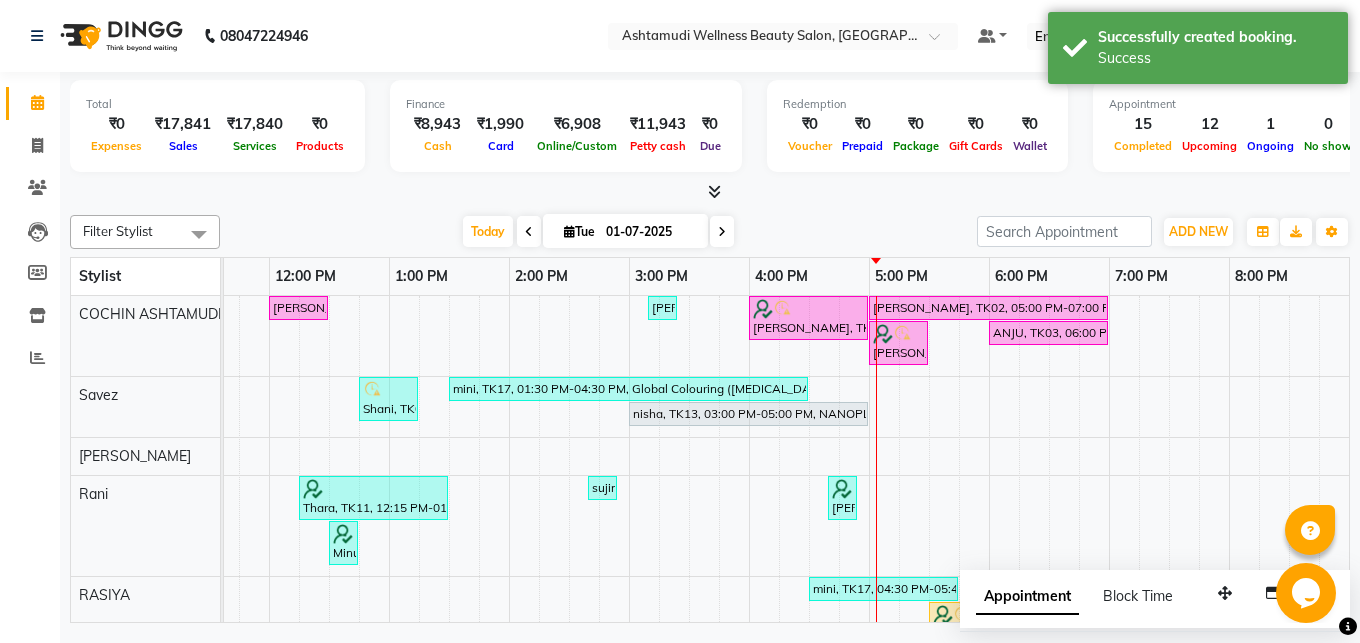 scroll, scrollTop: 96, scrollLeft: 332, axis: both 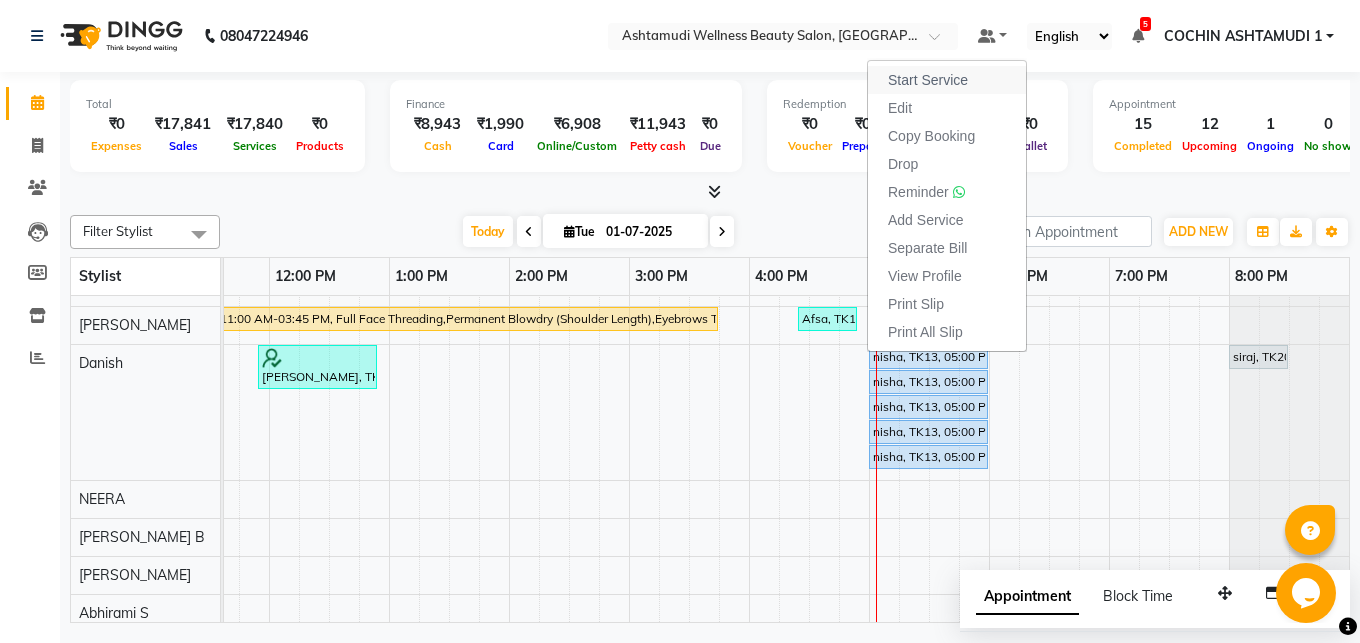 click on "Start Service" at bounding box center (928, 80) 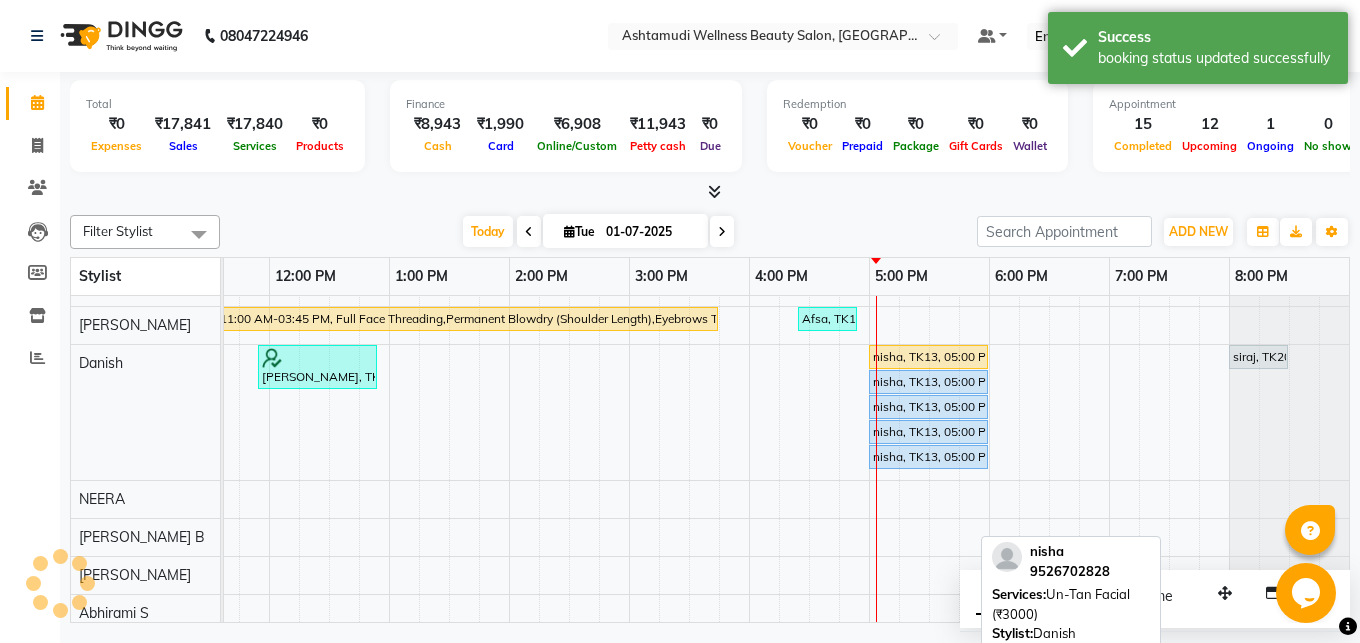 scroll, scrollTop: 431, scrollLeft: 0, axis: vertical 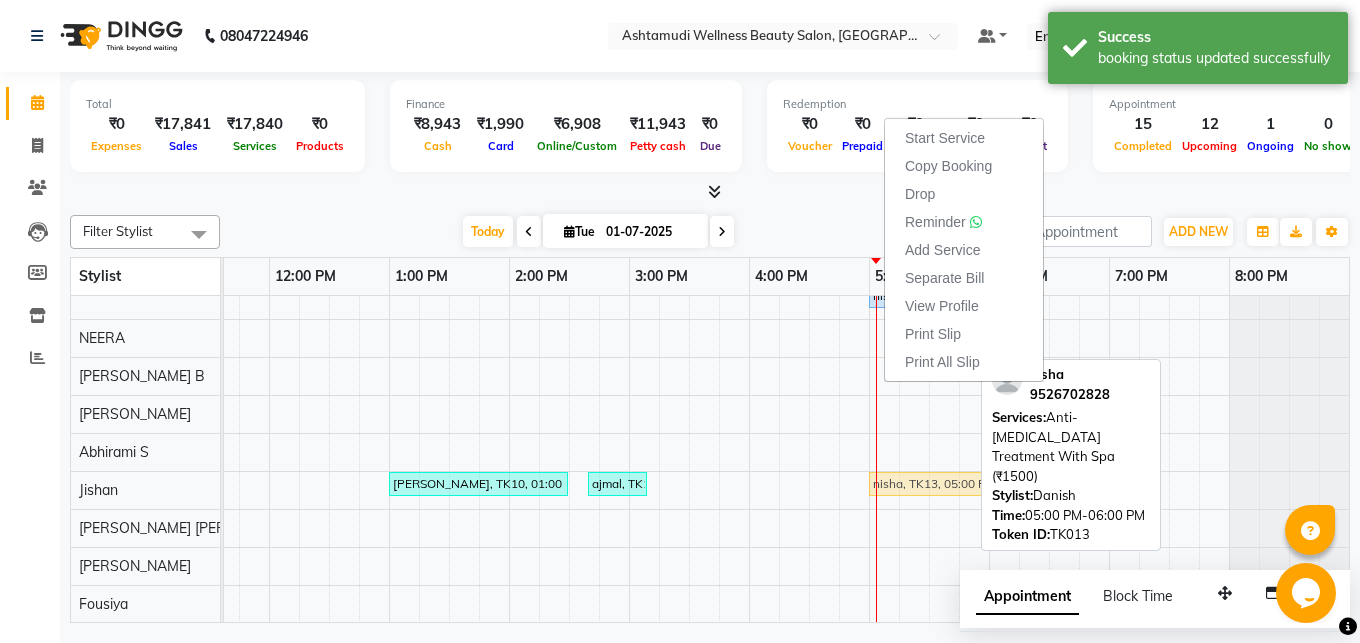 drag, startPoint x: 877, startPoint y: 355, endPoint x: 864, endPoint y: 480, distance: 125.67418 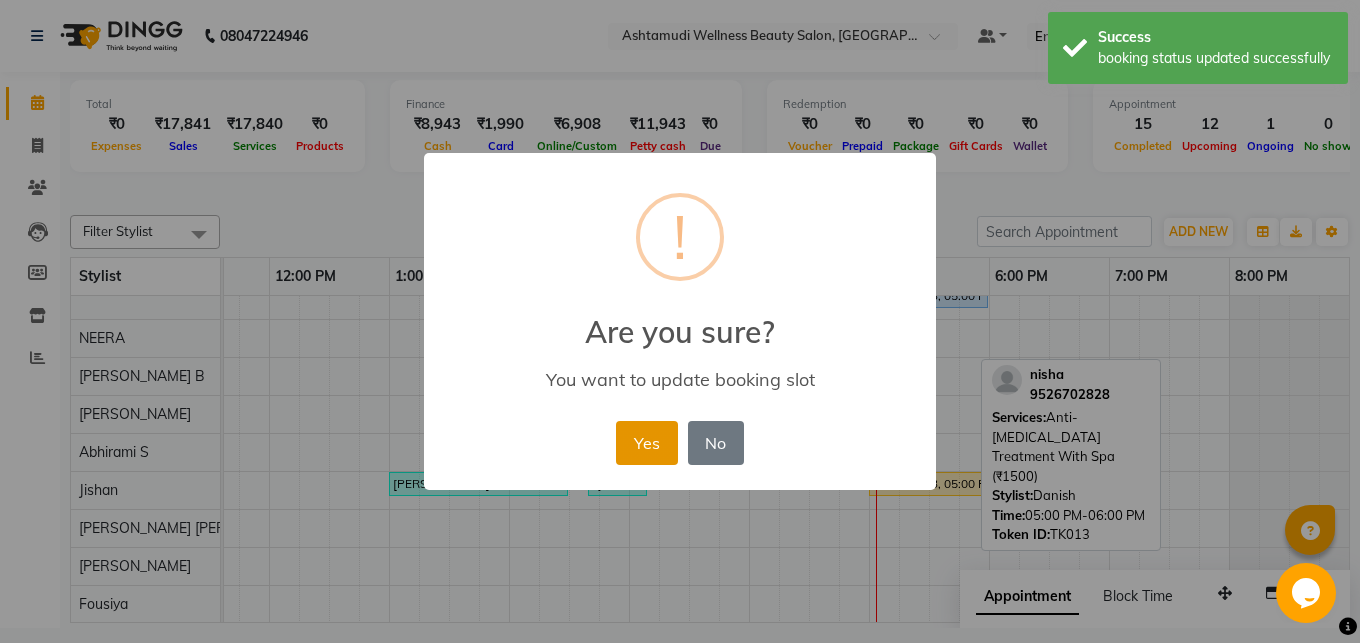 click on "Yes" at bounding box center [646, 443] 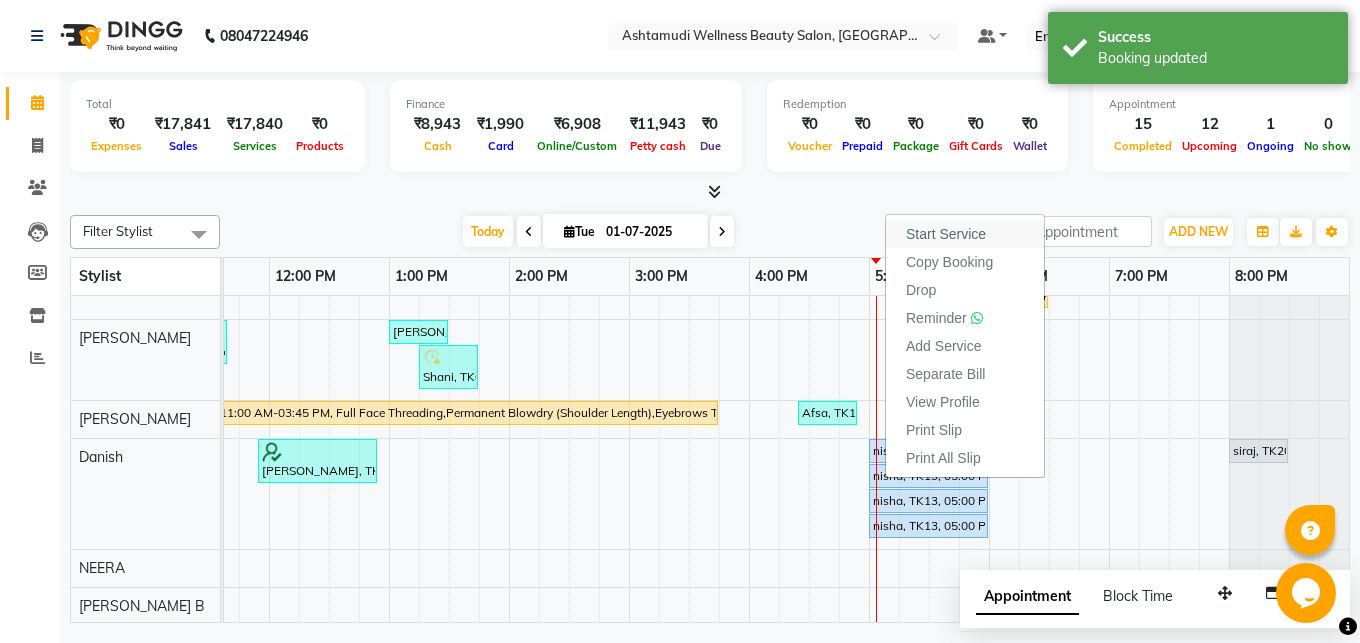 click on "Start Service" at bounding box center (946, 234) 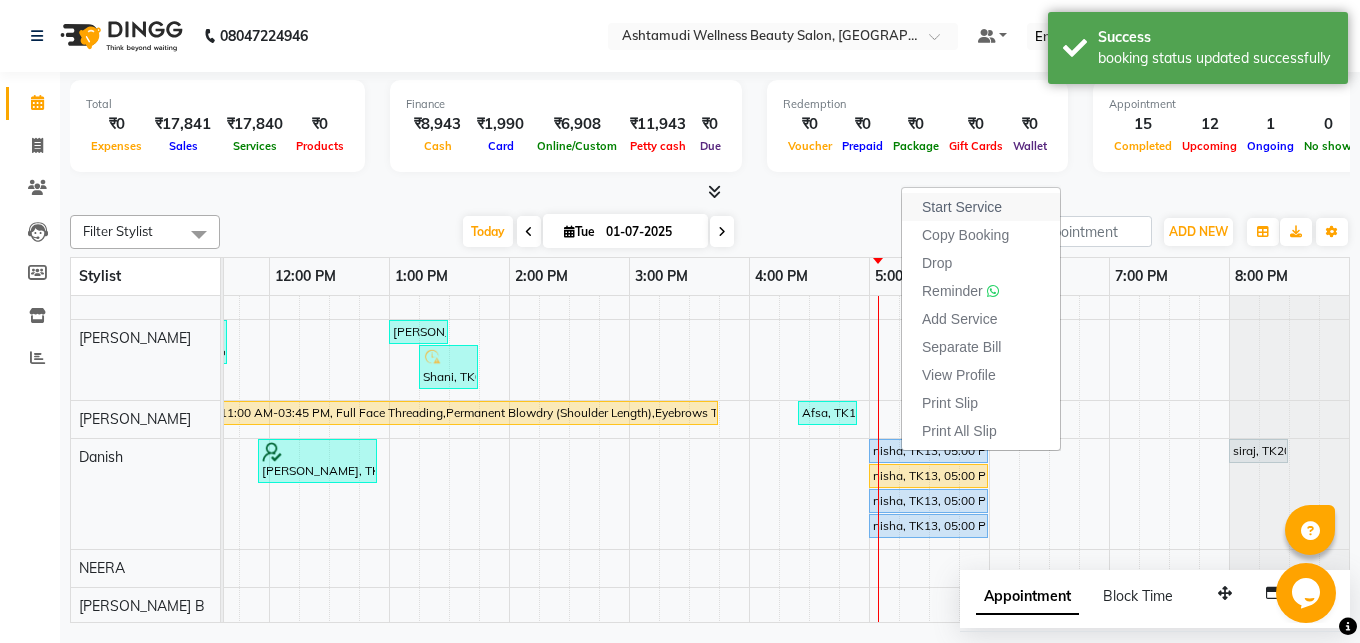 click on "Start Service" at bounding box center [962, 207] 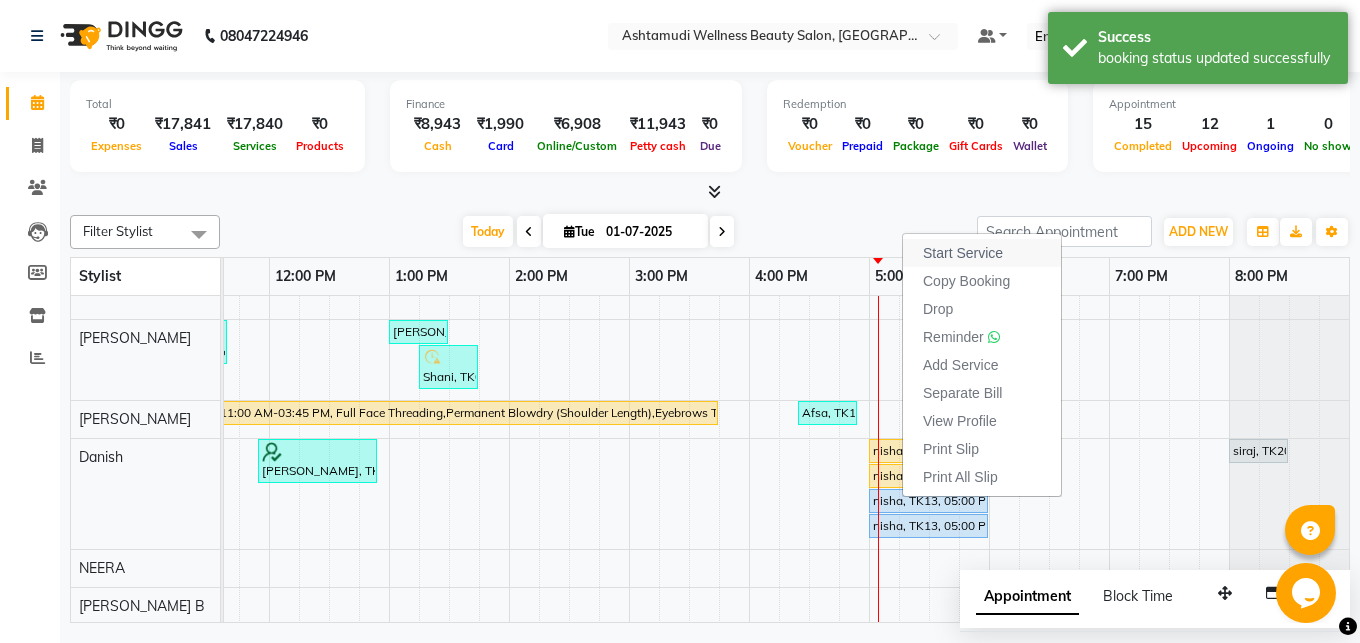 click on "Start Service" at bounding box center [982, 253] 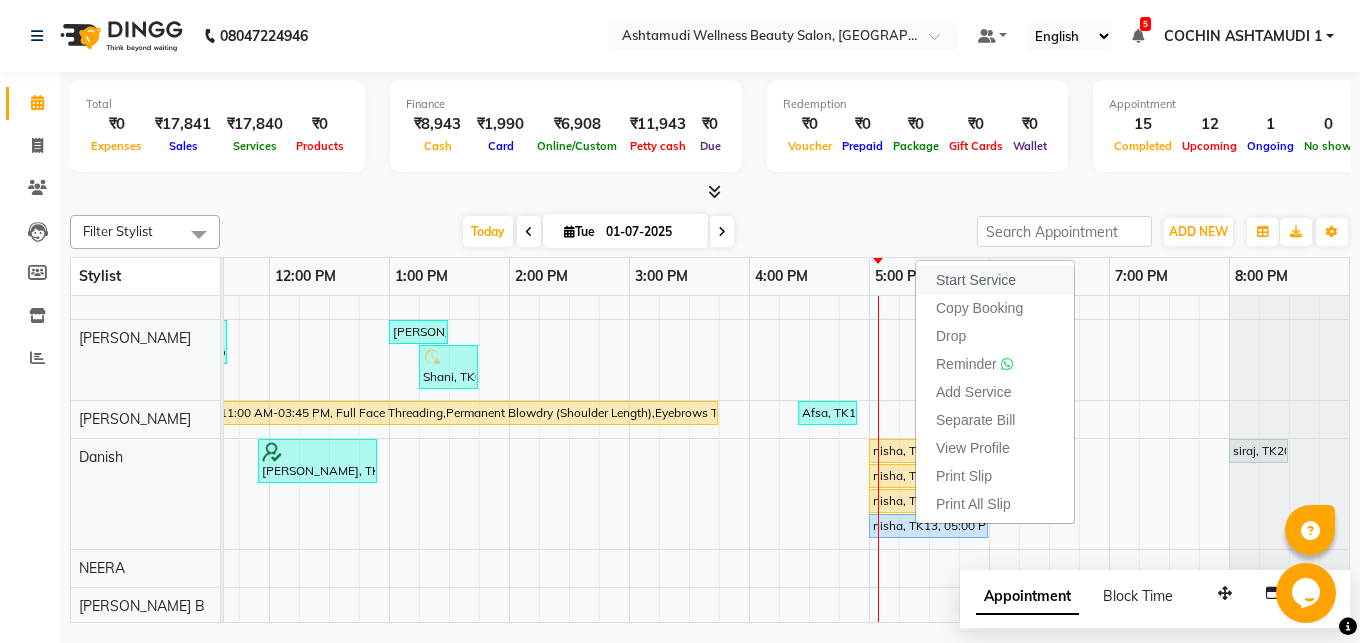 click on "Start Service" at bounding box center (995, 280) 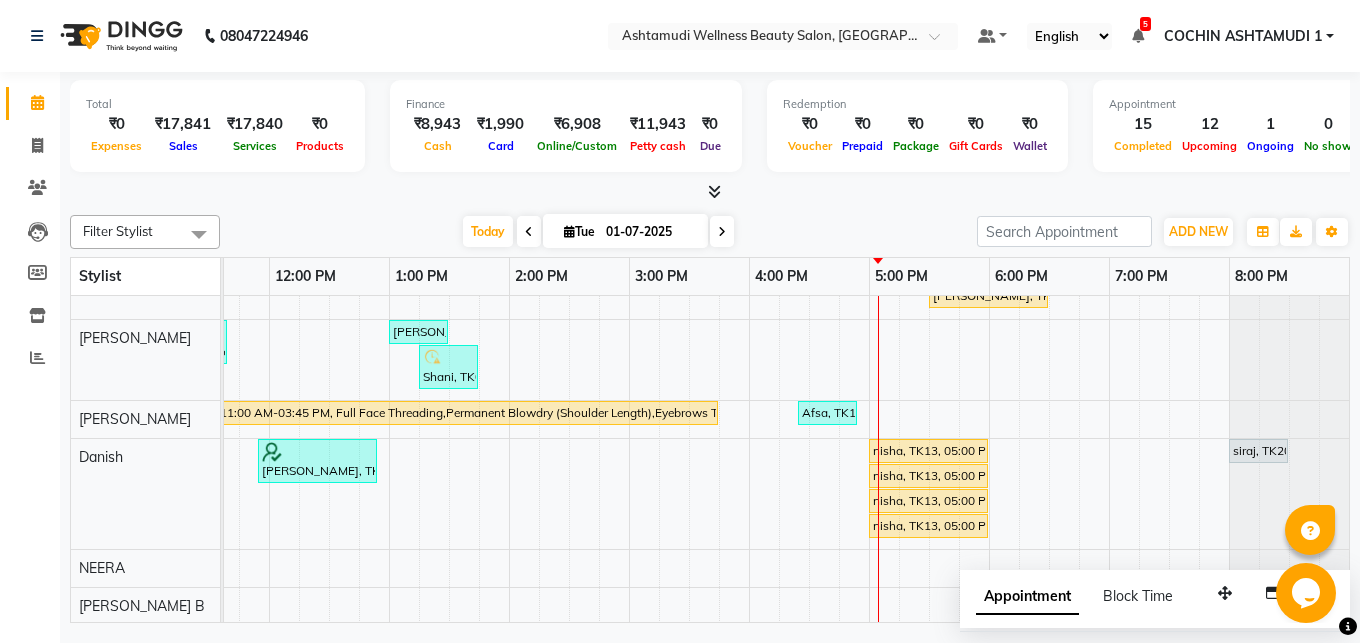 scroll, scrollTop: 338, scrollLeft: 124, axis: both 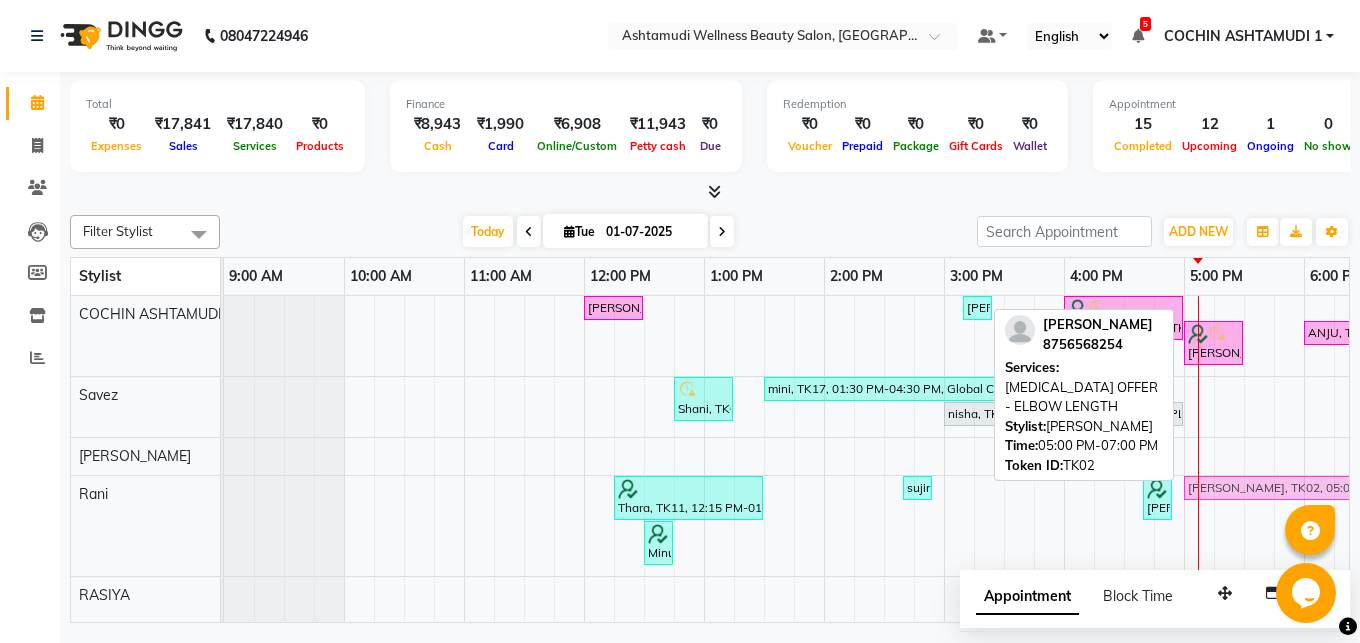 drag, startPoint x: 1256, startPoint y: 312, endPoint x: 1247, endPoint y: 483, distance: 171.23668 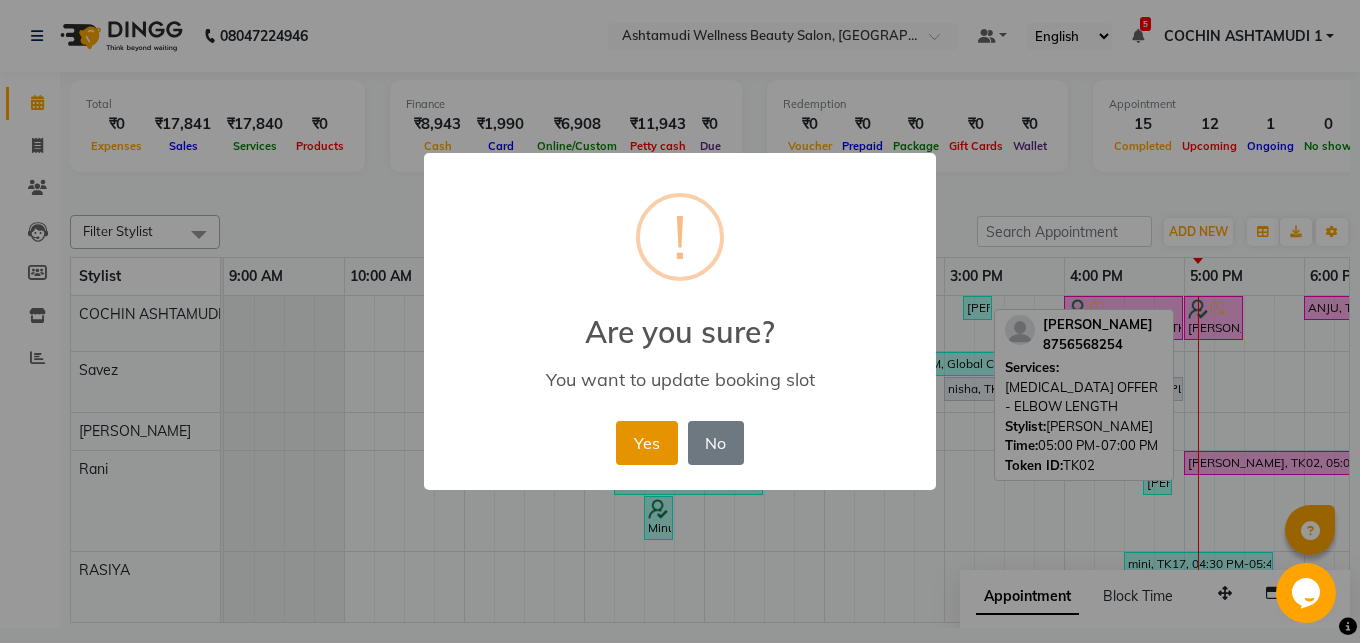 click on "Yes" at bounding box center [646, 443] 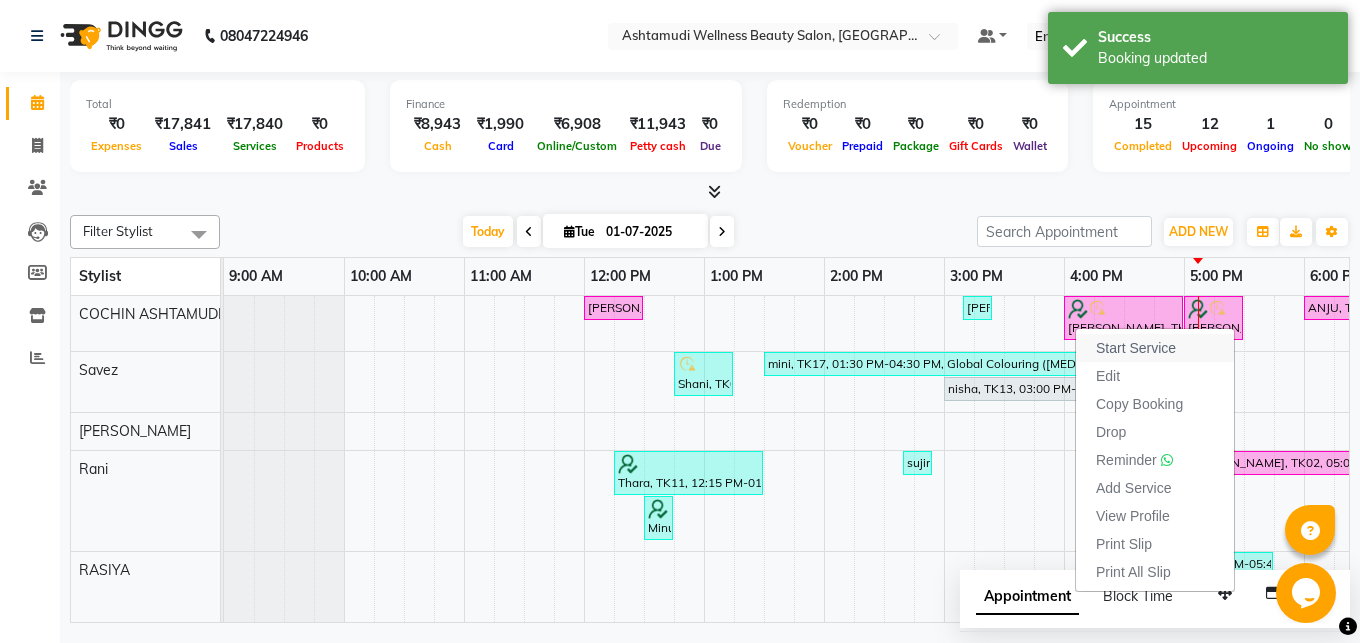 click on "Start Service" at bounding box center (1136, 348) 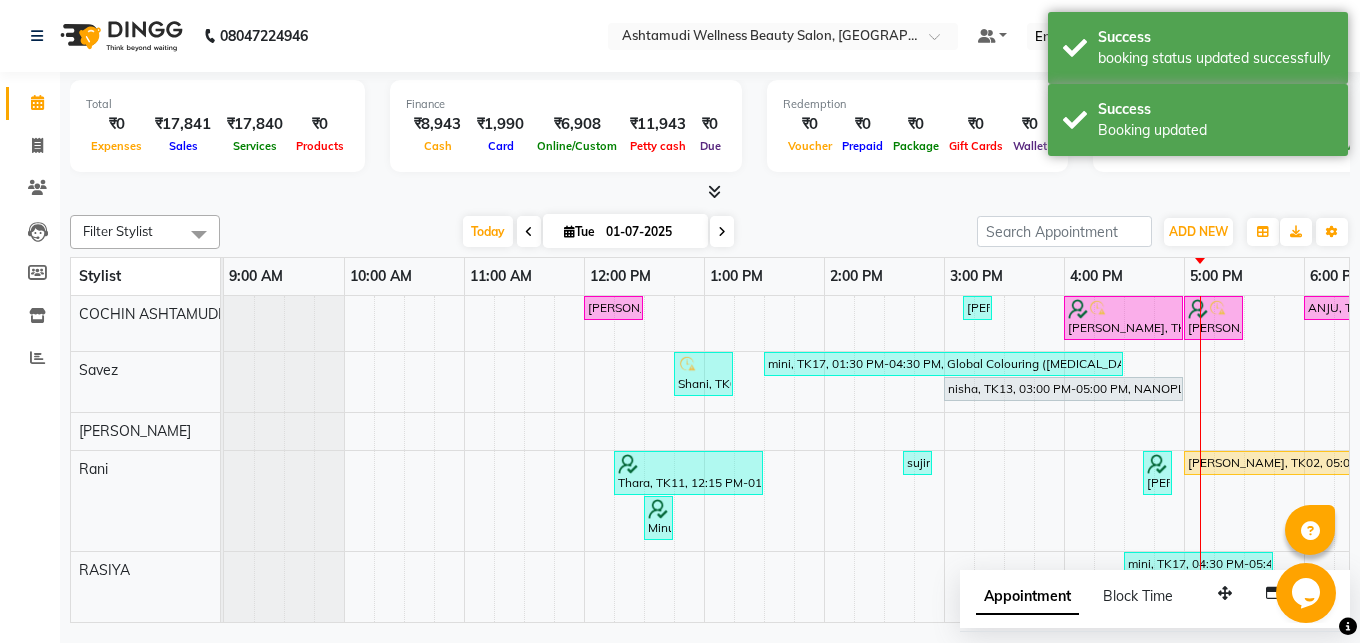 scroll, scrollTop: 0, scrollLeft: 126, axis: horizontal 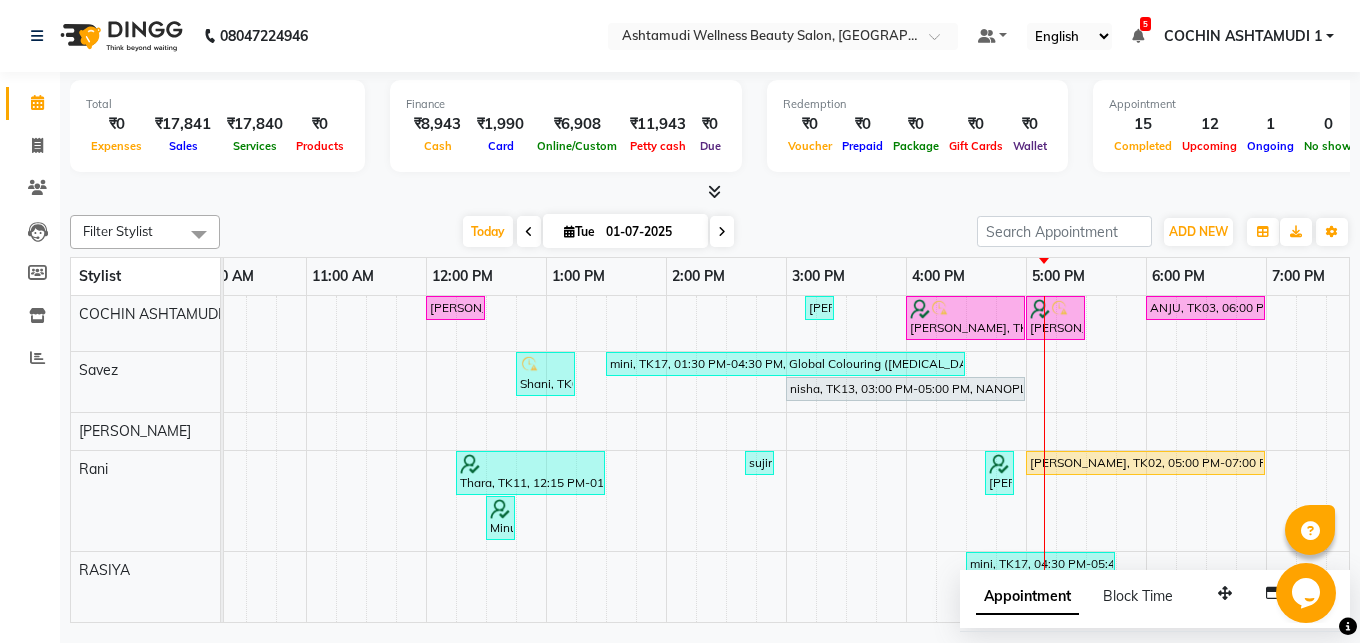 click on "Total  ₹0  Expenses ₹17,841  Sales ₹17,840  Services ₹0  Products Finance  ₹8,943  Cash ₹1,990  Card ₹6,908  Online/Custom ₹11,943 [PERSON_NAME] cash ₹0 Due  Redemption  ₹0 Voucher ₹0 Prepaid ₹0 Package ₹0  Gift Cards ₹0  Wallet  Appointment  15 Completed 12 Upcoming 1 Ongoing 0 No show  Other sales  ₹0  Packages ₹0  Memberships ₹0  Vouchers ₹0  Prepaids ₹0  Gift Cards" at bounding box center (710, 137) 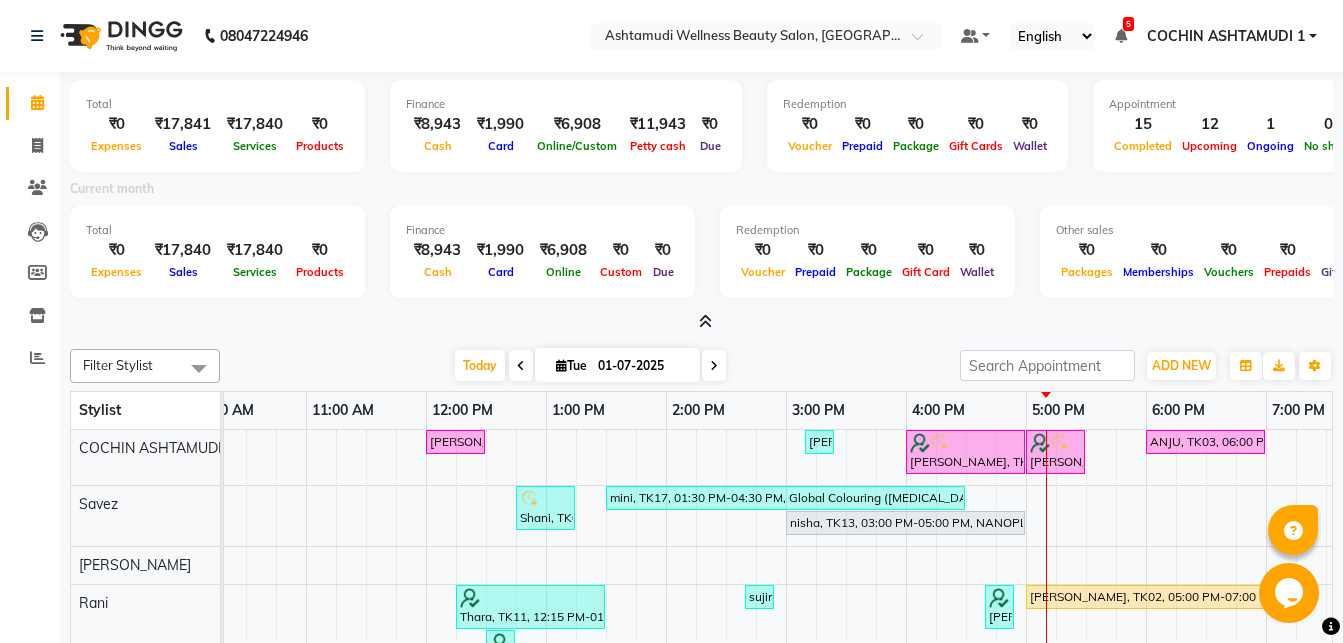 scroll, scrollTop: 0, scrollLeft: 157, axis: horizontal 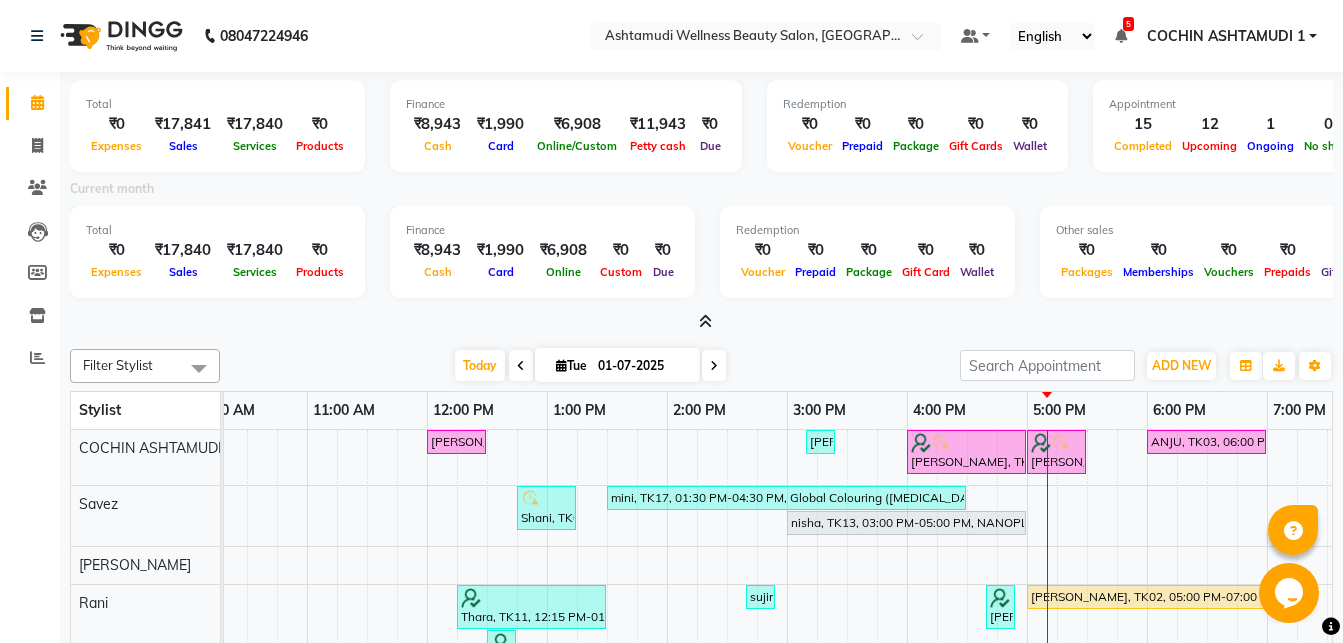 click at bounding box center [701, 322] 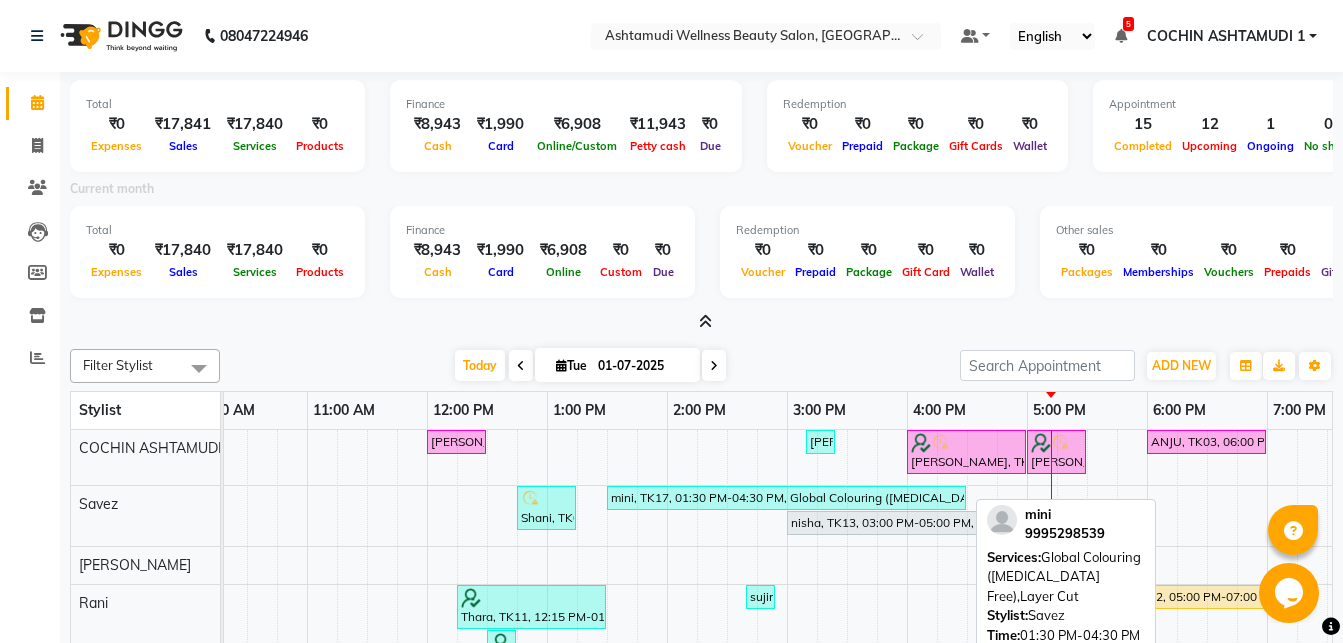 scroll, scrollTop: 91, scrollLeft: 158, axis: both 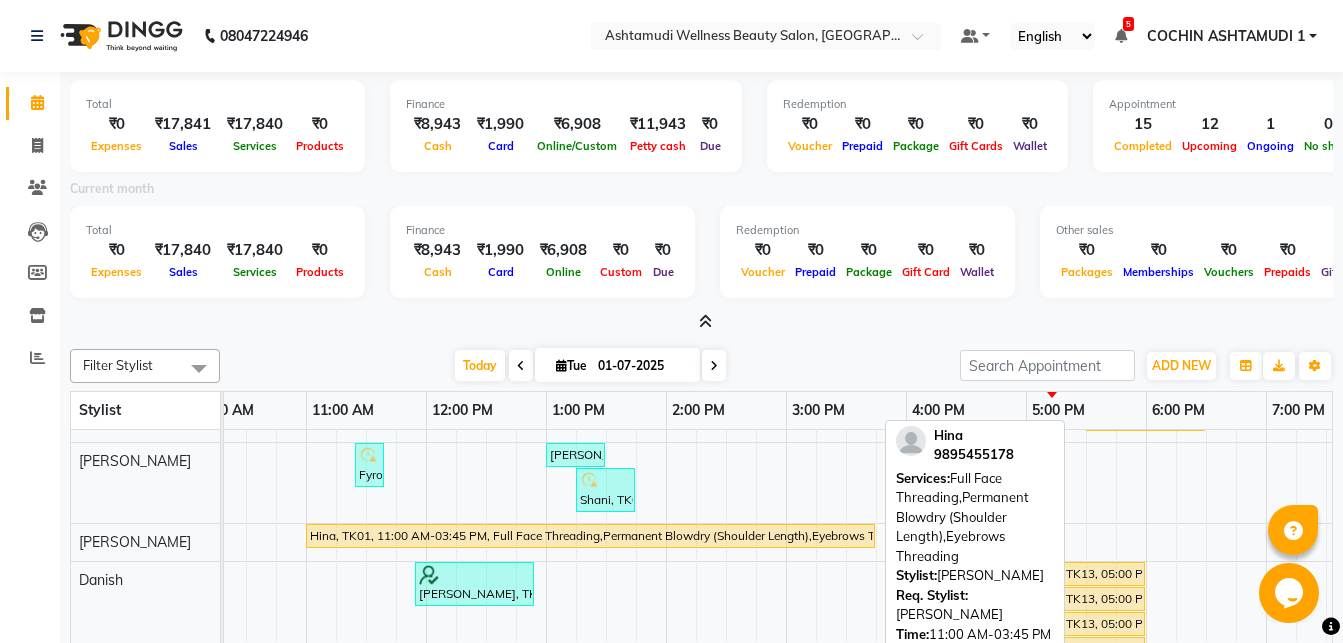 click on "Hina, TK01, 11:00 AM-03:45 PM, Full Face Threading,Permanent Blowdry (Shoulder Length),Eyebrows Threading" at bounding box center [590, 536] 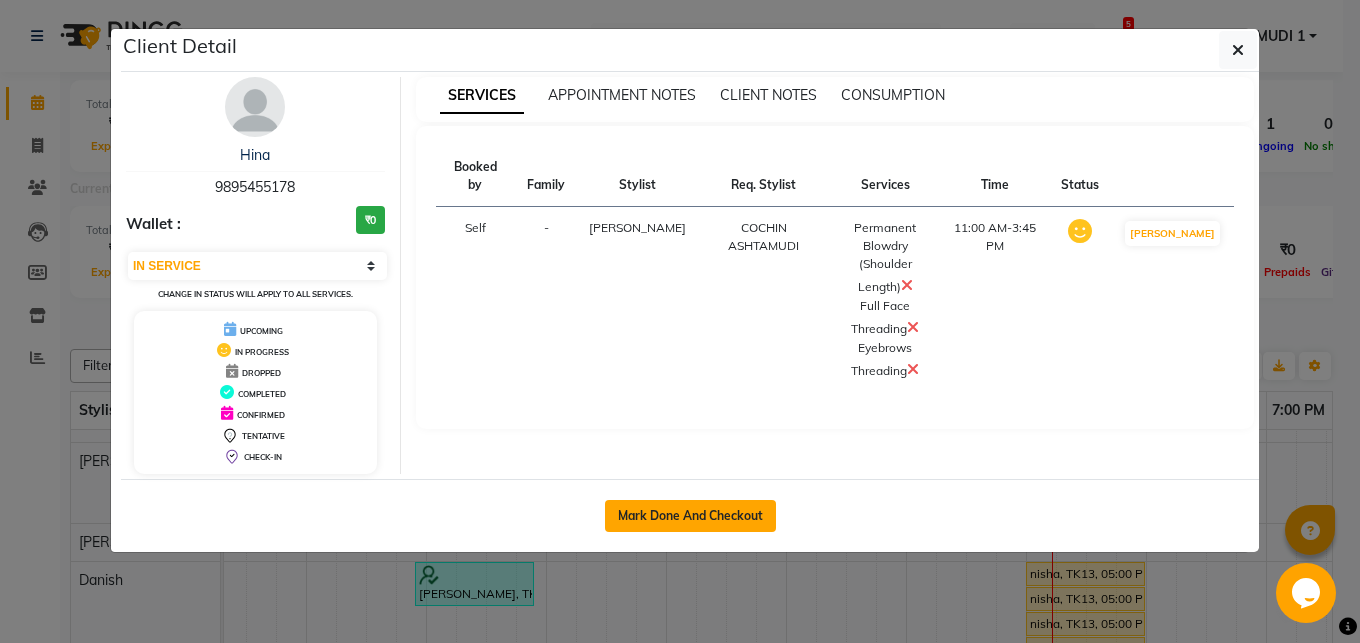 click on "Mark Done And Checkout" 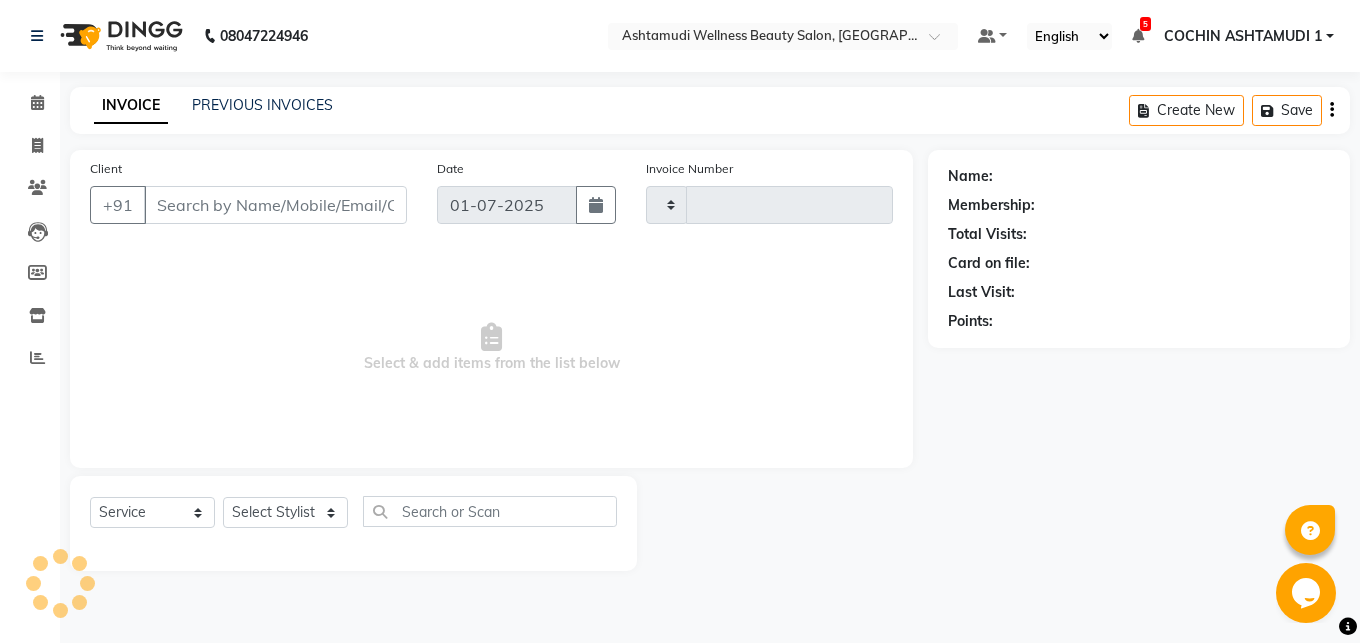 type on "2734" 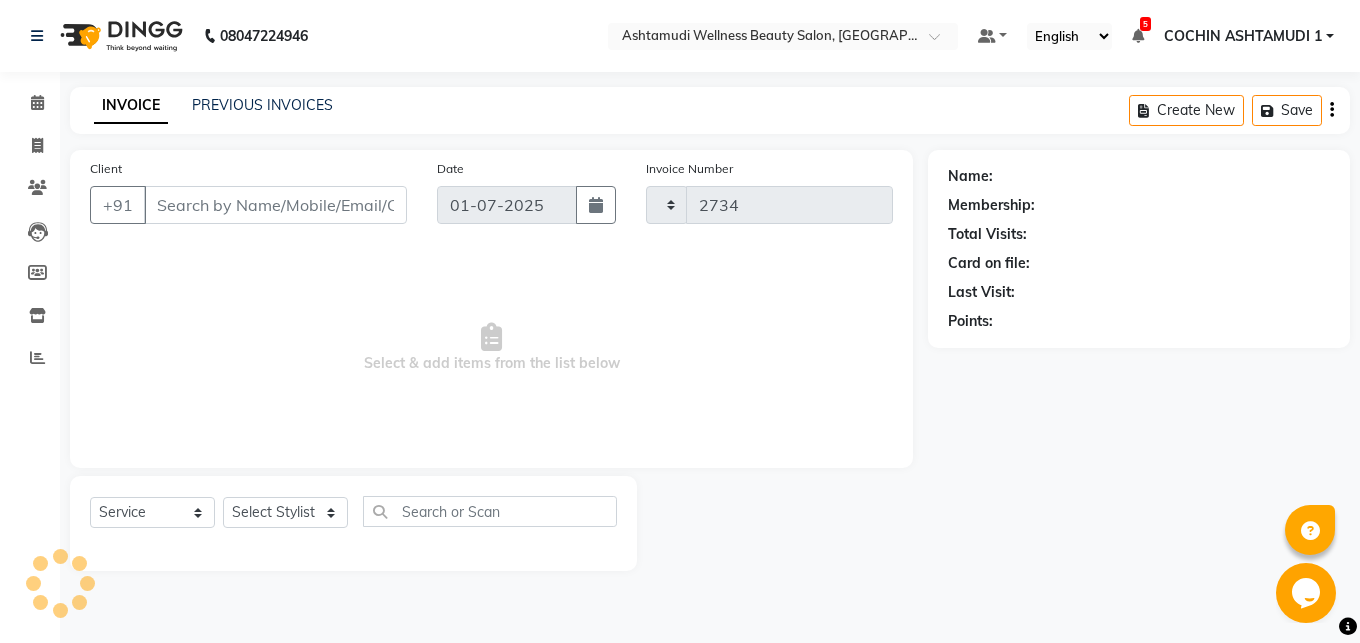 select on "4632" 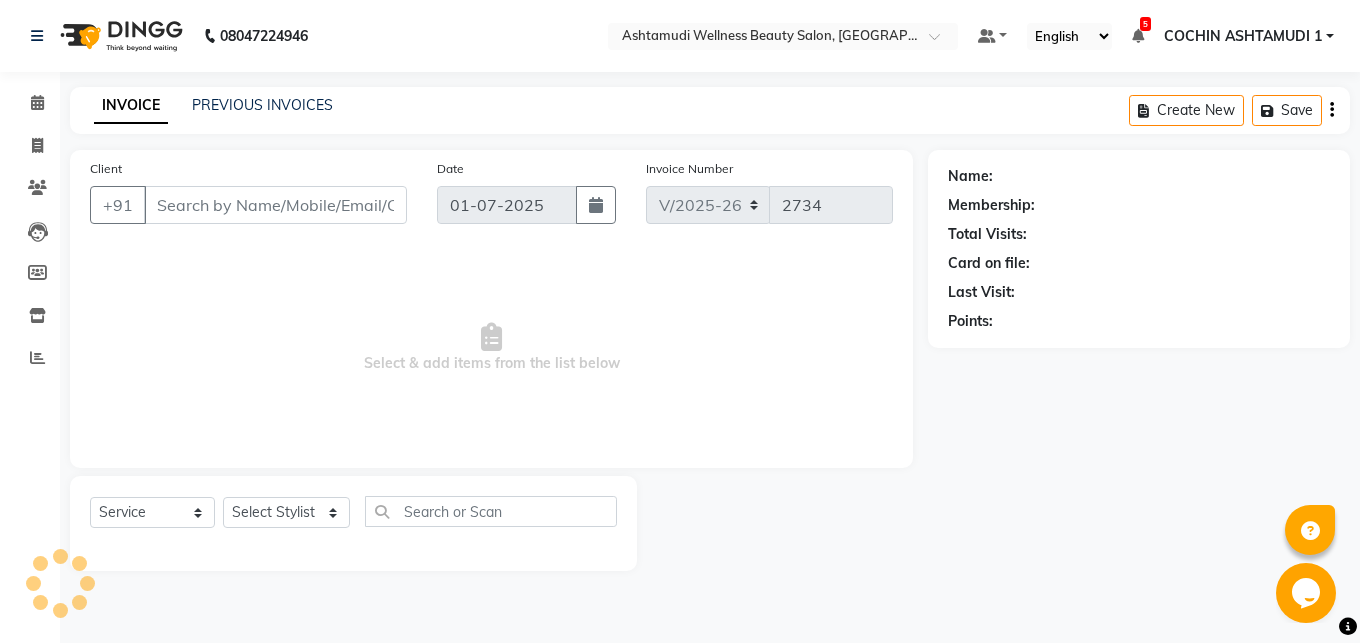 type on "9895455178" 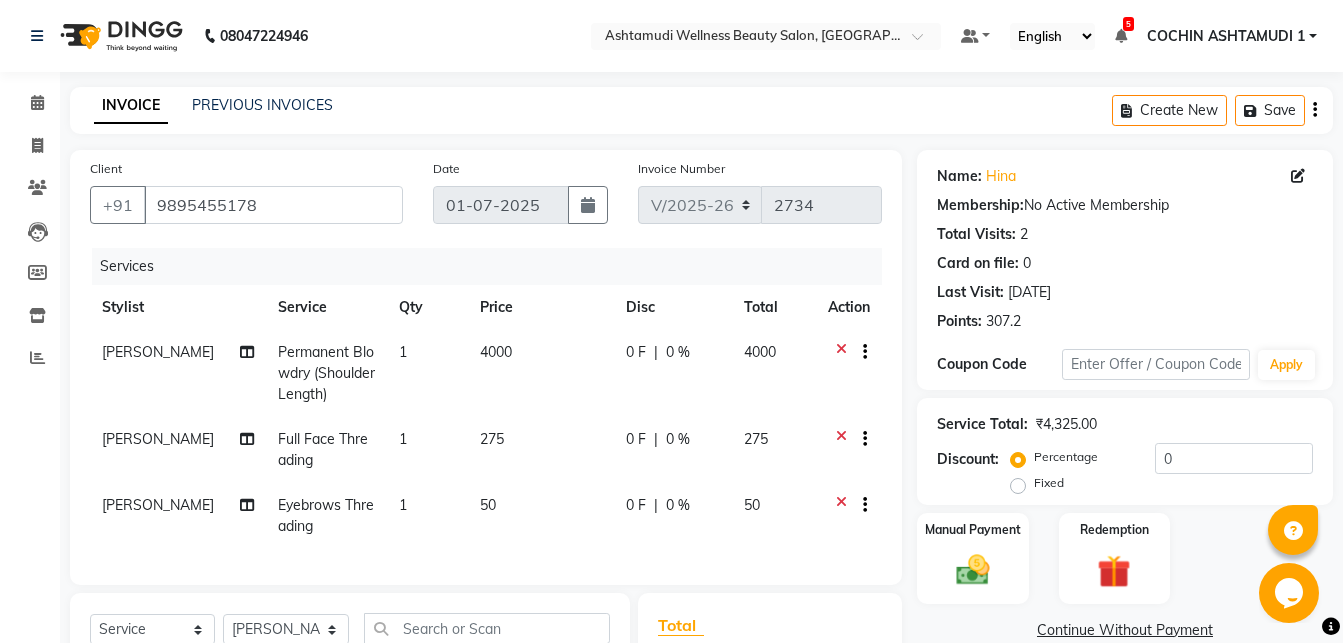 click on "Permanent Blowdry (Shoulder Length)" 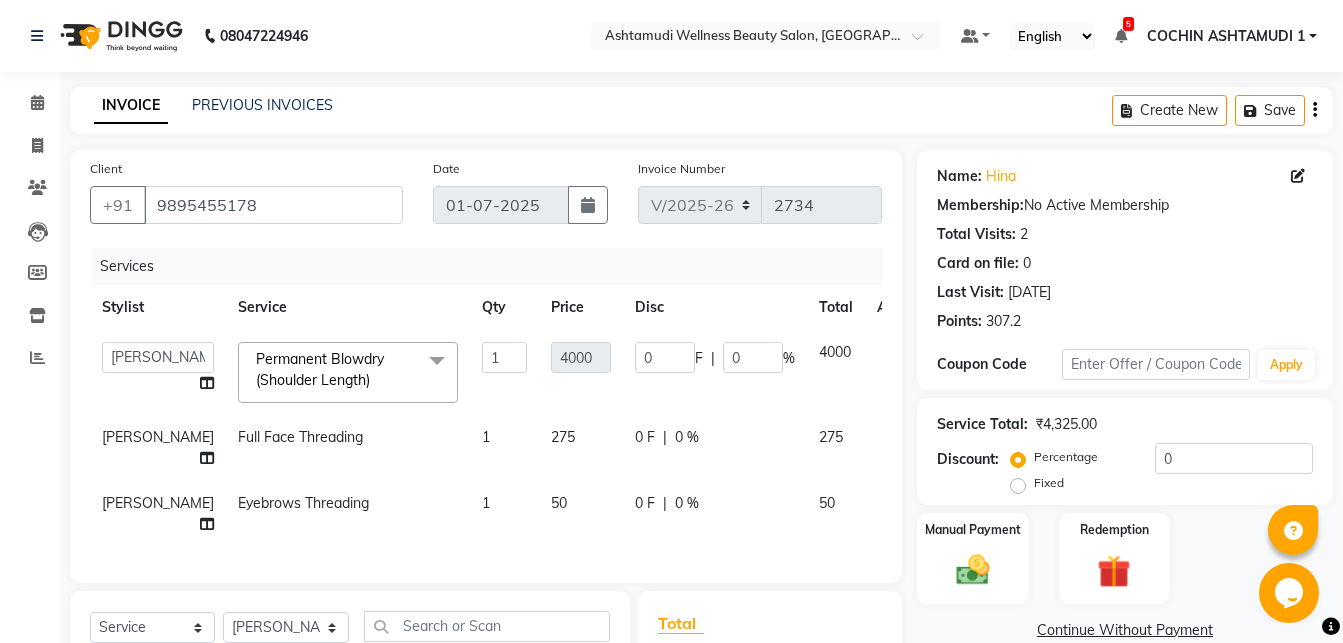 click 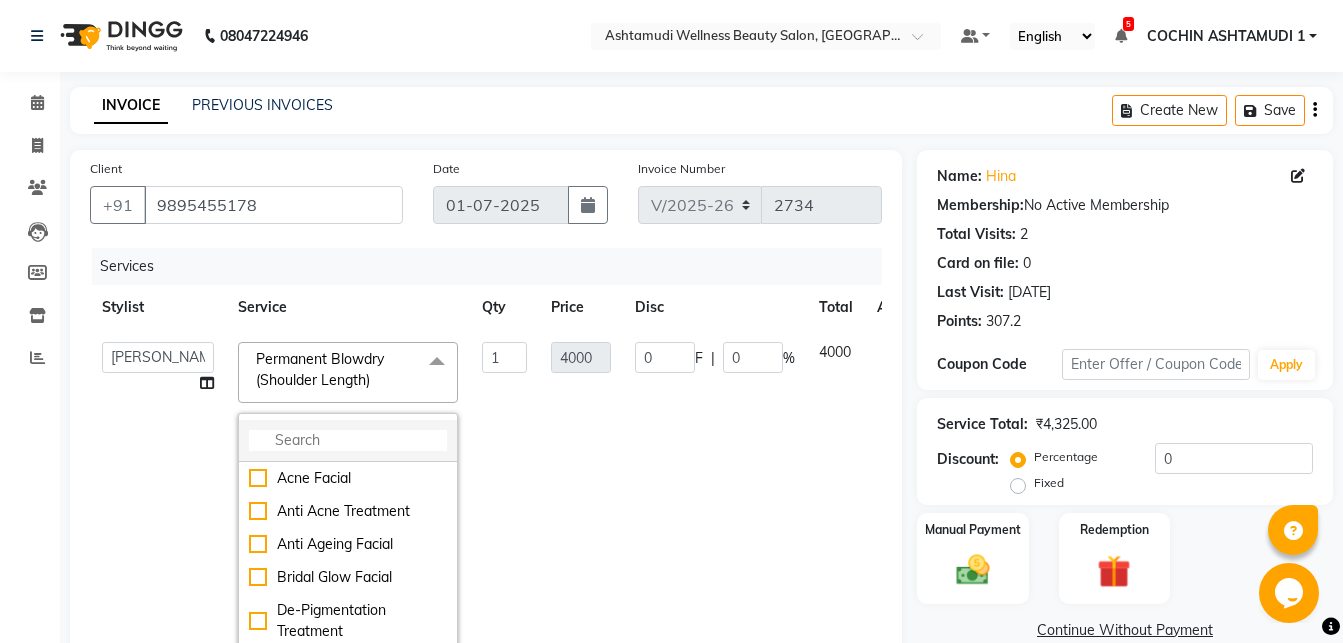 click 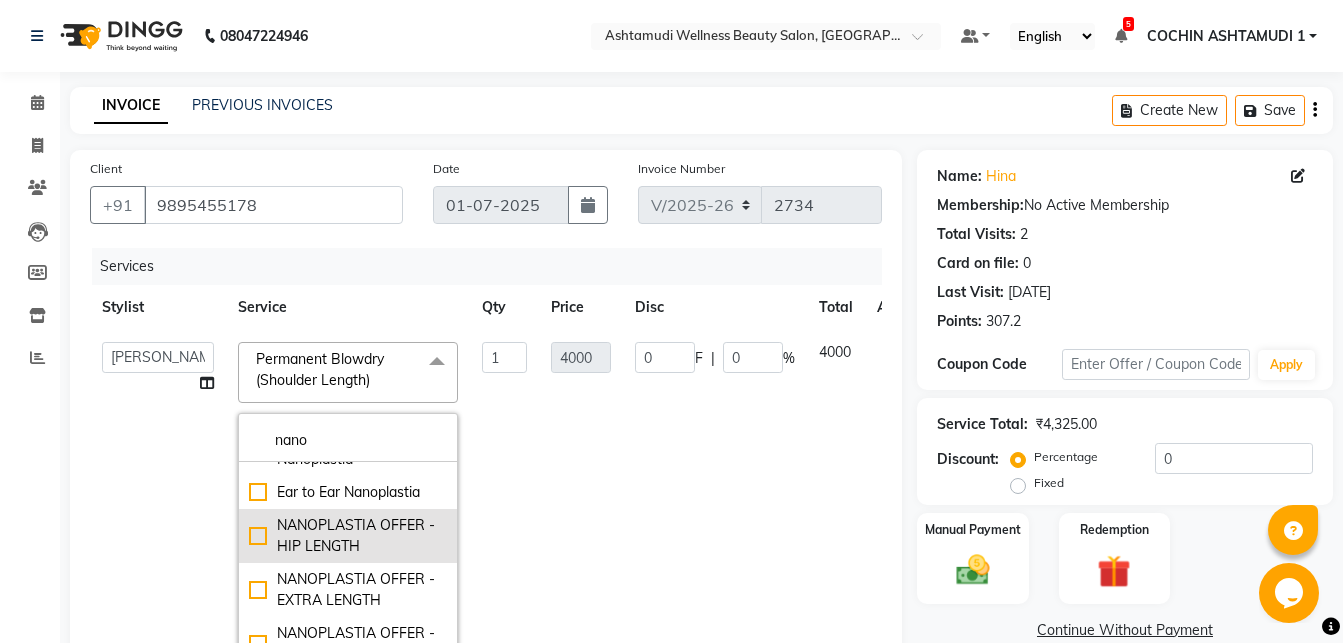 scroll, scrollTop: 310, scrollLeft: 0, axis: vertical 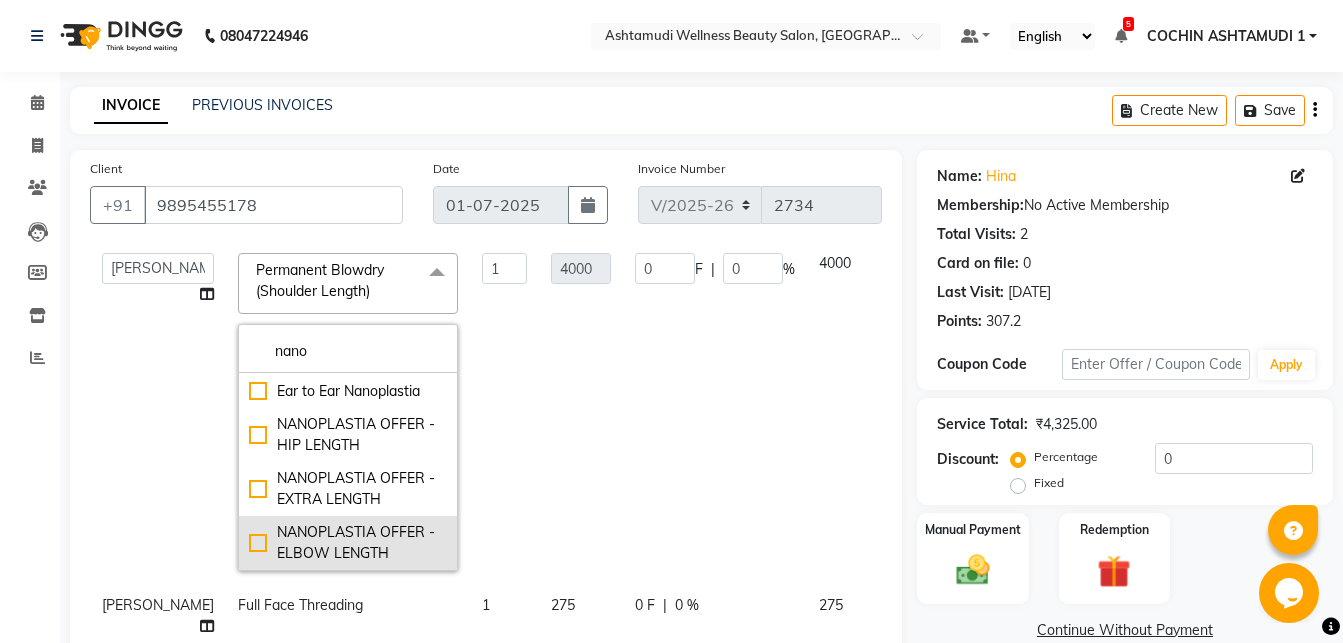 type on "nano" 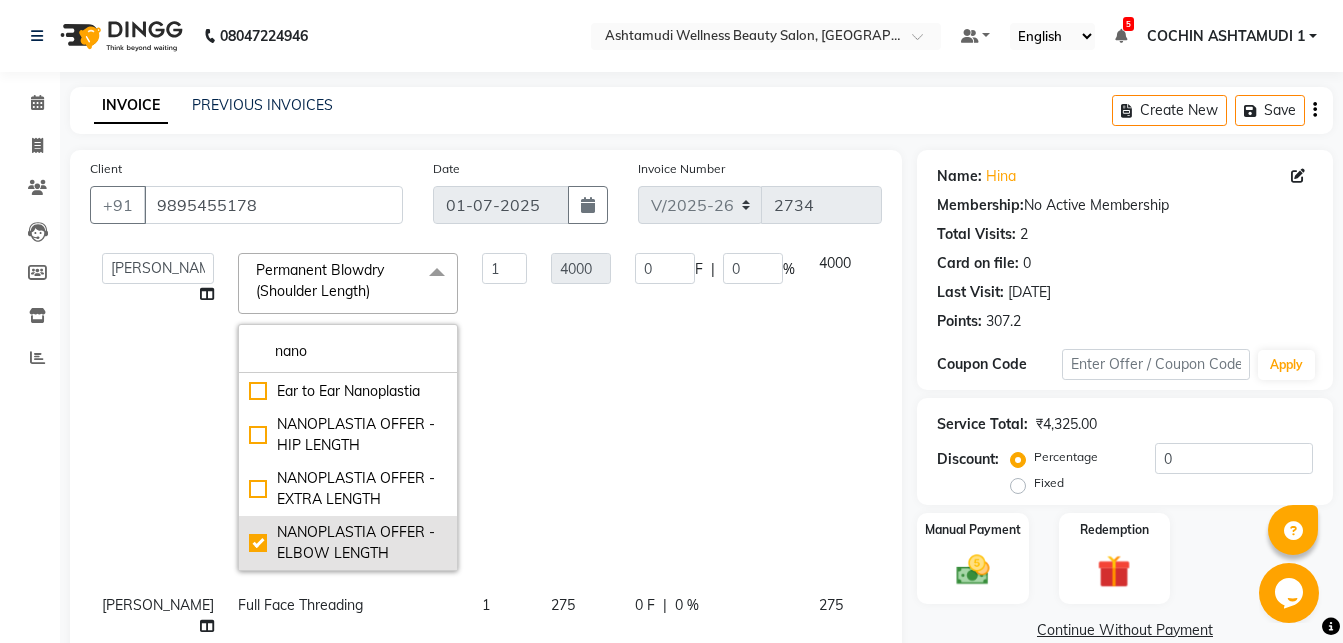 checkbox on "true" 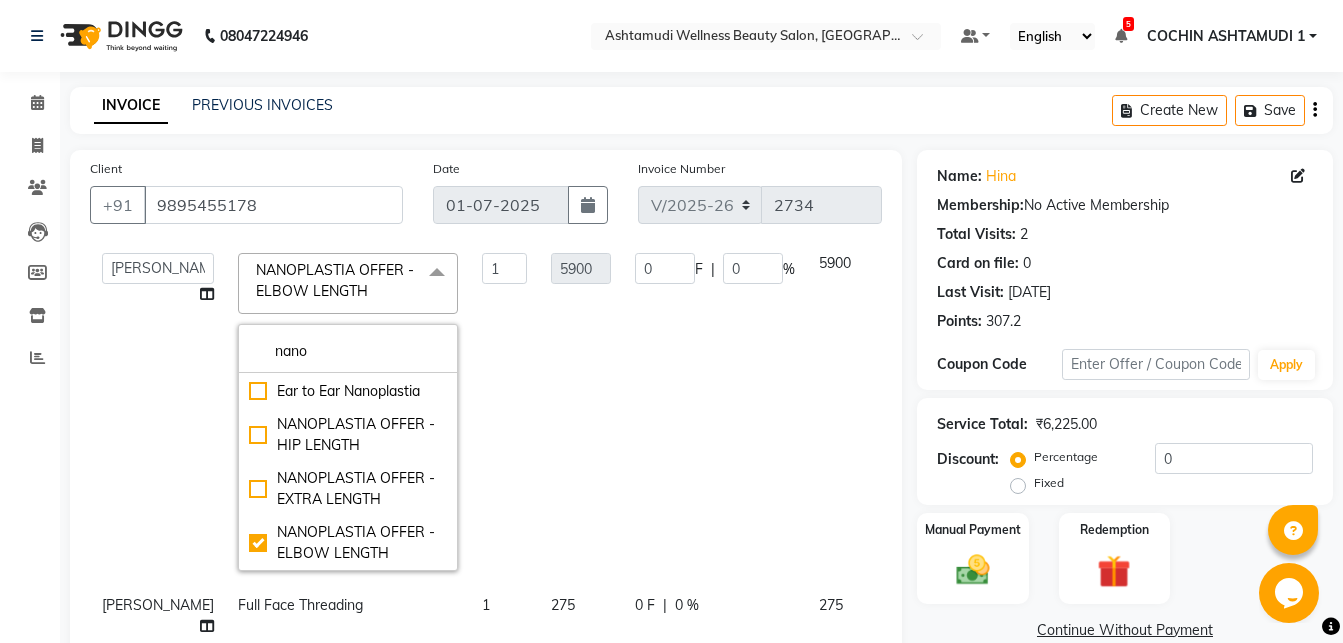 click on "1" 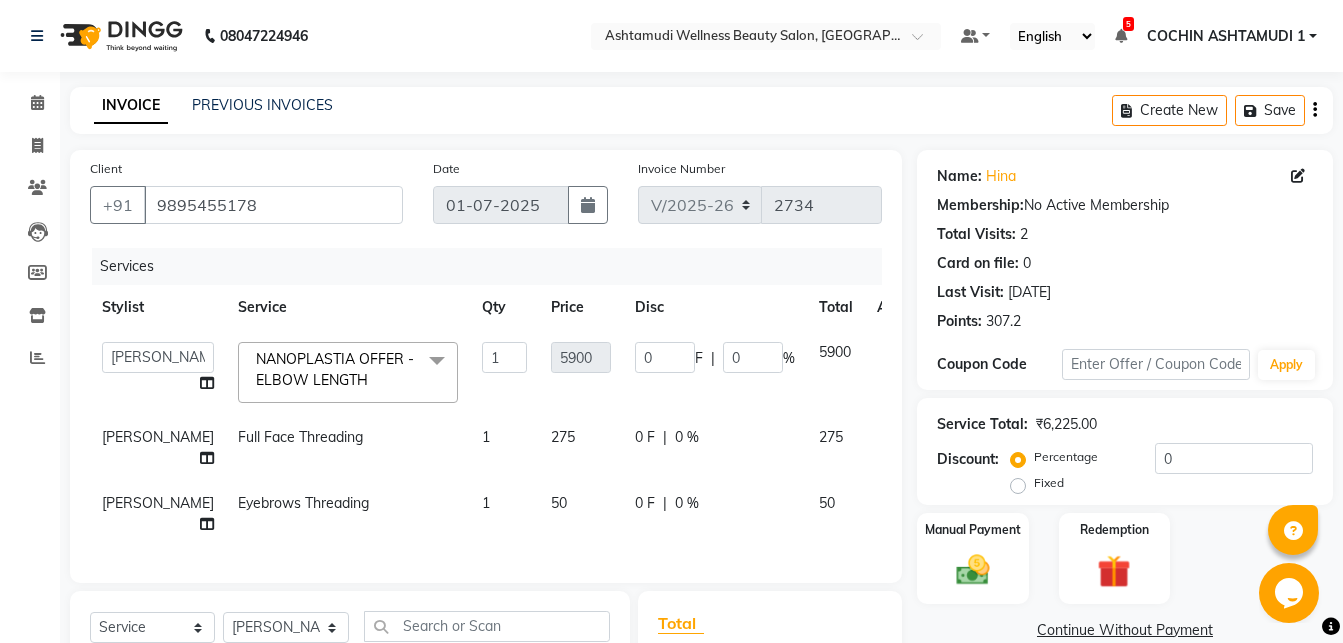 scroll, scrollTop: 0, scrollLeft: 0, axis: both 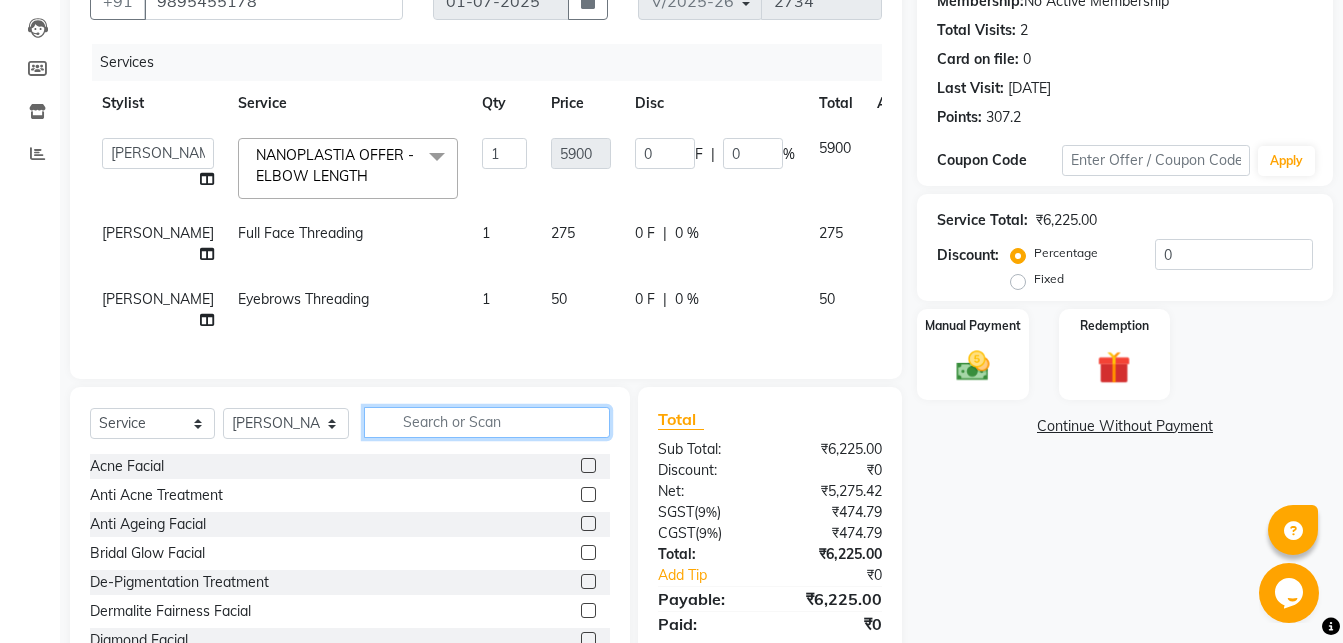 click 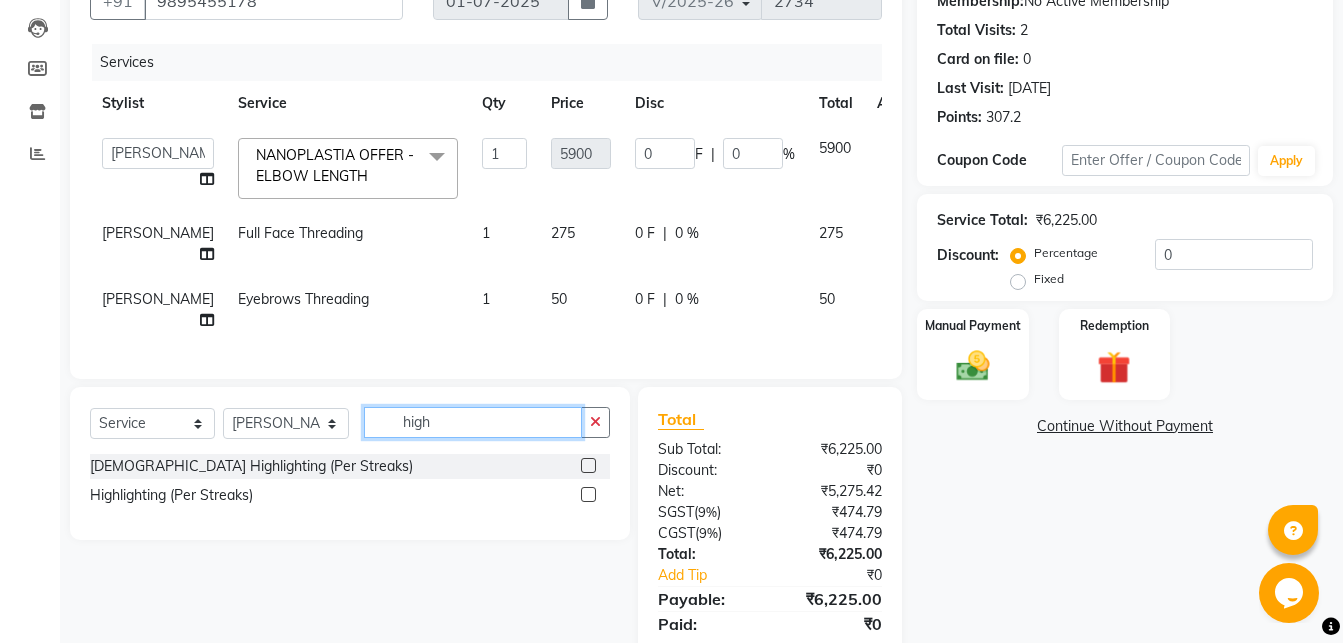 type on "high" 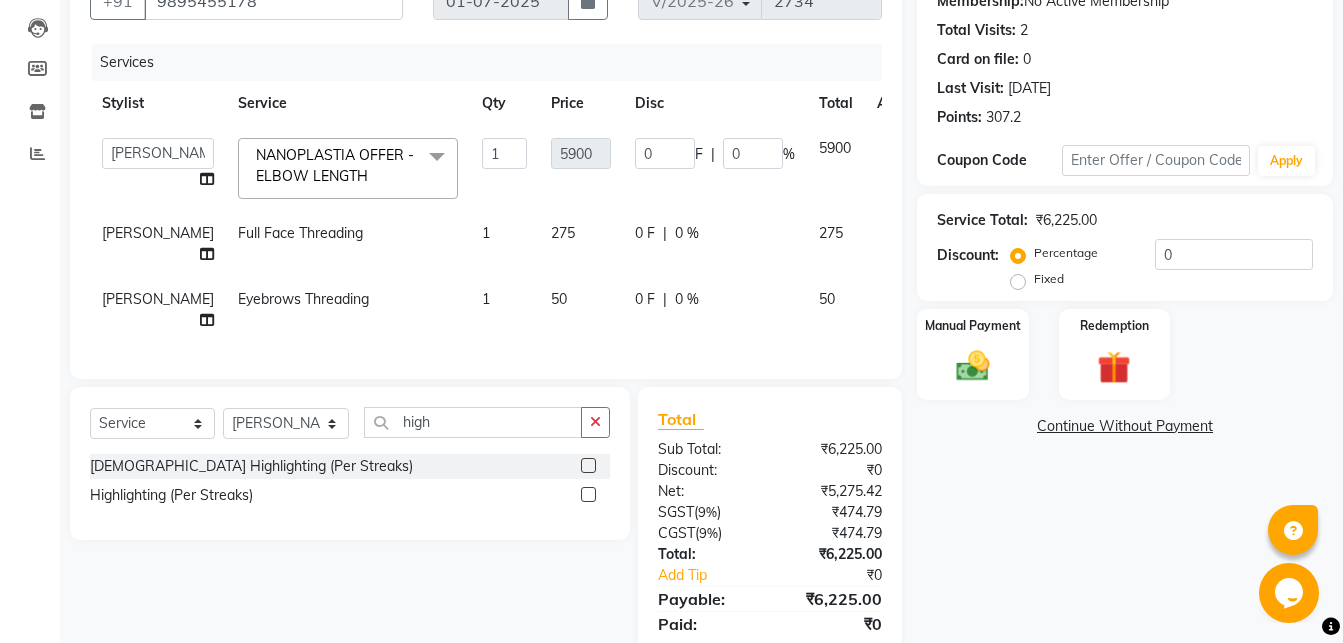 click 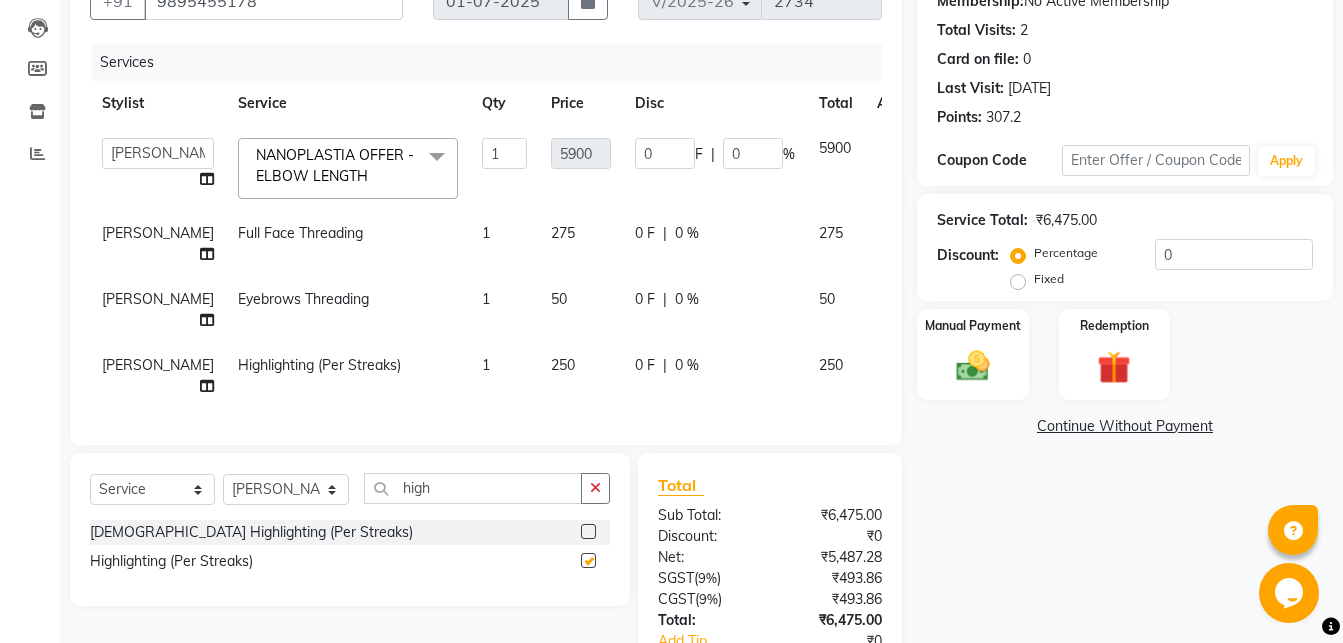 checkbox on "false" 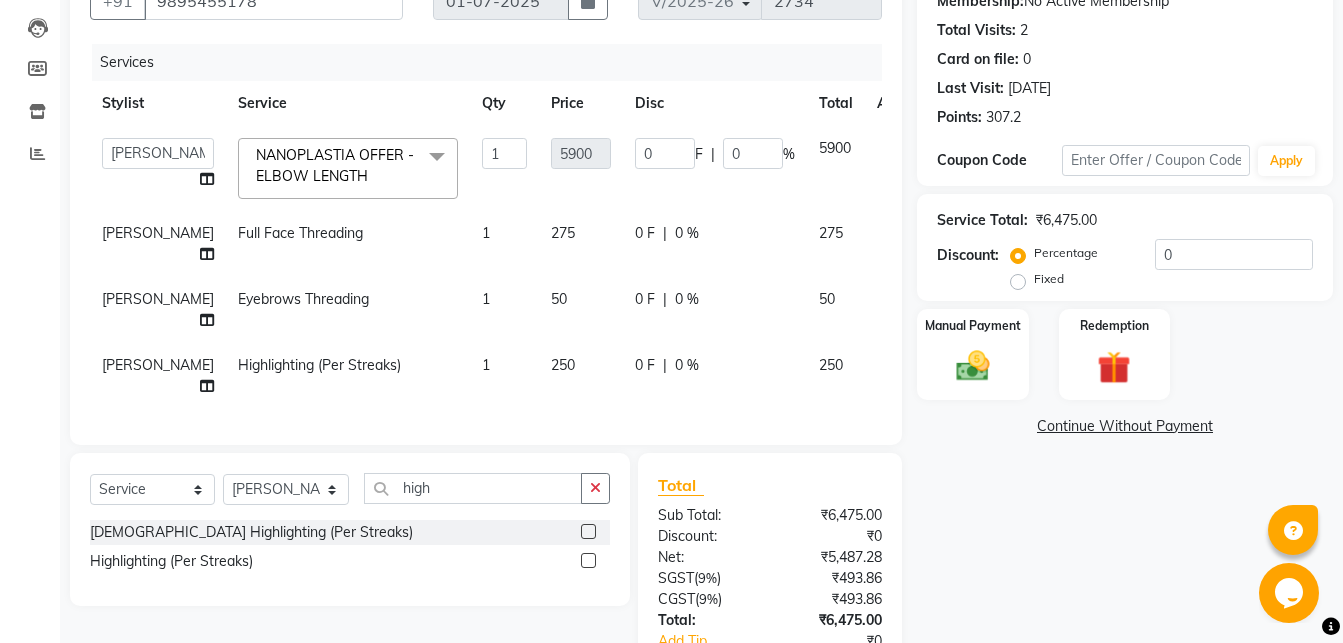 click on "1" 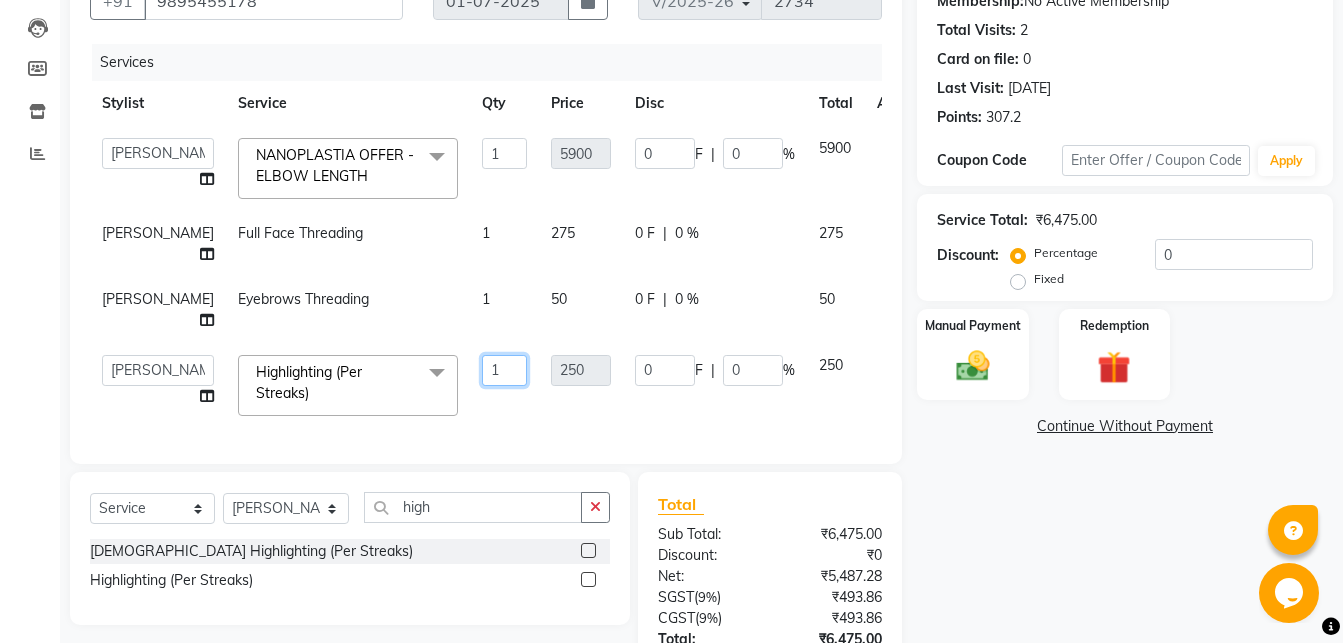 click on "1" 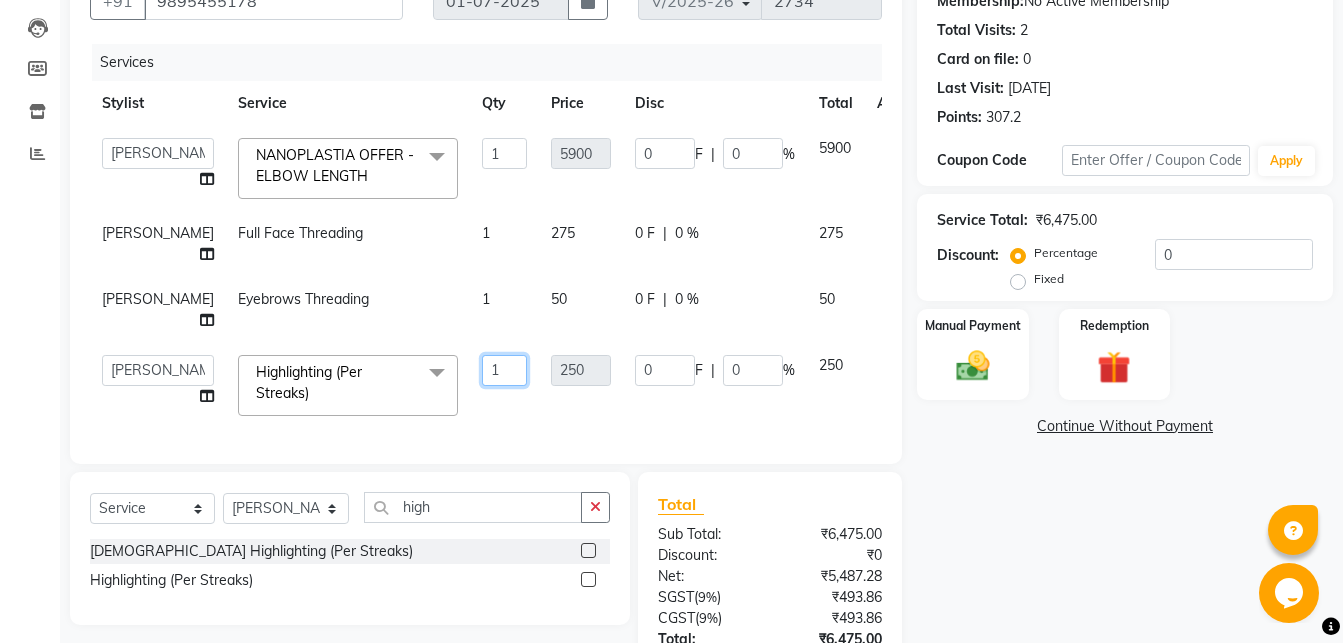 scroll, scrollTop: 0, scrollLeft: 0, axis: both 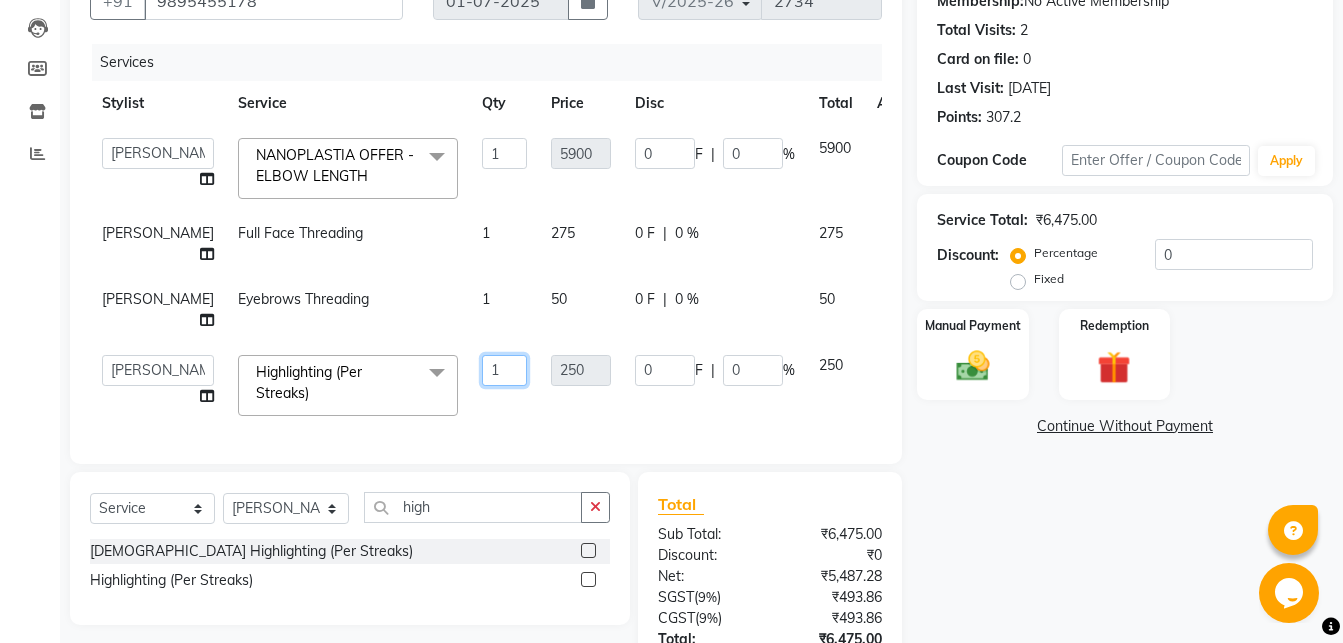 type on "15" 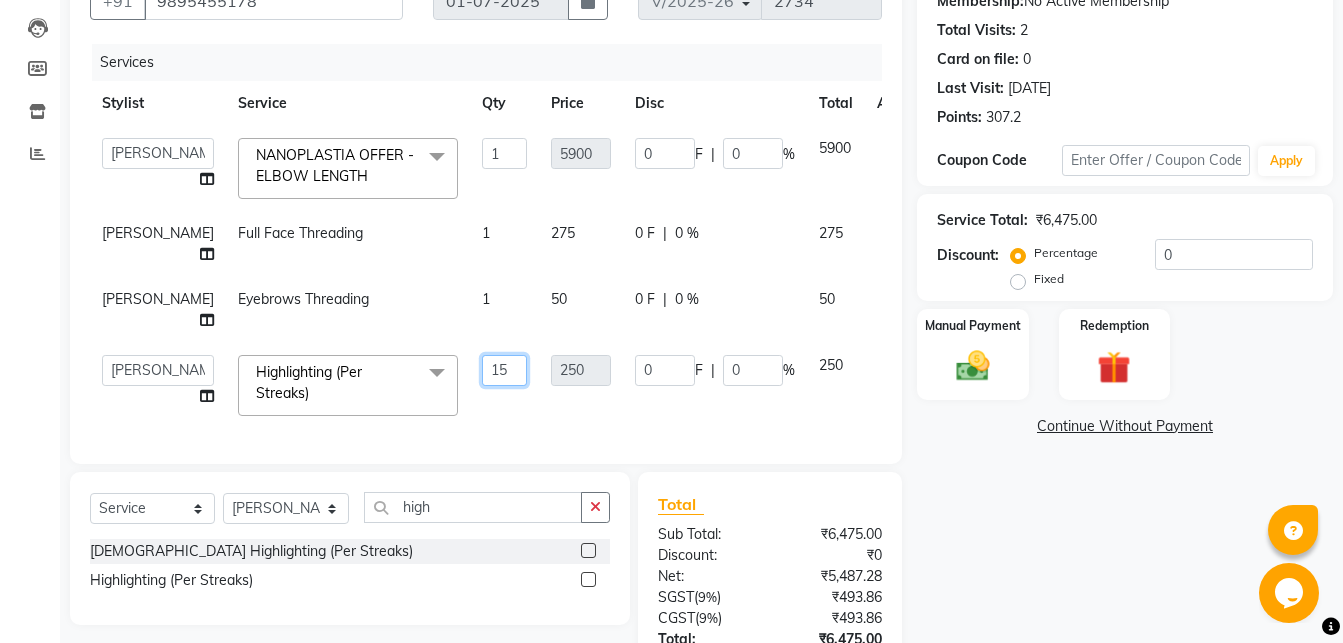 scroll, scrollTop: 0, scrollLeft: 7, axis: horizontal 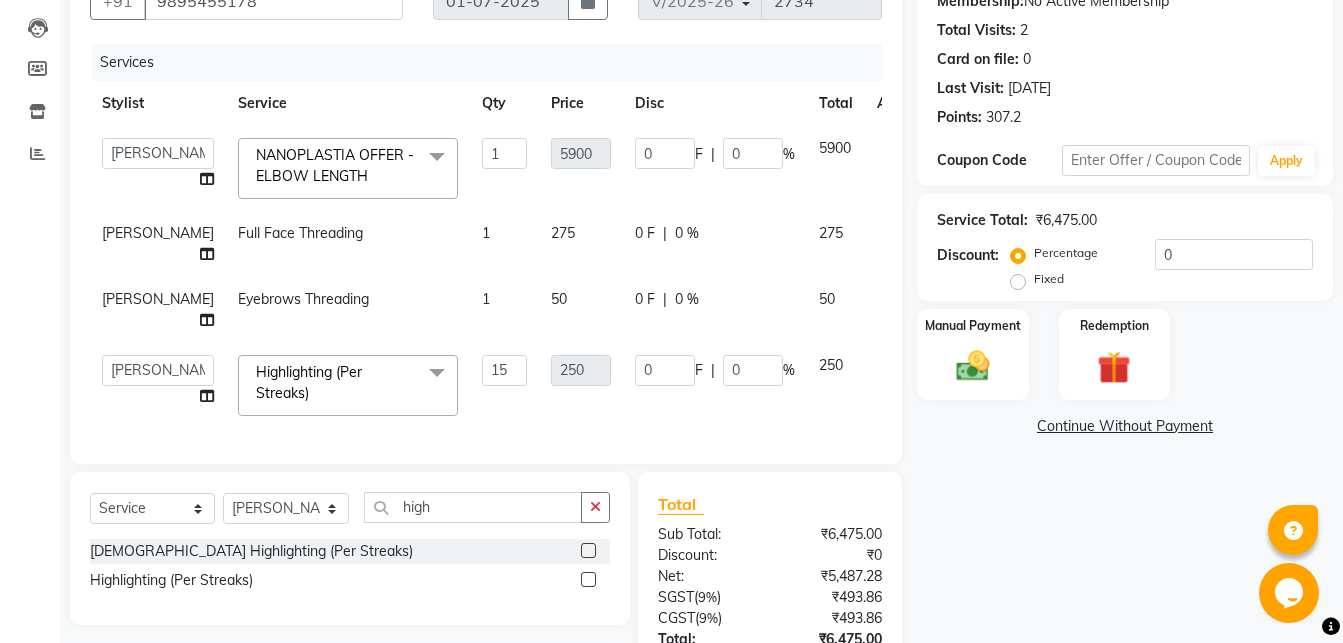 click on "Services Stylist Service Qty Price Disc Total Action  Abhirami S   [PERSON_NAME] B   [PERSON_NAME]   COCHIN ASHTAMUDI   Danish   Fousiya   [PERSON_NAME]   [PERSON_NAME] [PERSON_NAME] [PERSON_NAME]   [PERSON_NAME]   [PERSON_NAME]   Savez   NANOPLASTIA OFFER - ELBOW LENGTH  x Acne Facial Anti Acne Treatment Anti Ageing Facial Bridal Glow Facial De-Pigmentation Treatment Dermalite Fairness Facial Diamond Facial D-Tan Cleanup D-Tan Facial D-Tan Pack Fruit Facial Fyc Bamboo Charcoal Facial Fyc Bio Marine Facial Fyc Fruit Fusion Facial Fyc Luster Gold Facial Fyc Pure Vit-C Facial Fyc Red Wine Facial [DEMOGRAPHIC_DATA] Bridal Glow Facial [DEMOGRAPHIC_DATA] Dermalite Fairness Facial [DEMOGRAPHIC_DATA] Diamond Facial [DEMOGRAPHIC_DATA] D-Tan Cleanup [DEMOGRAPHIC_DATA] D-Tan Facial [DEMOGRAPHIC_DATA] Fruit Facial [DEMOGRAPHIC_DATA] Fyc Bamboo Charcoal Facial [DEMOGRAPHIC_DATA] Fyc Bio Marine Facial [DEMOGRAPHIC_DATA] Fyc Fruit Fusion Facial [DEMOGRAPHIC_DATA] Fyc Luster Gold Facial [DEMOGRAPHIC_DATA] Fyc Pure Vit C Facial [DEMOGRAPHIC_DATA] Fyc Red Wine Facial [DEMOGRAPHIC_DATA] Glovite Facial [DEMOGRAPHIC_DATA] Gold Facial [DEMOGRAPHIC_DATA] Hydra Brightening Facial [DEMOGRAPHIC_DATA] Hydra Facial Glovite Facial 1" 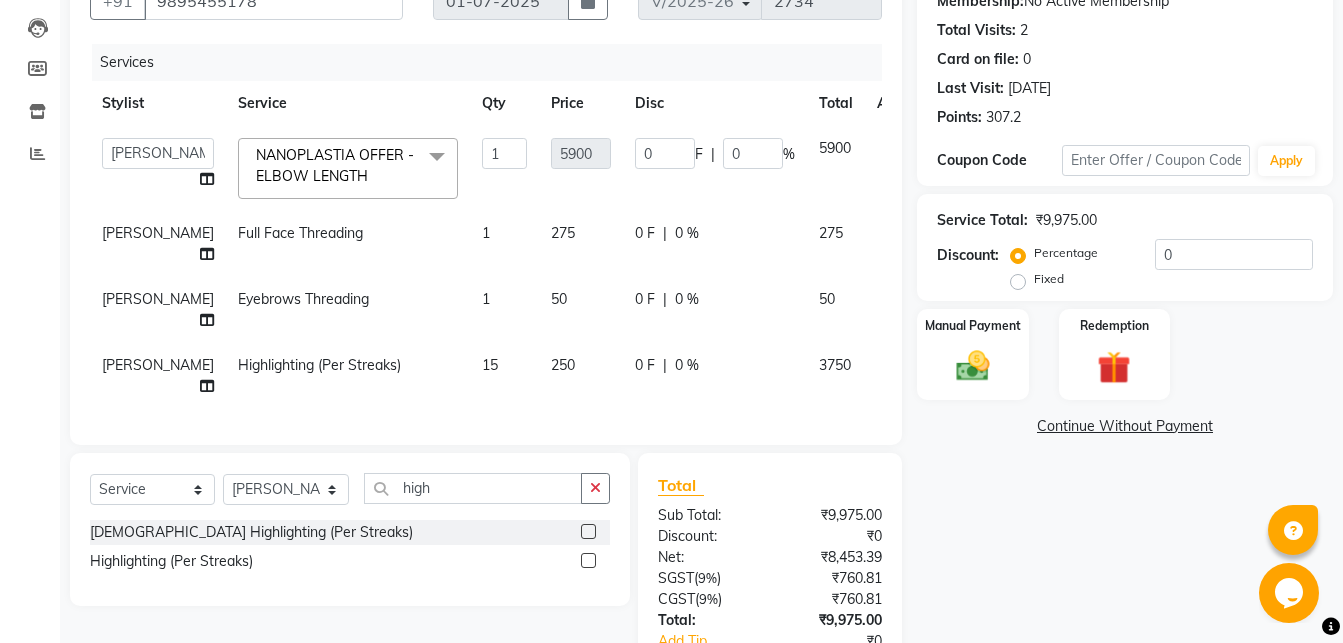 click on "15" 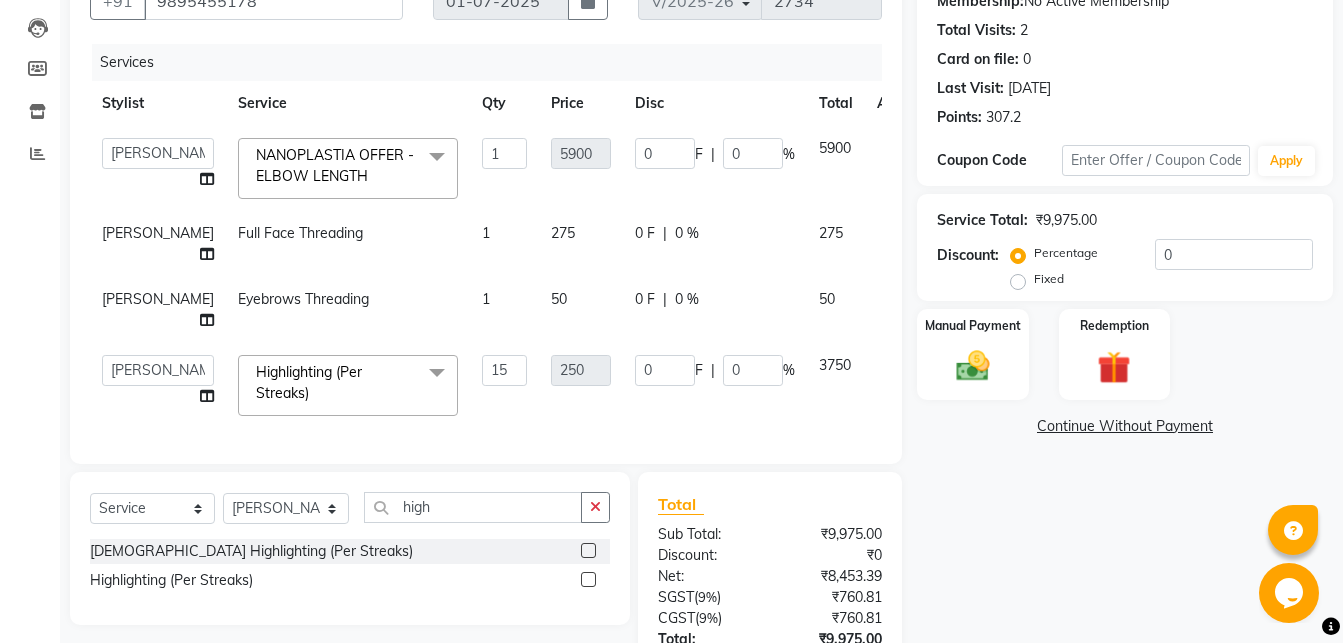 click on "15" 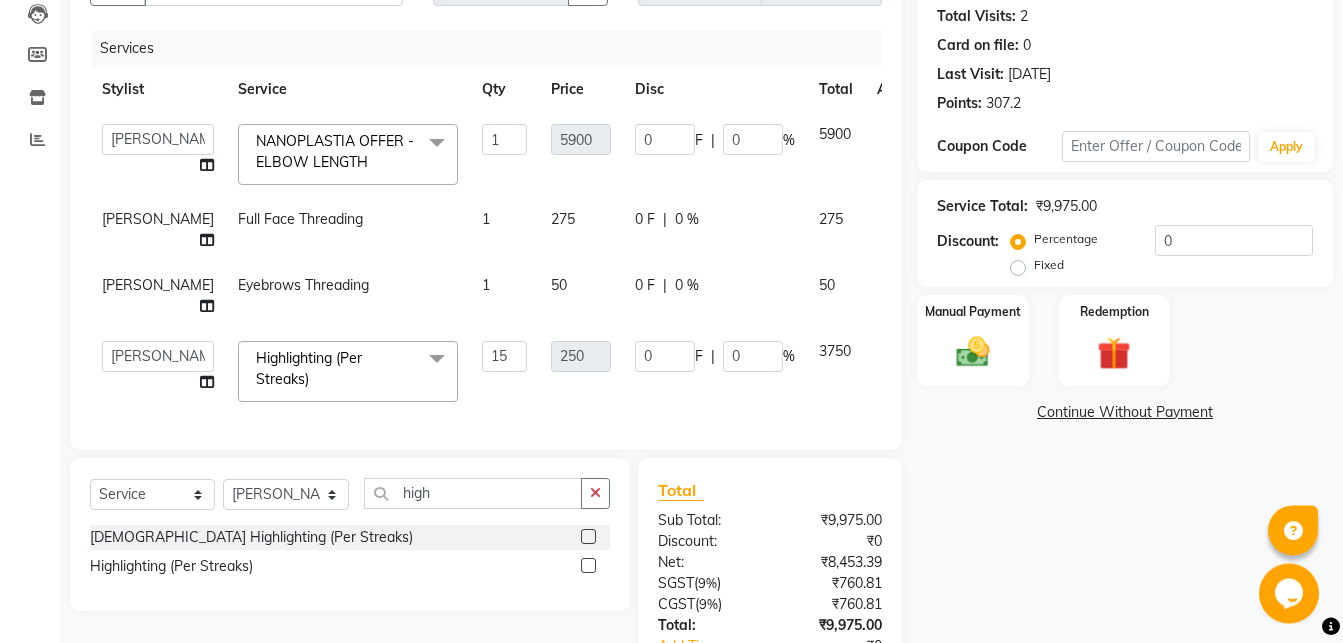 scroll, scrollTop: 272, scrollLeft: 0, axis: vertical 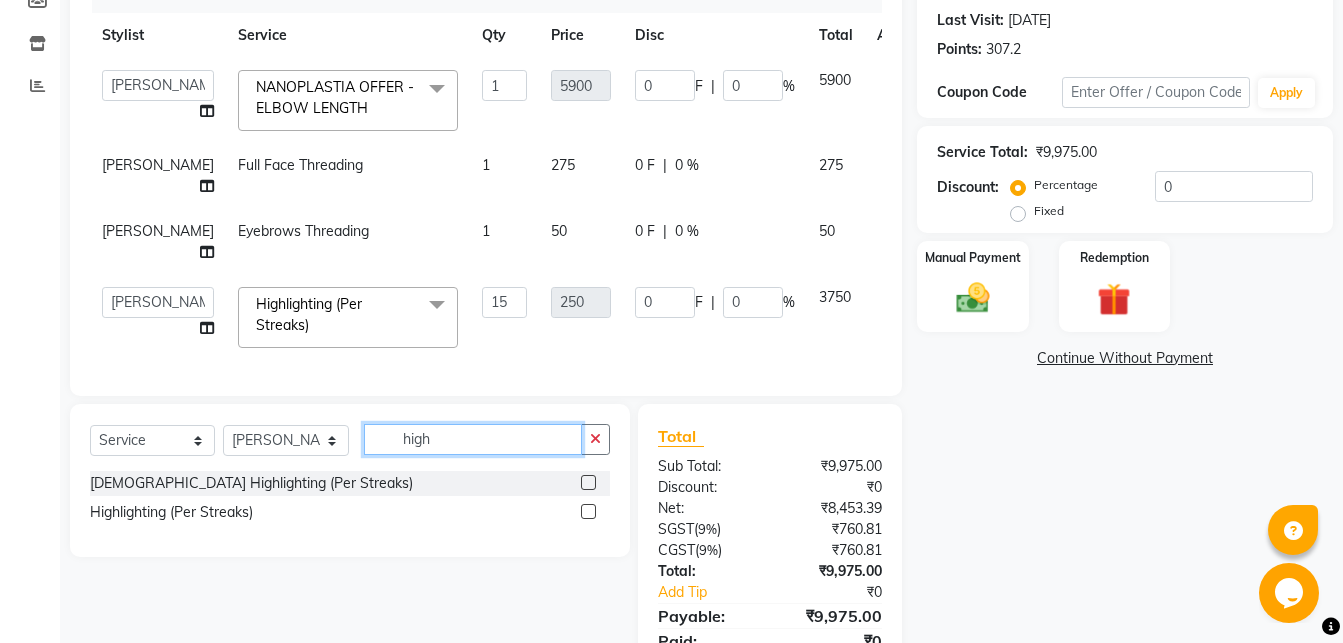 click on "high" 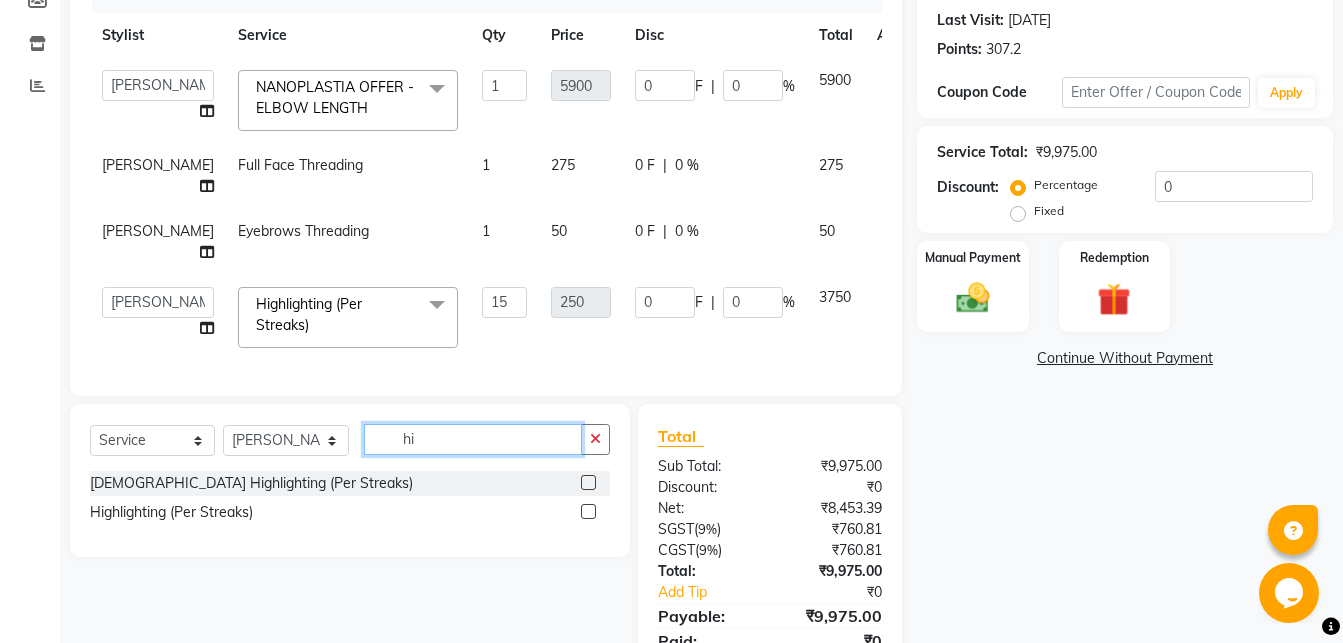 type on "h" 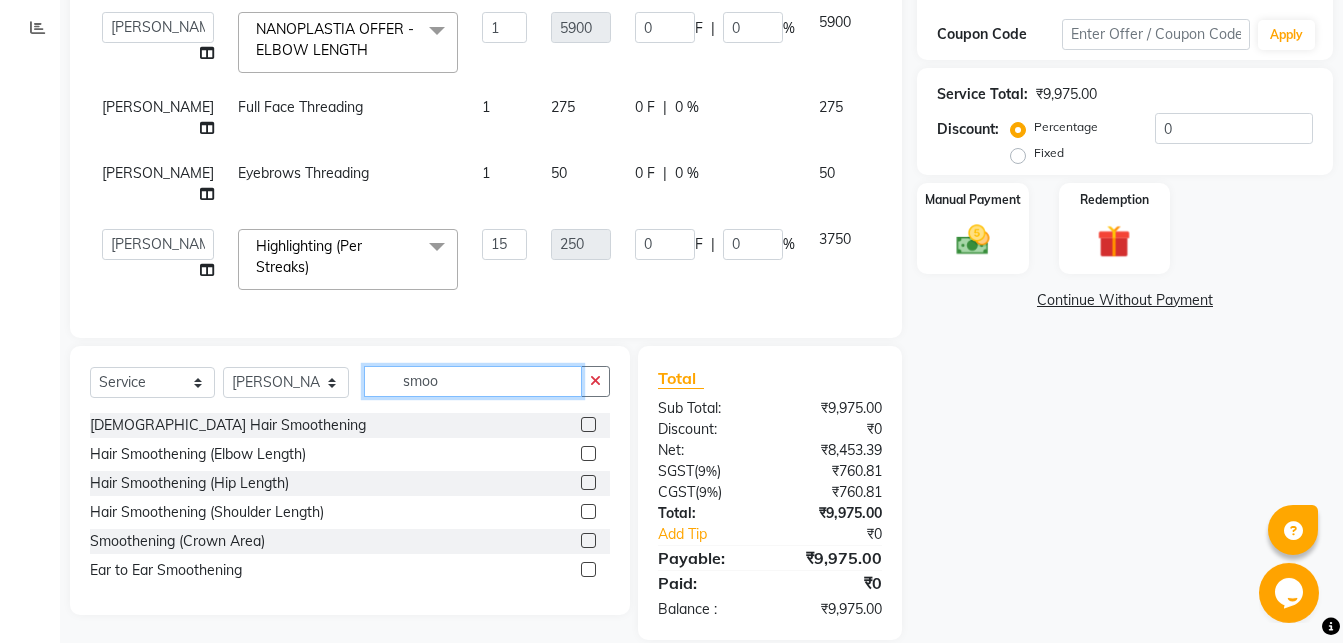 scroll, scrollTop: 374, scrollLeft: 0, axis: vertical 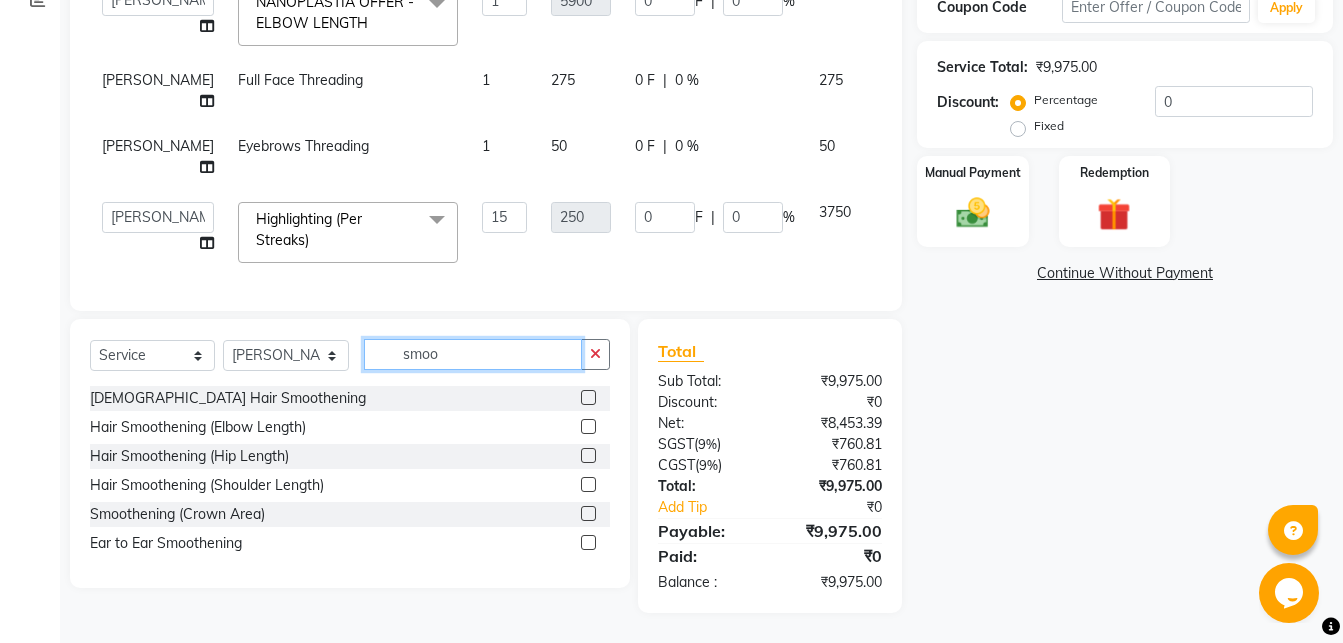 type on "smoo" 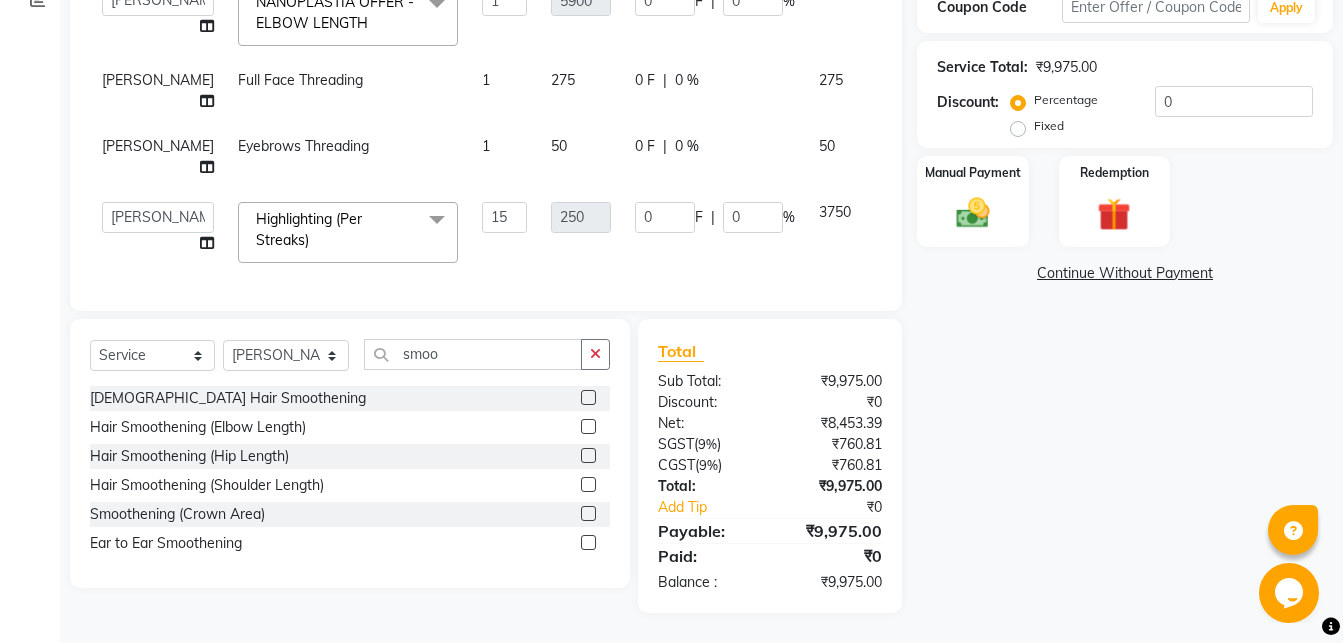 click 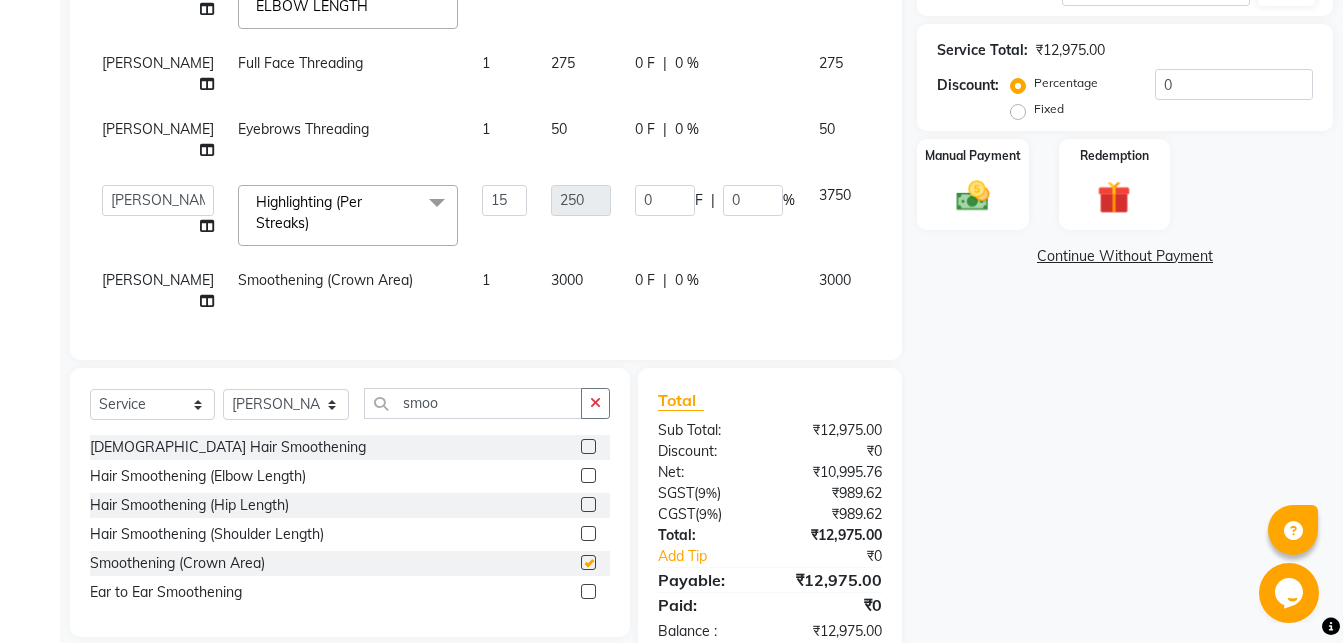 checkbox on "false" 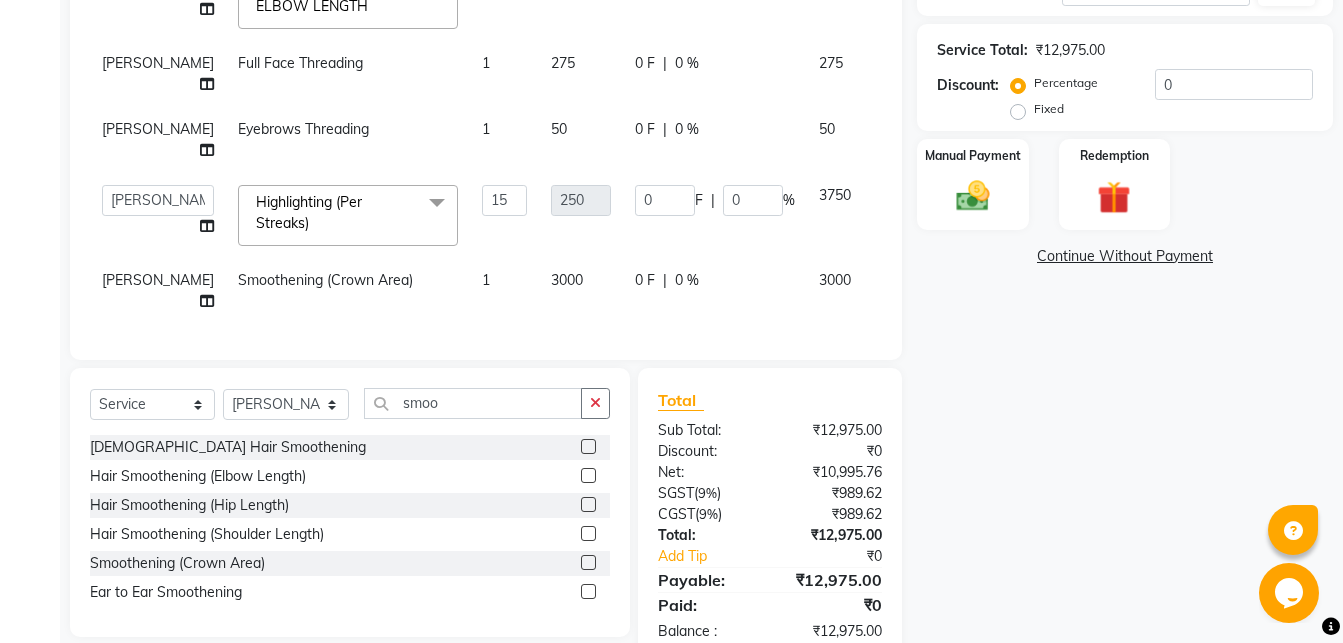click on "Smoothening (Crown Area)" 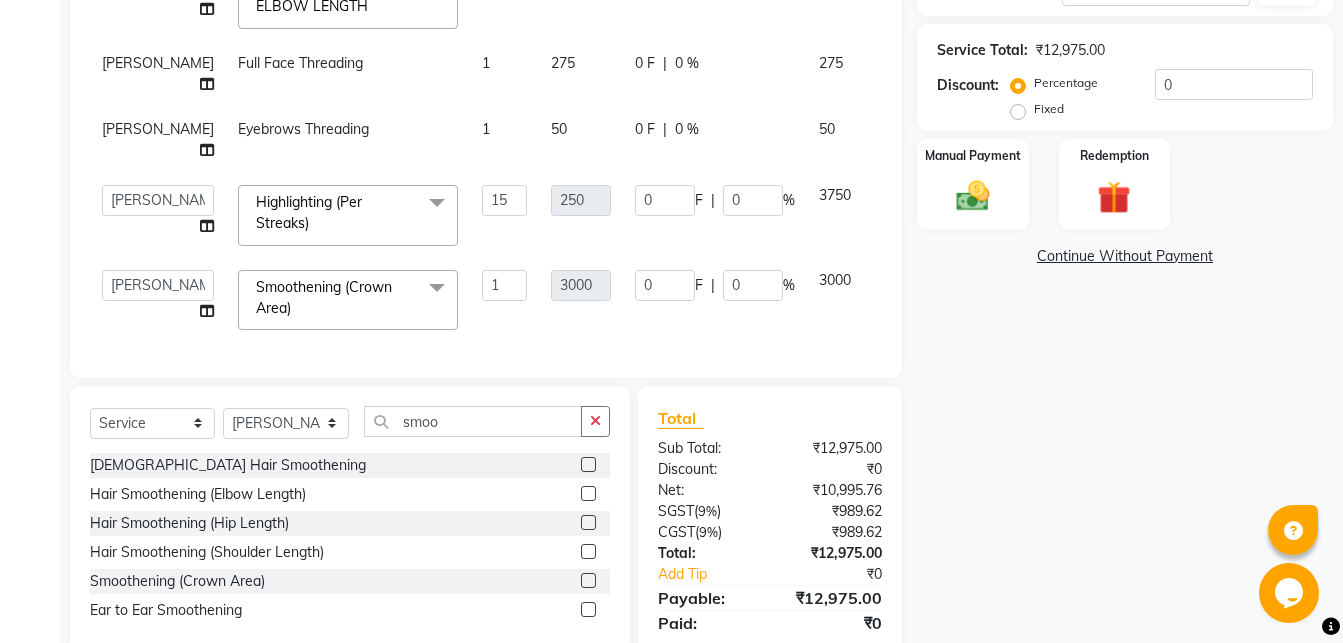 click 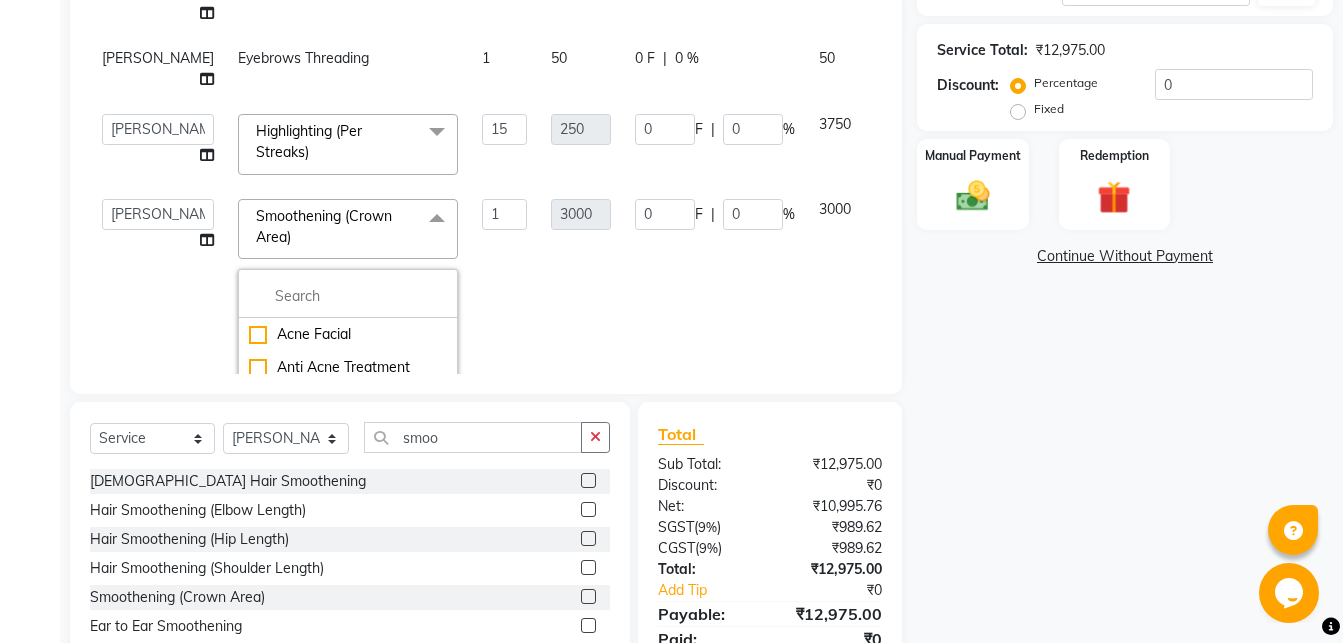 scroll, scrollTop: 108, scrollLeft: 0, axis: vertical 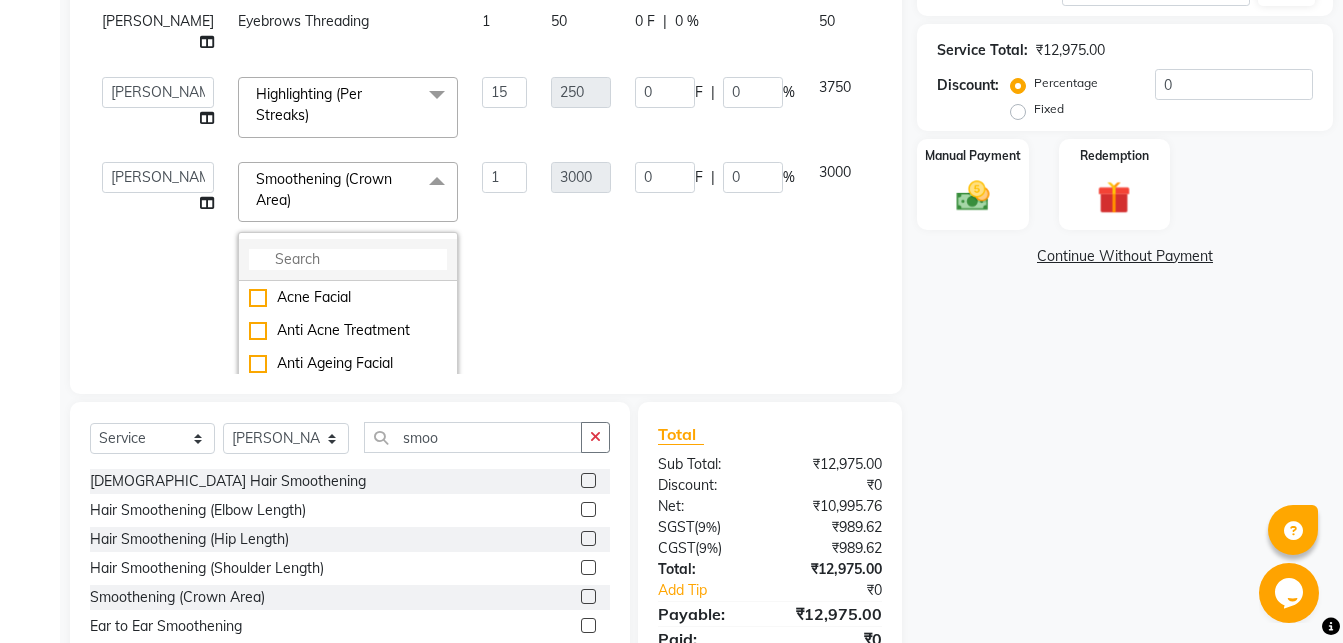 click 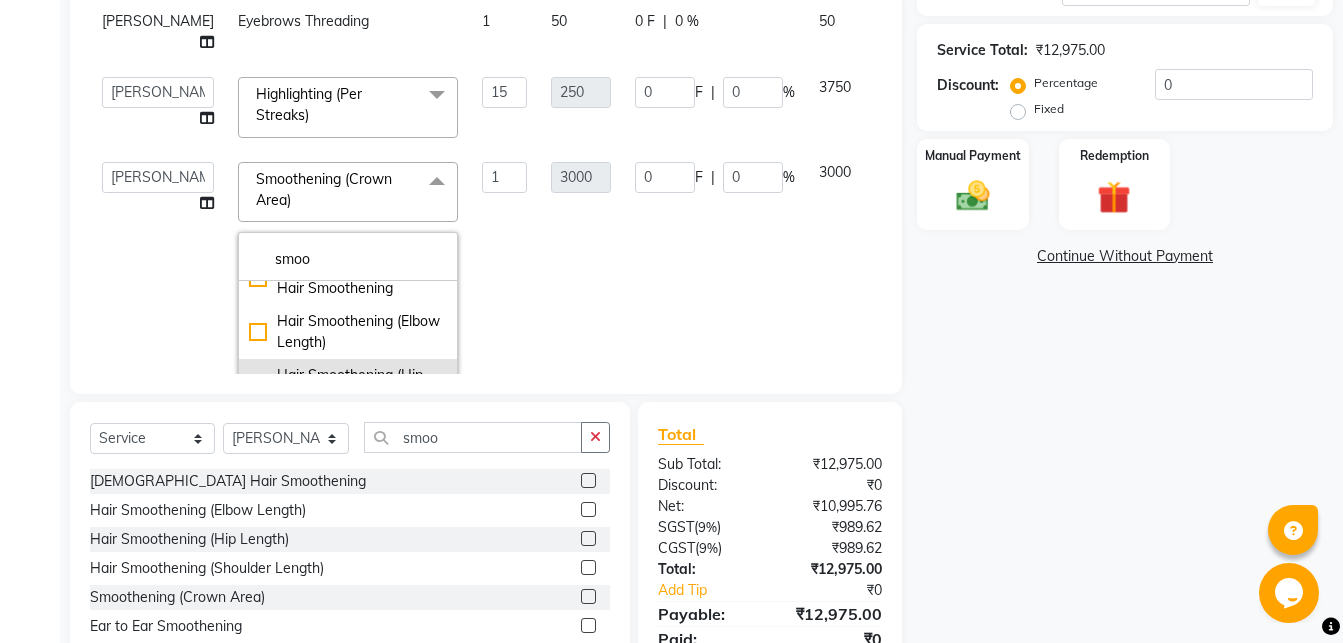 scroll, scrollTop: 0, scrollLeft: 0, axis: both 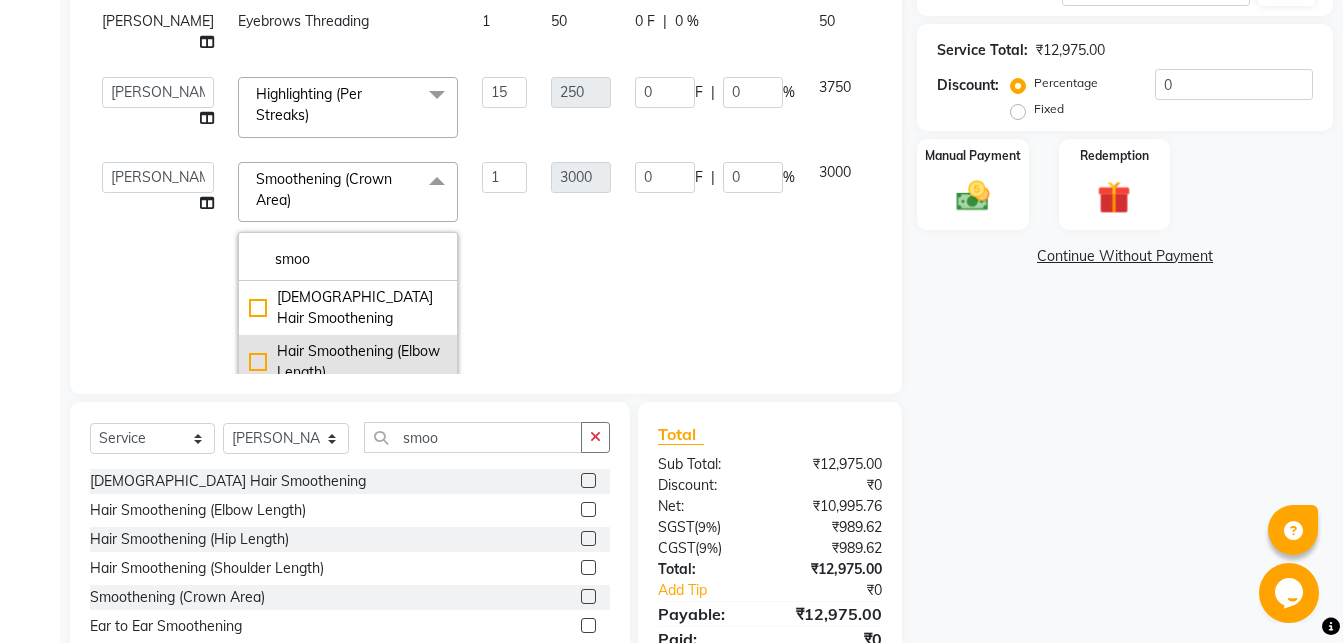type on "smoo" 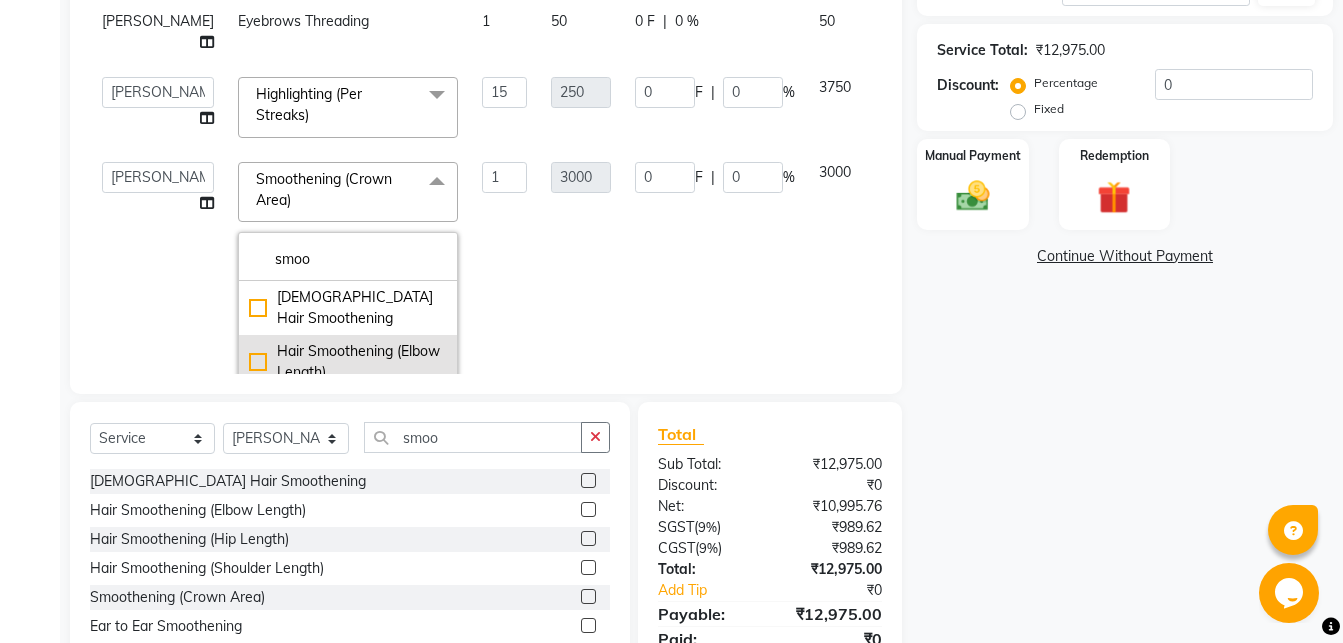 click on "Hair Smoothening (Elbow Length)" 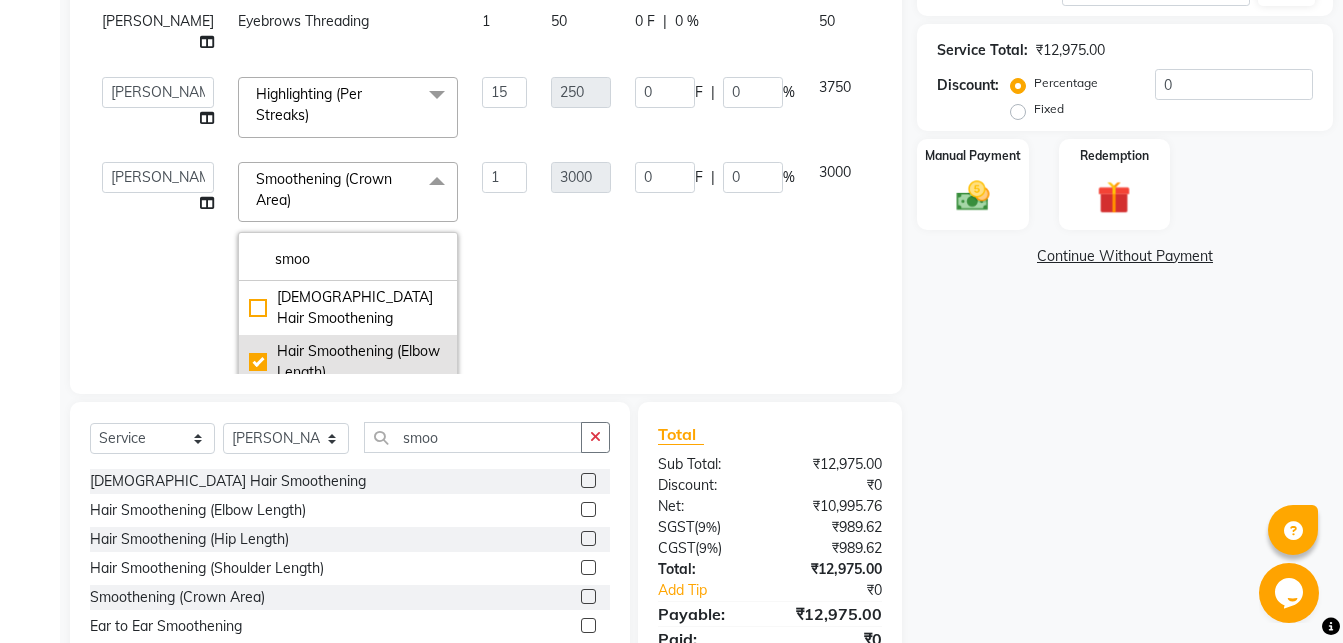 checkbox on "true" 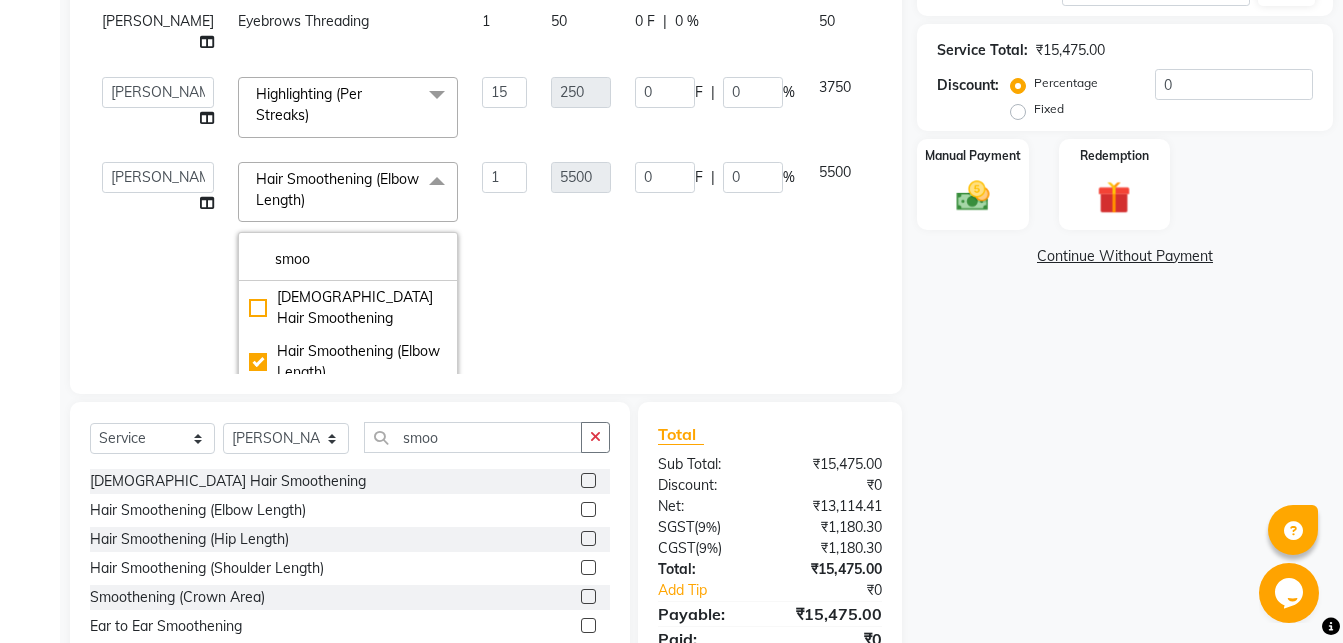 click on "1" 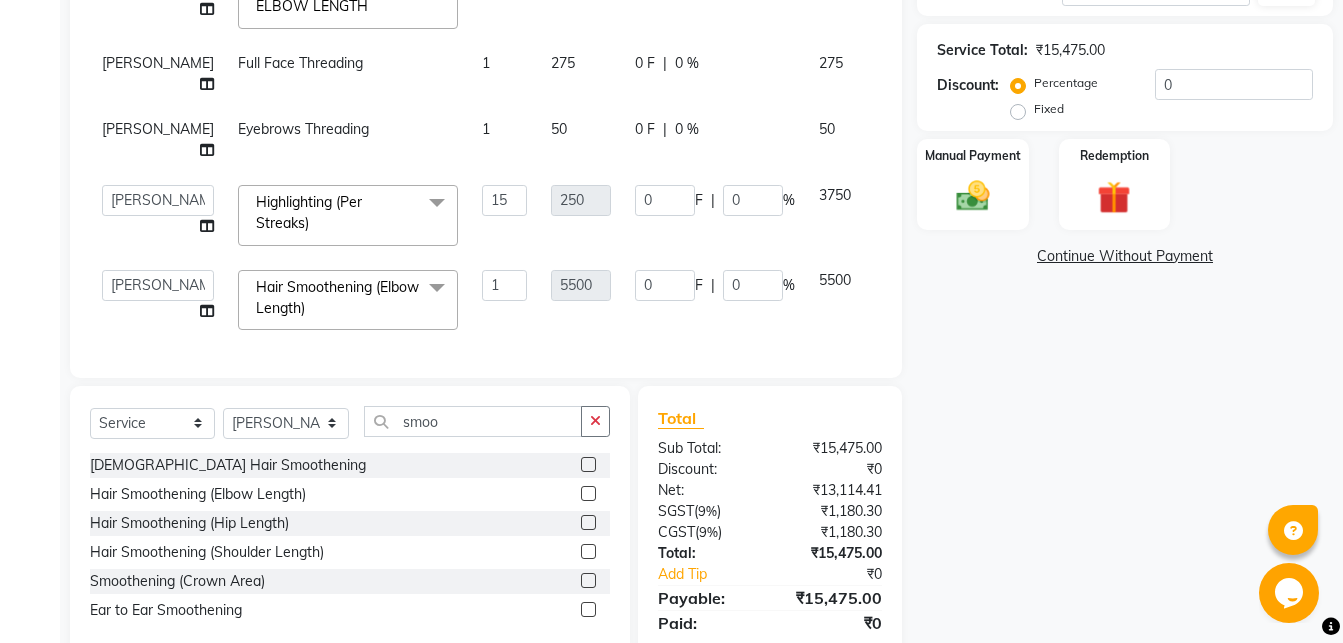 scroll, scrollTop: 1, scrollLeft: 0, axis: vertical 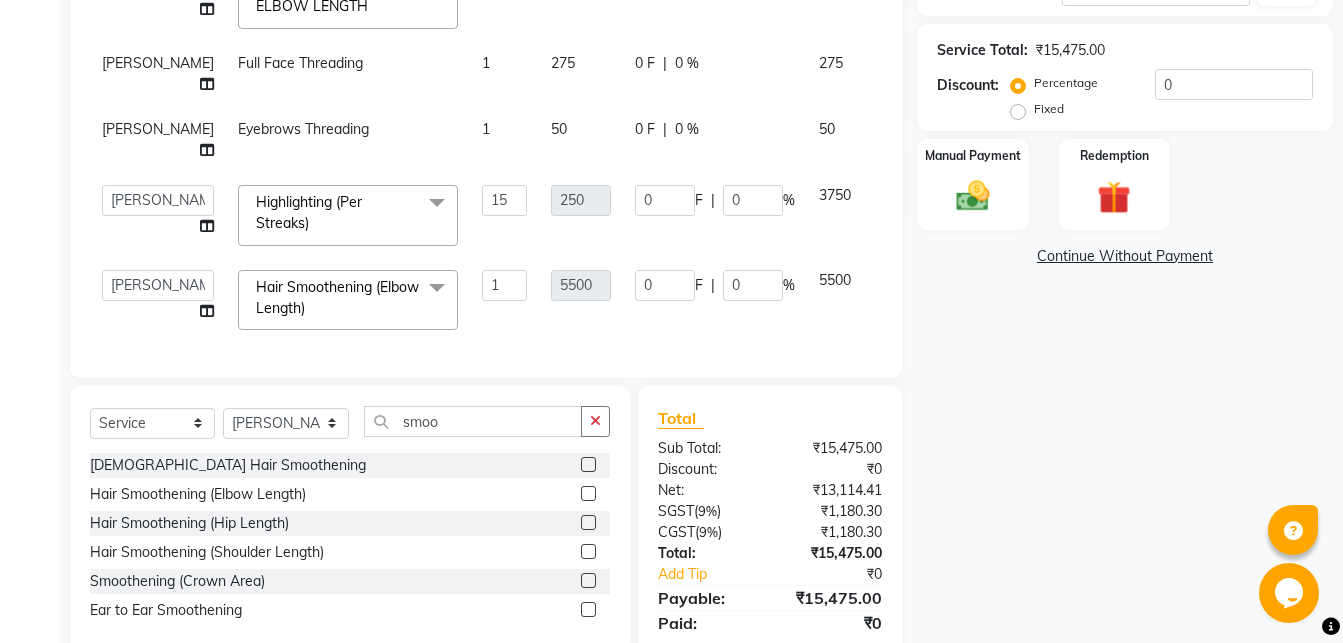 select on "49932" 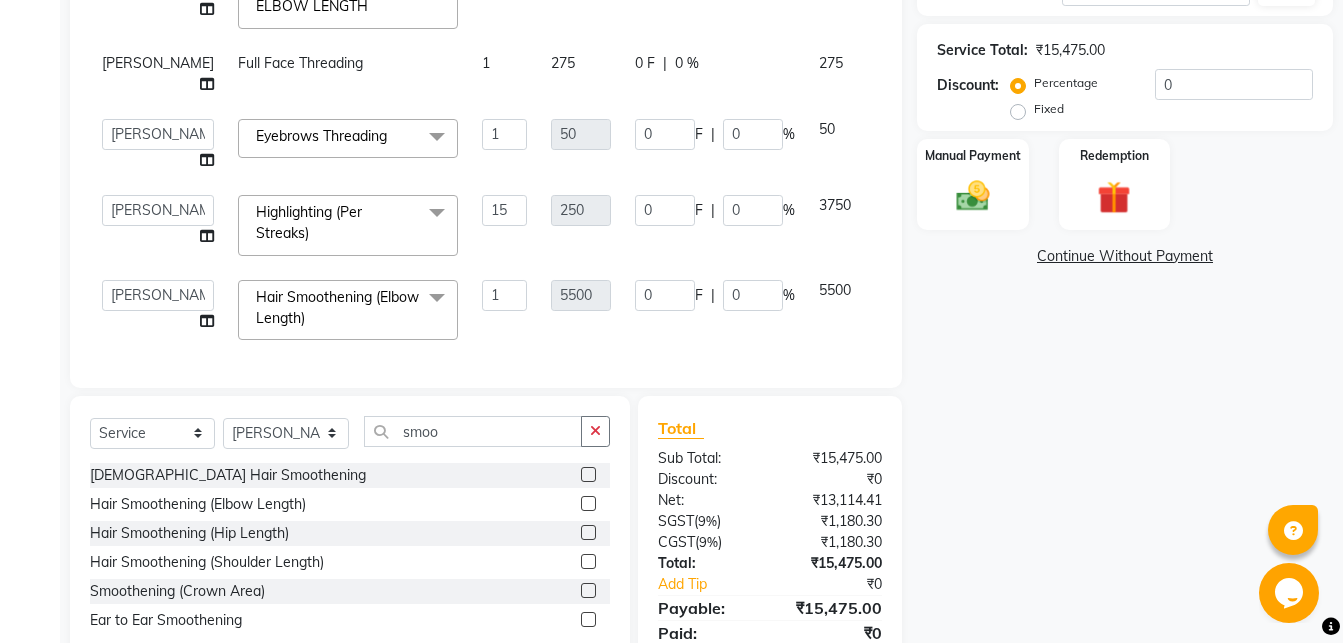 click 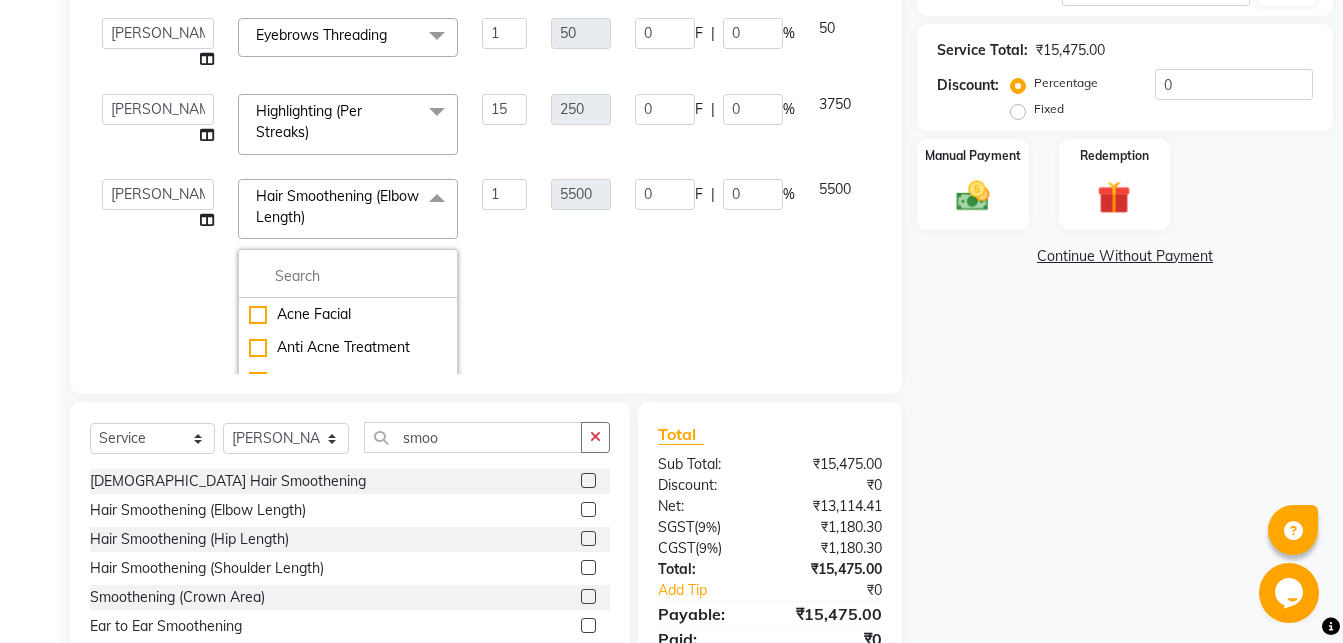 scroll, scrollTop: 109, scrollLeft: 0, axis: vertical 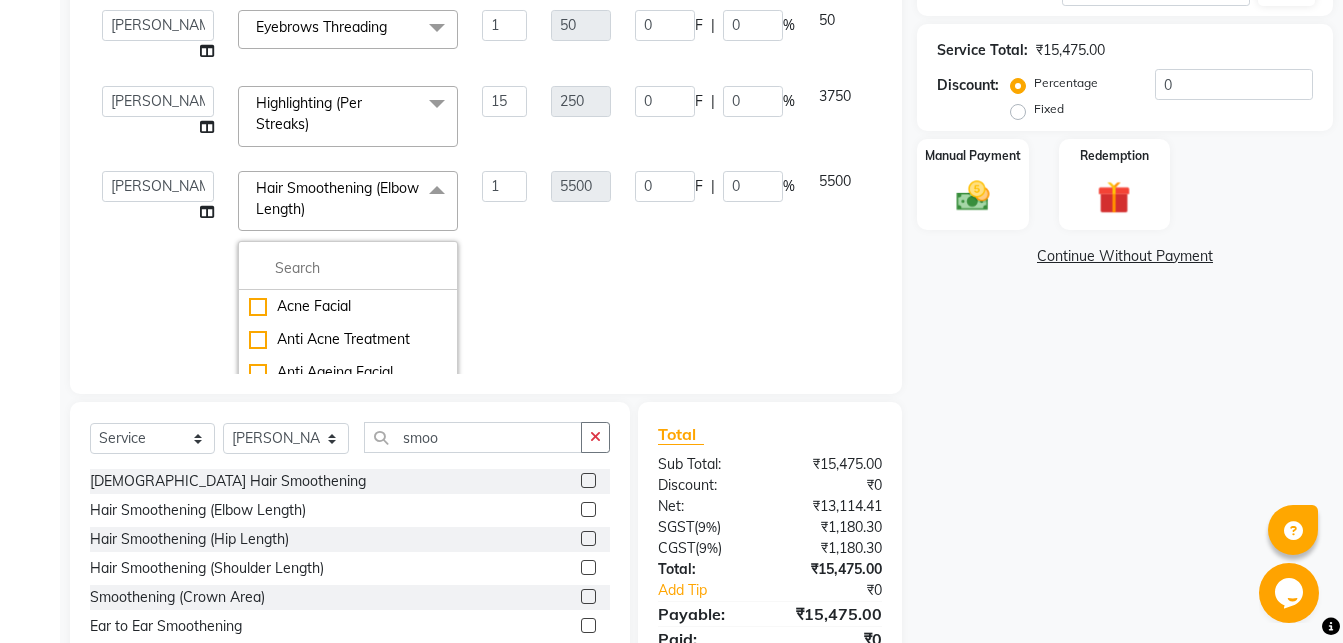 click 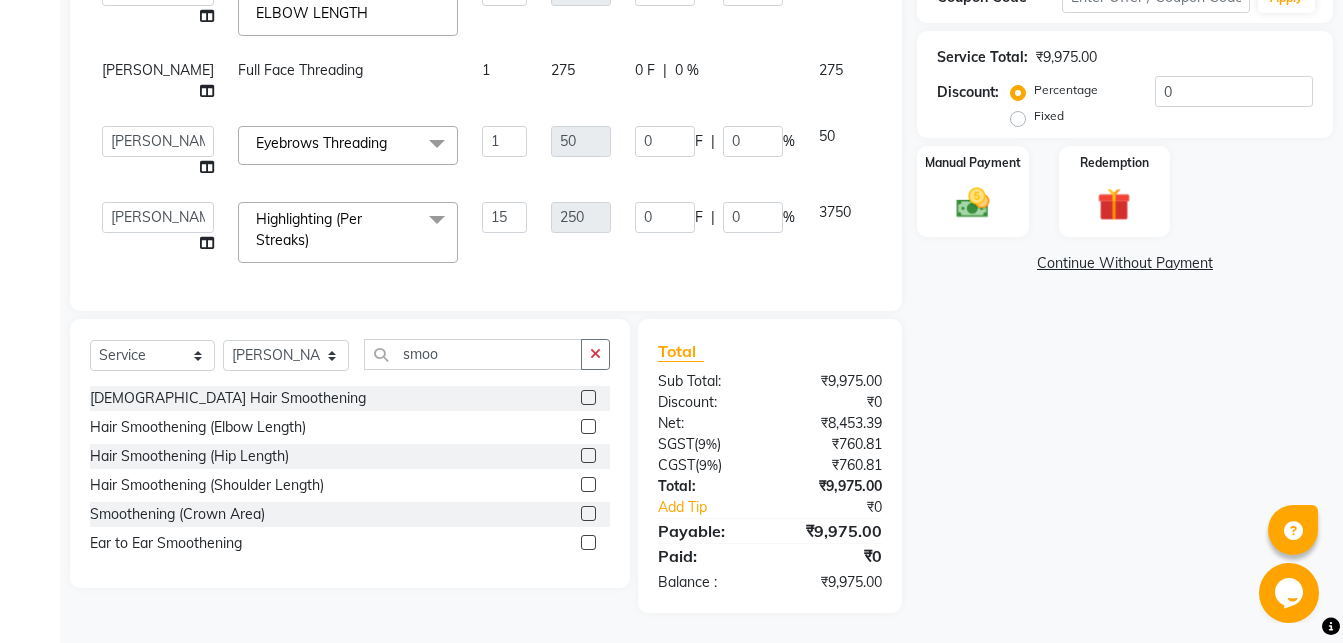 scroll, scrollTop: 0, scrollLeft: 0, axis: both 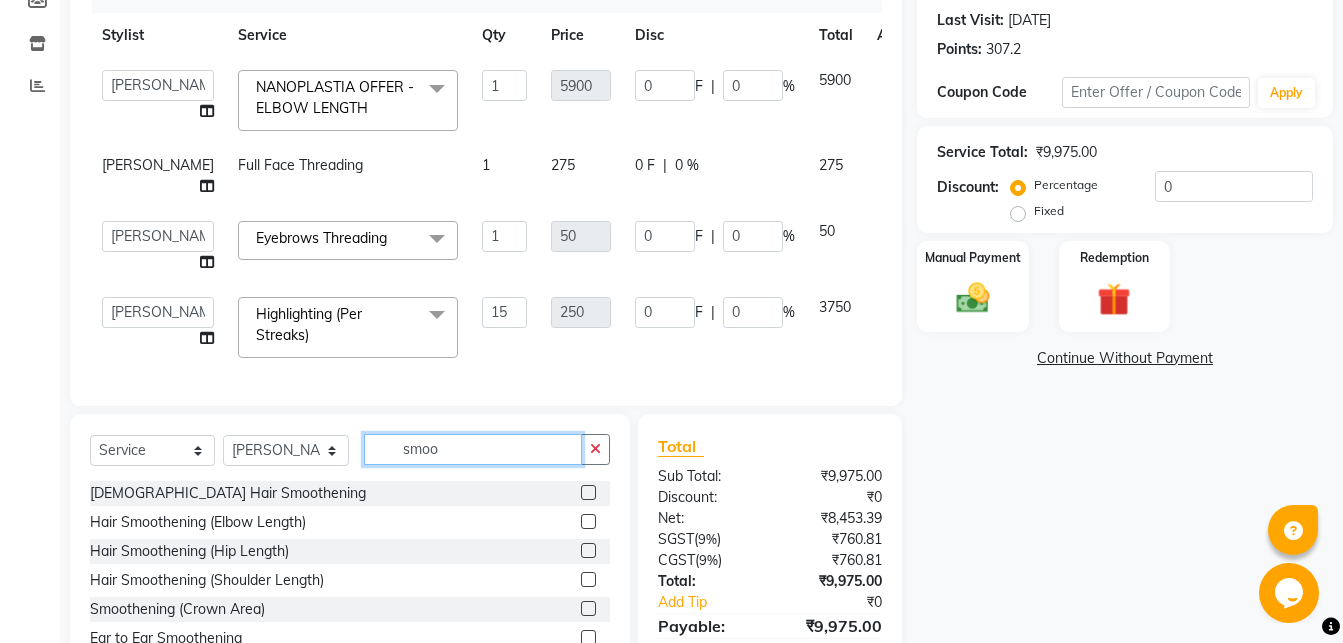 click on "smoo" 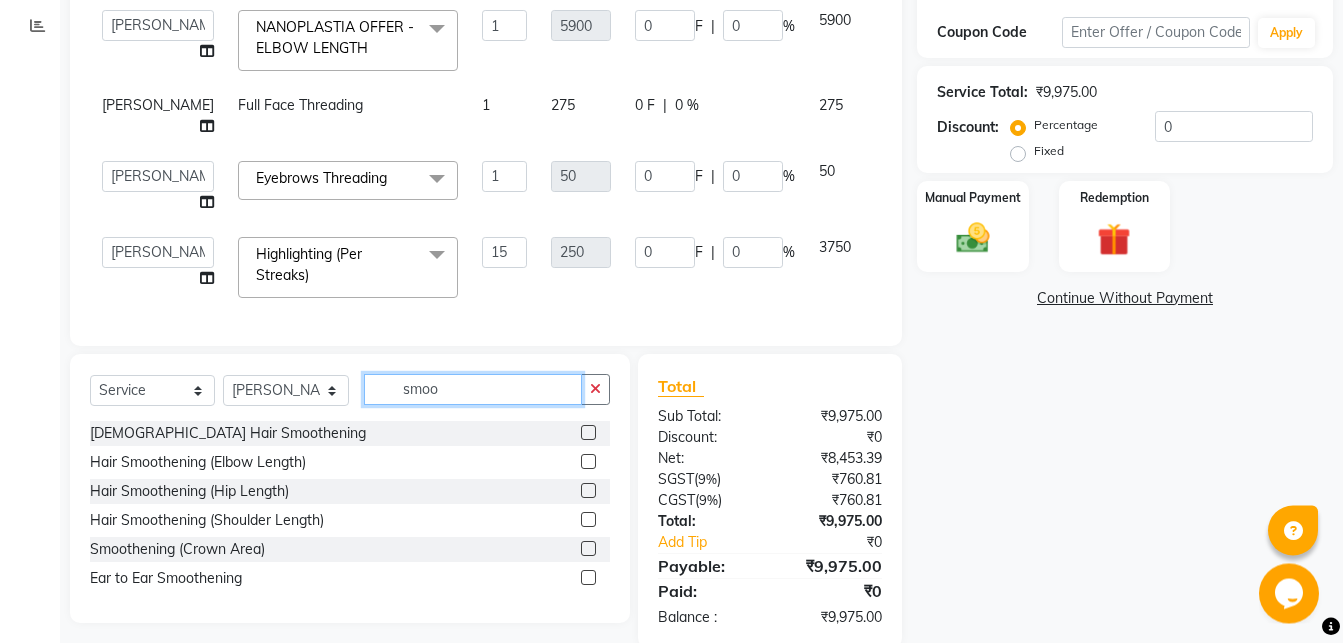 scroll, scrollTop: 374, scrollLeft: 0, axis: vertical 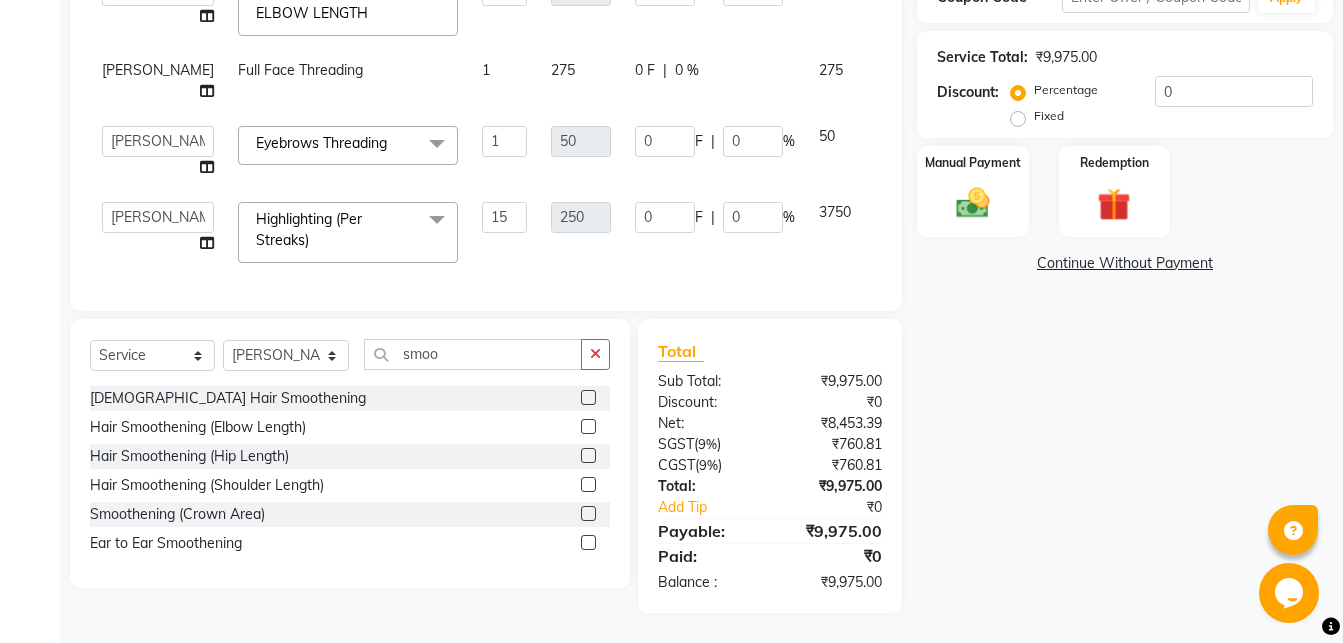 click 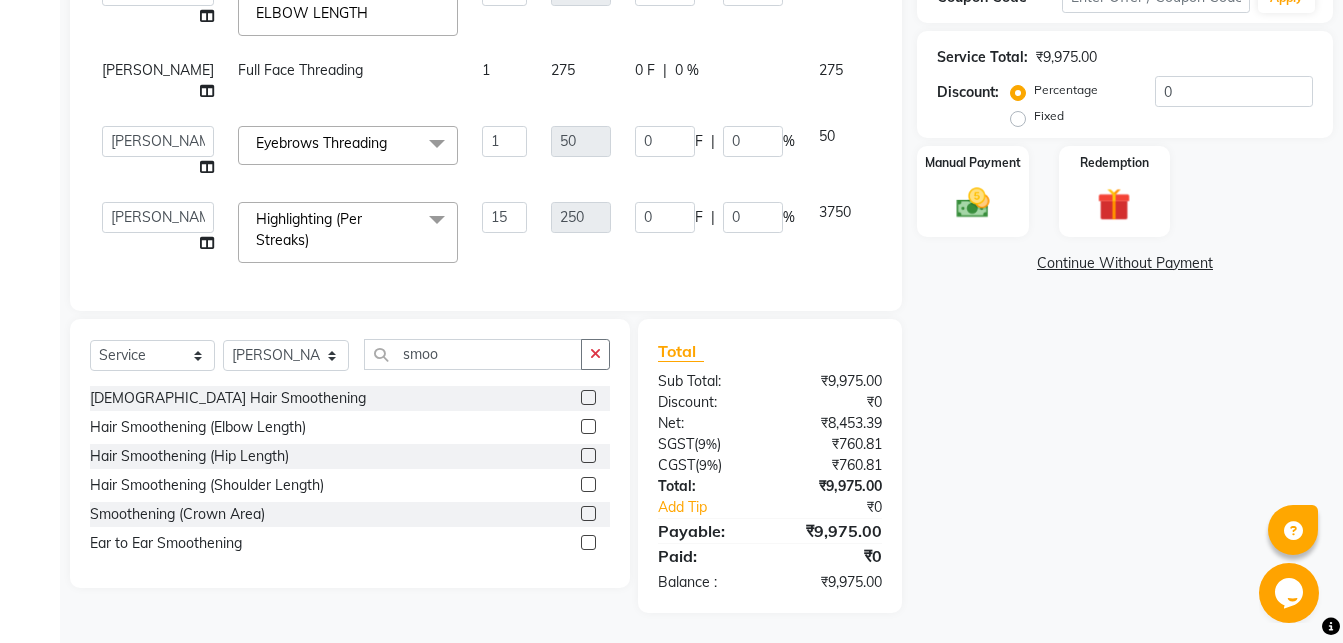 click at bounding box center [587, 543] 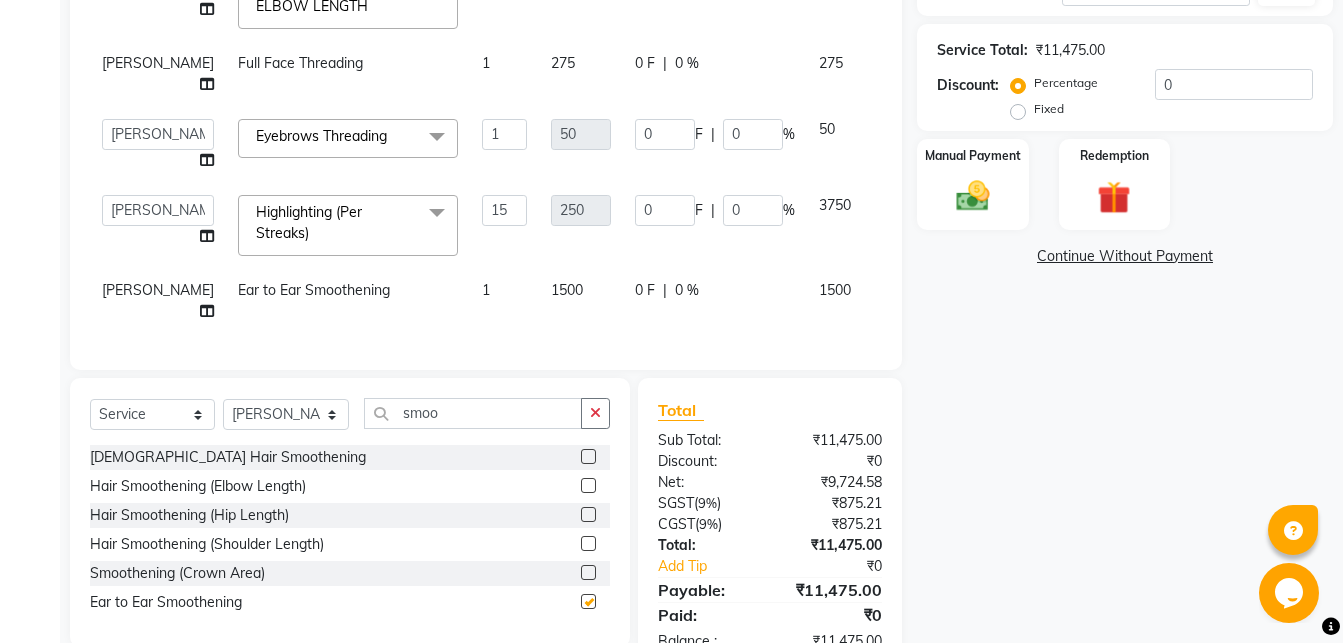 checkbox on "false" 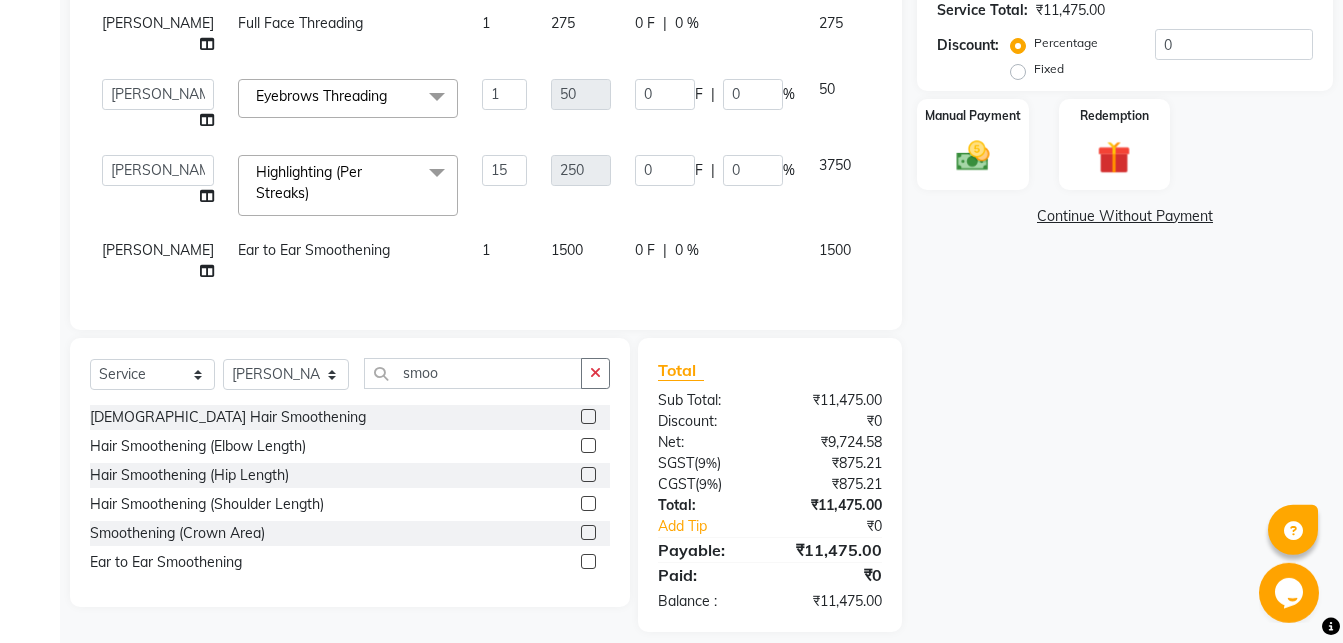 scroll, scrollTop: 450, scrollLeft: 0, axis: vertical 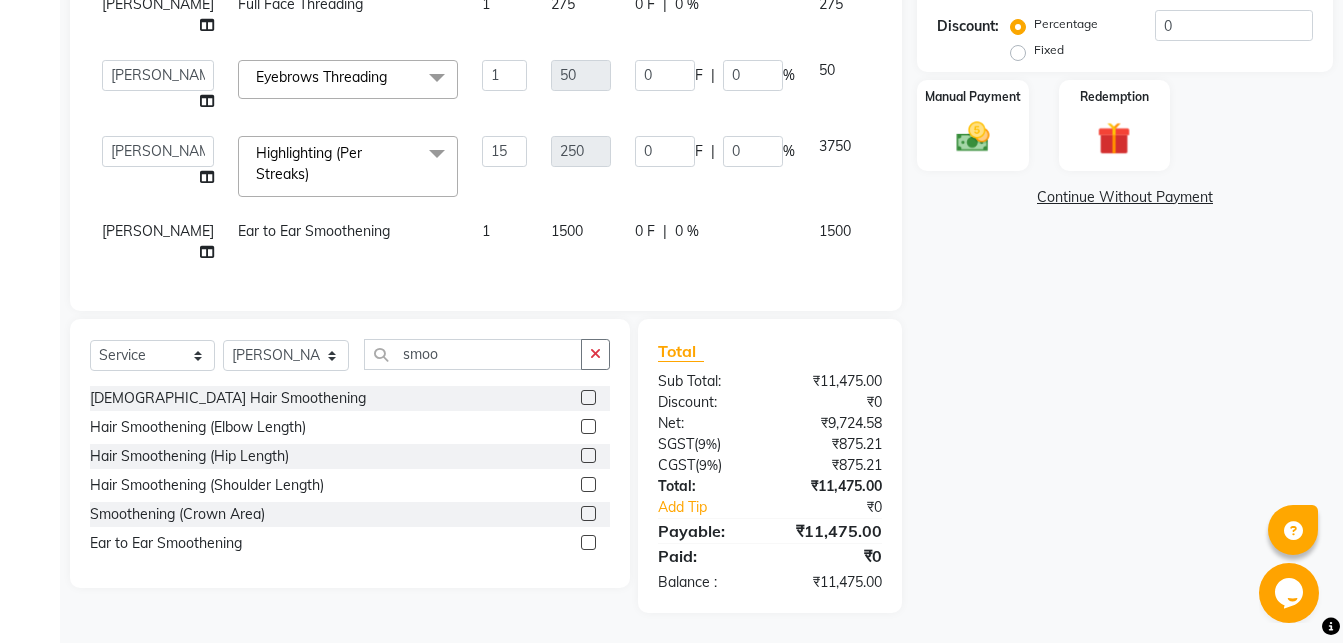 click on "Ear to Ear Smoothening" 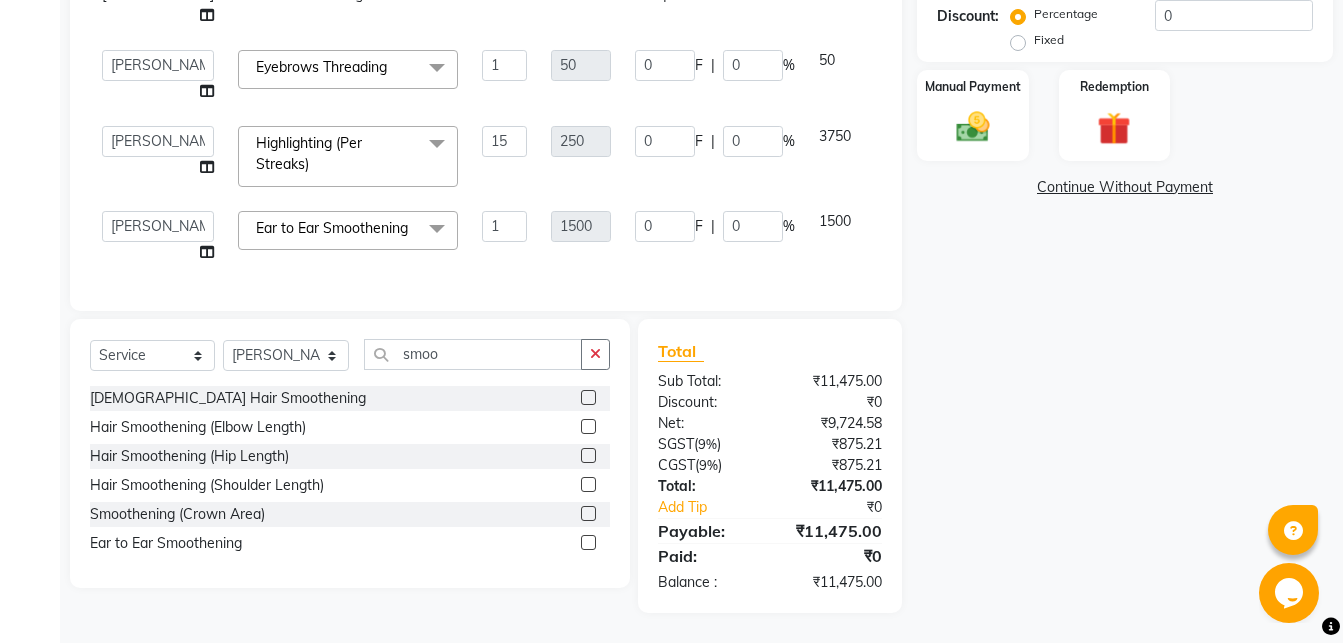 click 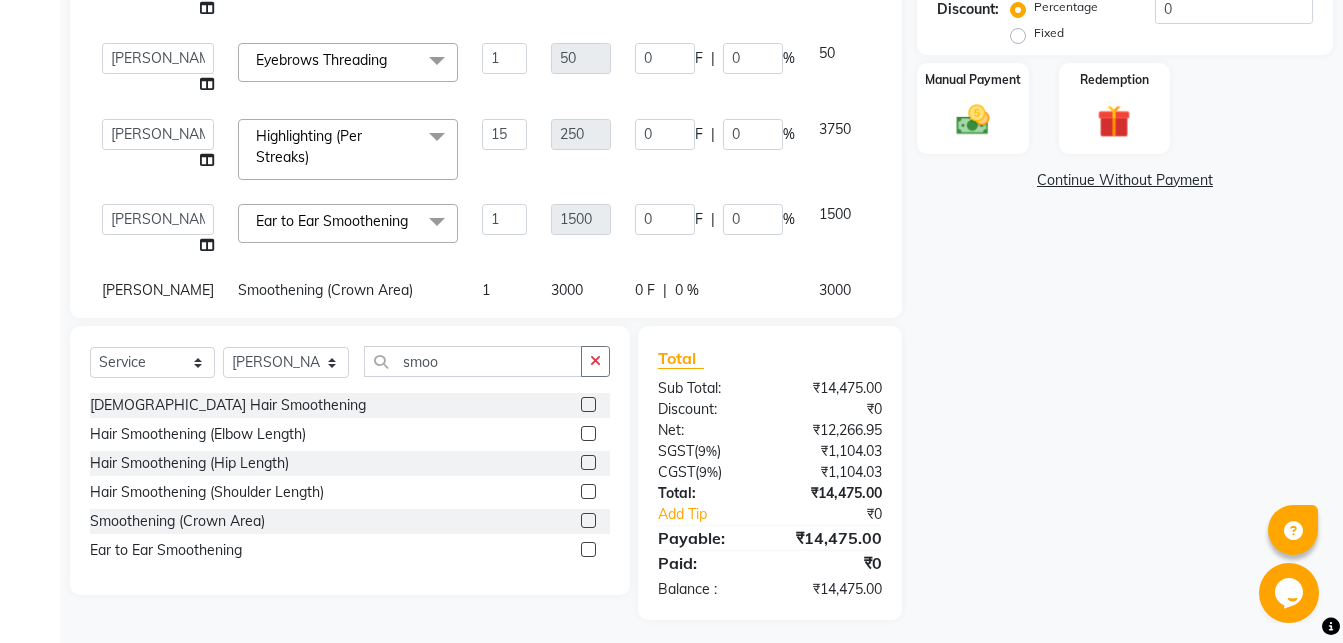 click 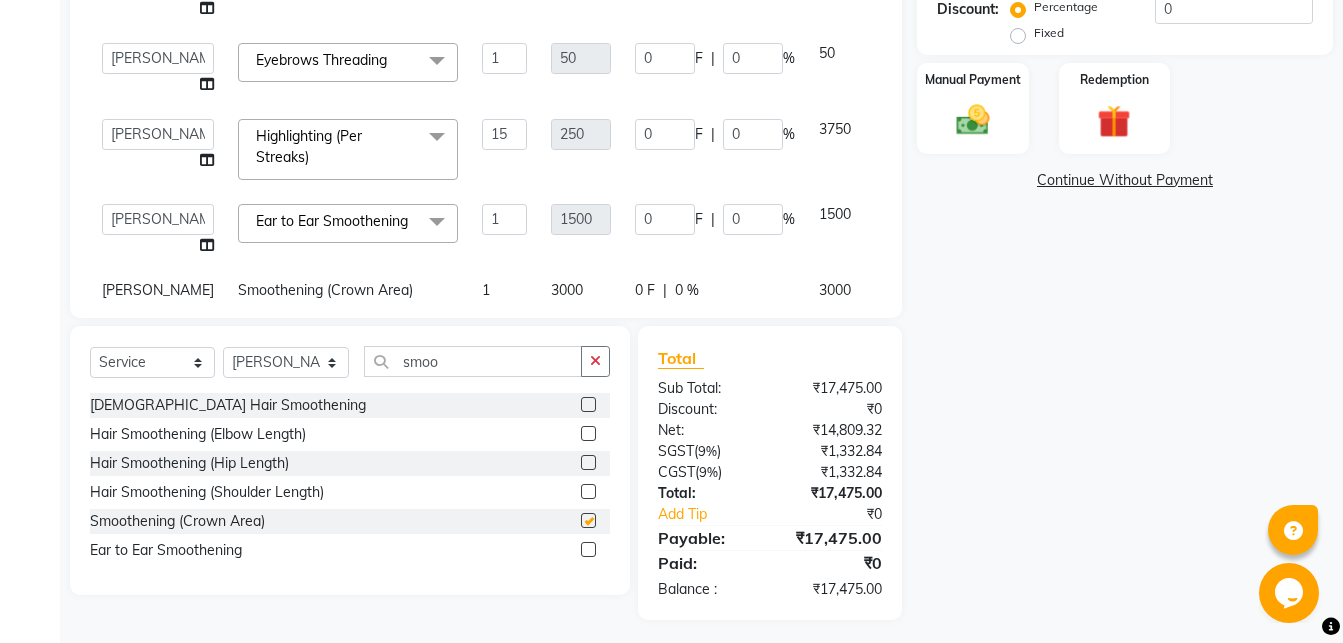 checkbox on "false" 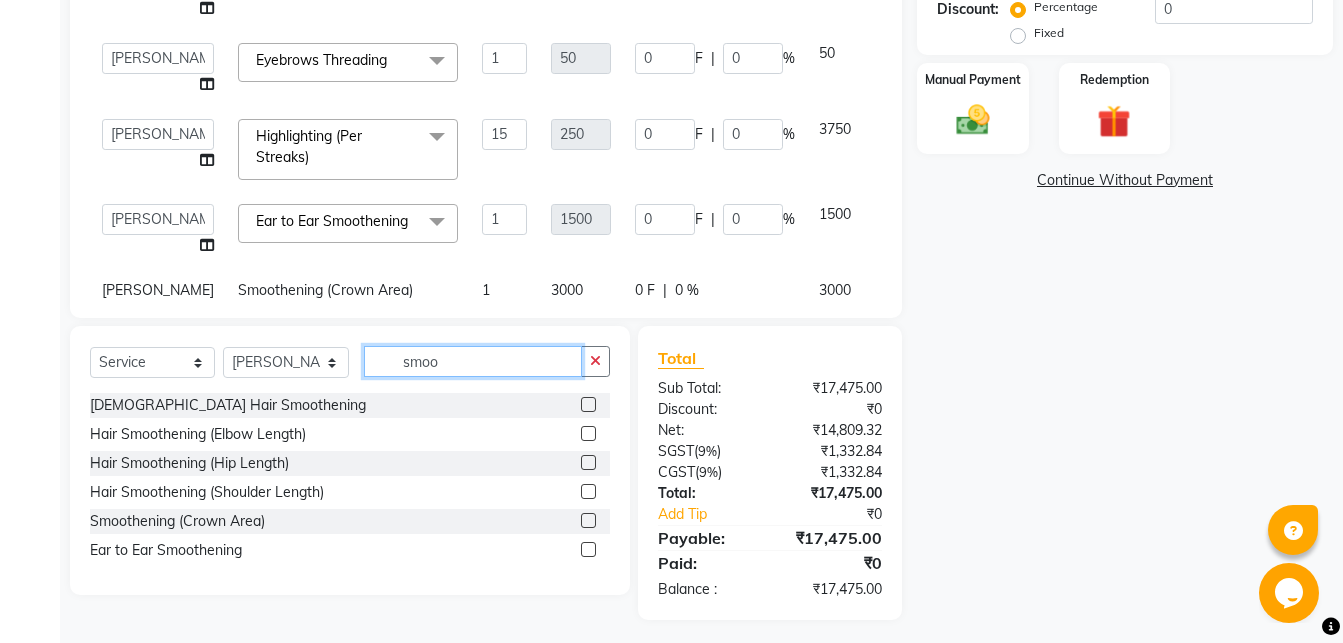 click on "smoo" 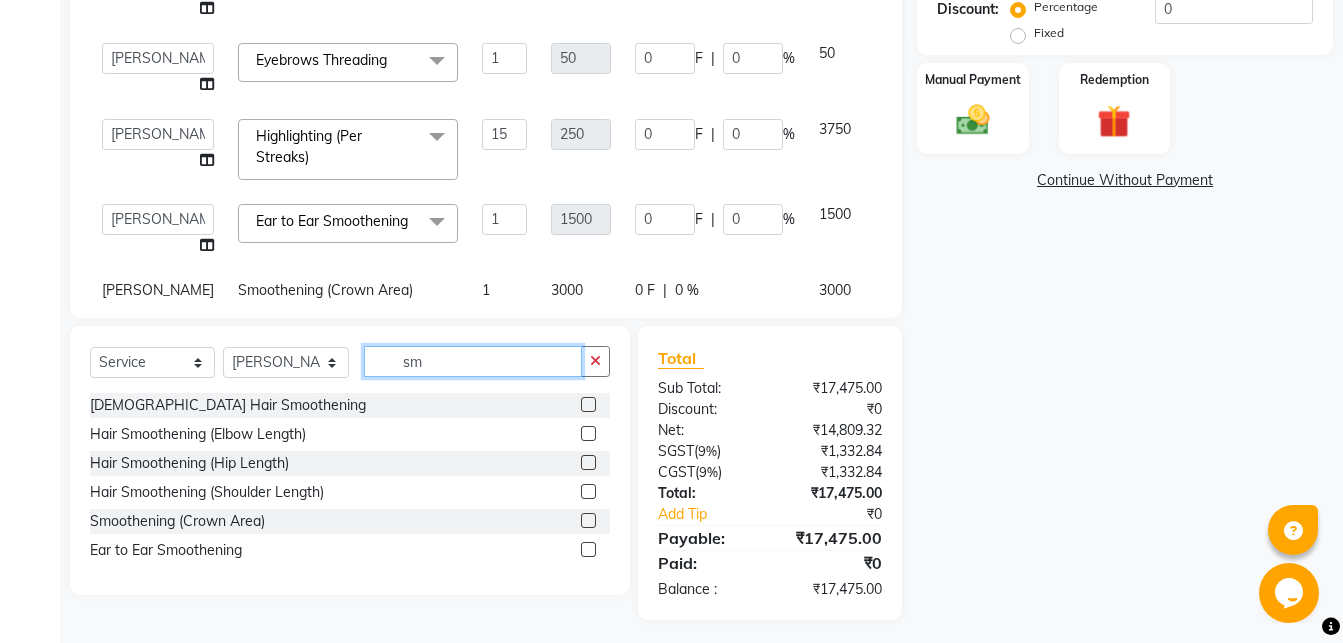 type on "s" 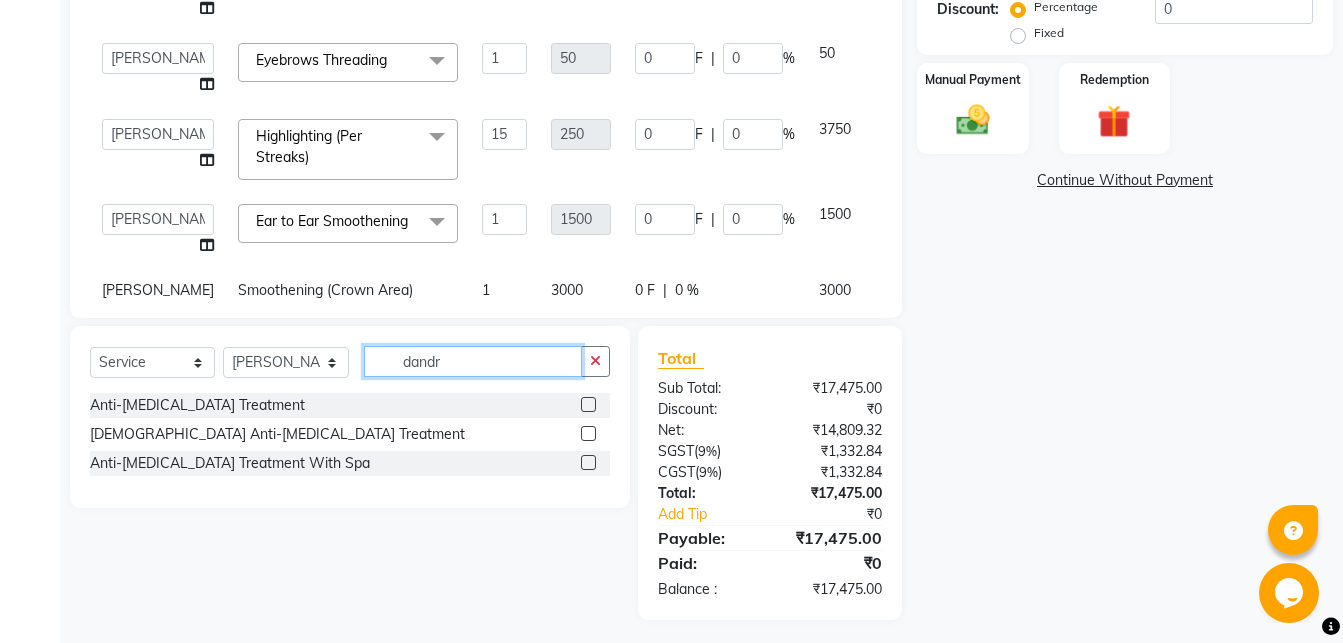 type on "dandr" 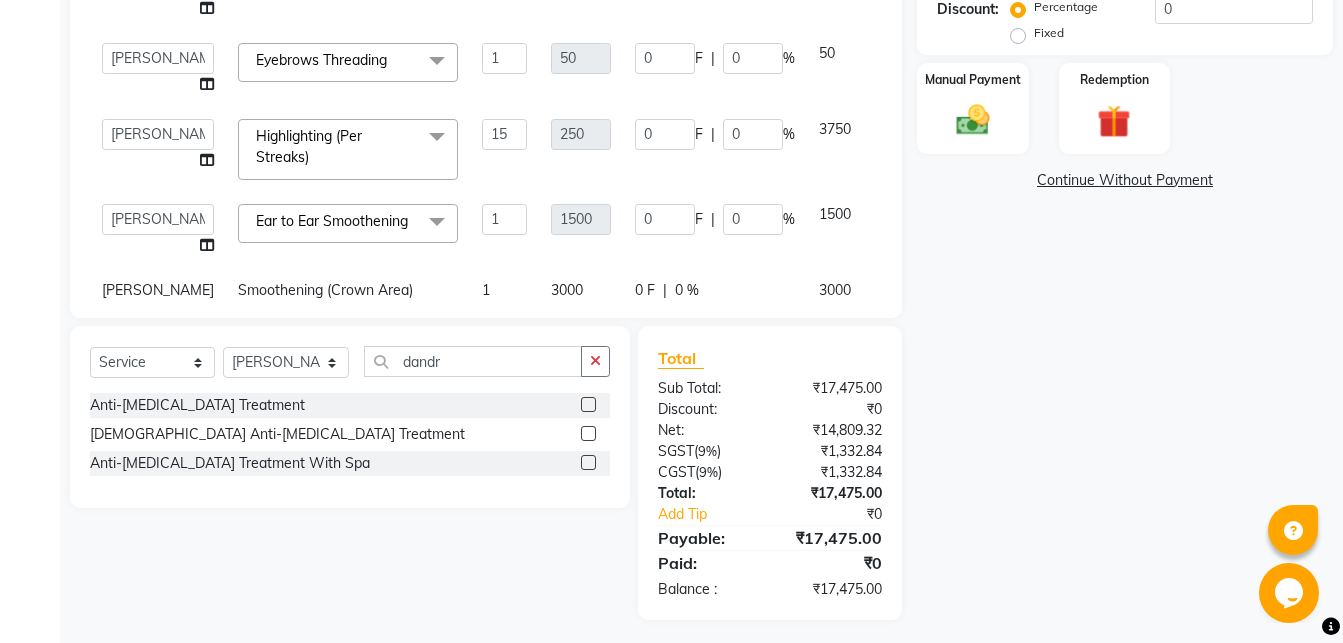 click 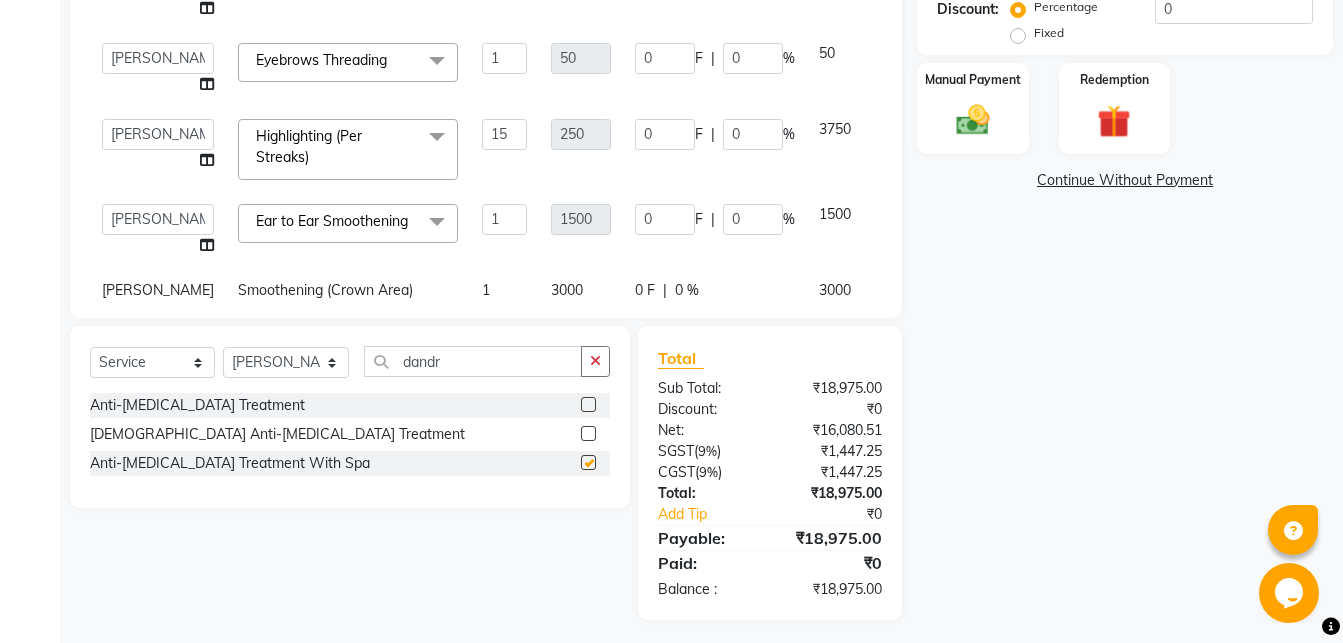 checkbox on "false" 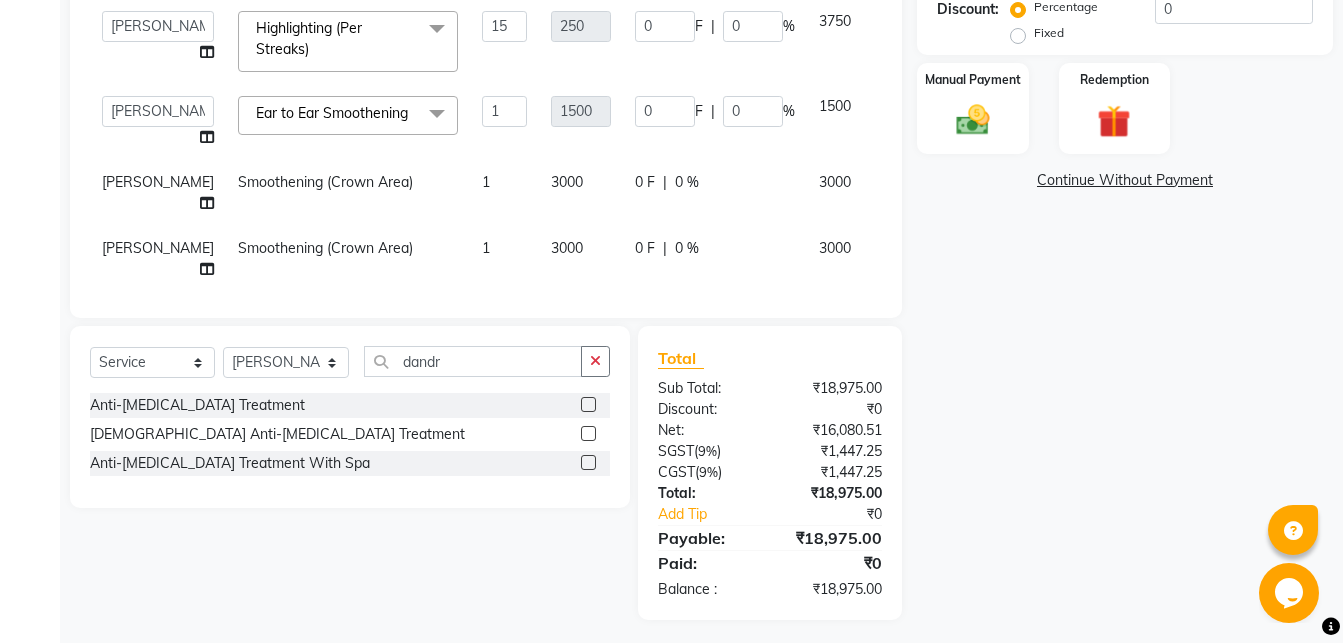 scroll, scrollTop: 201, scrollLeft: 0, axis: vertical 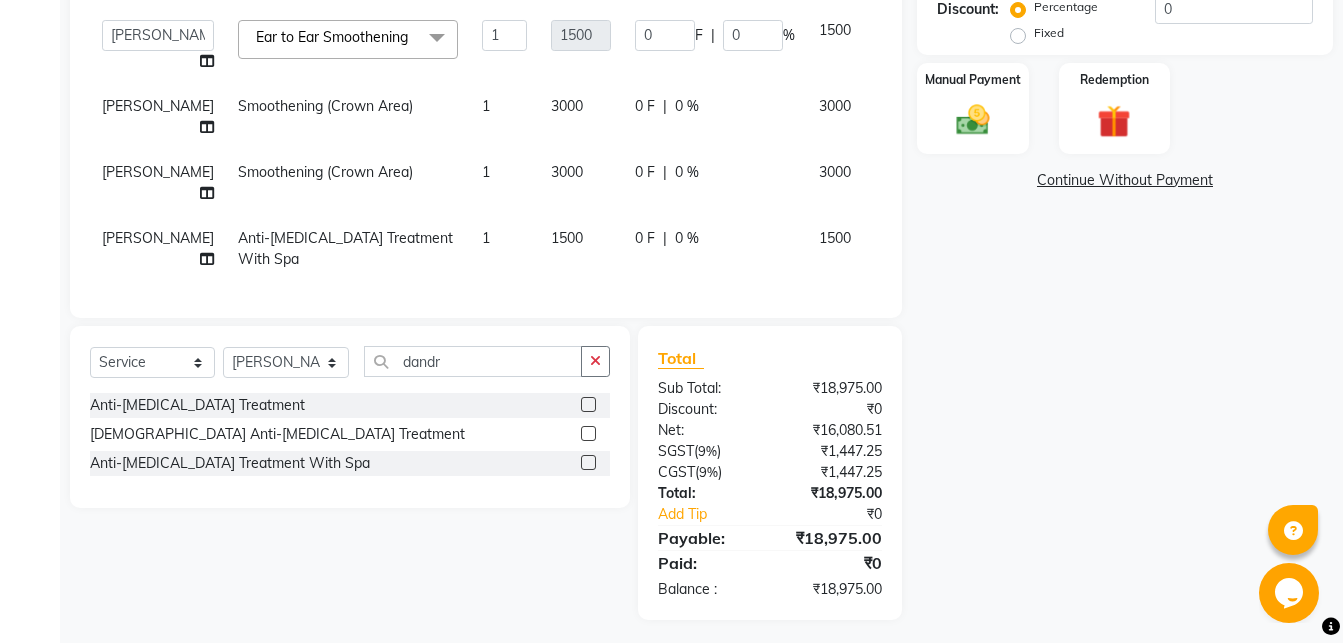 click 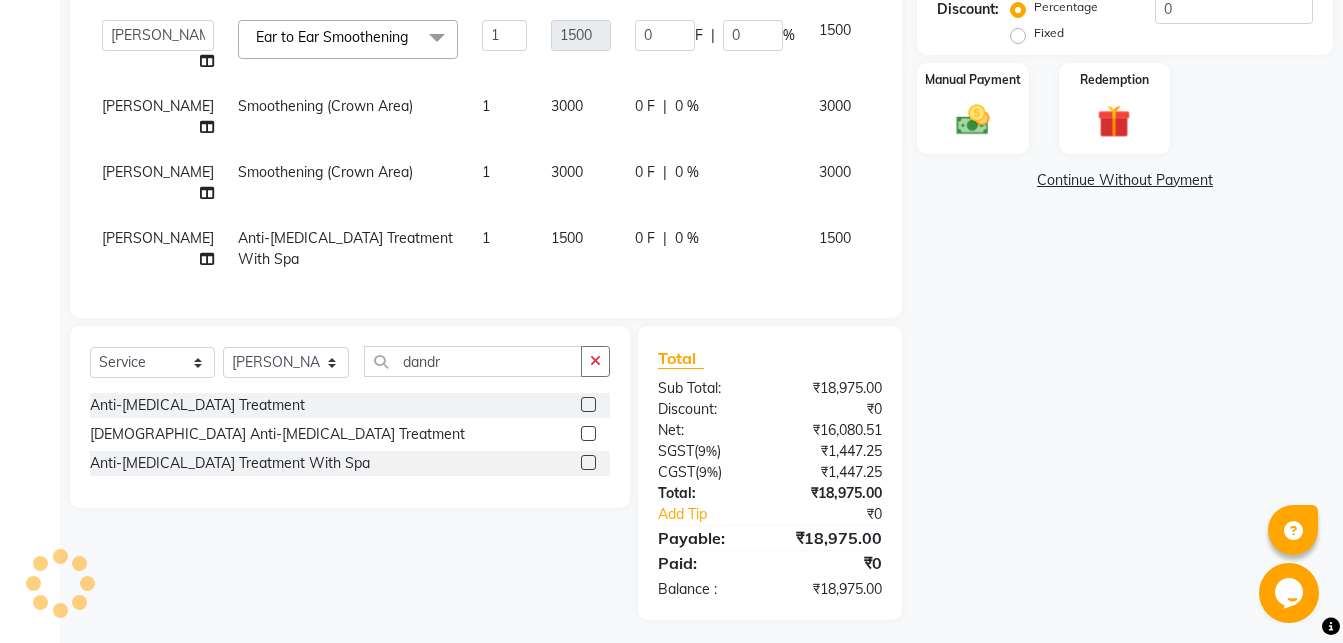 click 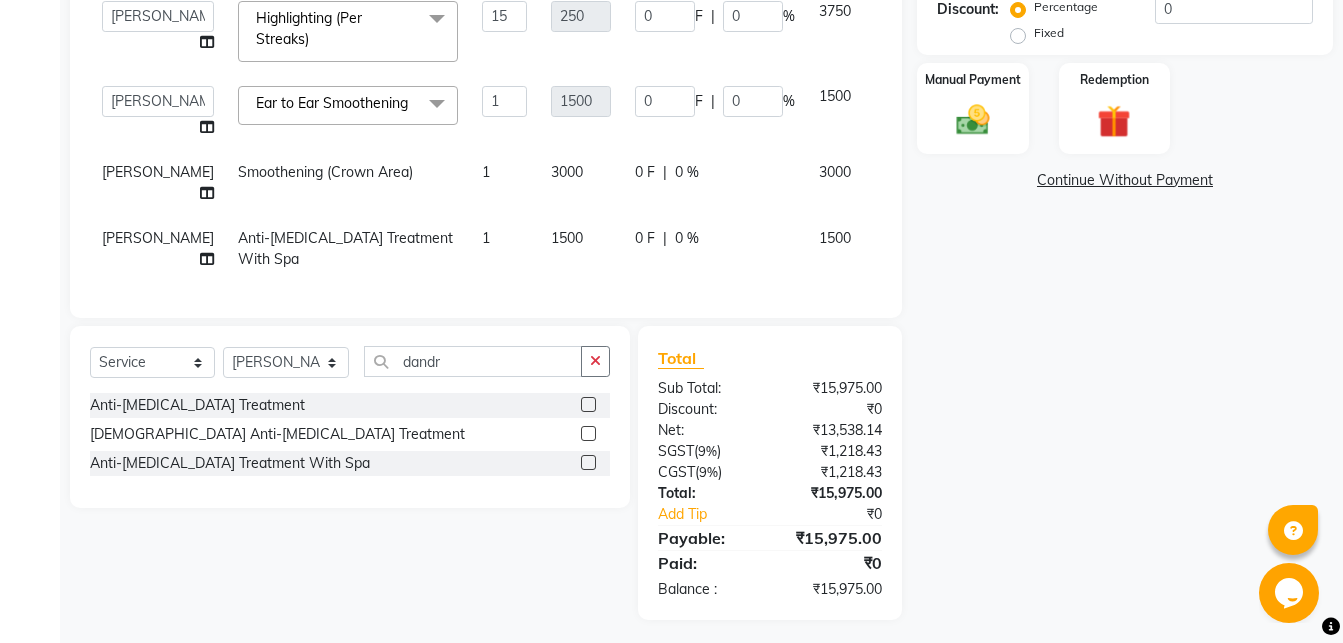scroll, scrollTop: 135, scrollLeft: 0, axis: vertical 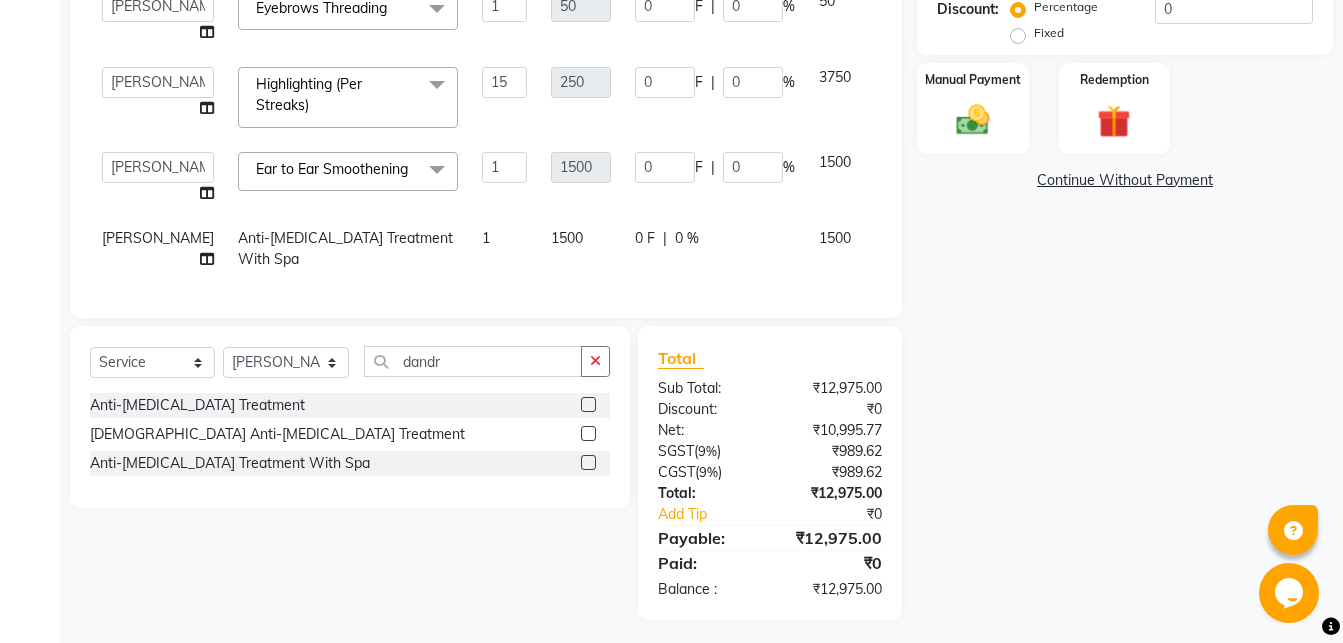 click 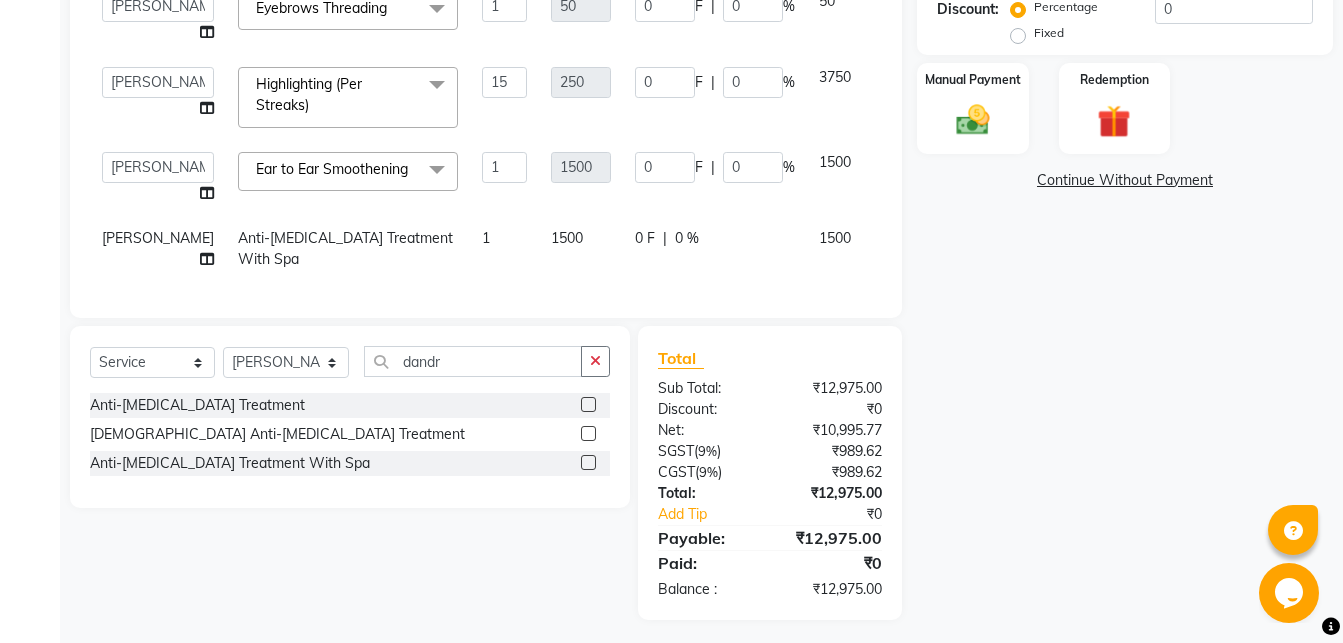 scroll, scrollTop: 0, scrollLeft: 0, axis: both 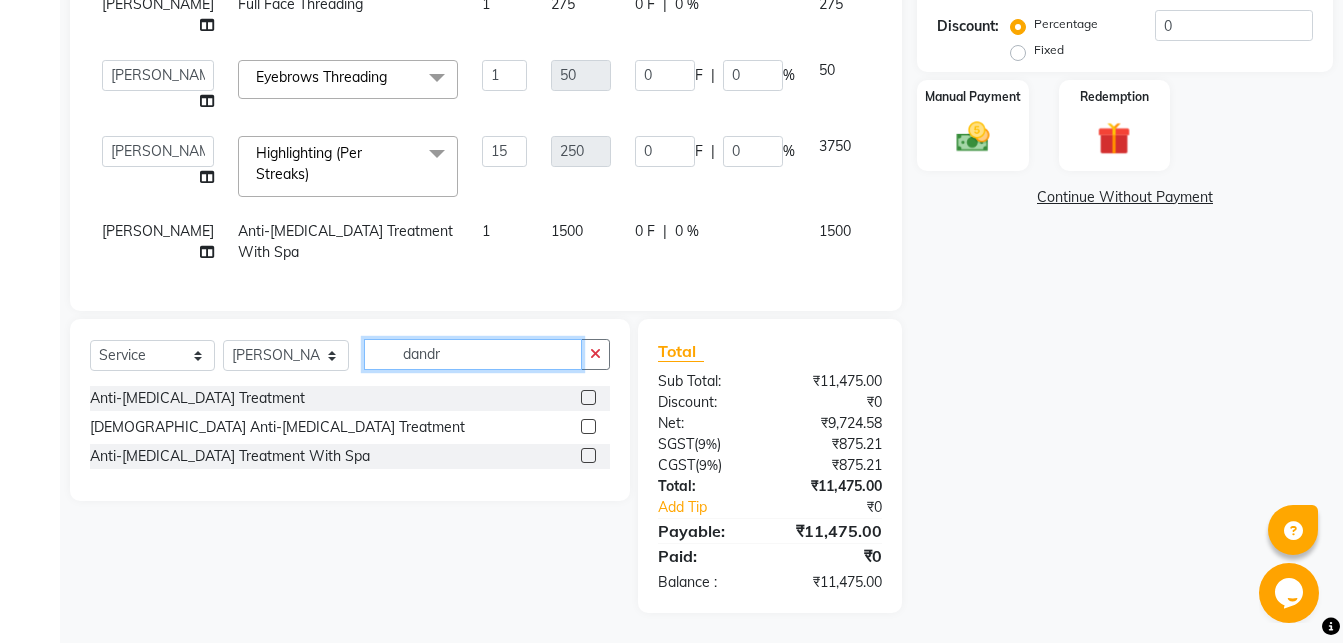 click on "dandr" 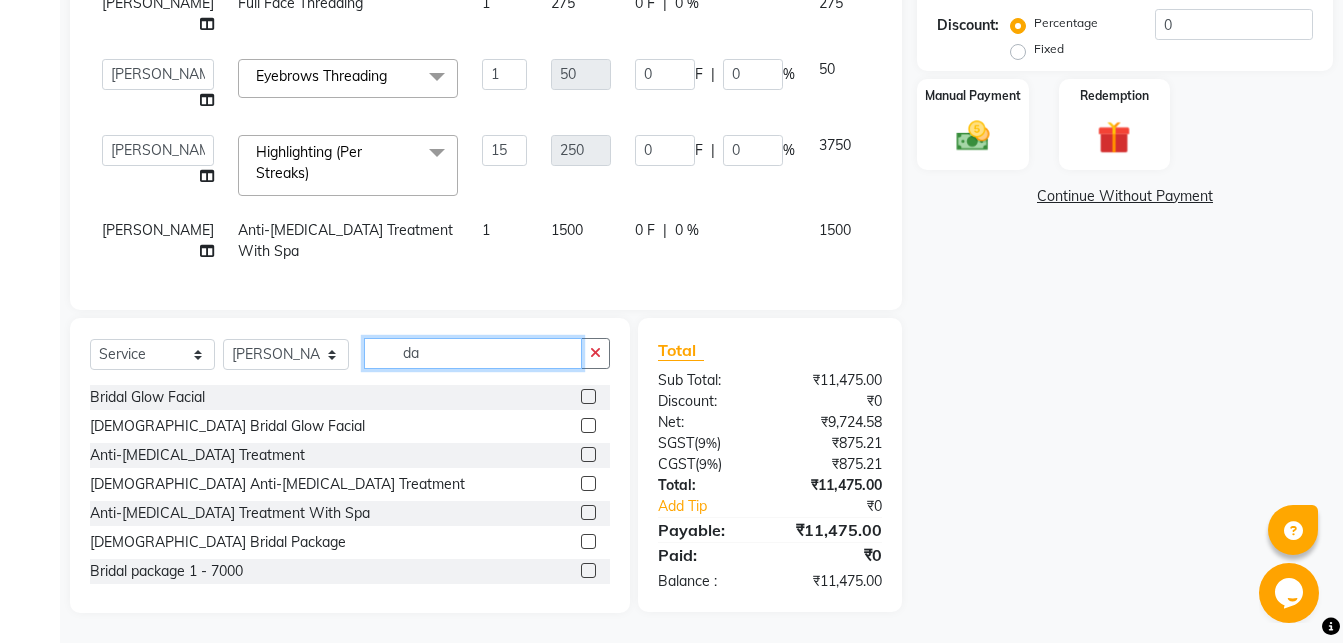 type on "d" 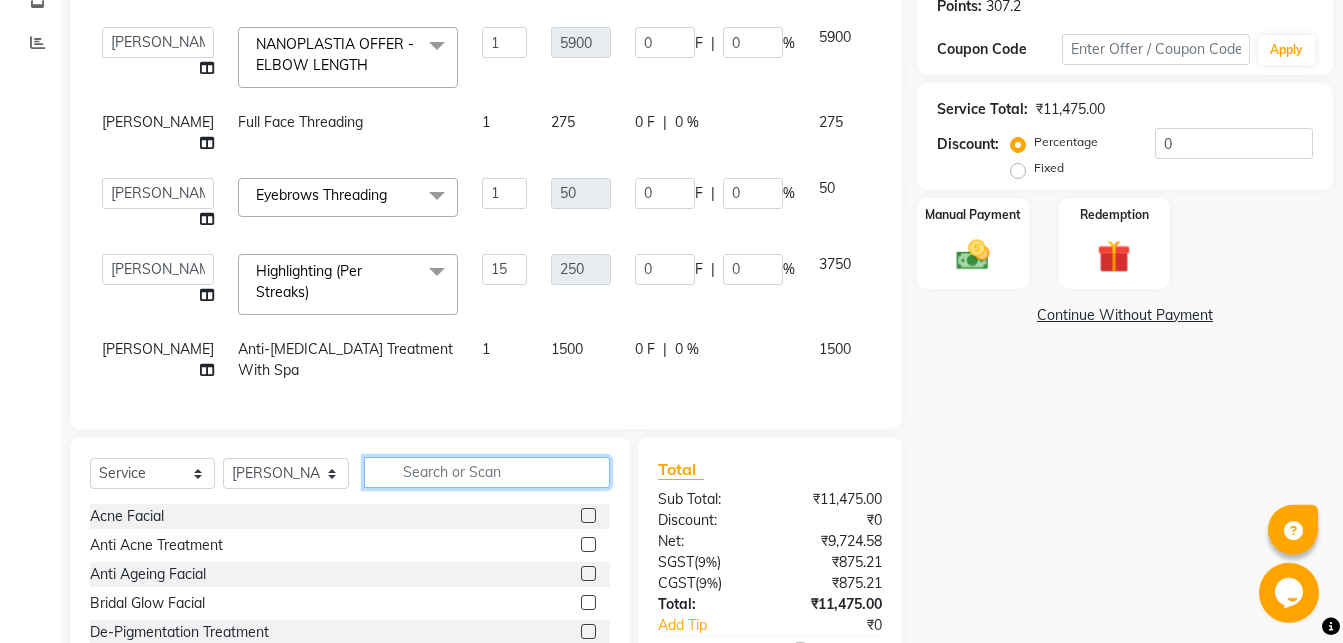 scroll, scrollTop: 349, scrollLeft: 0, axis: vertical 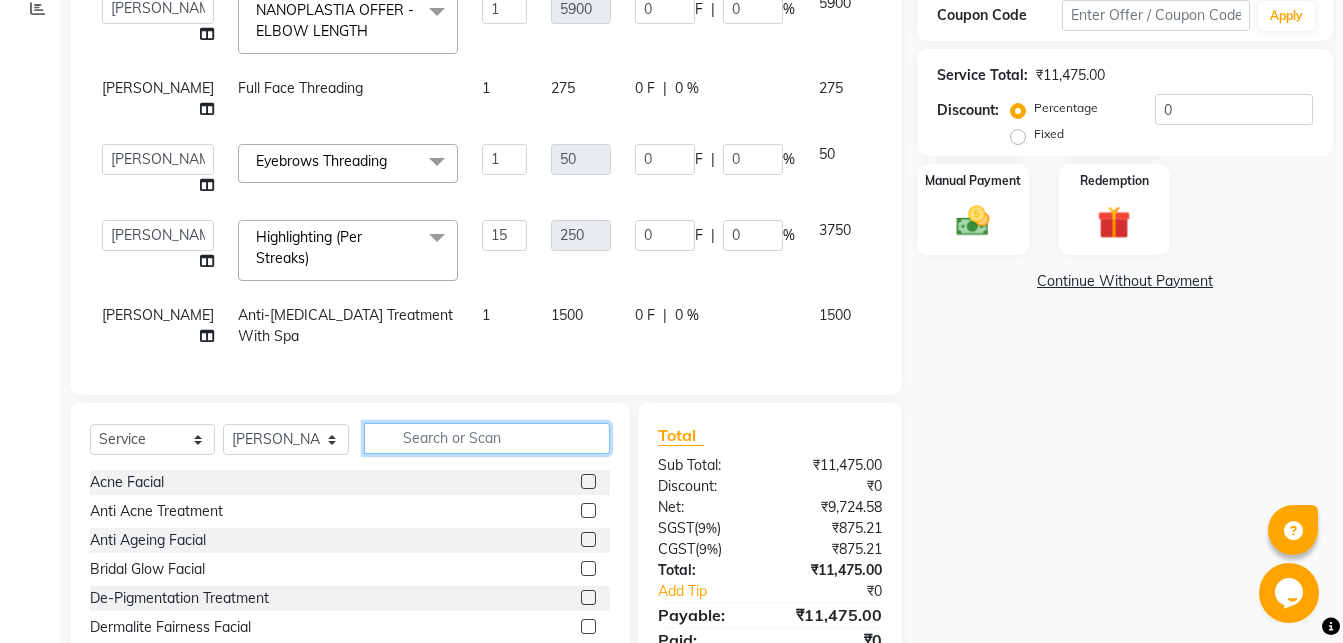 click 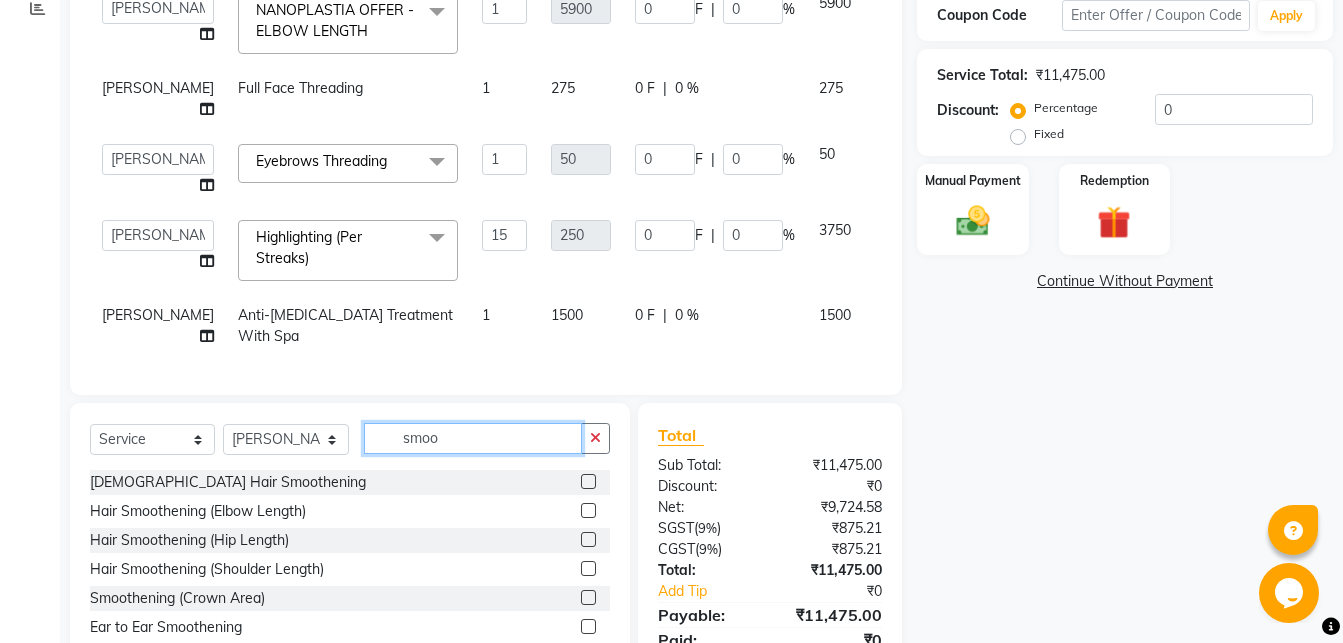 scroll, scrollTop: 450, scrollLeft: 0, axis: vertical 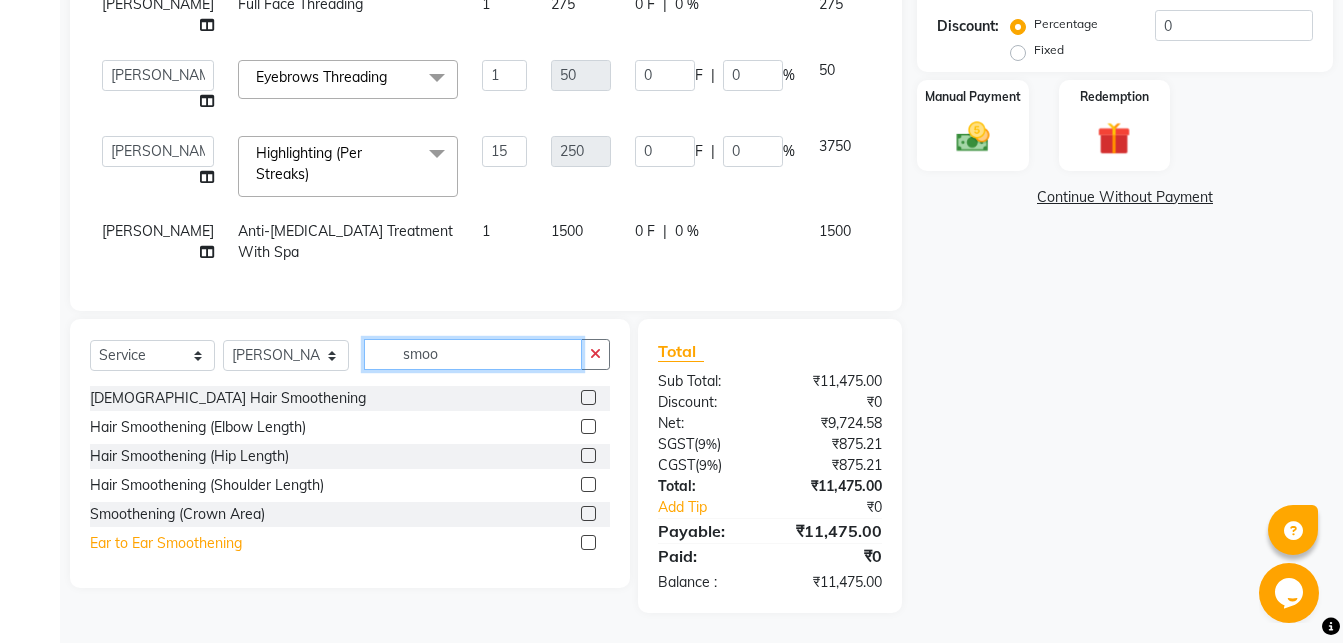 type on "smoo" 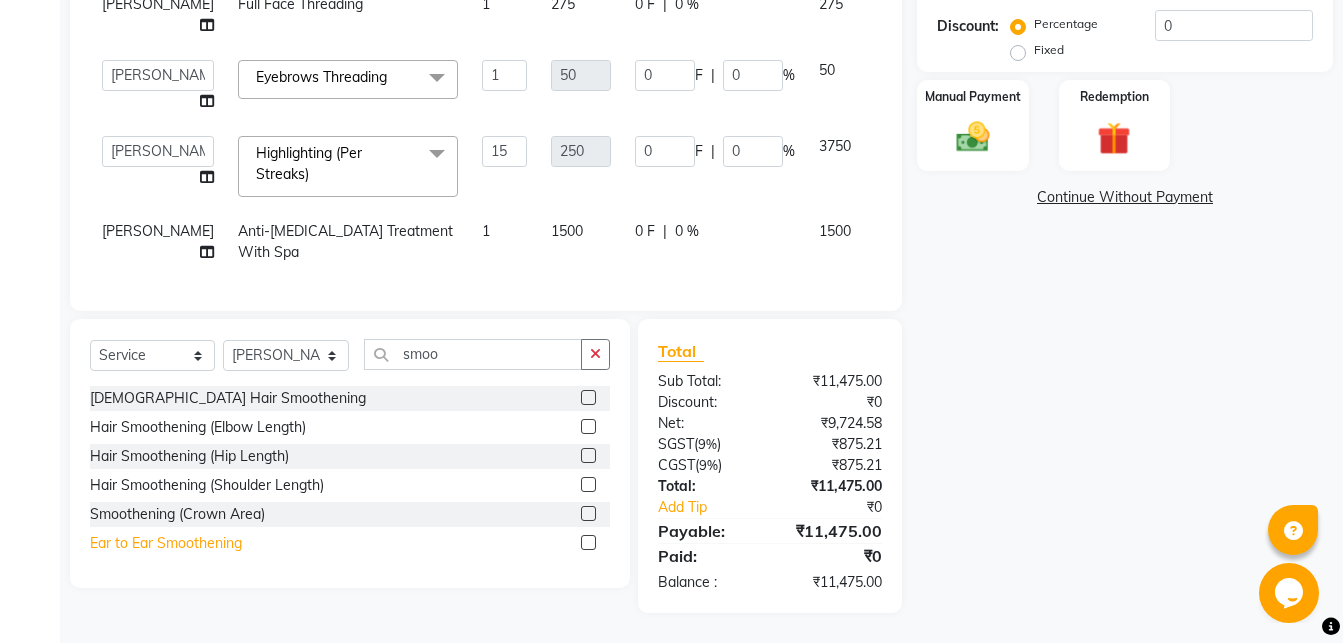 click on "Ear to Ear Smoothening" 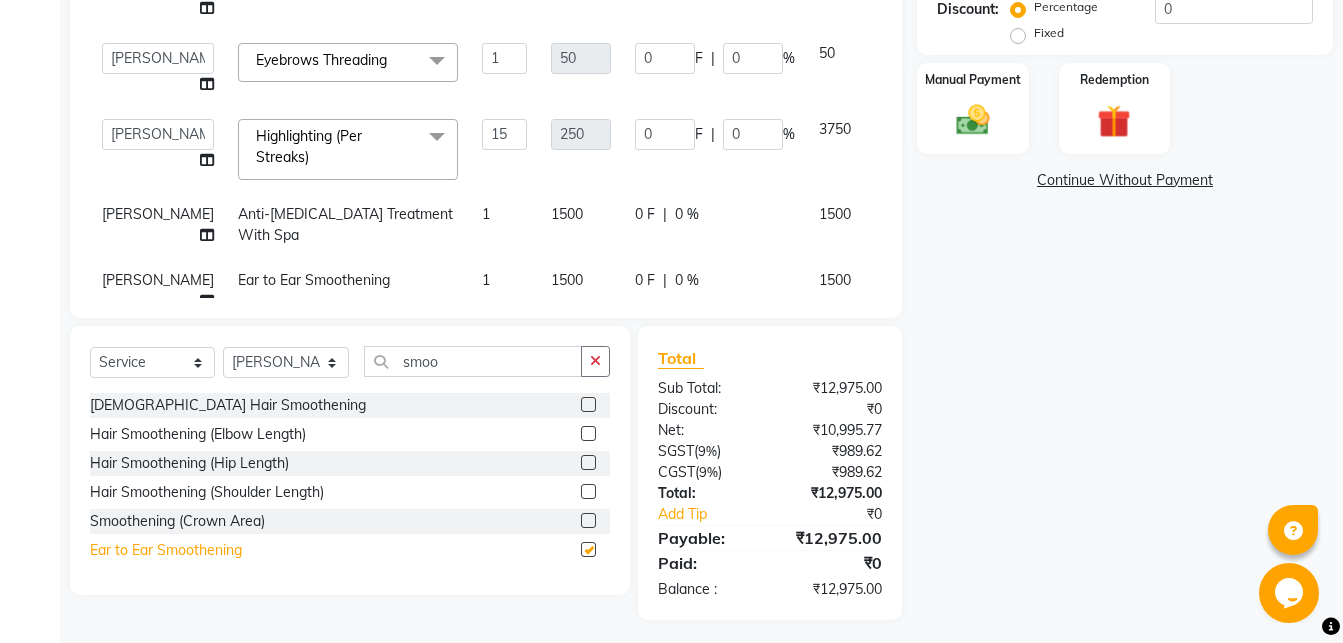 checkbox on "false" 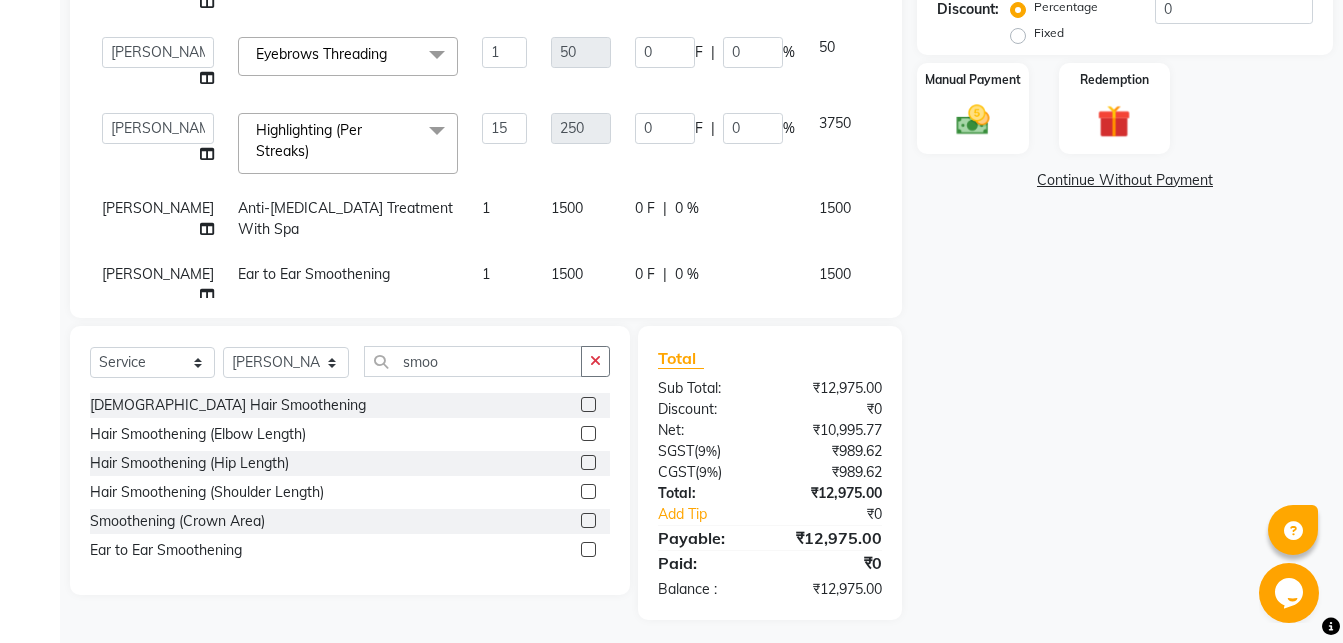 scroll, scrollTop: 0, scrollLeft: 0, axis: both 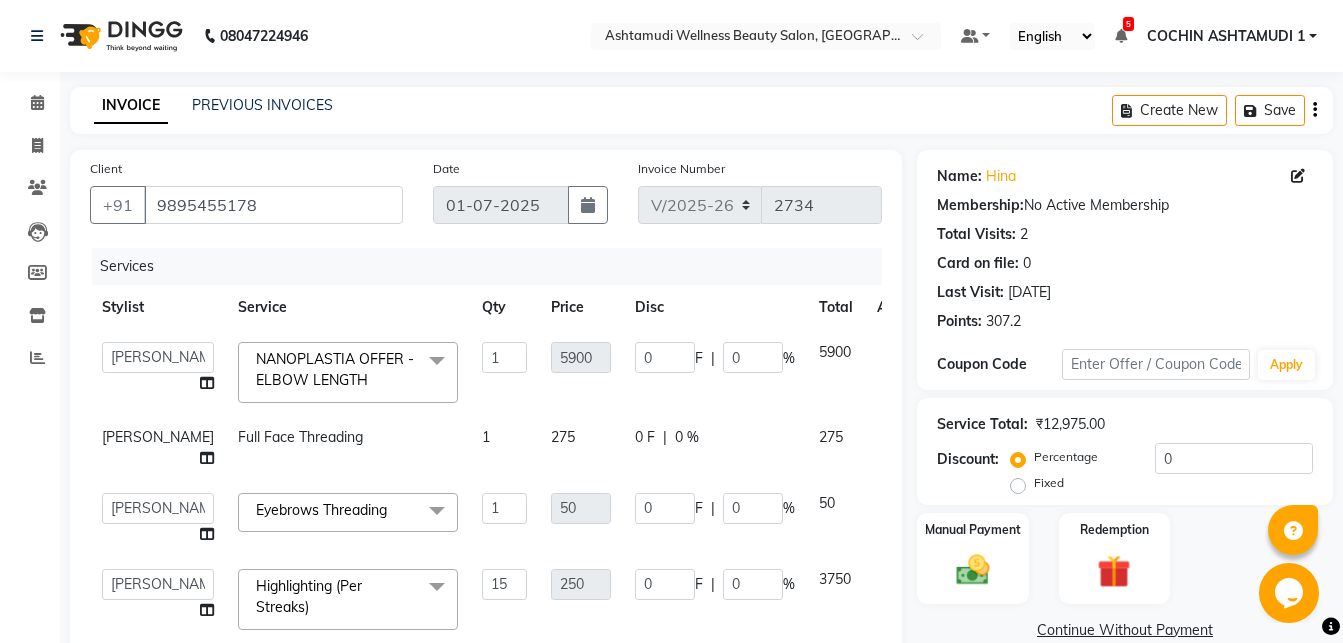 click 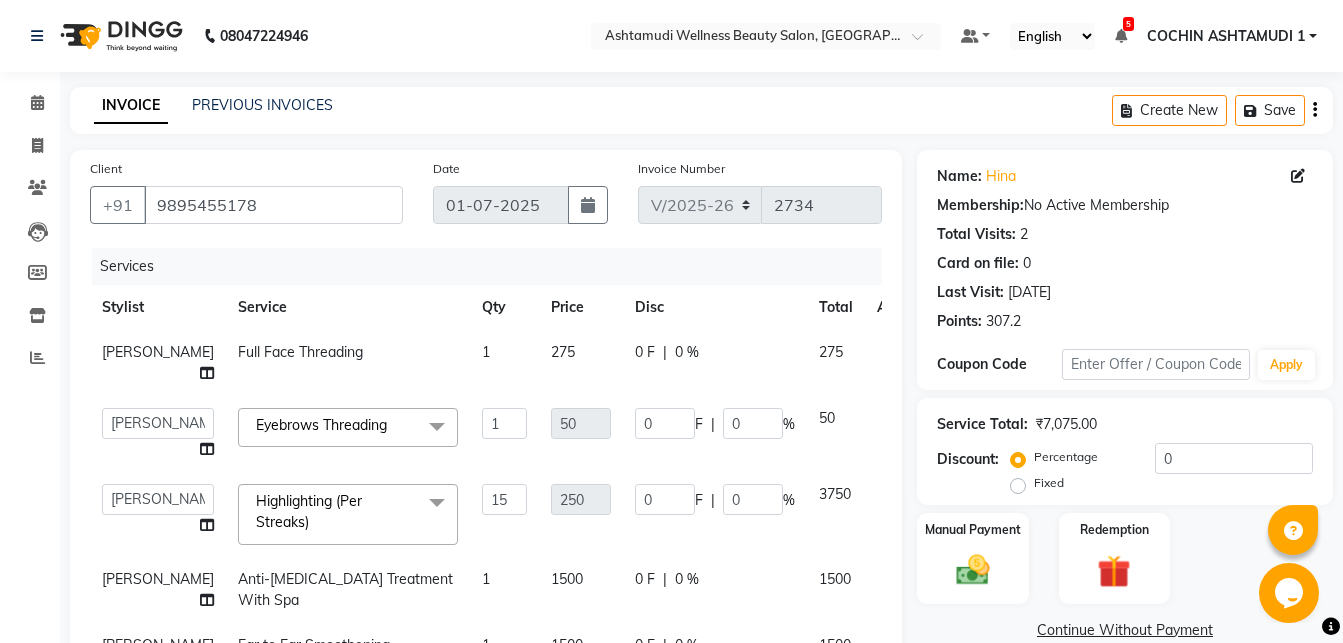 click 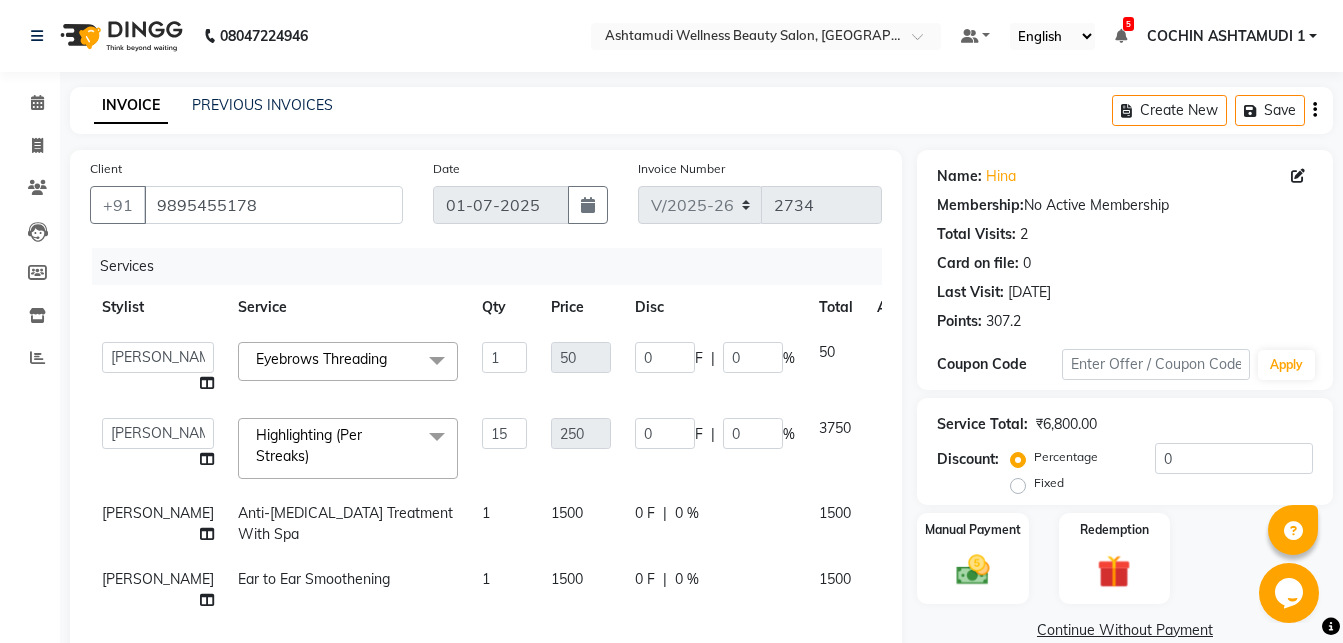 click 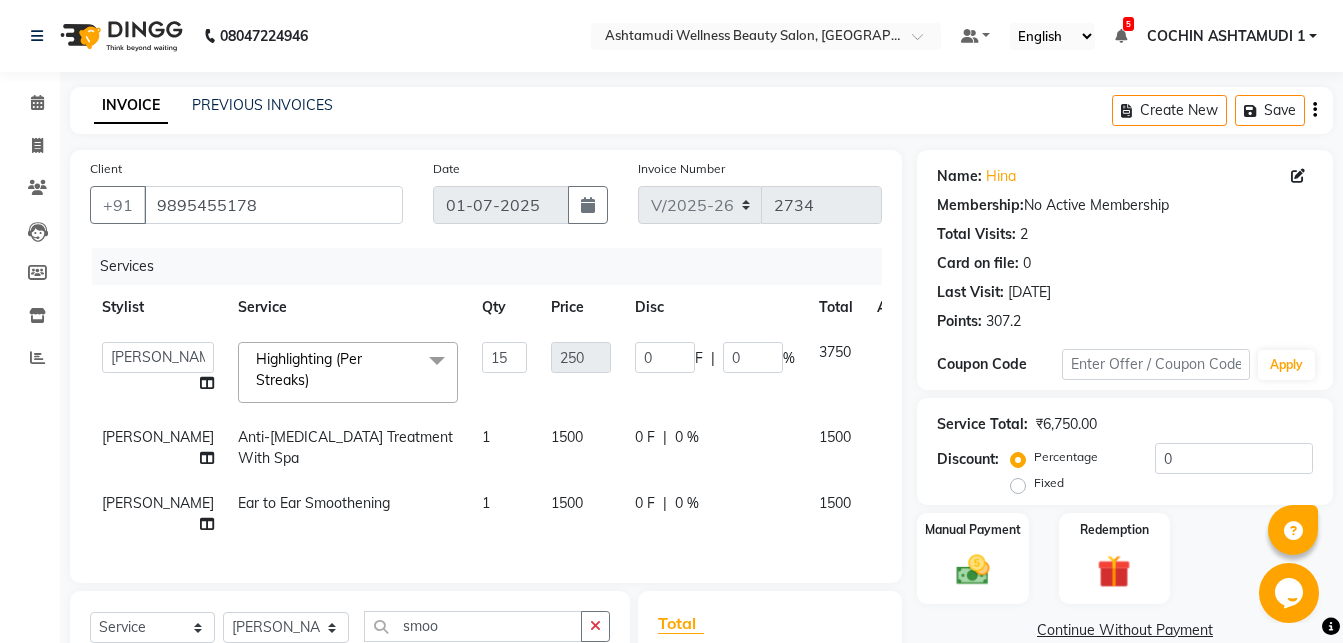 click 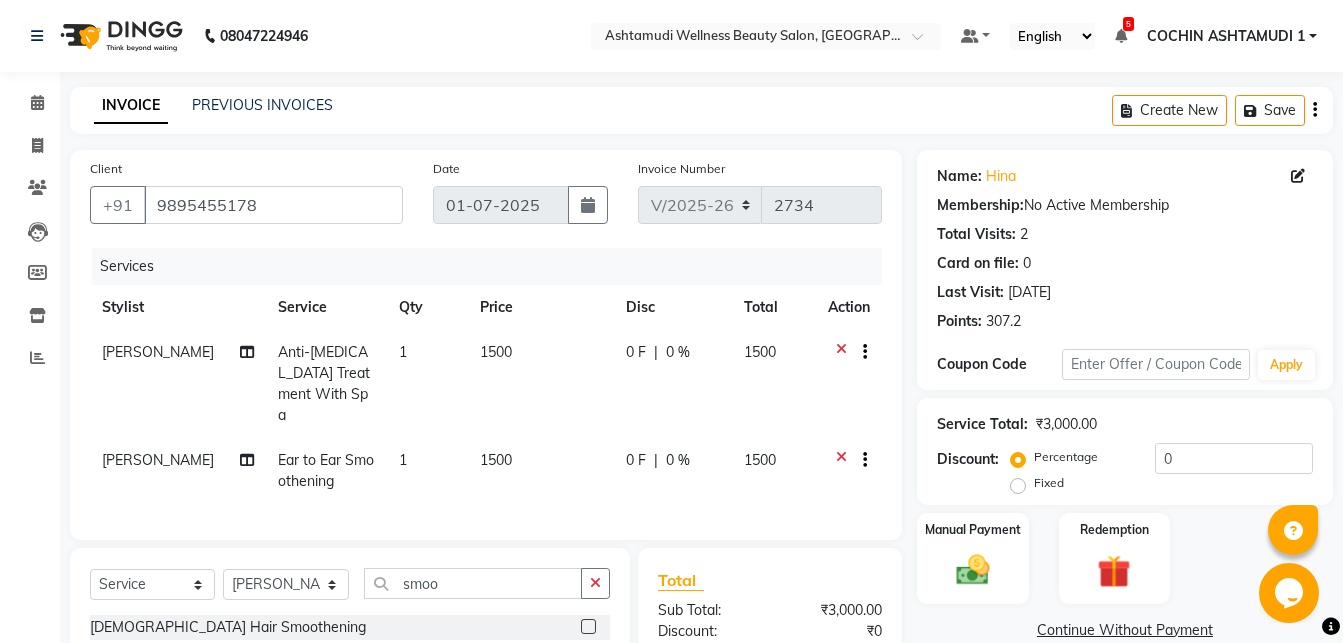 click 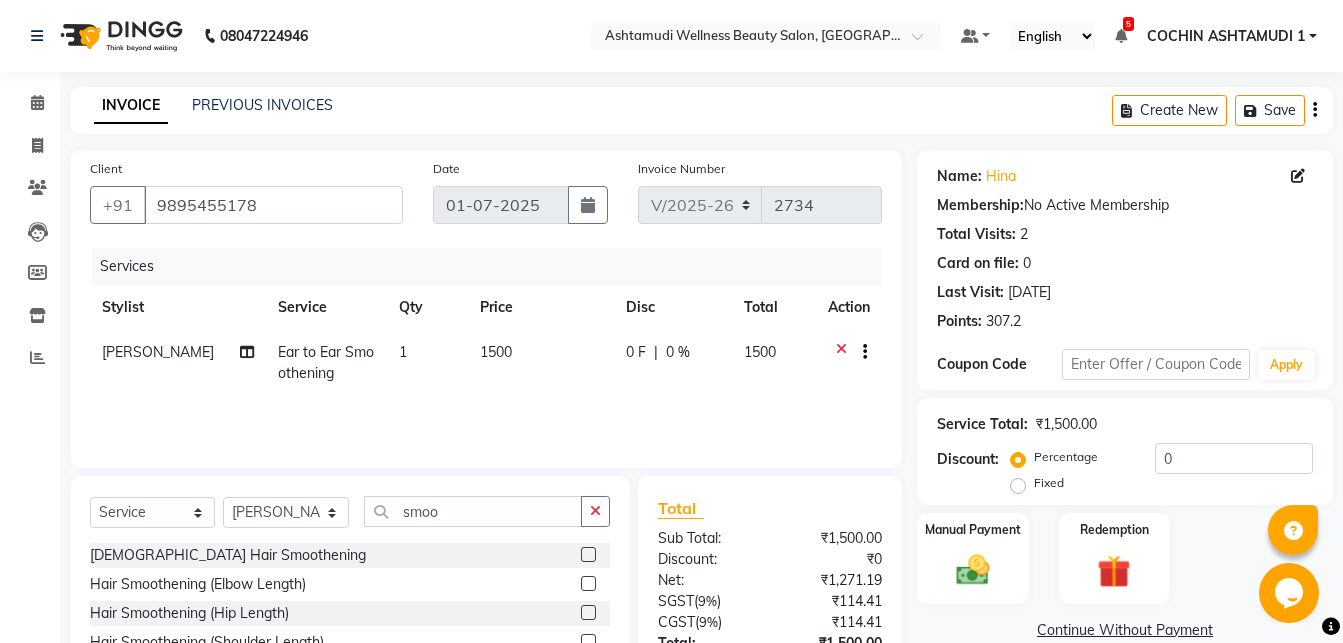 click 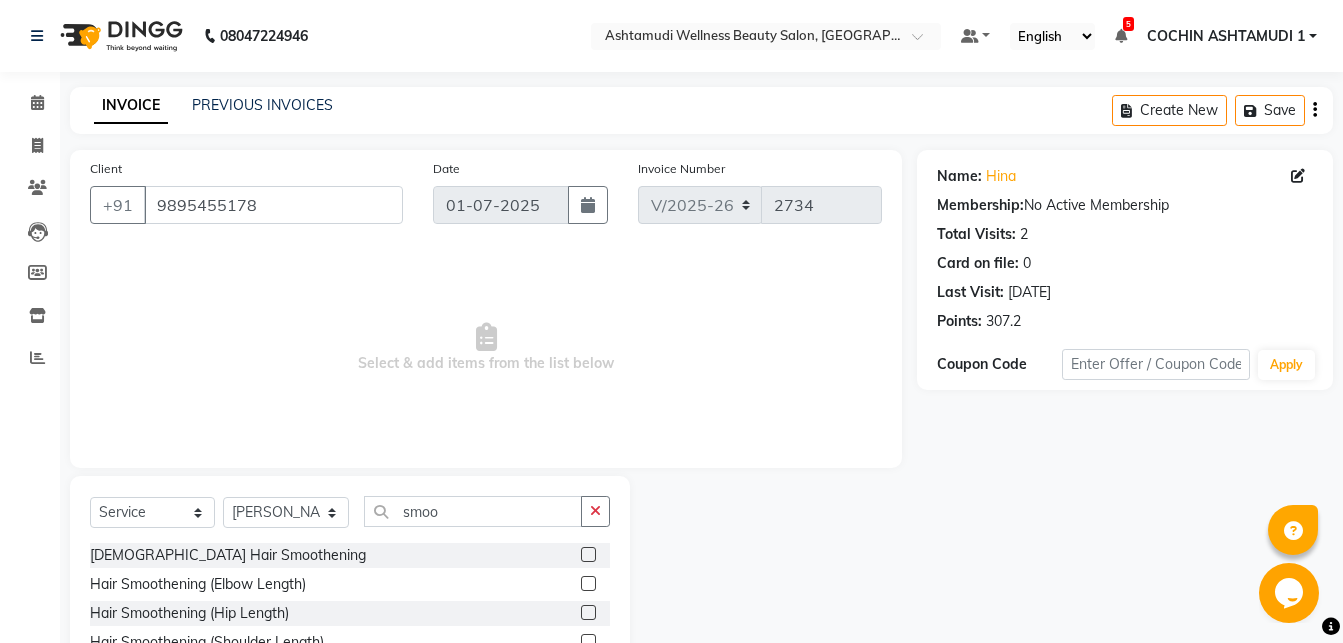 click on "Select & add items from the list below" at bounding box center [486, 348] 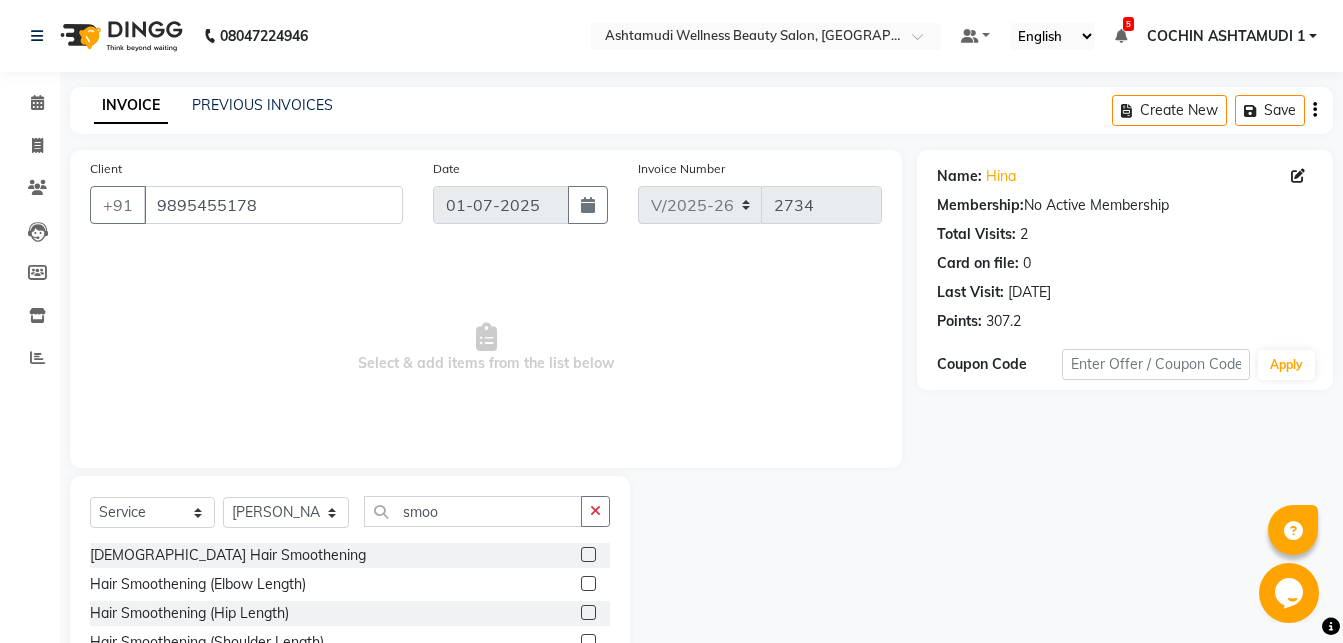 click on "Select  Service  Product  Membership  Package Voucher Prepaid Gift Card  Select Stylist Abhirami S [PERSON_NAME] B [PERSON_NAME] COCHIN ASHTAMUDI Danish Fousiya [PERSON_NAME] [PERSON_NAME] [PERSON_NAME] [PERSON_NAME] [PERSON_NAME] [PERSON_NAME]  smoo [DEMOGRAPHIC_DATA] Hair Smoothening  Hair Smoothening (Elbow Length)  Hair Smoothening (Hip Length)  Hair Smoothening (Shoulder Length)  Smoothening (Crown Area)  Ear to Ear Smoothening" 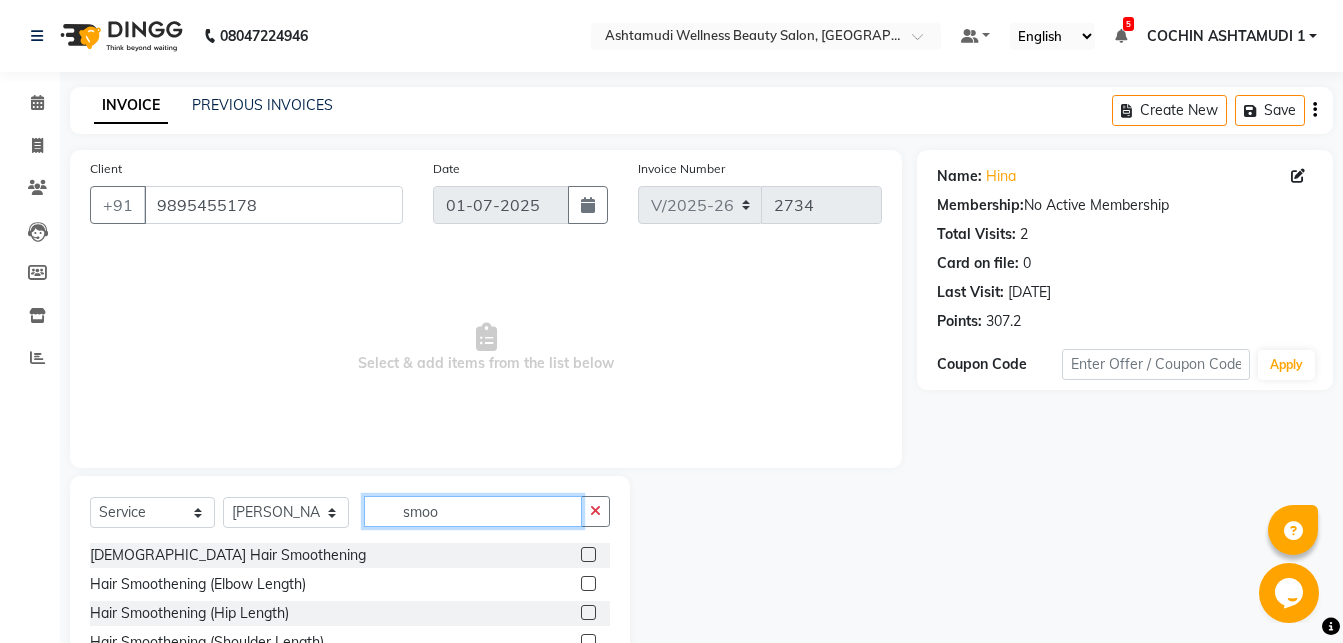 click on "smoo" 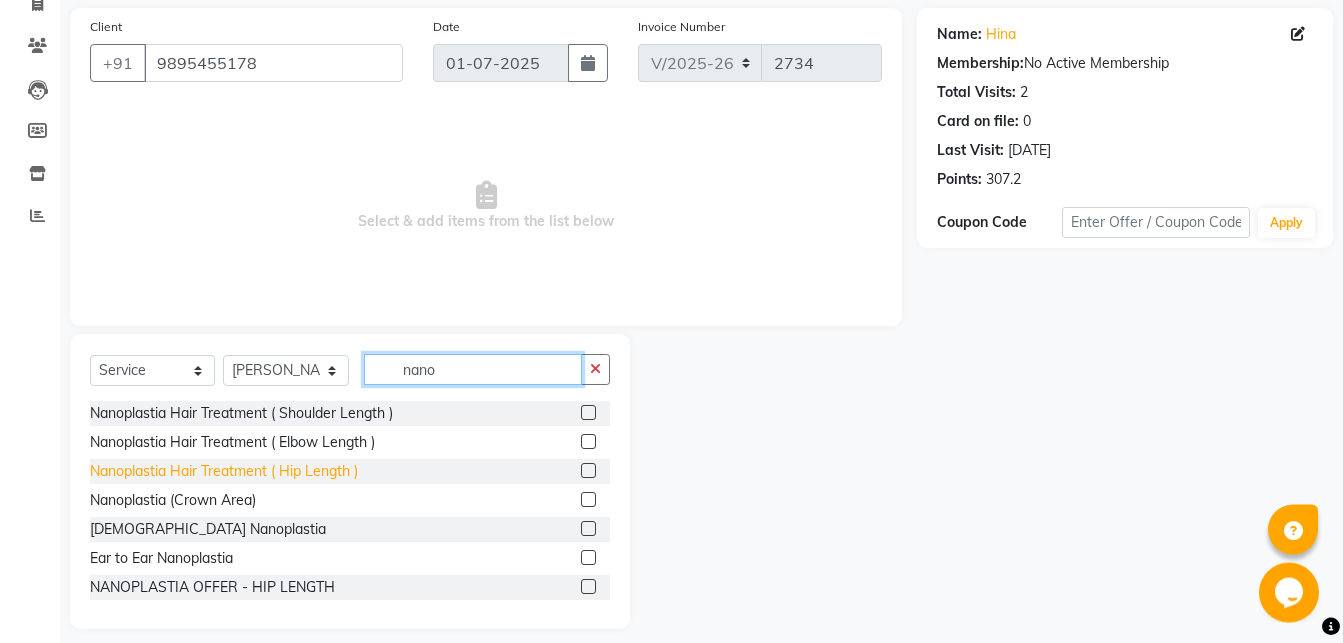 scroll, scrollTop: 158, scrollLeft: 0, axis: vertical 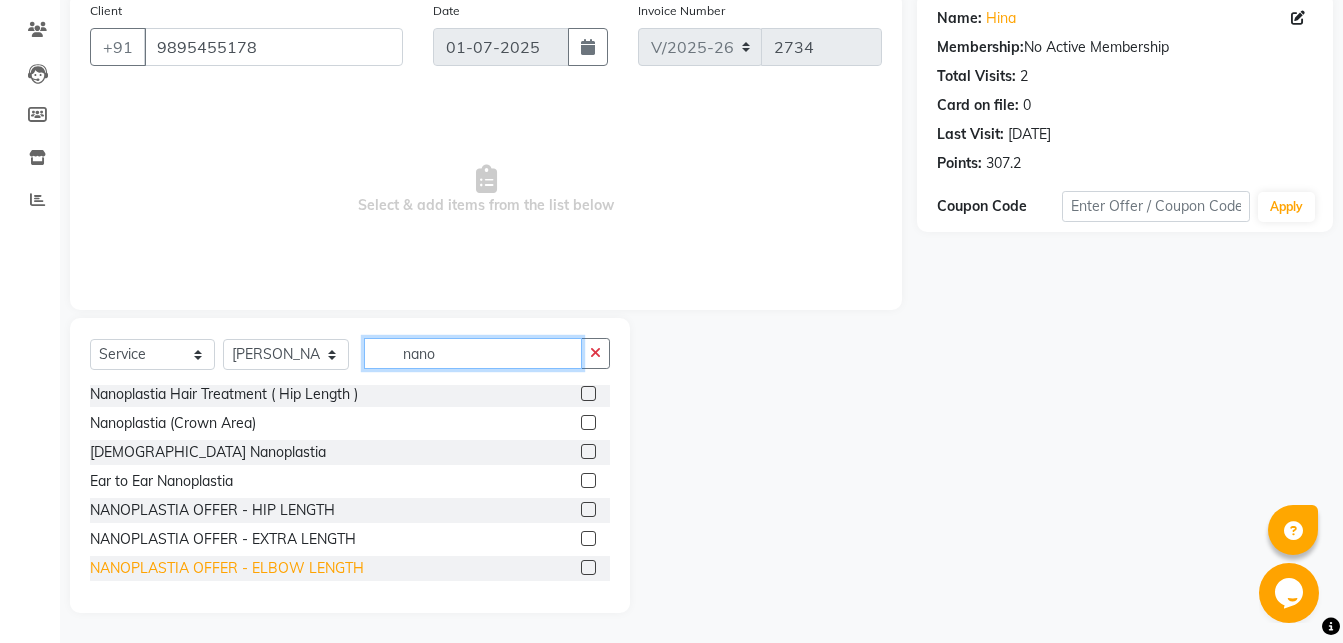 type on "nano" 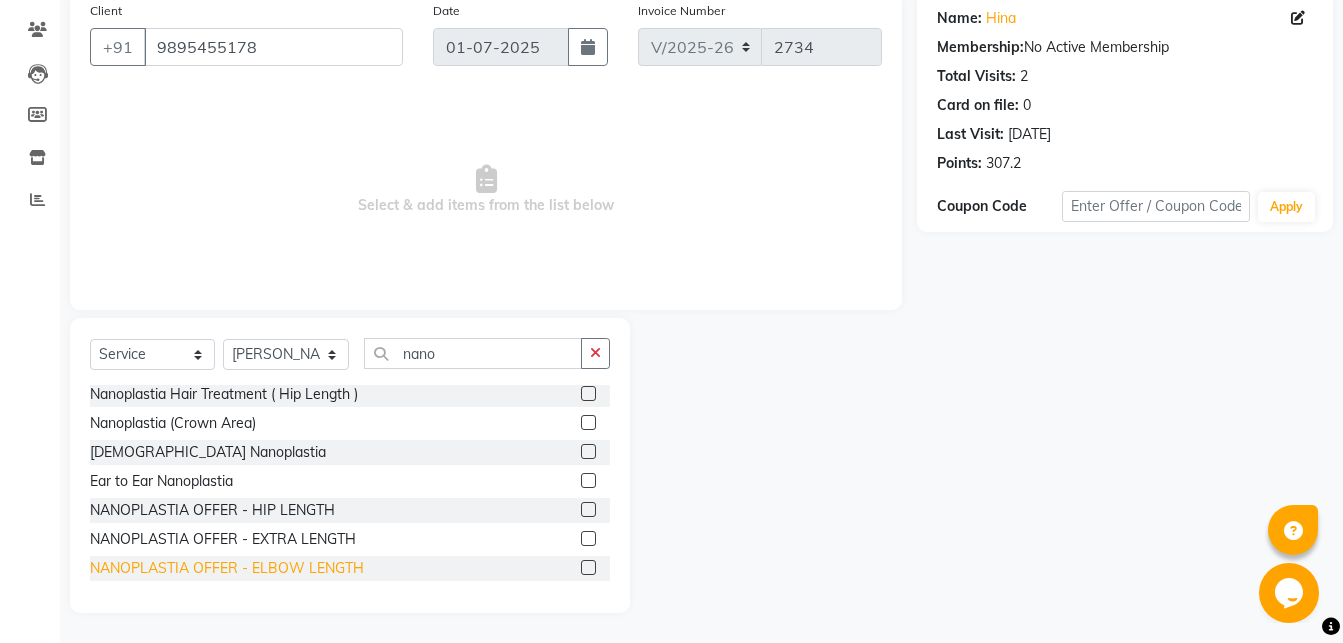 click on "NANOPLASTIA OFFER - ELBOW LENGTH" 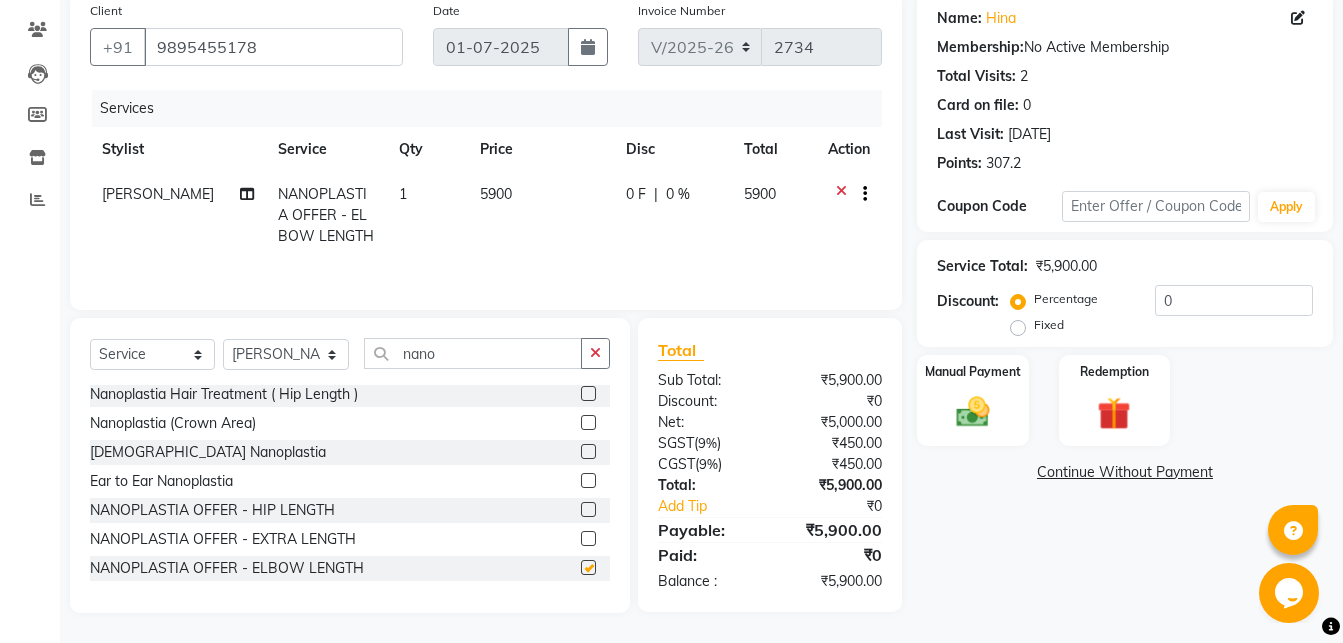 checkbox on "false" 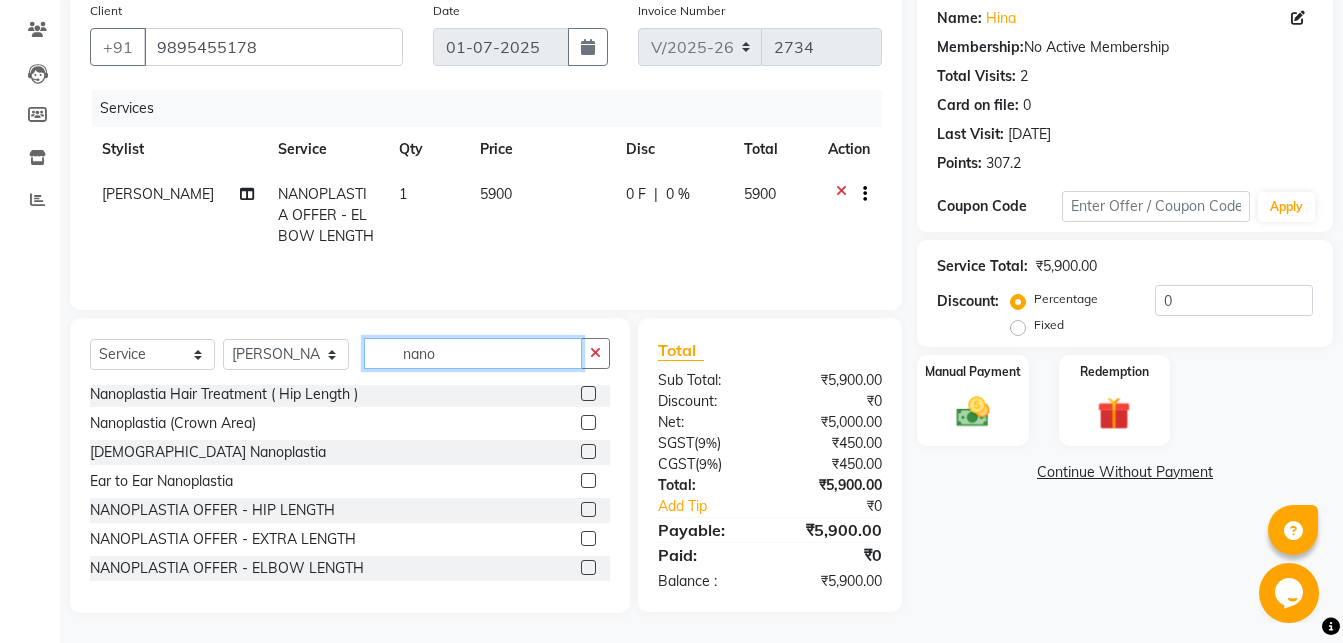 click on "nano" 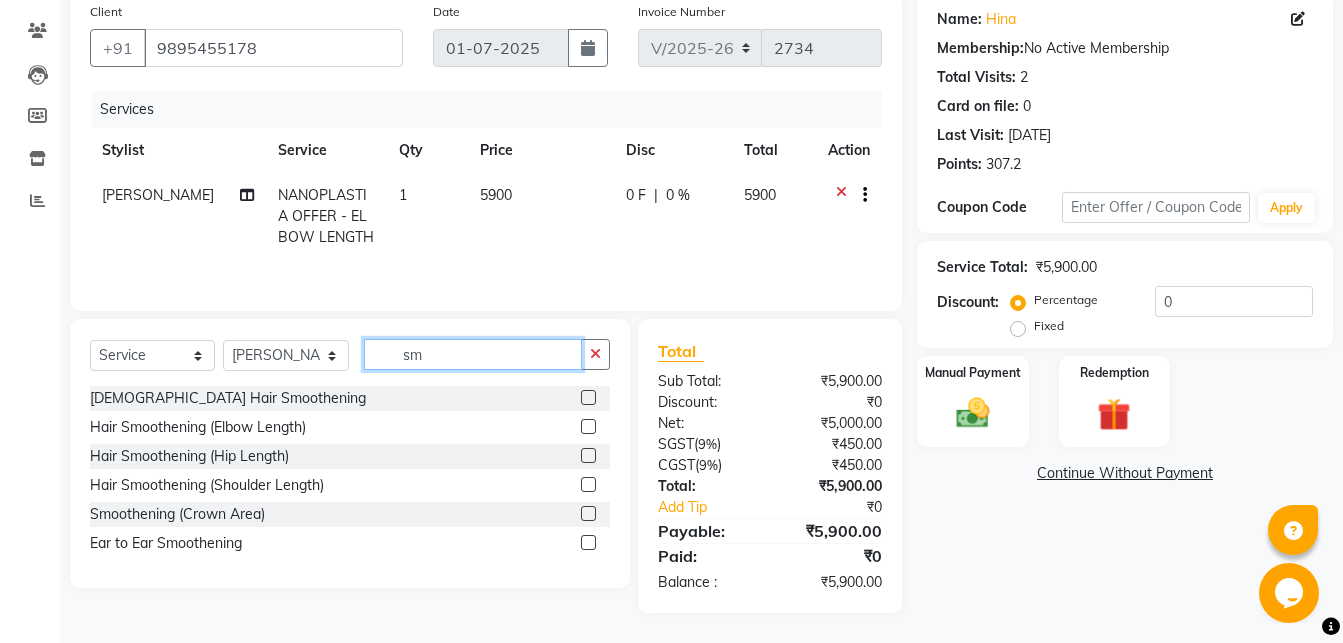 scroll, scrollTop: 0, scrollLeft: 0, axis: both 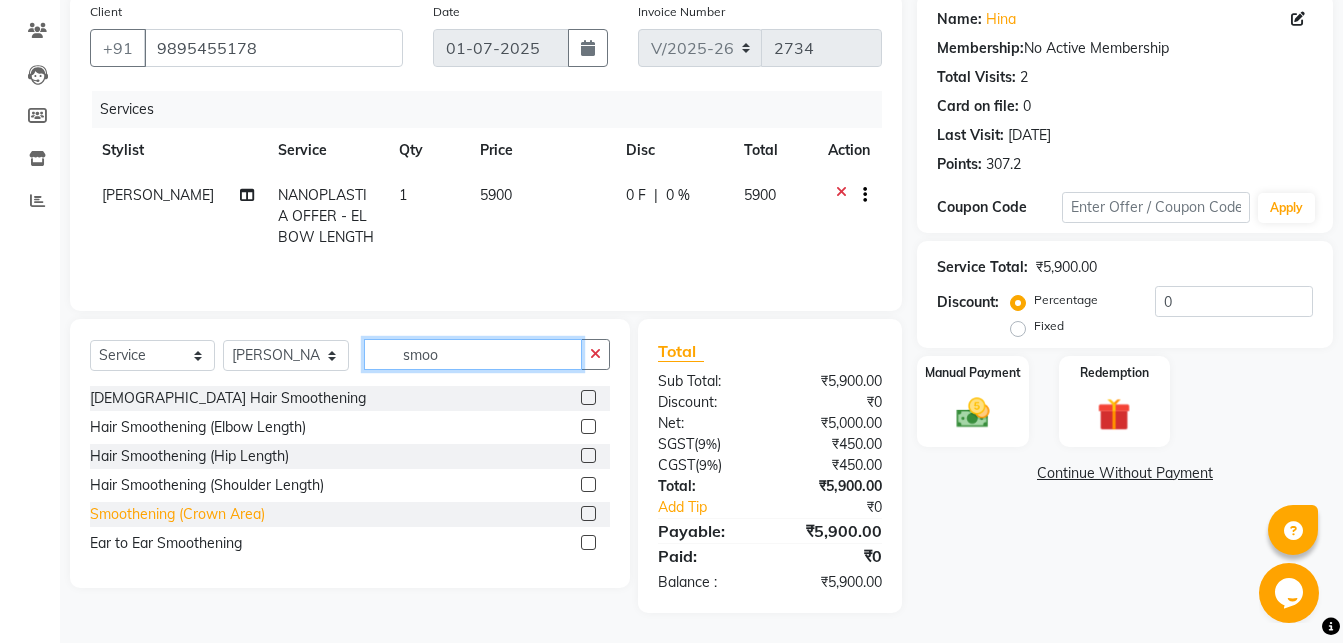 type on "smoo" 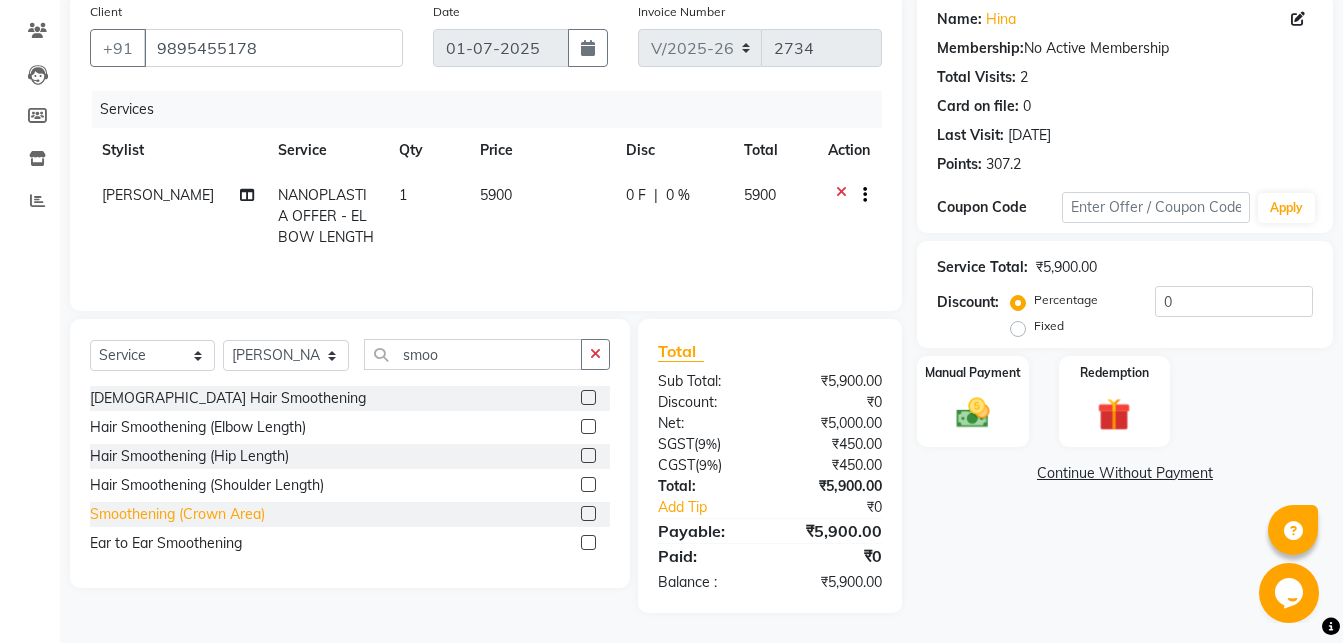click on "Smoothening (Crown Area)" 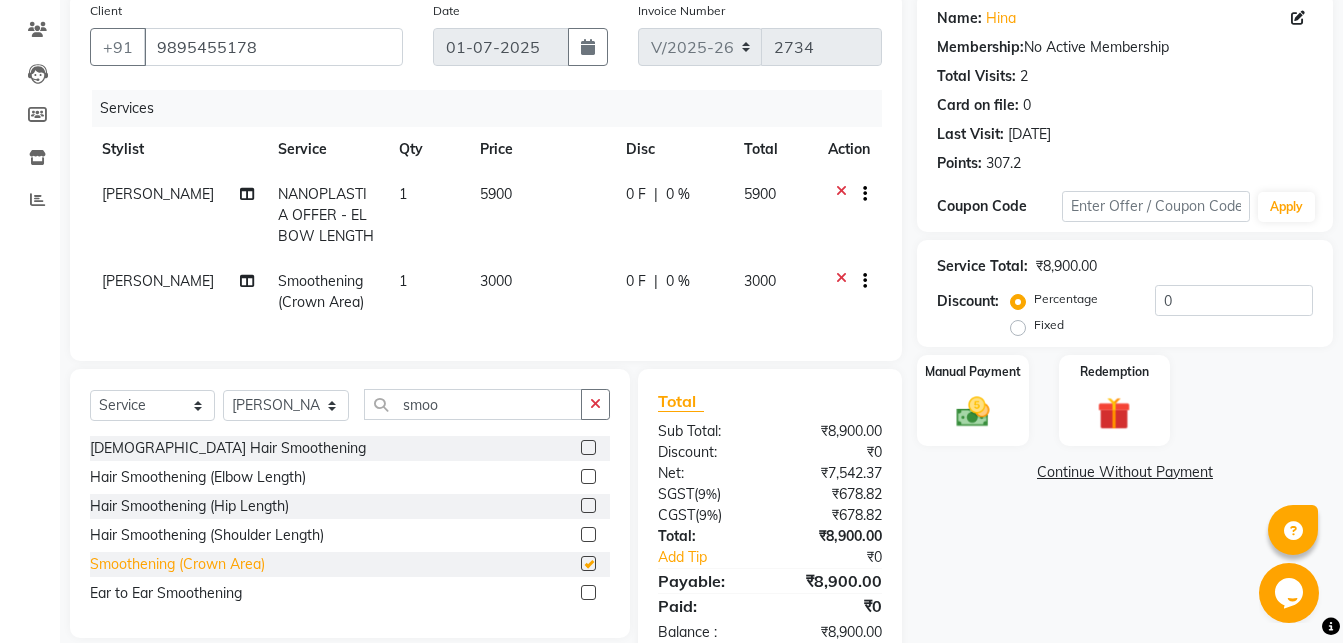 checkbox on "false" 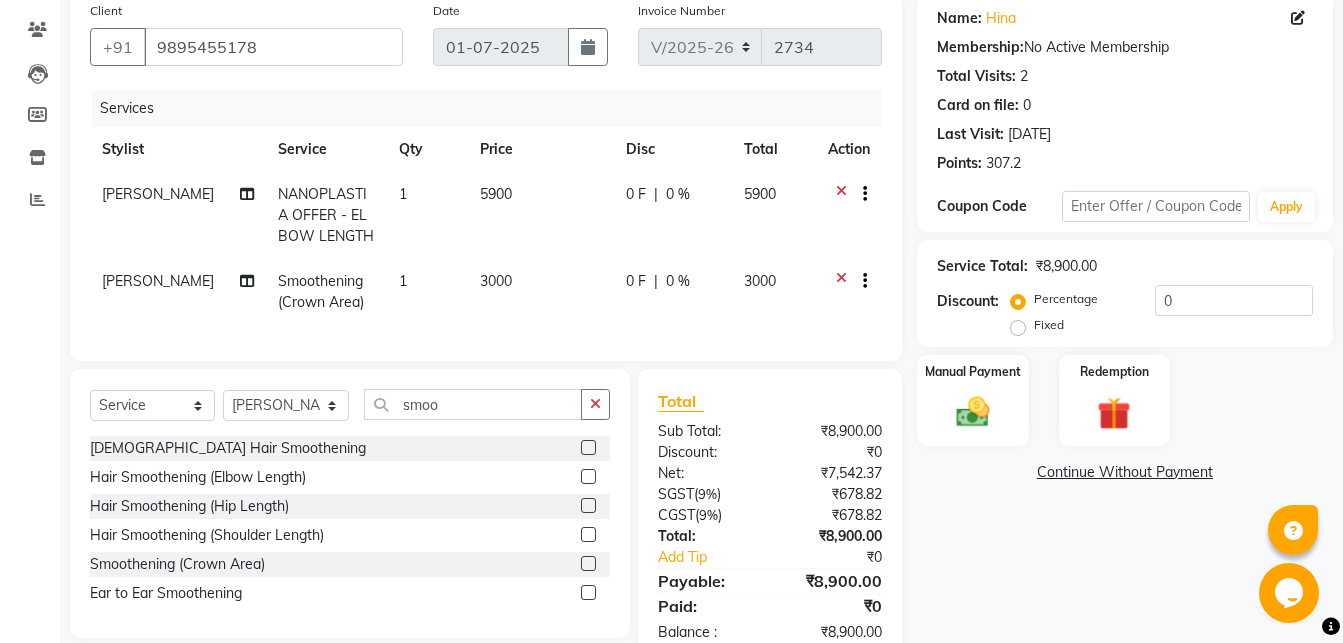 click on "0 F" 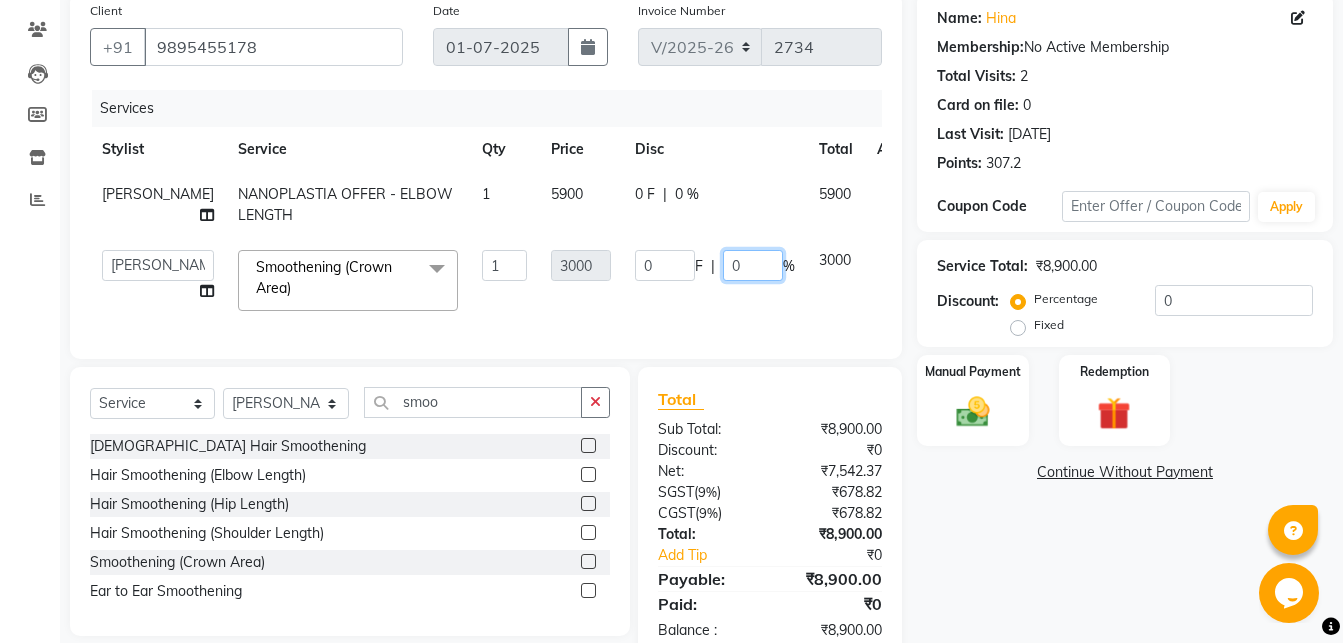 click on "0" 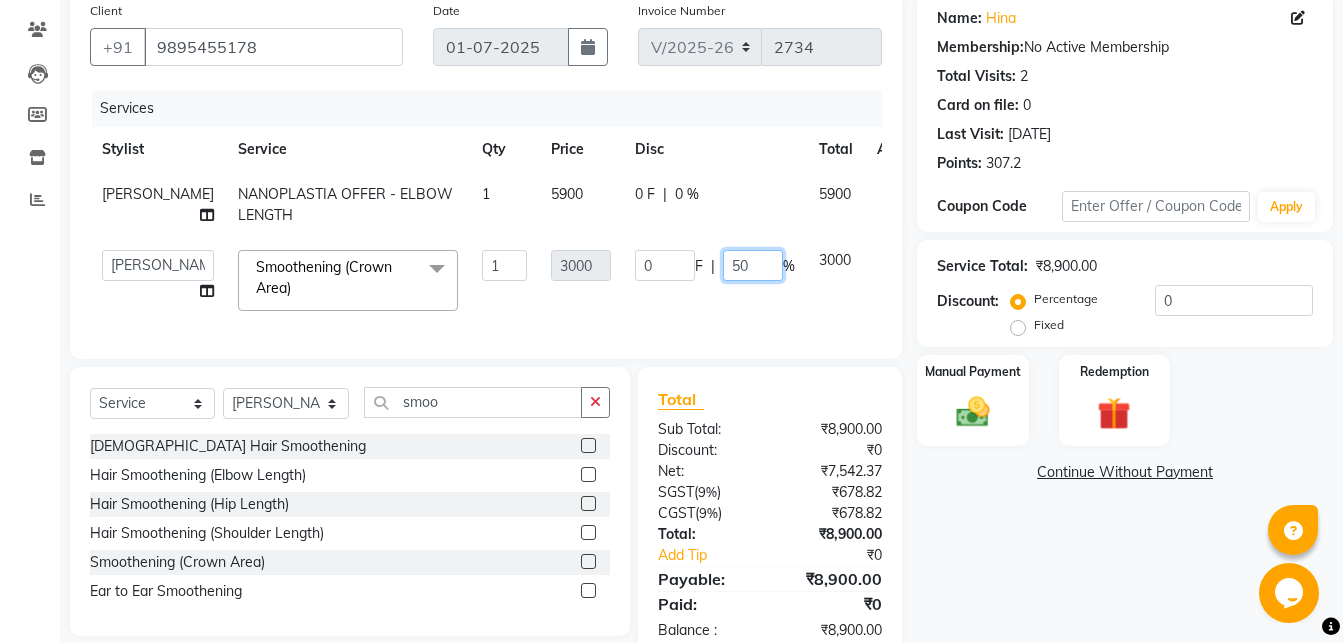 type on "500" 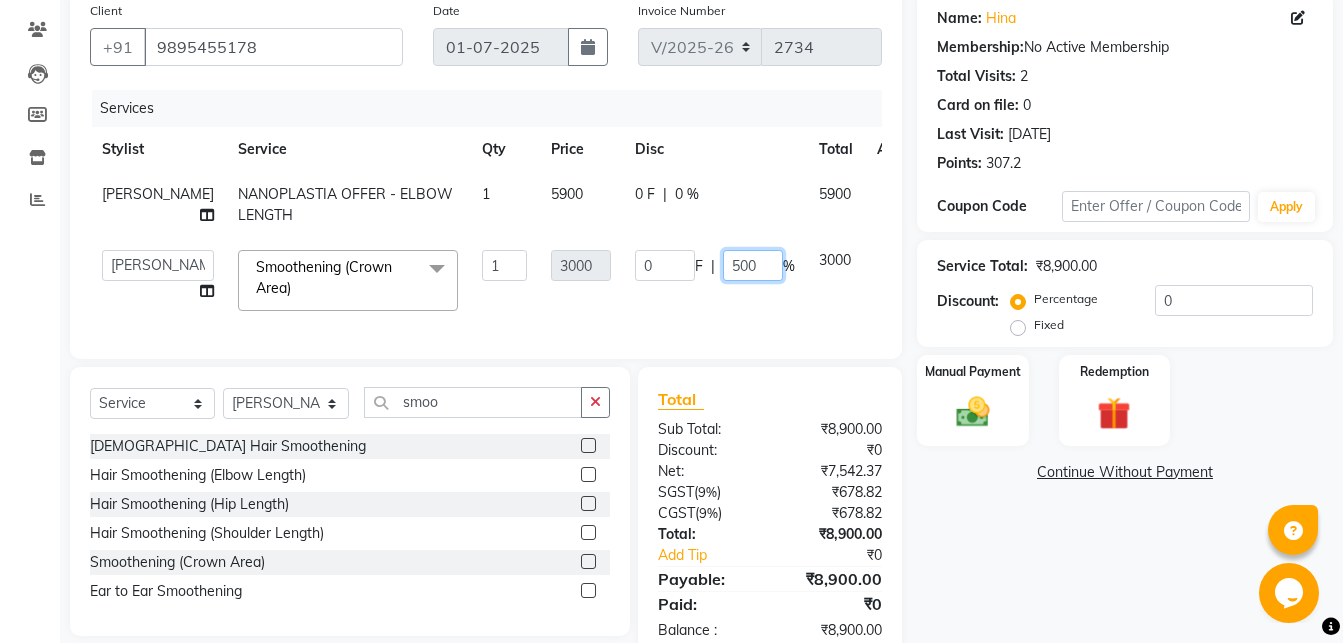 scroll, scrollTop: 0, scrollLeft: 1, axis: horizontal 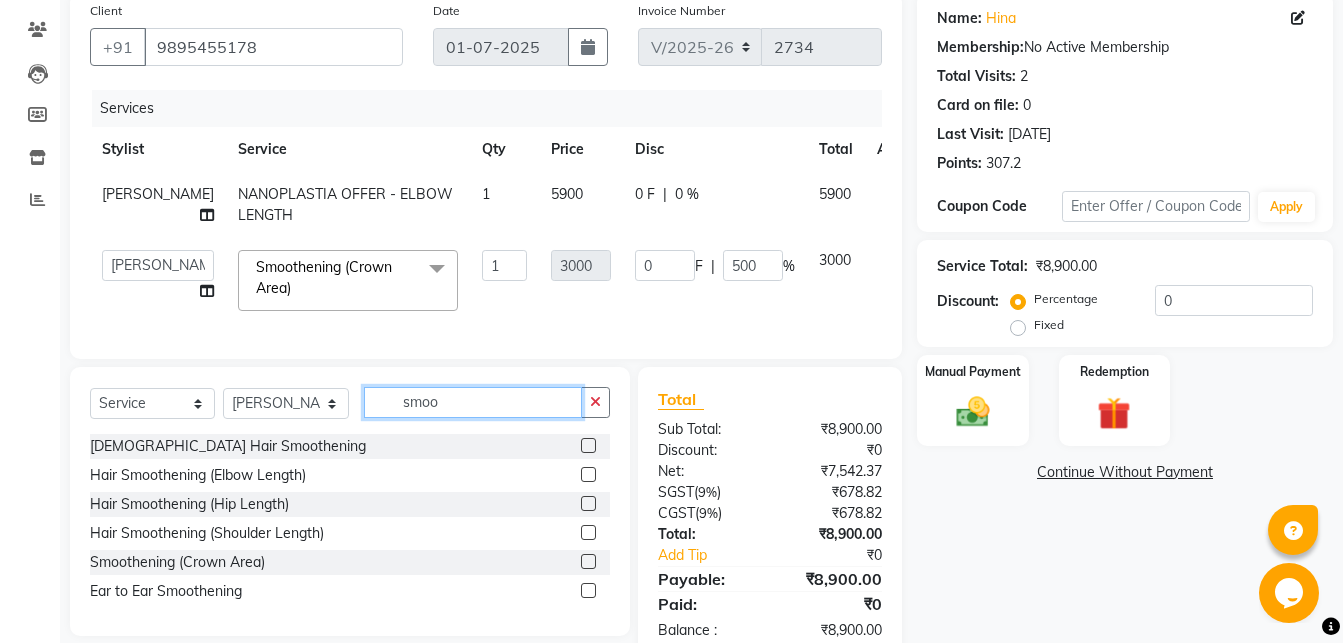 click on "smoo" 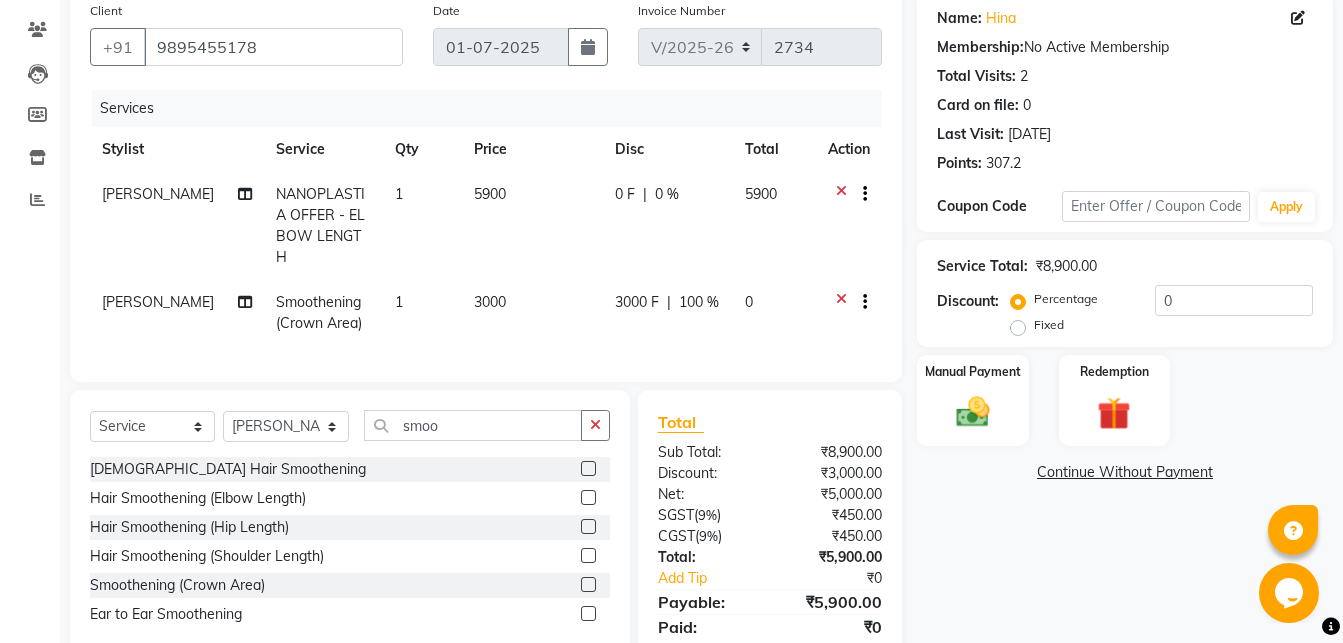 click 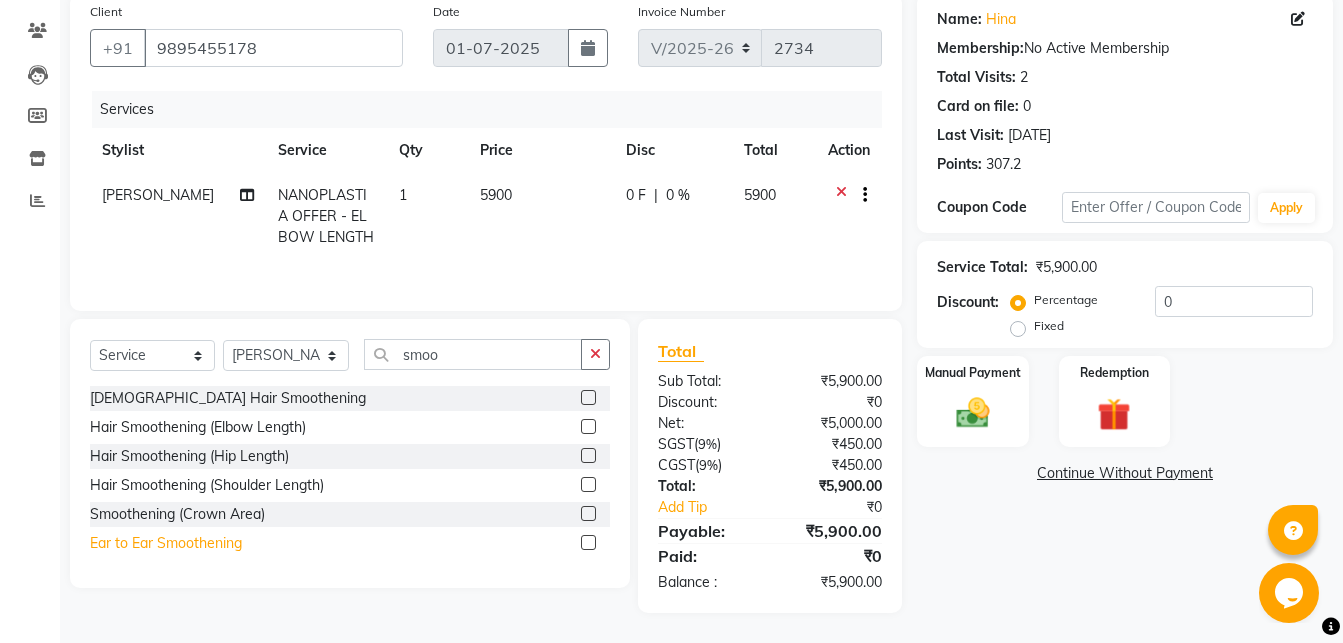 click on "Ear to Ear Smoothening" 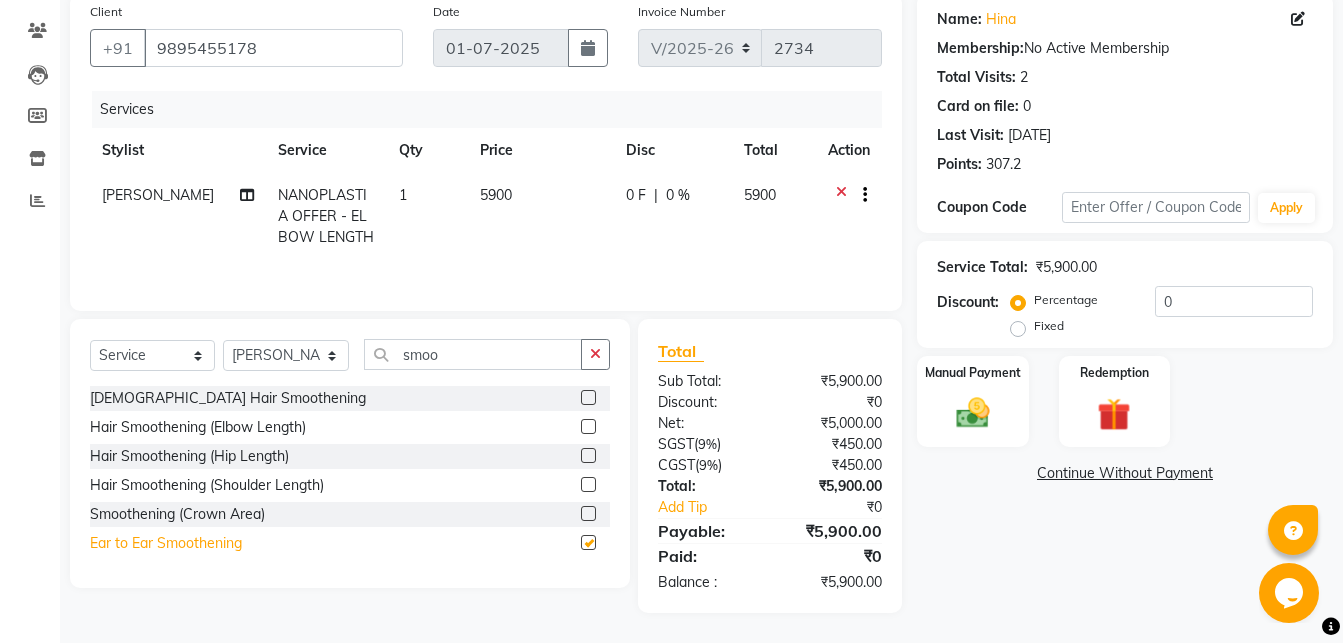 checkbox on "false" 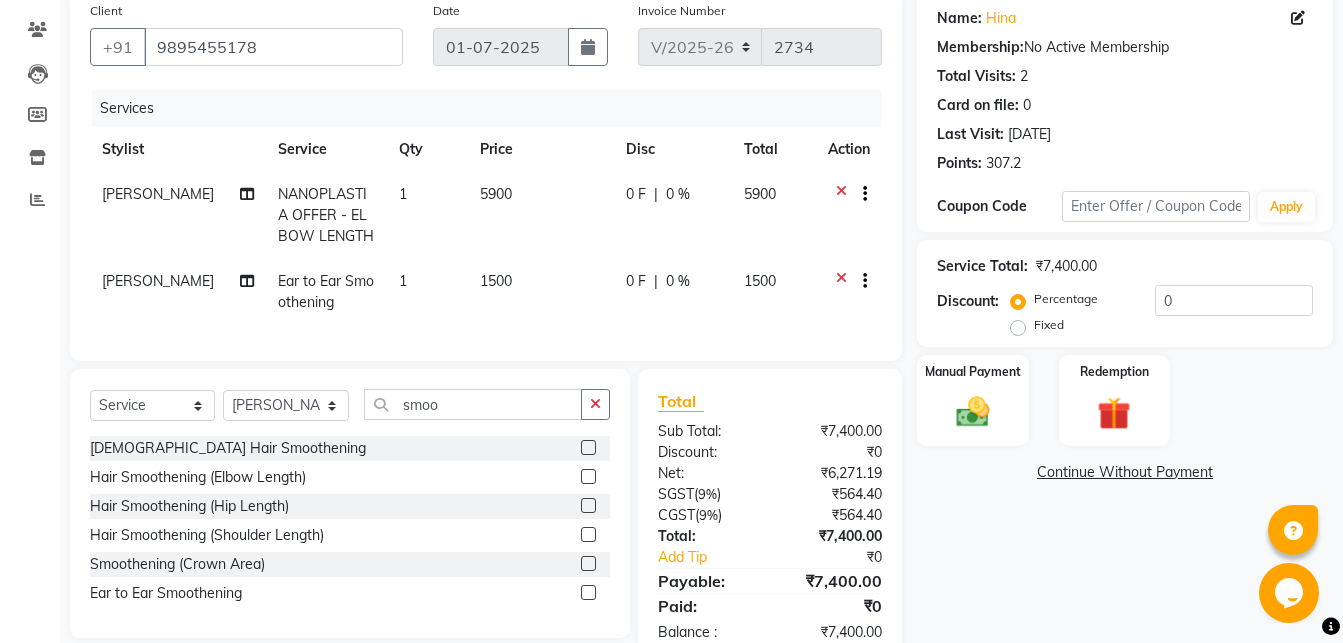 click on "[DEMOGRAPHIC_DATA] Hair Smoothening" 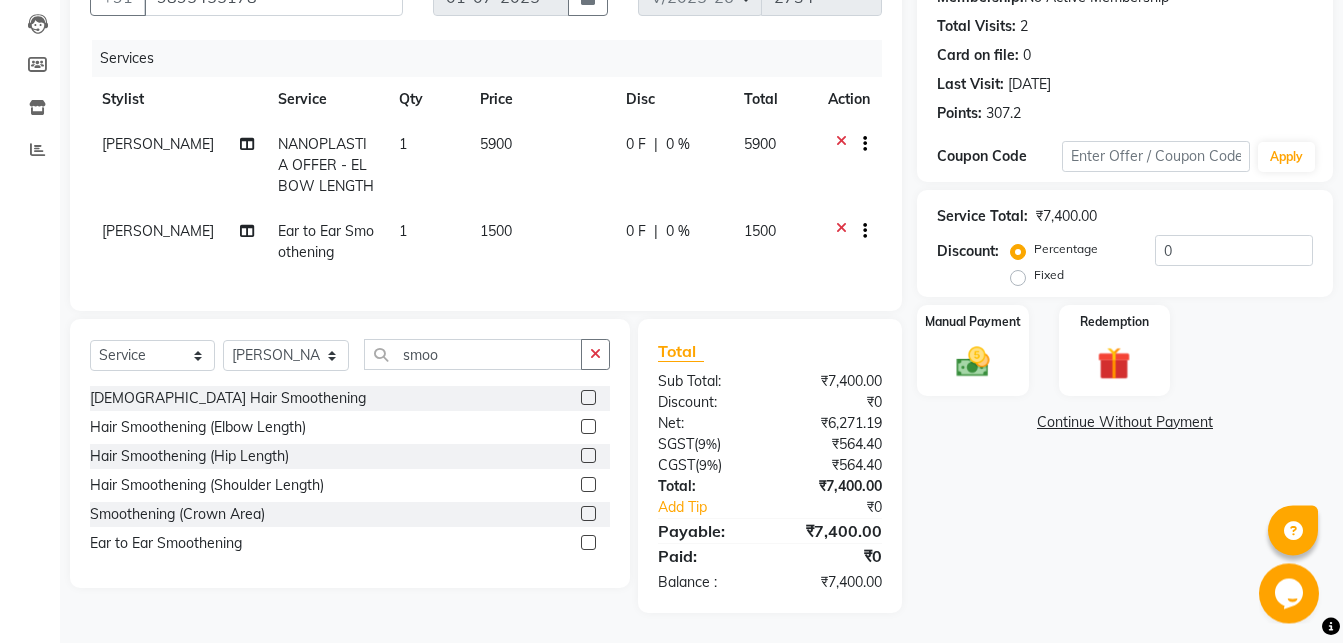 scroll, scrollTop: 225, scrollLeft: 0, axis: vertical 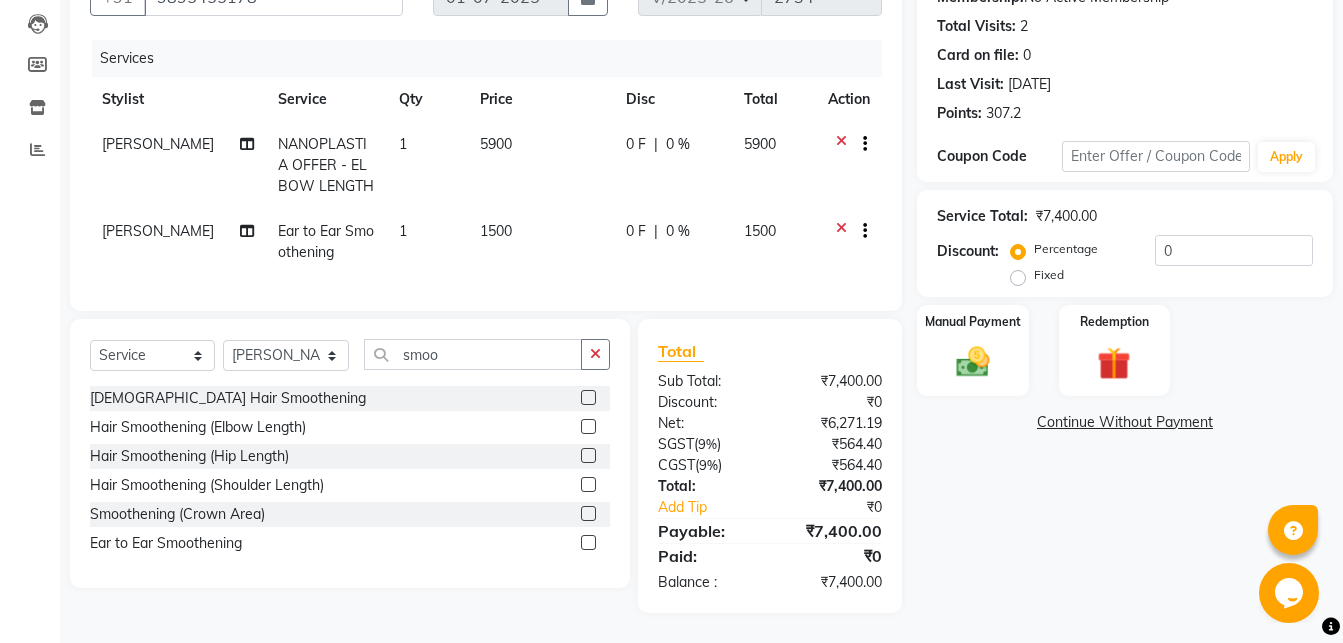 click 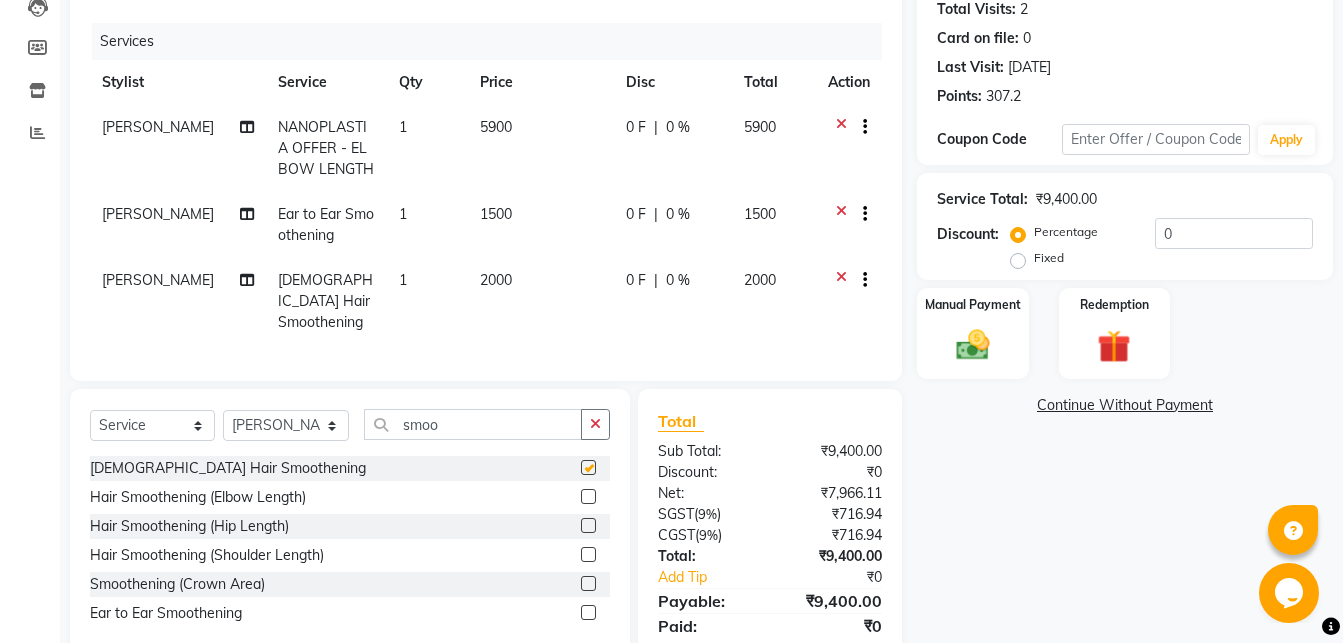 checkbox on "false" 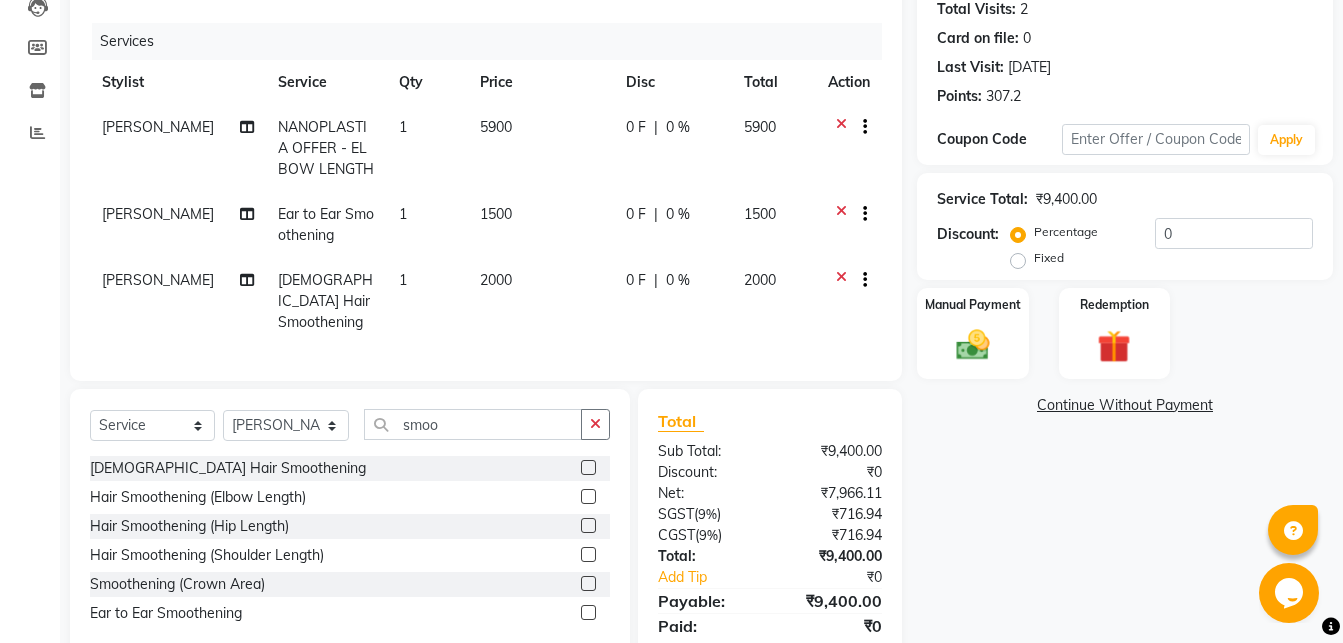 click 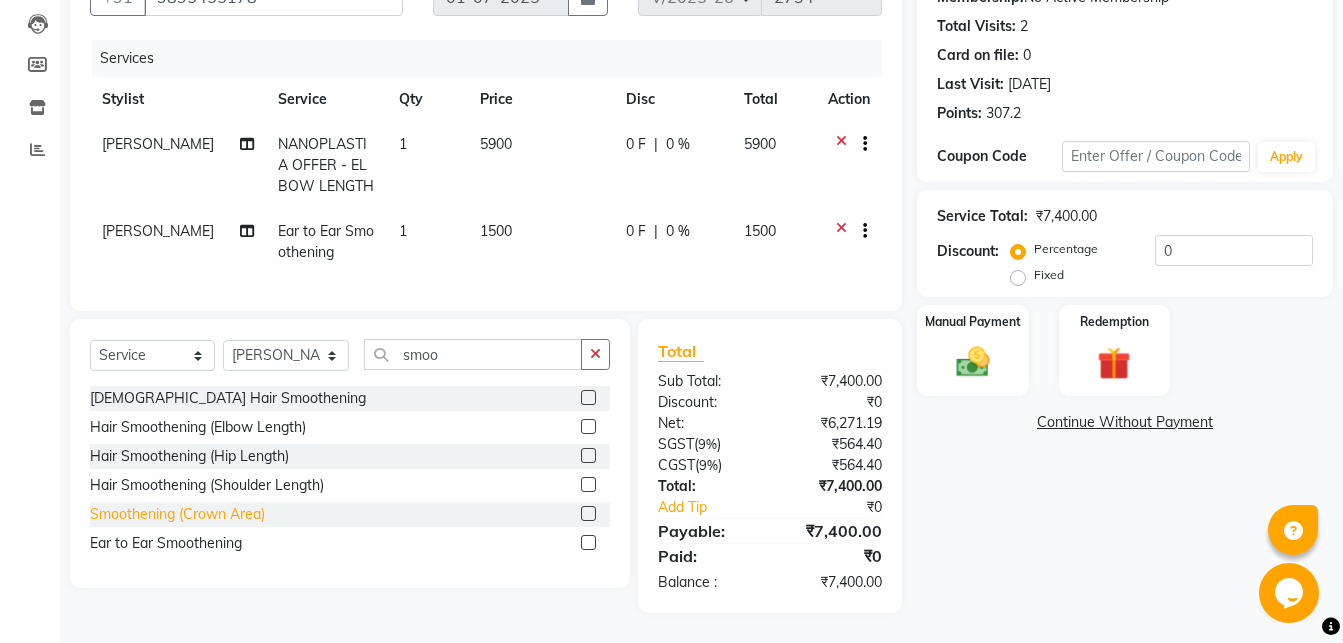 click on "Smoothening (Crown Area)" 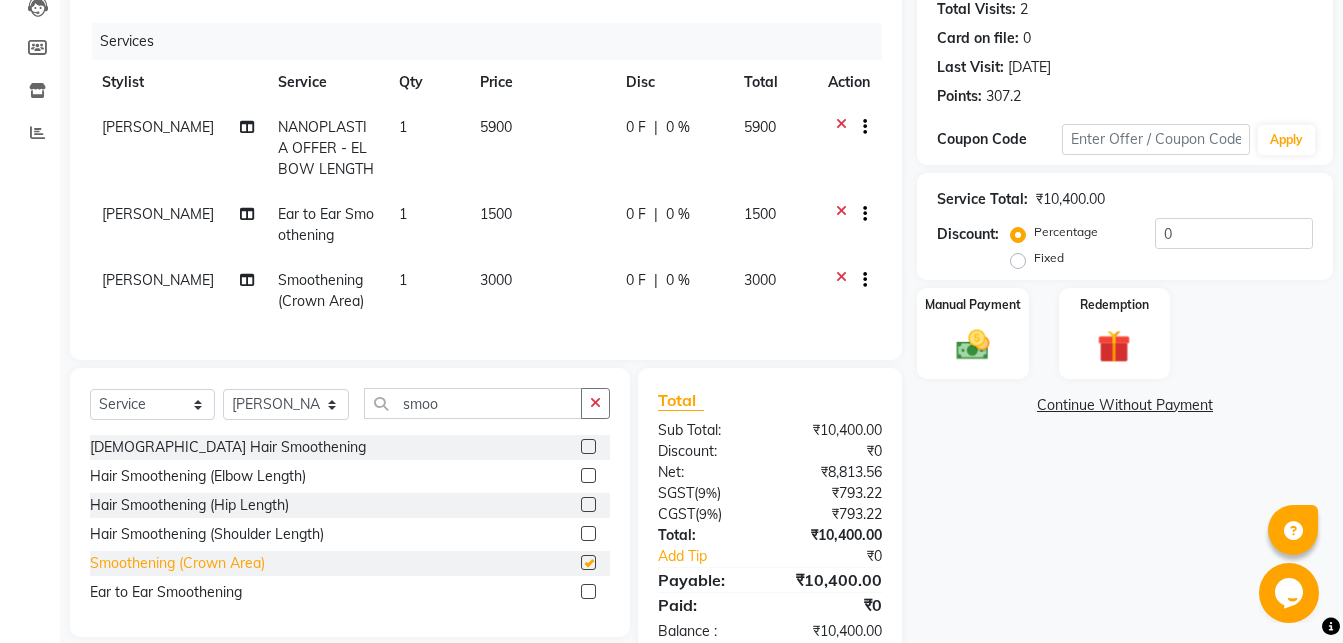 checkbox on "false" 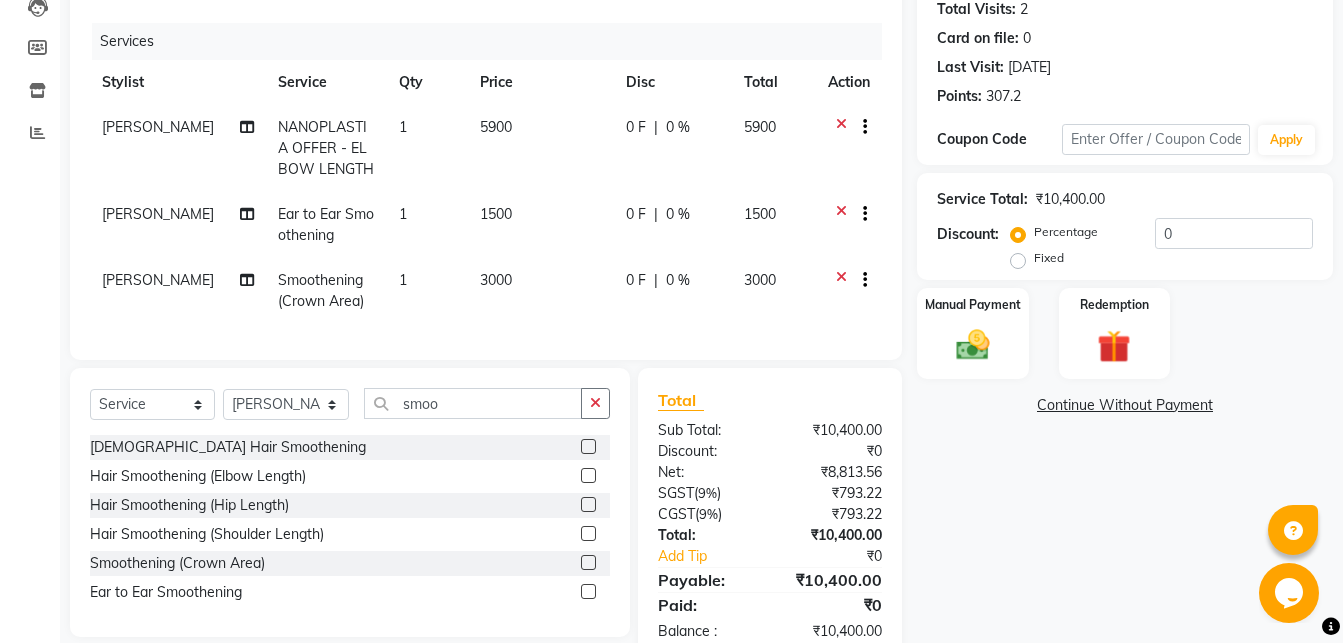 click 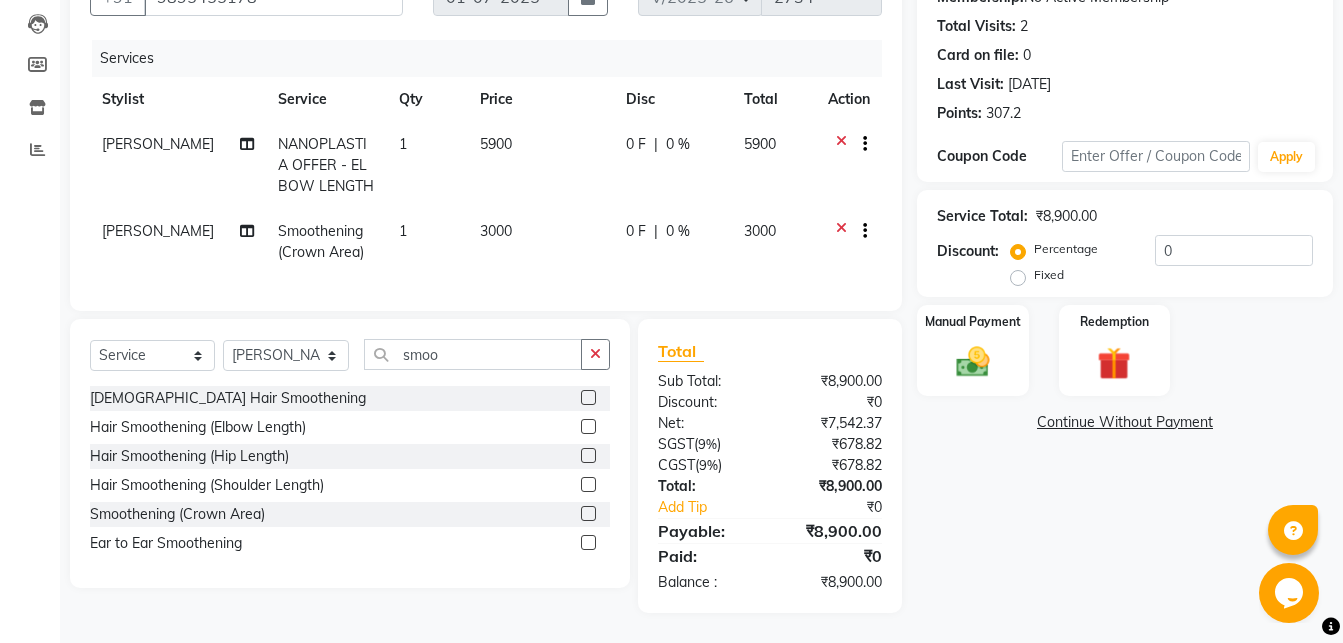 click on "0 F" 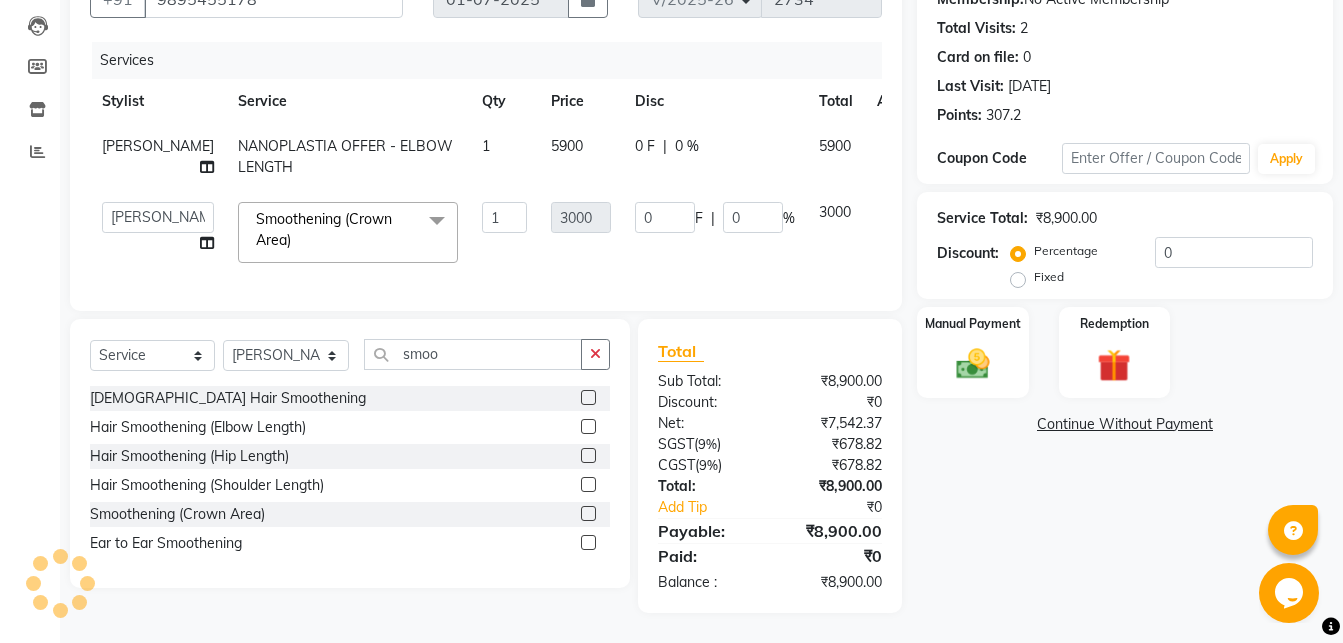 scroll, scrollTop: 223, scrollLeft: 0, axis: vertical 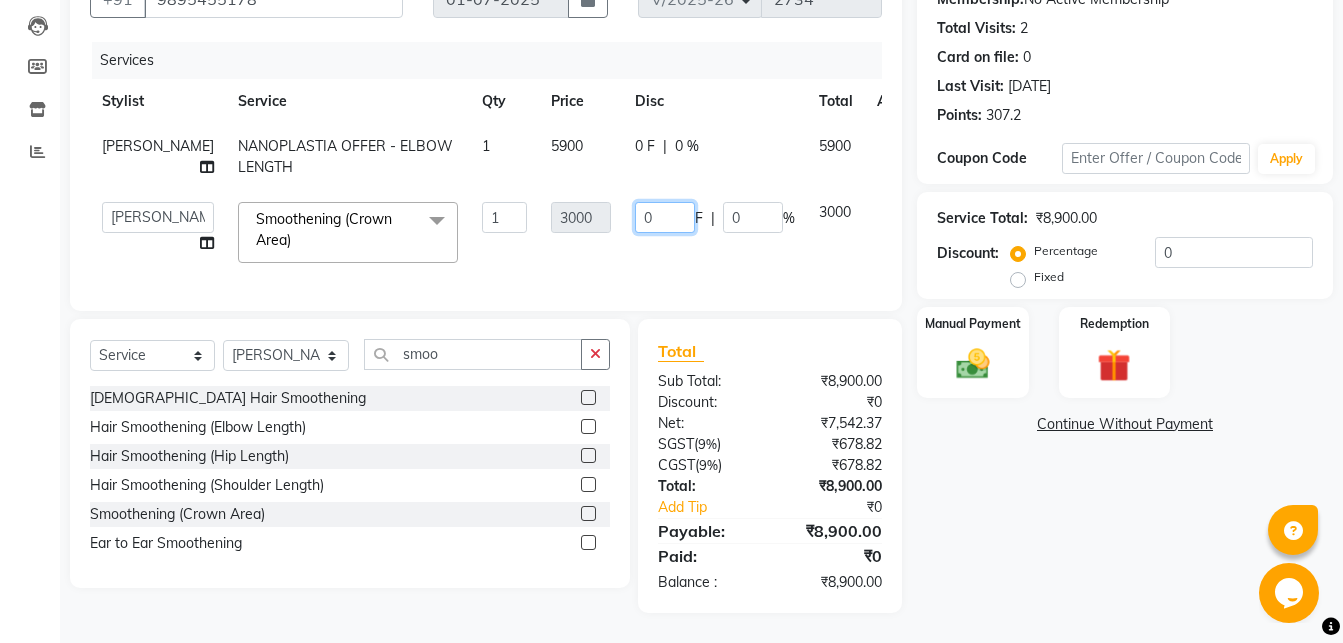 click on "0" 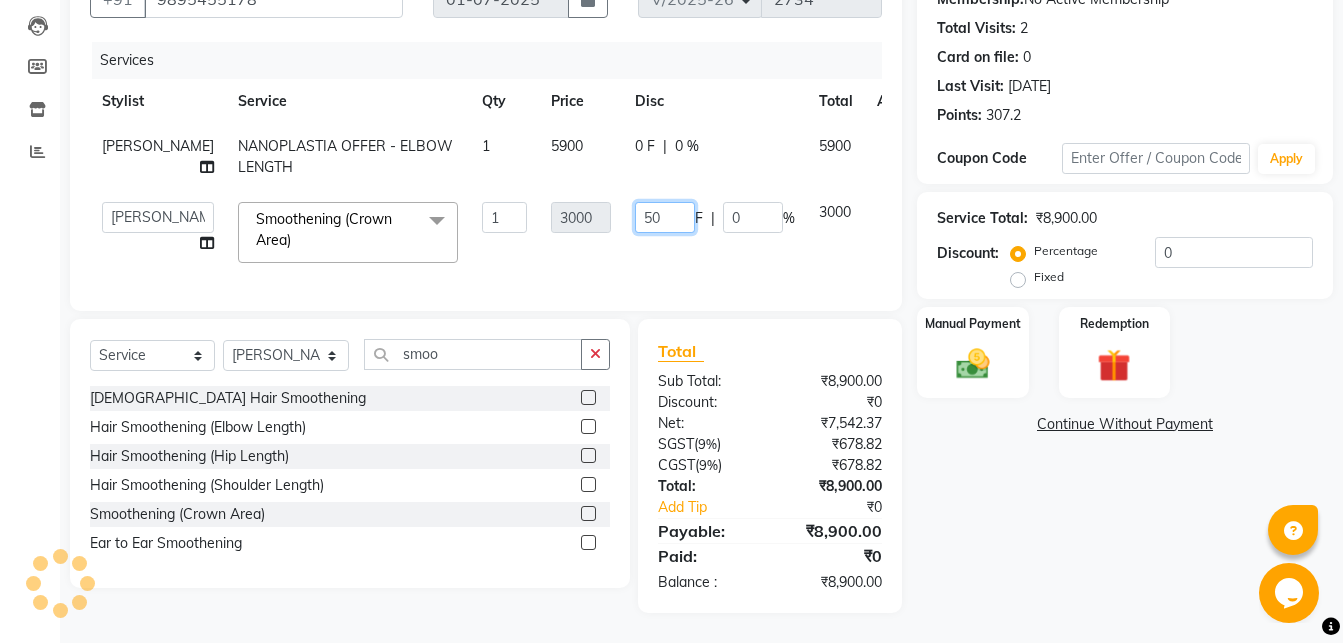 type on "500" 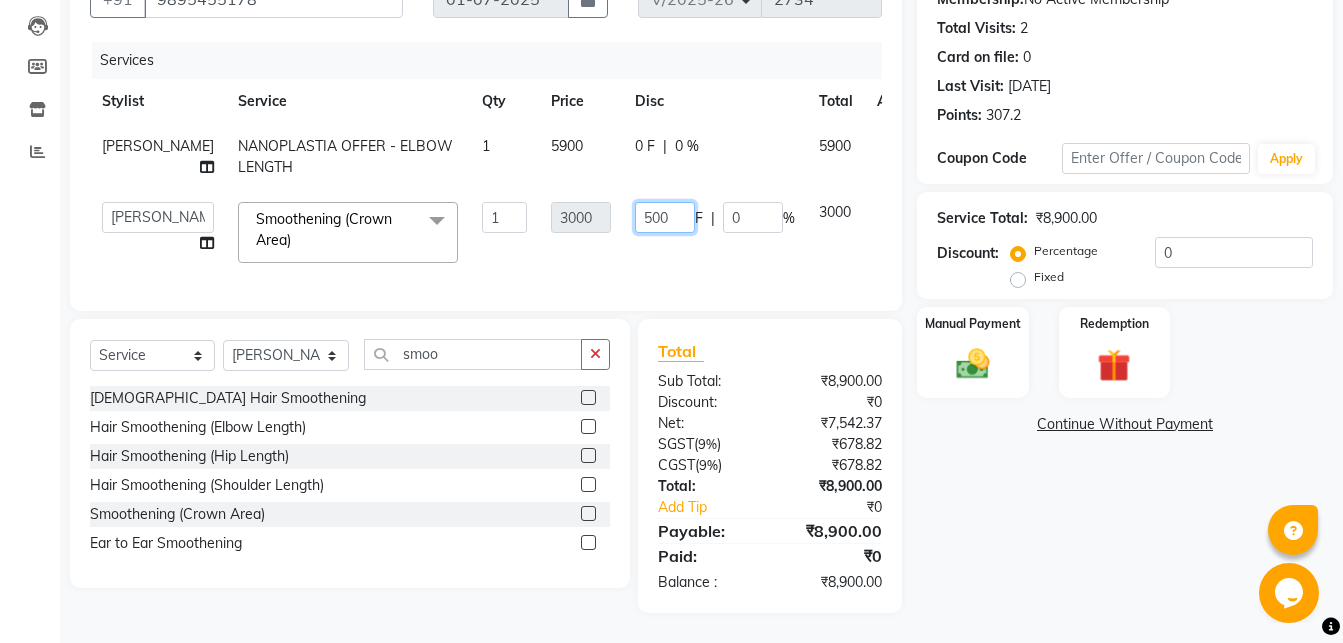 scroll, scrollTop: 0, scrollLeft: 2, axis: horizontal 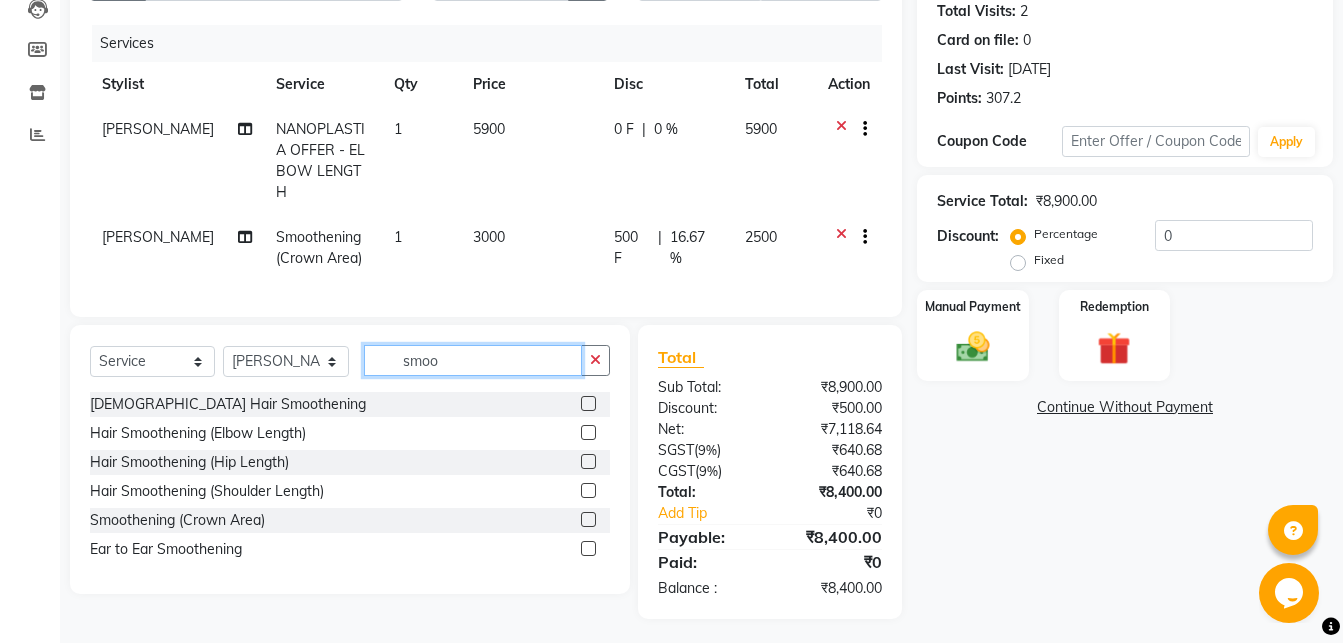 click on "smoo" 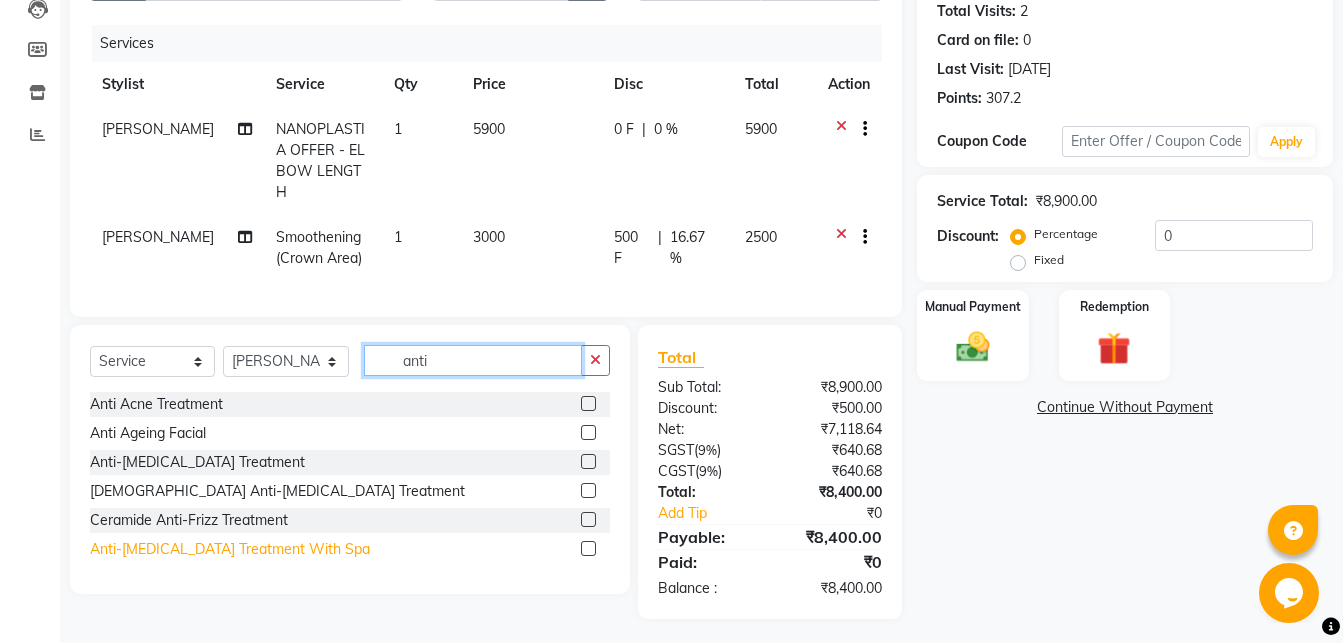 type on "anti" 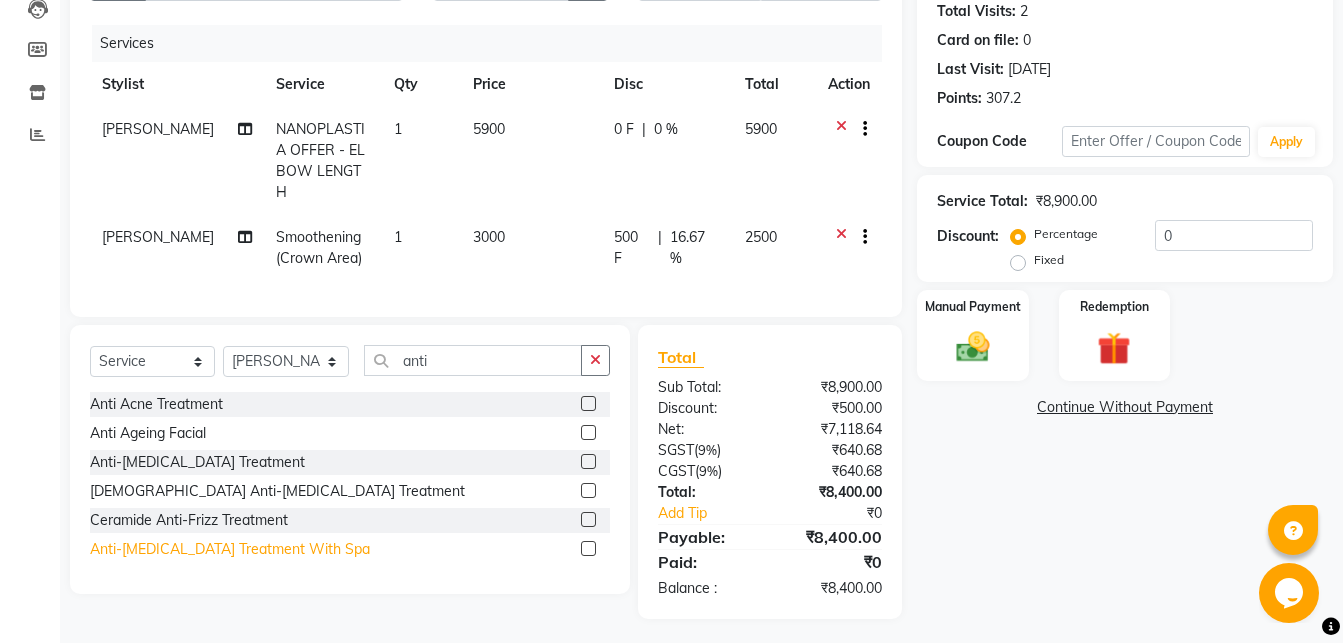 click on "Anti-[MEDICAL_DATA] Treatment With Spa" 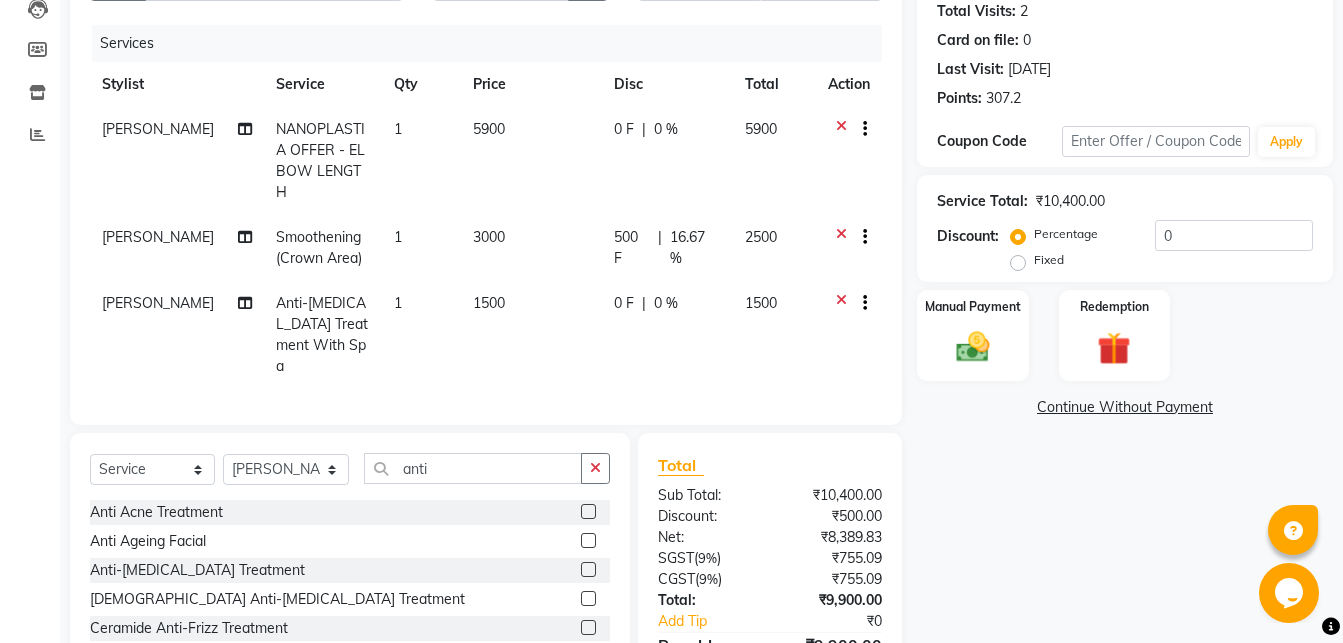 checkbox on "false" 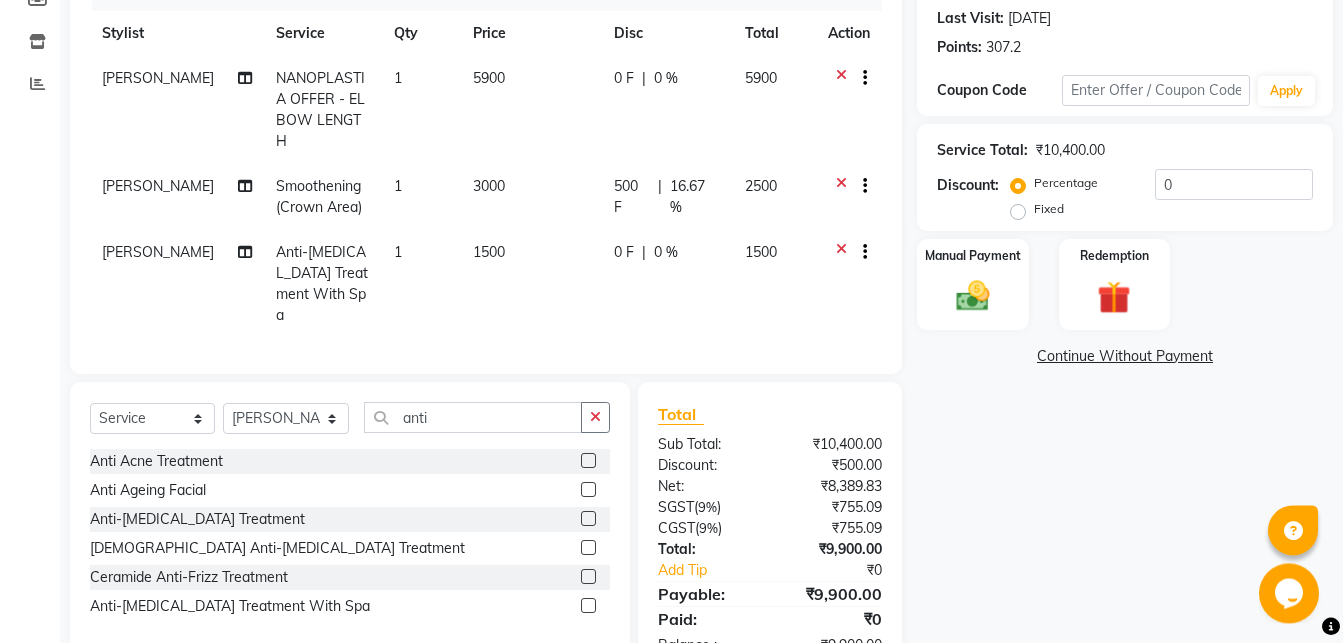 scroll, scrollTop: 312, scrollLeft: 0, axis: vertical 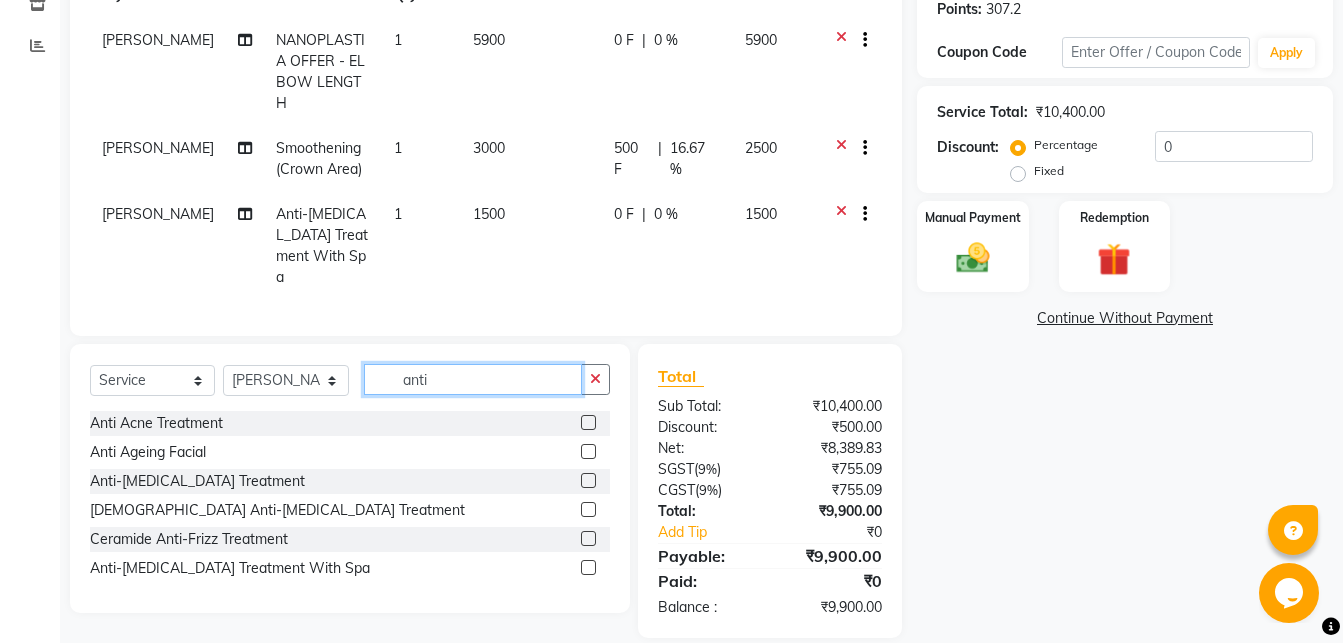 click on "anti" 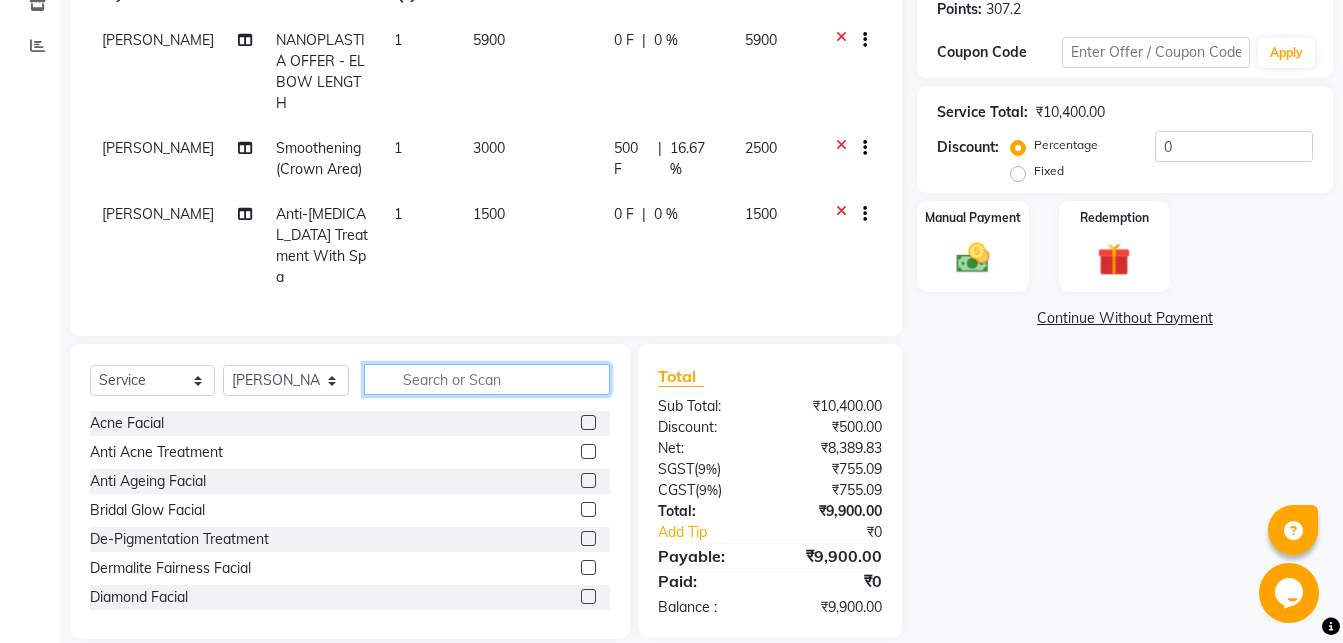 scroll, scrollTop: 313, scrollLeft: 0, axis: vertical 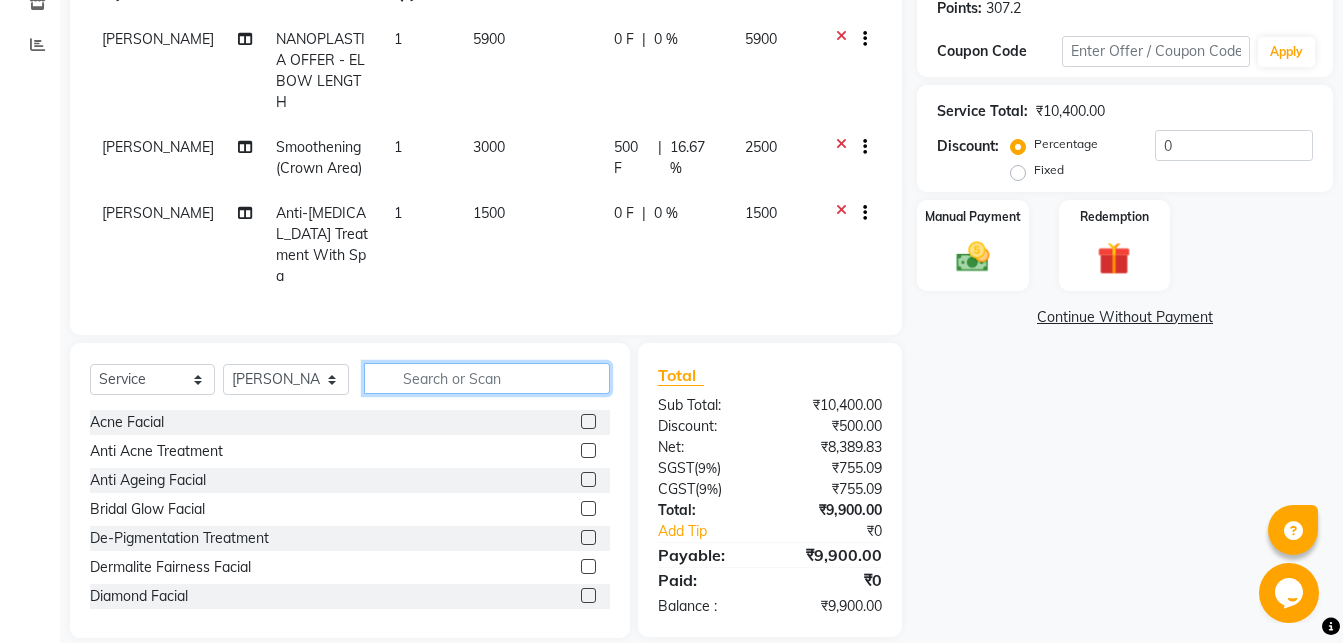 click 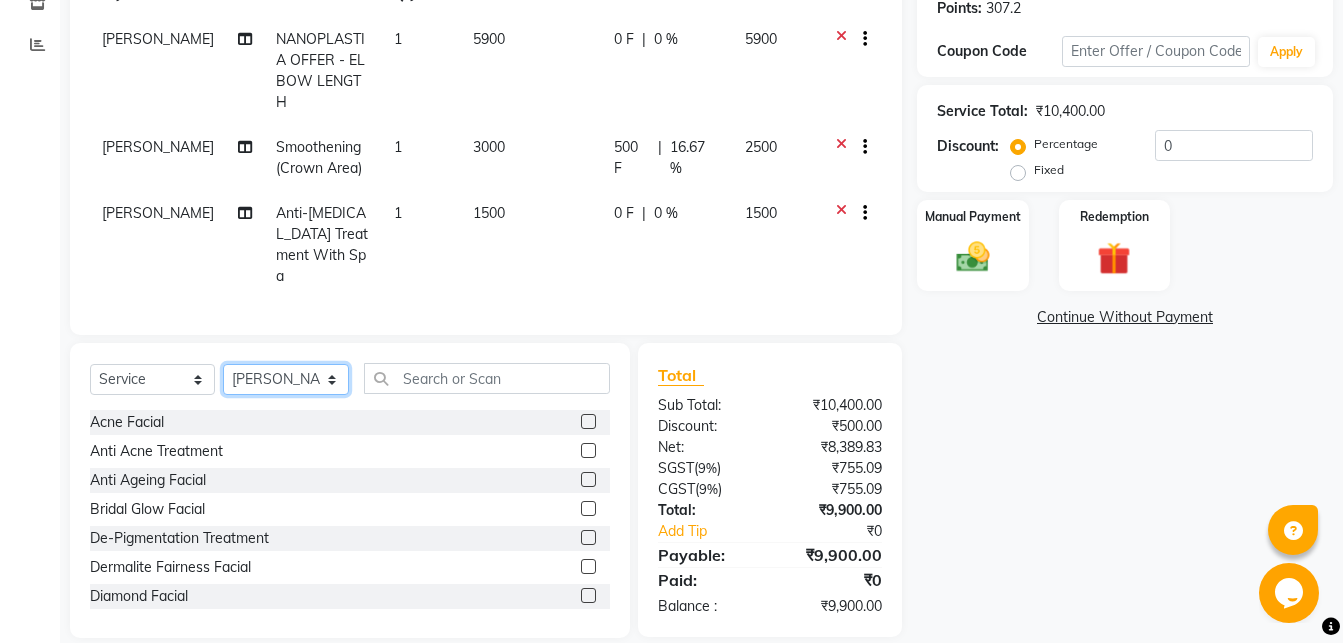 select on "45927" 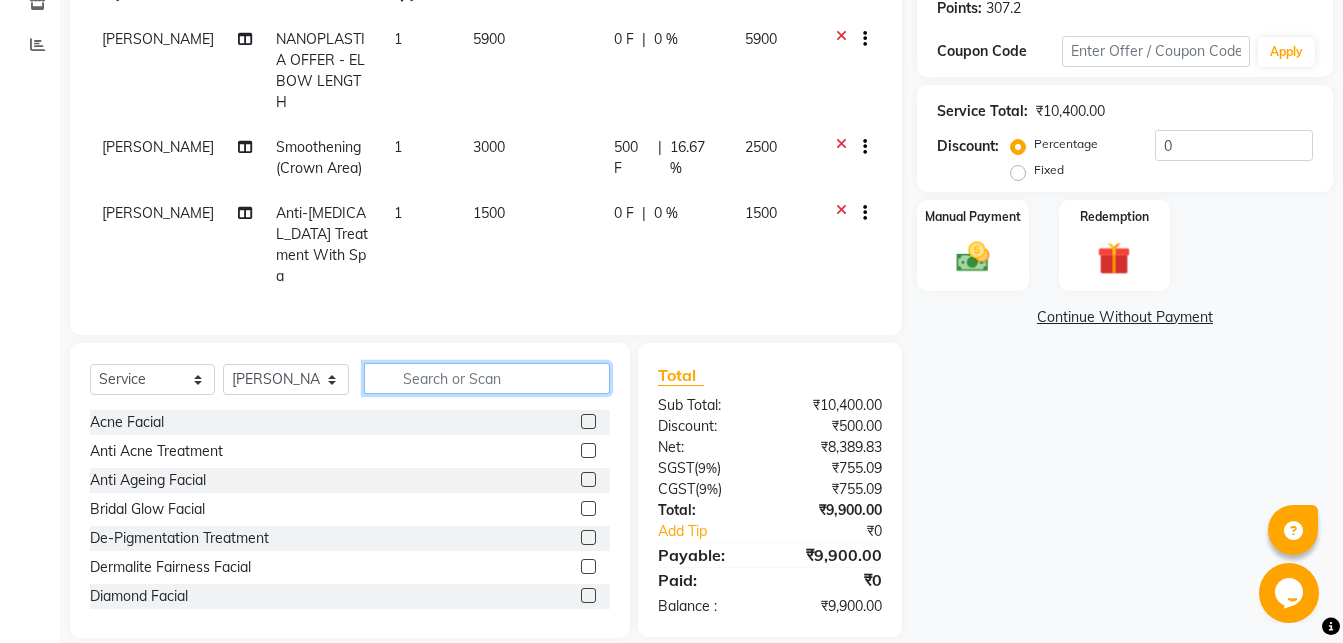 click 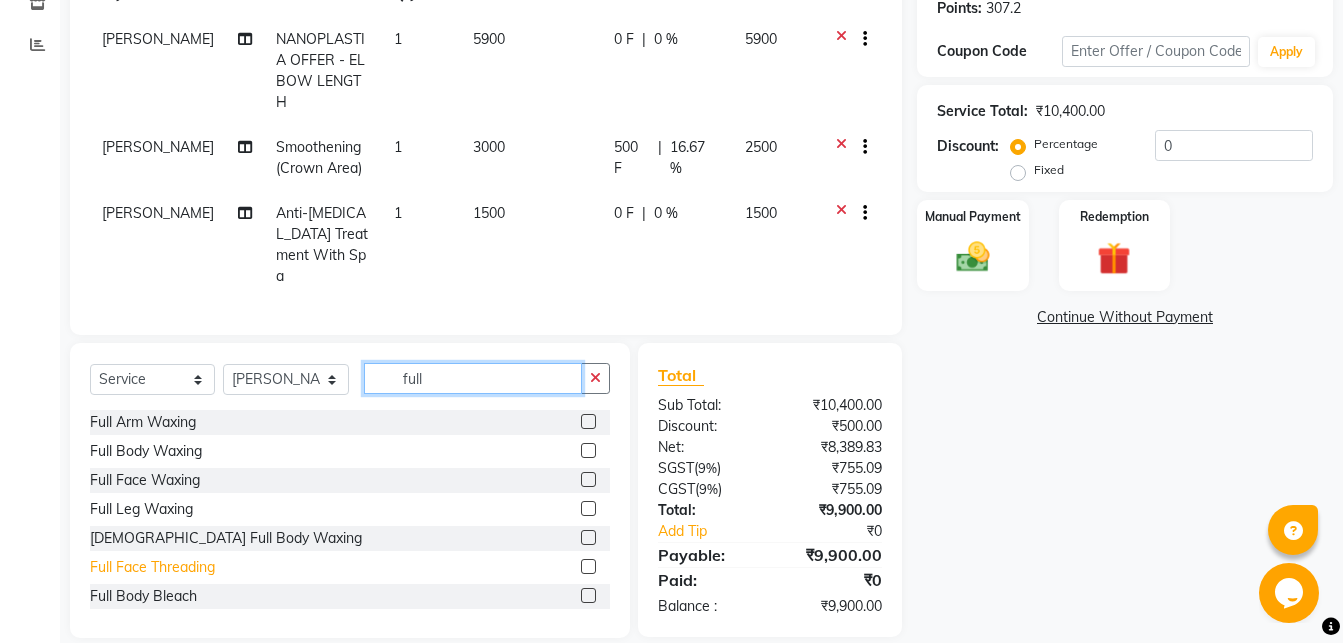 type on "full" 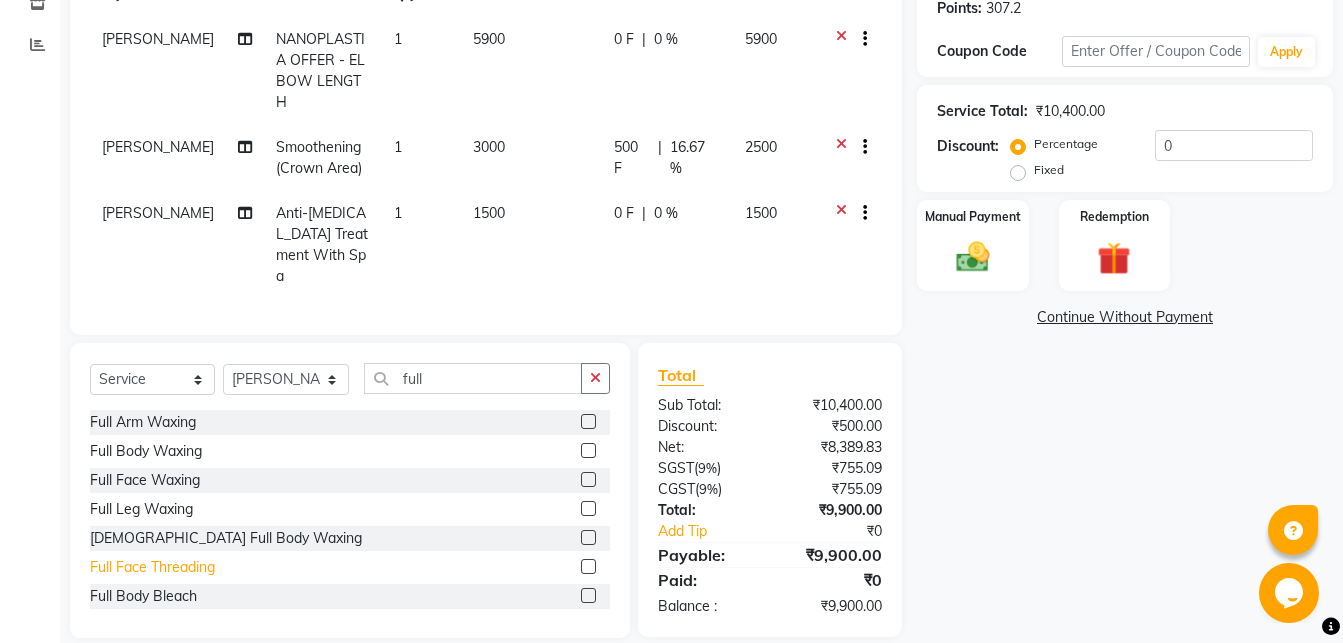 click on "Full Face Threading" 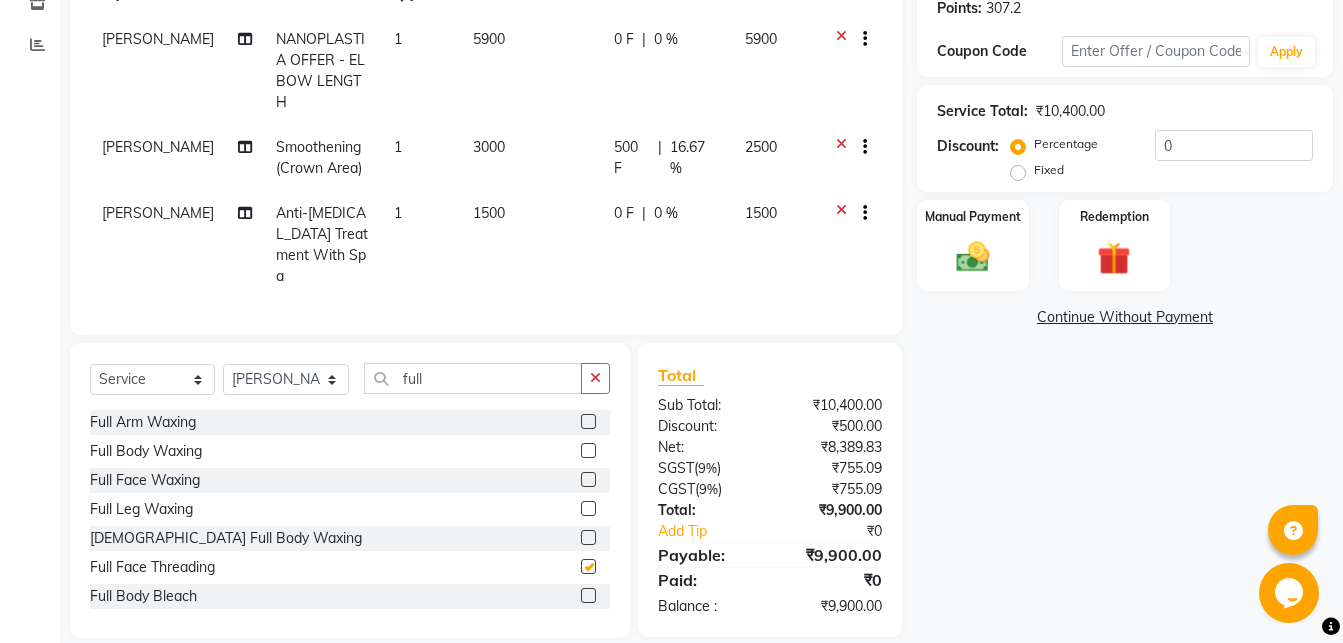 checkbox on "false" 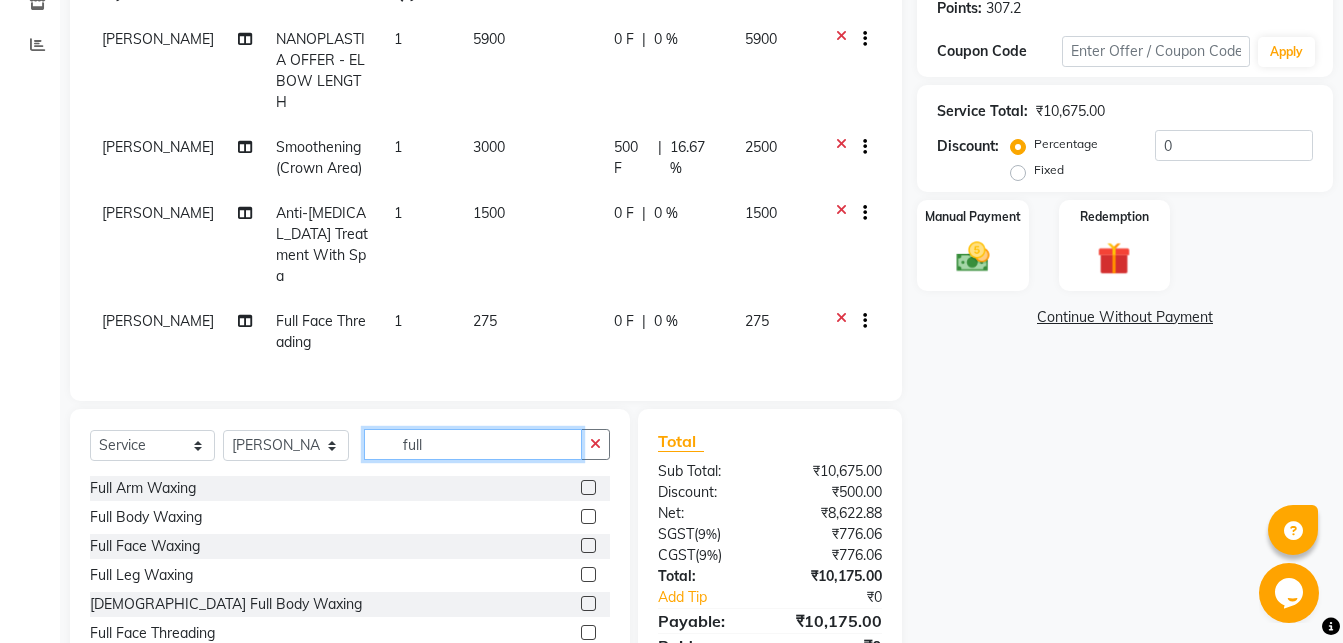 click on "full" 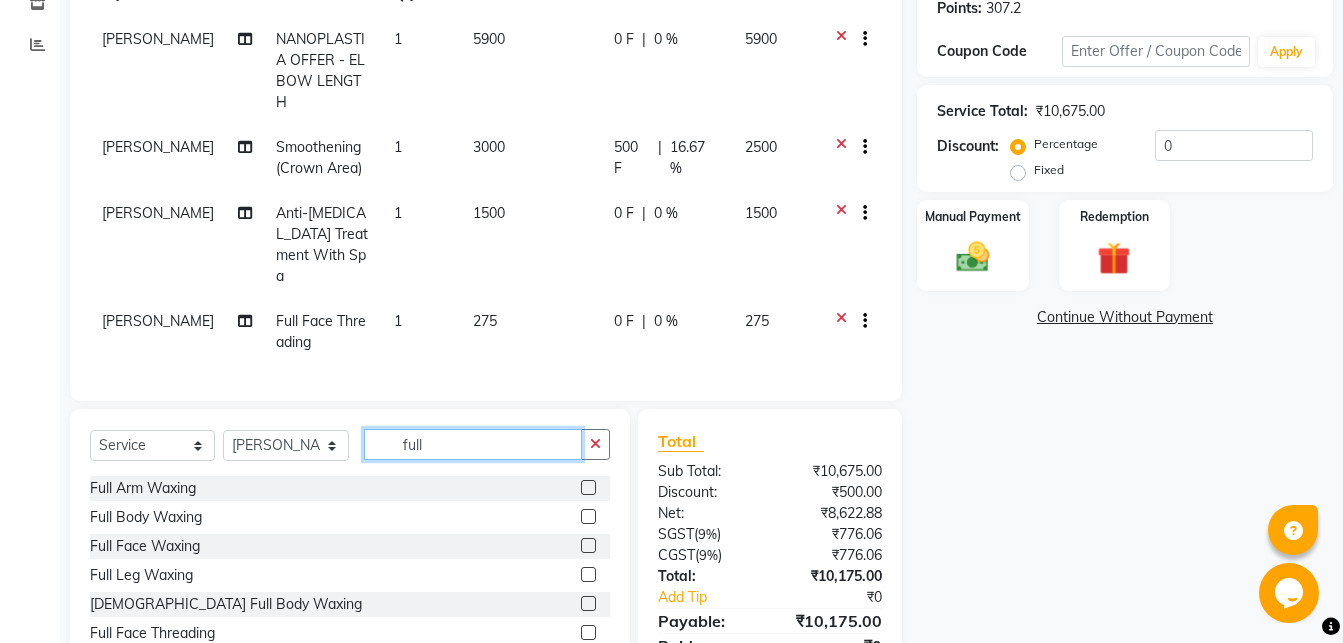 click on "full" 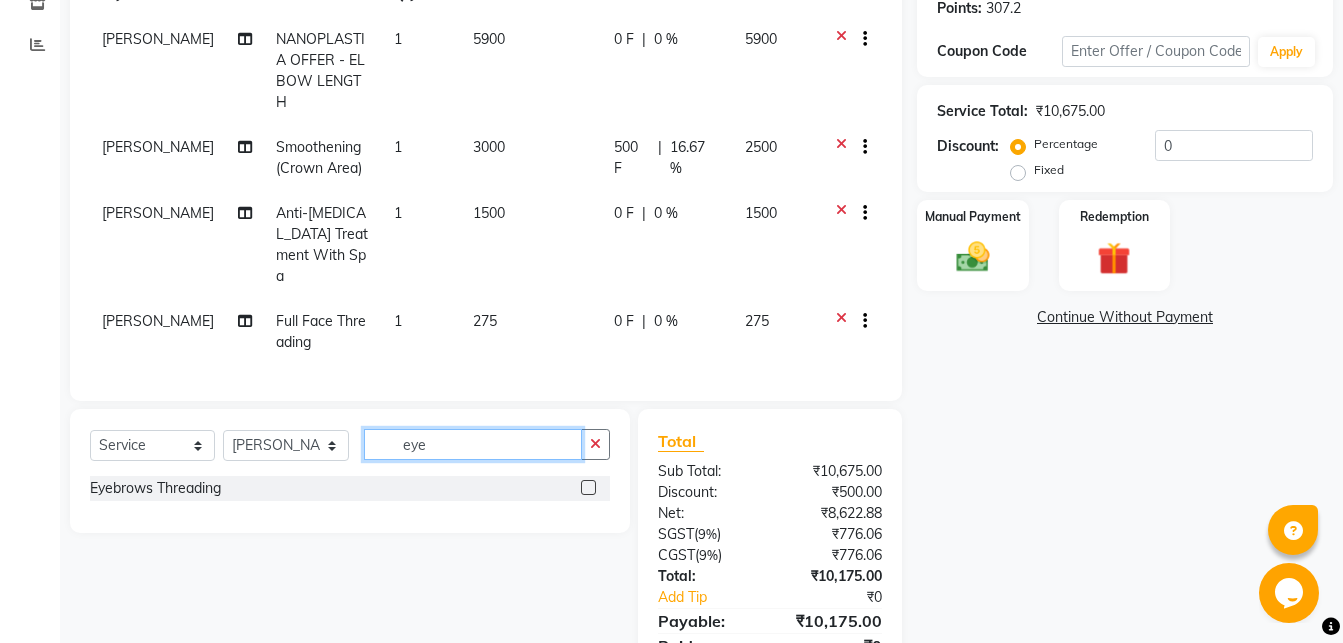 type on "eye" 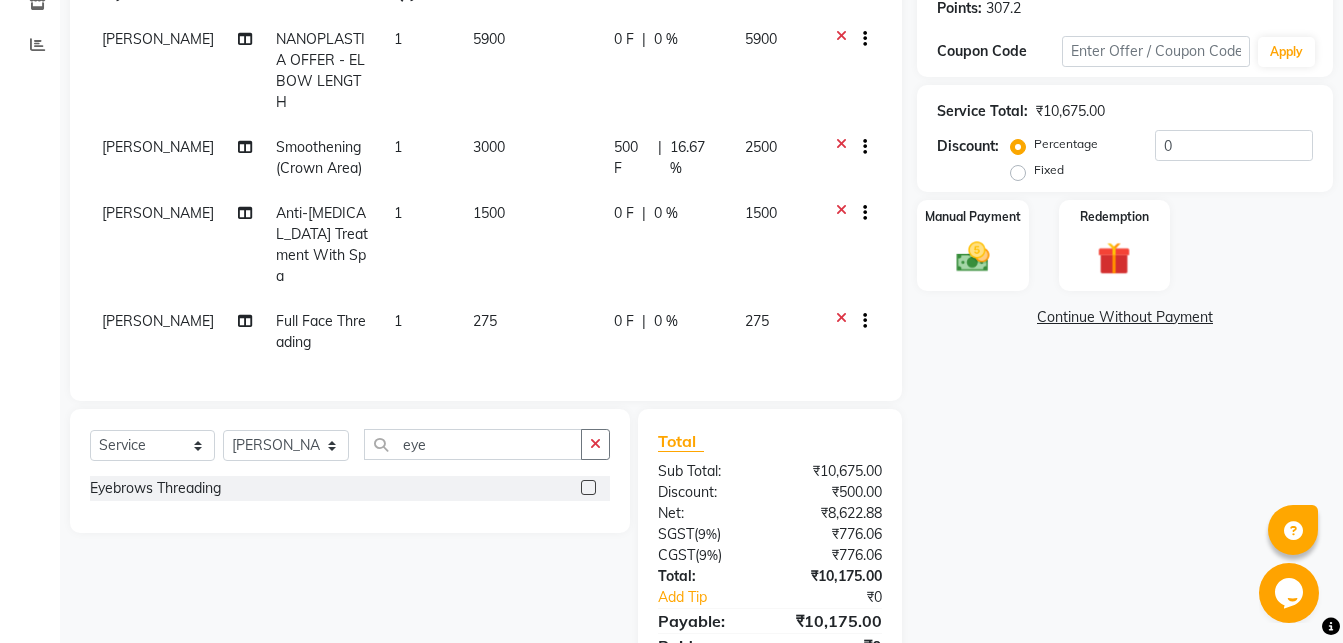 click 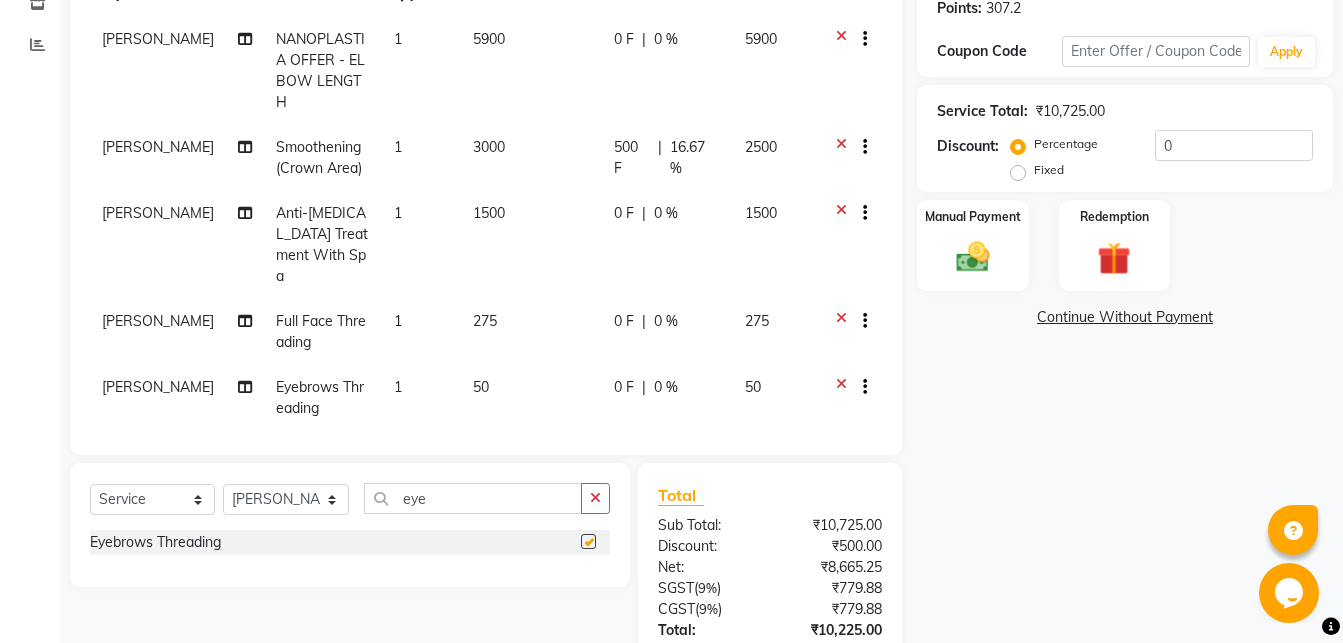 checkbox on "false" 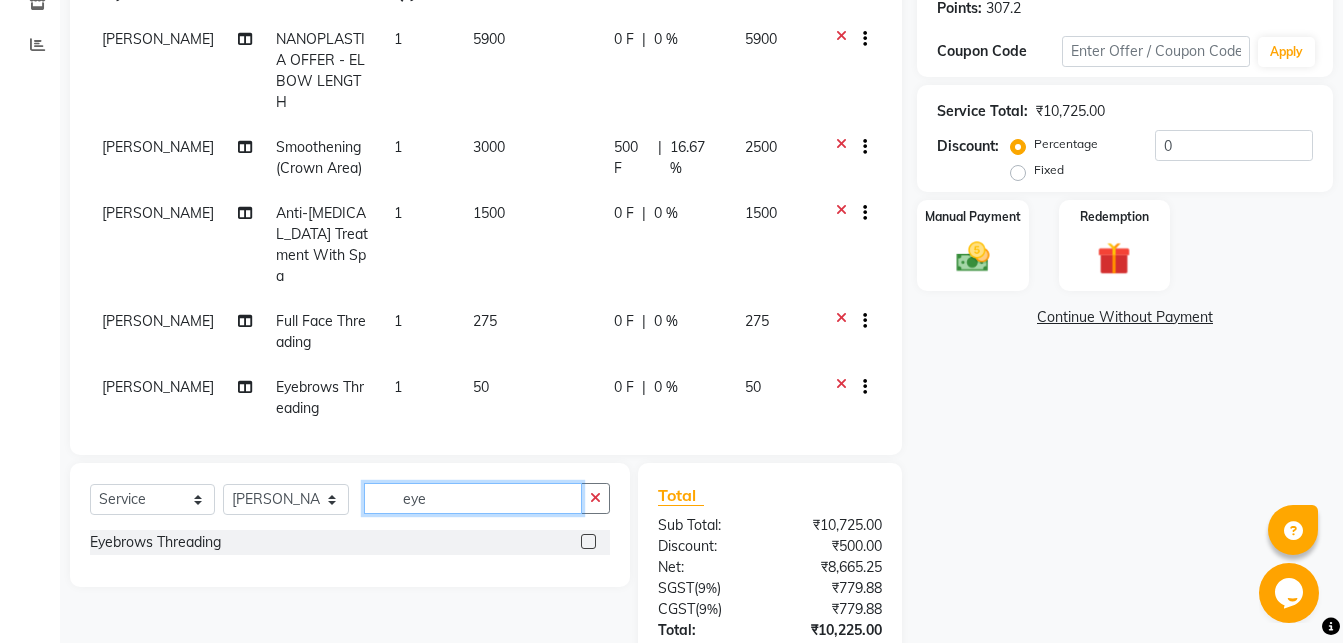 click on "eye" 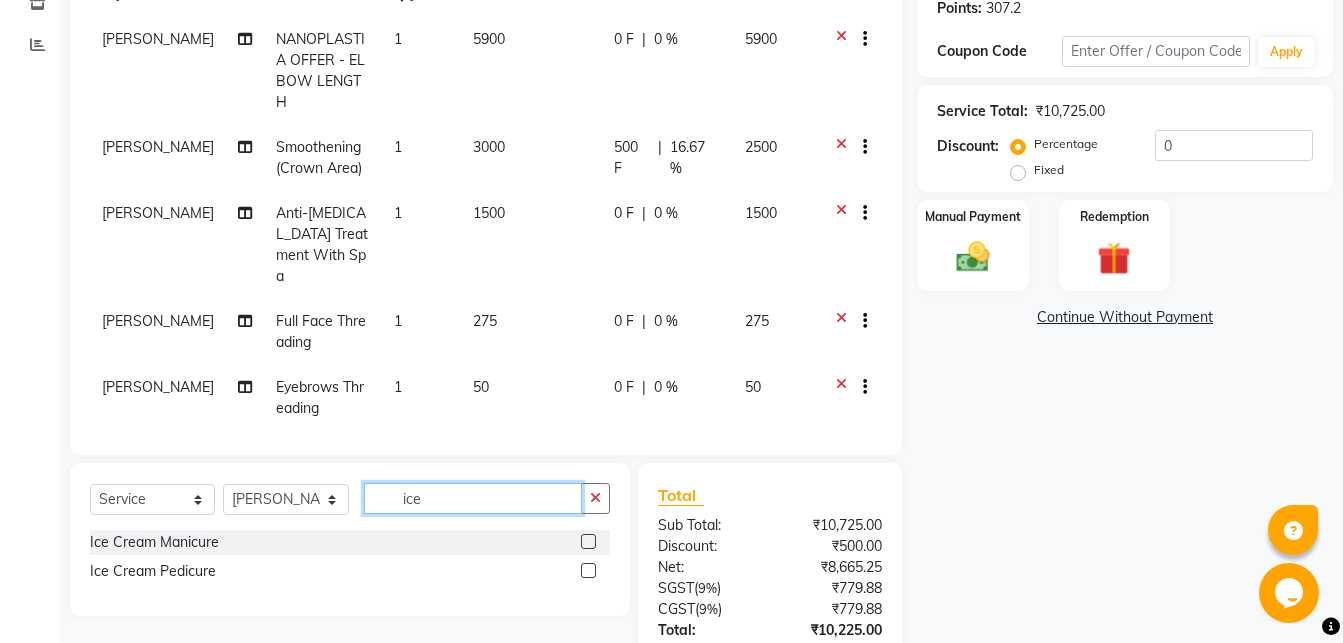 type on "ice" 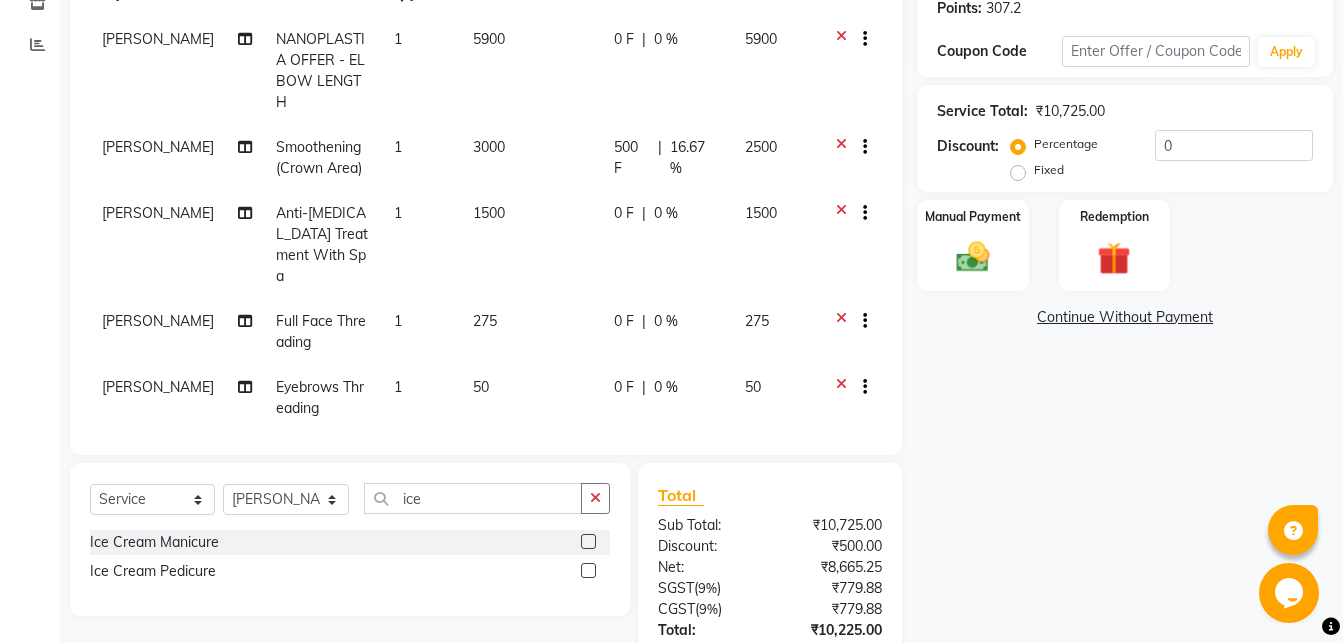 click on "Ice Cream Pedicure" 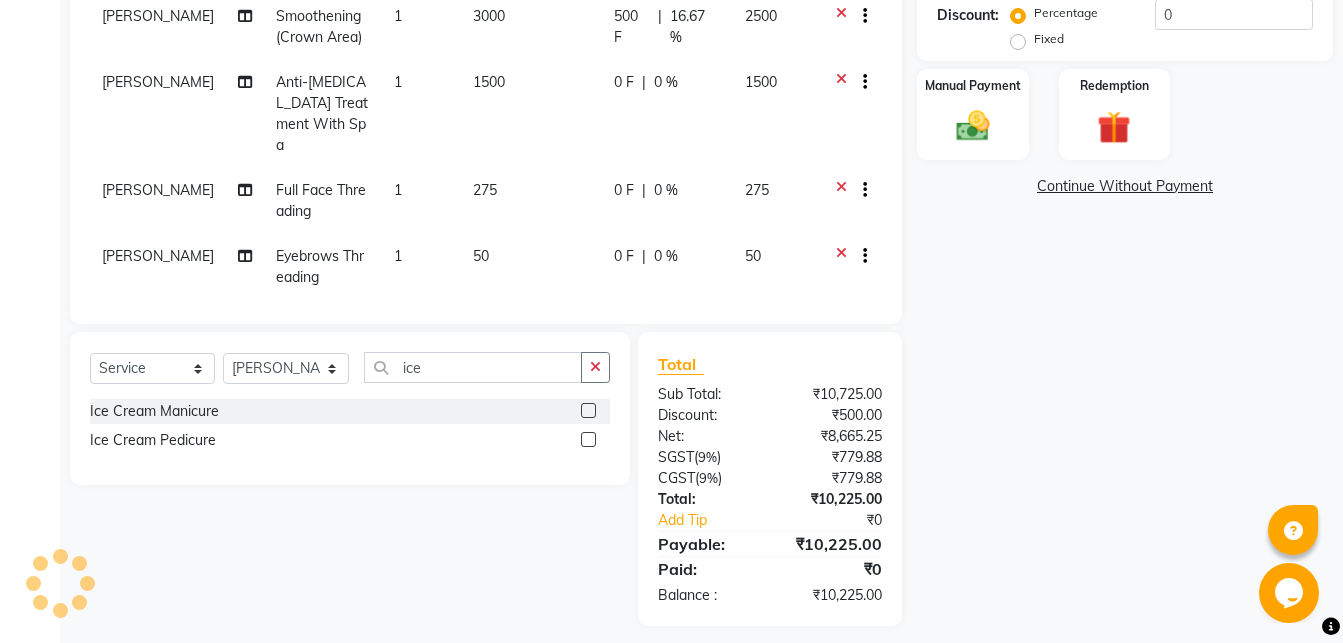 click 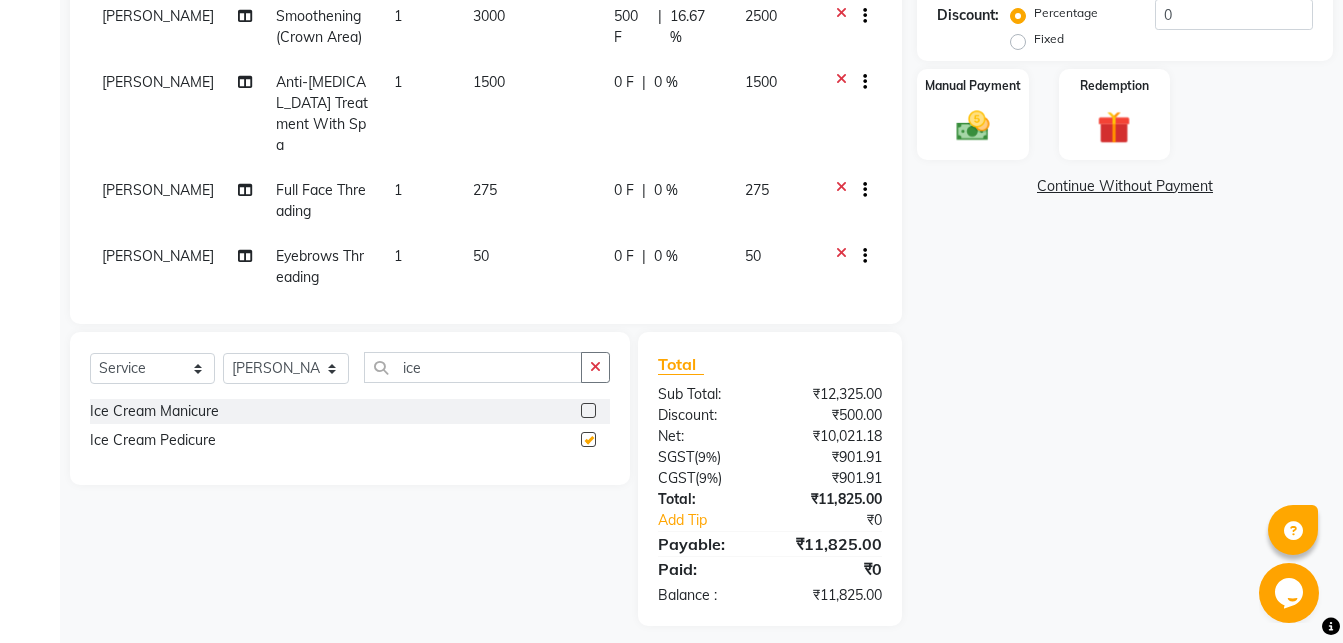 checkbox on "false" 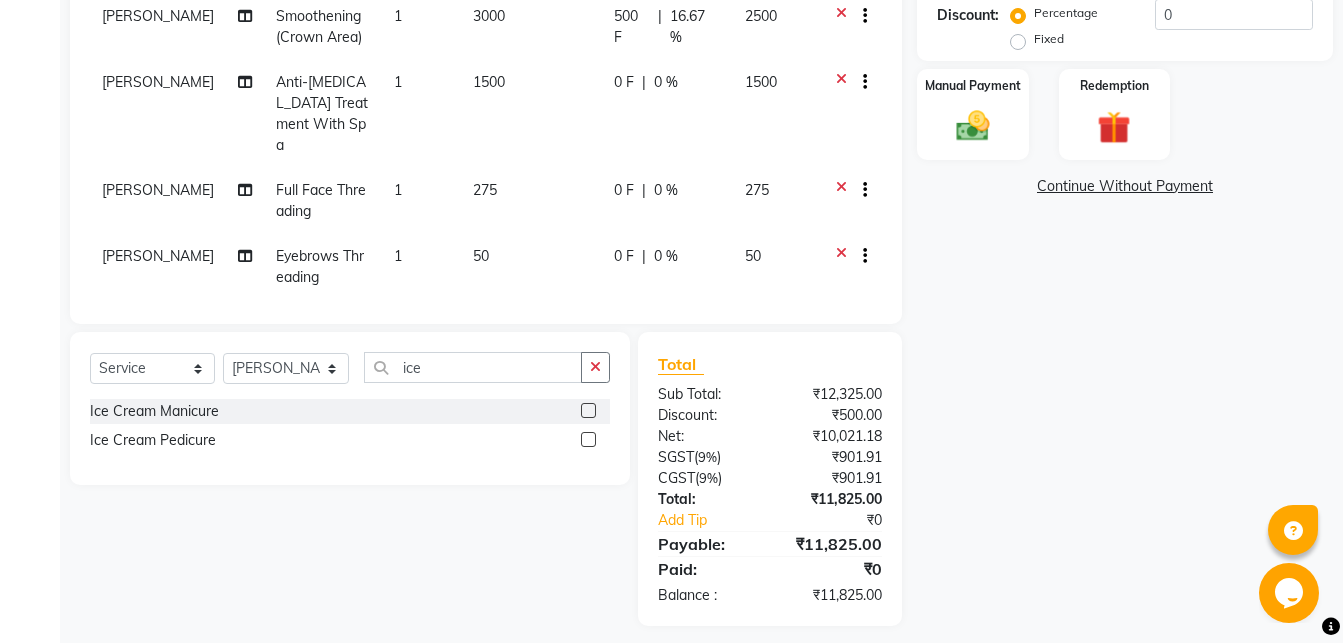 scroll, scrollTop: 74, scrollLeft: 0, axis: vertical 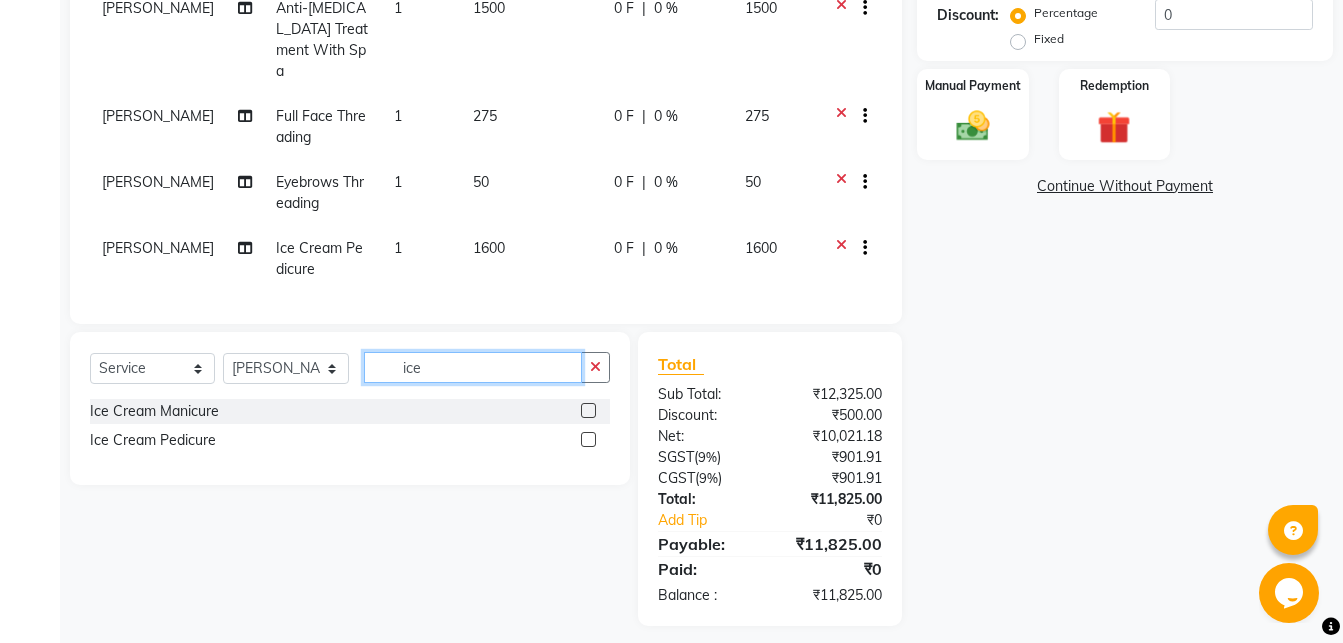 click on "ice" 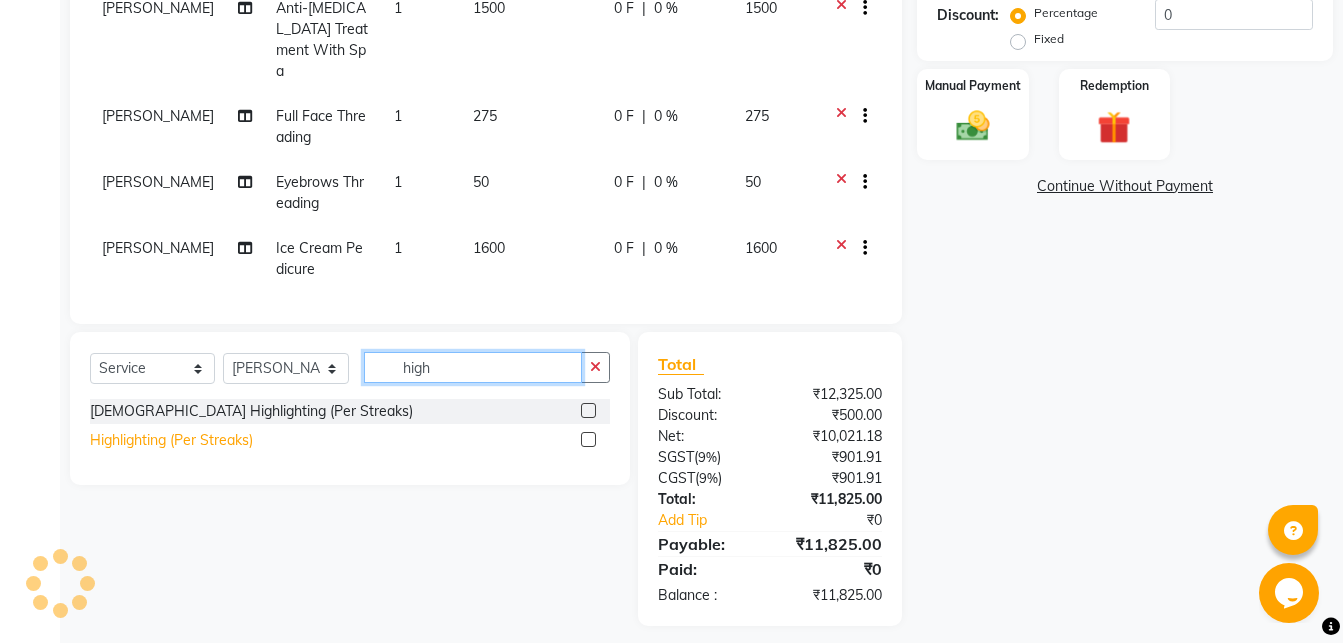 type on "high" 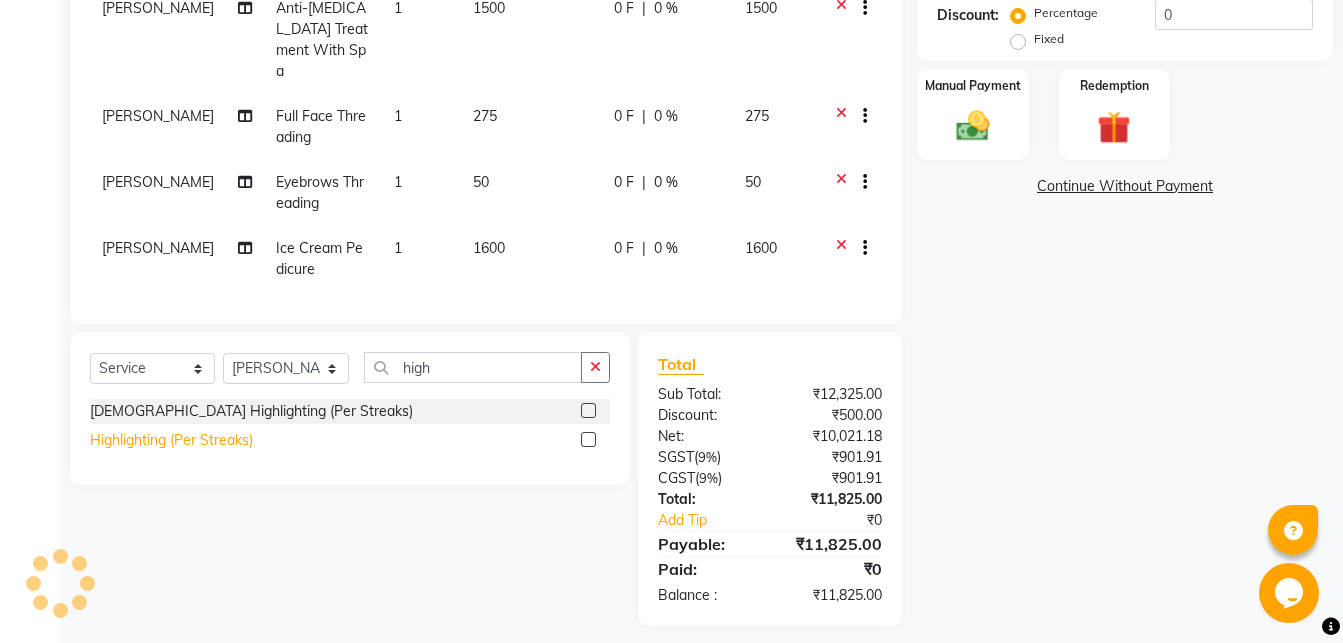 click on "Highlighting (Per Streaks)" 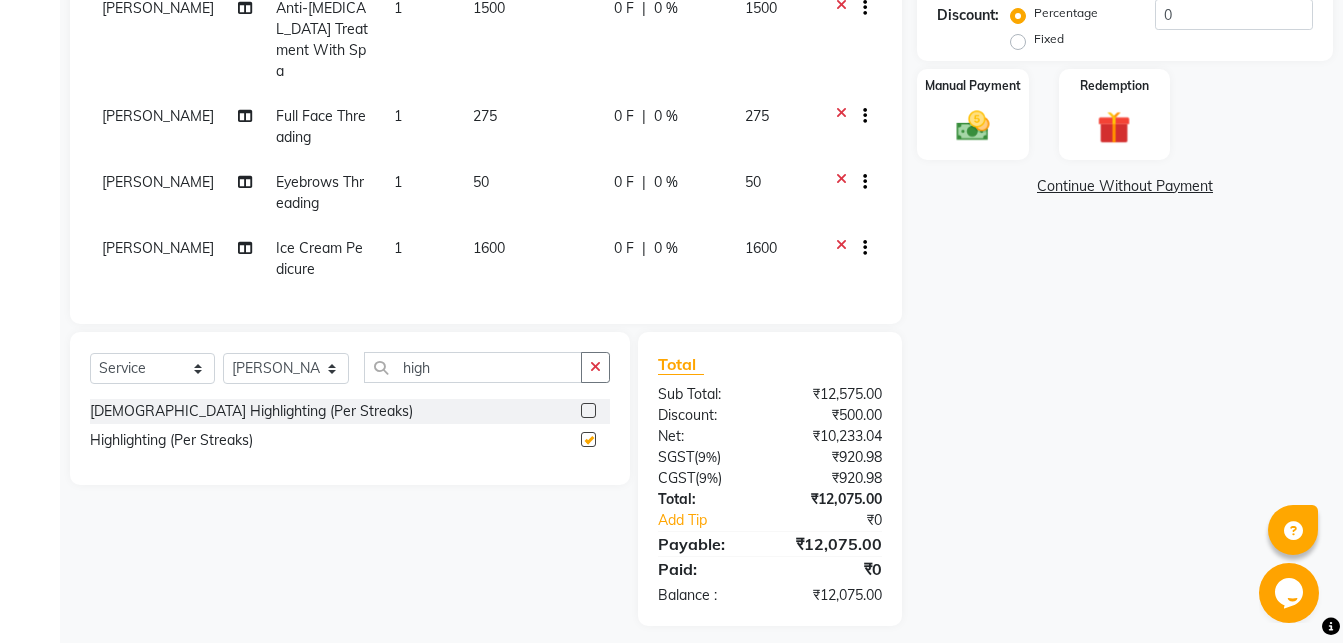checkbox on "false" 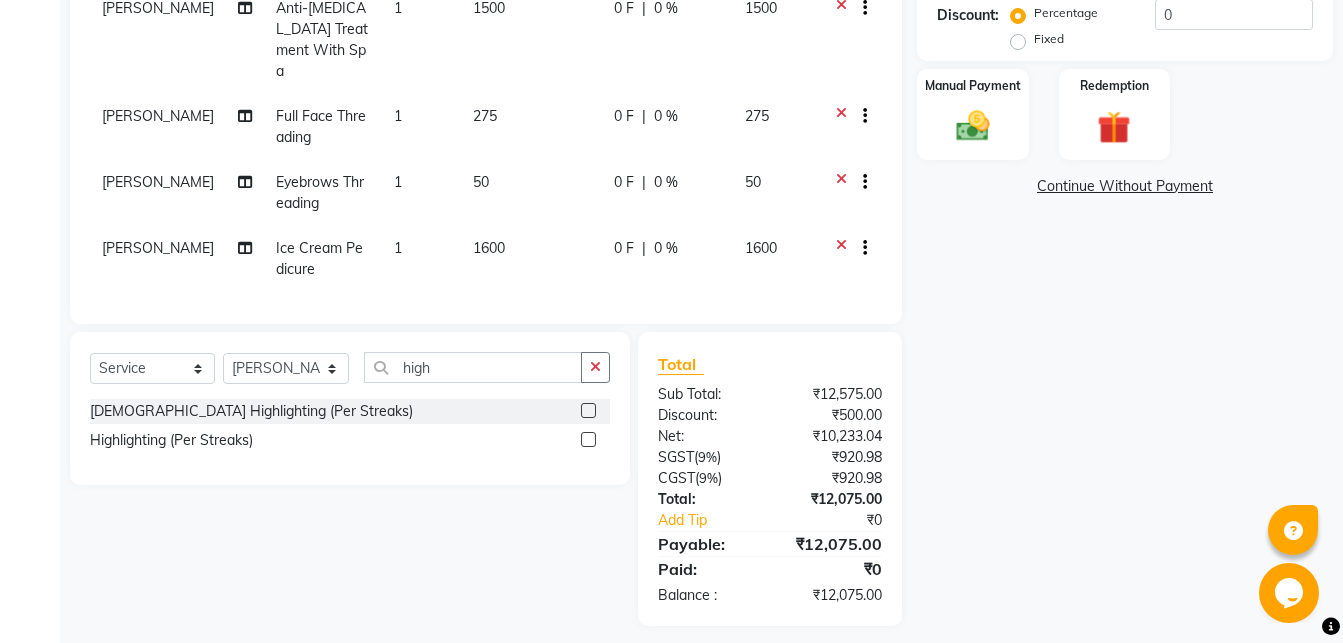 scroll, scrollTop: 140, scrollLeft: 0, axis: vertical 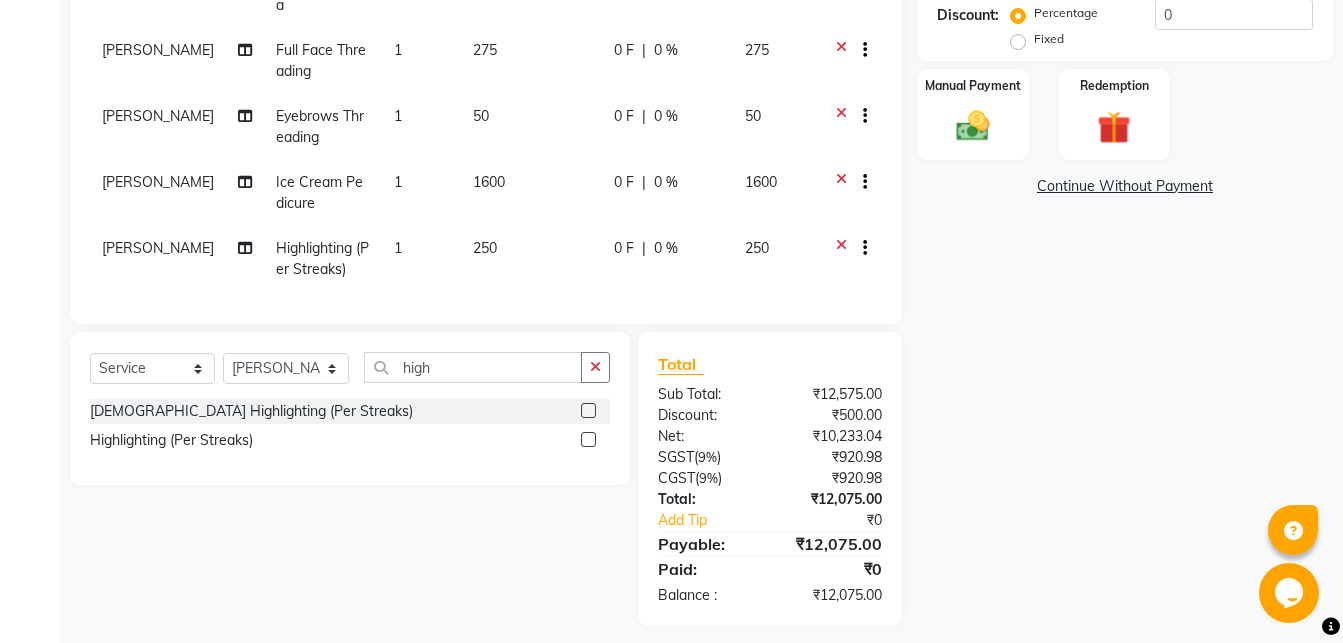 click on "1" 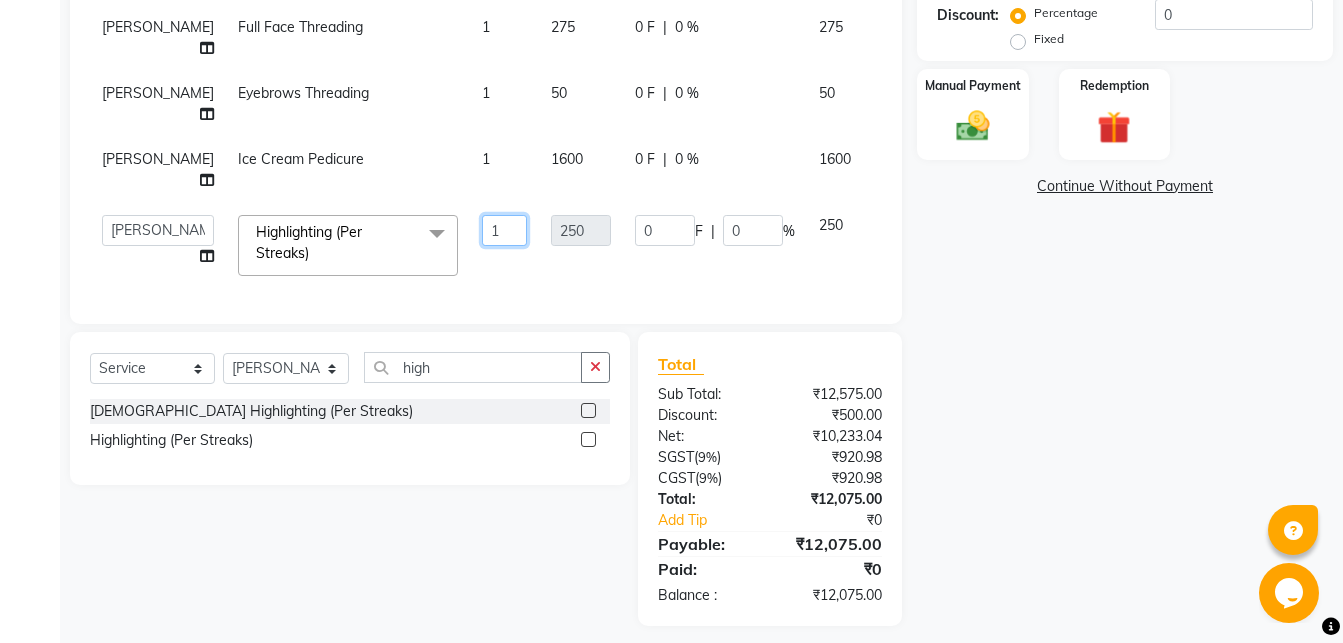 click on "1" 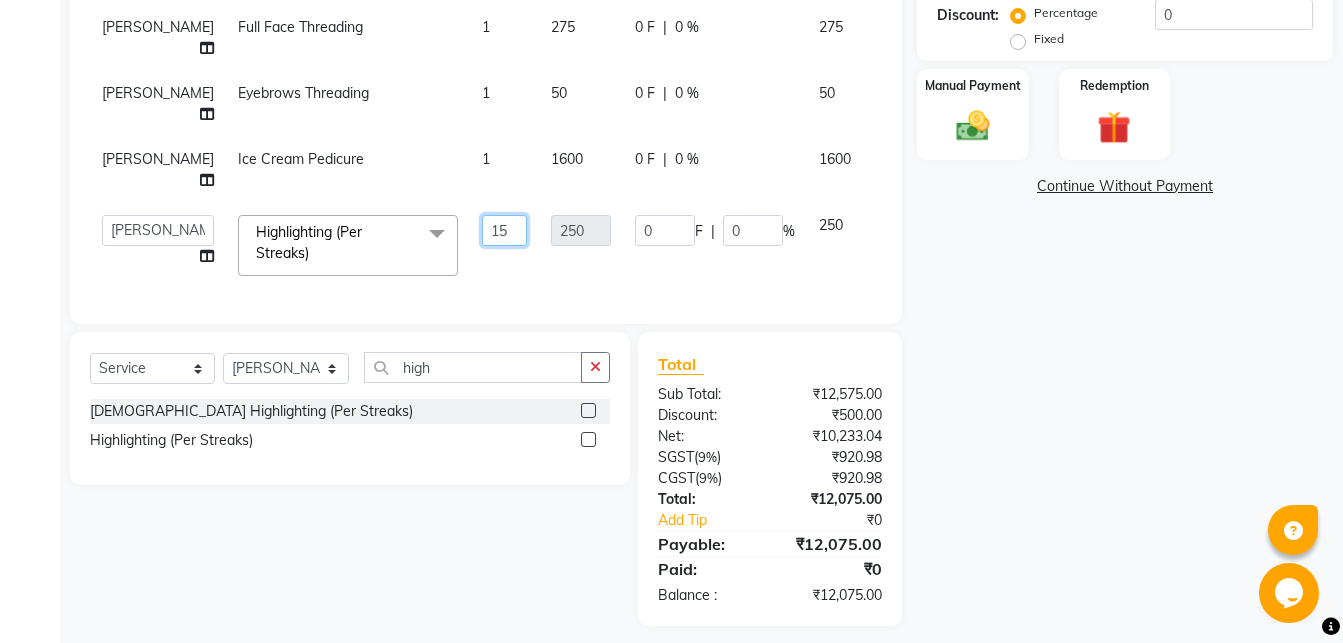 scroll, scrollTop: 0, scrollLeft: 8, axis: horizontal 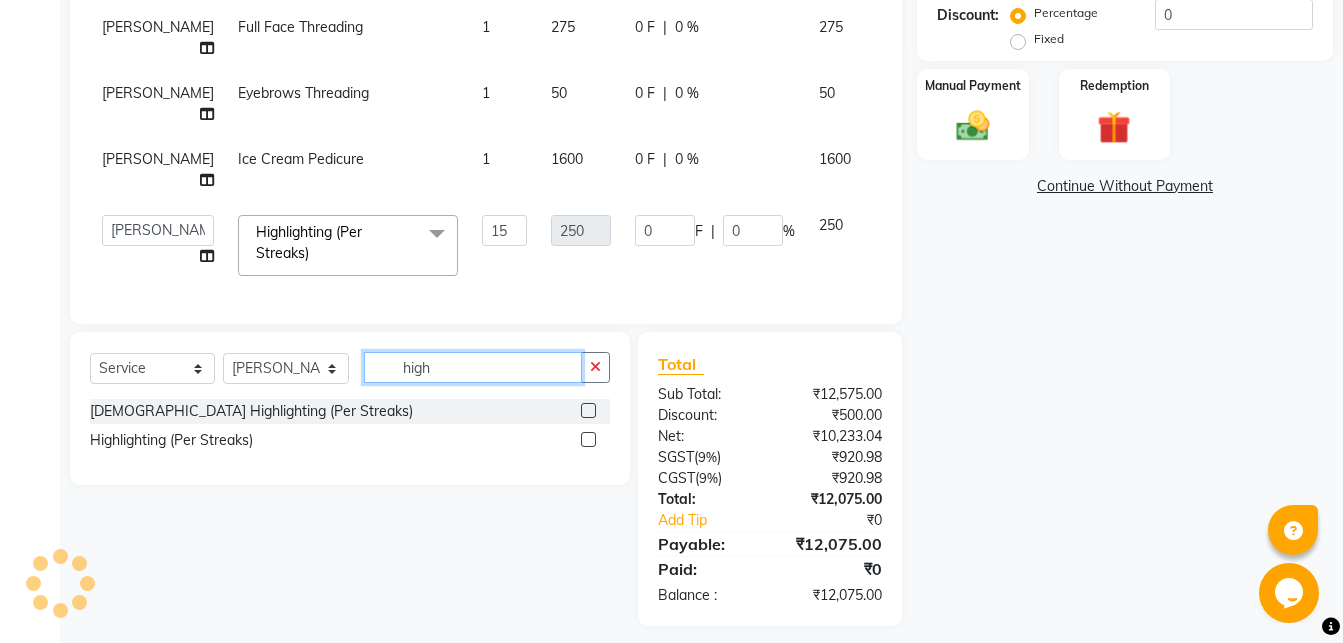 click on "high" 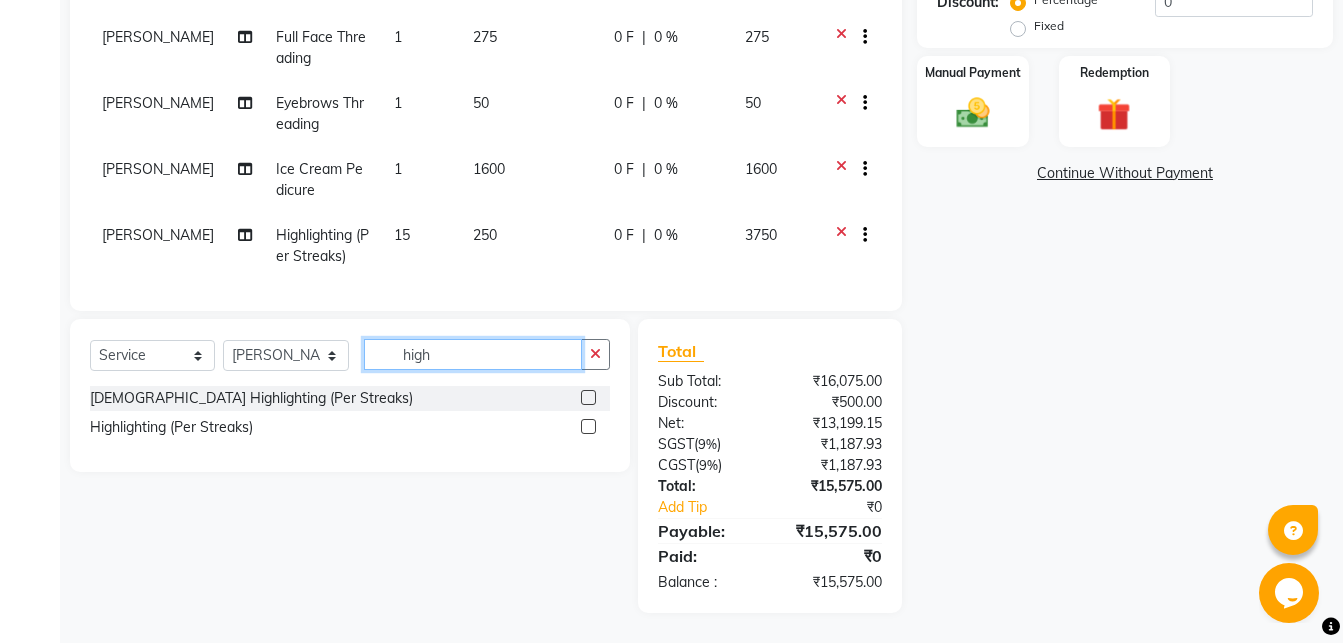 scroll, scrollTop: 151, scrollLeft: 0, axis: vertical 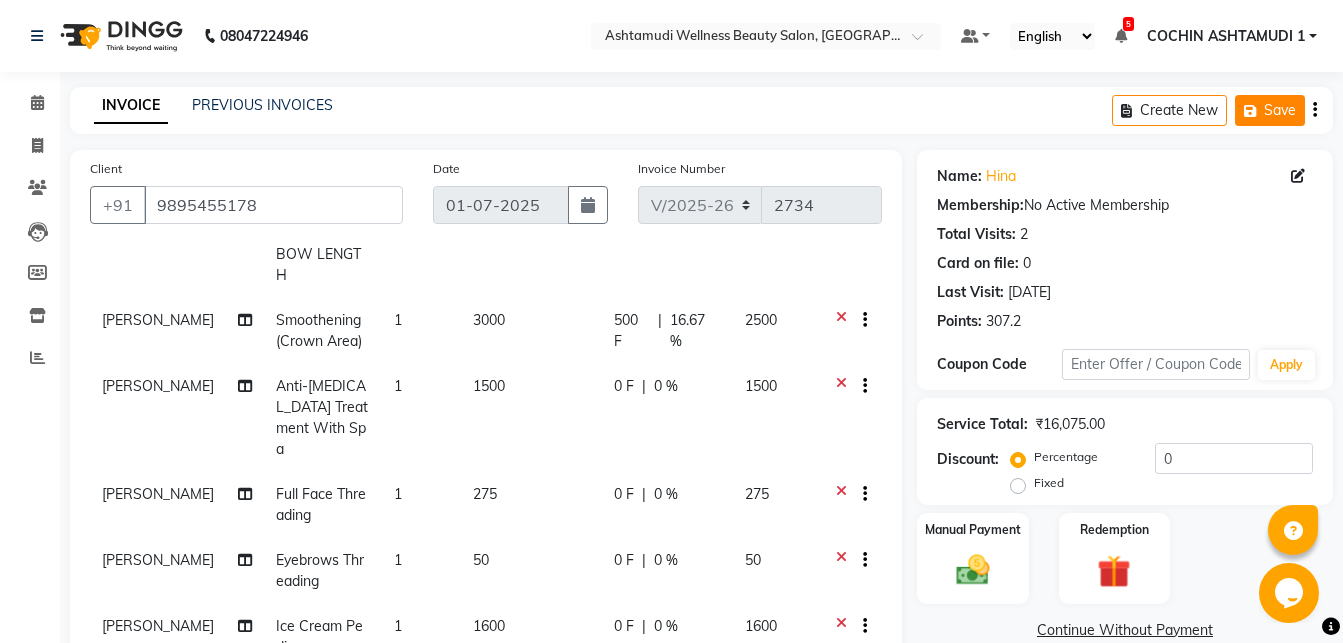click 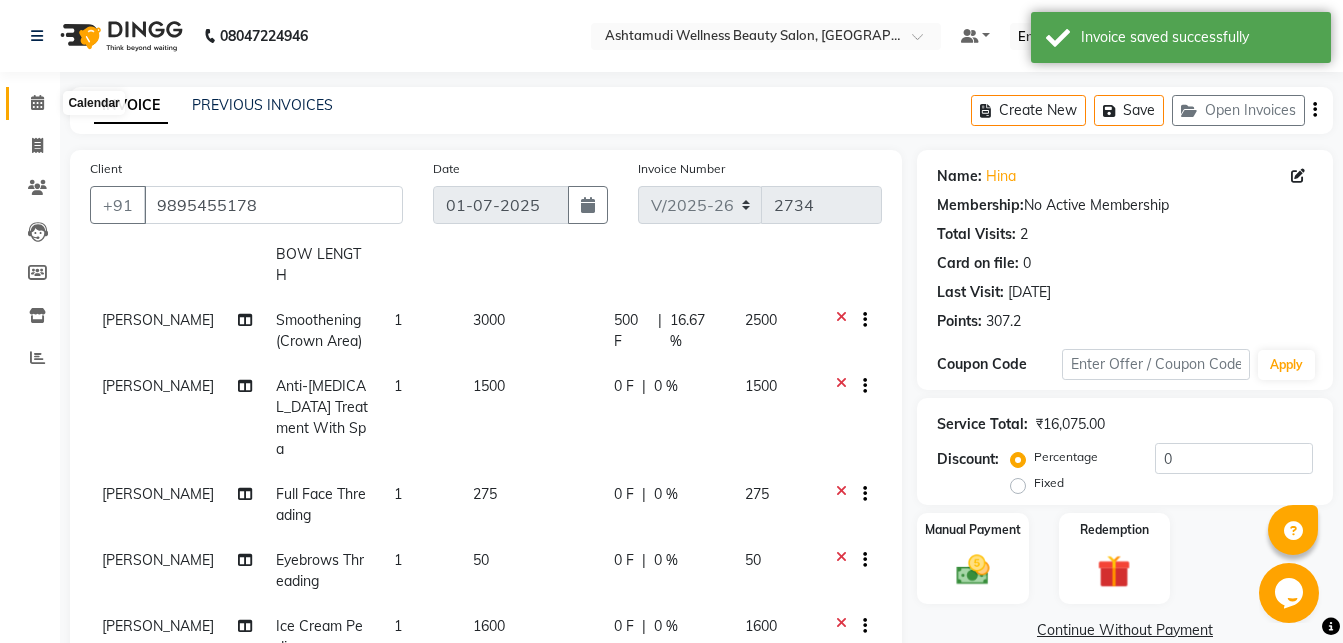 click 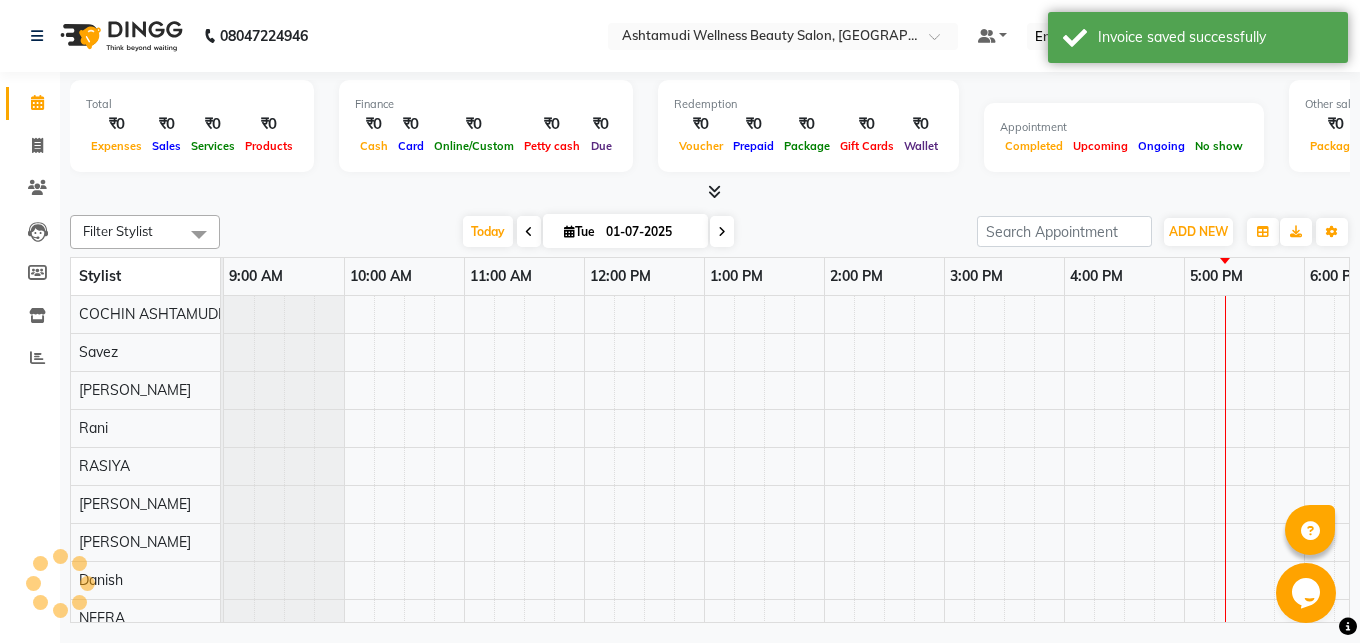 scroll, scrollTop: 0, scrollLeft: 0, axis: both 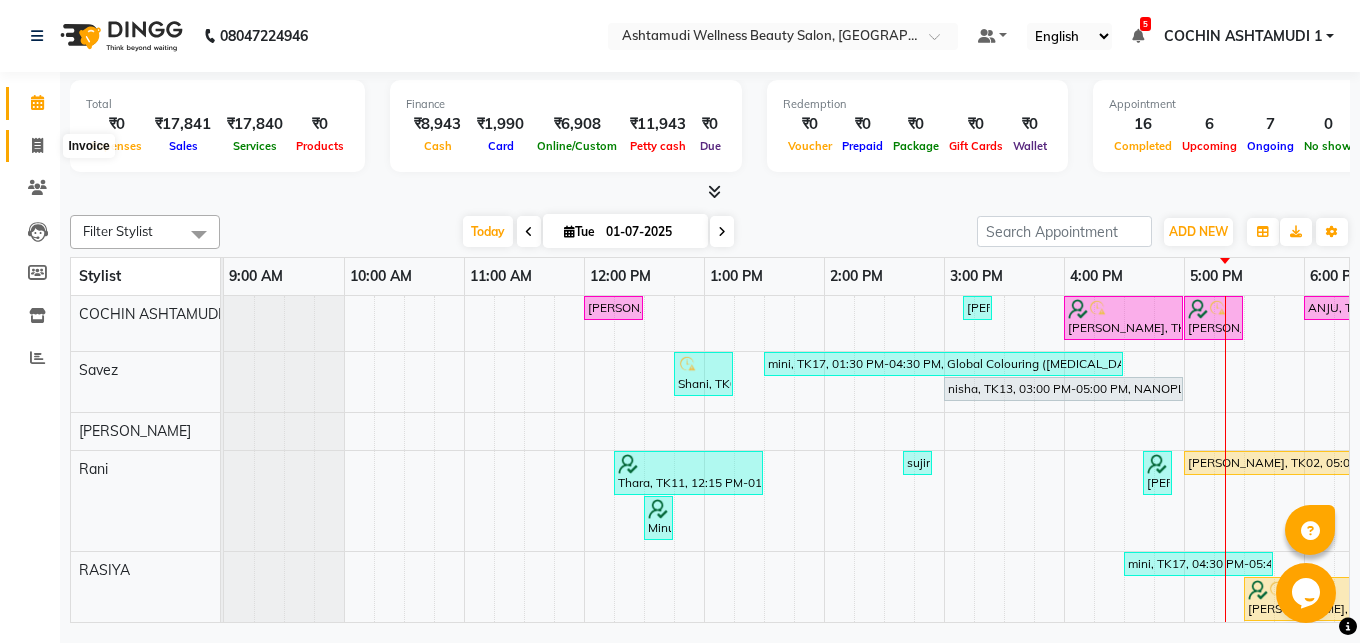 click 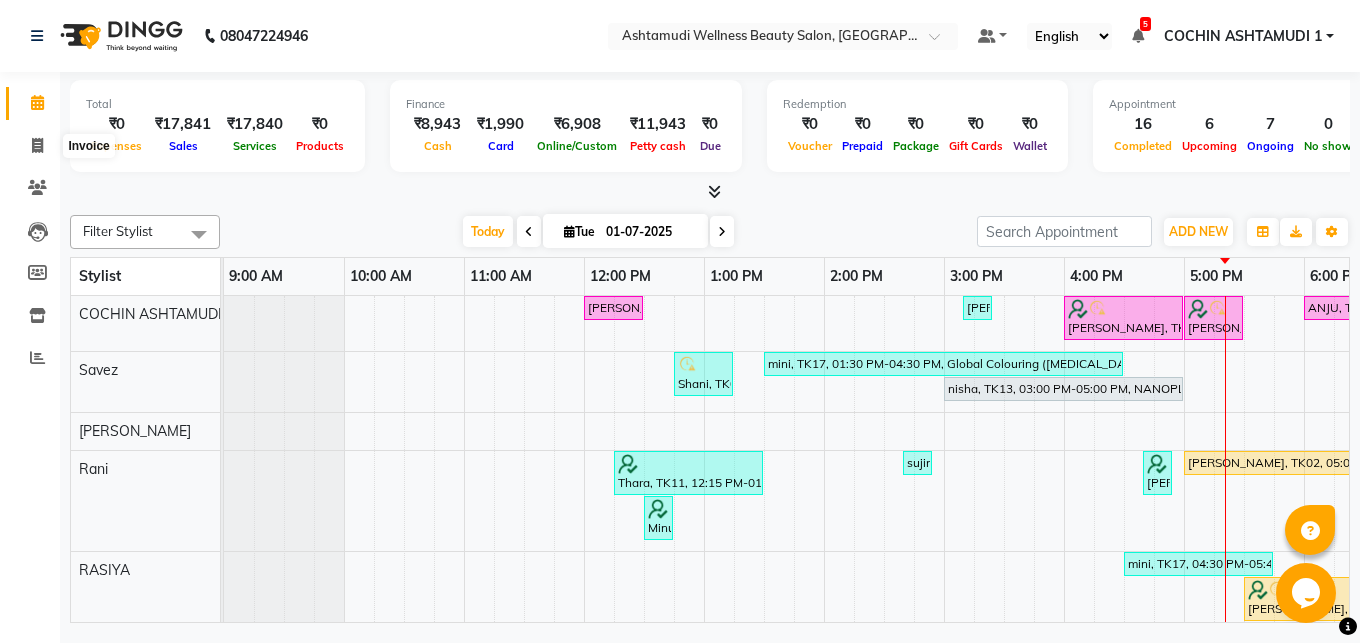 select on "service" 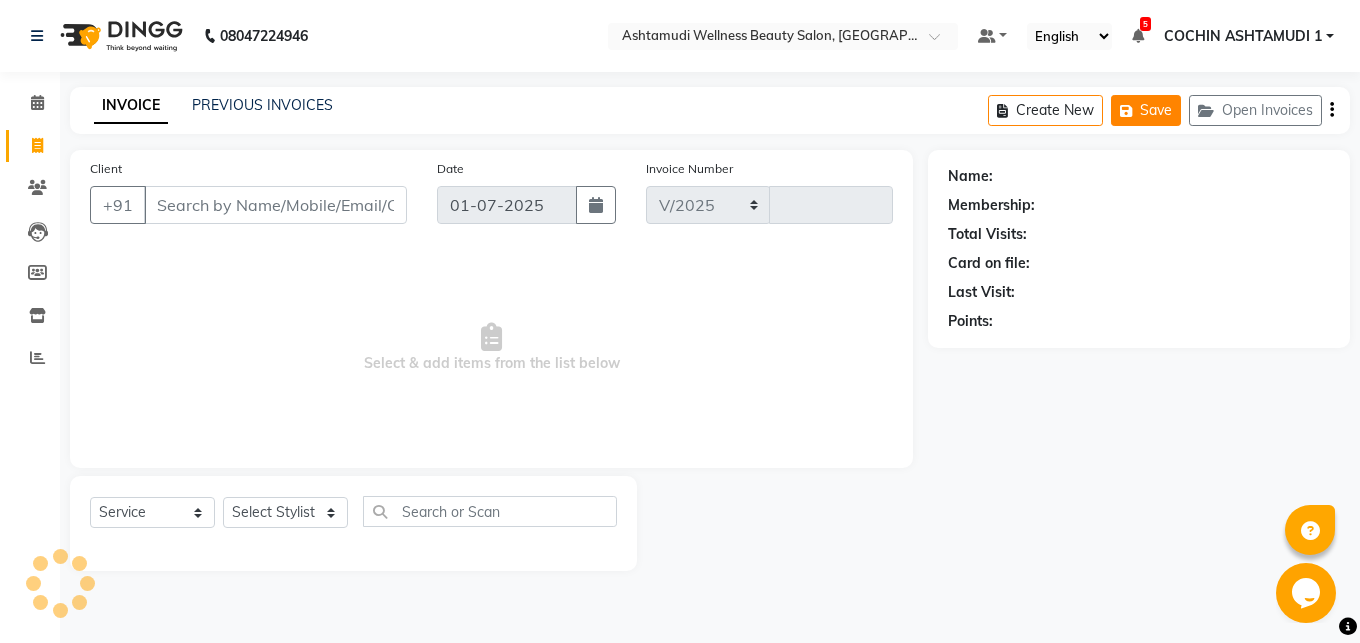 select on "4632" 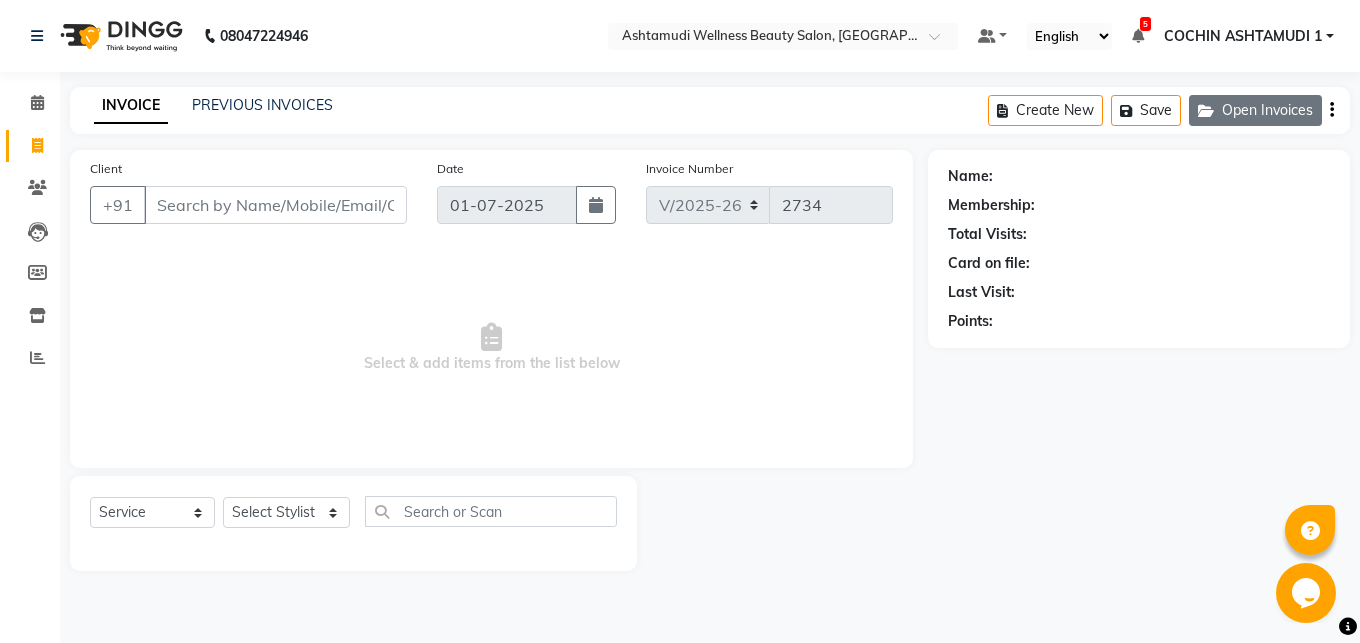 click on "Open Invoices" 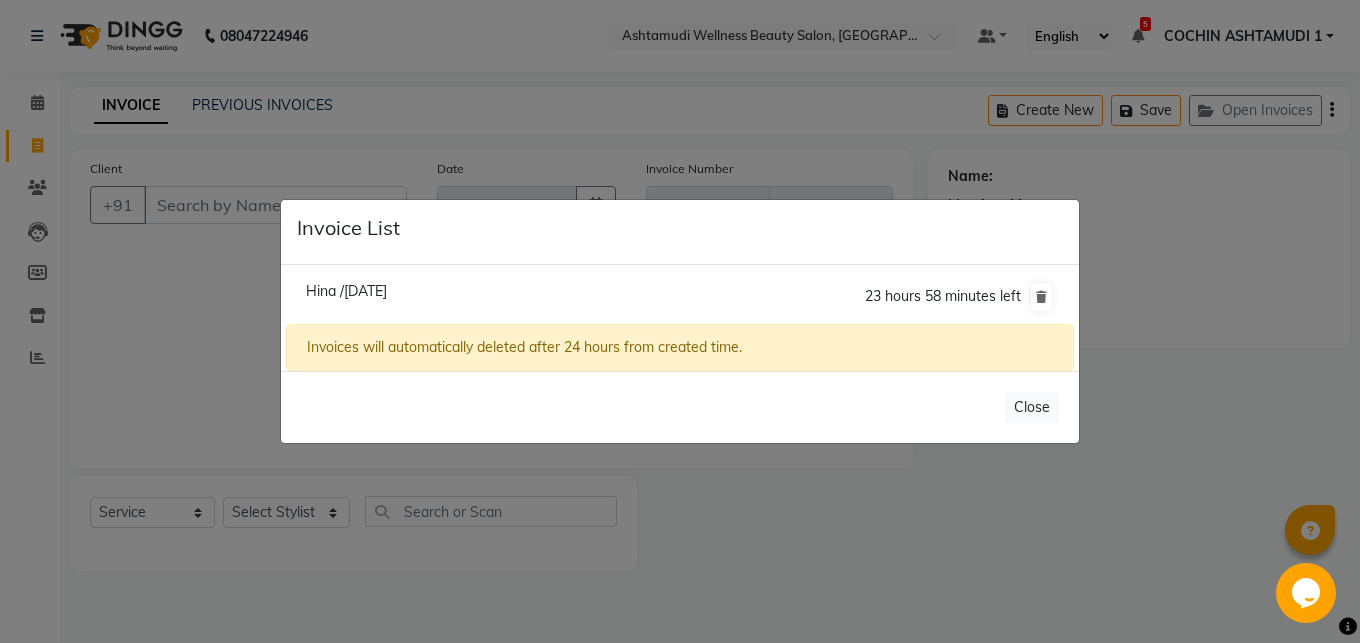 click on "Hina /[DATE]" 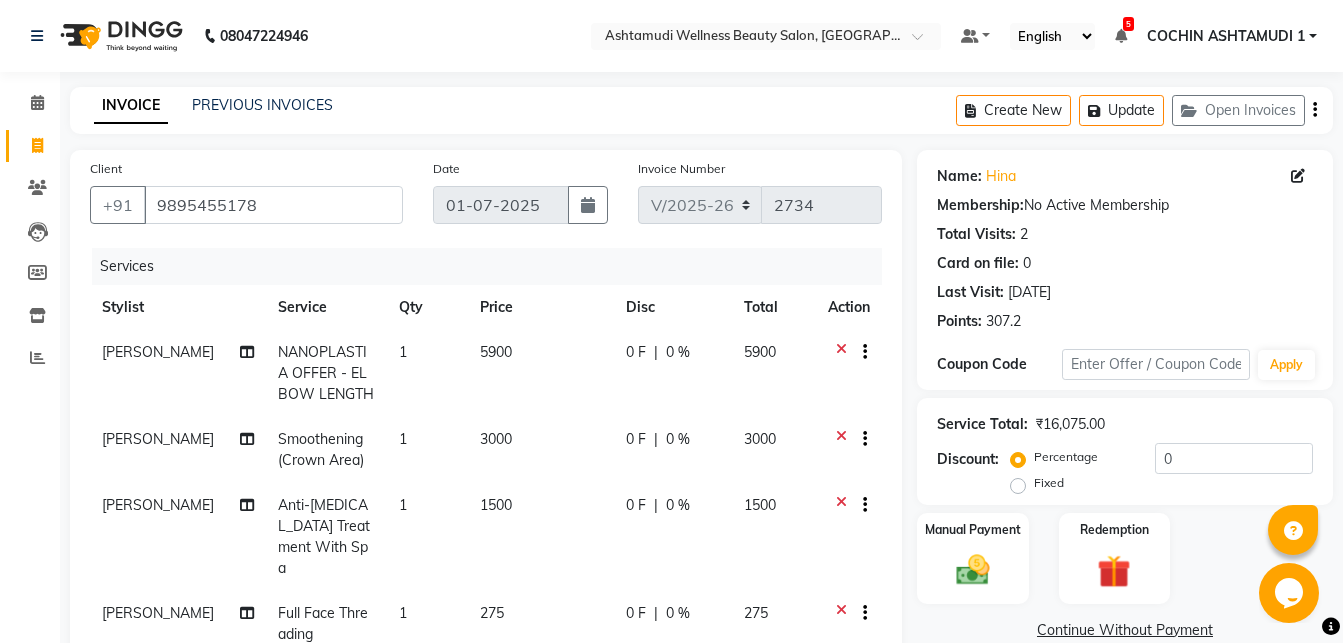 scroll, scrollTop: 119, scrollLeft: 0, axis: vertical 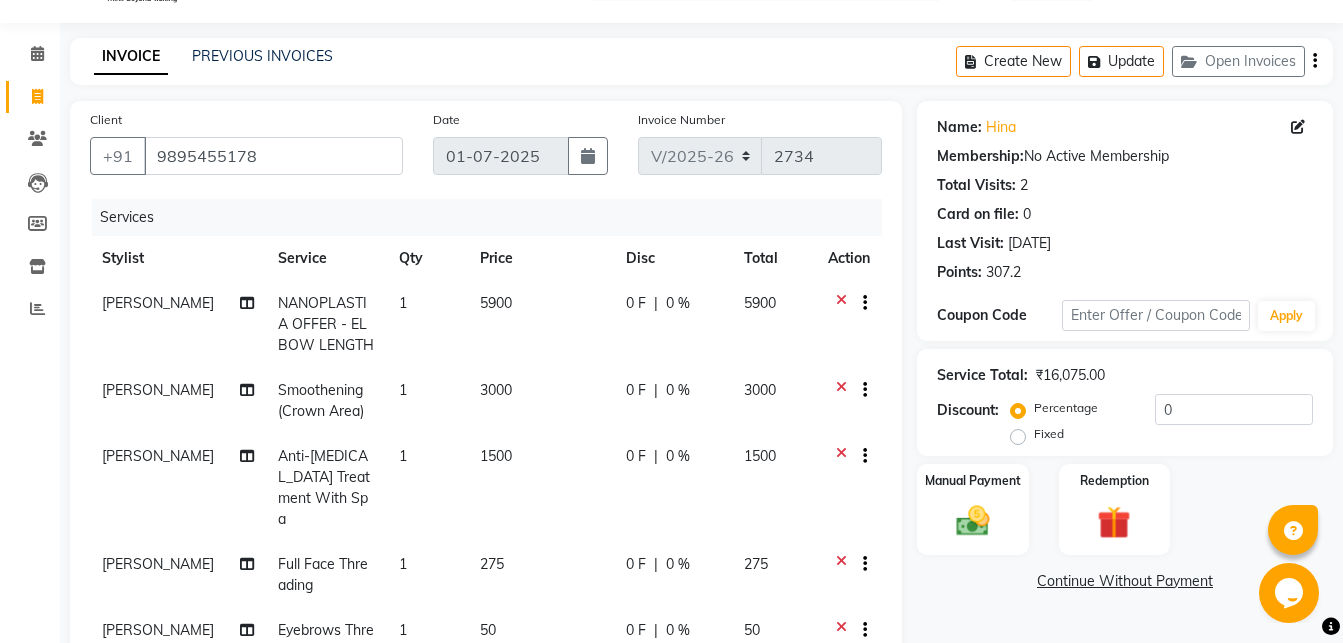 click on "0 F" 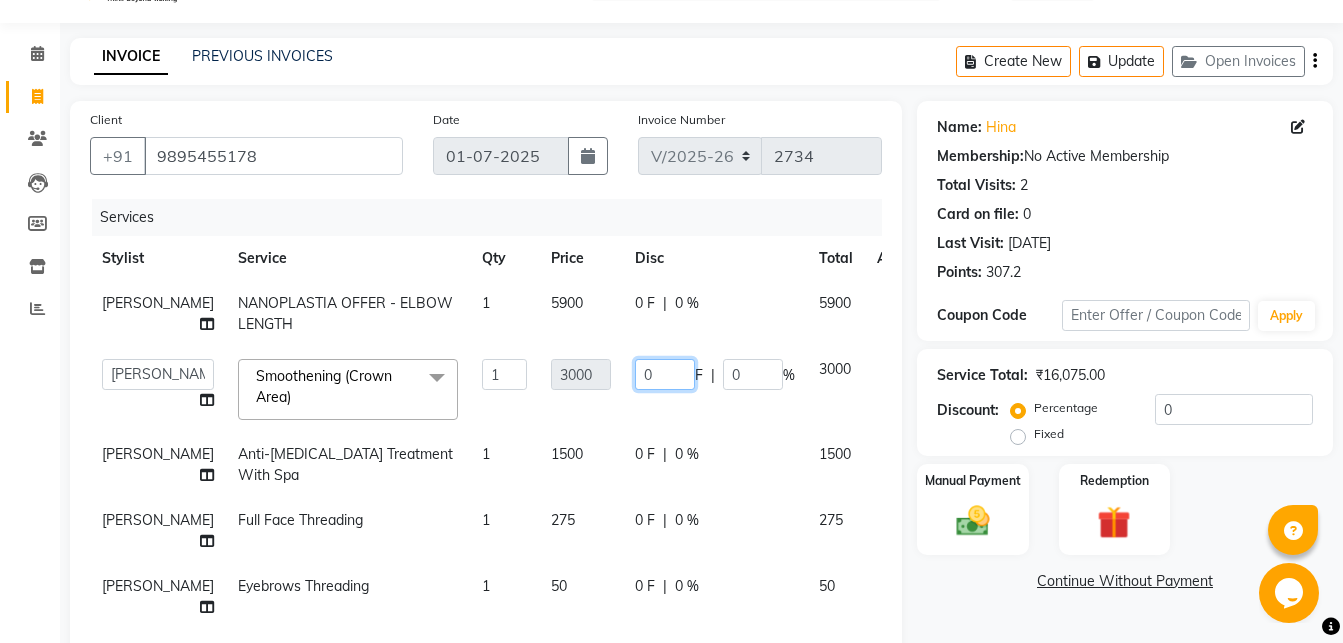 click on "0" 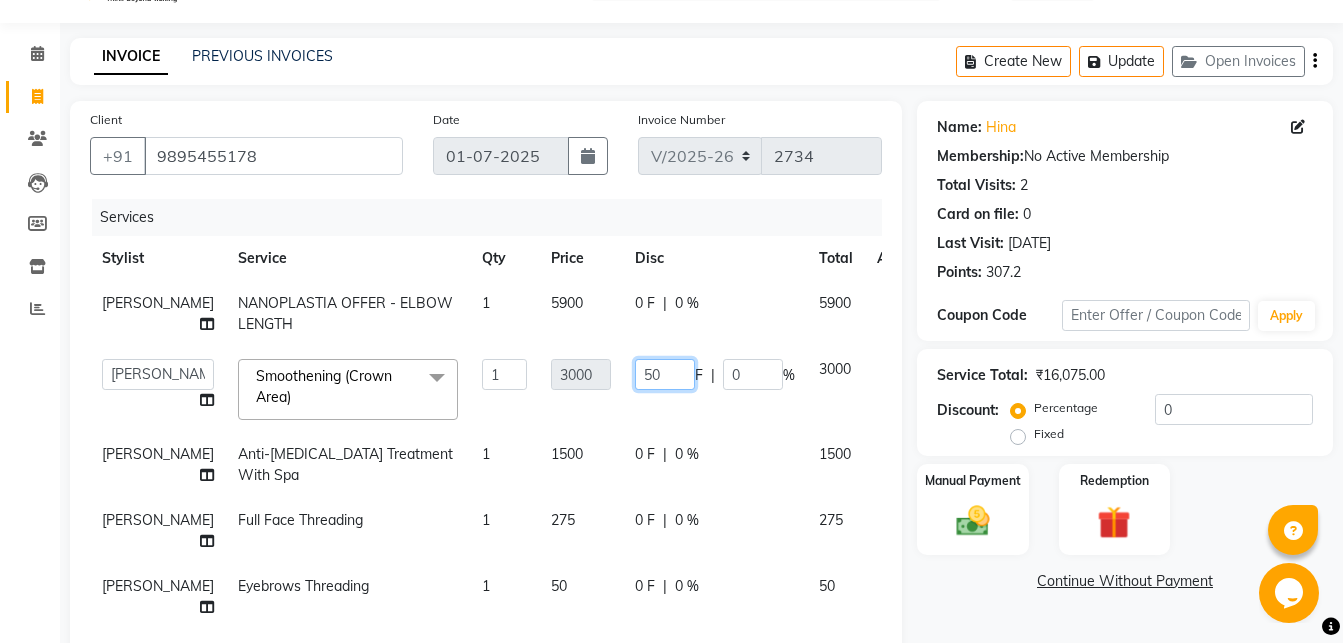 type on "500" 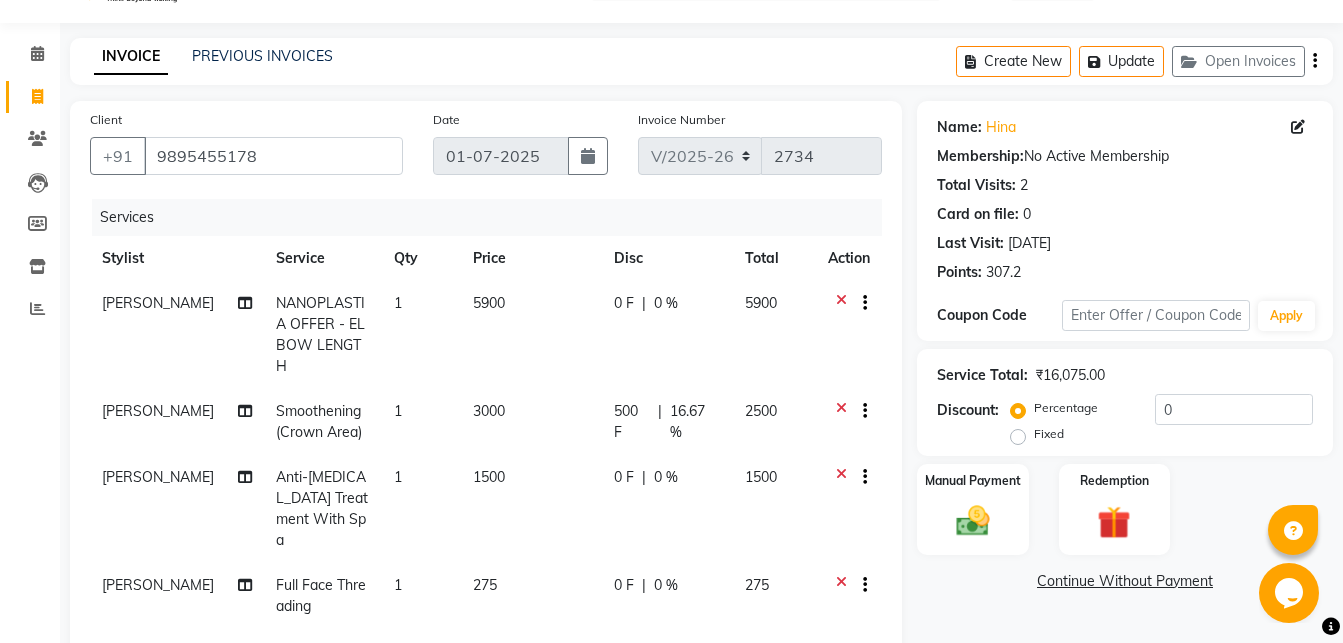 click on "3000" 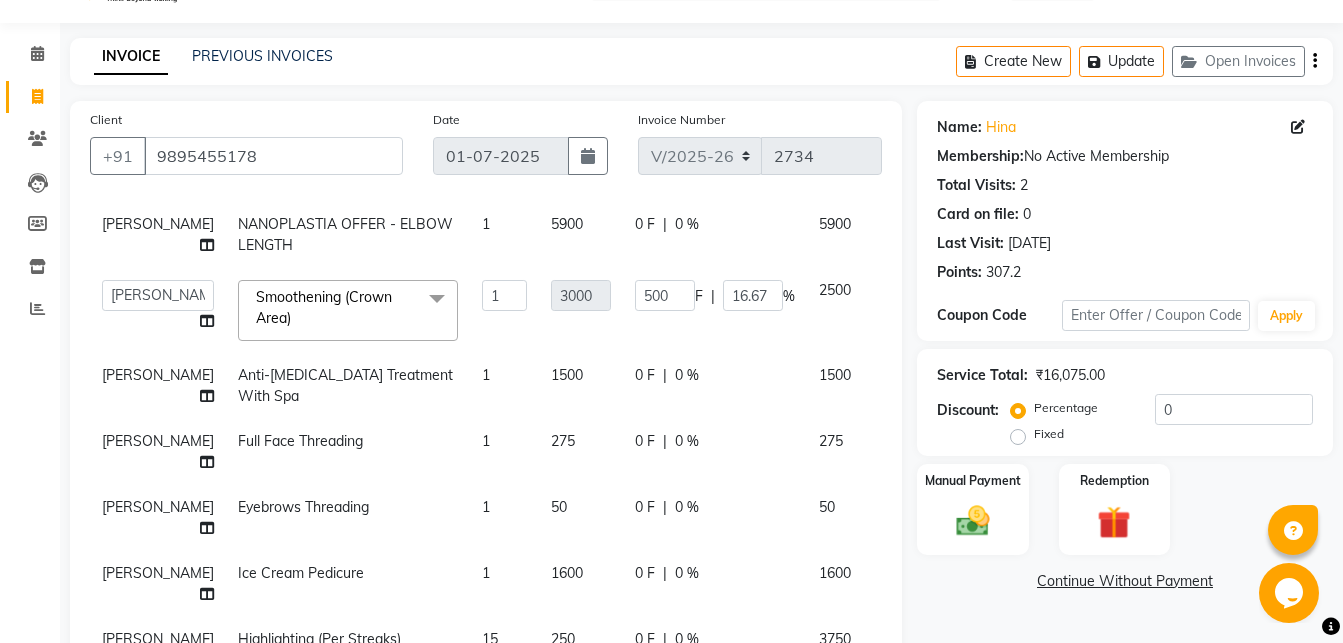 scroll, scrollTop: 180, scrollLeft: 0, axis: vertical 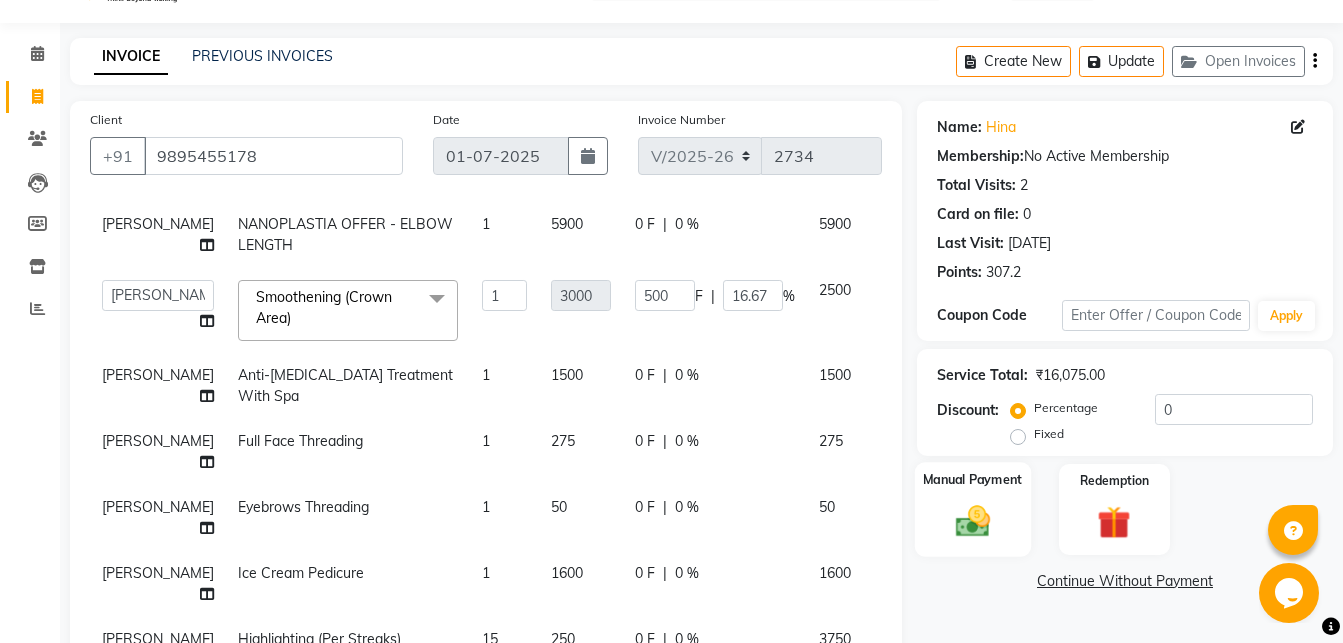 click 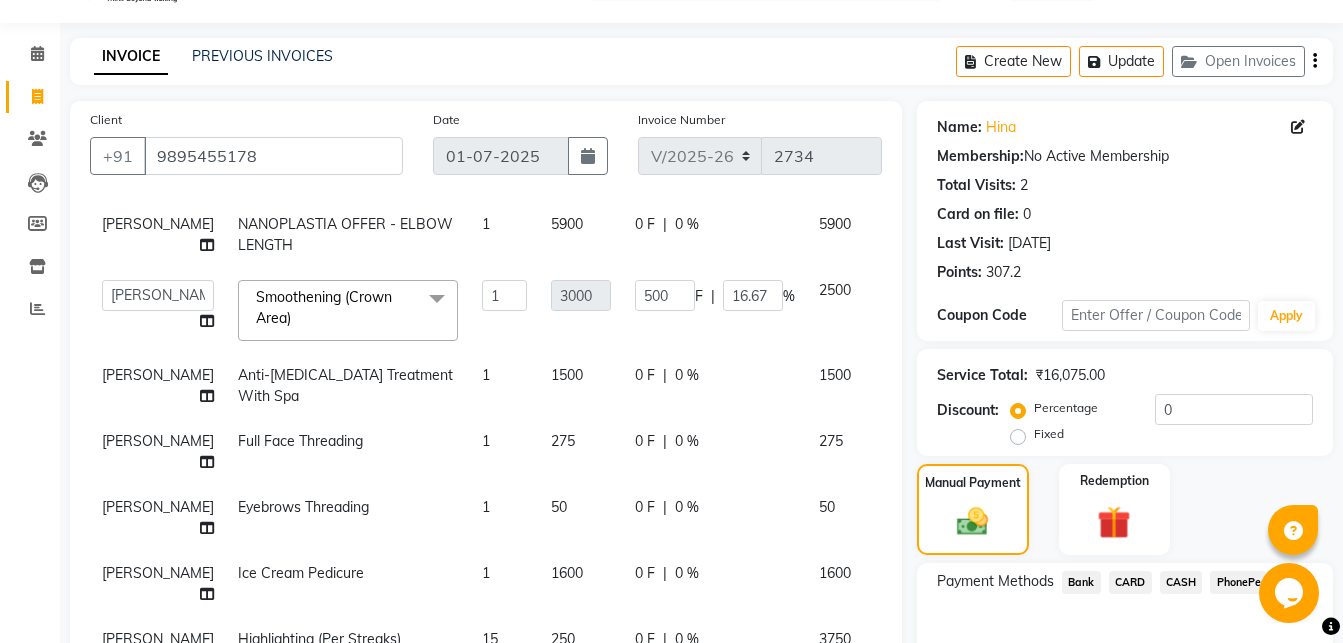 scroll, scrollTop: 457, scrollLeft: 0, axis: vertical 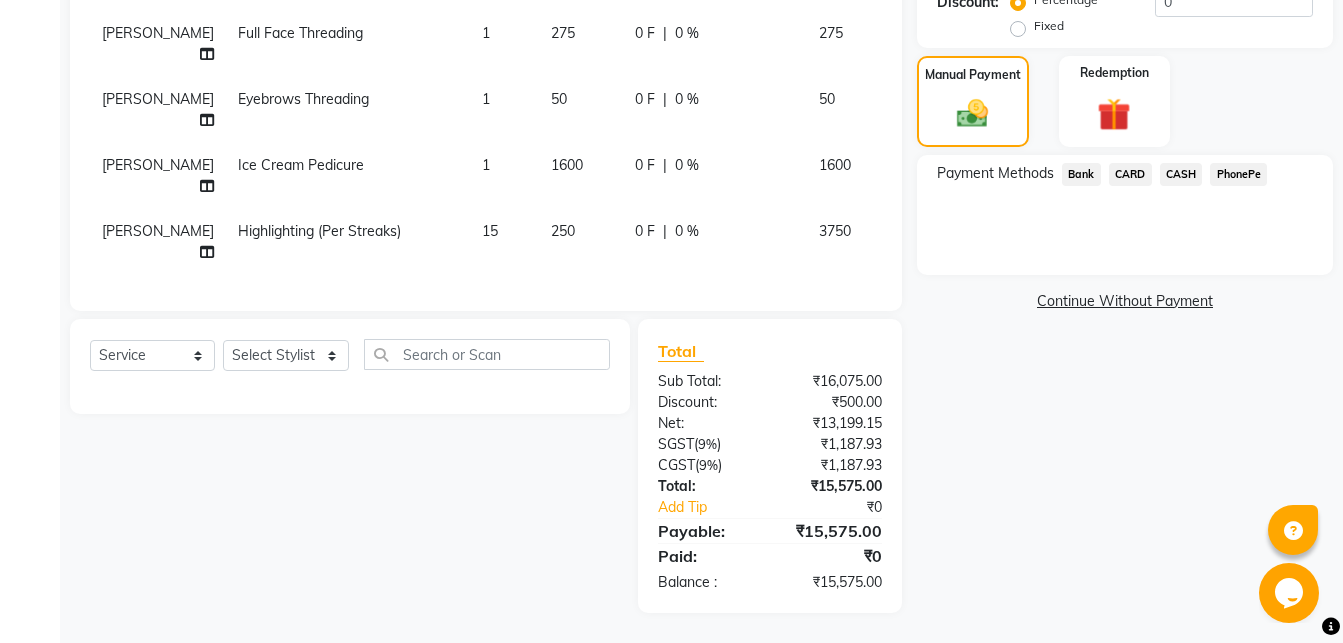 click on "PhonePe" 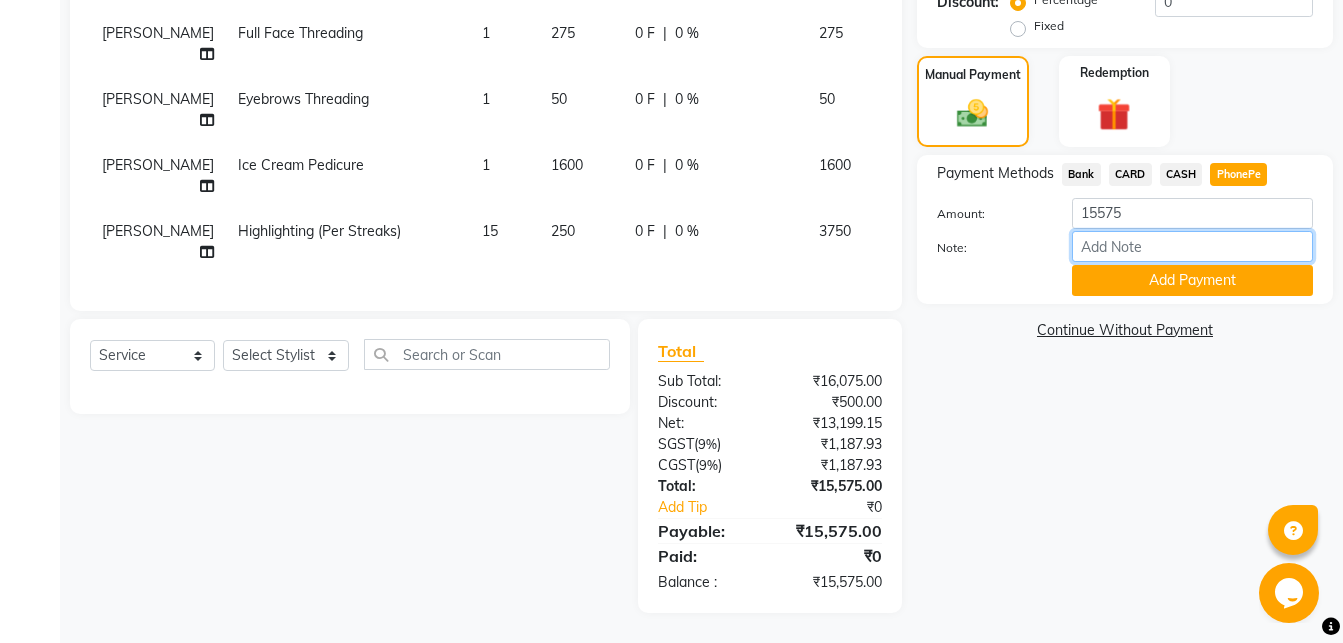 click on "Note:" at bounding box center (1192, 246) 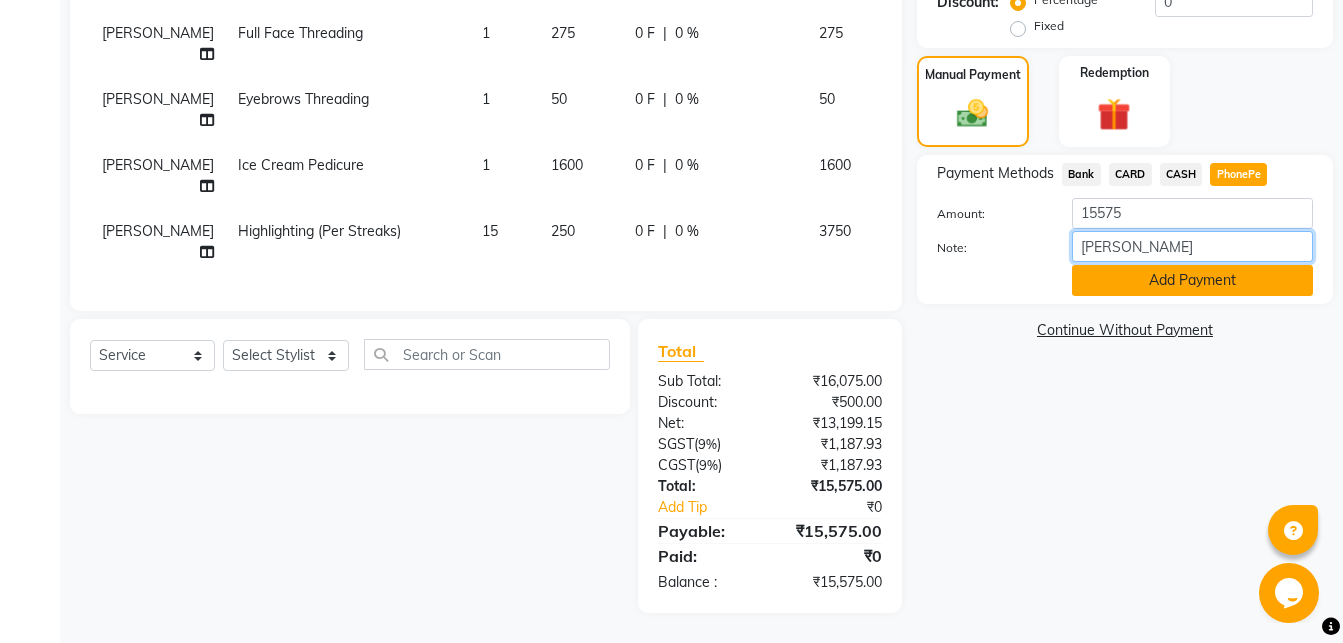 type on "[PERSON_NAME]" 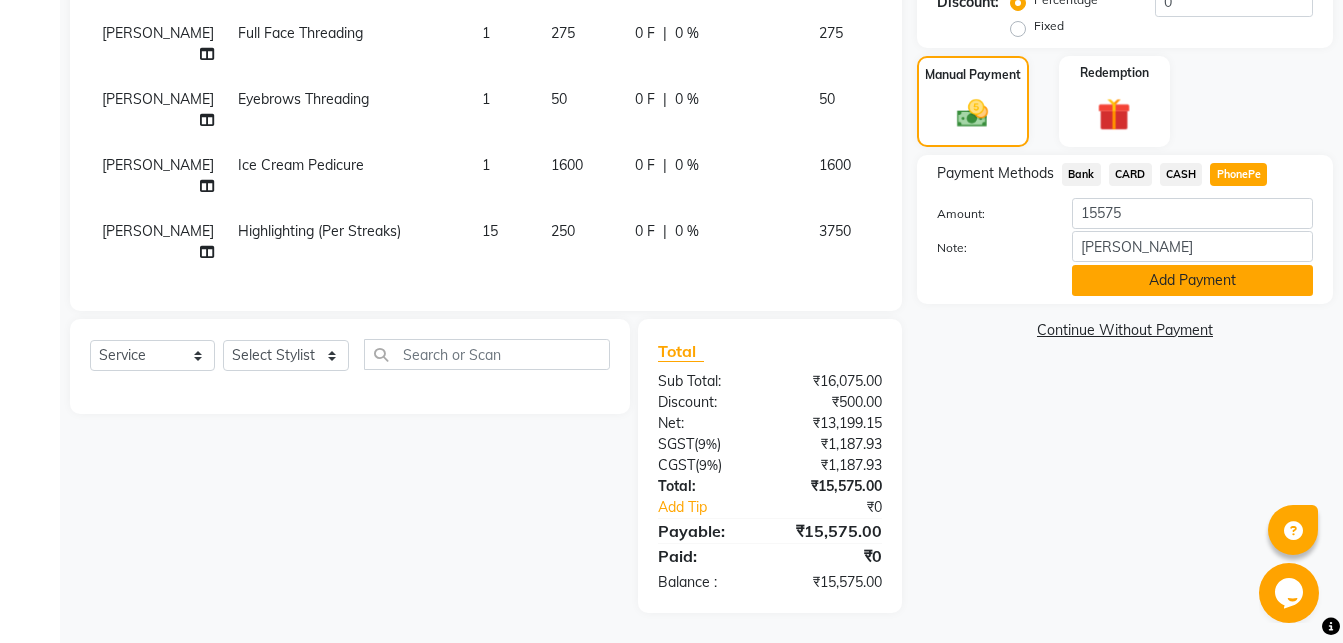 click on "Add Payment" 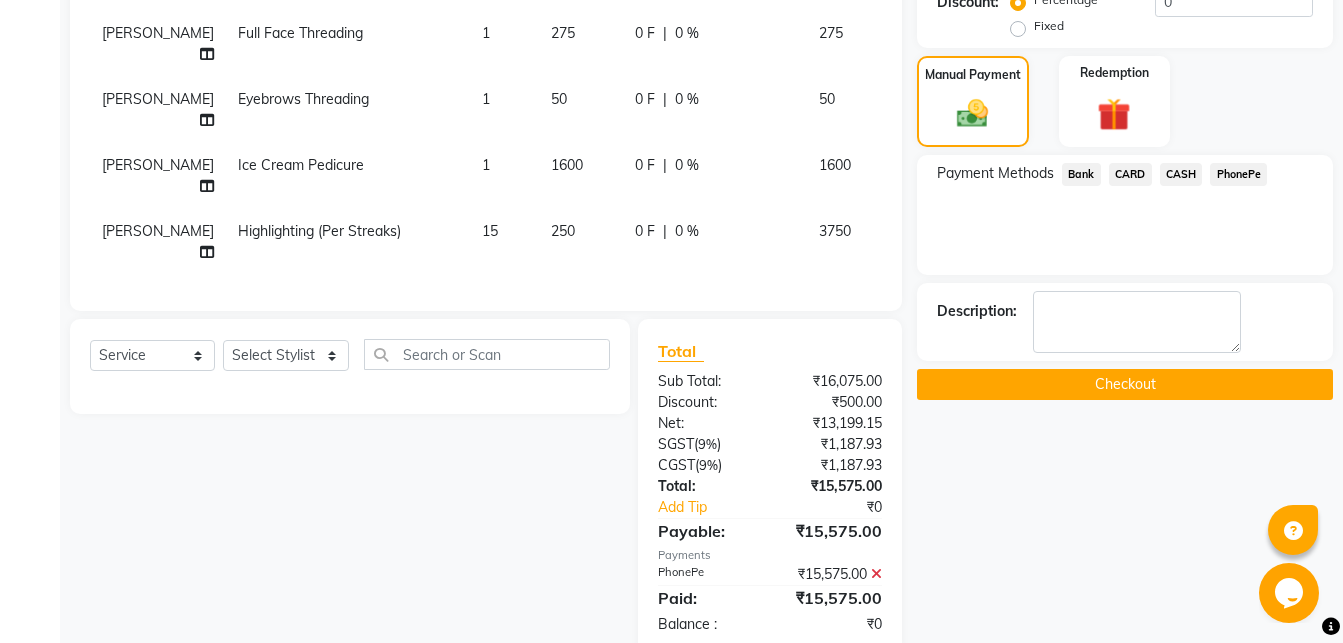 click on "Checkout" 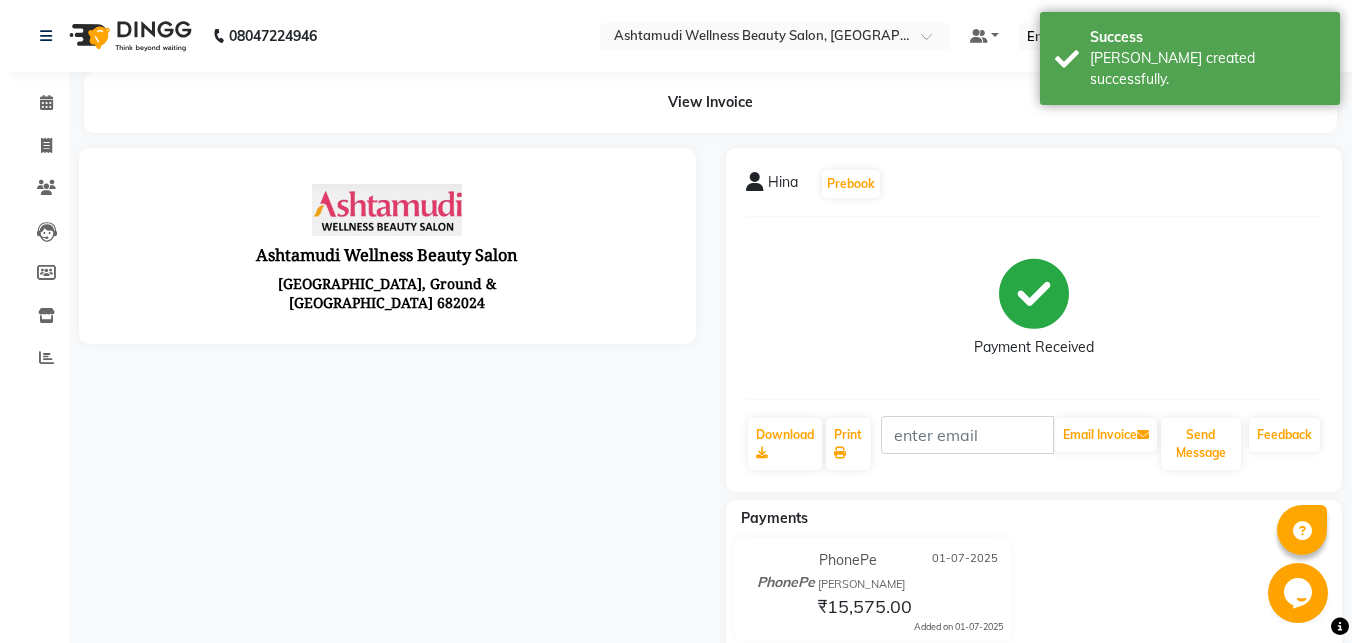 scroll, scrollTop: 0, scrollLeft: 0, axis: both 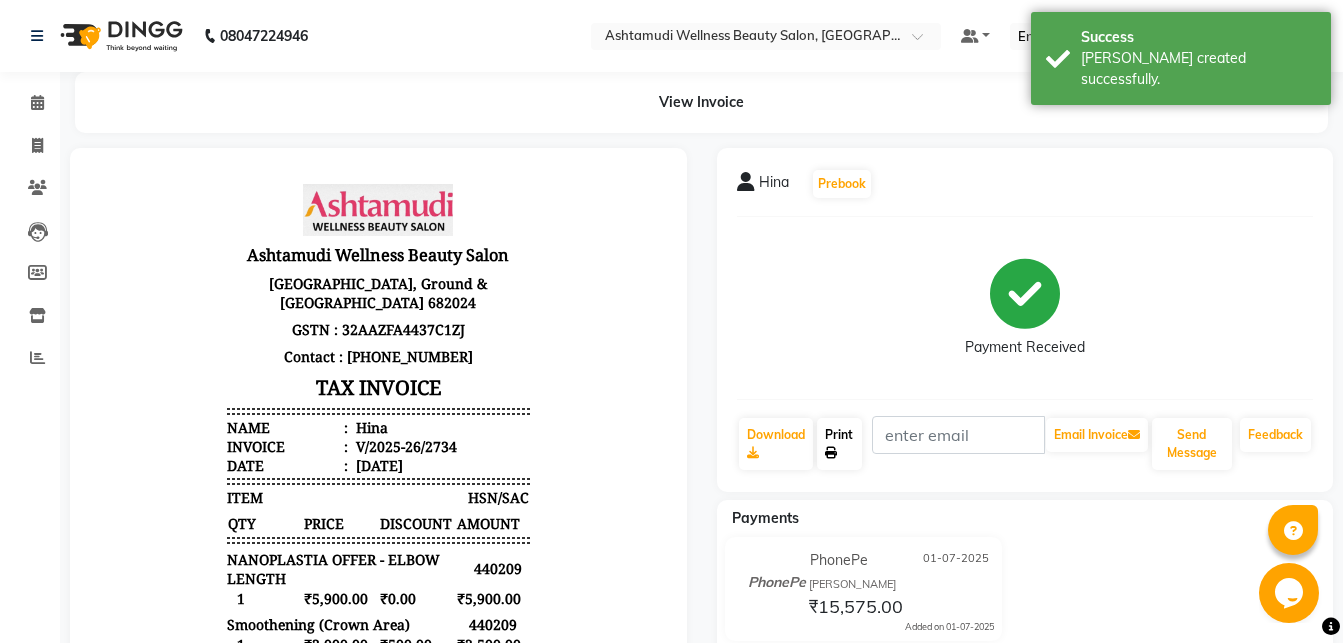 click on "Print" 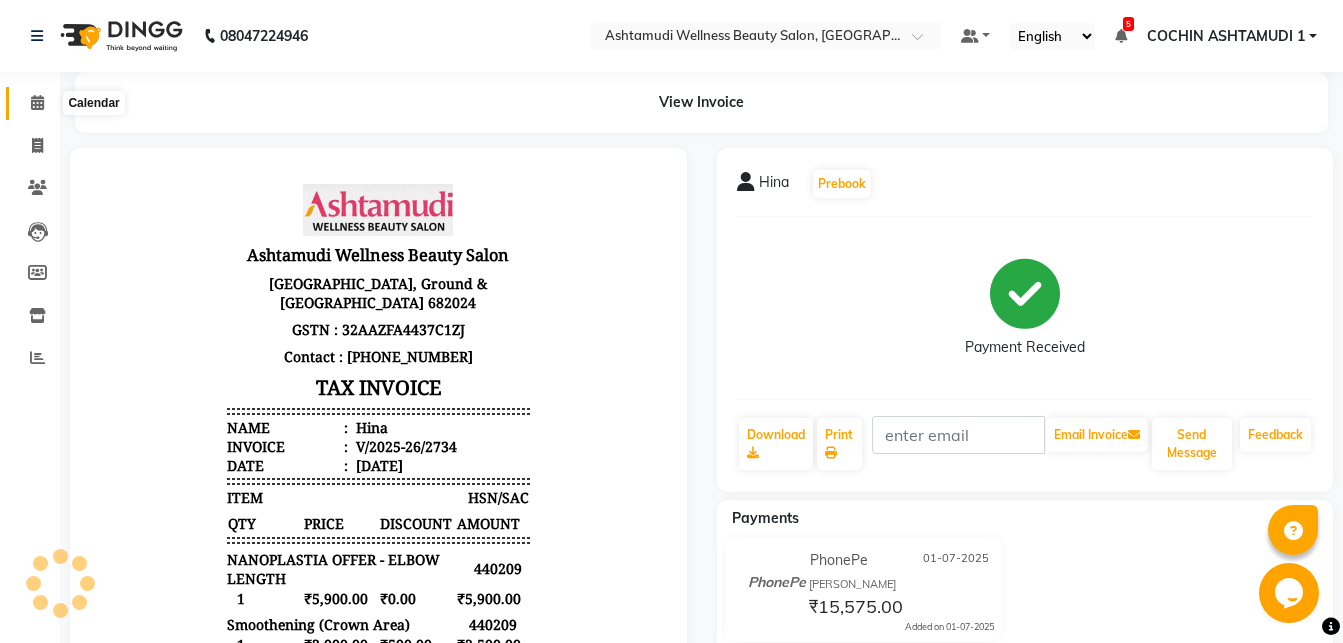 click 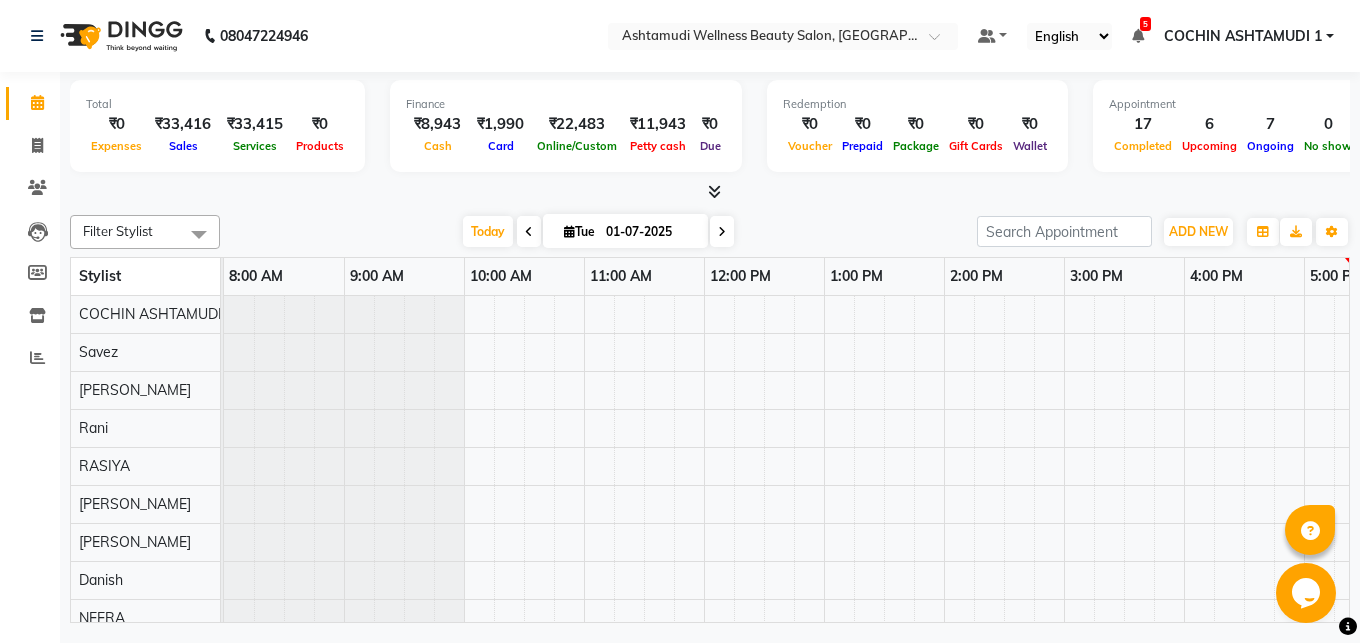 scroll, scrollTop: 0, scrollLeft: 0, axis: both 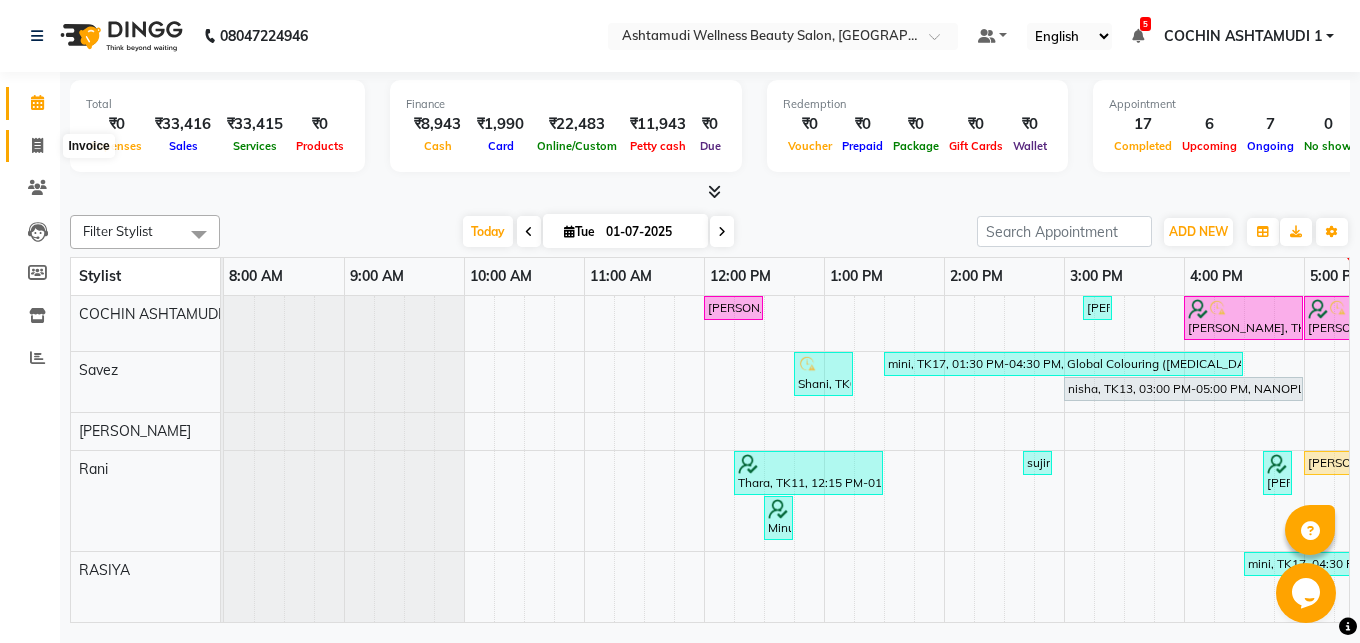 click 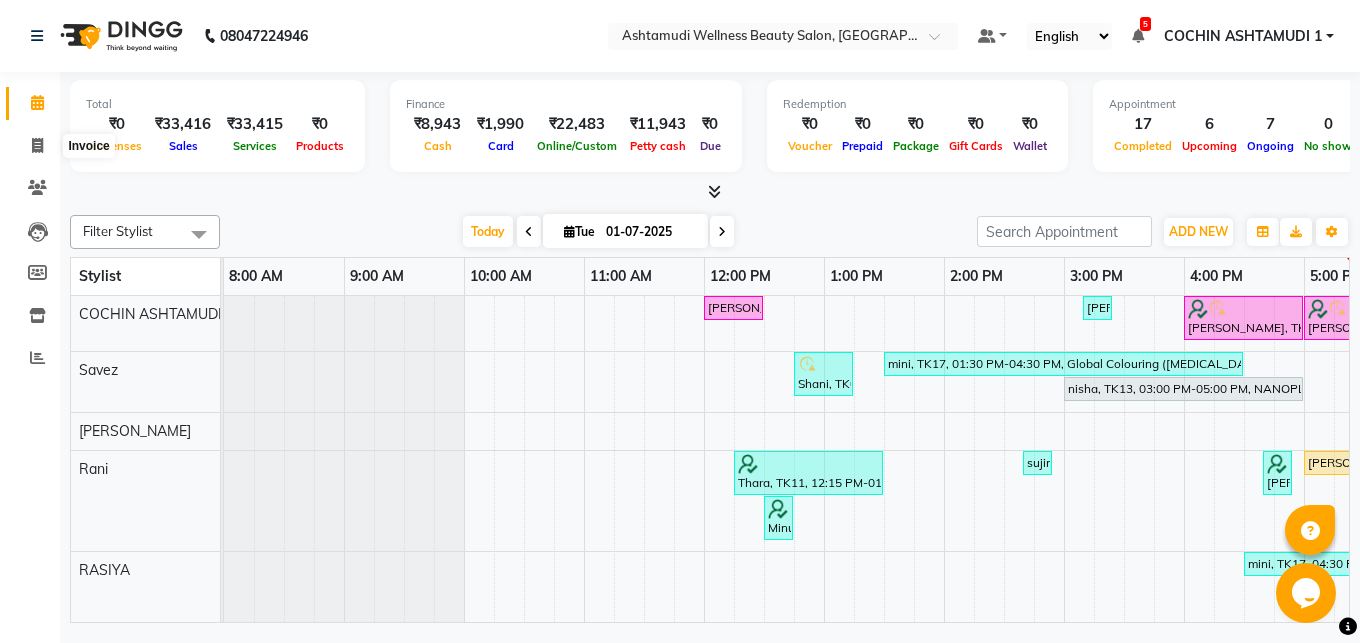 select on "4632" 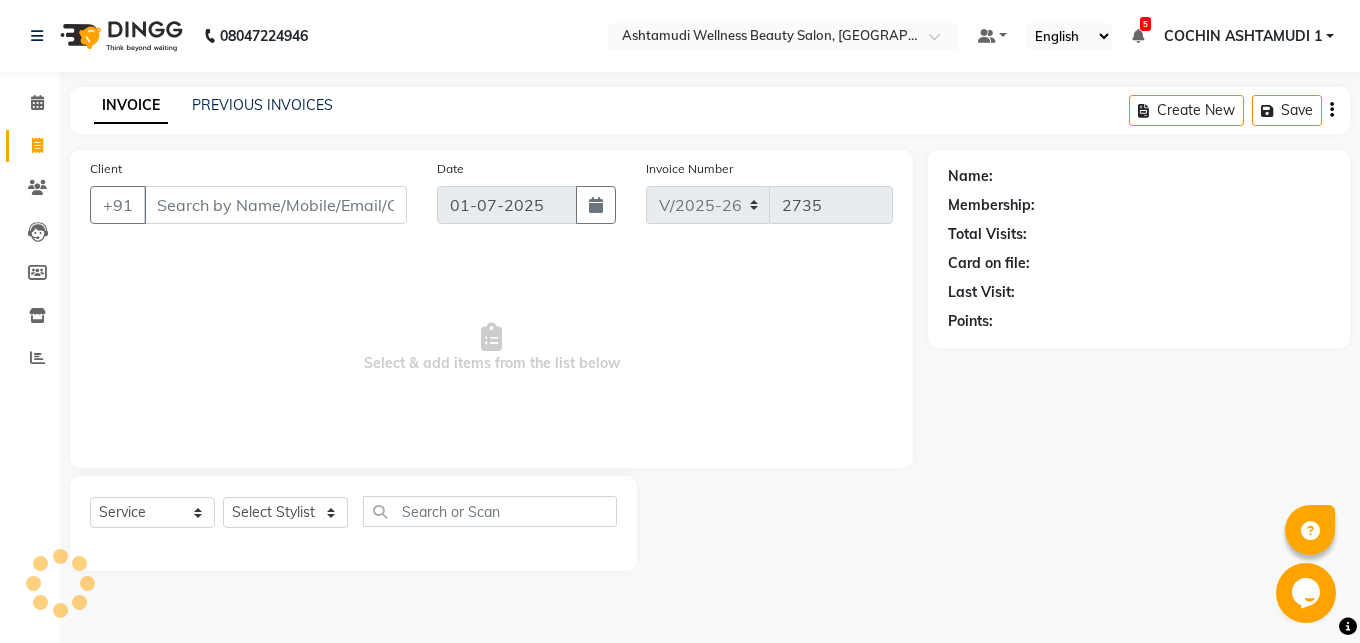 click on "Client" at bounding box center (275, 205) 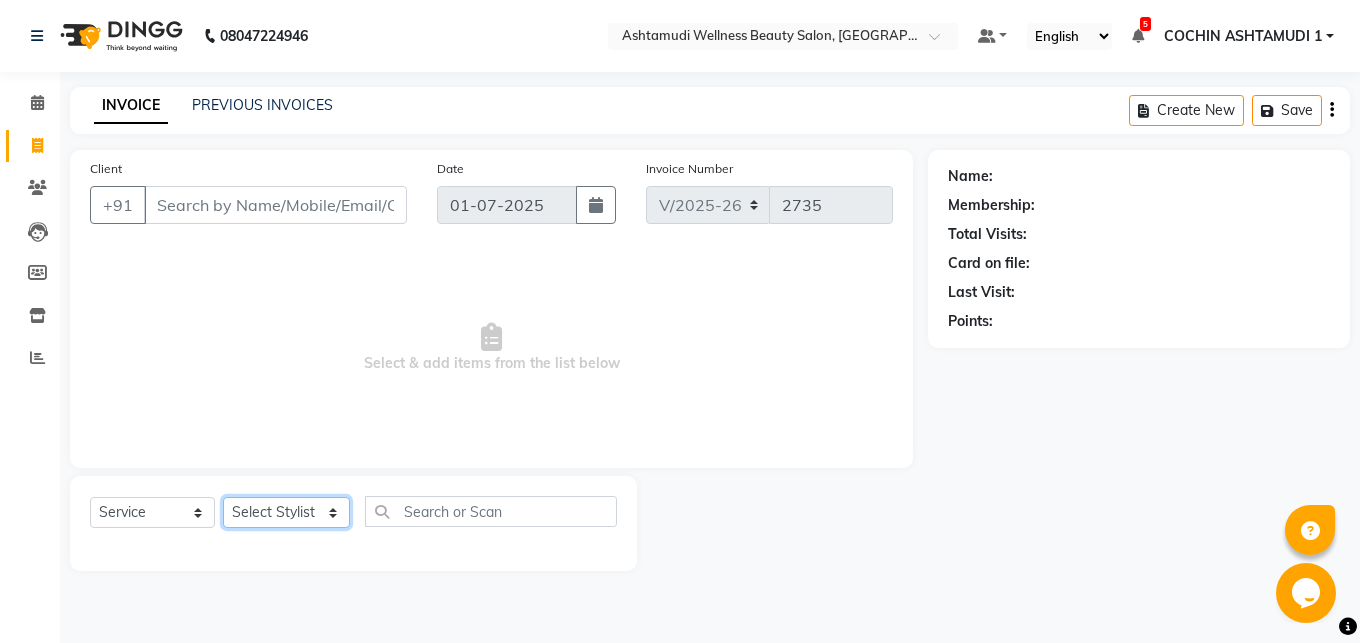 click on "Select Stylist Abhirami S [PERSON_NAME] B [PERSON_NAME] COCHIN ASHTAMUDI [DEMOGRAPHIC_DATA] [PERSON_NAME] [PERSON_NAME] [PERSON_NAME] [PERSON_NAME] [PERSON_NAME] [PERSON_NAME]" 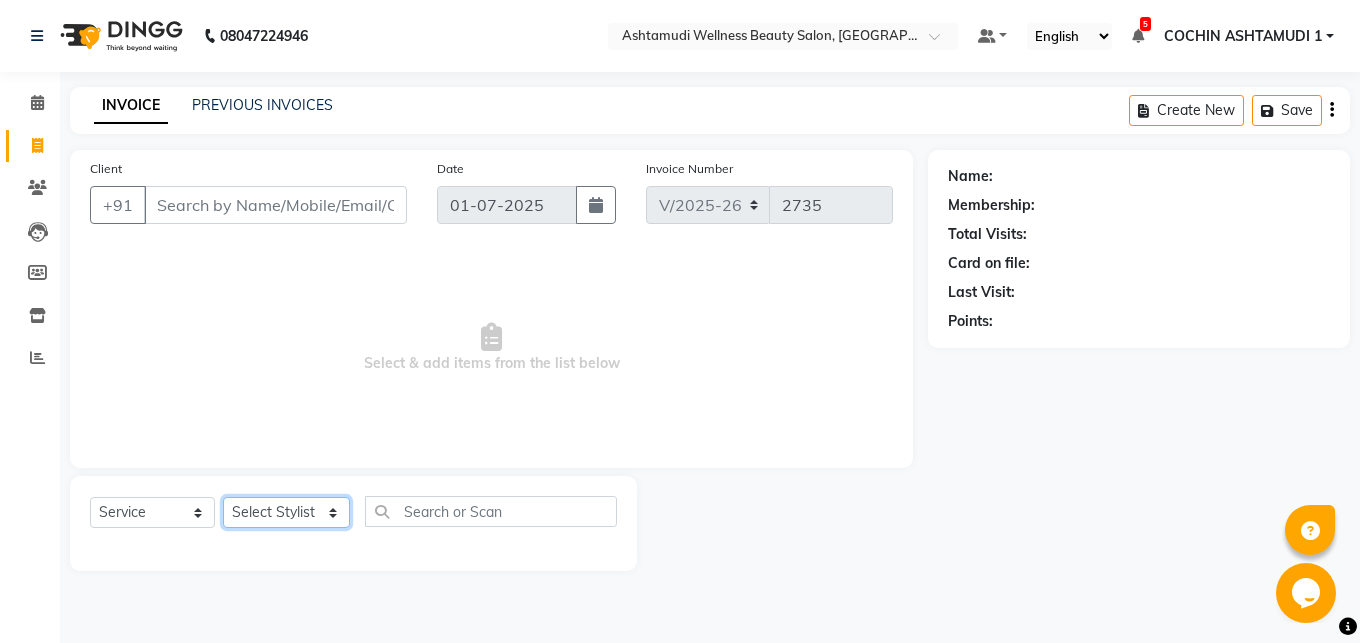 select on "80731" 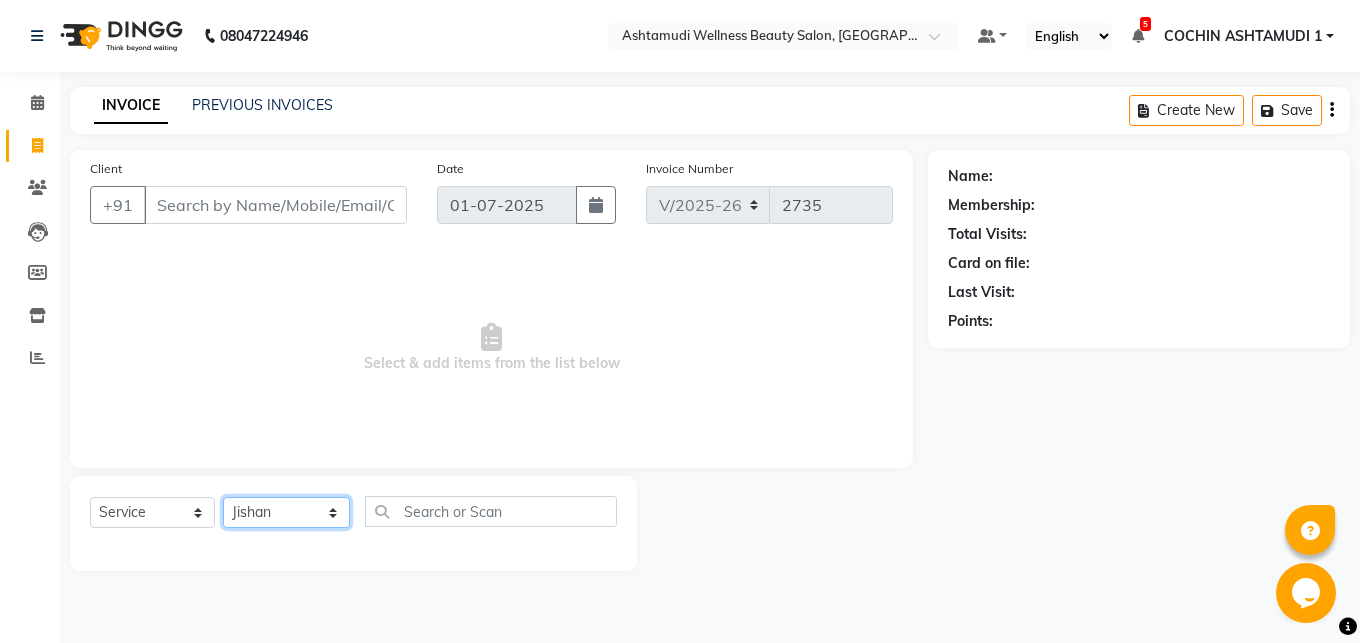 click on "Jishan" 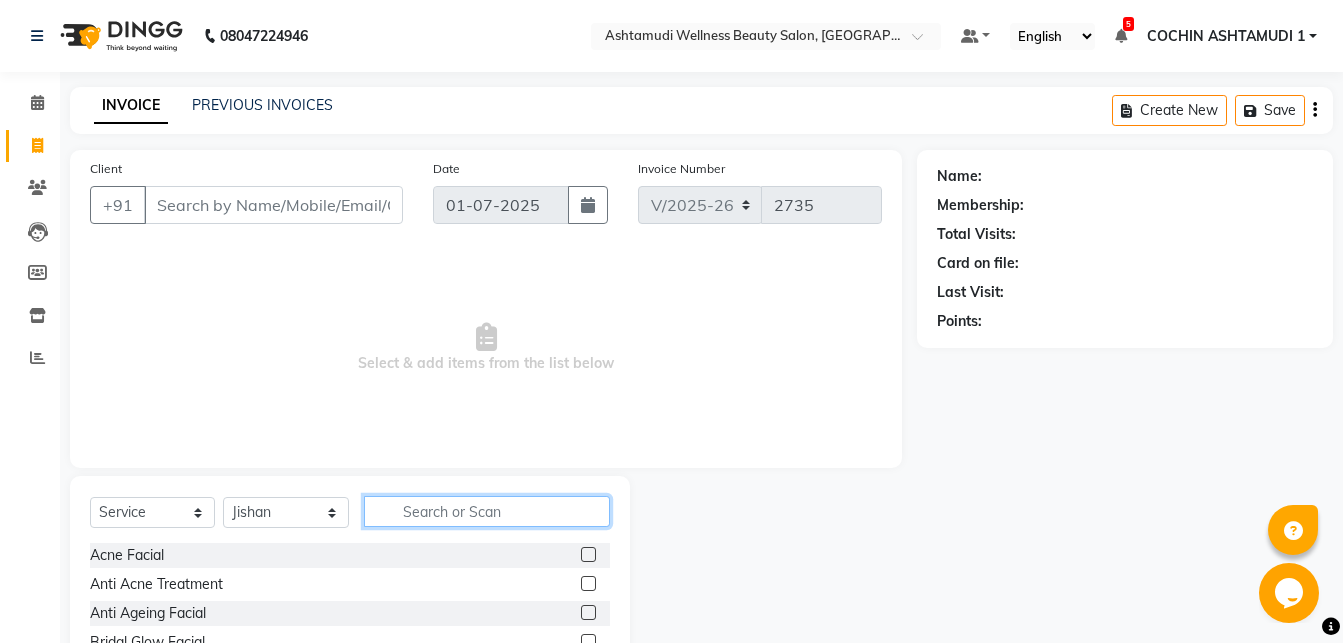 click 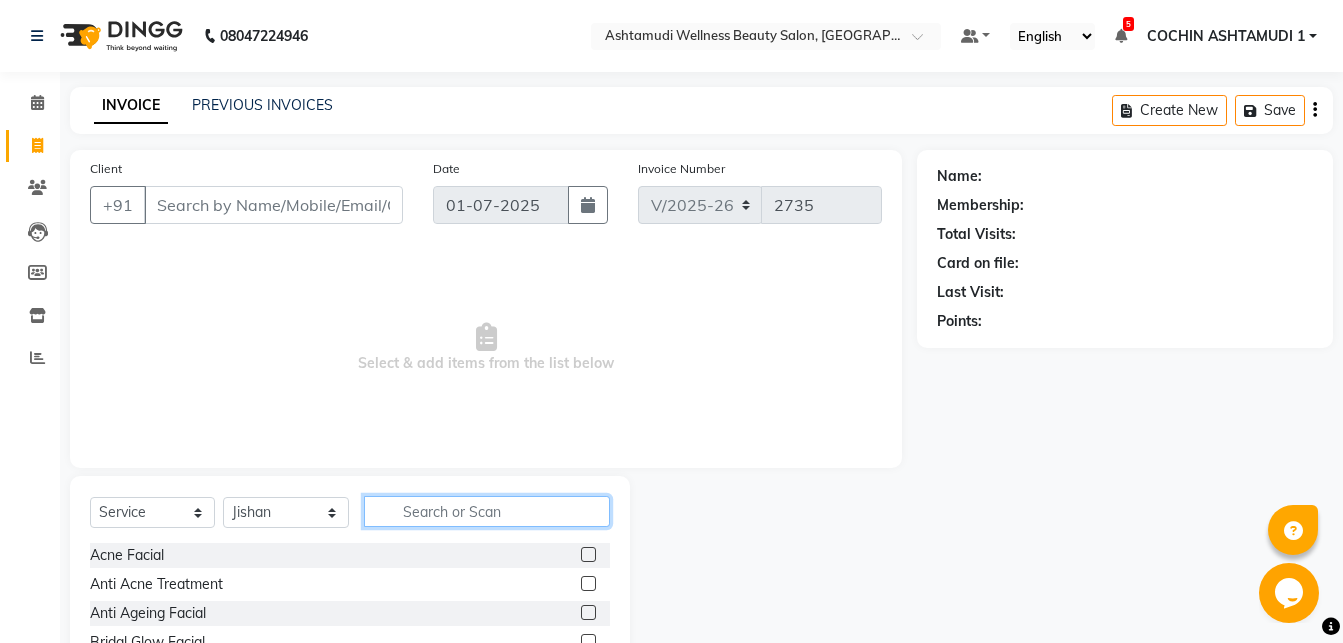 type on "n" 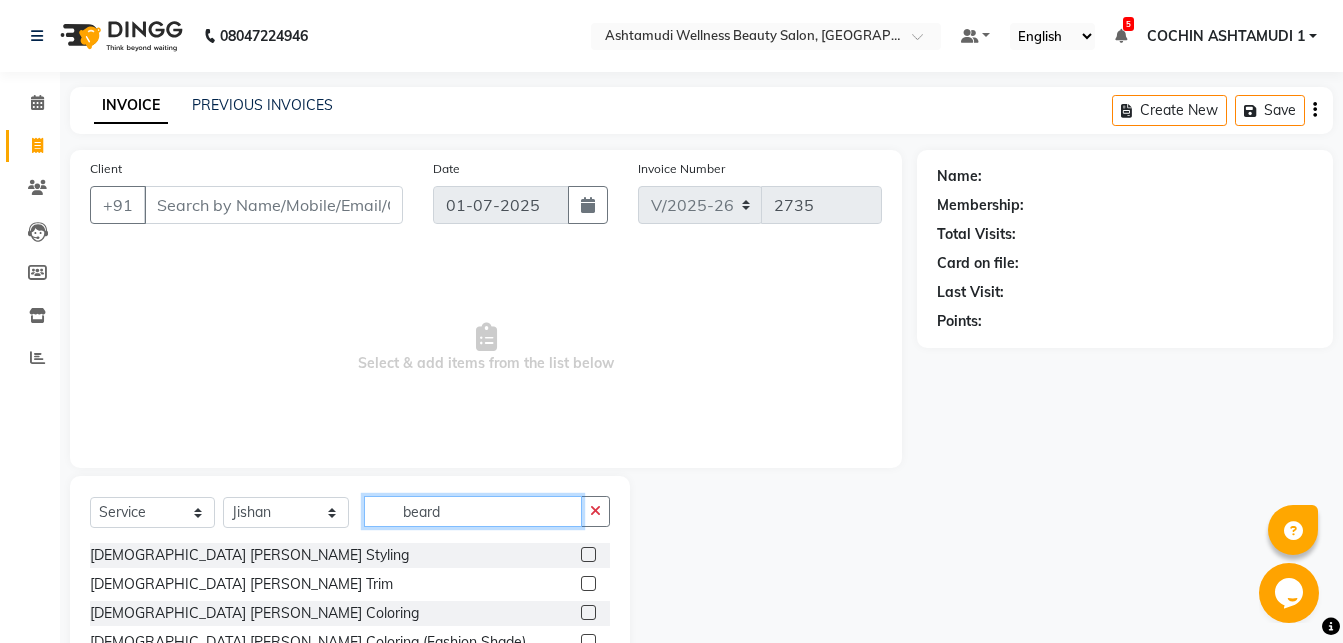 type on "beard" 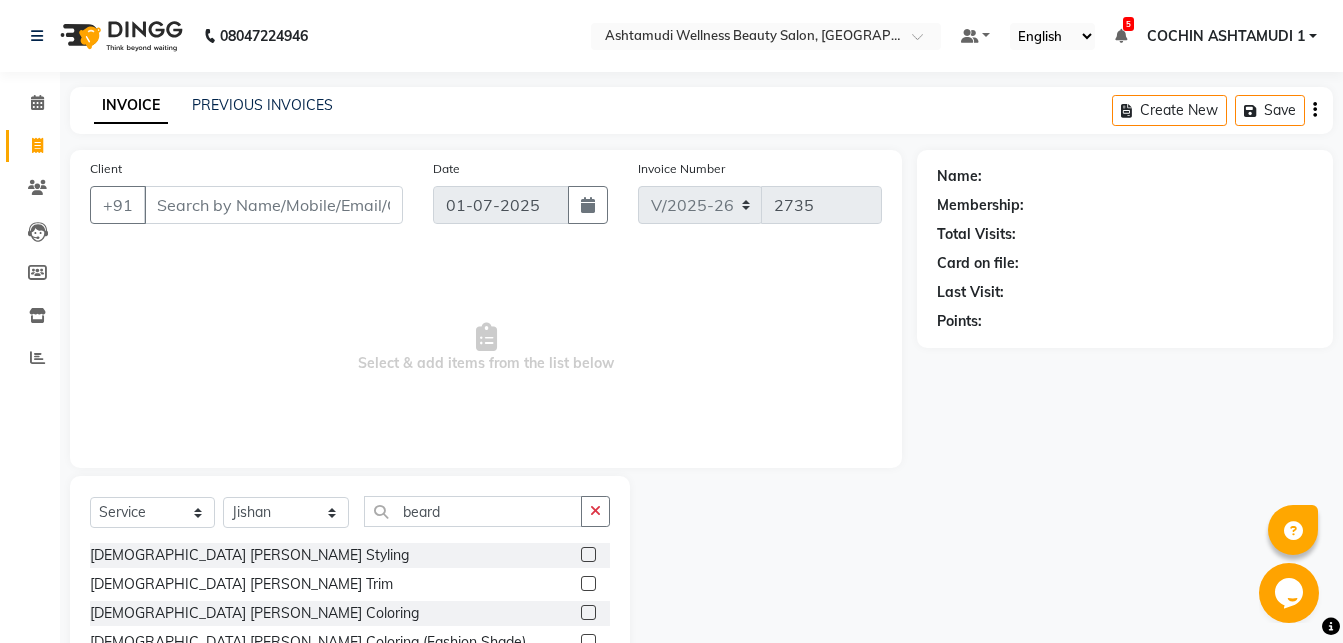 click on "[DEMOGRAPHIC_DATA] [PERSON_NAME] Styling" 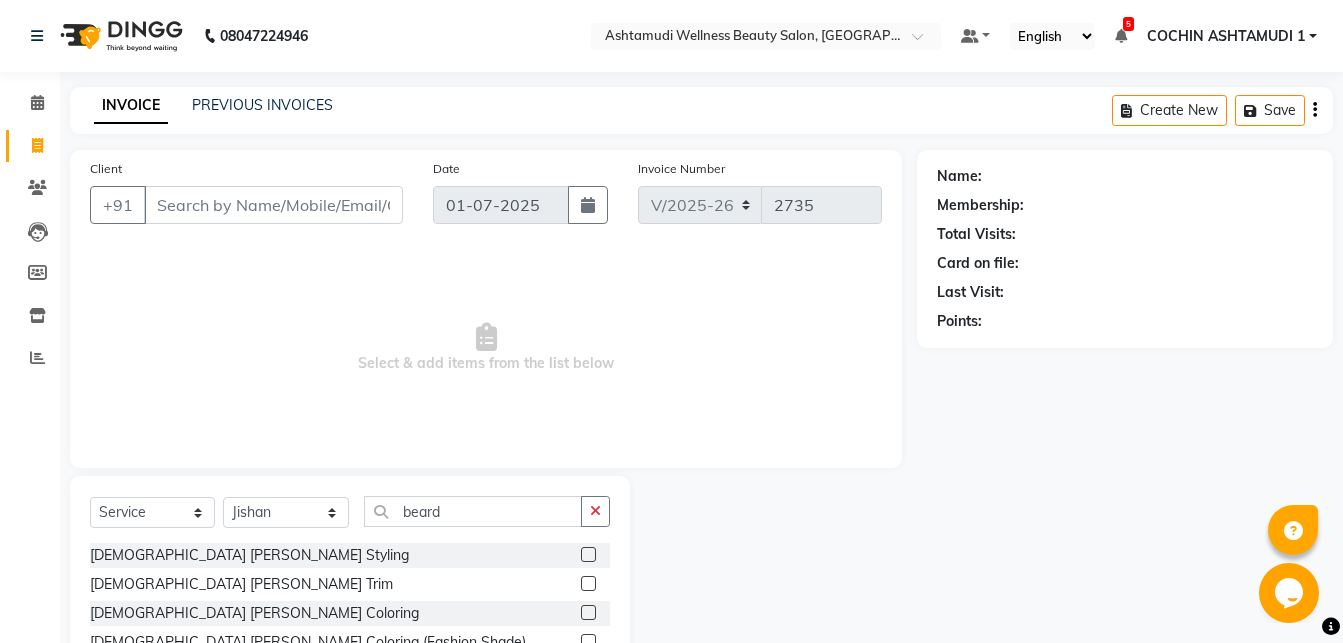 click 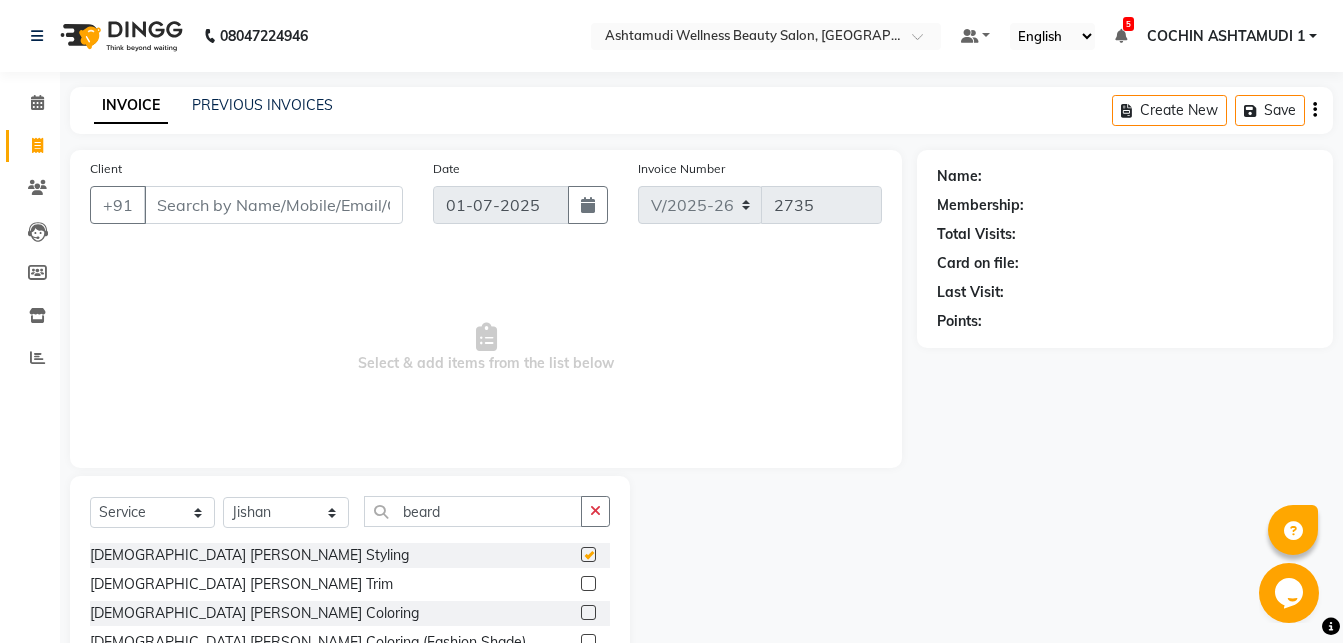 click 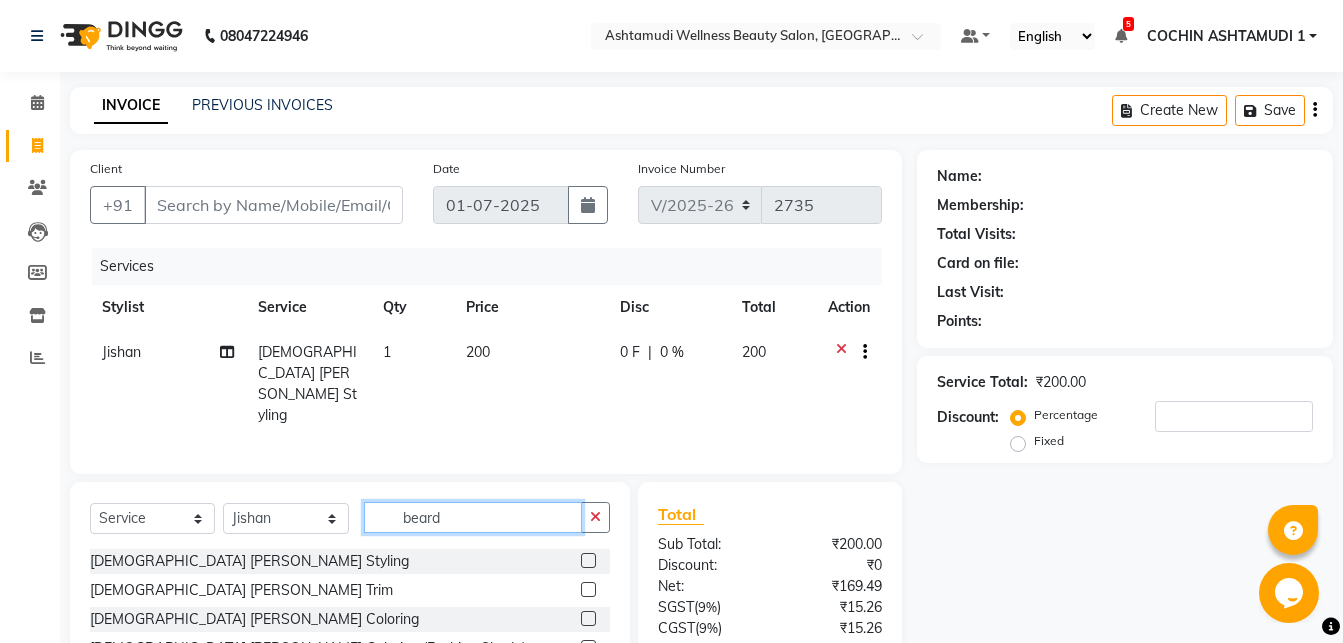click on "beard" 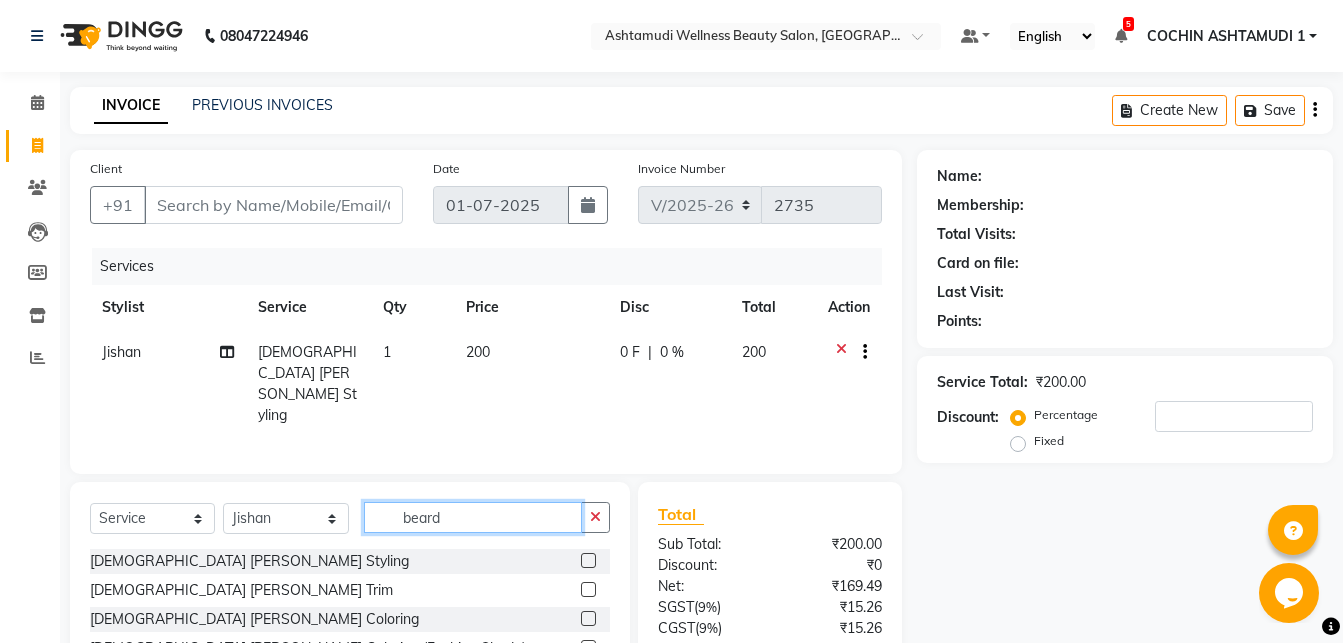 click on "beard" 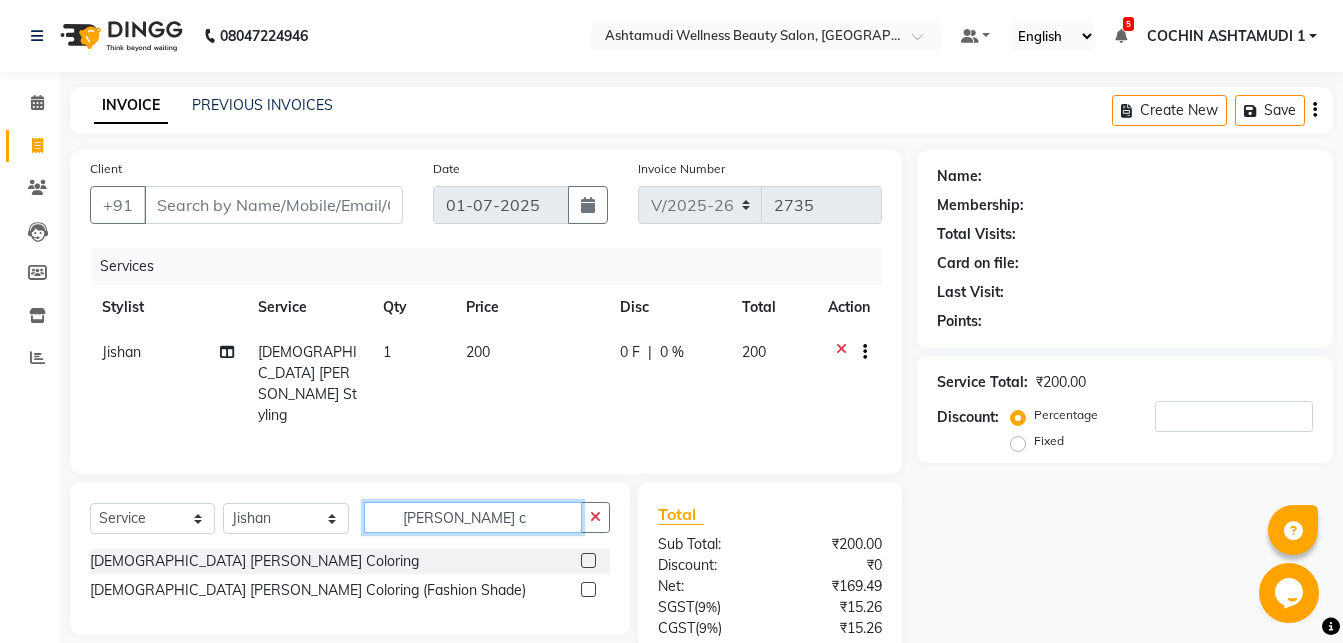 type on "[PERSON_NAME] c" 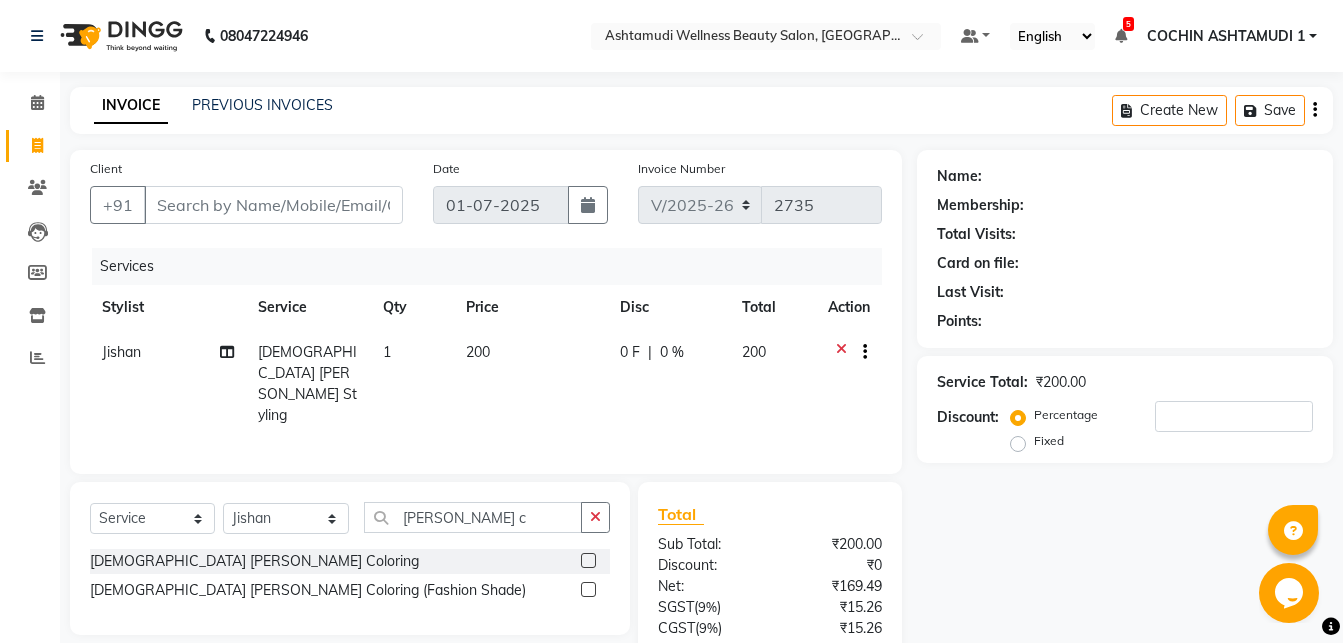 click on "[DEMOGRAPHIC_DATA] [PERSON_NAME] Coloring" 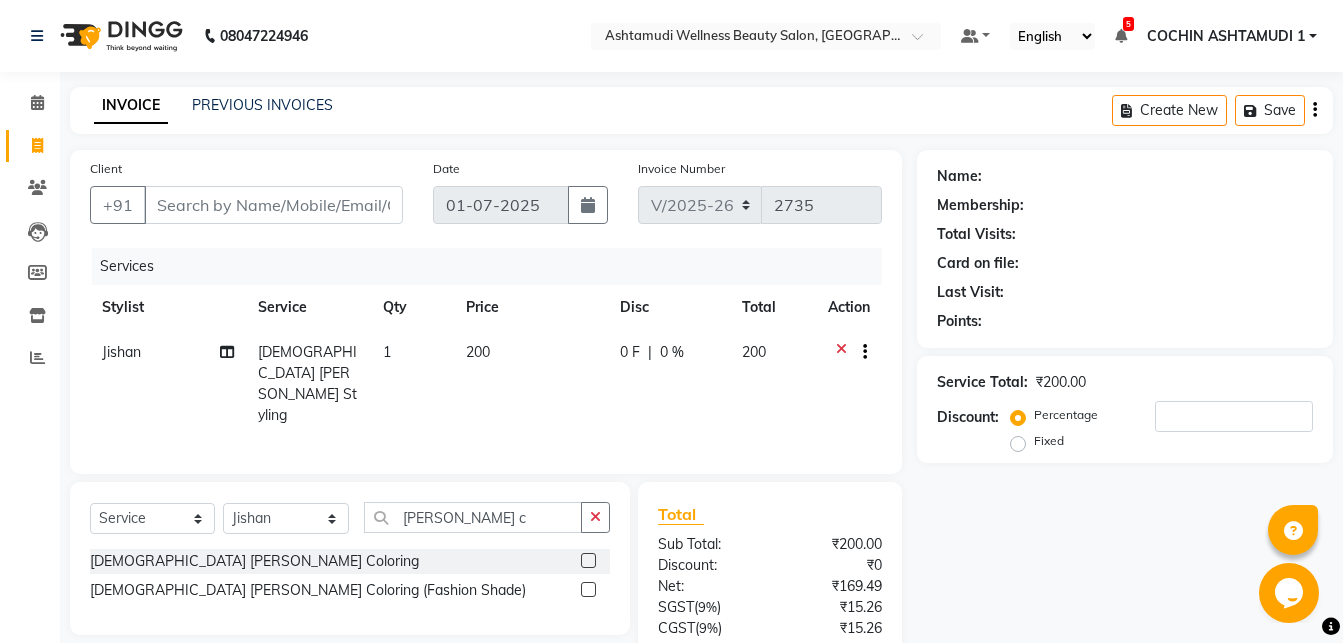 click 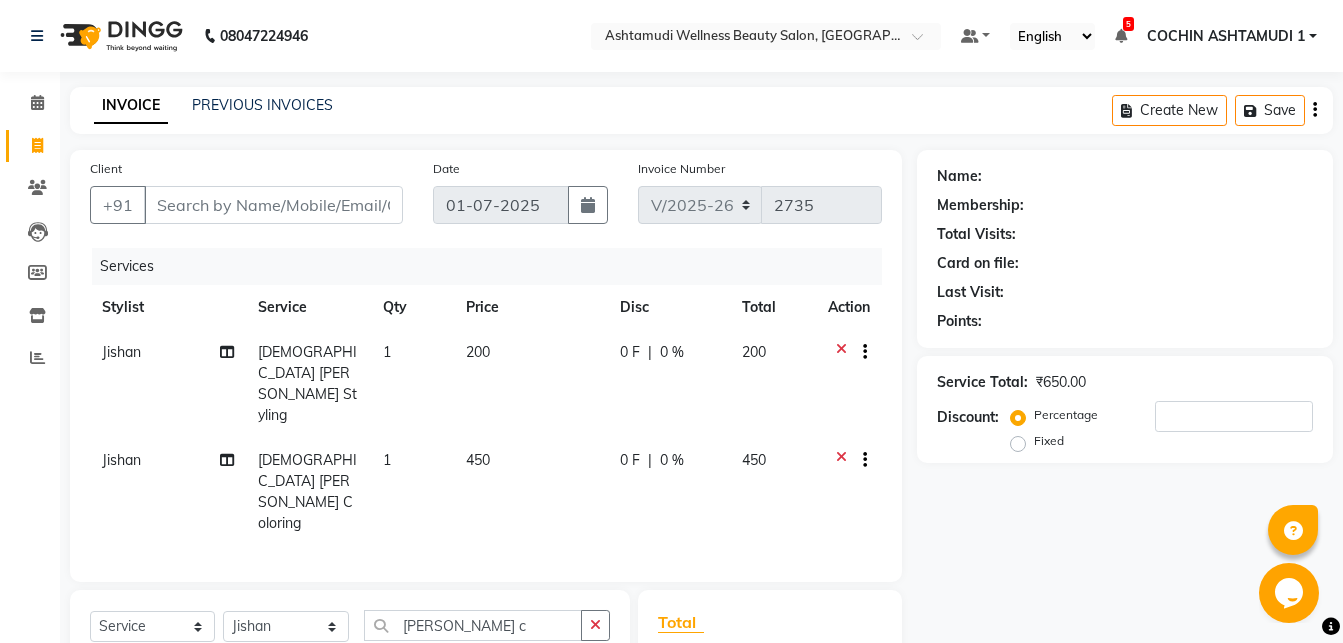 checkbox on "false" 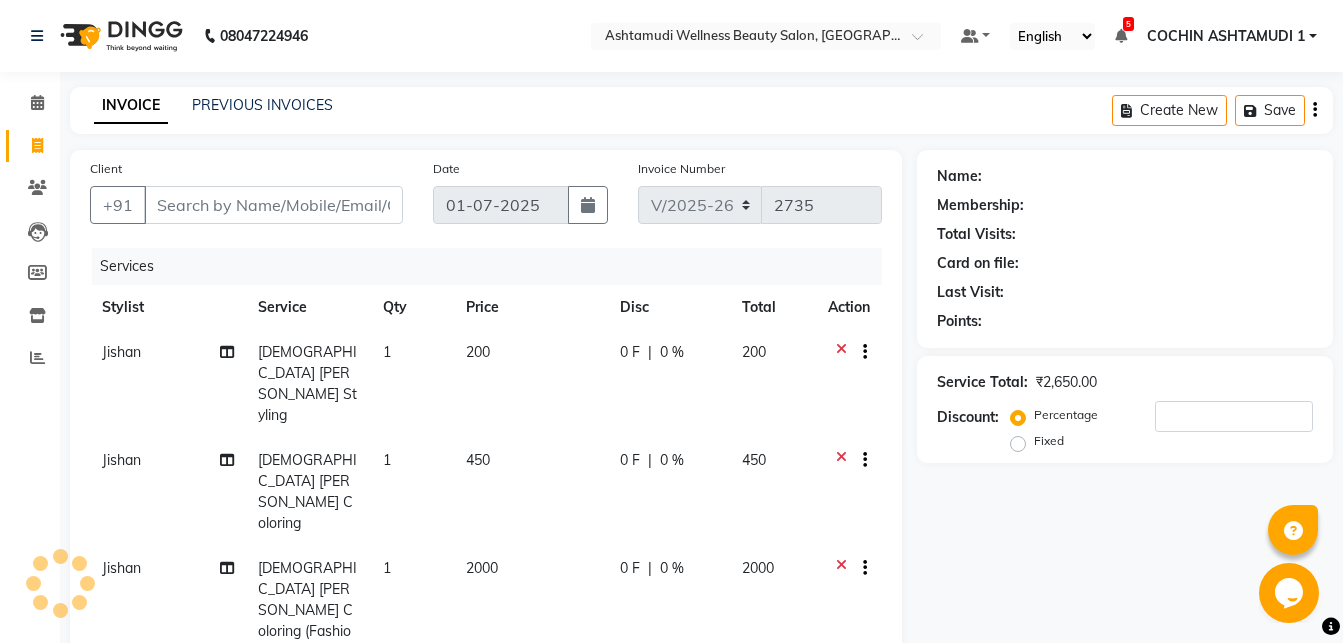 checkbox on "false" 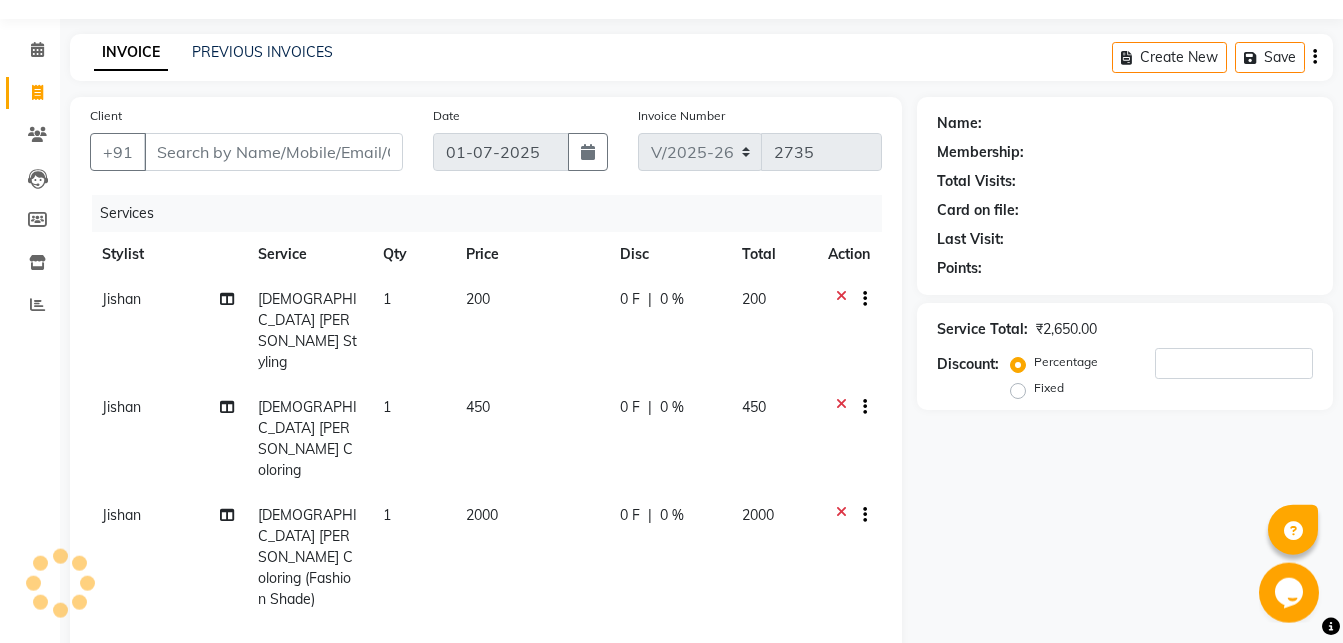 scroll, scrollTop: 102, scrollLeft: 0, axis: vertical 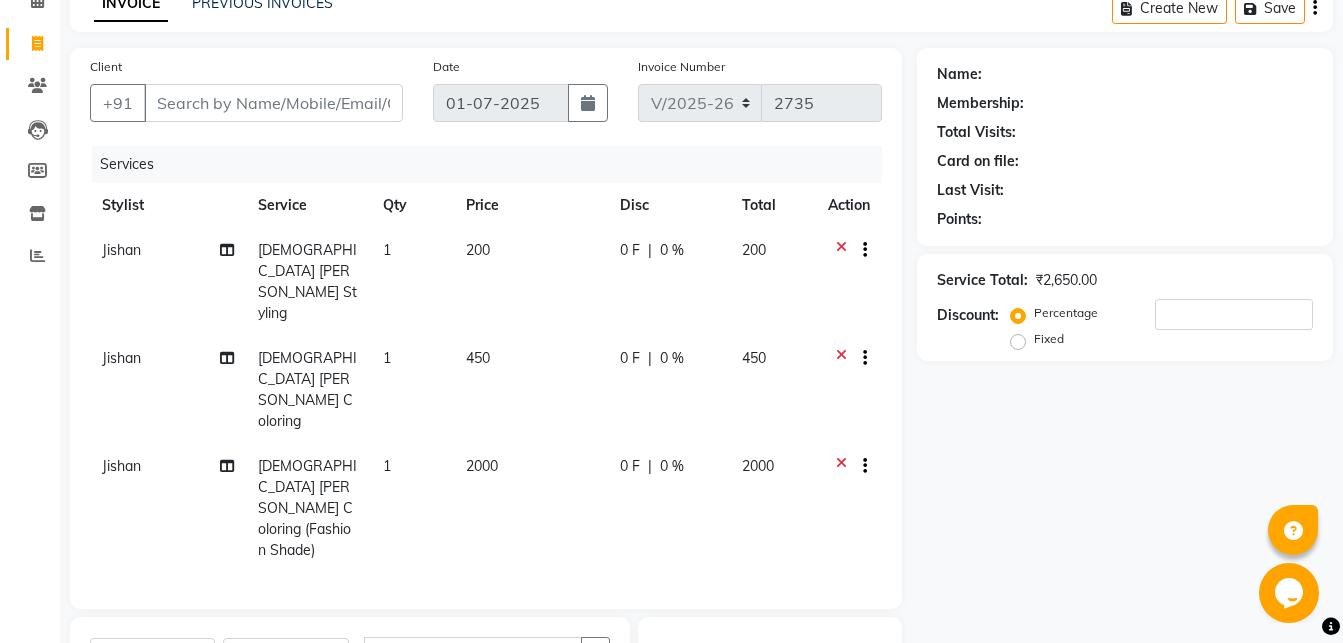 click 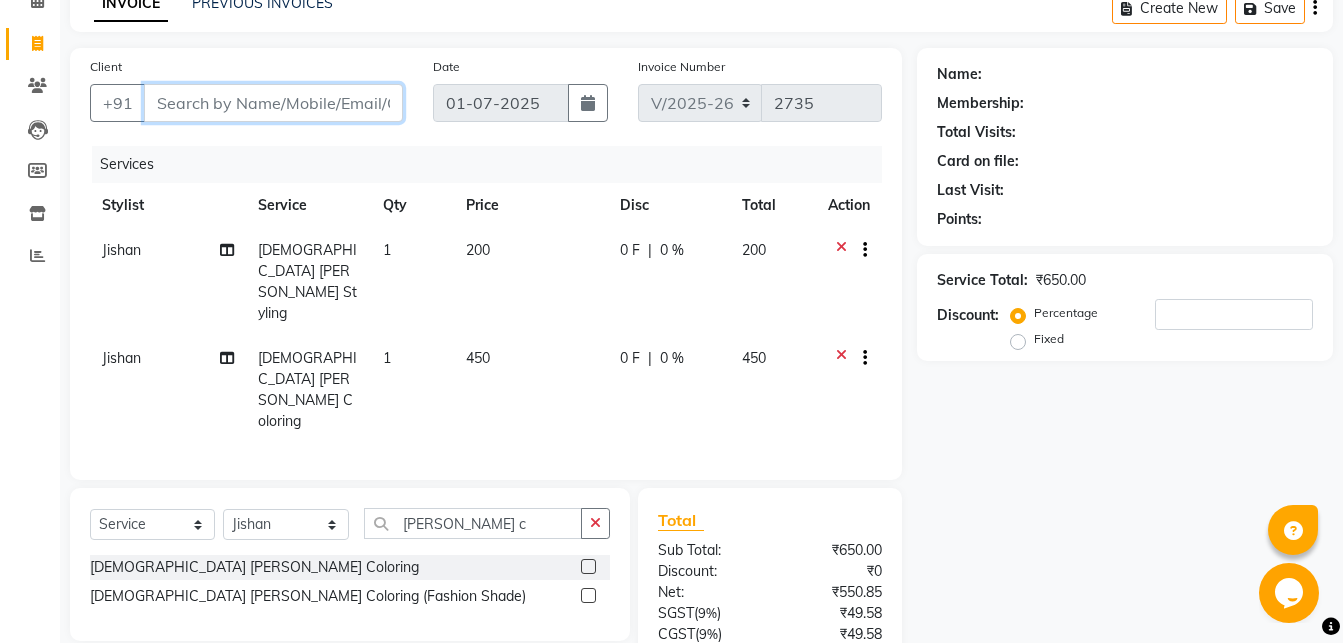 click on "Client" at bounding box center (273, 103) 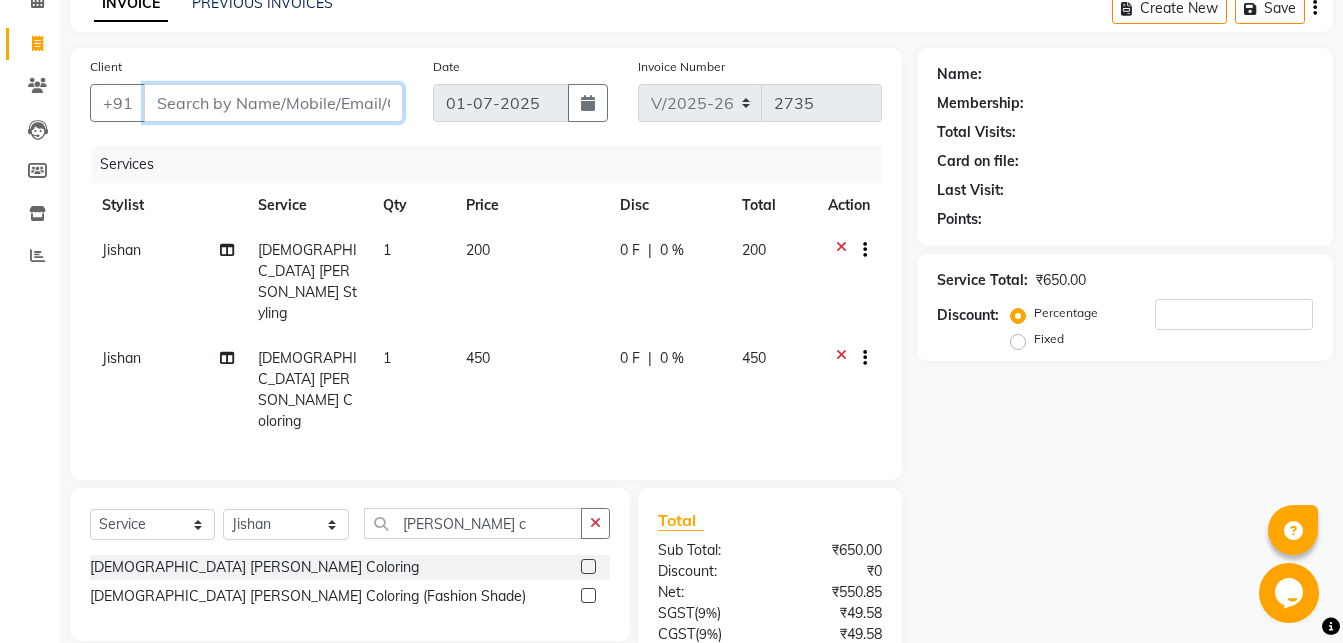 type on "9" 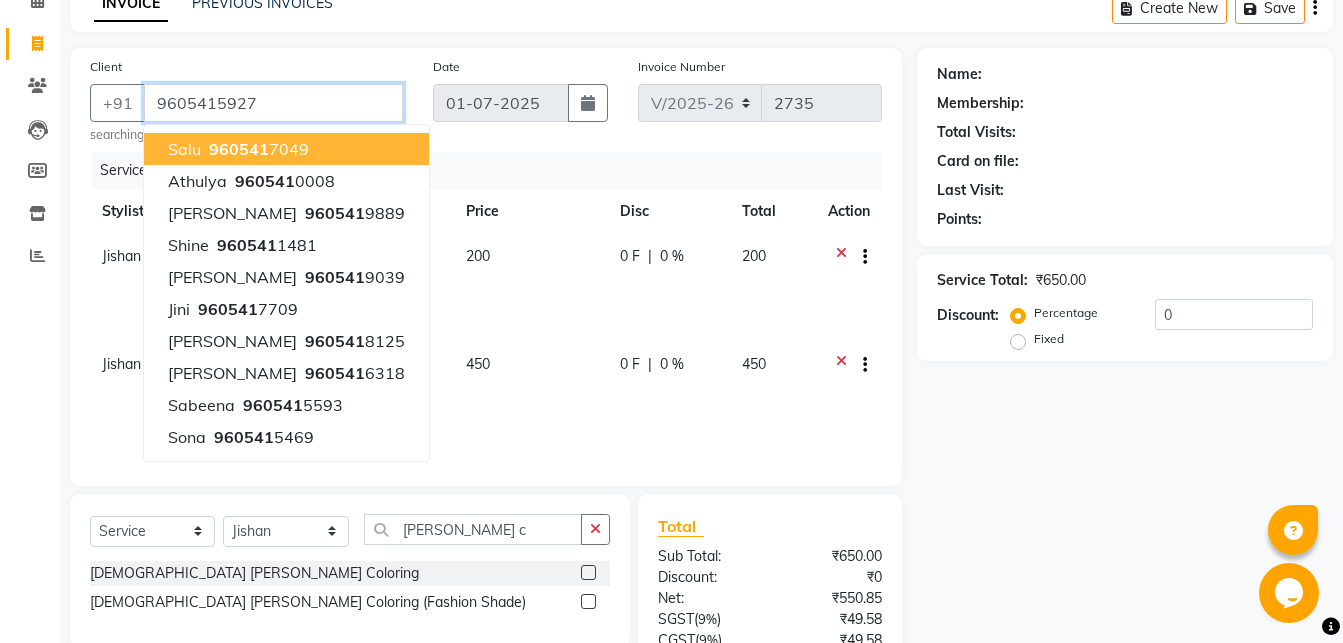 type on "9605415927" 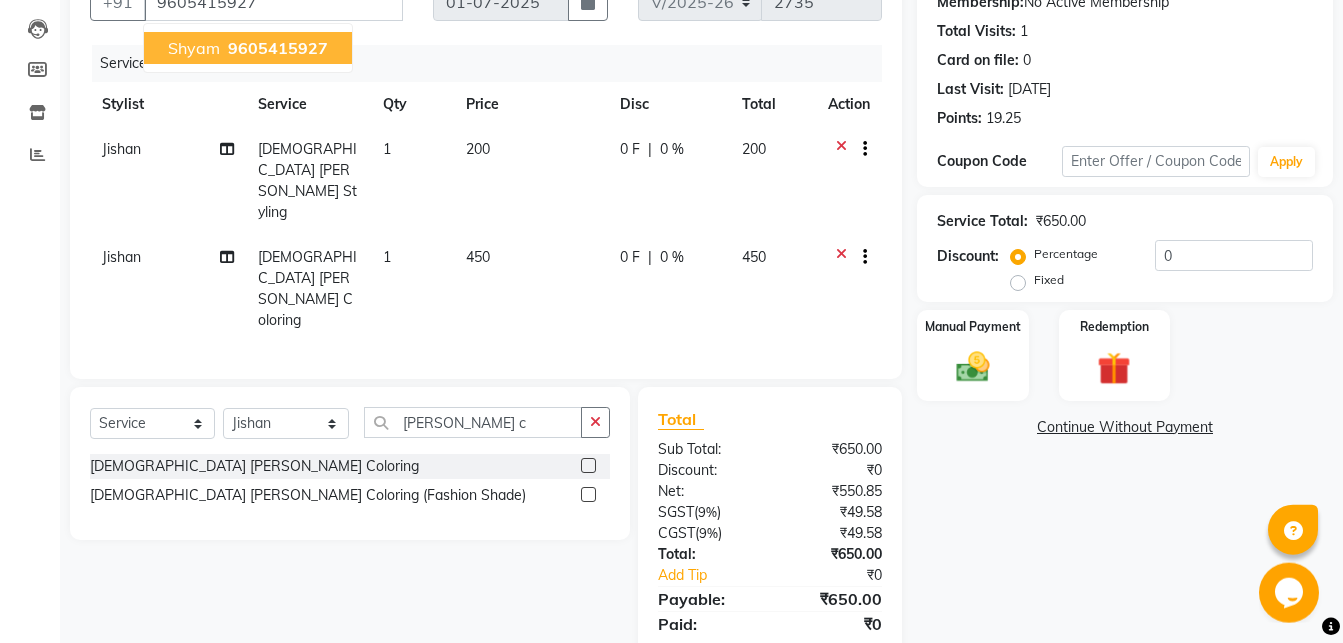 scroll, scrollTop: 204, scrollLeft: 0, axis: vertical 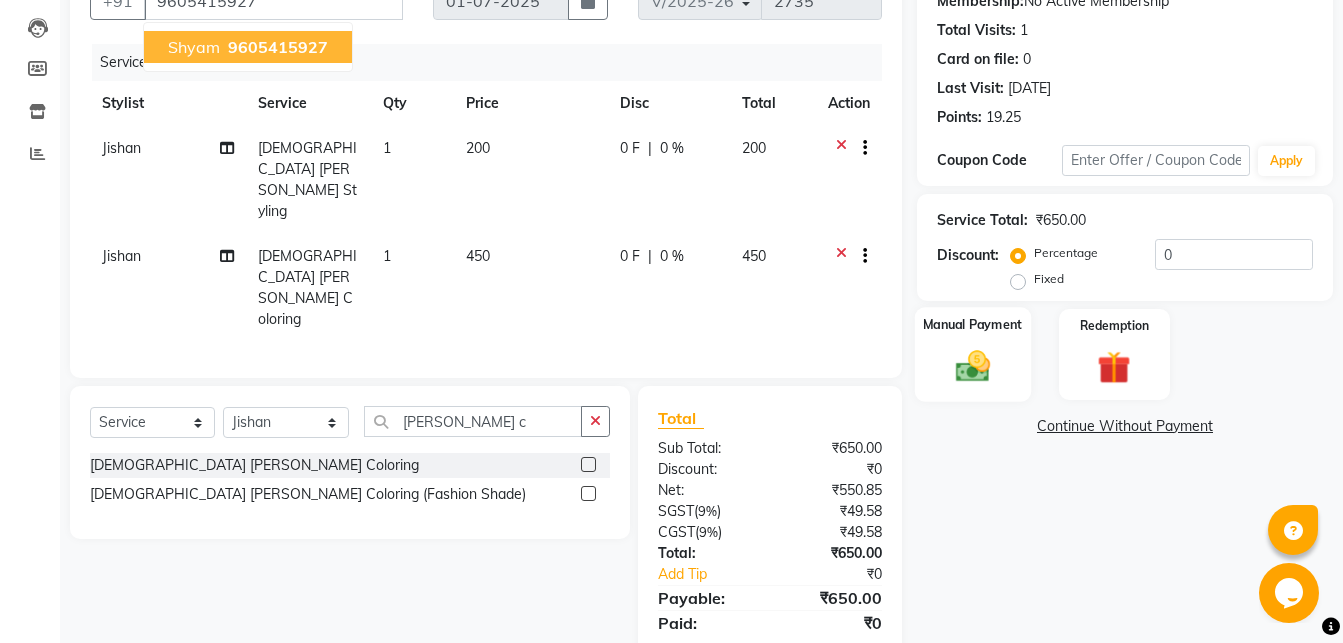 click 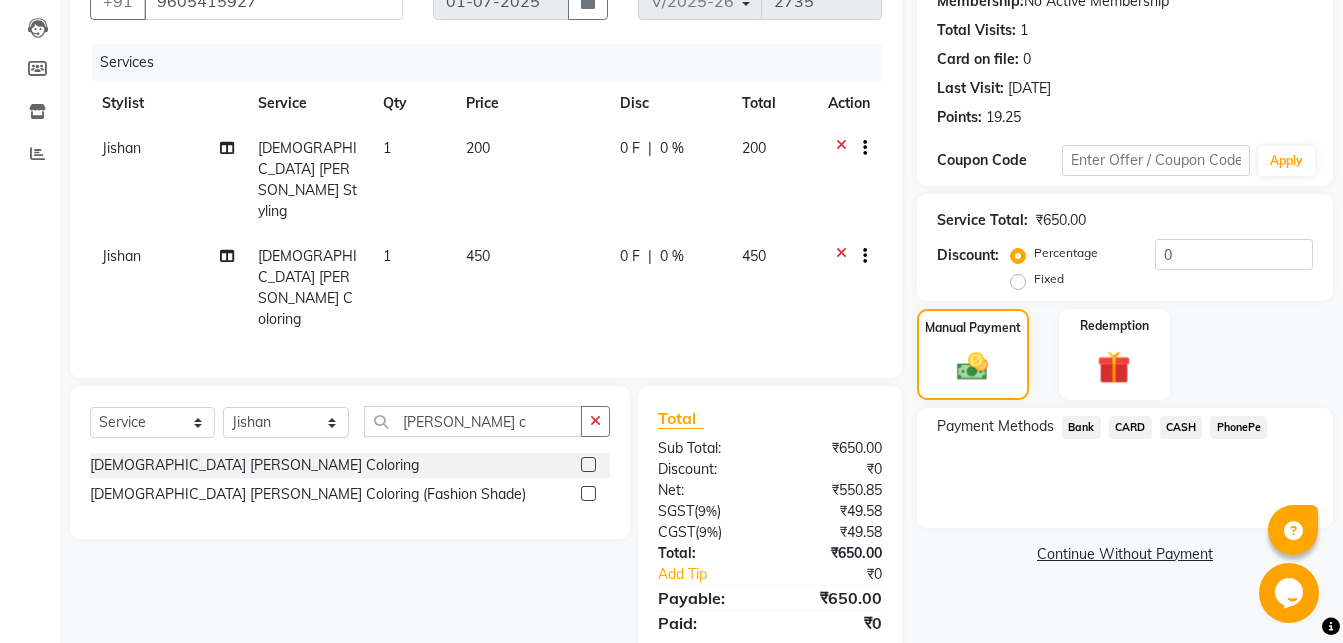 click on "CASH" 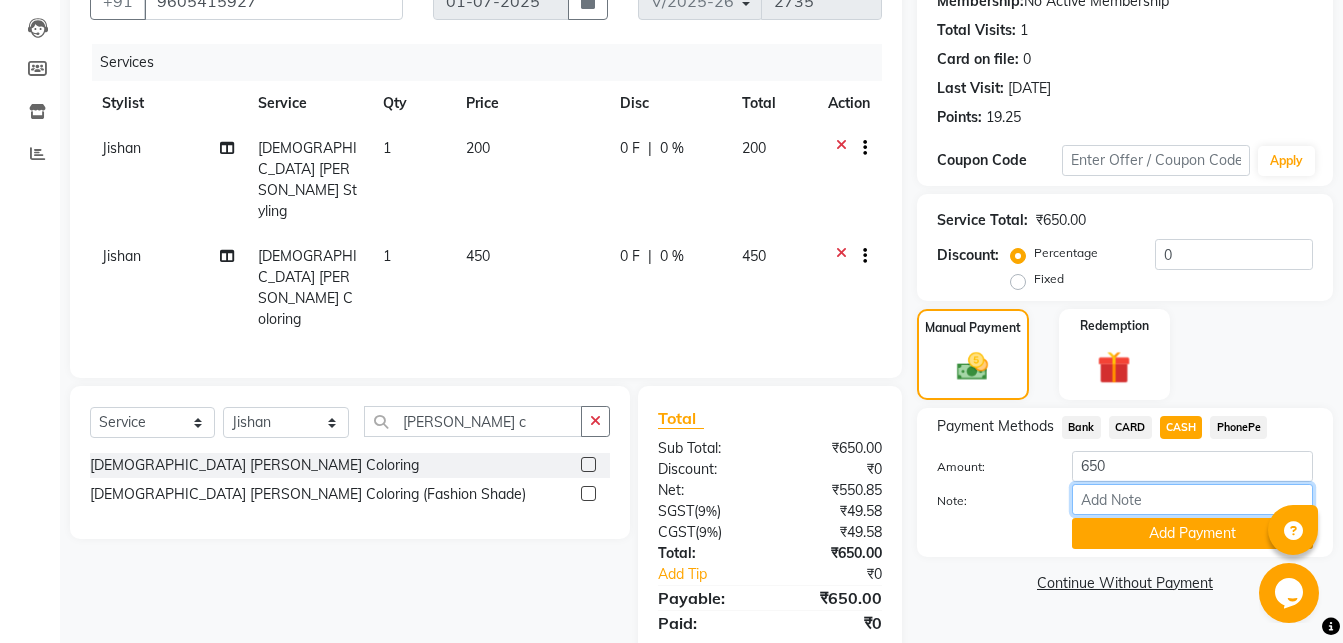 click on "Note:" at bounding box center [1192, 499] 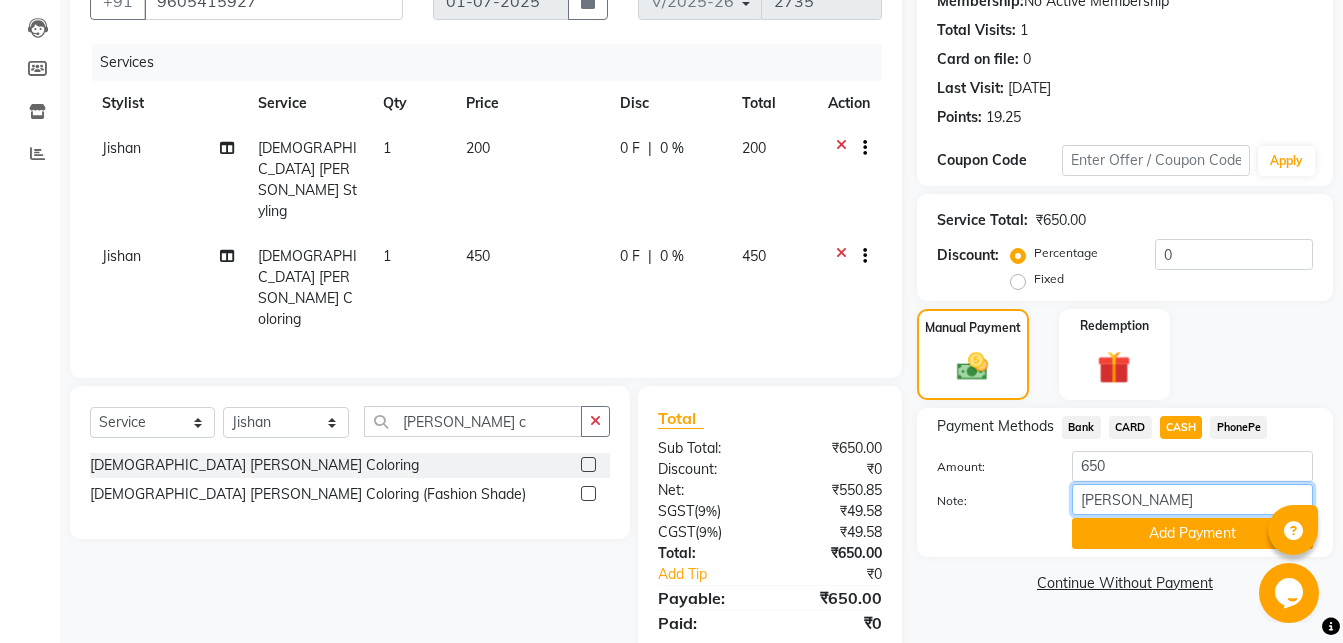 click on "[PERSON_NAME]" at bounding box center (1192, 499) 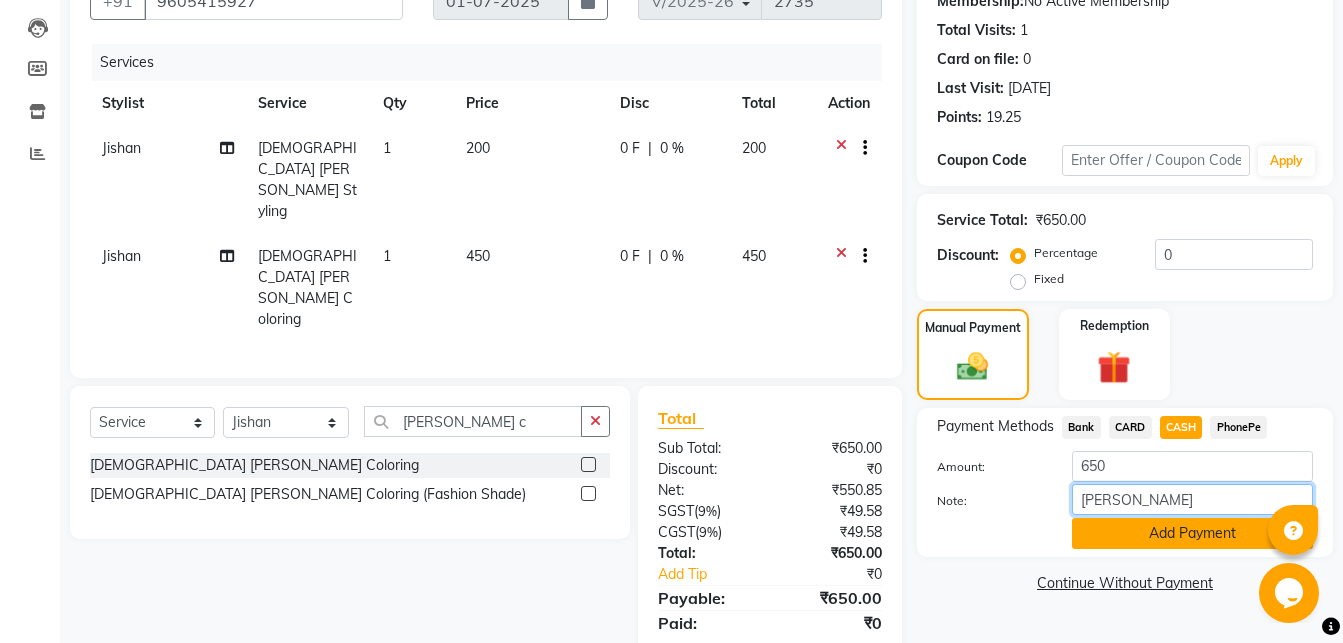type on "[PERSON_NAME]" 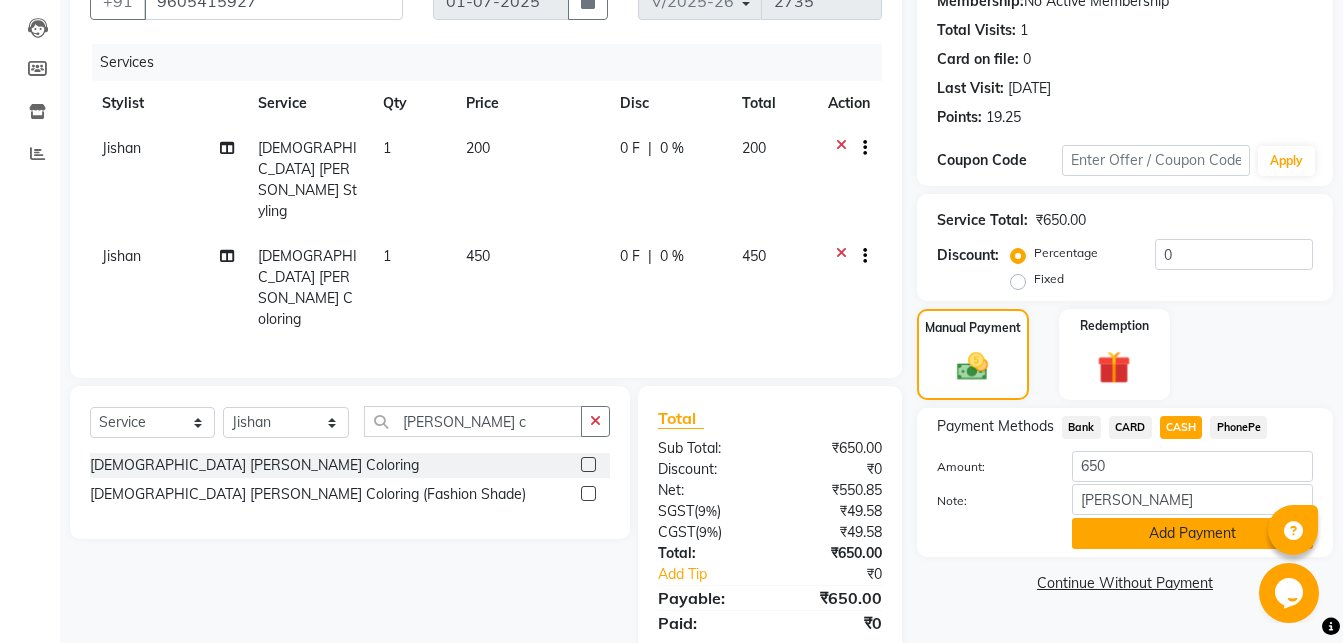 click on "Add Payment" 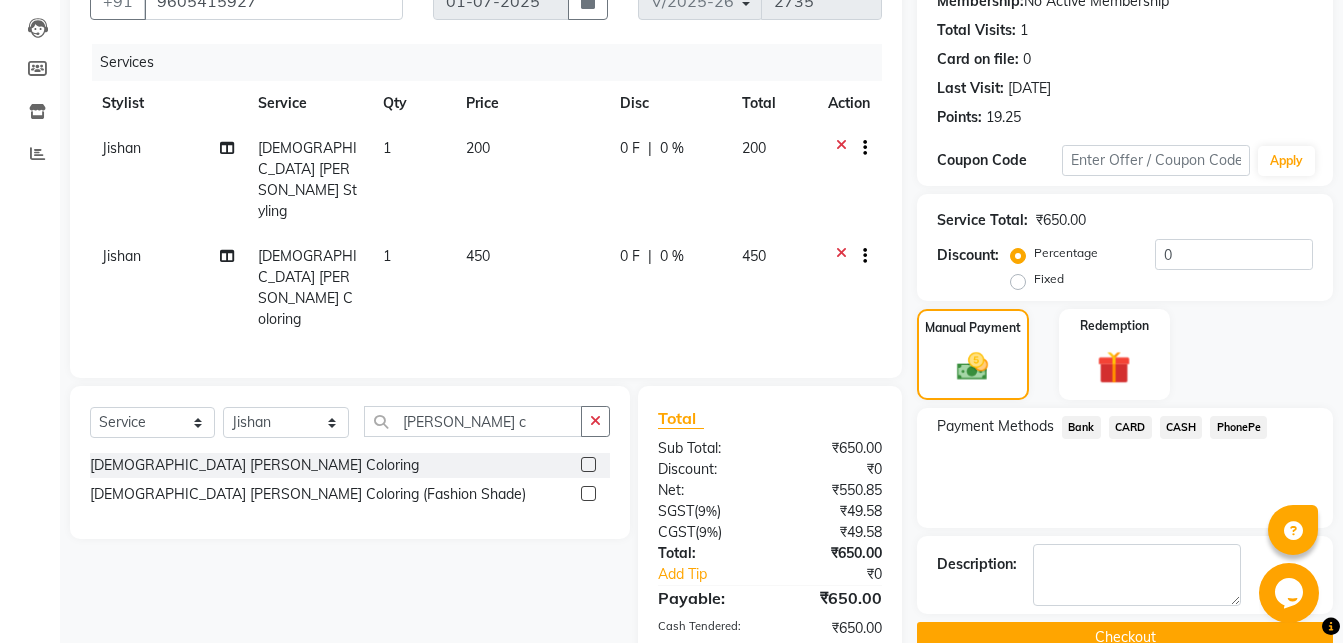 scroll, scrollTop: 275, scrollLeft: 0, axis: vertical 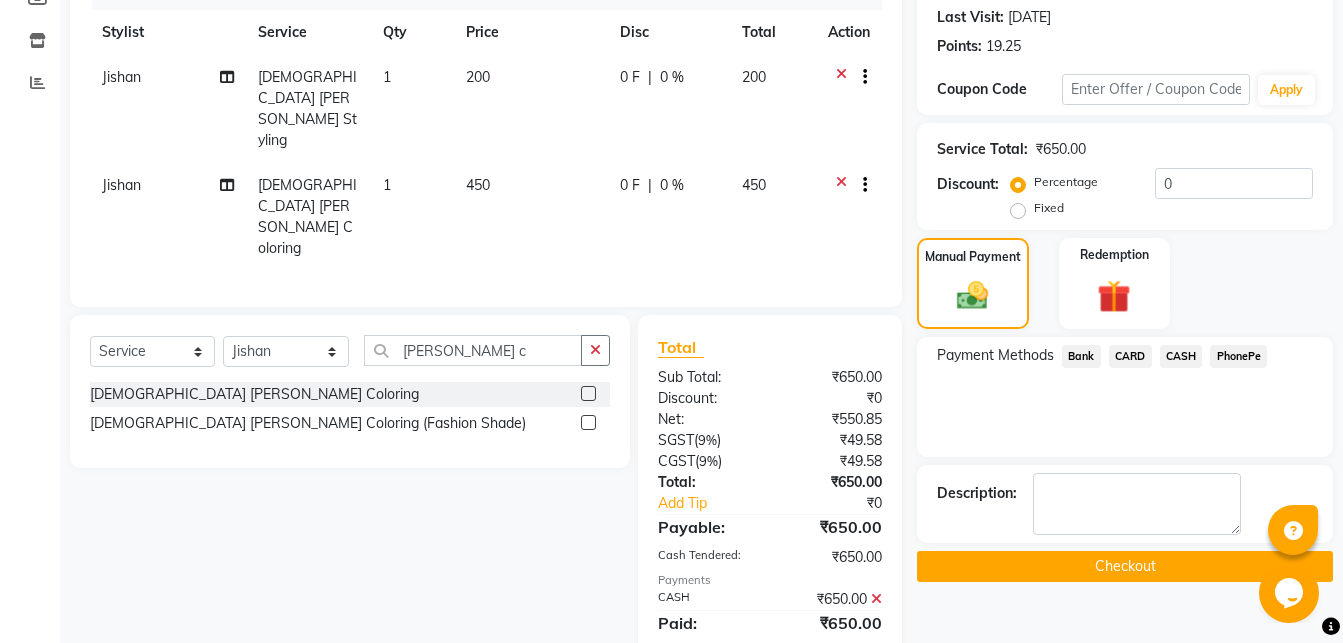 click on "Checkout" 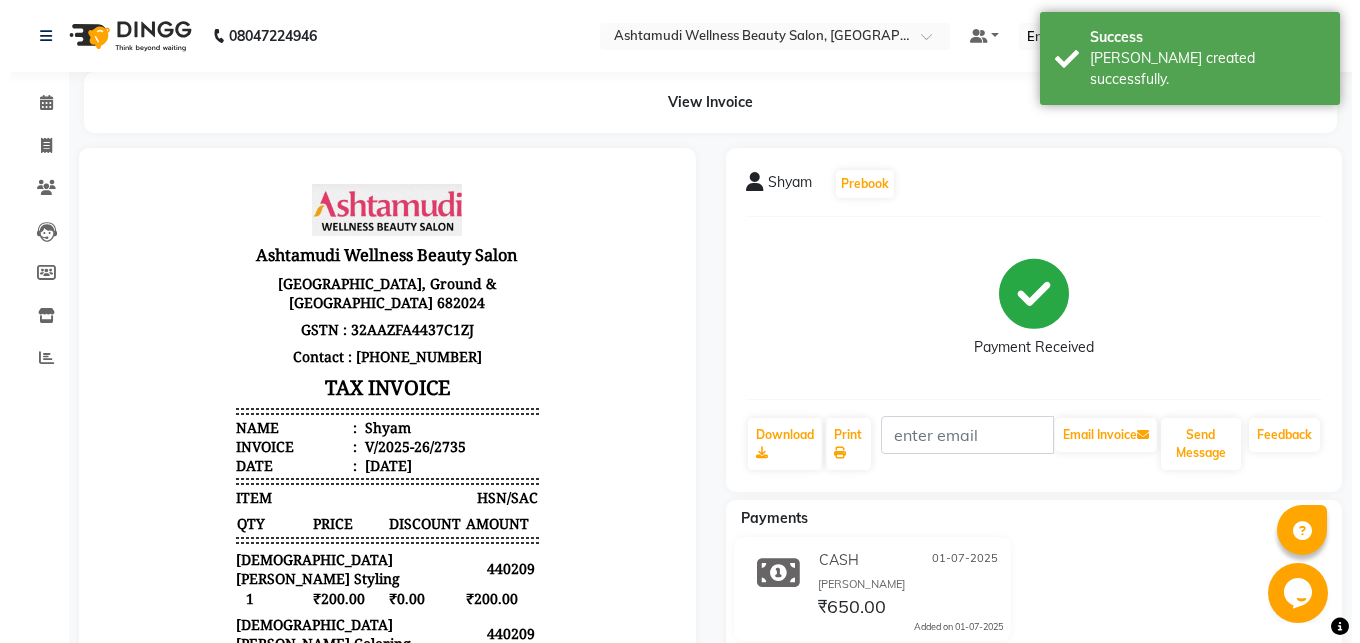 scroll, scrollTop: 0, scrollLeft: 0, axis: both 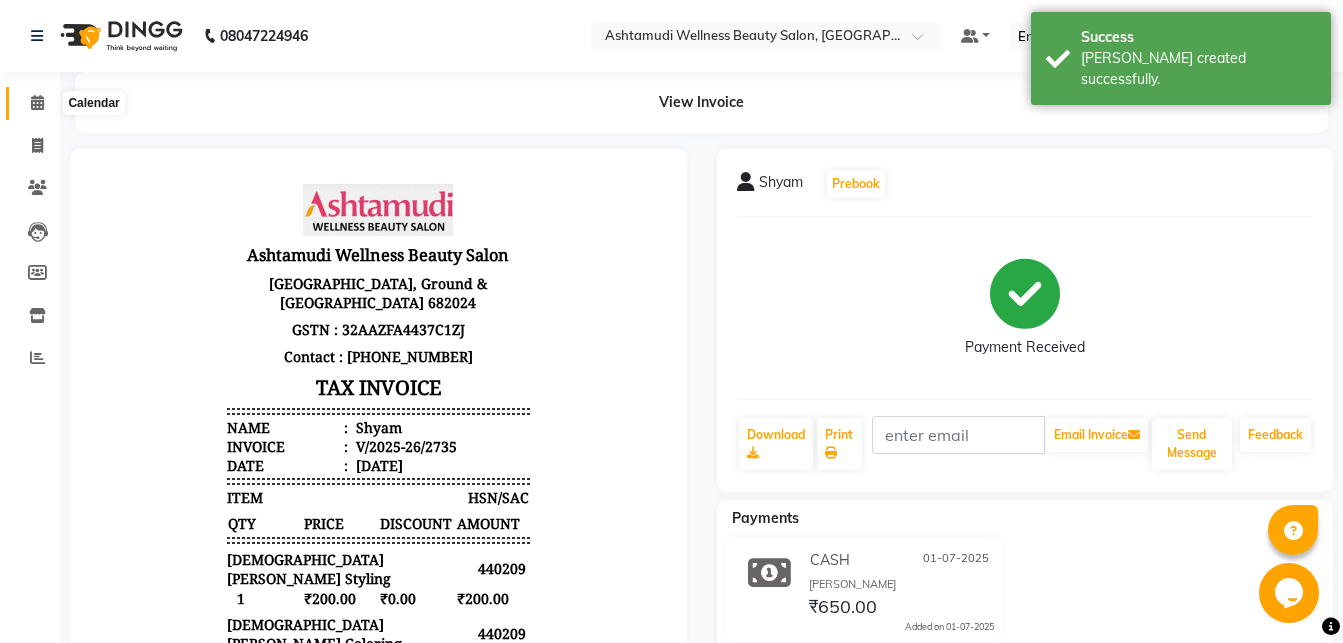 click 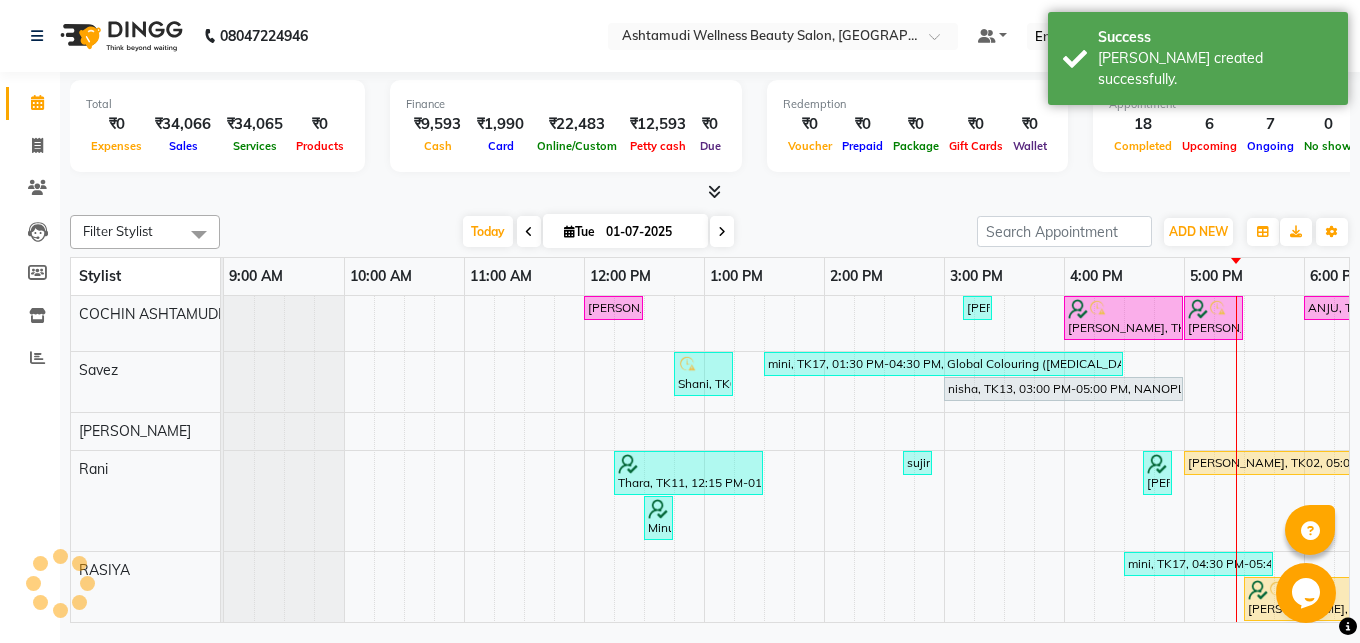 scroll, scrollTop: 0, scrollLeft: 0, axis: both 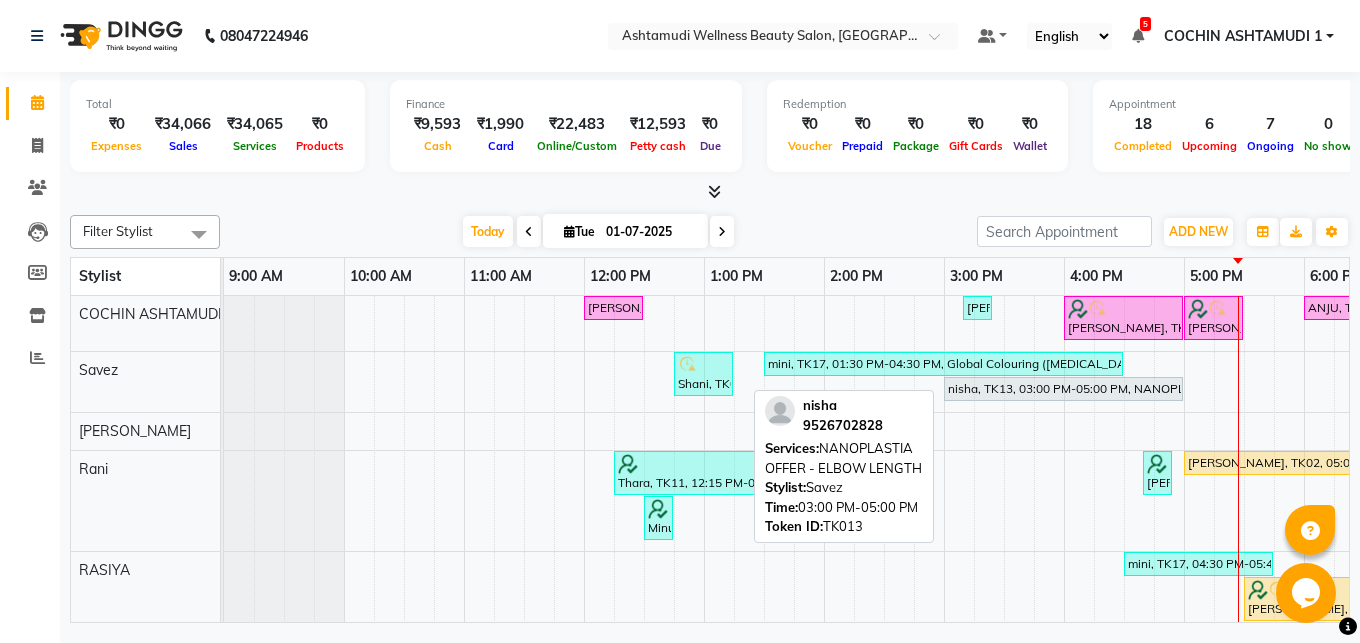 click on "nisha, TK13, 03:00 PM-05:00 PM, NANOPLASTIA OFFER - ELBOW LENGTH" at bounding box center (1063, 389) 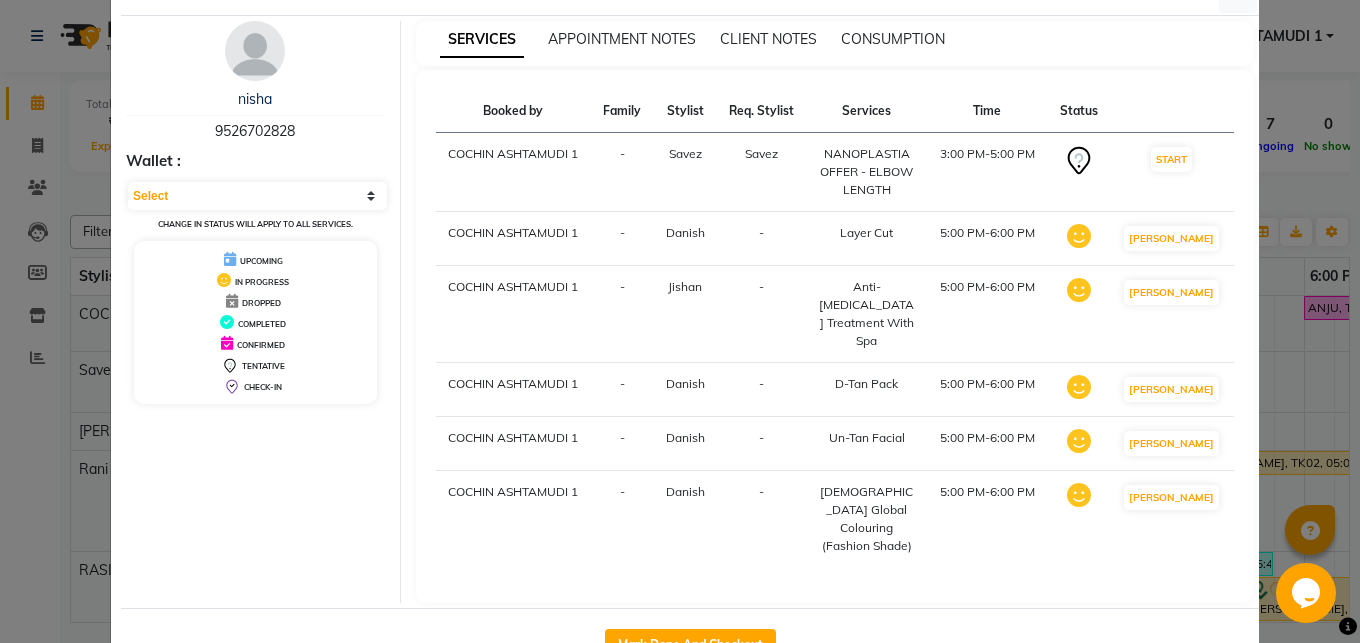 scroll, scrollTop: 87, scrollLeft: 0, axis: vertical 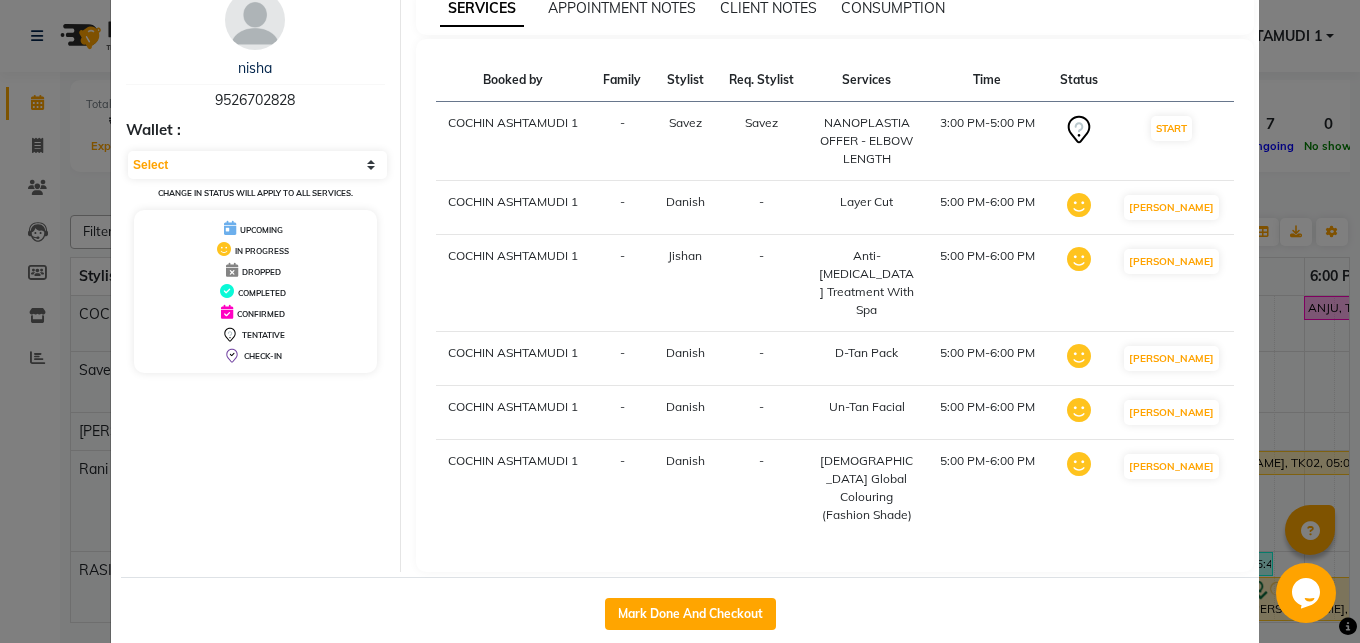 click on "Client Detail  nisha    9526702828 Wallet : Select IN SERVICE CONFIRMED TENTATIVE CHECK IN MARK DONE DROPPED UPCOMING Change in status will apply to all services. UPCOMING IN PROGRESS DROPPED COMPLETED CONFIRMED TENTATIVE CHECK-IN SERVICES APPOINTMENT NOTES CLIENT NOTES CONSUMPTION Booked by Family Stylist Req. Stylist Services Time Status  COCHIN ASHTAMUDI 1   - Savez  Savez   NANOPLASTIA OFFER - ELBOW LENGTH   3:00 PM-5:00 PM   START   COCHIN ASHTAMUDI 1   - Danish -  Layer Cut   5:00 PM-6:00 PM   MARK DONE   COCHIN ASHTAMUDI 1   - Jishan -  Anti-[MEDICAL_DATA] Treatment With Spa   5:00 PM-6:00 PM   MARK DONE   COCHIN ASHTAMUDI 1   - Danish -  D-Tan Pack   5:00 PM-6:00 PM   MARK DONE   COCHIN ASHTAMUDI 1   - Danish -  Un-Tan Facial    5:00 PM-6:00 PM   MARK DONE   COCHIN ASHTAMUDI 1   - Danish -  [DEMOGRAPHIC_DATA] Global Colouring (Fashion Shade)   5:00 PM-6:00 PM   MARK DONE   Mark Done And Checkout" 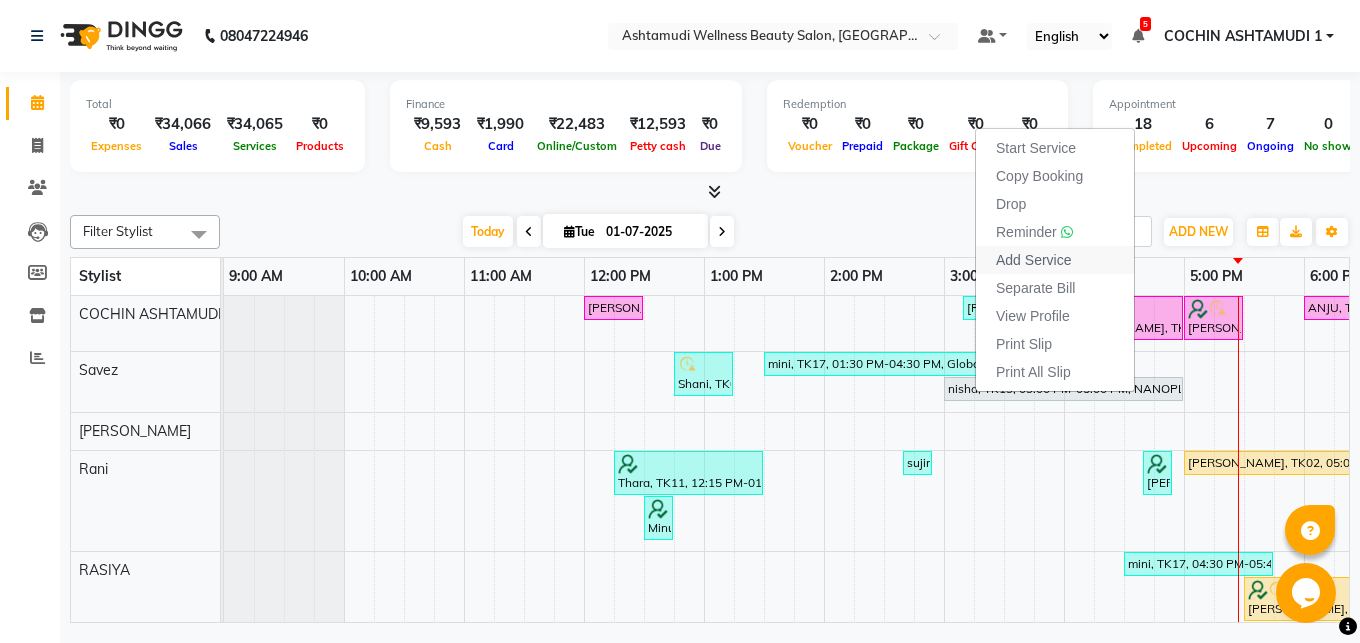 click on "Add Service" at bounding box center [1033, 260] 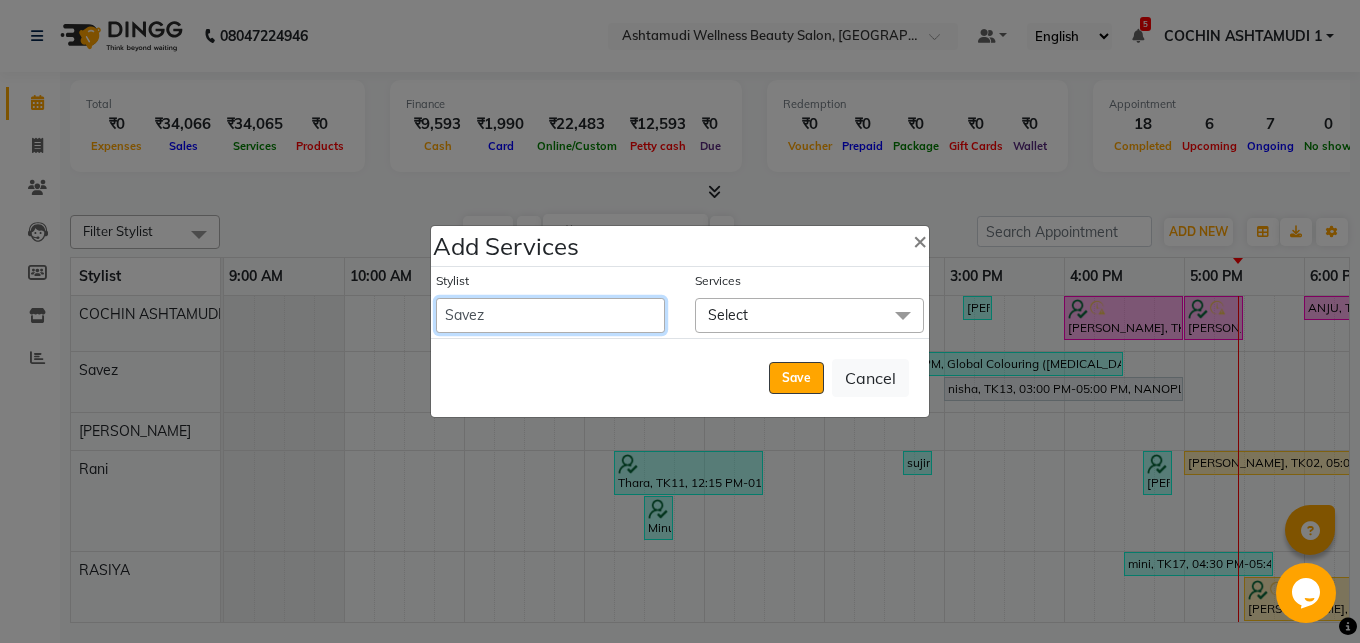 select on "61969" 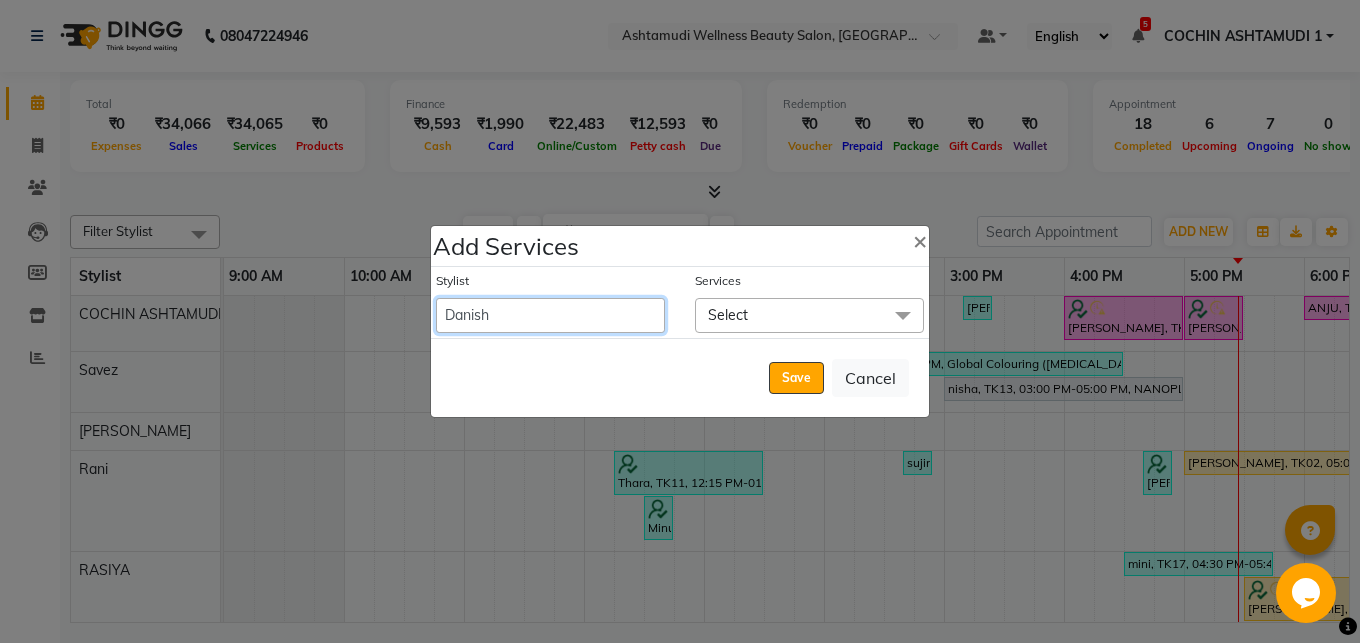click on "Danish" at bounding box center (0, 0) 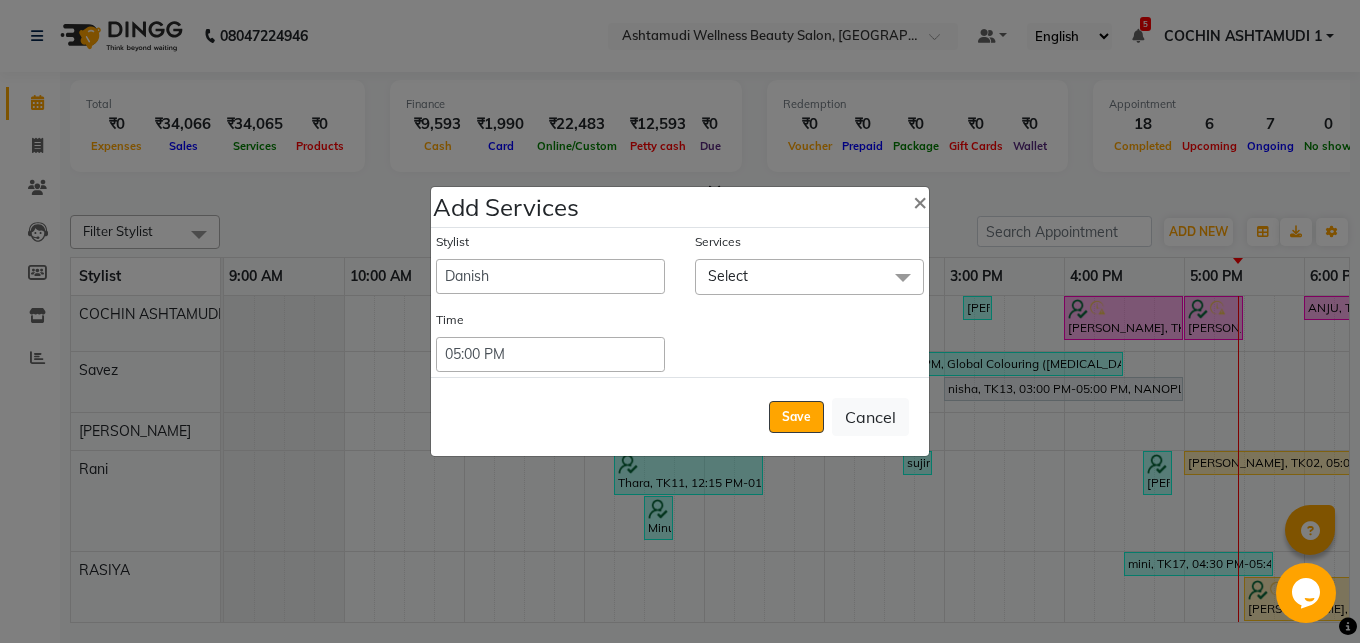 click on "Select" 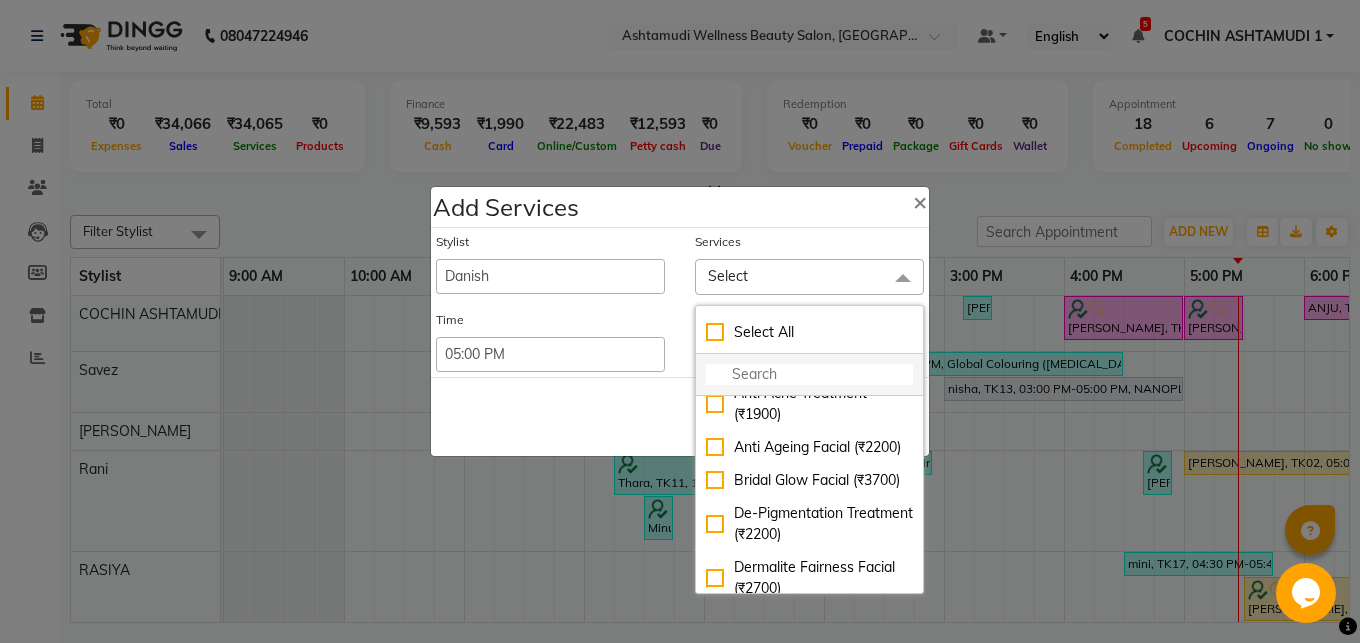 click 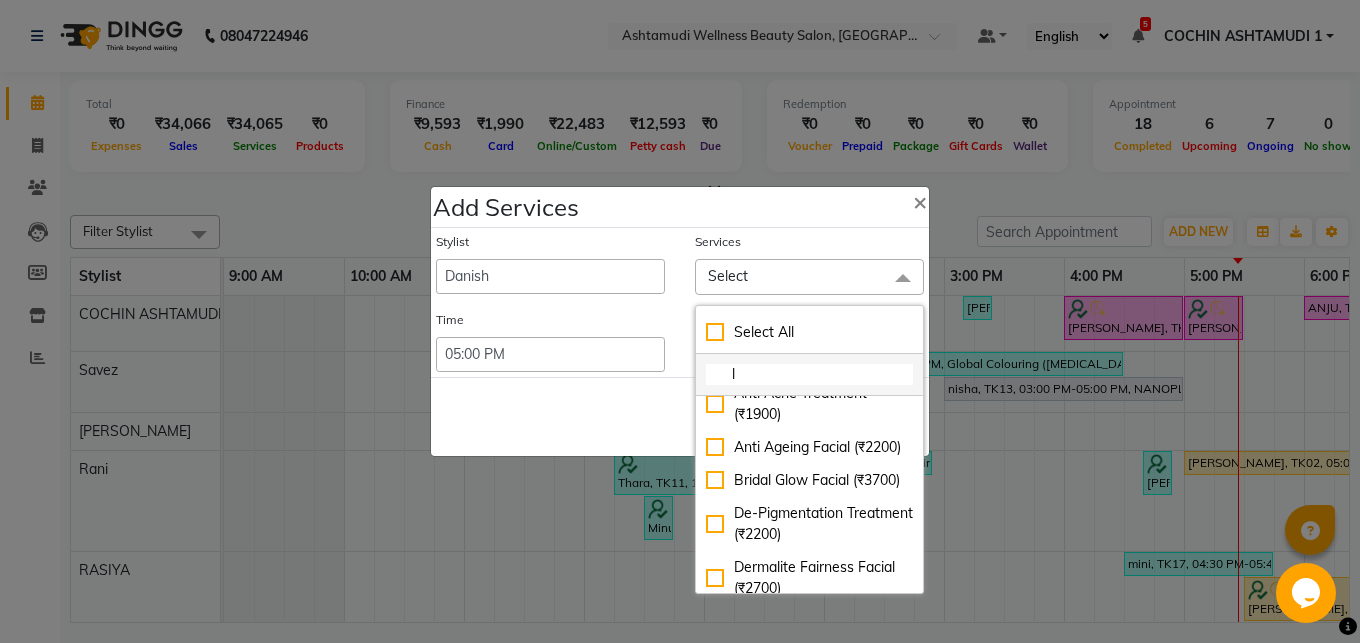 scroll, scrollTop: 0, scrollLeft: 0, axis: both 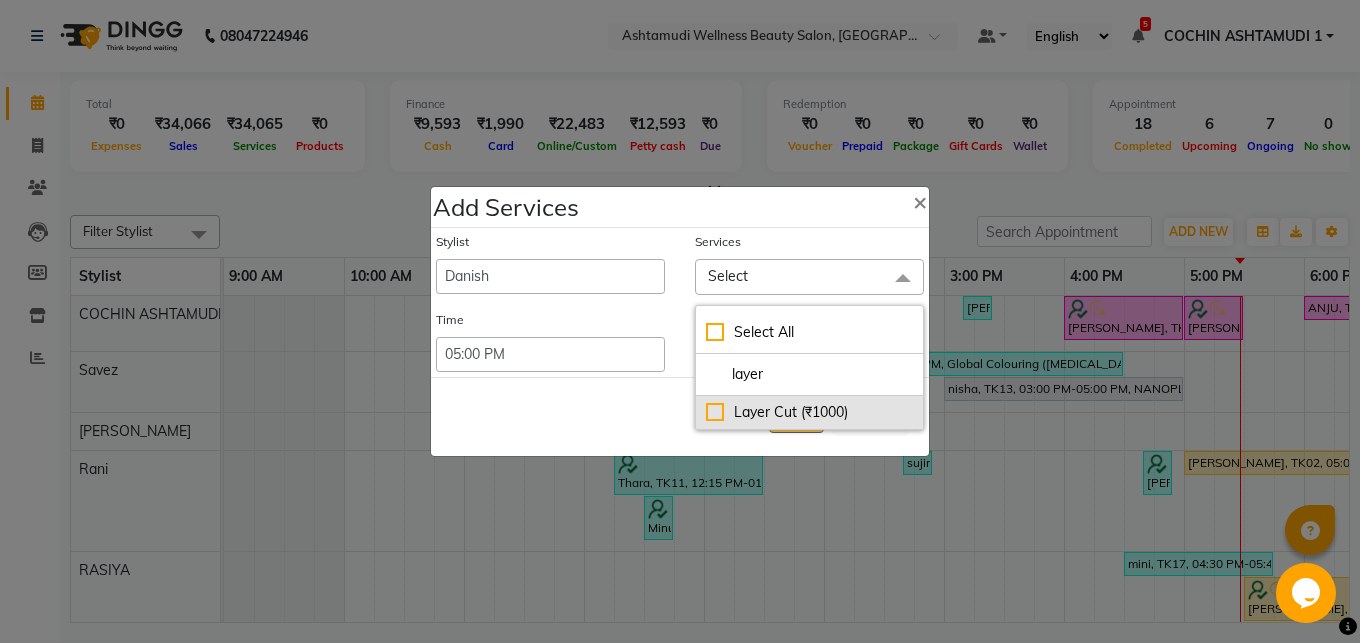 type on "layer" 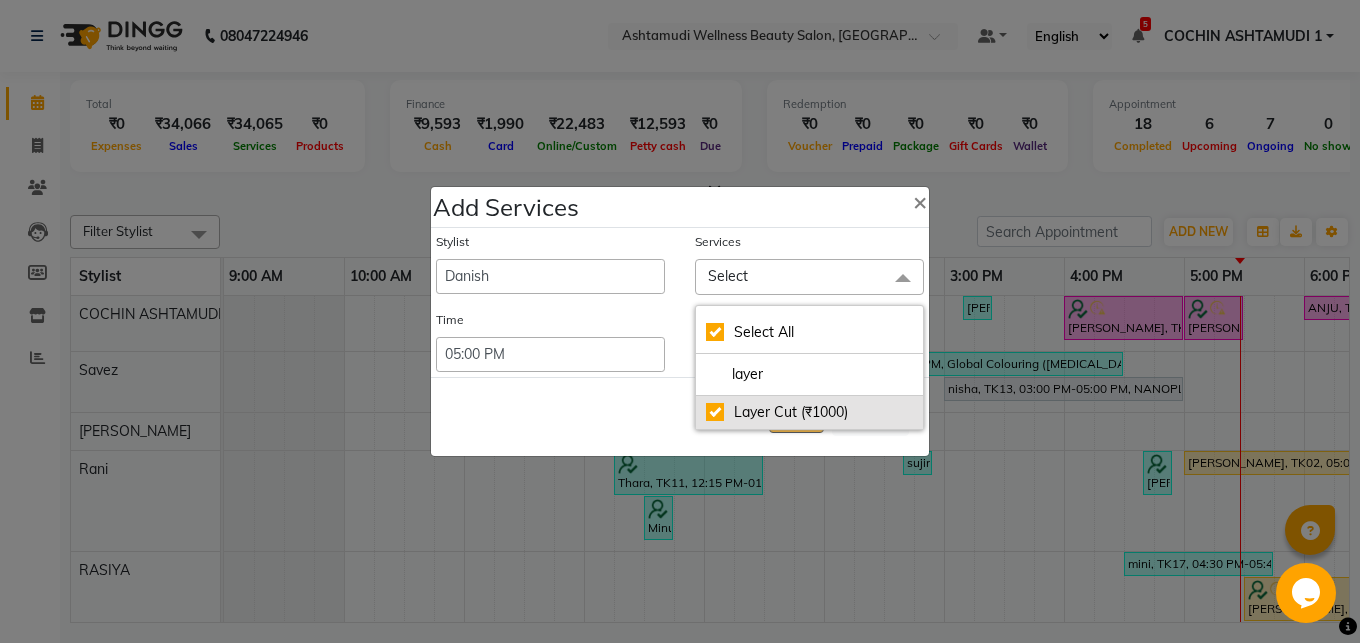 checkbox on "true" 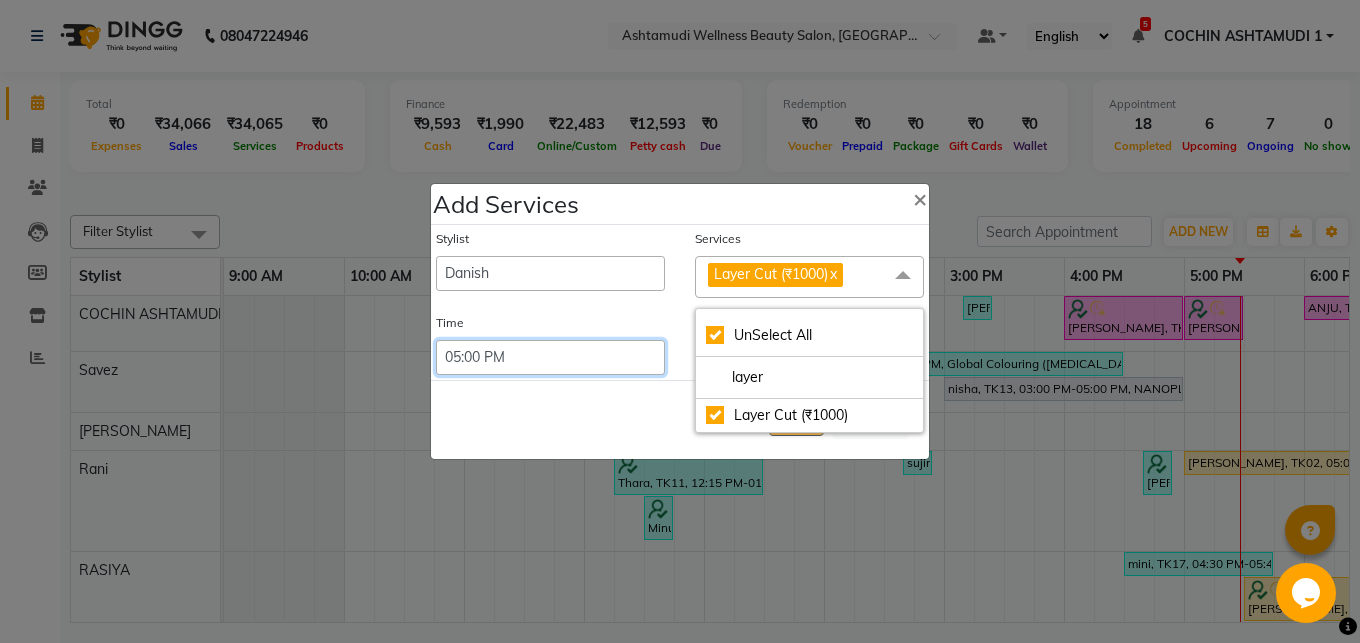 click on "Select 09:00 AM  09:15 AM  09:30 AM  09:45 AM  10:00 AM  10:15 AM  10:30 AM  10:45 AM  11:00 AM  11:15 AM  11:30 AM  11:45 AM  12:00 PM  12:15 PM  12:30 PM  12:45 PM  01:00 PM  01:15 PM  01:30 PM  01:45 PM  02:00 PM  02:15 PM  02:30 PM  02:45 PM  03:00 PM  03:15 PM  03:30 PM  03:45 PM  04:00 PM  04:15 PM  04:30 PM  04:45 PM  05:00 PM  05:15 PM  05:30 PM  05:45 PM  06:00 PM  06:15 PM  06:30 PM  06:45 PM  07:00 PM  07:15 PM  07:30 PM  07:45 PM  08:00 PM  08:15 PM  08:30 PM  08:45 PM  09:00 PM  09:15 PM  09:30 PM  09:45 PM  10:00 PM  10:15 PM  10:30 PM  10:45 PM  11:00 PM  11:15 PM  11:30 PM  11:45 PM  12:00 PM  12:15 PM  12:30 PM  12:45 PM" at bounding box center [550, 357] 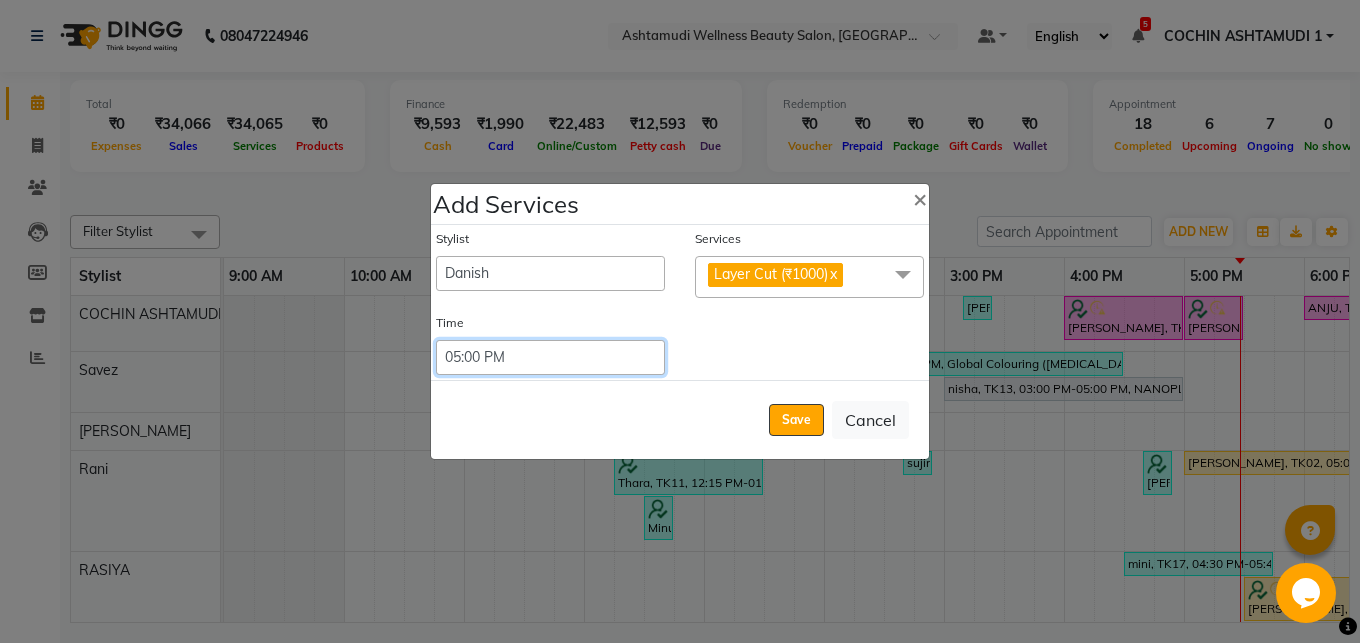click on "Select 09:00 AM  09:15 AM  09:30 AM  09:45 AM  10:00 AM  10:15 AM  10:30 AM  10:45 AM  11:00 AM  11:15 AM  11:30 AM  11:45 AM  12:00 PM  12:15 PM  12:30 PM  12:45 PM  01:00 PM  01:15 PM  01:30 PM  01:45 PM  02:00 PM  02:15 PM  02:30 PM  02:45 PM  03:00 PM  03:15 PM  03:30 PM  03:45 PM  04:00 PM  04:15 PM  04:30 PM  04:45 PM  05:00 PM  05:15 PM  05:30 PM  05:45 PM  06:00 PM  06:15 PM  06:30 PM  06:45 PM  07:00 PM  07:15 PM  07:30 PM  07:45 PM  08:00 PM  08:15 PM  08:30 PM  08:45 PM  09:00 PM  09:15 PM  09:30 PM  09:45 PM  10:00 PM  10:15 PM  10:30 PM  10:45 PM  11:00 PM  11:15 PM  11:30 PM  11:45 PM  12:00 PM  12:15 PM  12:30 PM  12:45 PM" at bounding box center (550, 357) 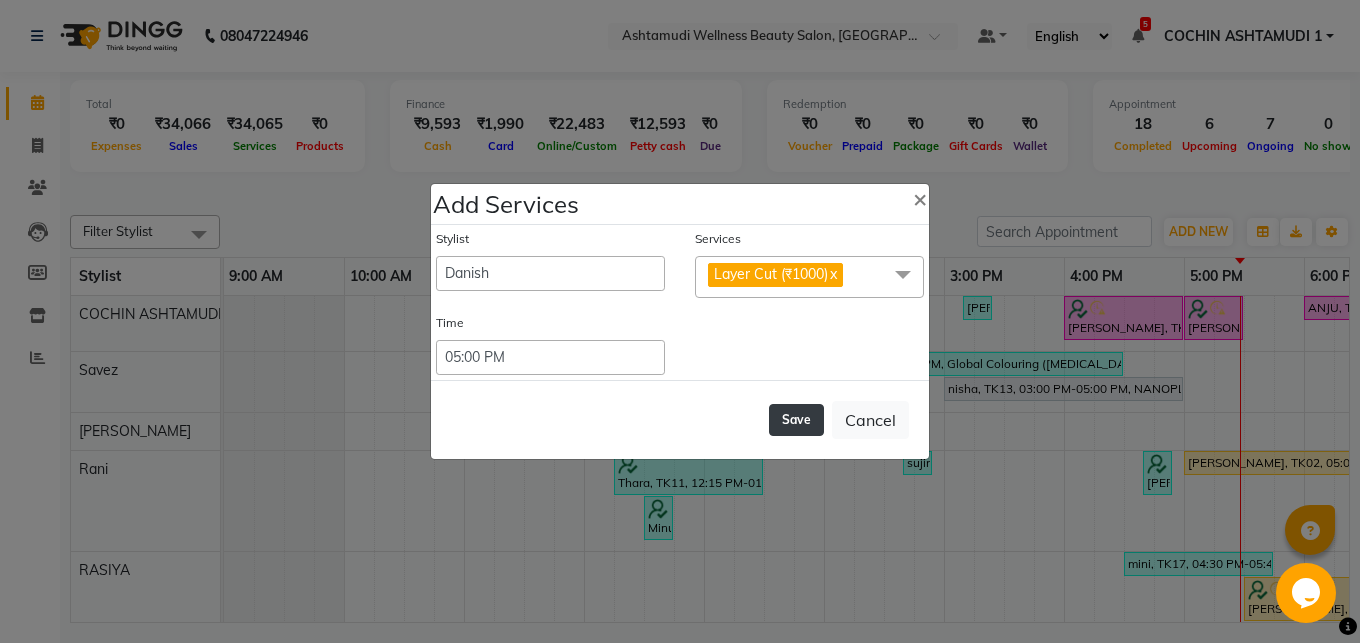 click on "Save" 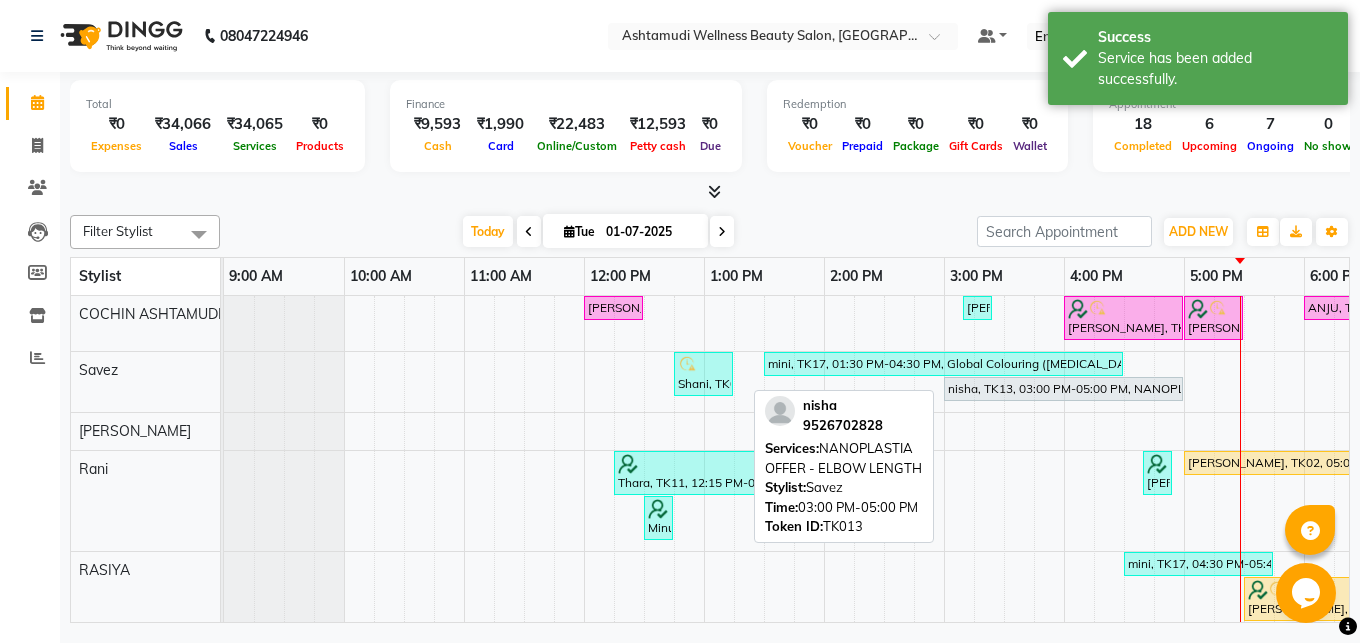 scroll, scrollTop: 230, scrollLeft: 0, axis: vertical 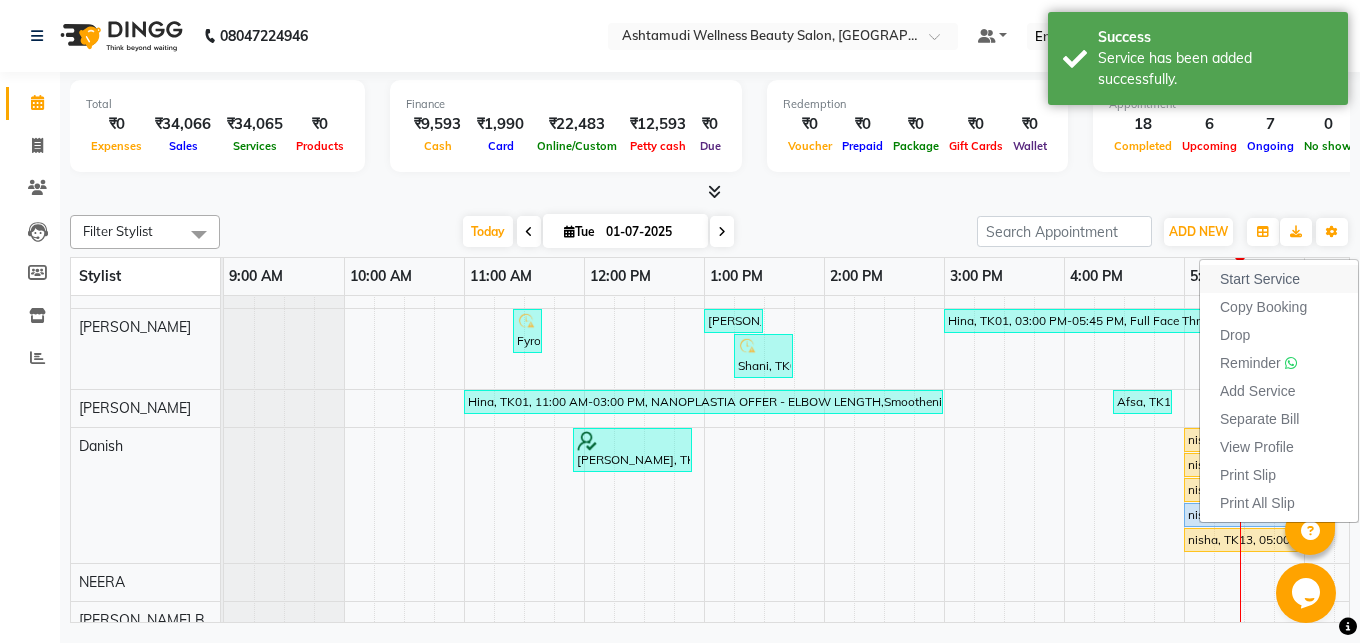 click on "Start Service" at bounding box center [1260, 279] 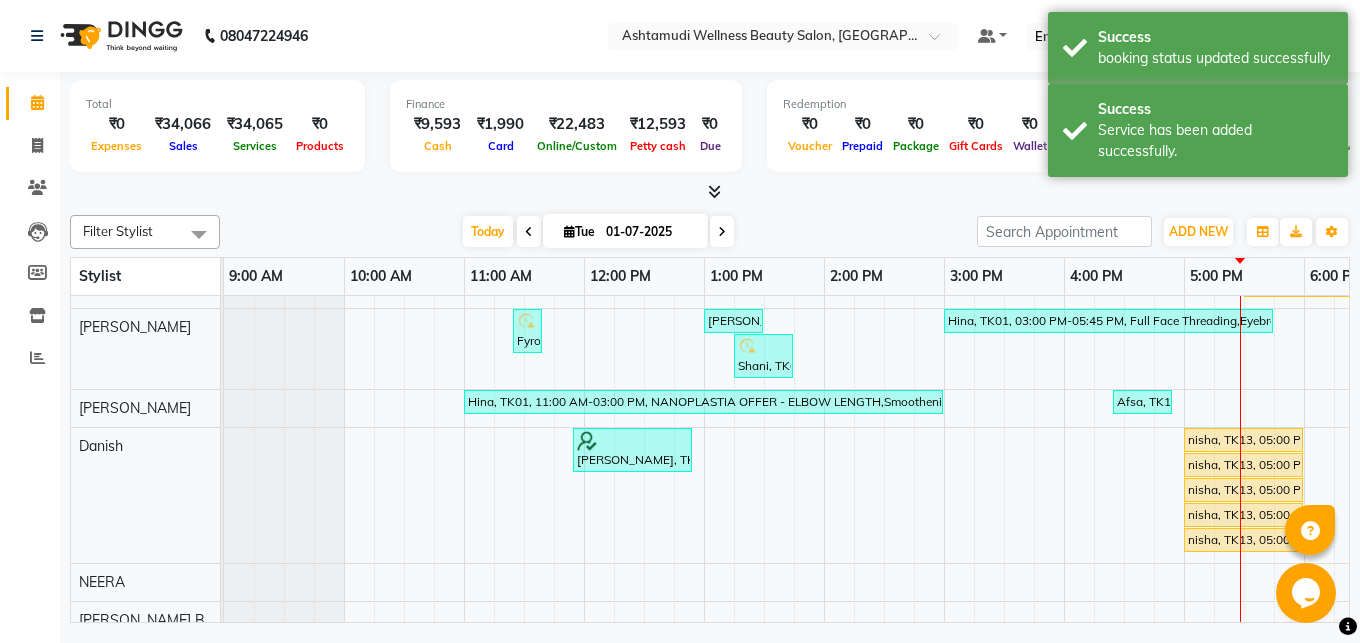 scroll, scrollTop: 323, scrollLeft: 0, axis: vertical 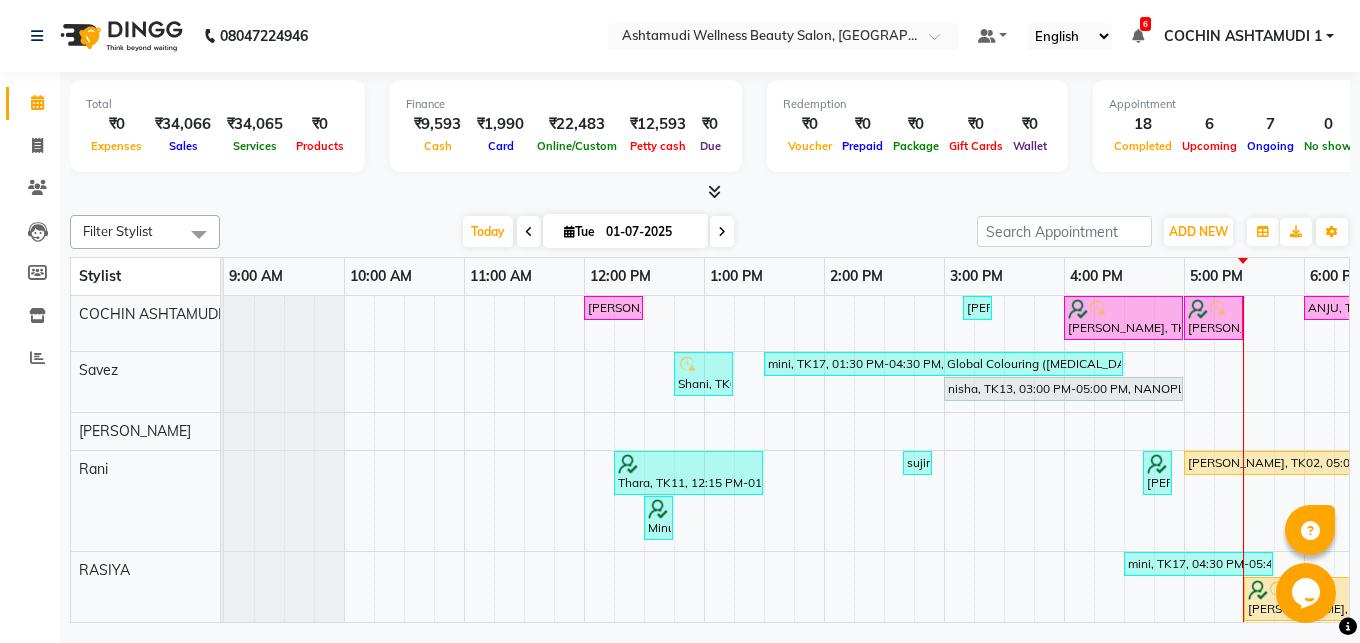 click at bounding box center [714, 191] 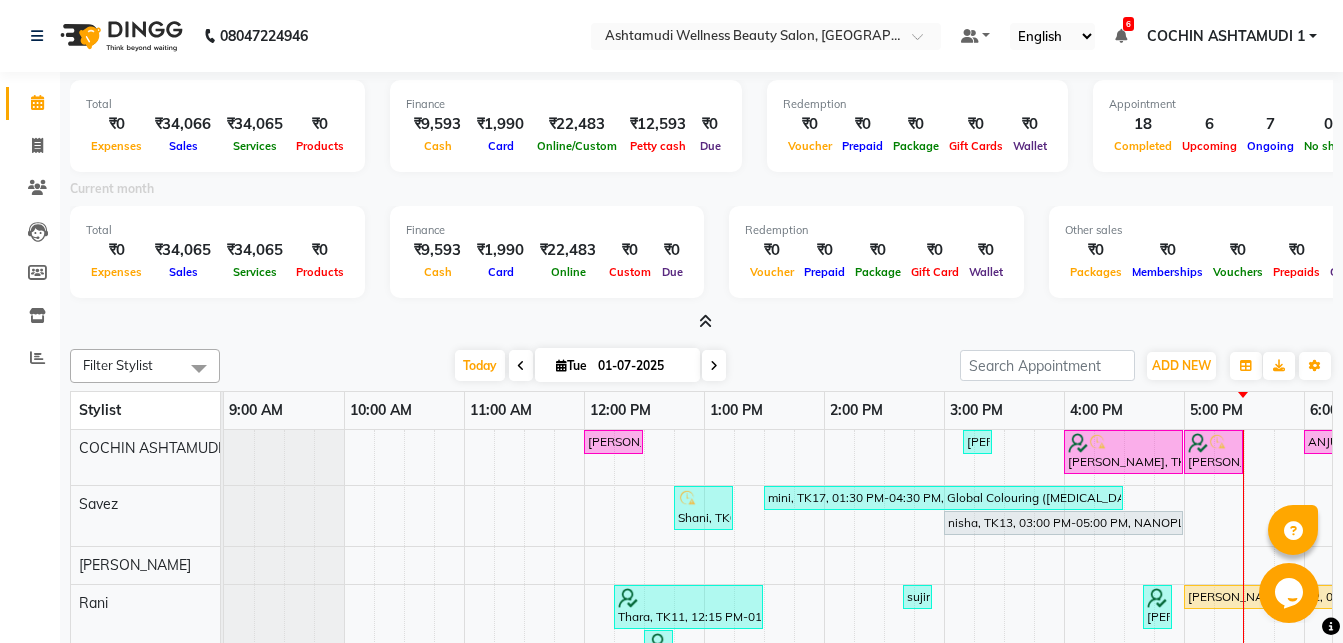click at bounding box center (705, 321) 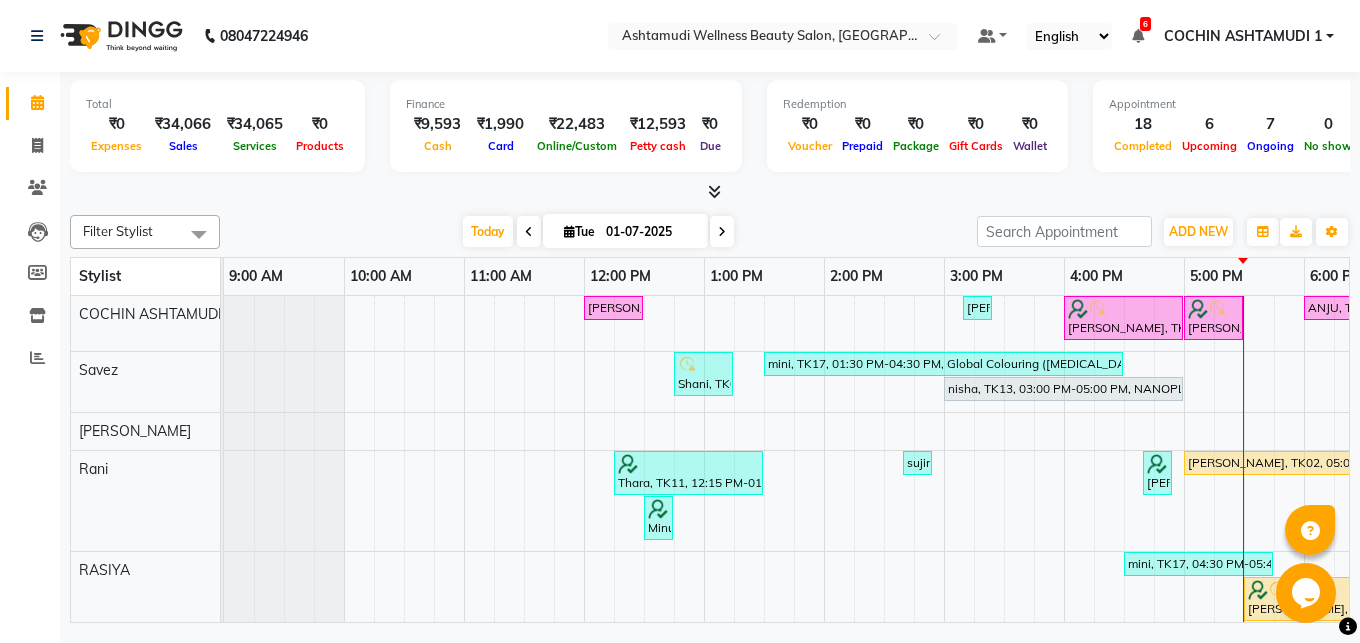 click at bounding box center (714, 191) 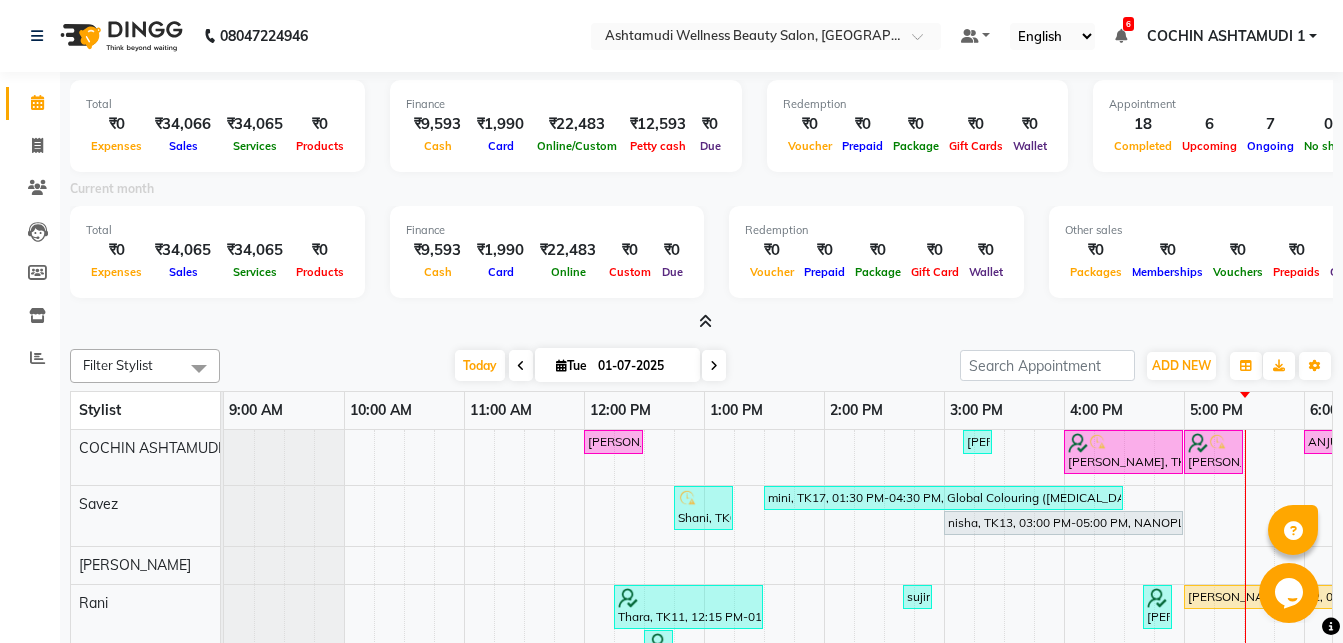click at bounding box center [705, 321] 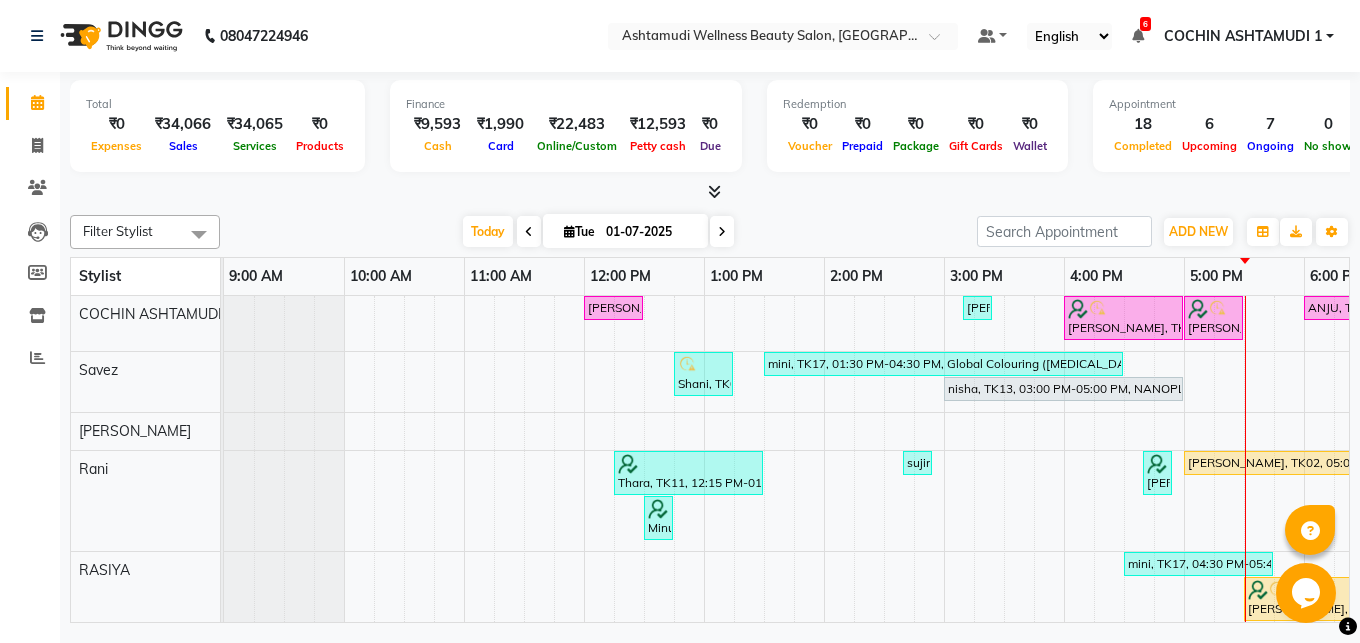 scroll, scrollTop: 0, scrollLeft: 161, axis: horizontal 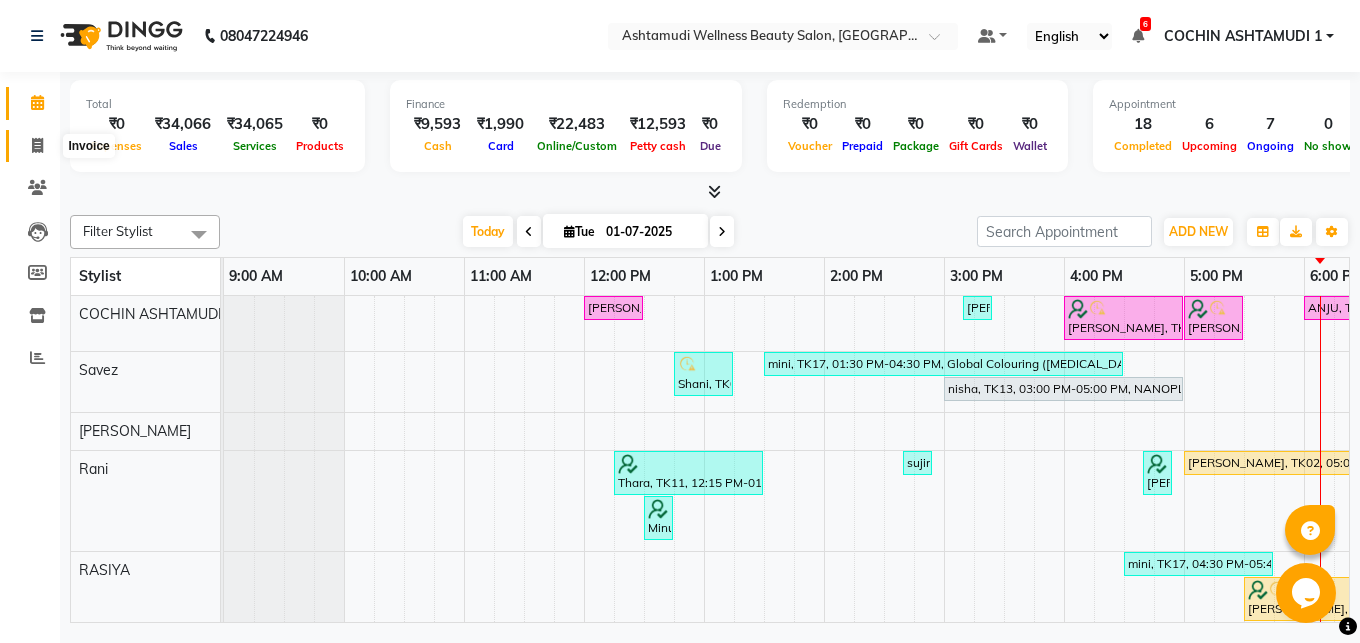 click 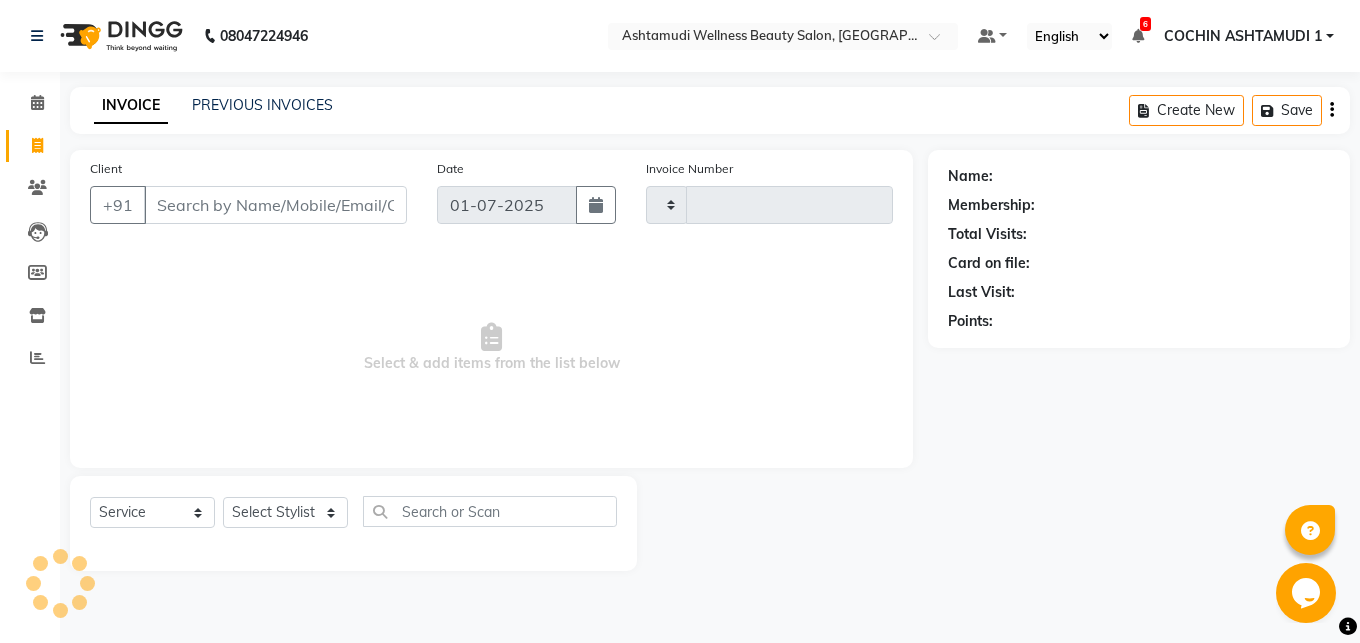 type on "2736" 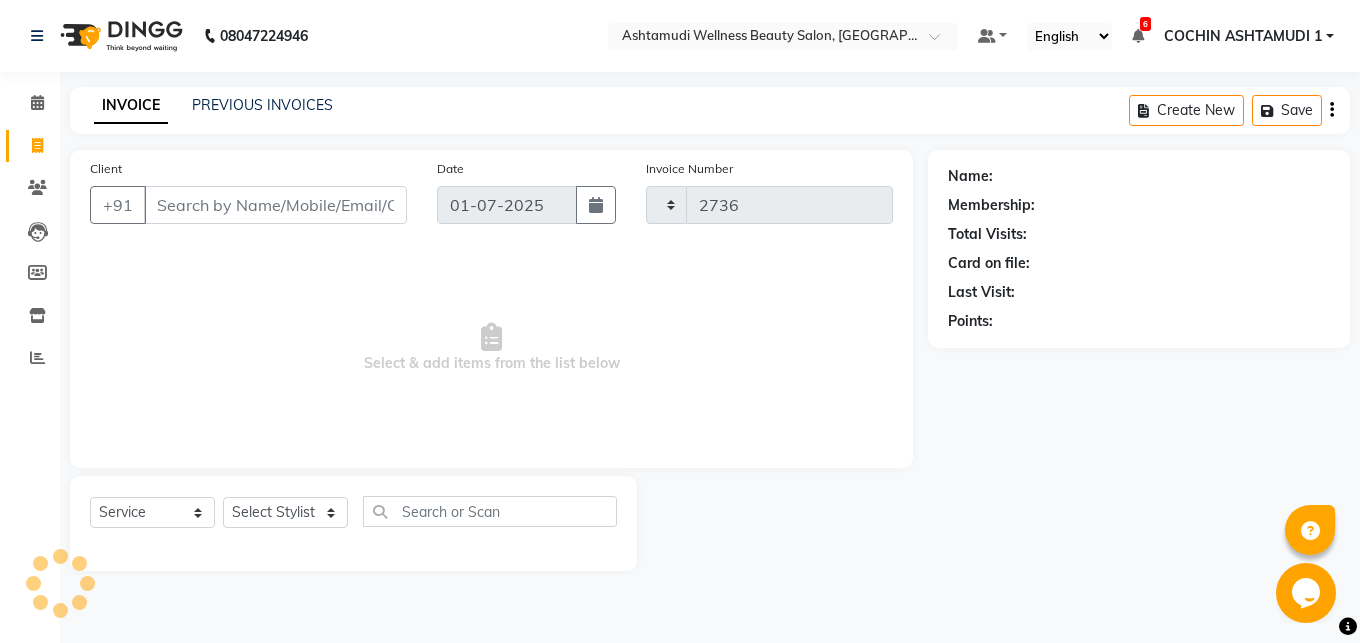 select on "4632" 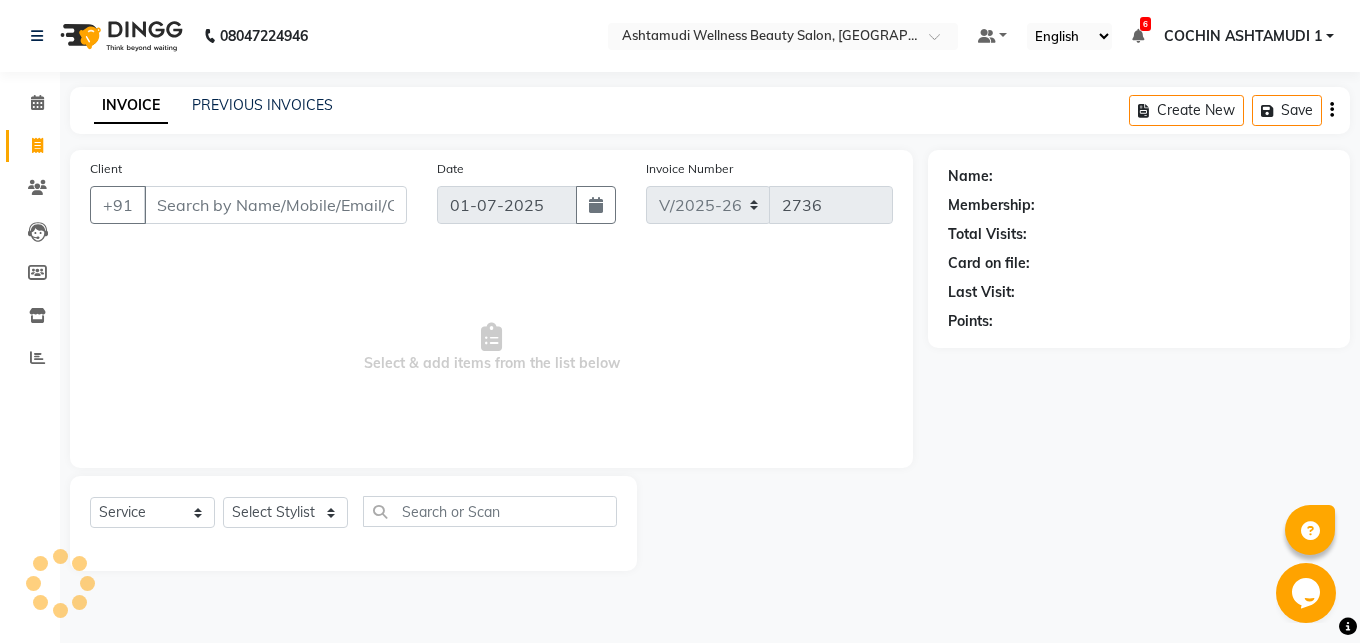 click on "Client" at bounding box center (275, 205) 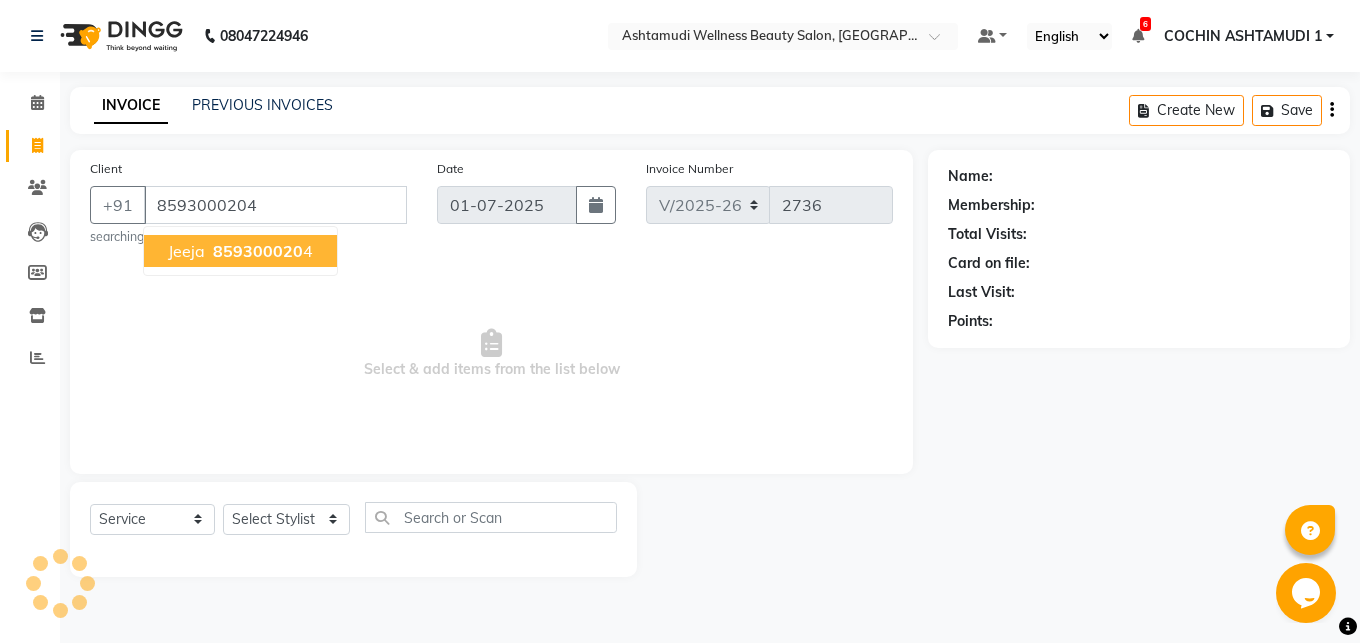 type on "8593000204" 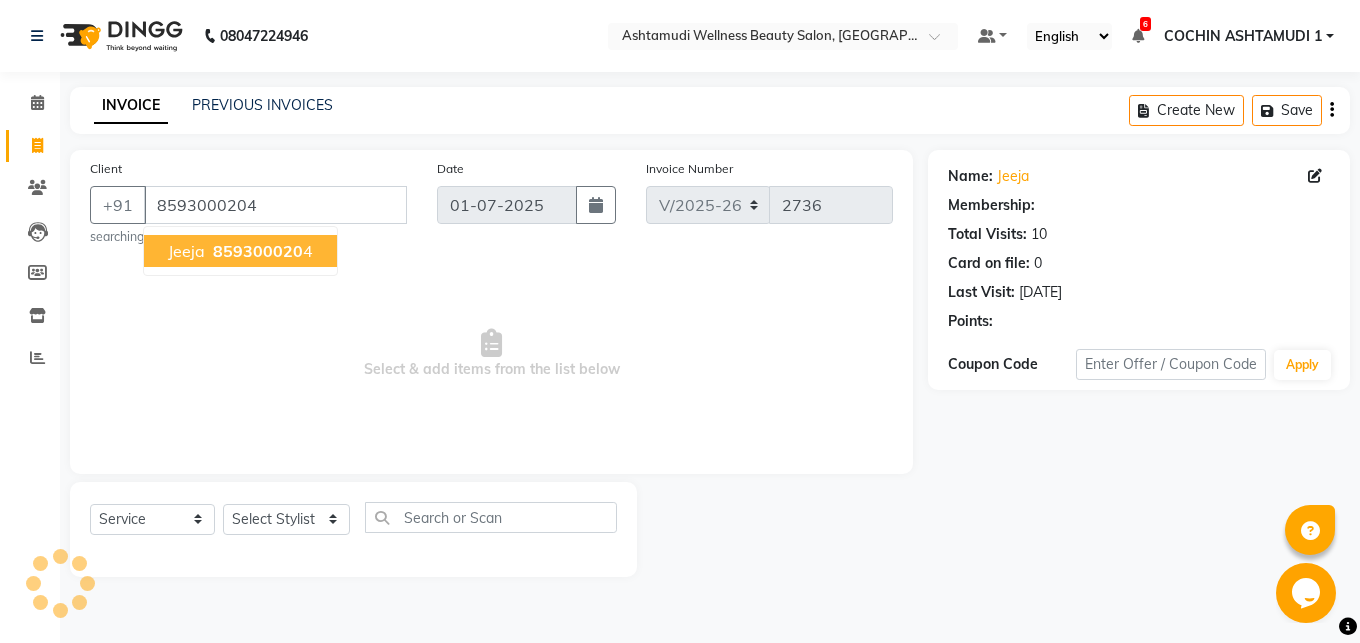 select on "1: Object" 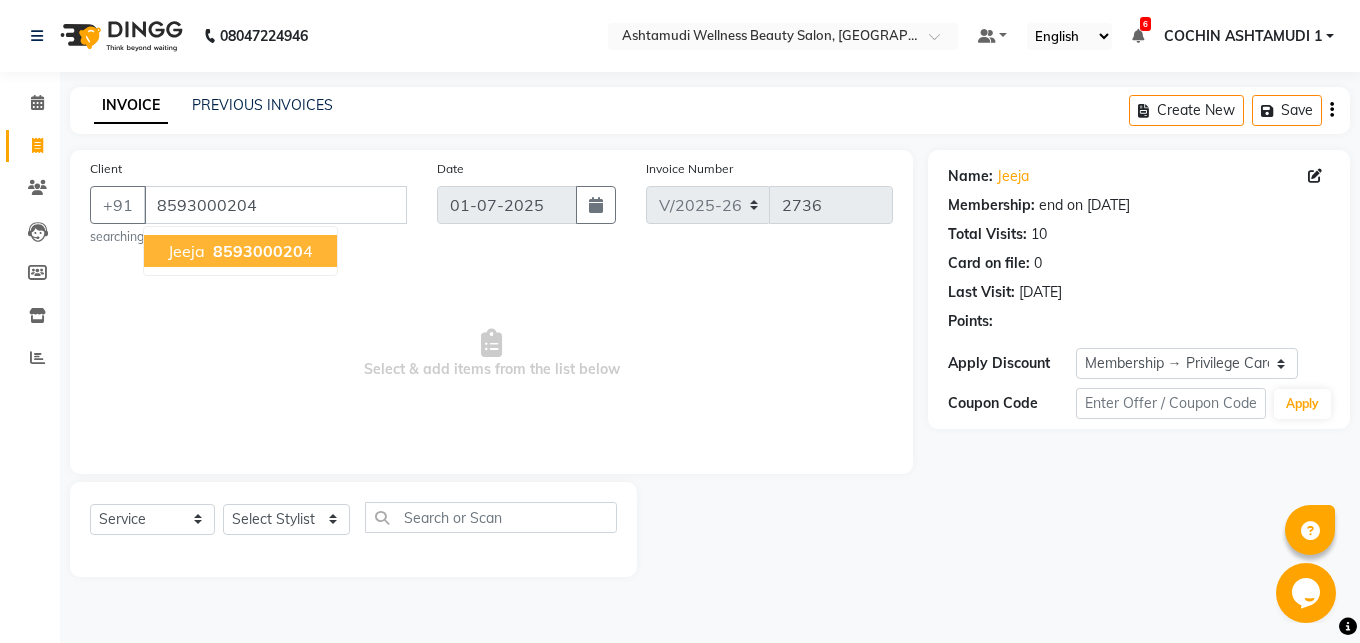 click on "859300020" at bounding box center (258, 251) 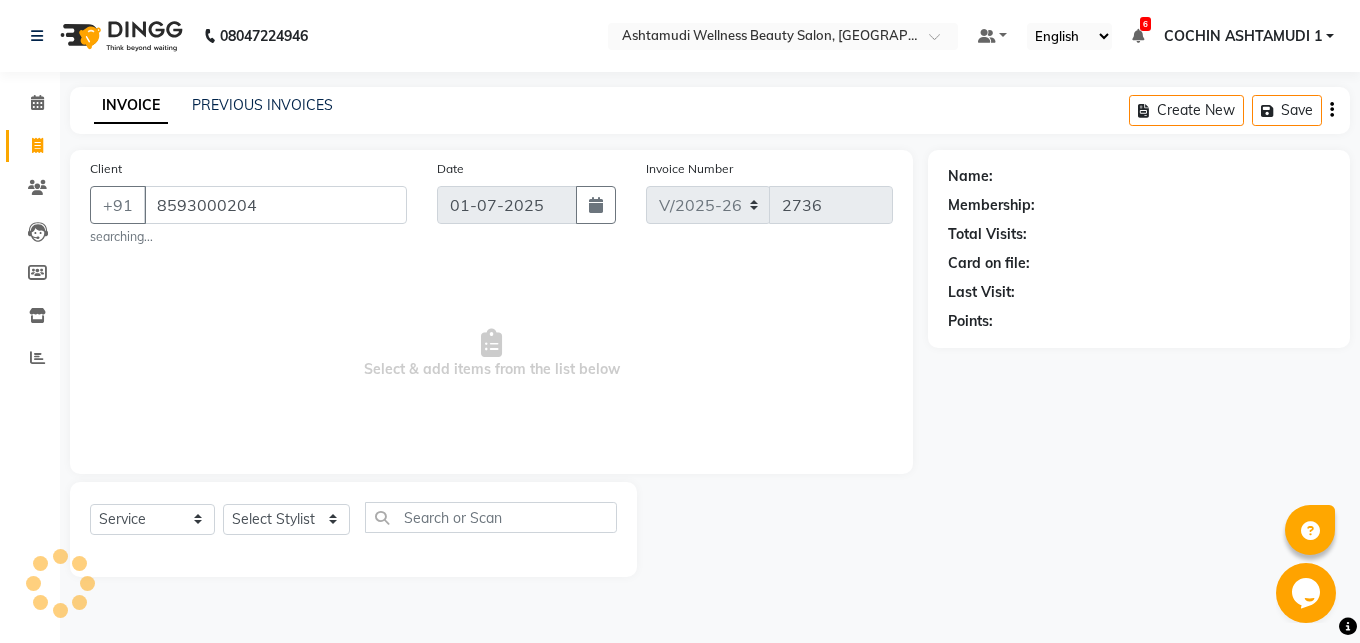 select on "1: Object" 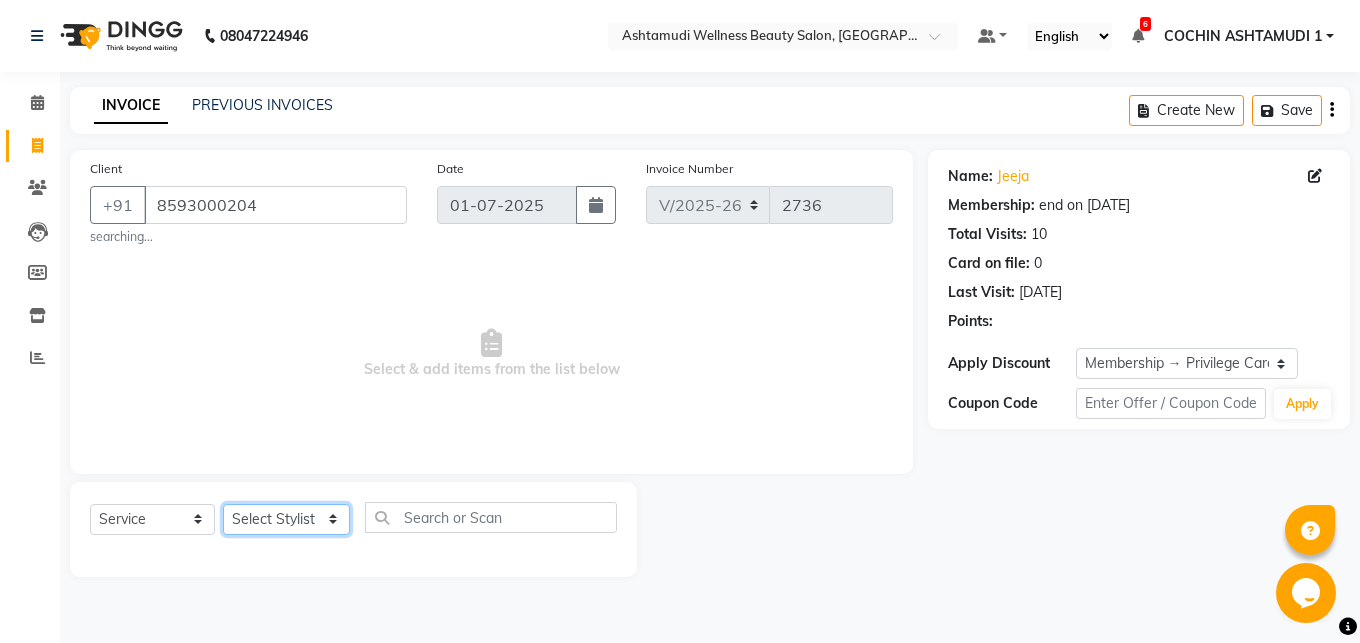 select on "61969" 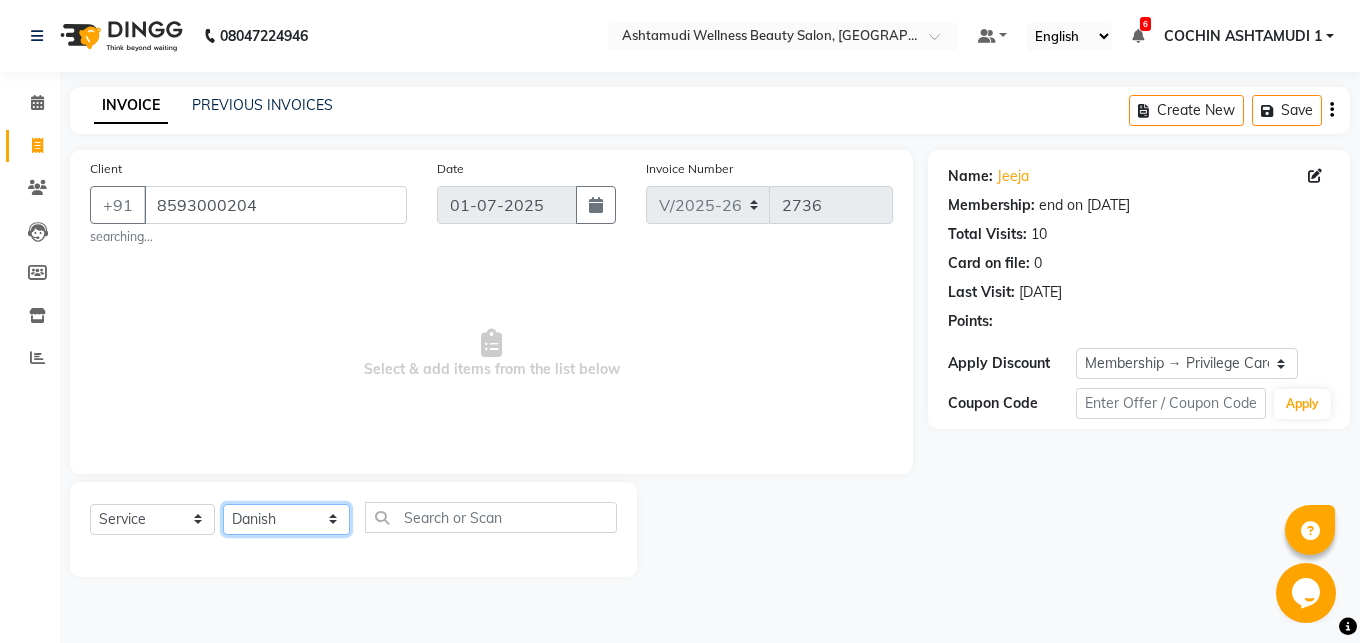 click on "Danish" 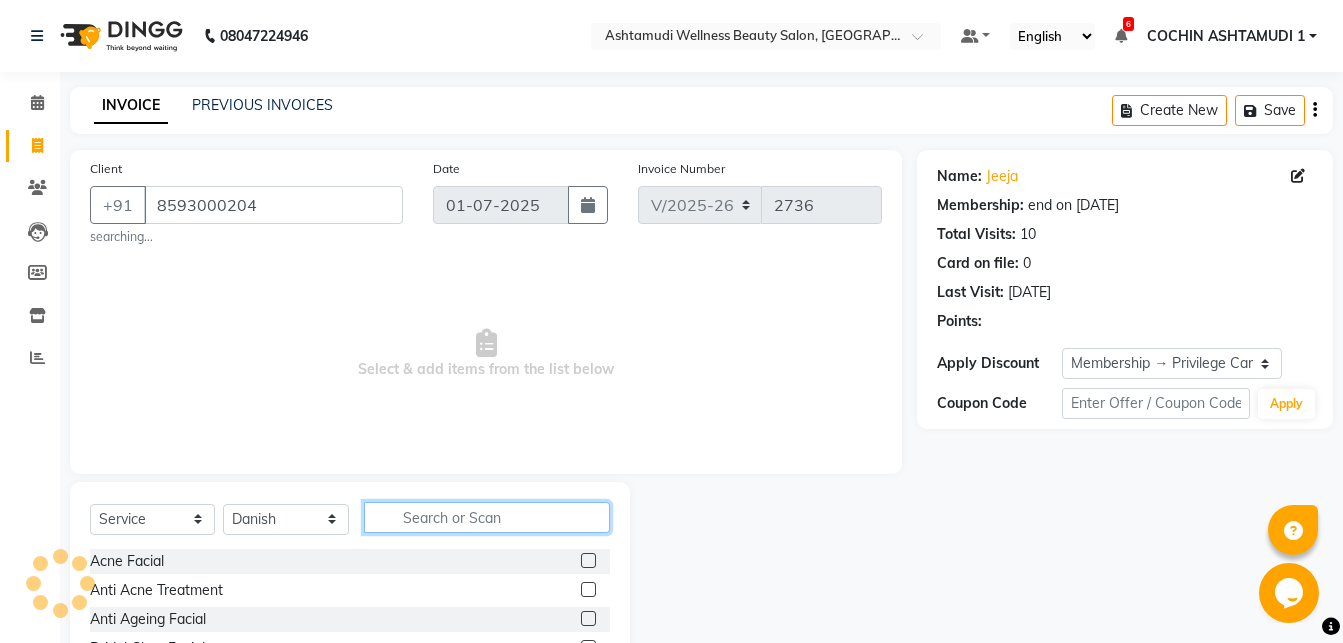 click 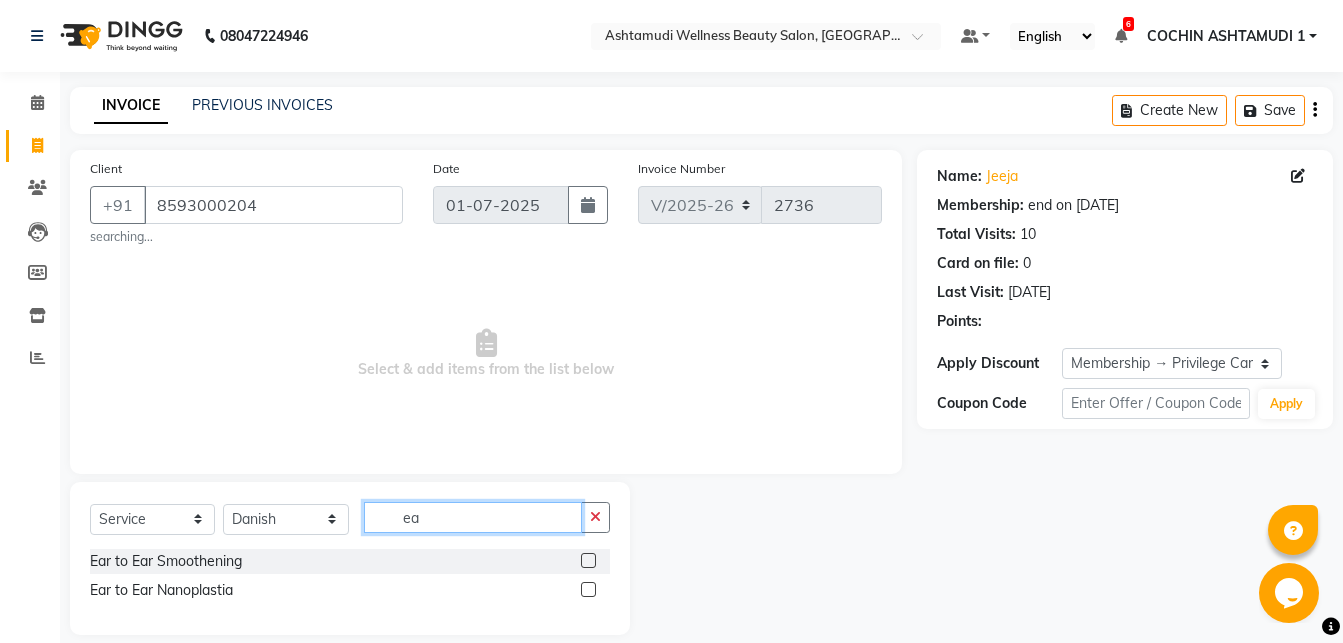 type on "e" 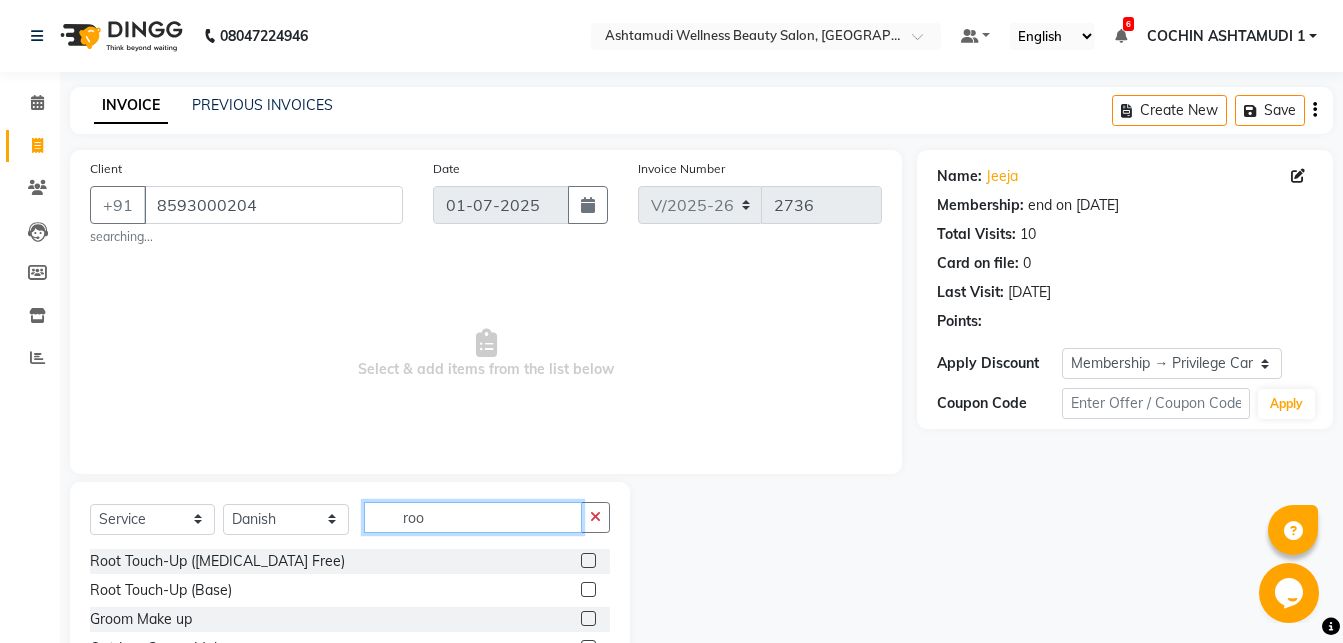 type on "roo" 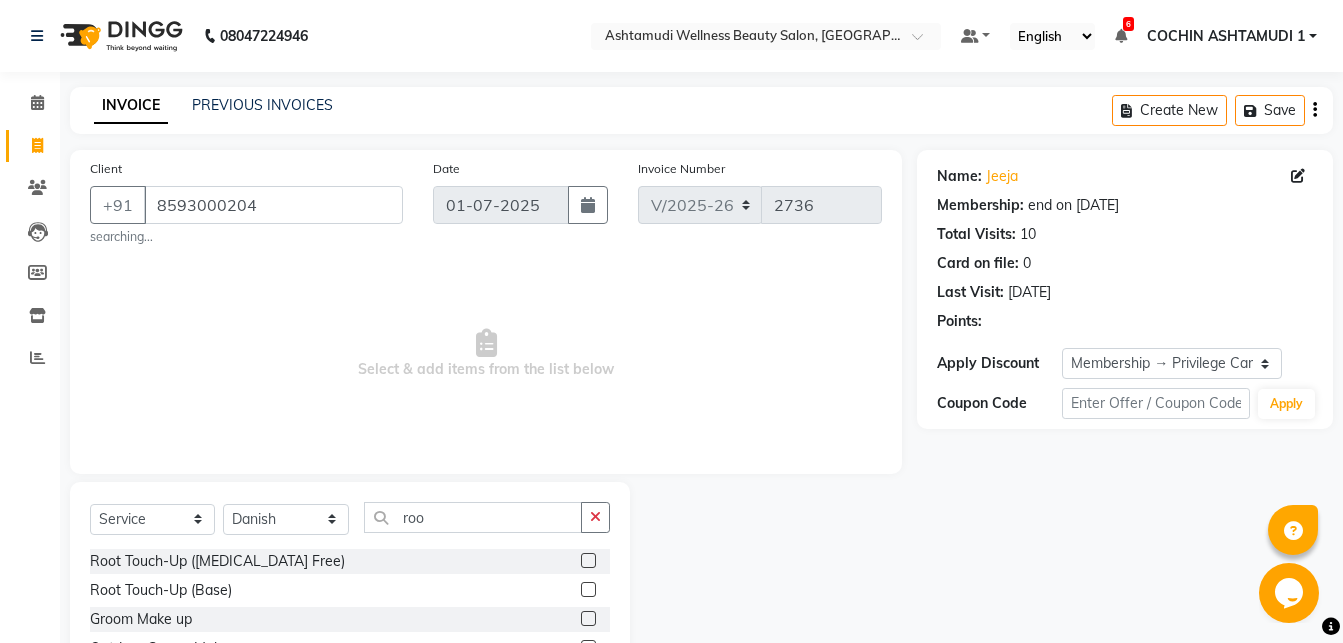 click 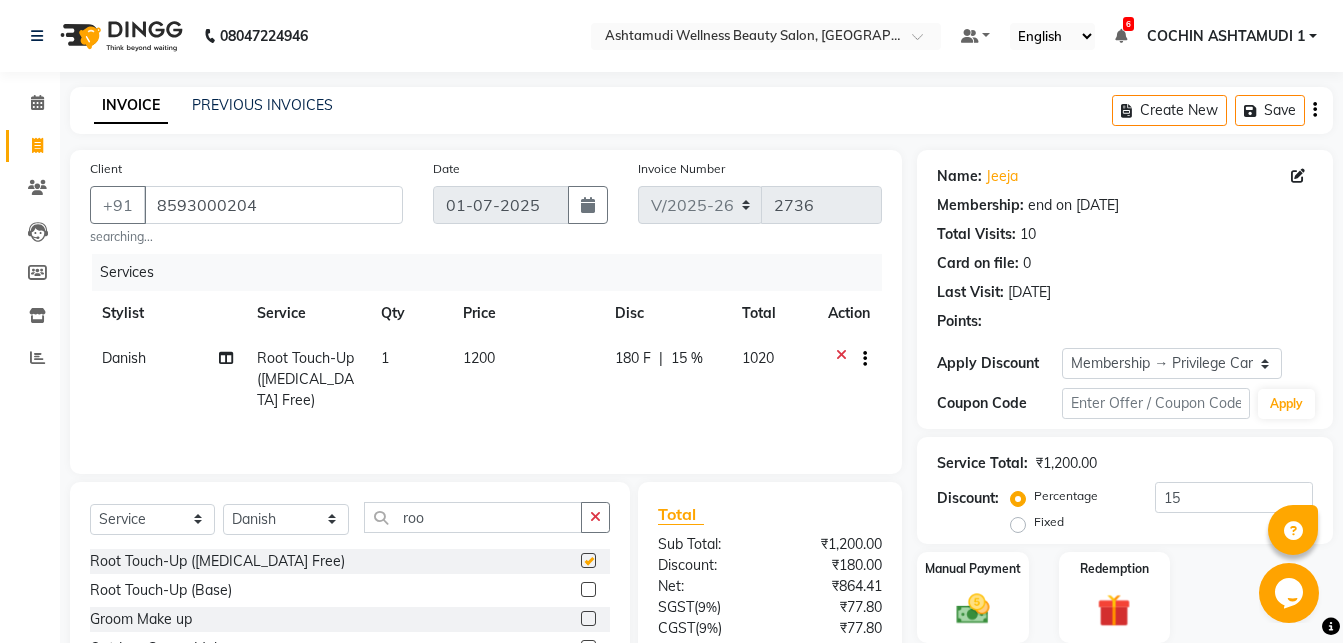 checkbox on "false" 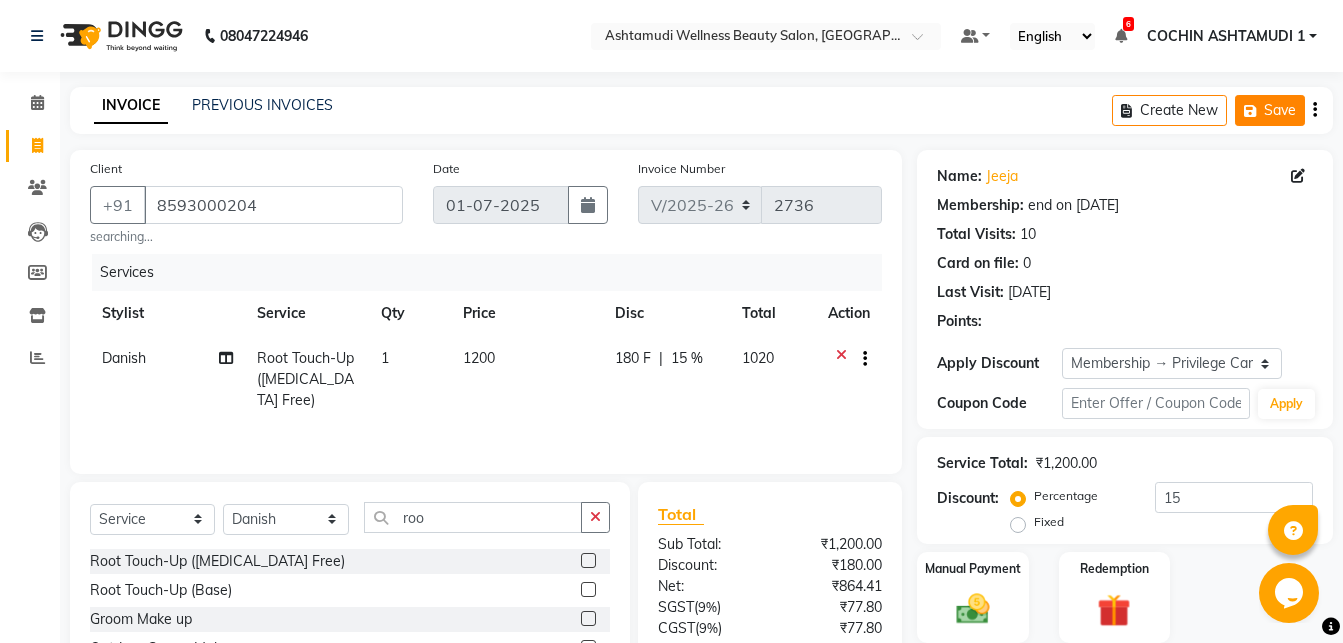 click 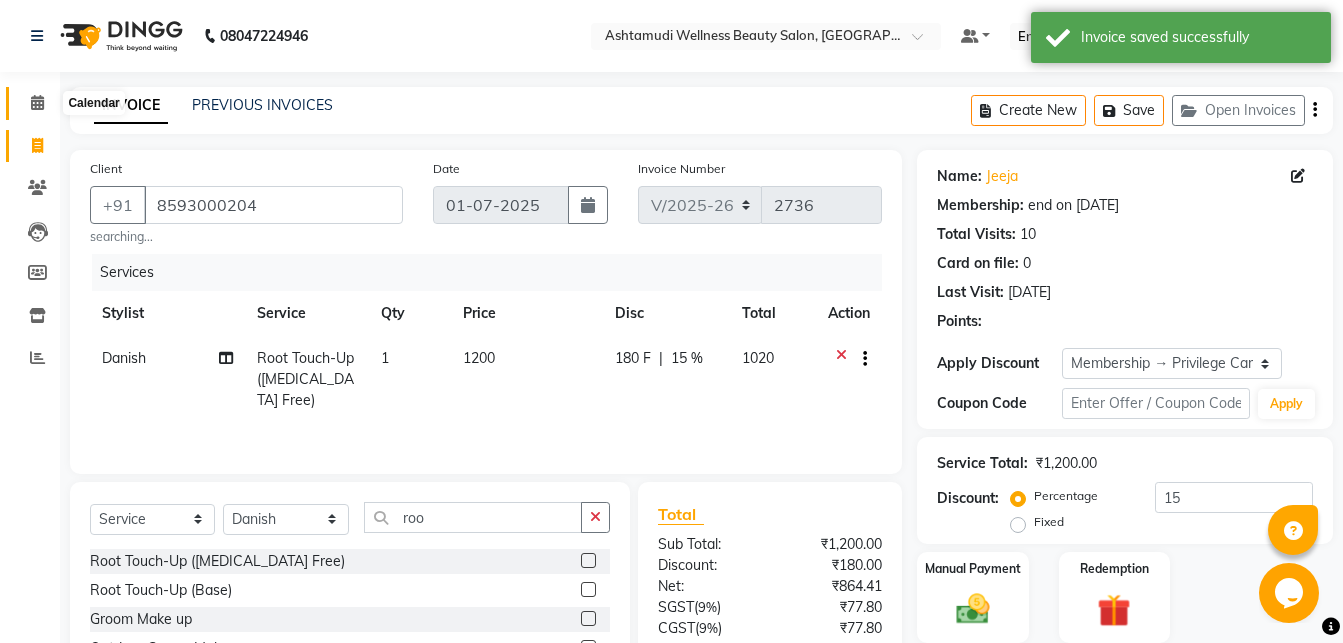 click 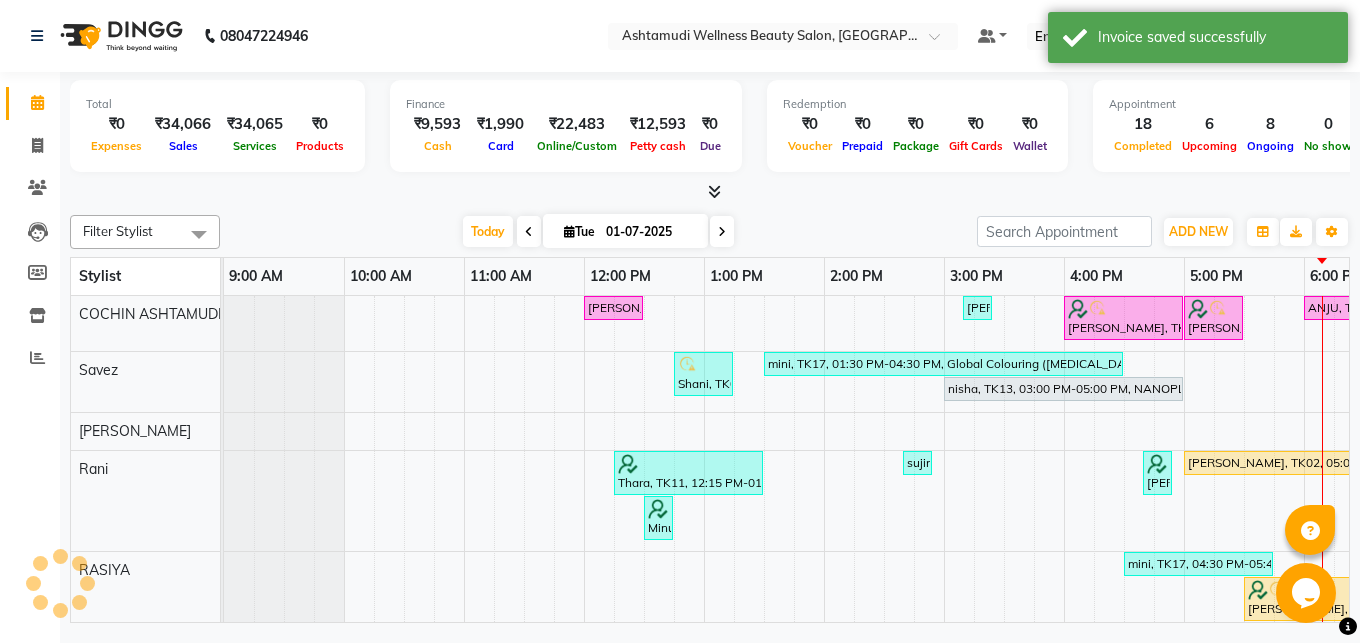 scroll, scrollTop: 0, scrollLeft: 0, axis: both 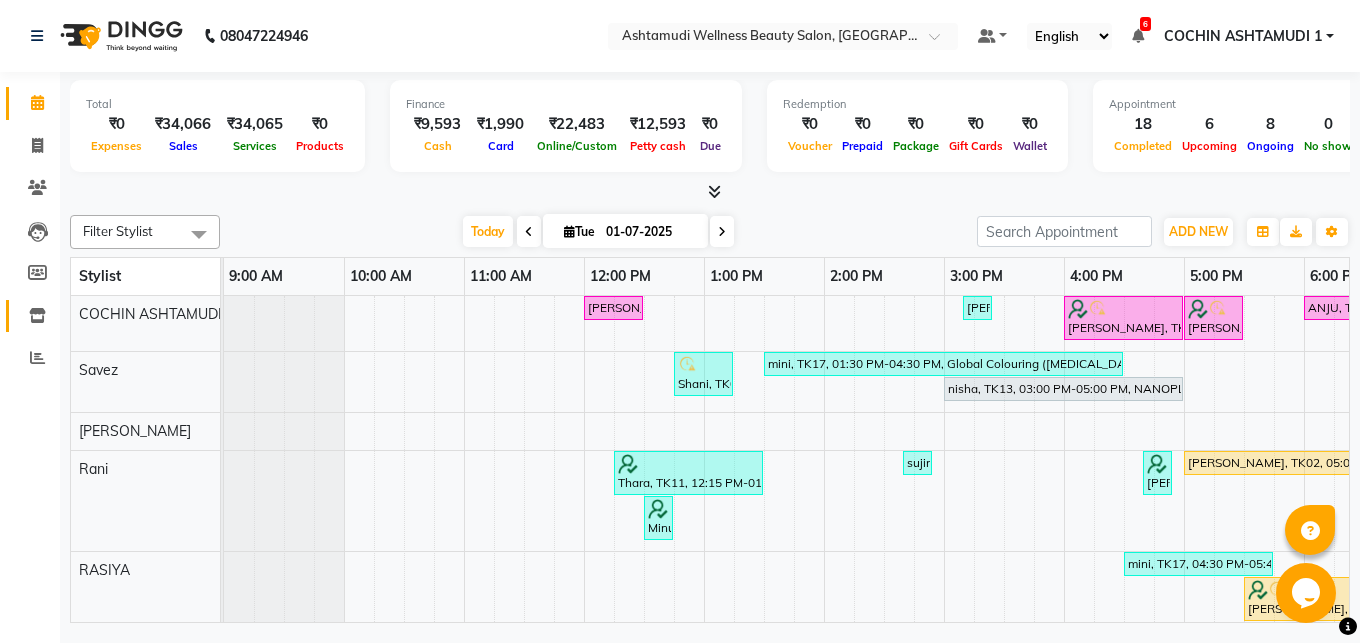 click 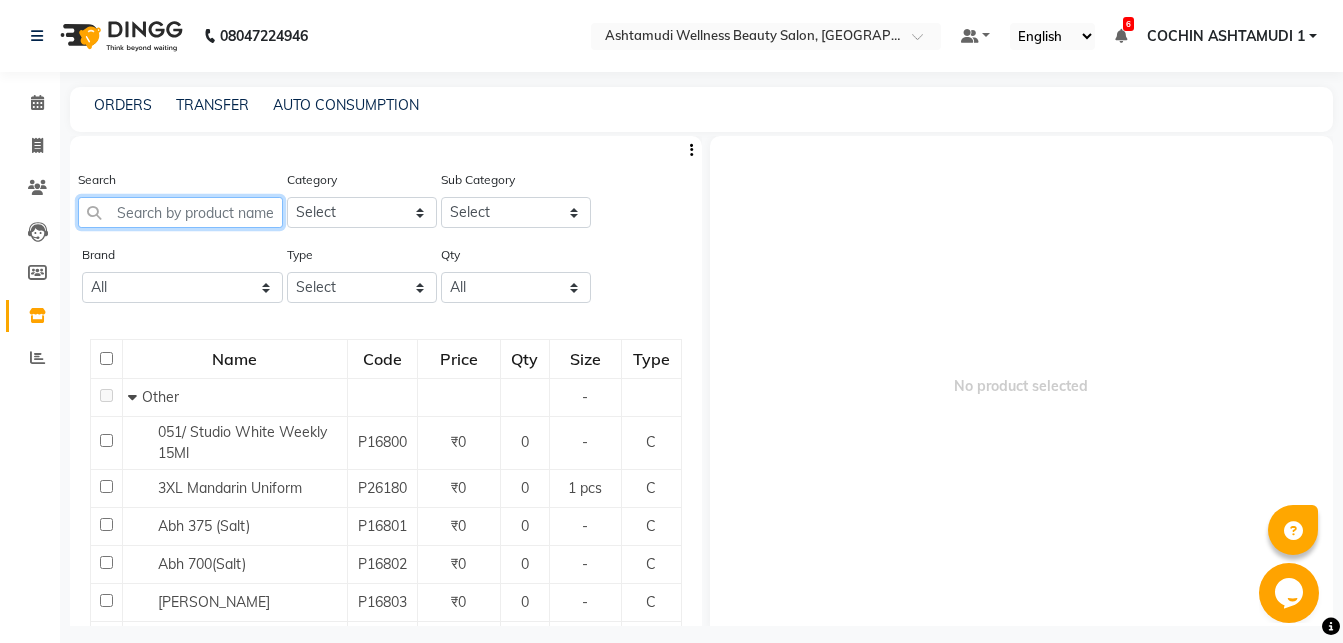 click 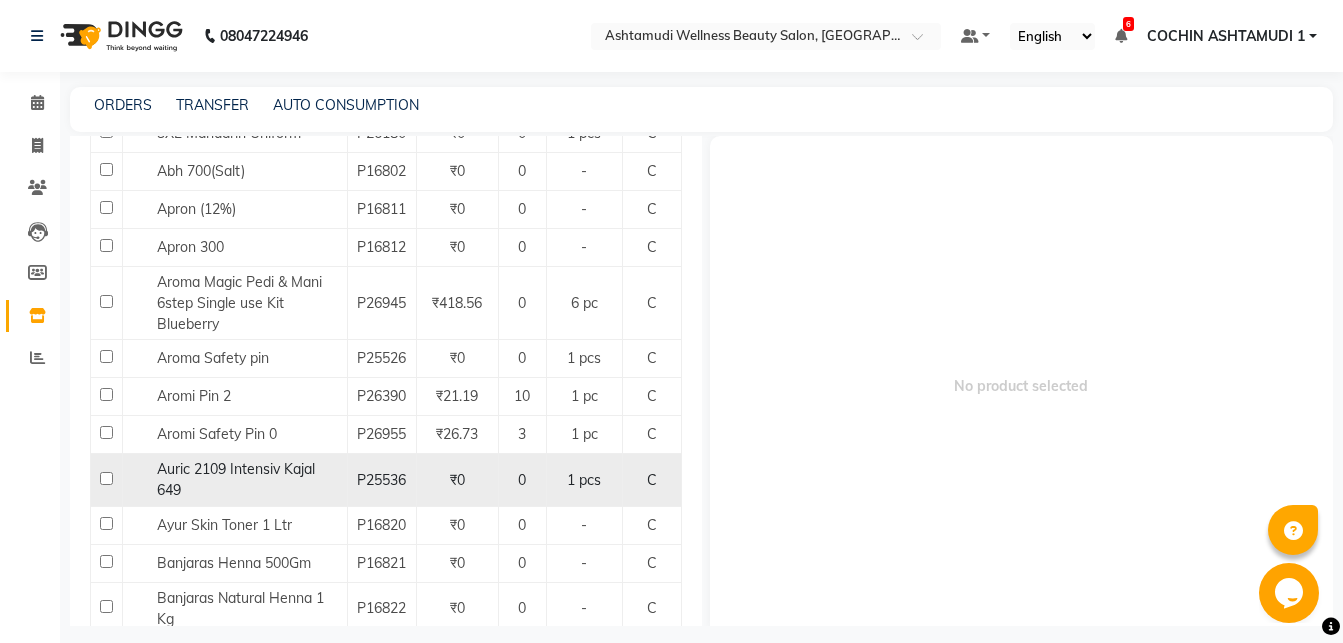 scroll, scrollTop: 0, scrollLeft: 0, axis: both 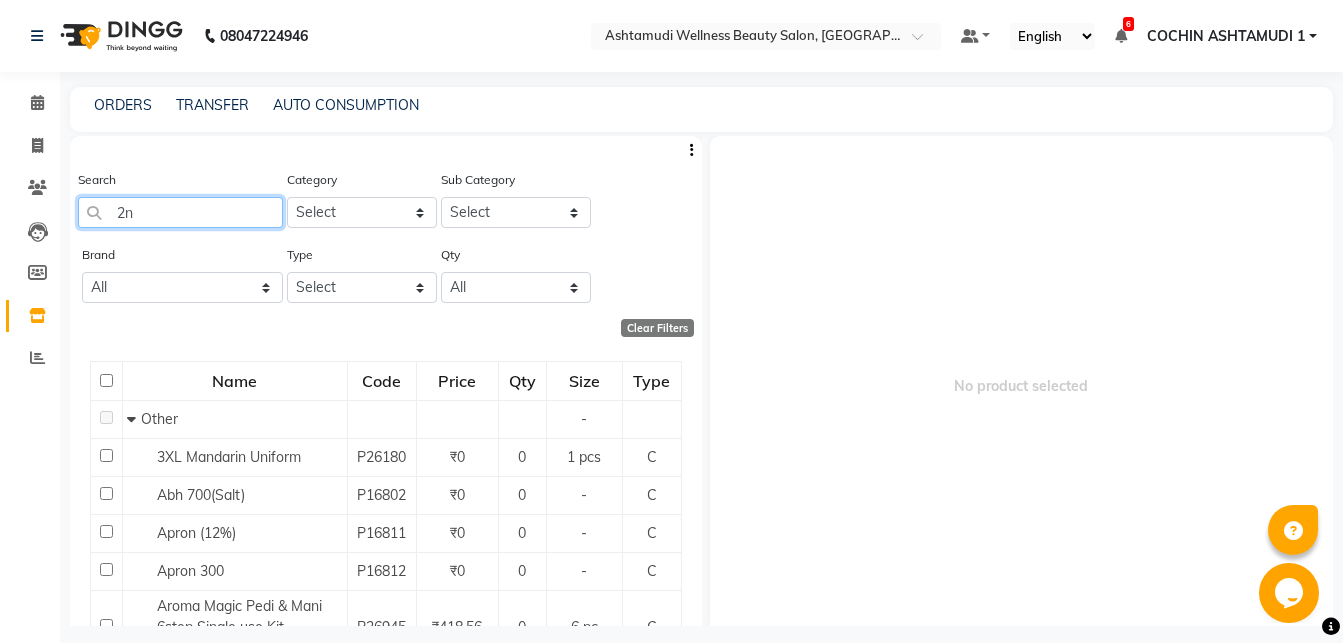 click on "2n" 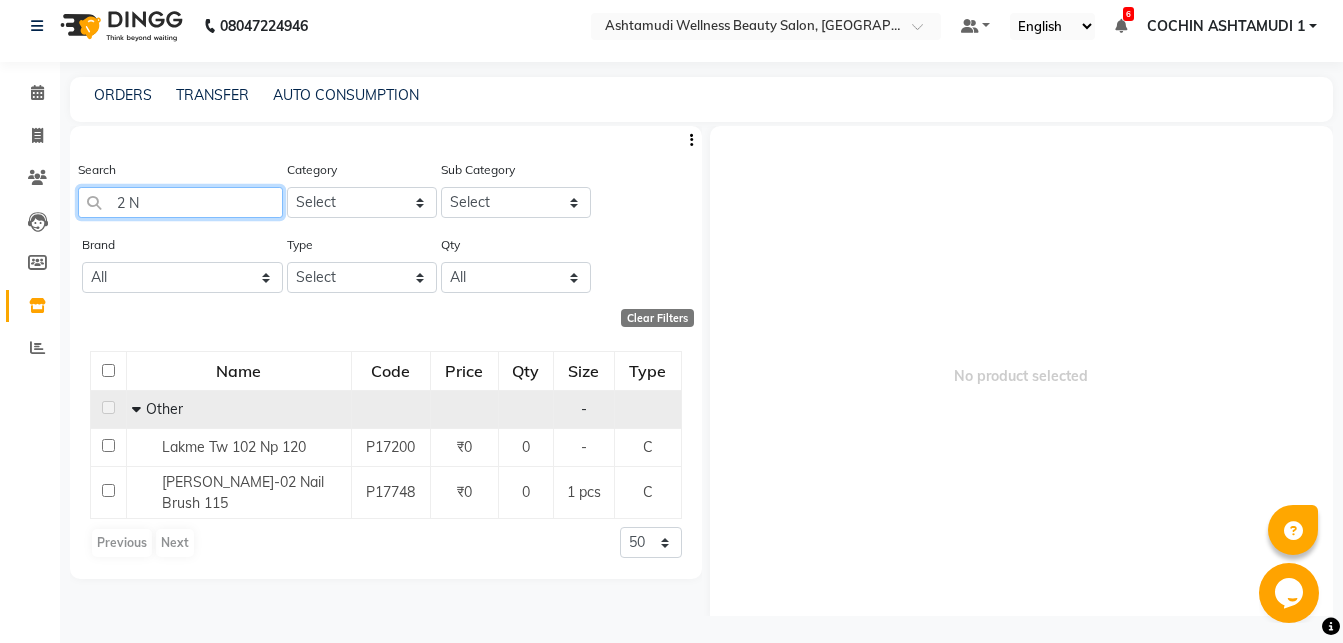 scroll, scrollTop: 13, scrollLeft: 0, axis: vertical 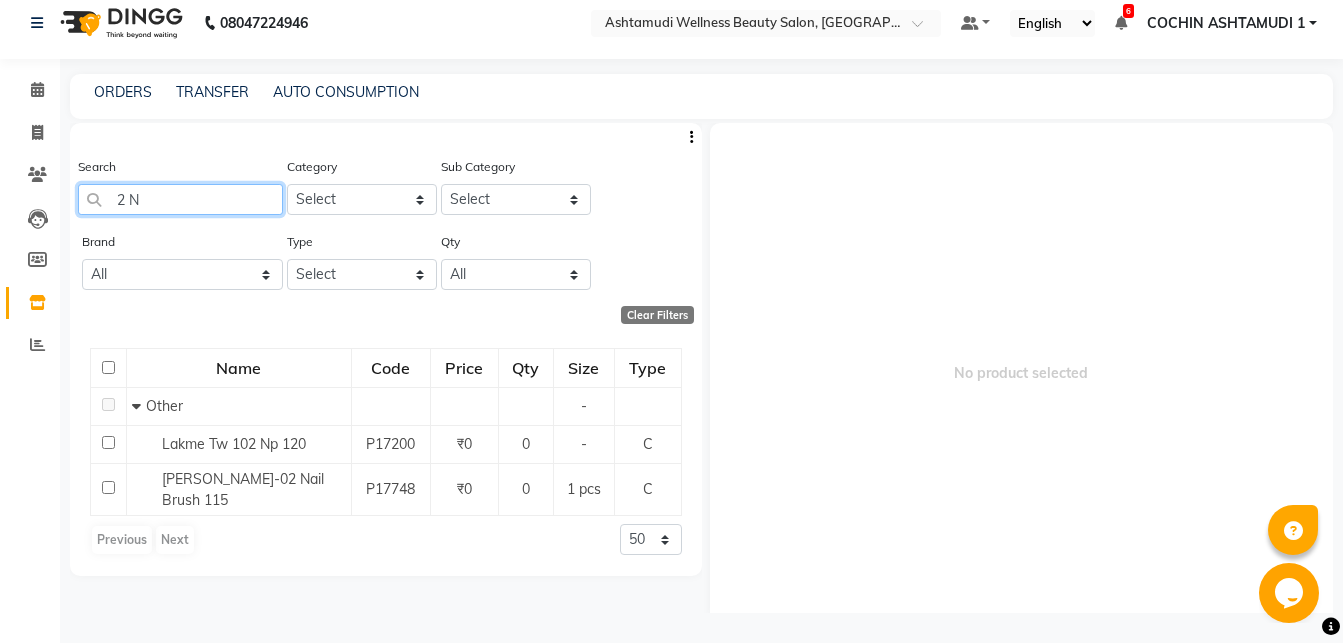 click on "2 N" 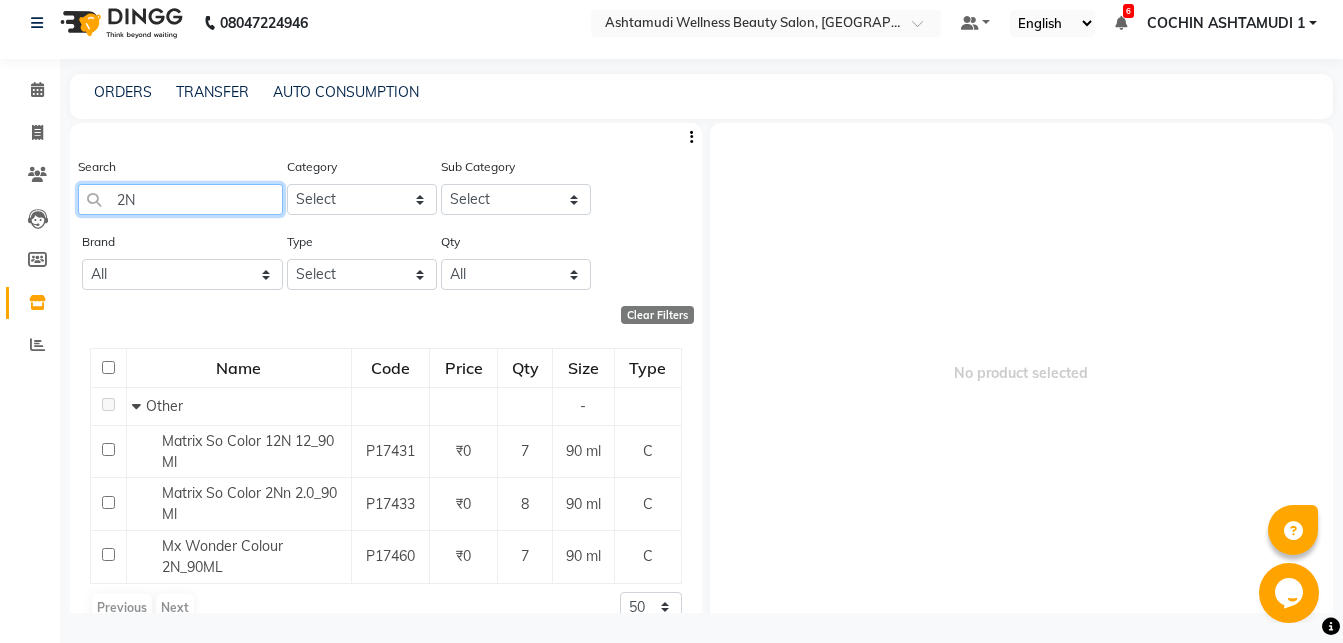 type on "2" 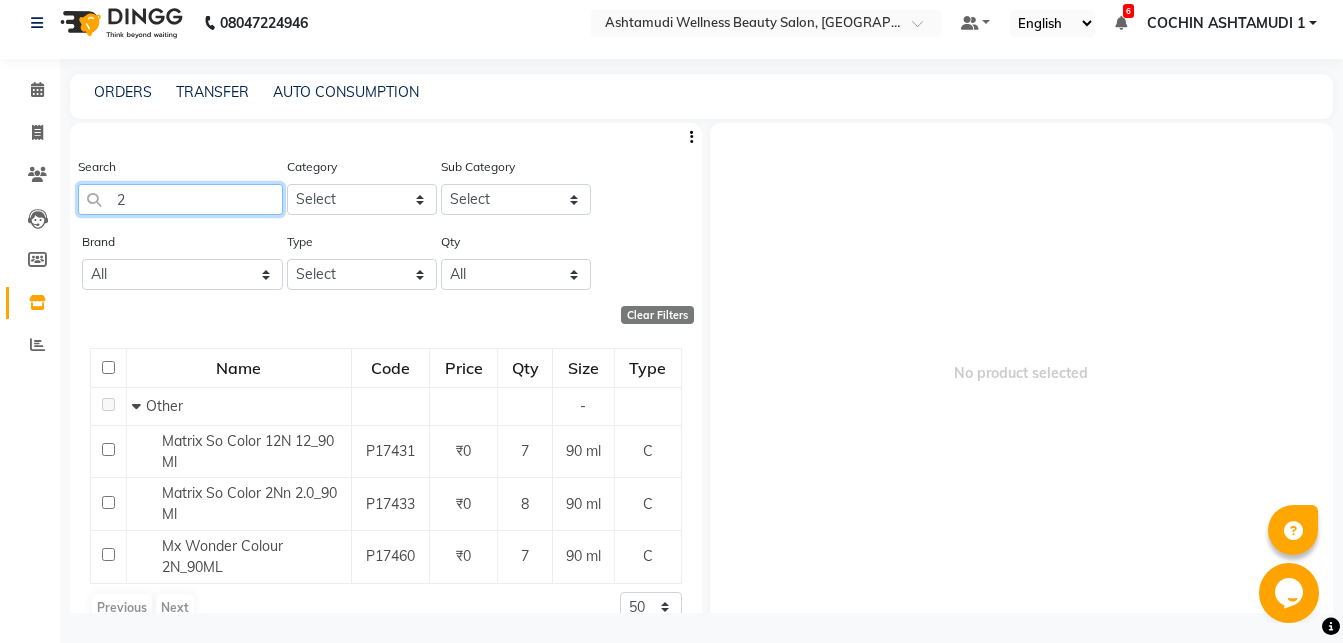 type 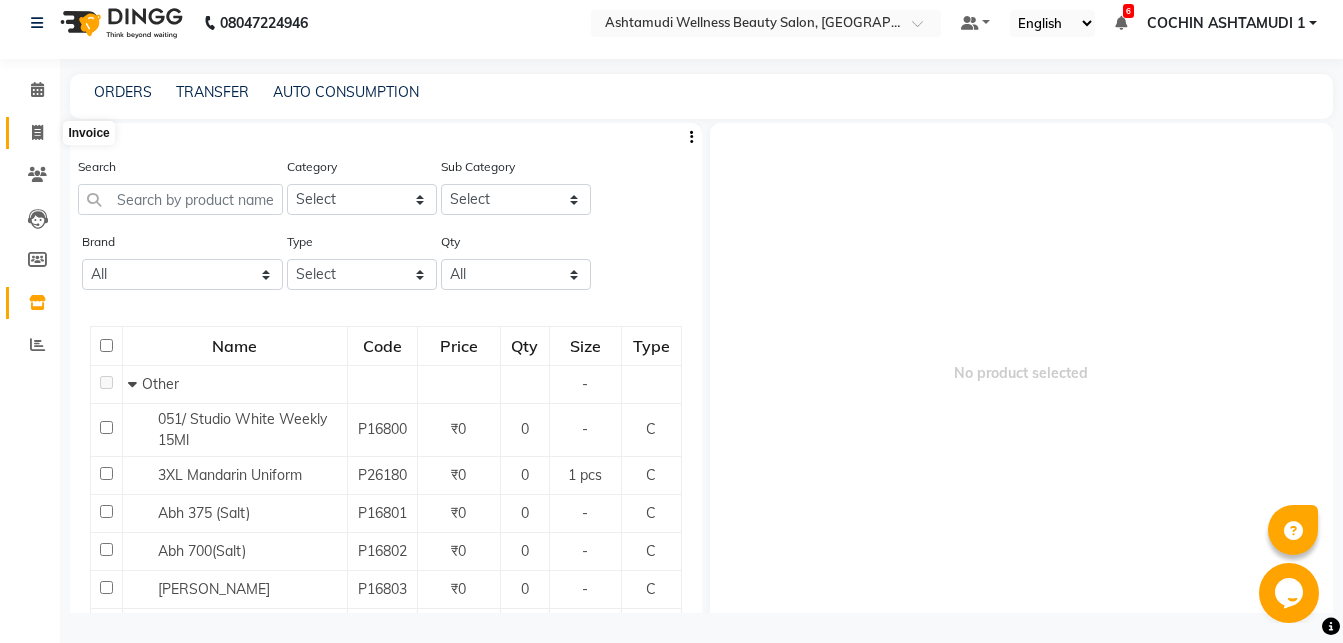 click 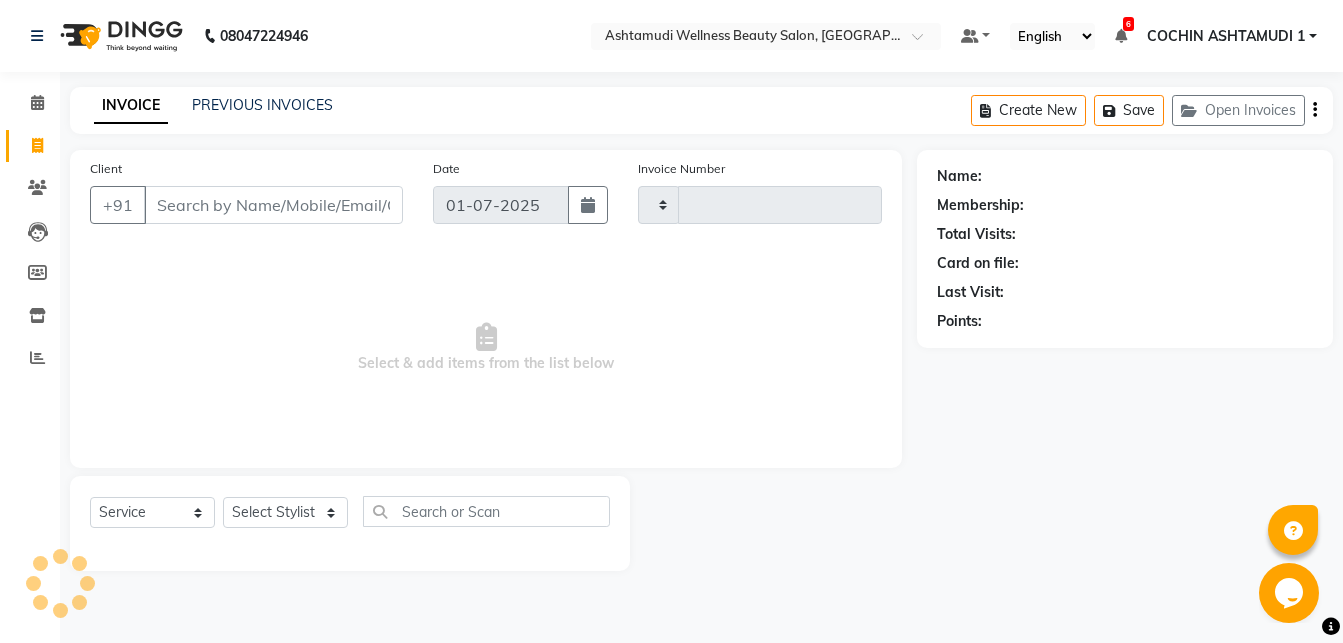 scroll, scrollTop: 0, scrollLeft: 0, axis: both 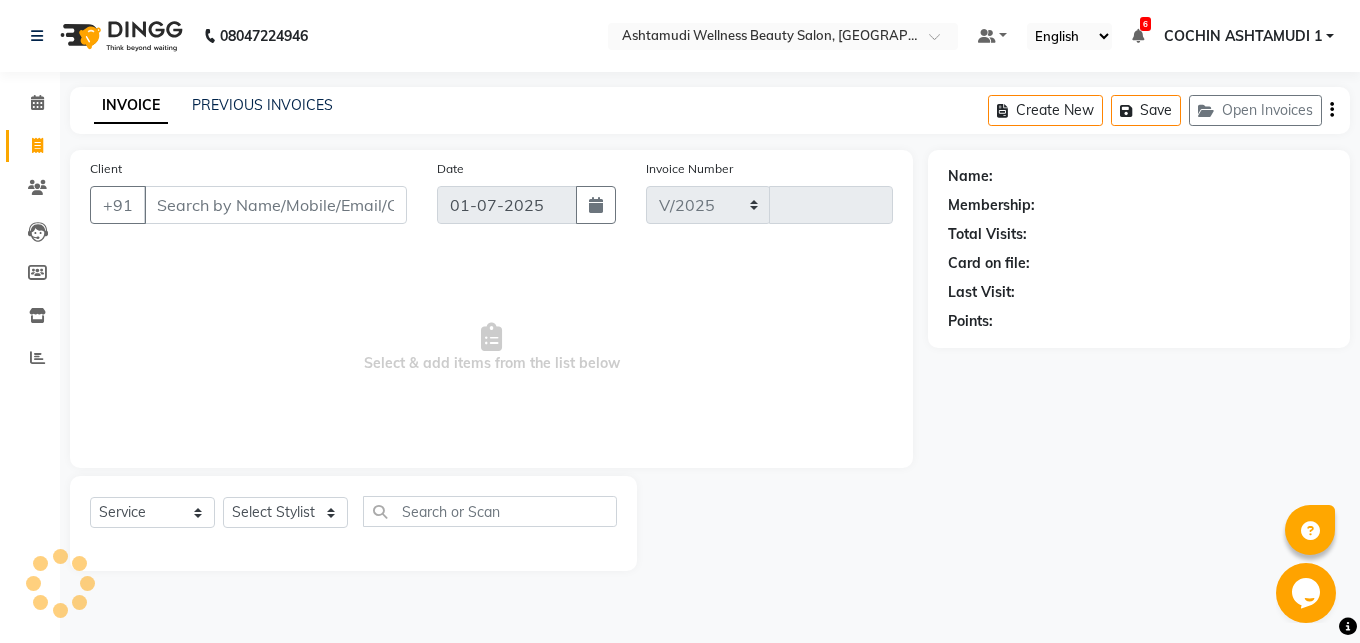 select on "4632" 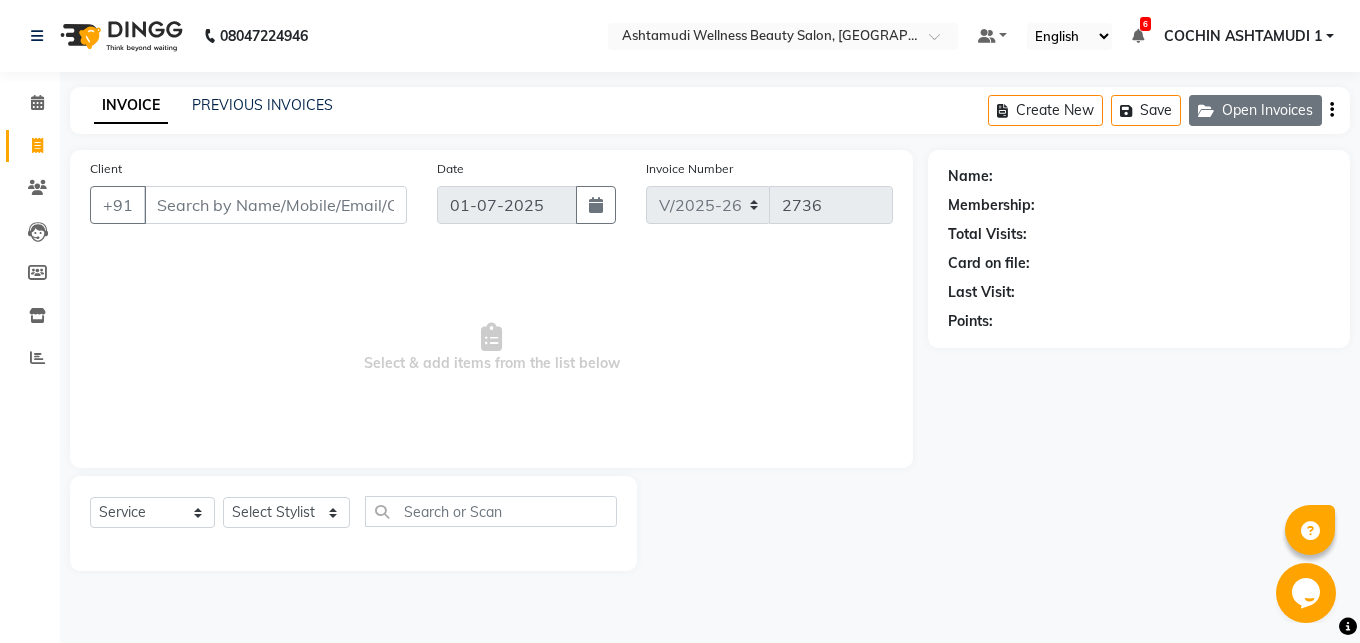 click on "Open Invoices" 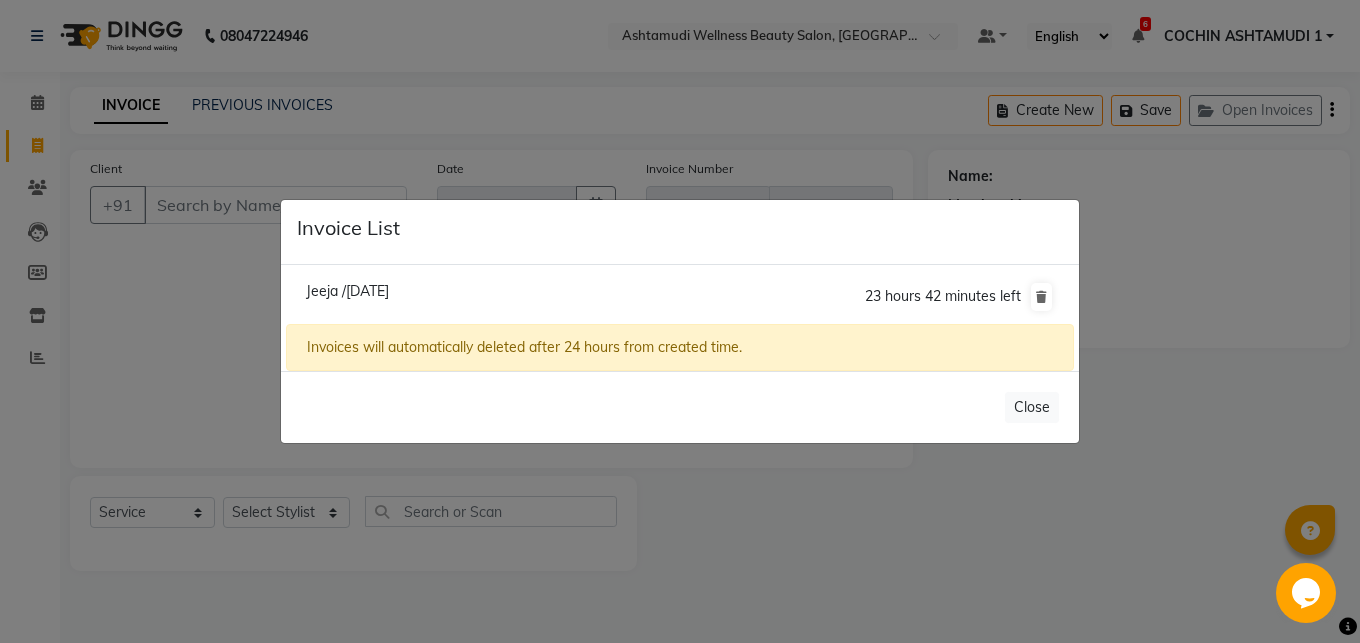 click on "Invoice List  Jeeja /[DATE]  23 hours 42 minutes left  Invoices will automatically deleted after 24 hours from created time.   Close" 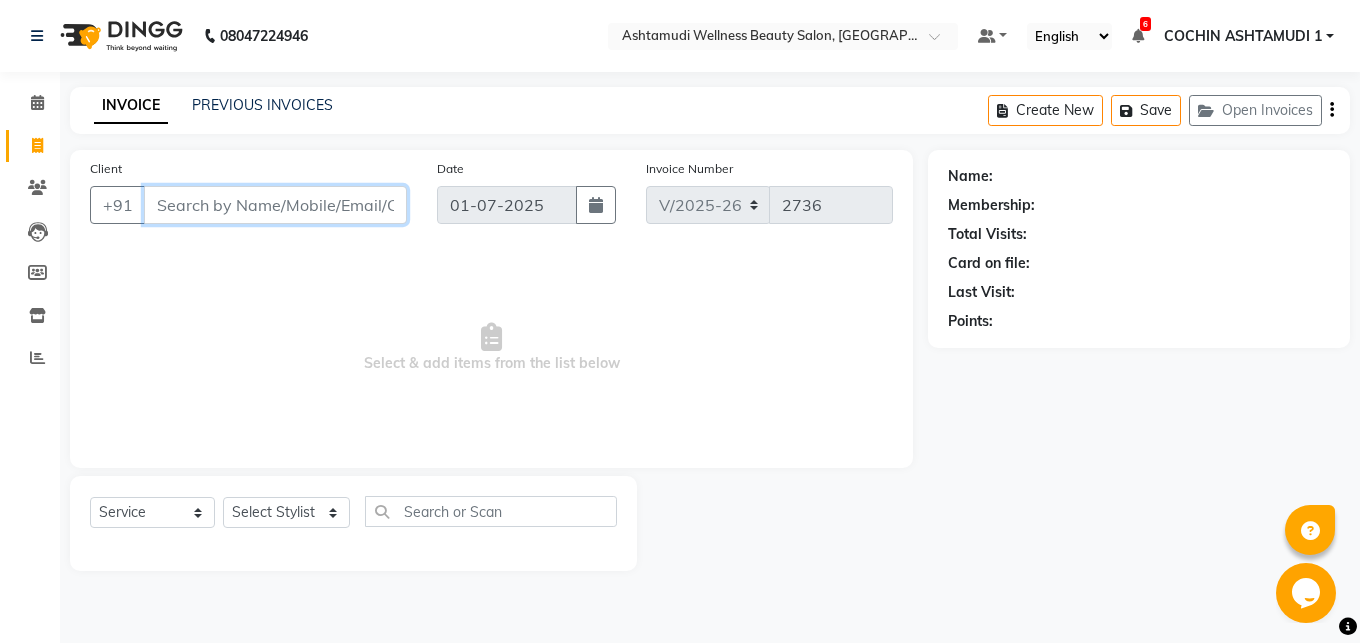click on "Client" at bounding box center [275, 205] 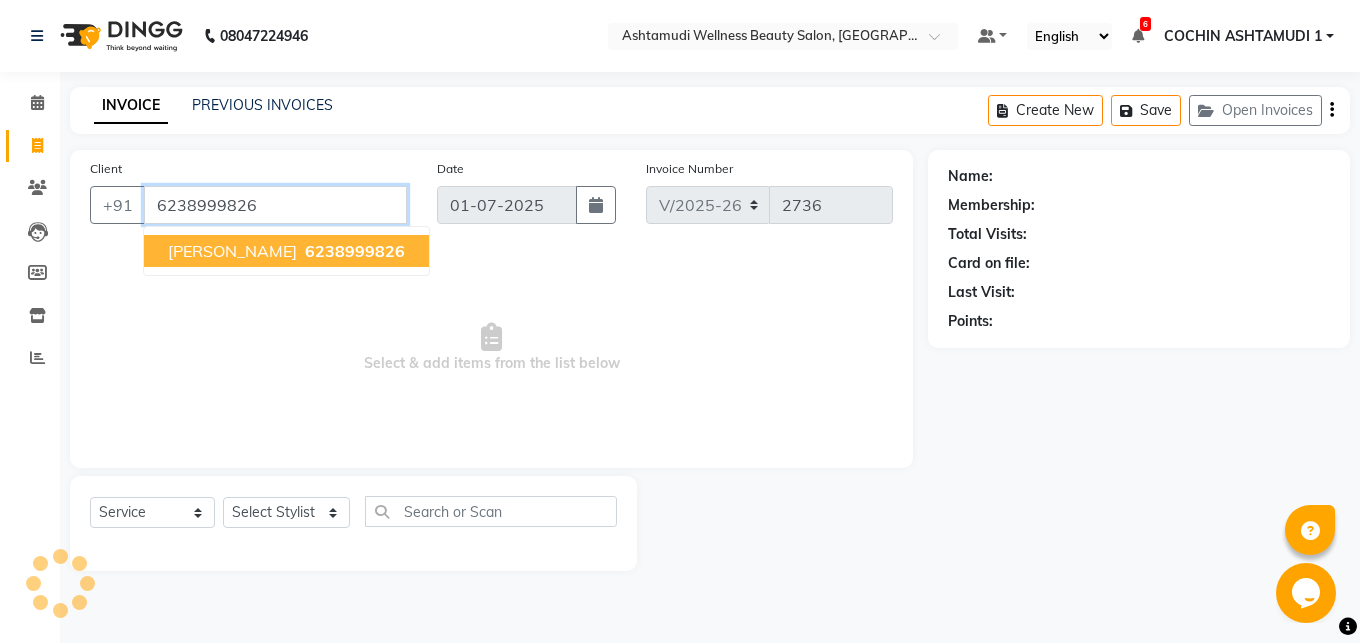type on "6238999826" 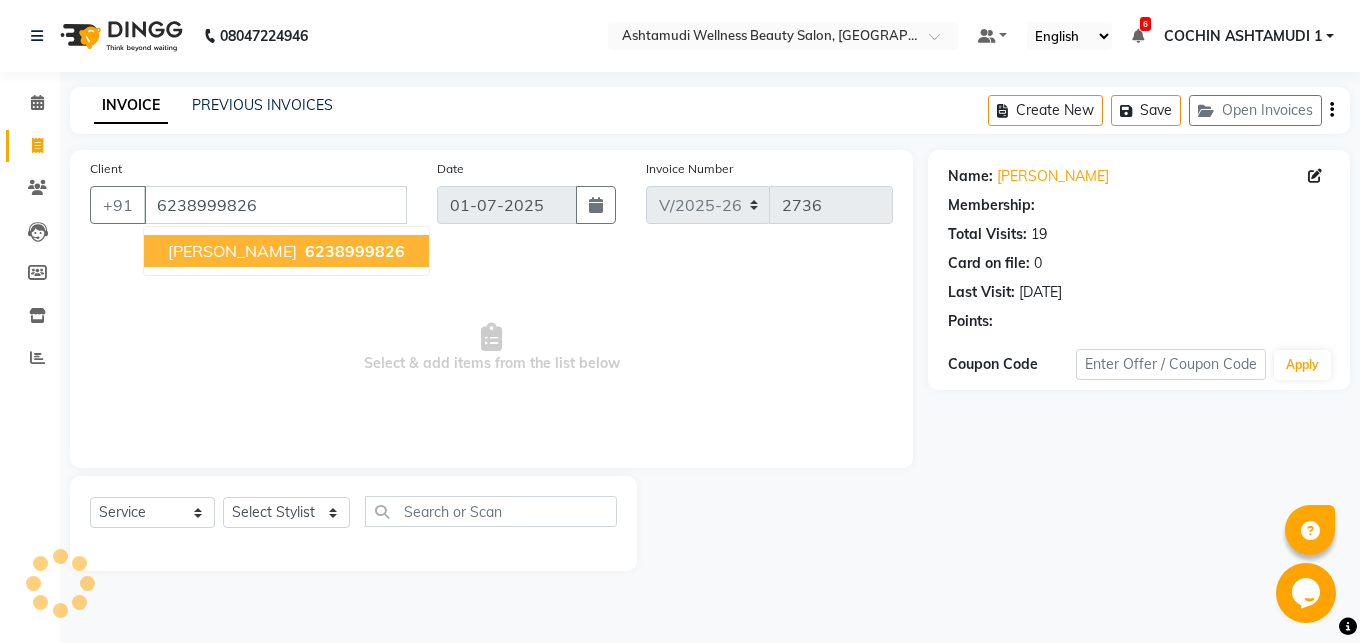 select on "2: Object" 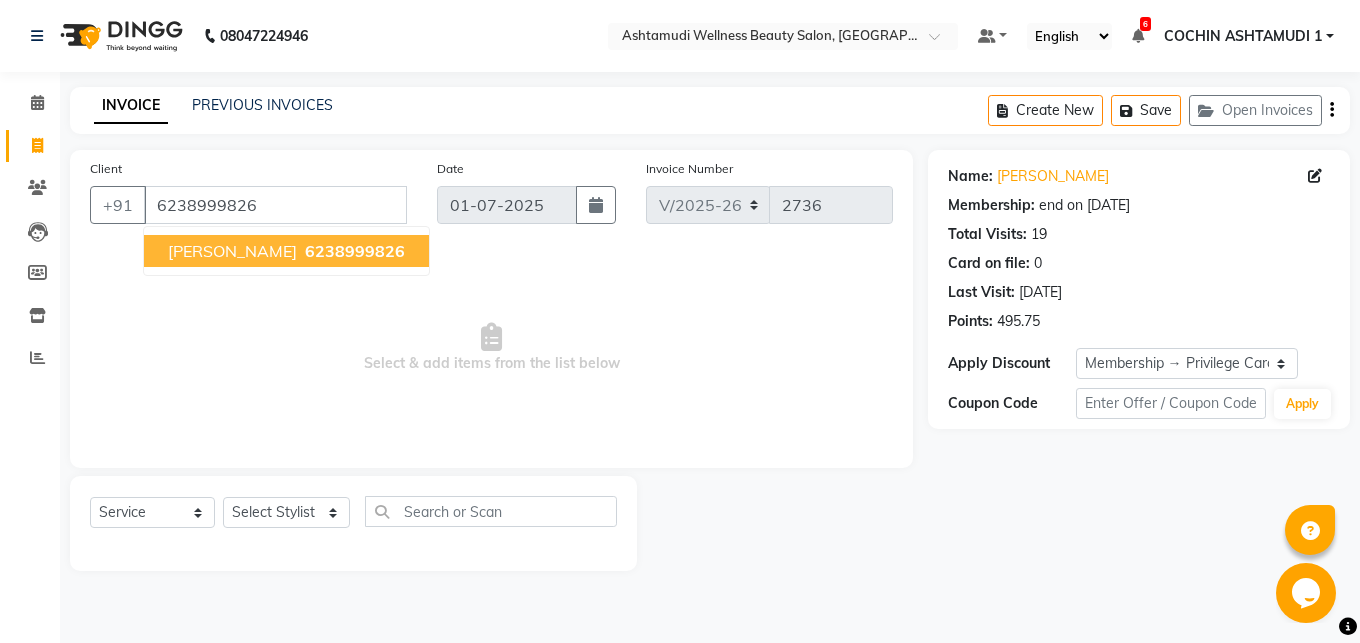click on "[PERSON_NAME]   6238999826" at bounding box center (286, 251) 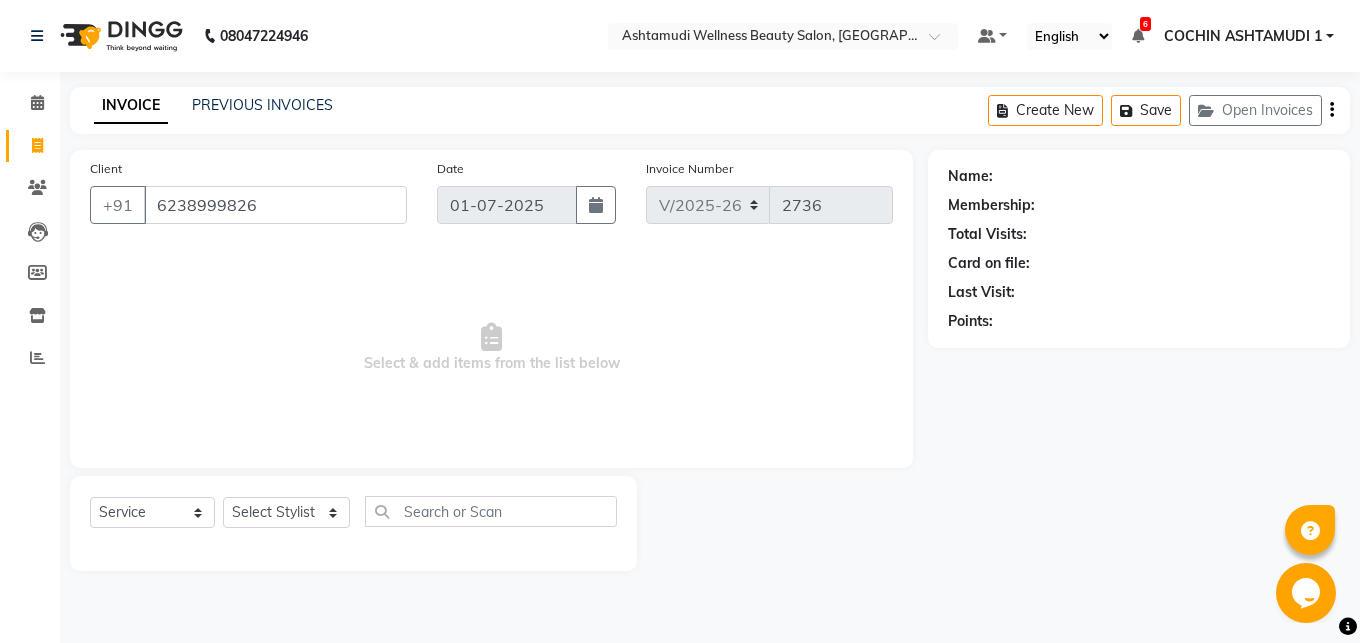 select on "2: Object" 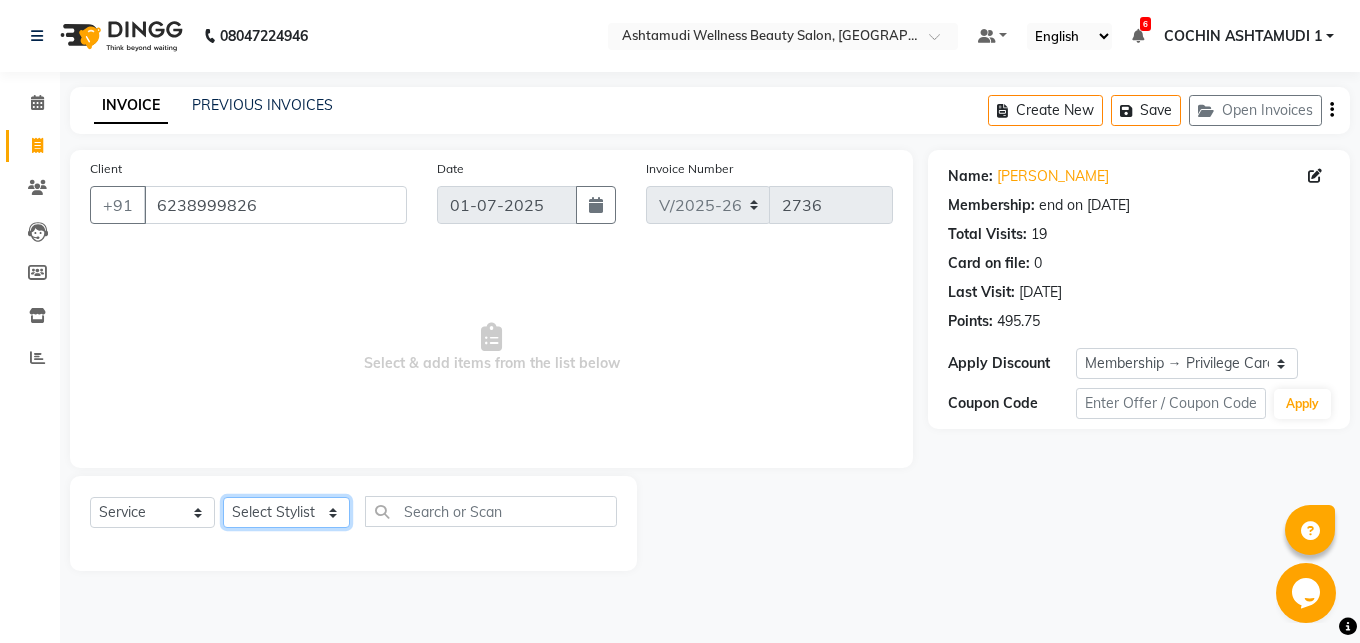 select on "45927" 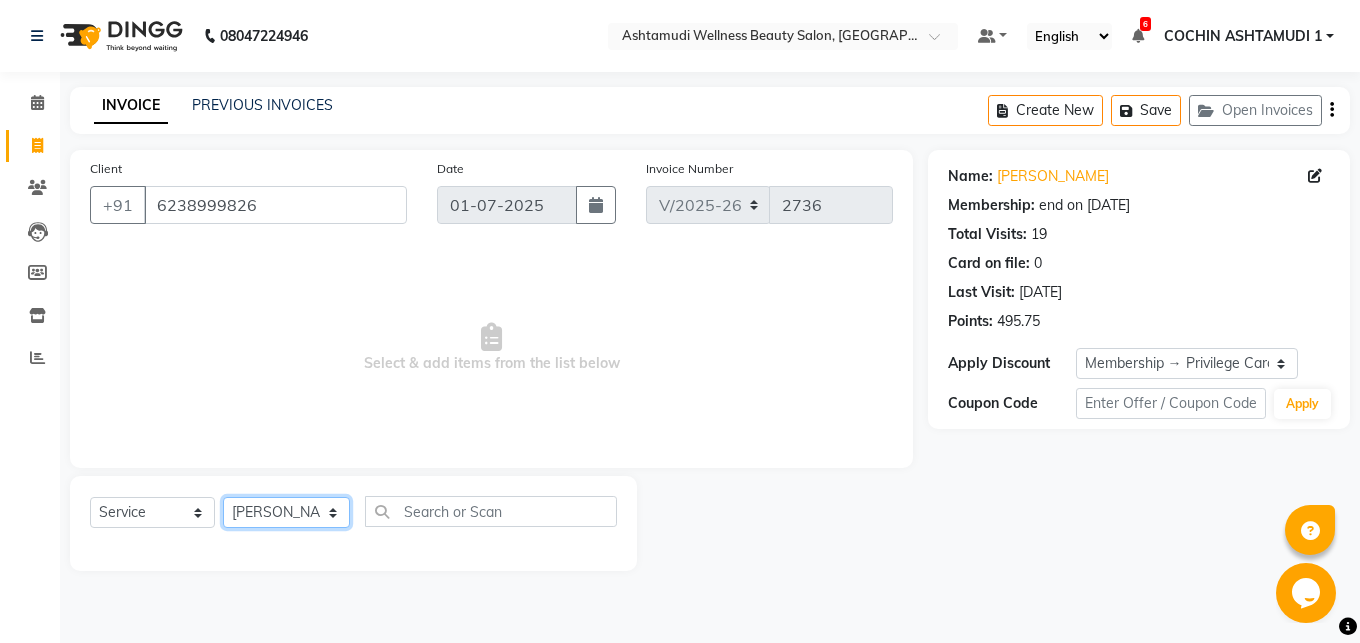 click on "[PERSON_NAME]" 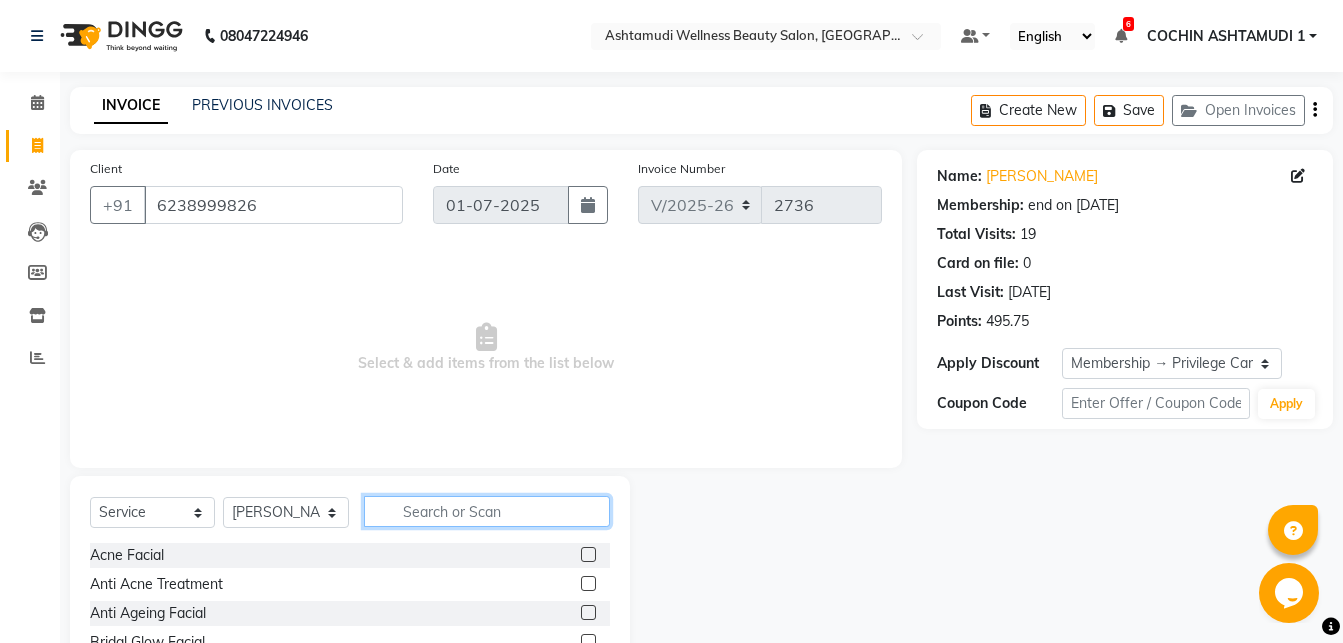 click 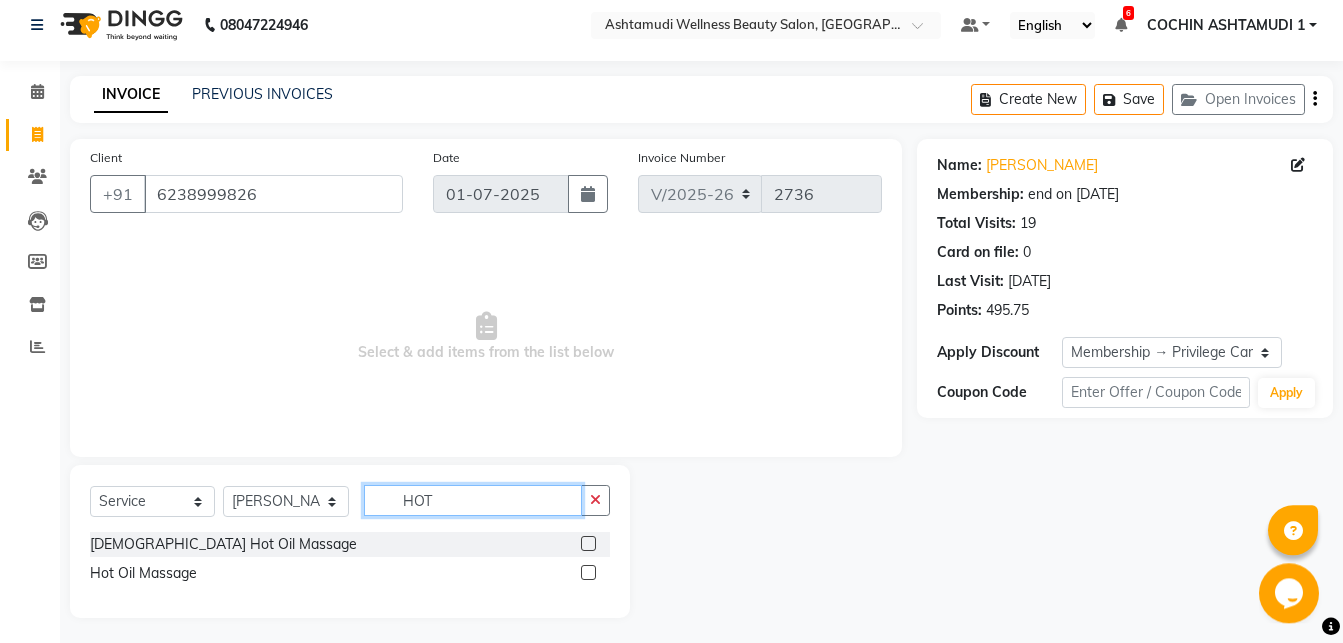 scroll, scrollTop: 16, scrollLeft: 0, axis: vertical 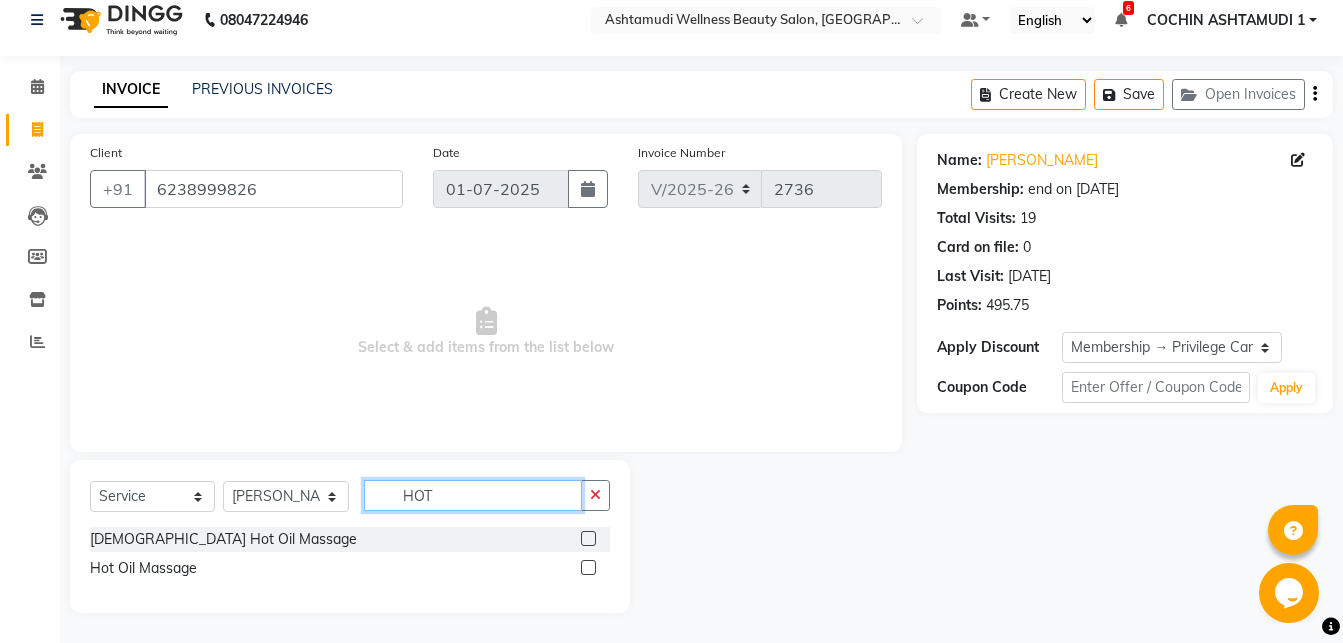 type on "HOT" 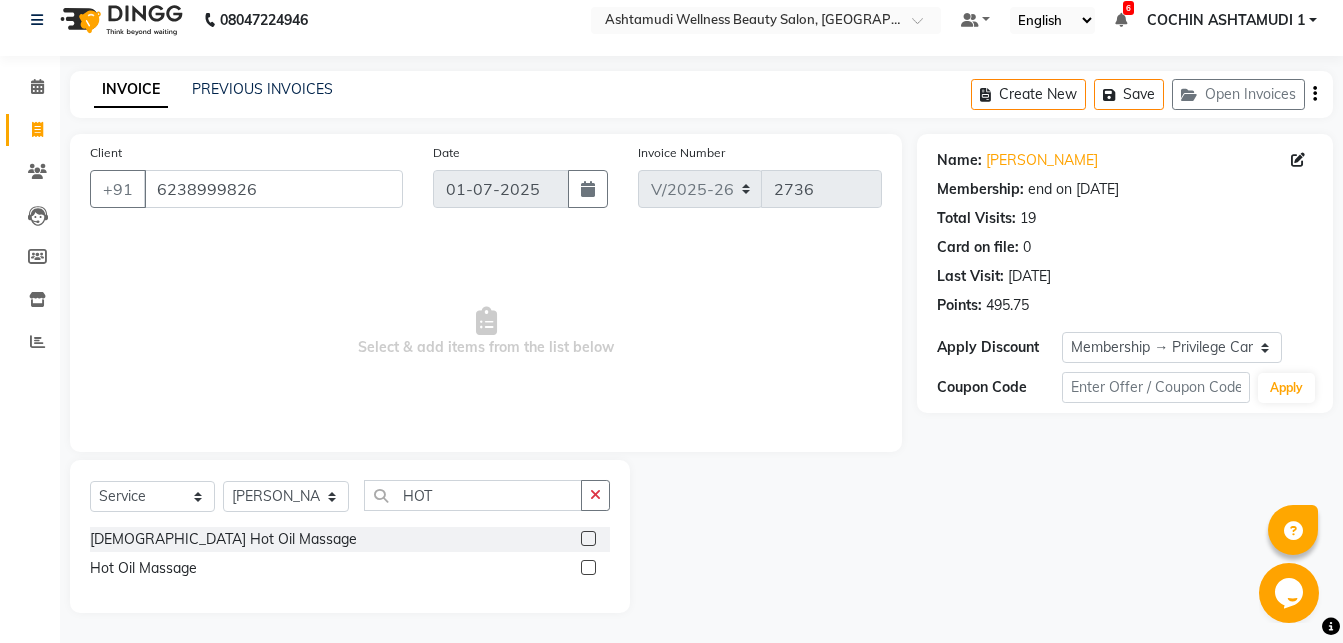 click 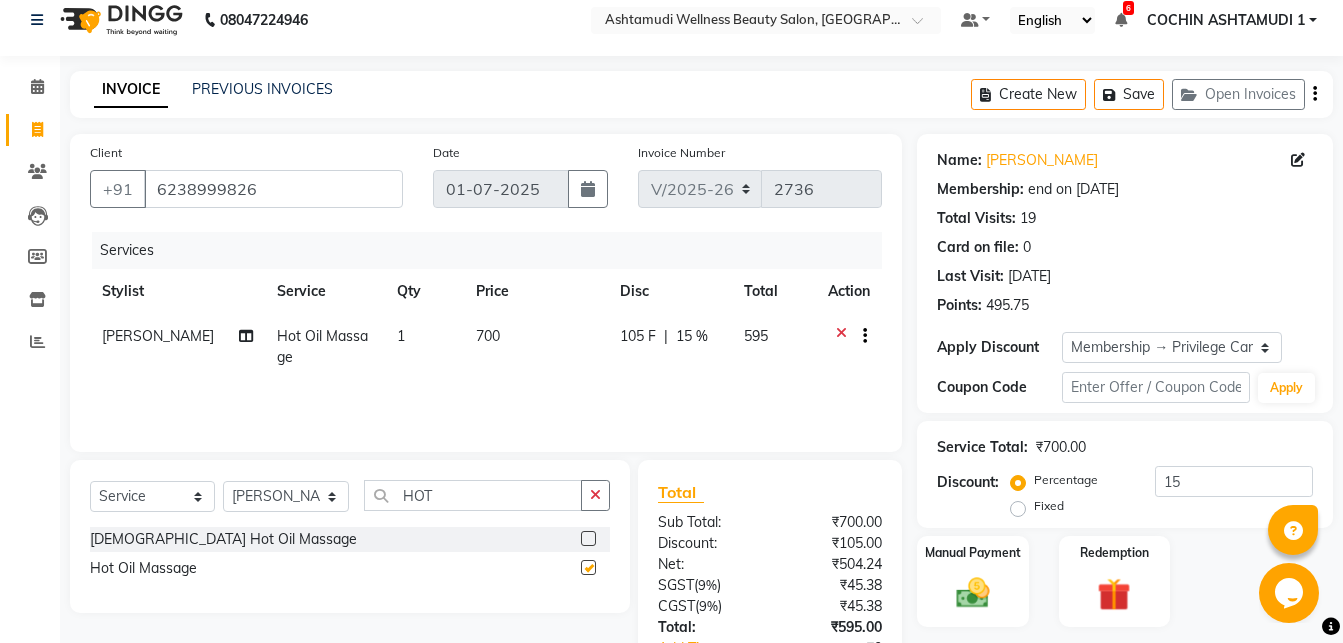 checkbox on "false" 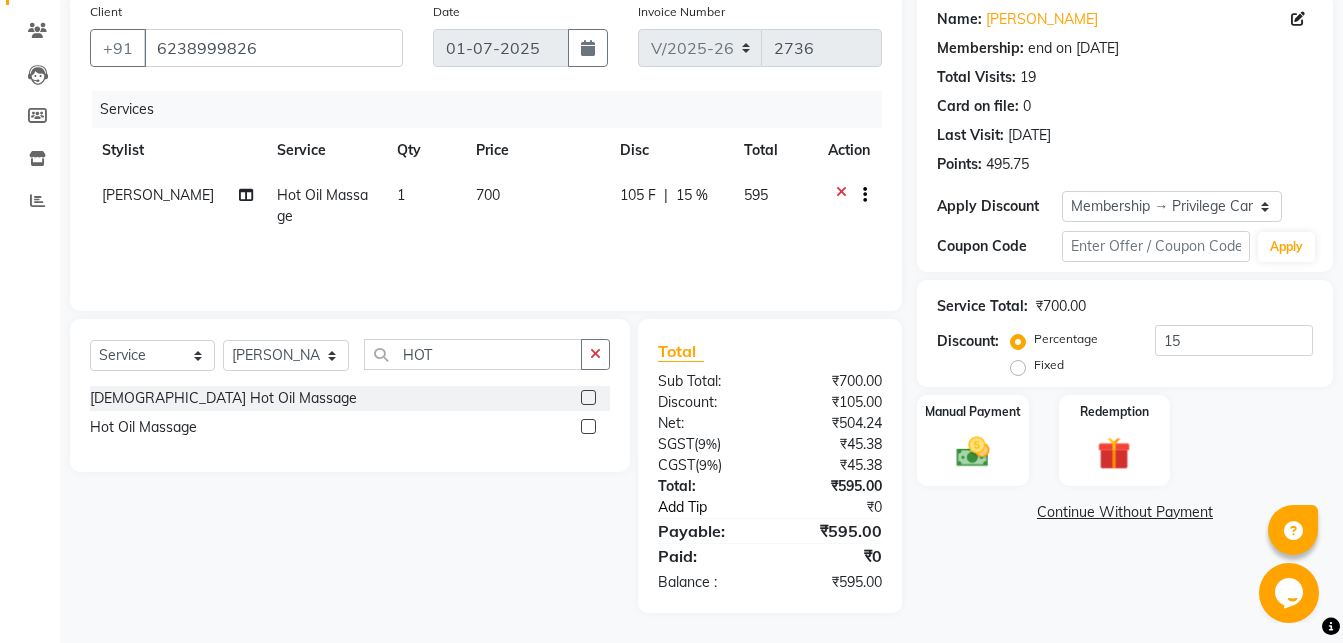 scroll, scrollTop: 55, scrollLeft: 0, axis: vertical 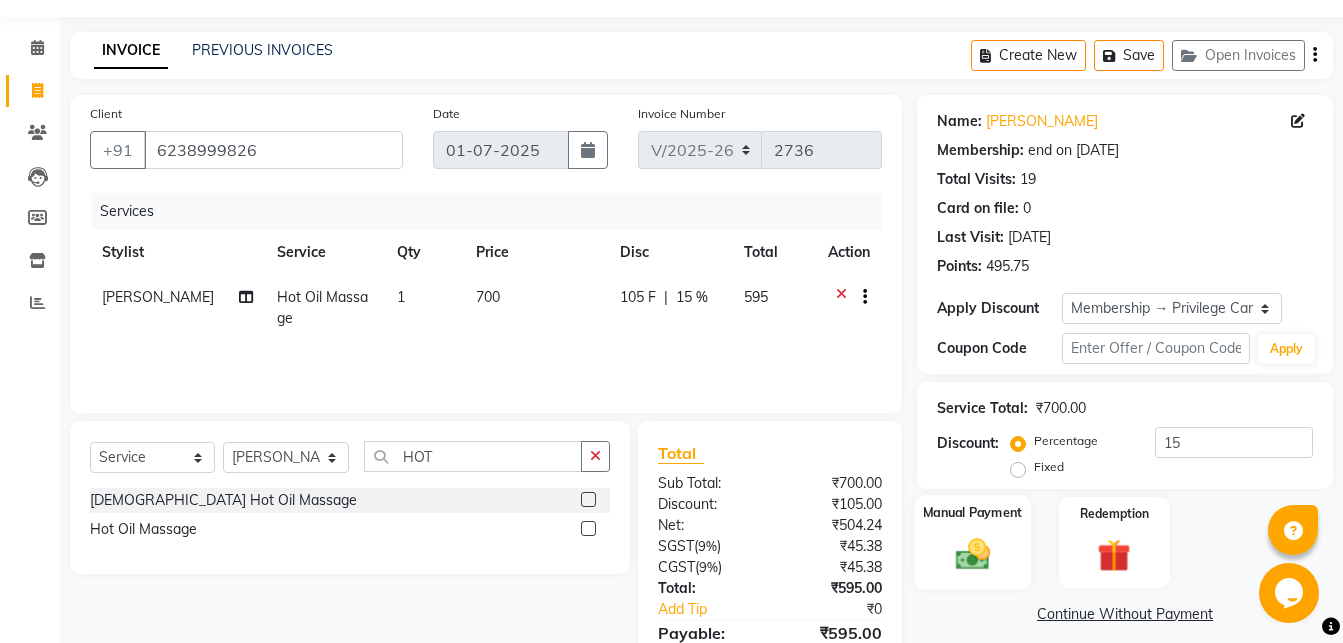 click on "Manual Payment" 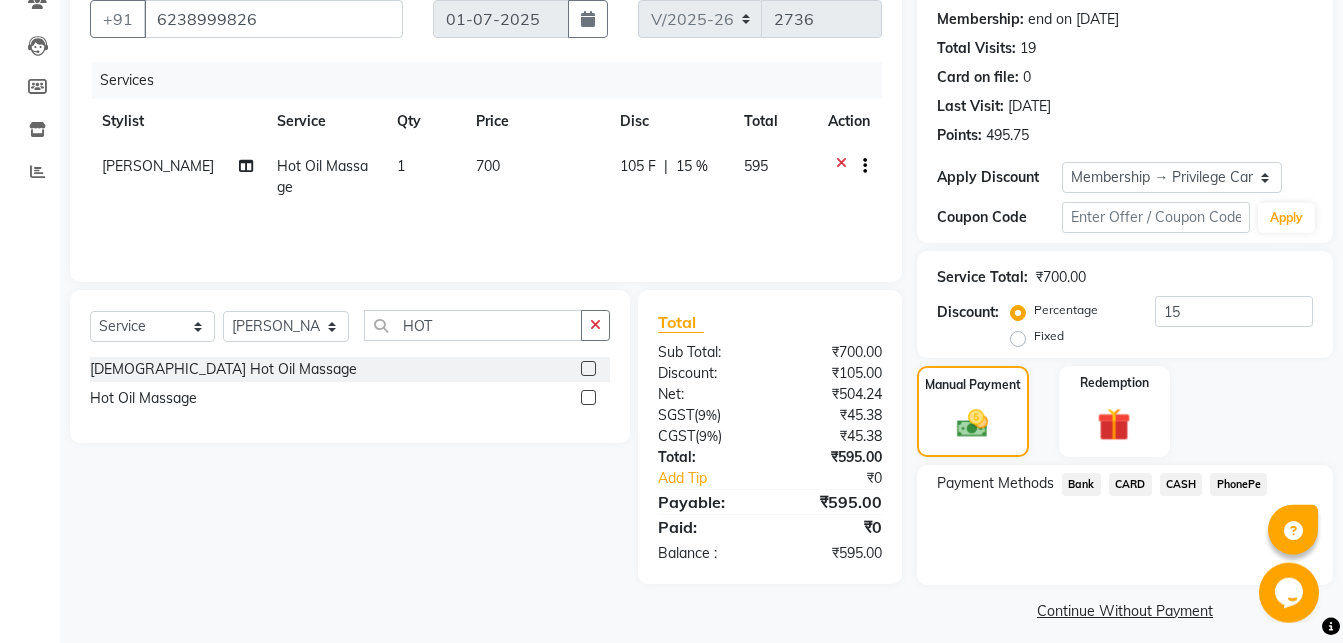 scroll, scrollTop: 199, scrollLeft: 0, axis: vertical 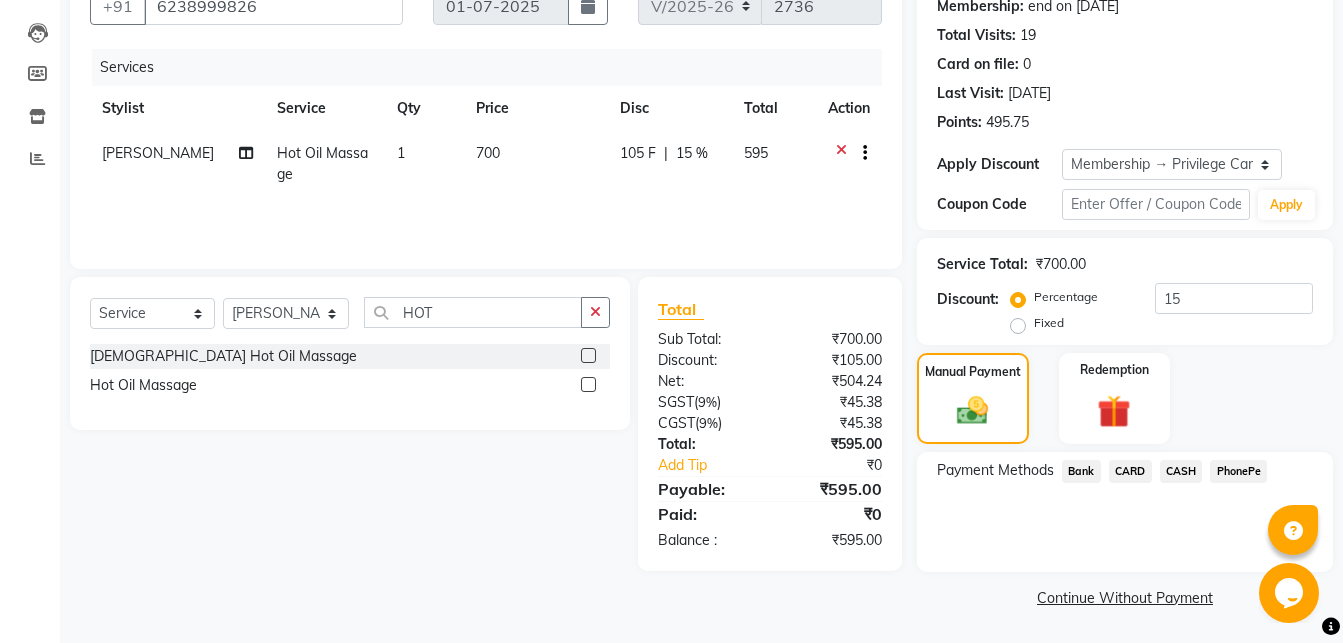 click on "CARD" 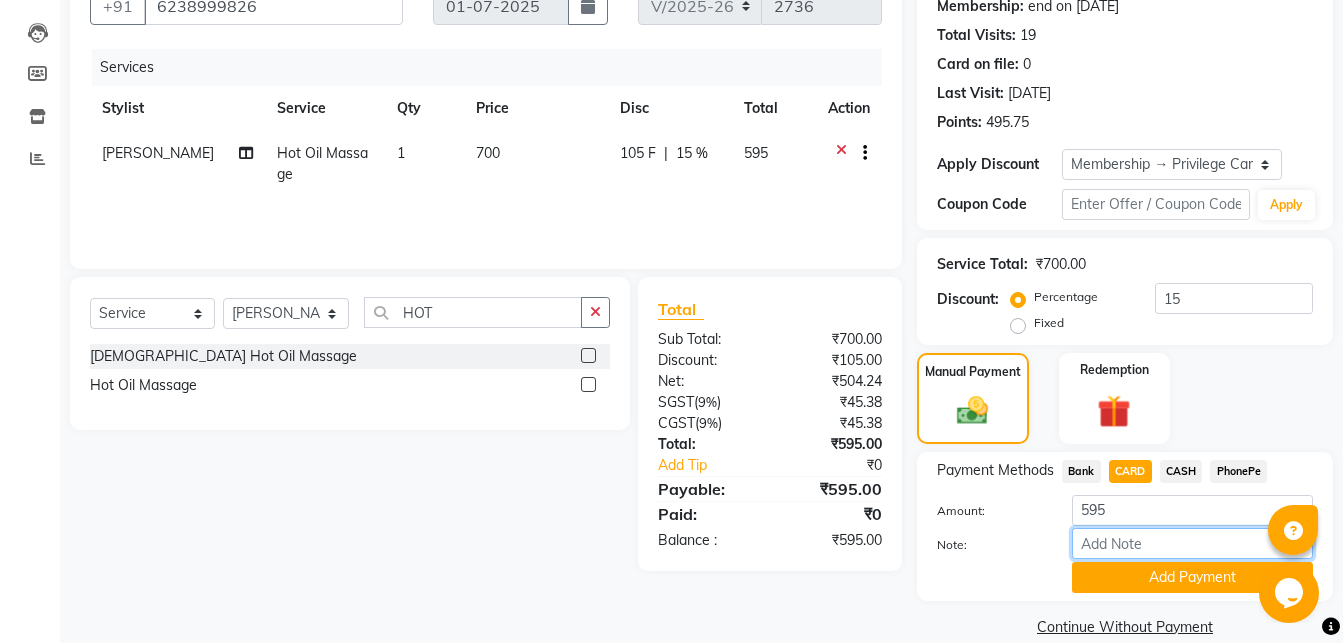 click on "Note:" at bounding box center [1192, 543] 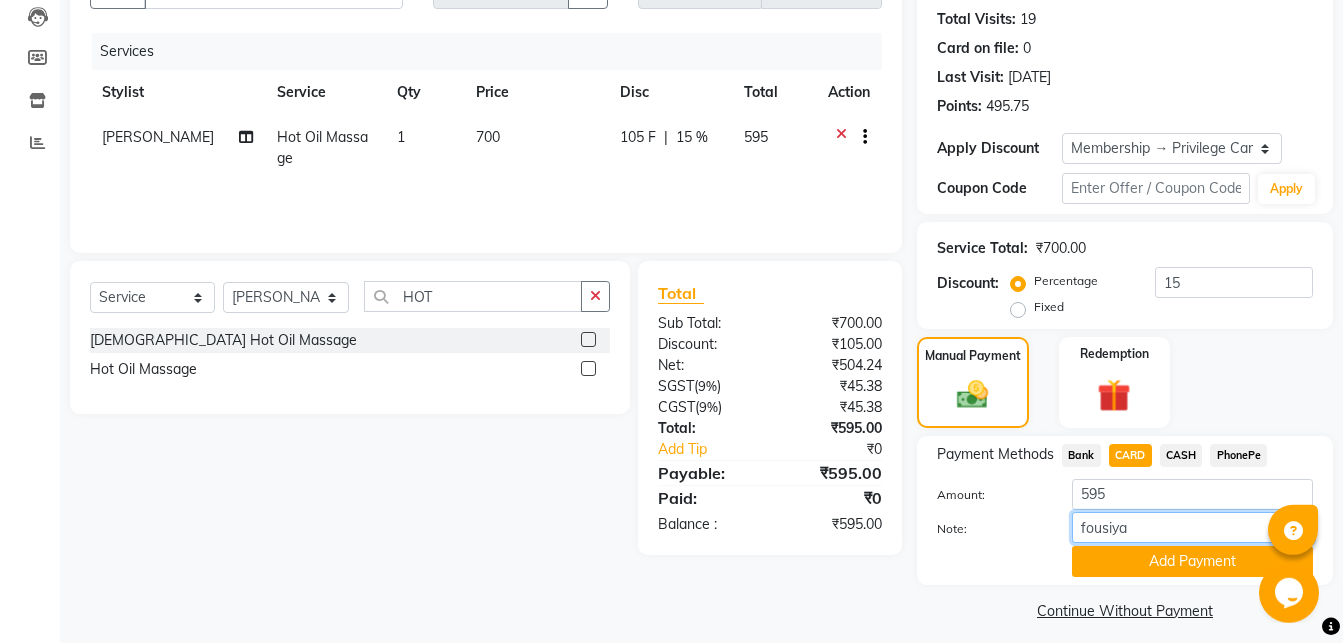 scroll, scrollTop: 227, scrollLeft: 0, axis: vertical 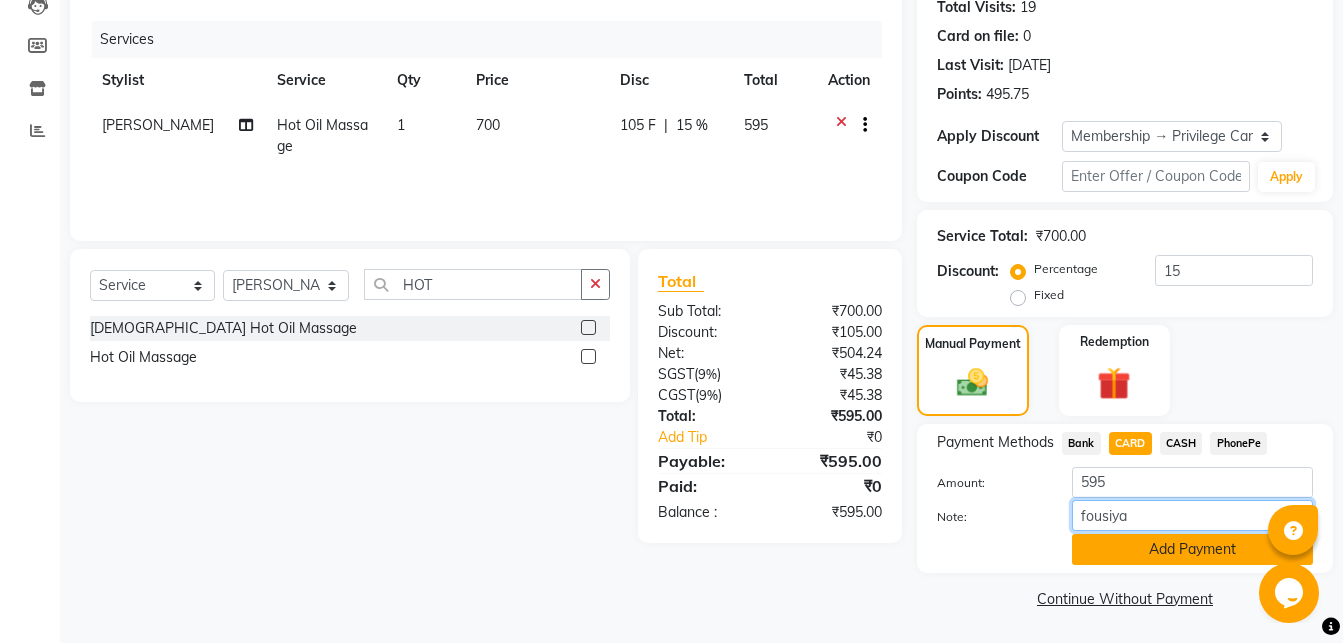 type on "fousiya" 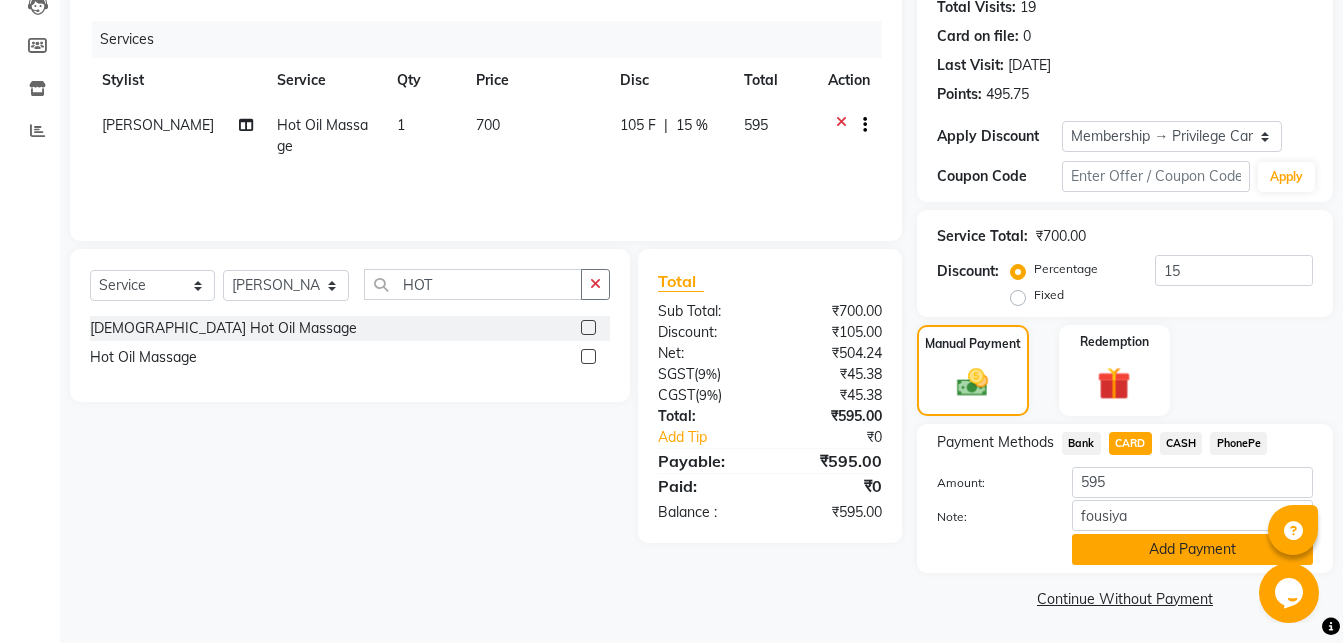click on "Add Payment" 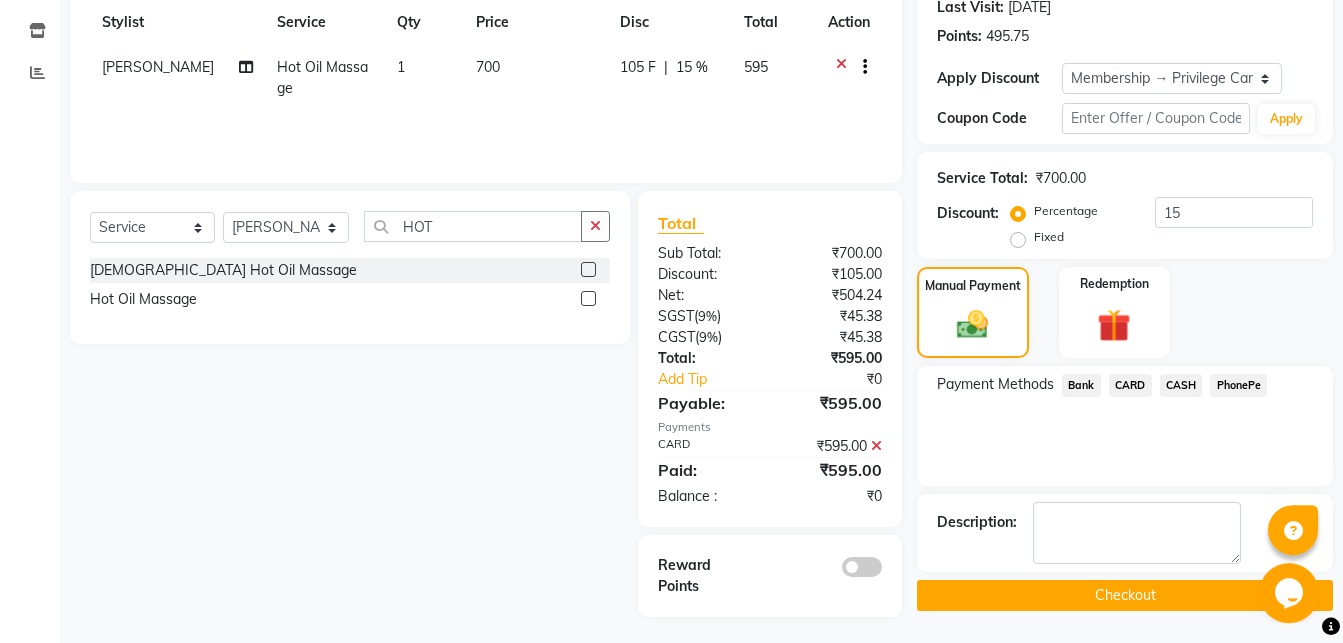 scroll, scrollTop: 289, scrollLeft: 0, axis: vertical 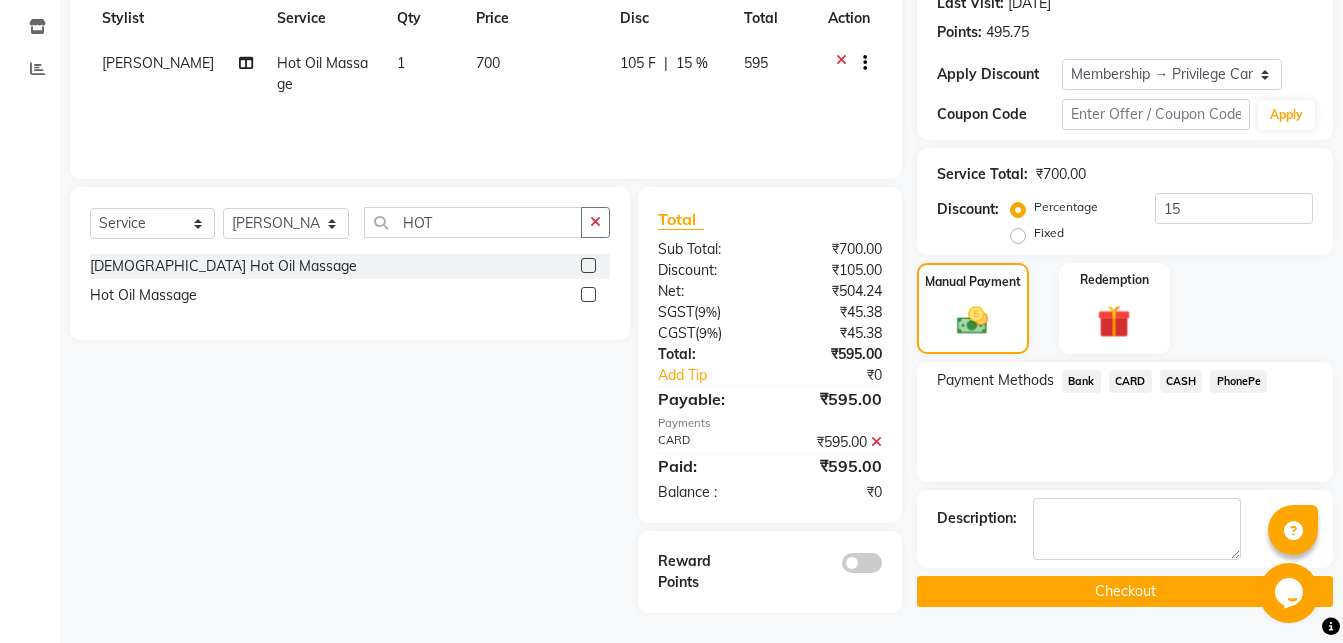 click on "Checkout" 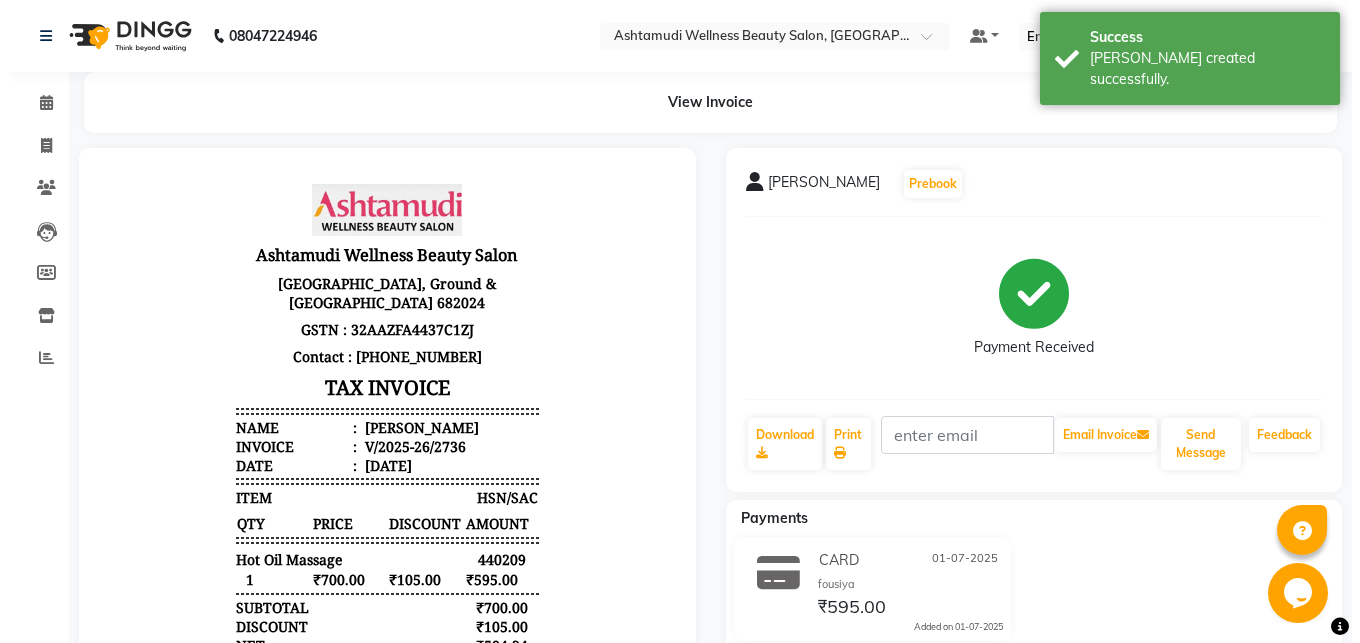 scroll, scrollTop: 0, scrollLeft: 0, axis: both 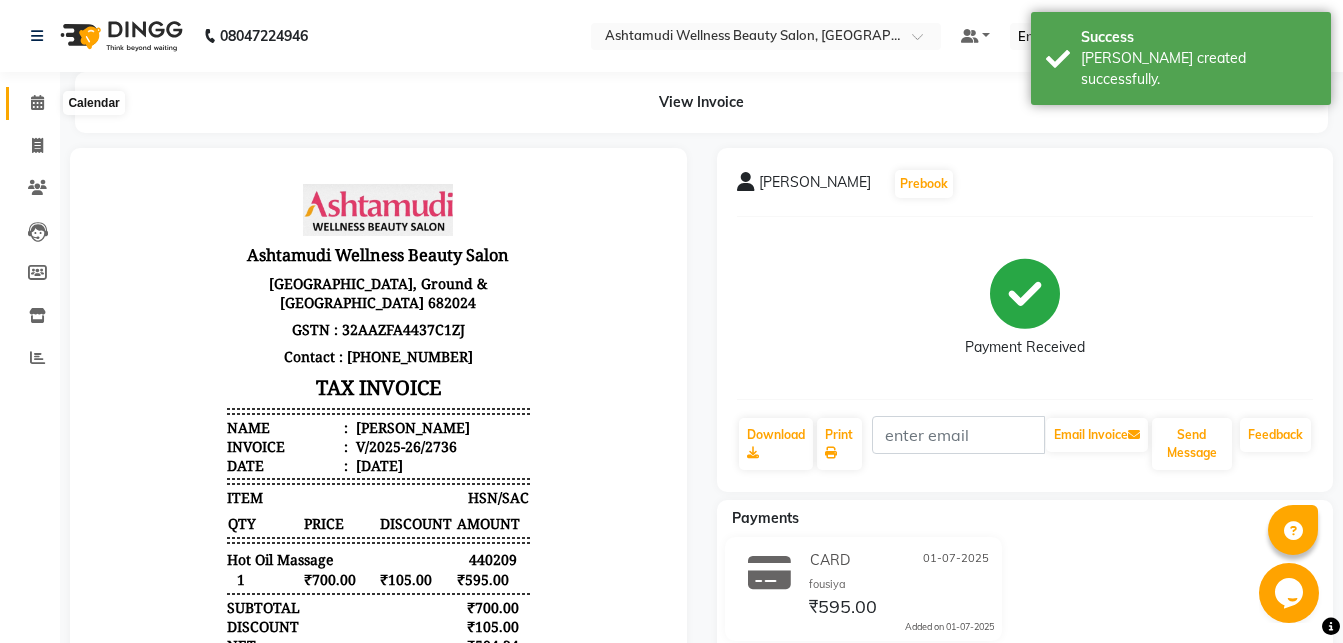 click 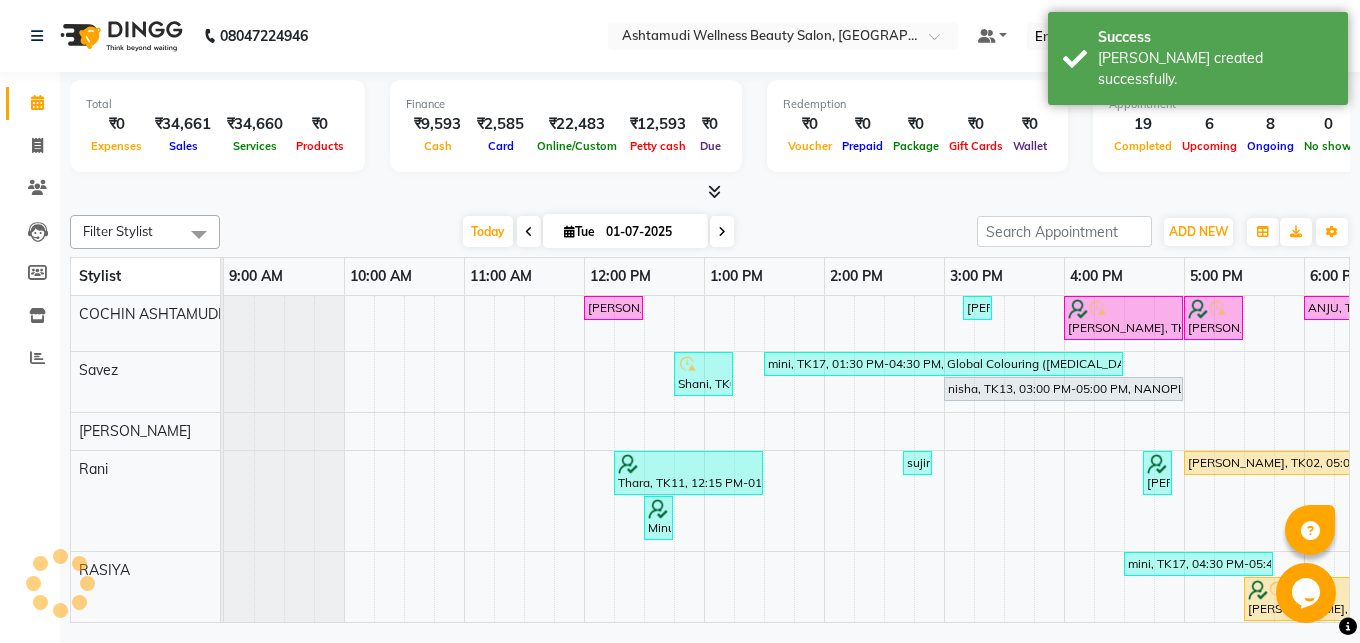 scroll, scrollTop: 0, scrollLeft: 0, axis: both 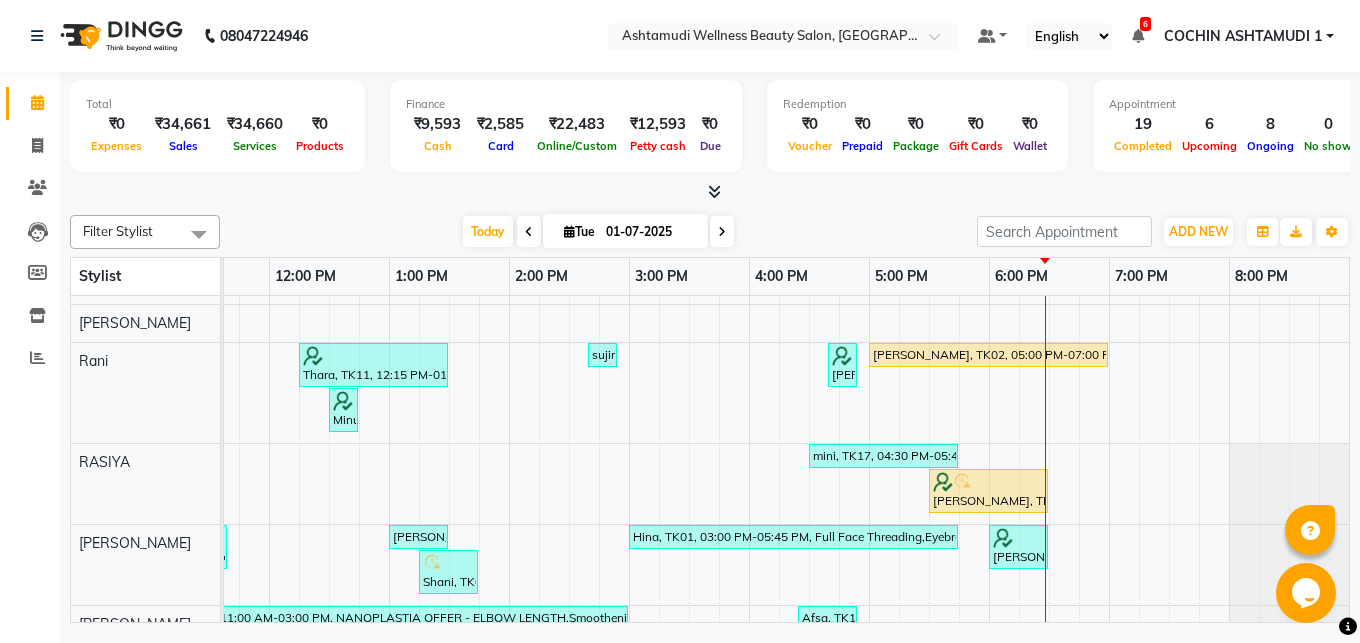 click on "08047224946 Select Location × Ashtamudi Wellness Beauty Salon, Cochin Default Panel My Panel English ENGLISH Español العربية मराठी हिंदी ગુજરાતી தமிழ் 中文 6 Notifications nothing to show COCHIN ASHTAMUDI 1  Manage Profile Change Password Sign out  Version:3.14.0  ☀ Ashtamudi Wellness , Edappally, Cochin 1 ☀ Ashtamudi Wellness Beauty Salon, COCHIN  Calendar  Invoice  Clients  Leads   Members  Inventory  Reports Completed InProgress Upcoming Dropped Tentative Check-In Confirm Bookings Generate Report Segments Page Builder Total  ₹0  Expenses ₹34,661  Sales ₹34,660  Services ₹0  Products Finance  ₹9,593  Cash ₹2,585  Card ₹22,483  Online/Custom ₹12,593 [PERSON_NAME] cash ₹0 Due  Redemption  ₹0 Voucher ₹0 Prepaid ₹0 Package ₹0  Gift Cards ₹0  Wallet  Appointment  19 Completed 6 Upcoming 8 Ongoing 0 No show  Other sales  ₹0  Packages ₹0  Memberships ₹0  Vouchers ₹0  Prepaids ₹0  Gift Cards Filter Stylist Select All Rani" at bounding box center [680, 321] 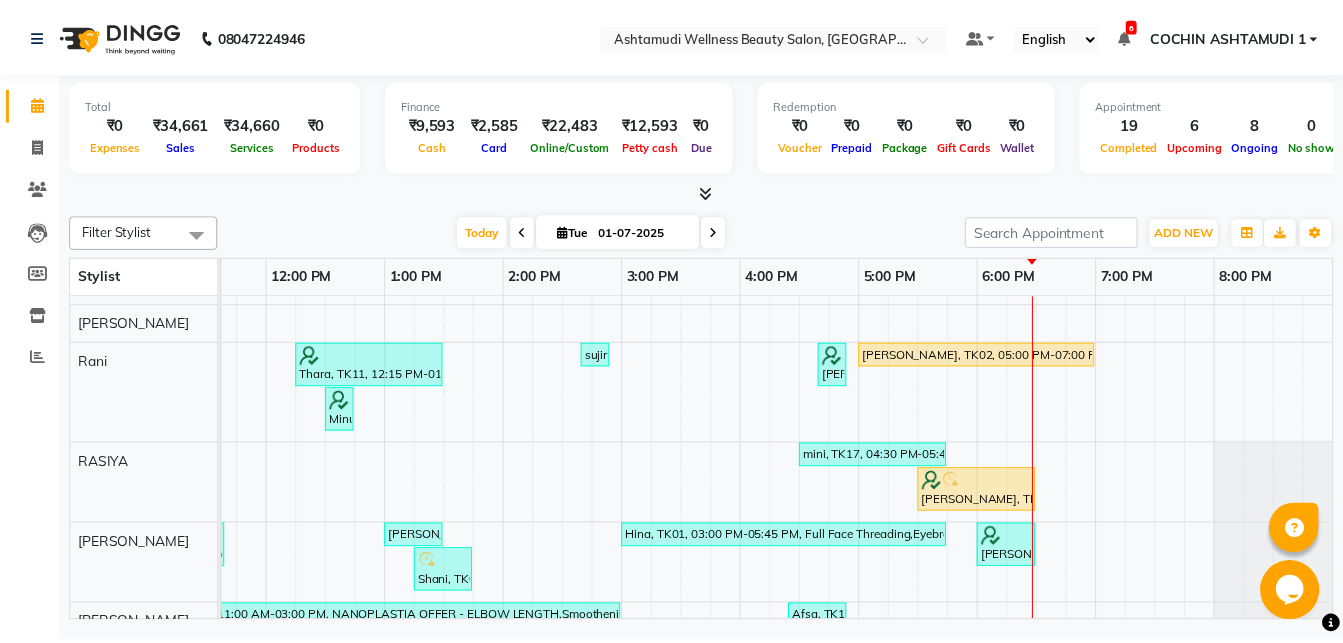 scroll, scrollTop: 0, scrollLeft: 0, axis: both 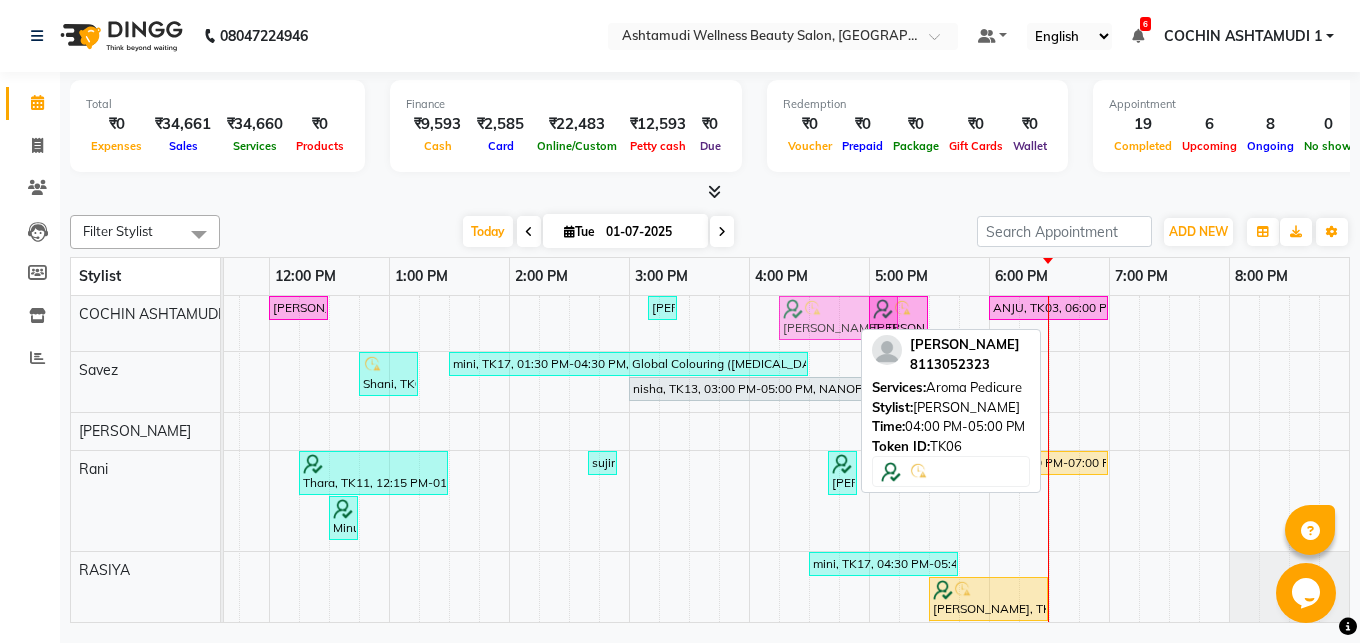 drag, startPoint x: 768, startPoint y: 307, endPoint x: 792, endPoint y: 318, distance: 26.400757 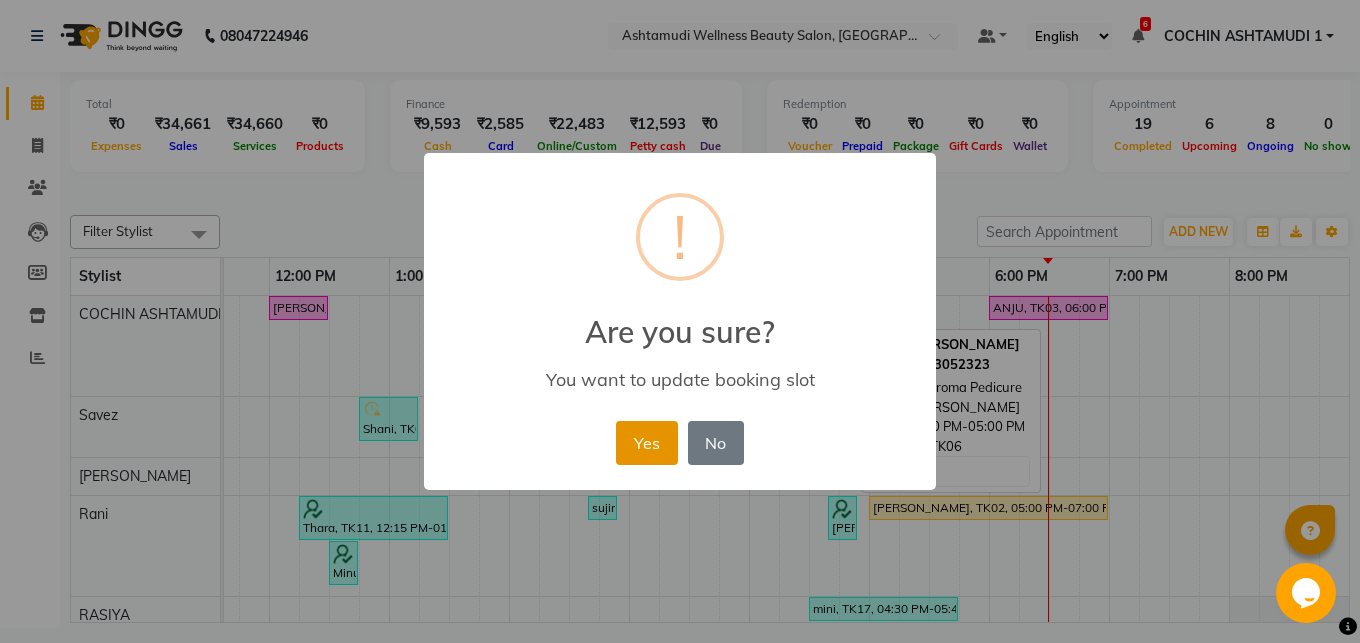 click on "Yes" at bounding box center [646, 443] 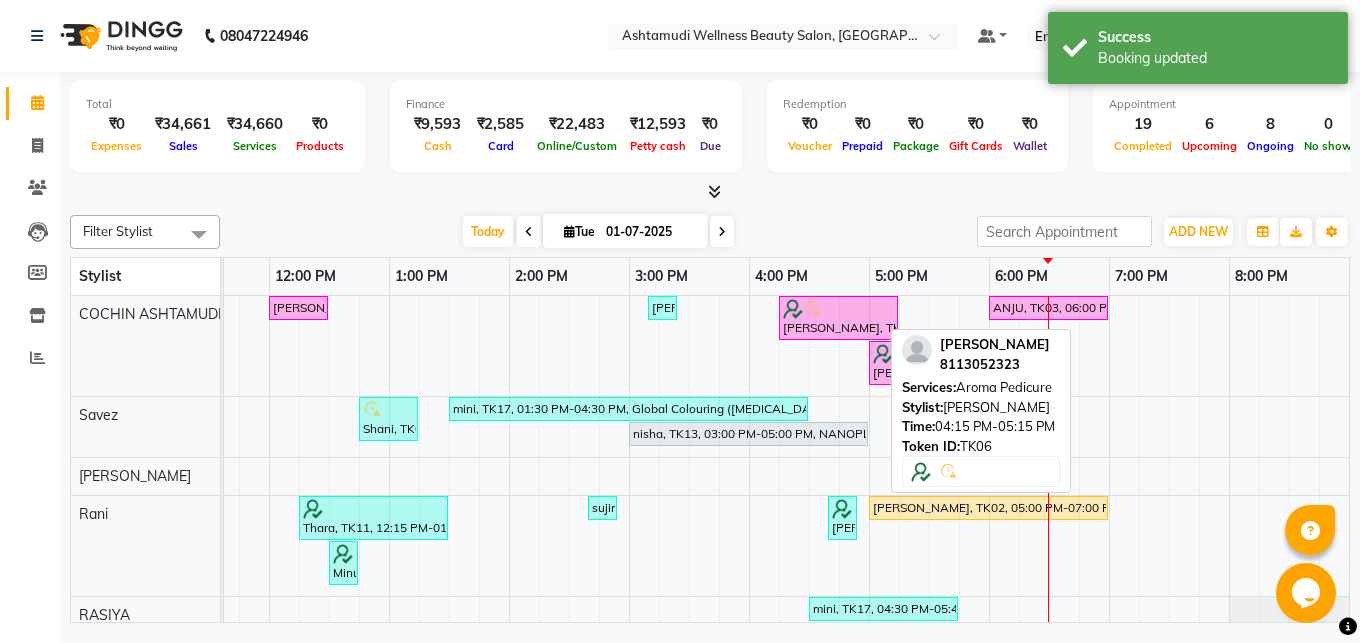 click on "[PERSON_NAME], TK06, 04:15 PM-05:15 PM, Aroma Pedicure" at bounding box center (838, 318) 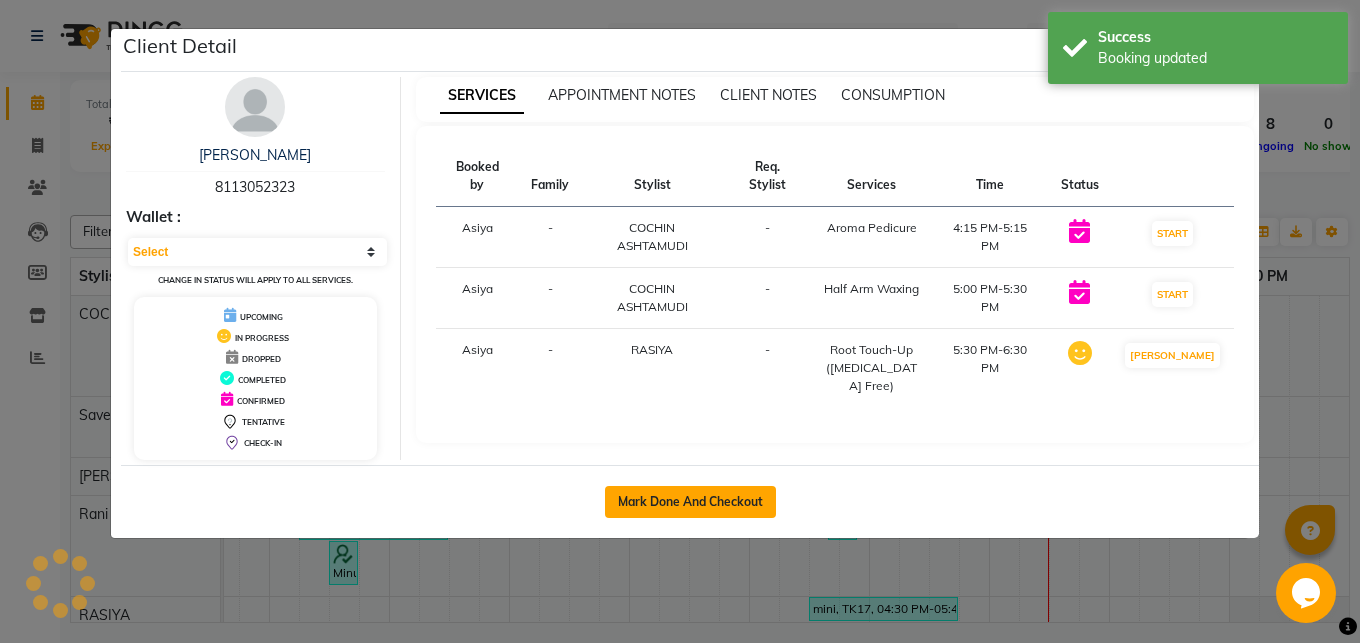 click on "Mark Done And Checkout" 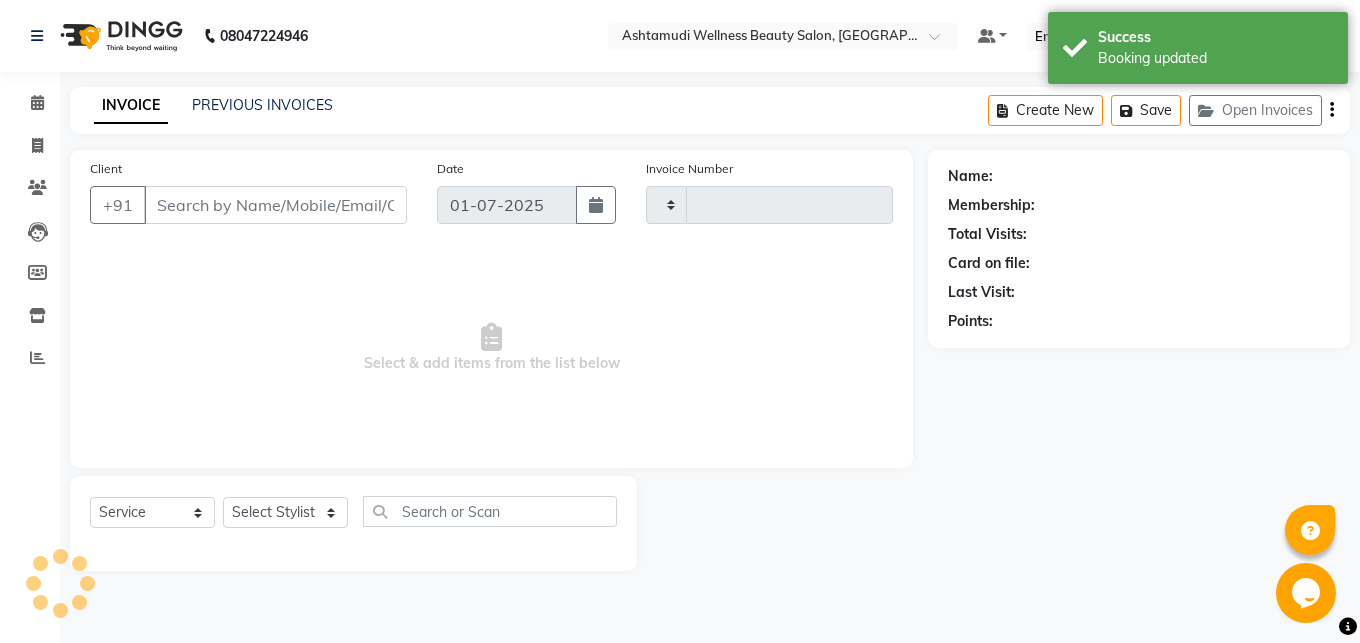 type on "2737" 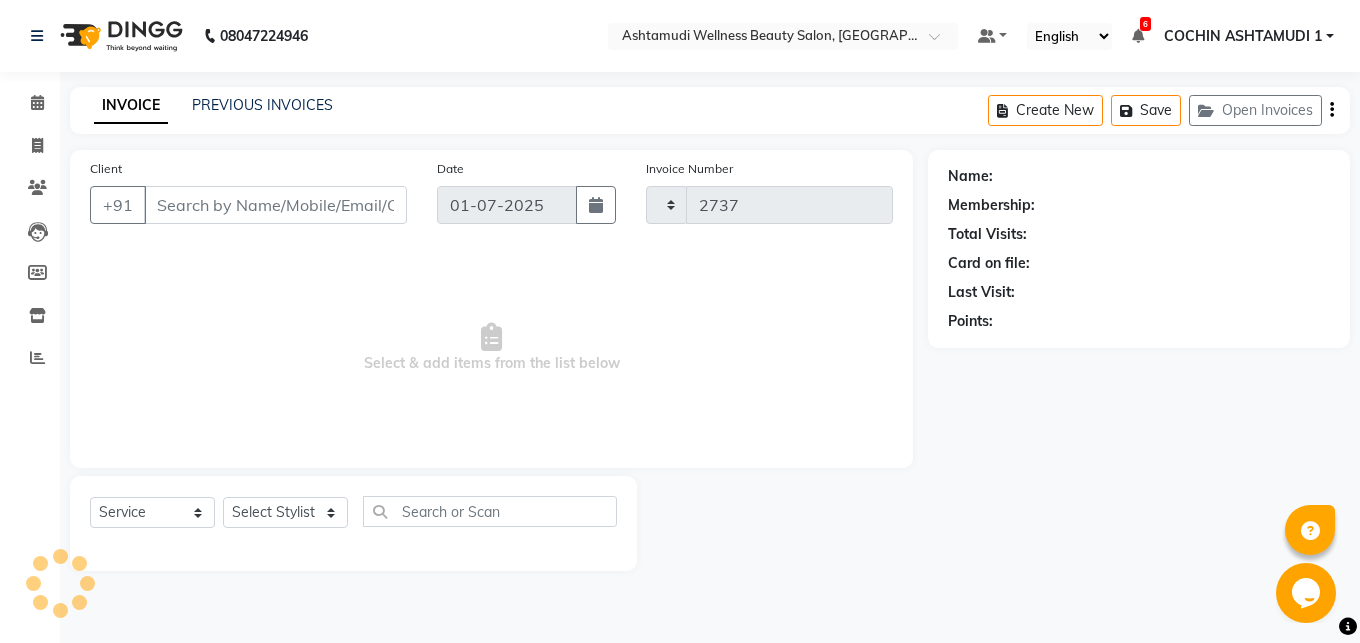 select on "4632" 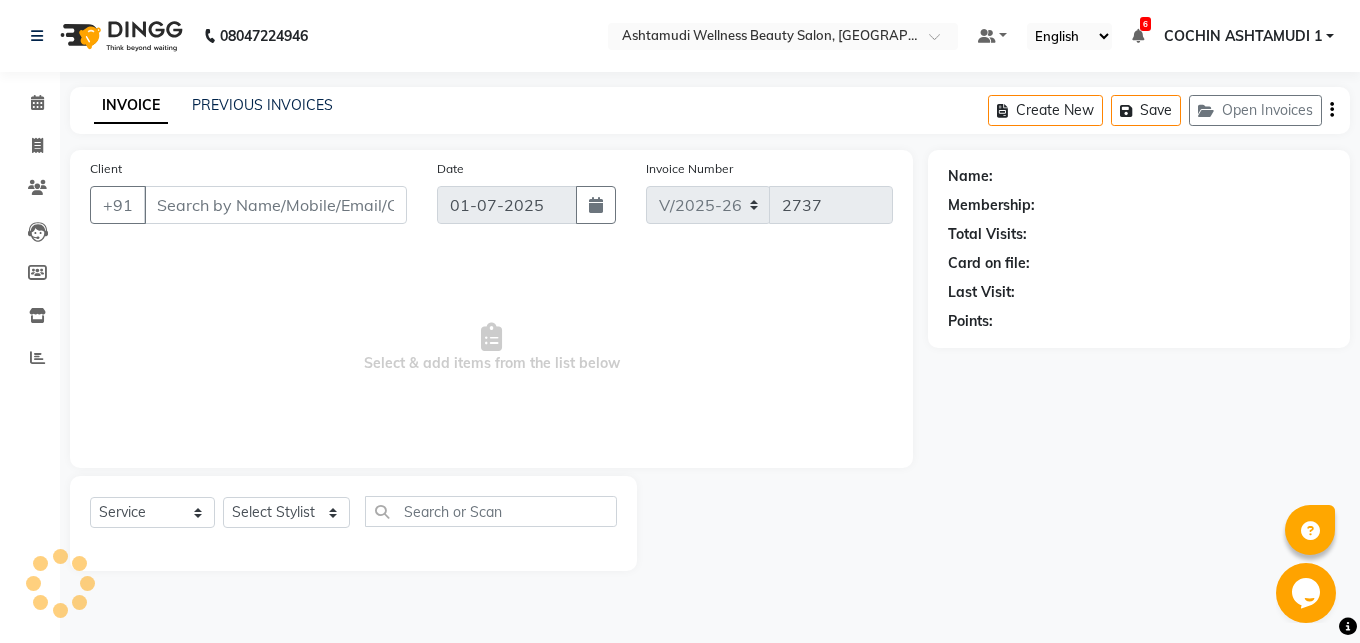 type on "8113052323" 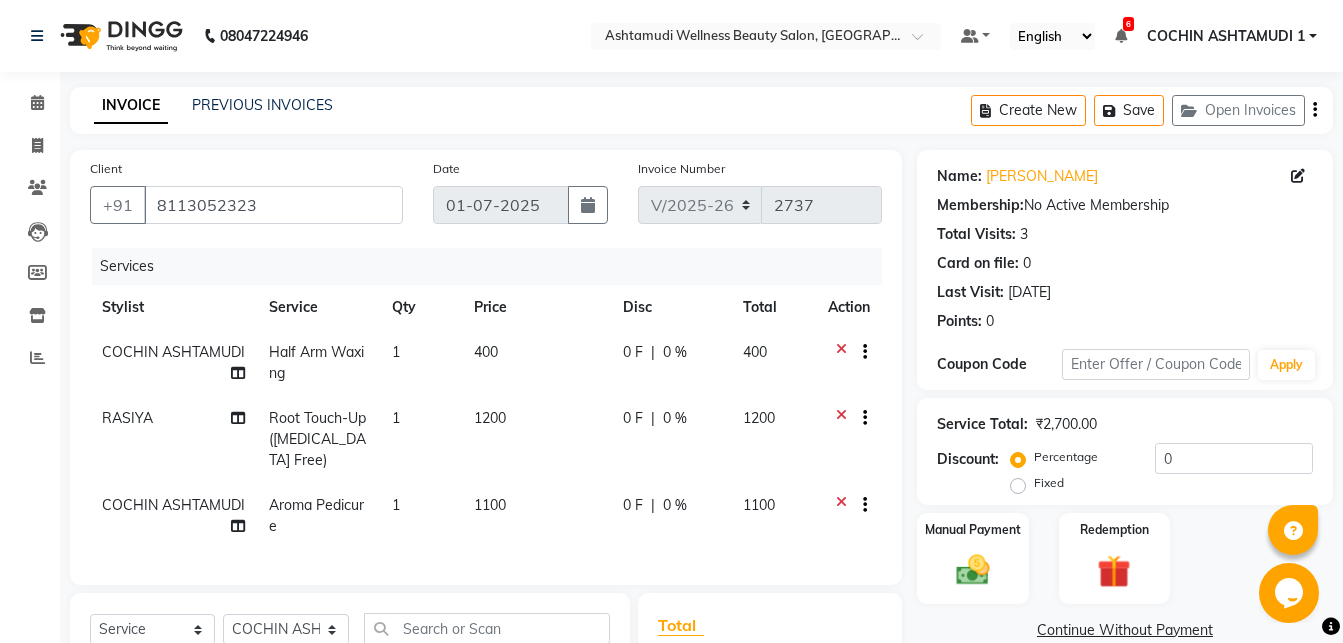 click 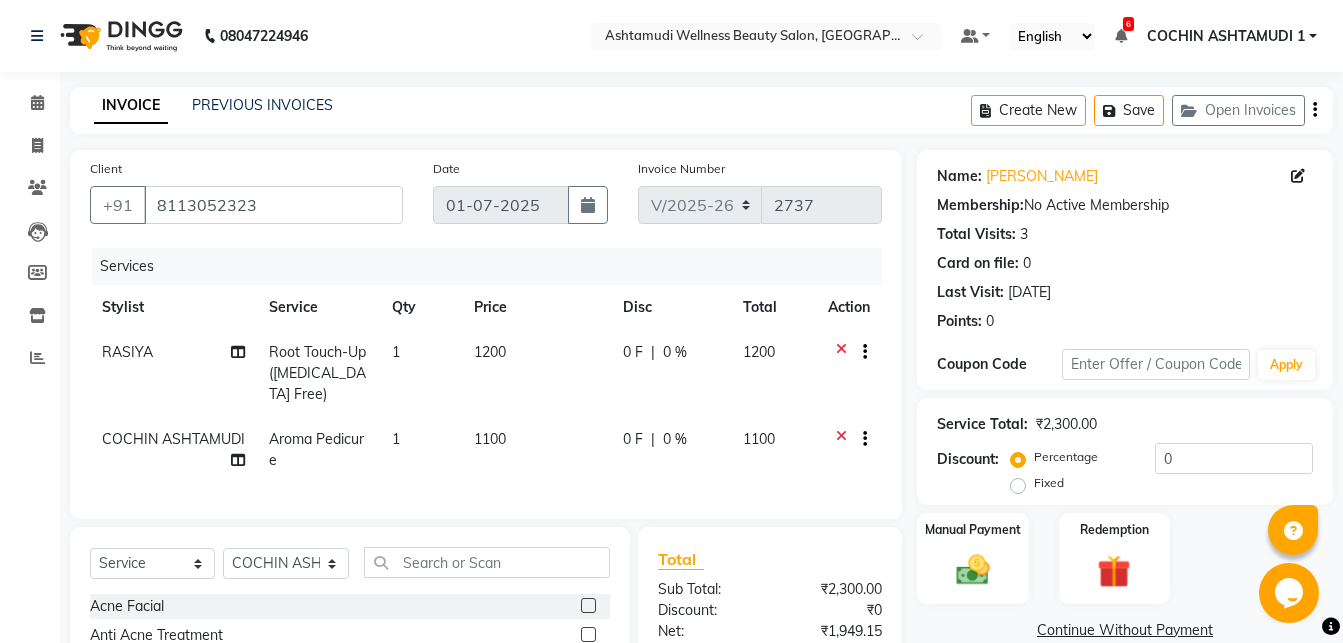click 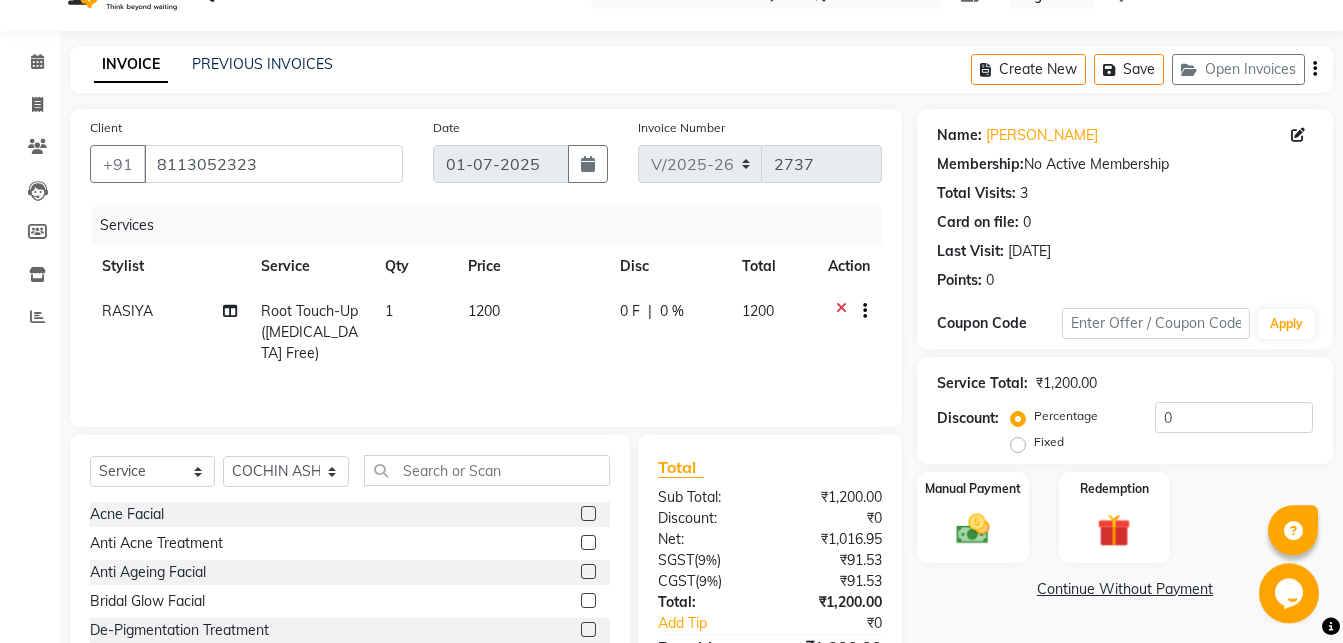 scroll, scrollTop: 0, scrollLeft: 0, axis: both 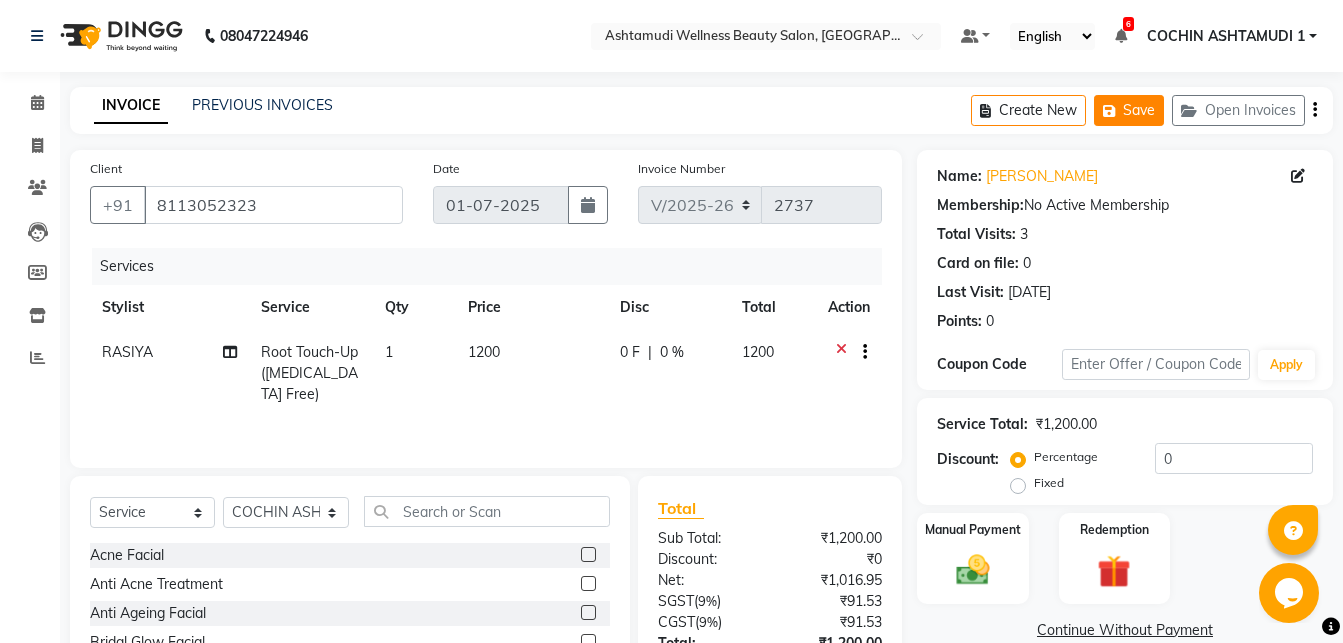 click on "Save" 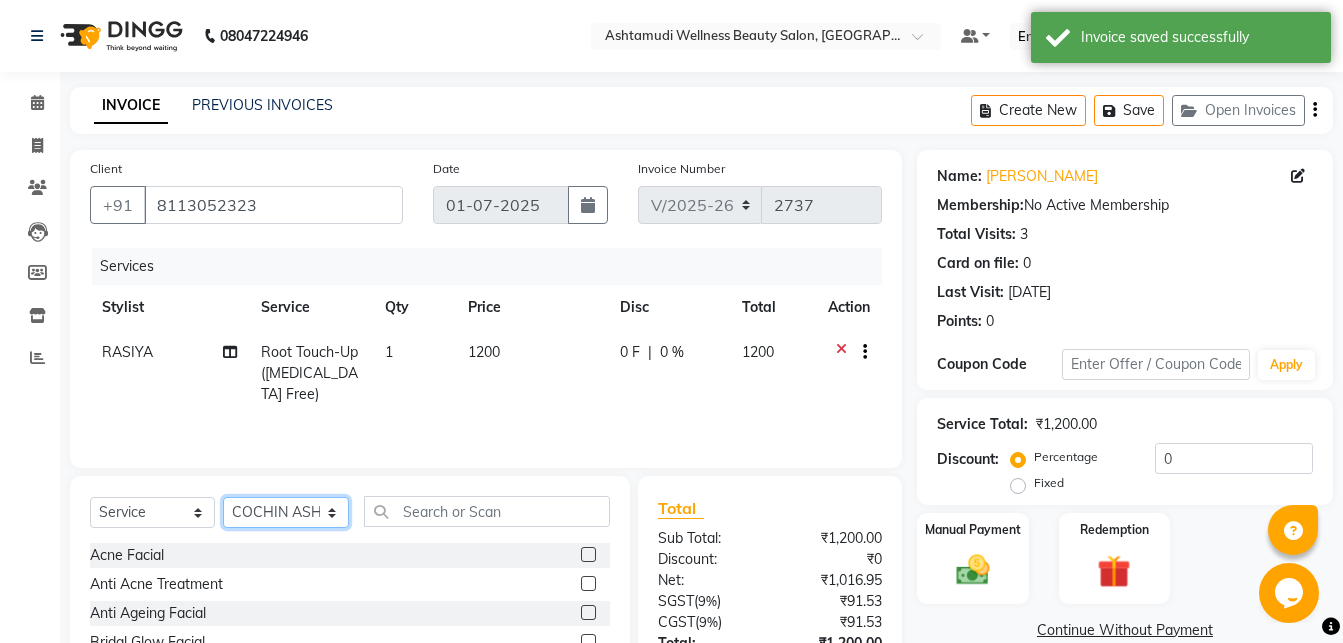 click on "Select Stylist Abhirami S [PERSON_NAME] B [PERSON_NAME] COCHIN ASHTAMUDI [DEMOGRAPHIC_DATA] [PERSON_NAME] [PERSON_NAME] [PERSON_NAME] [PERSON_NAME] [PERSON_NAME] [PERSON_NAME]" 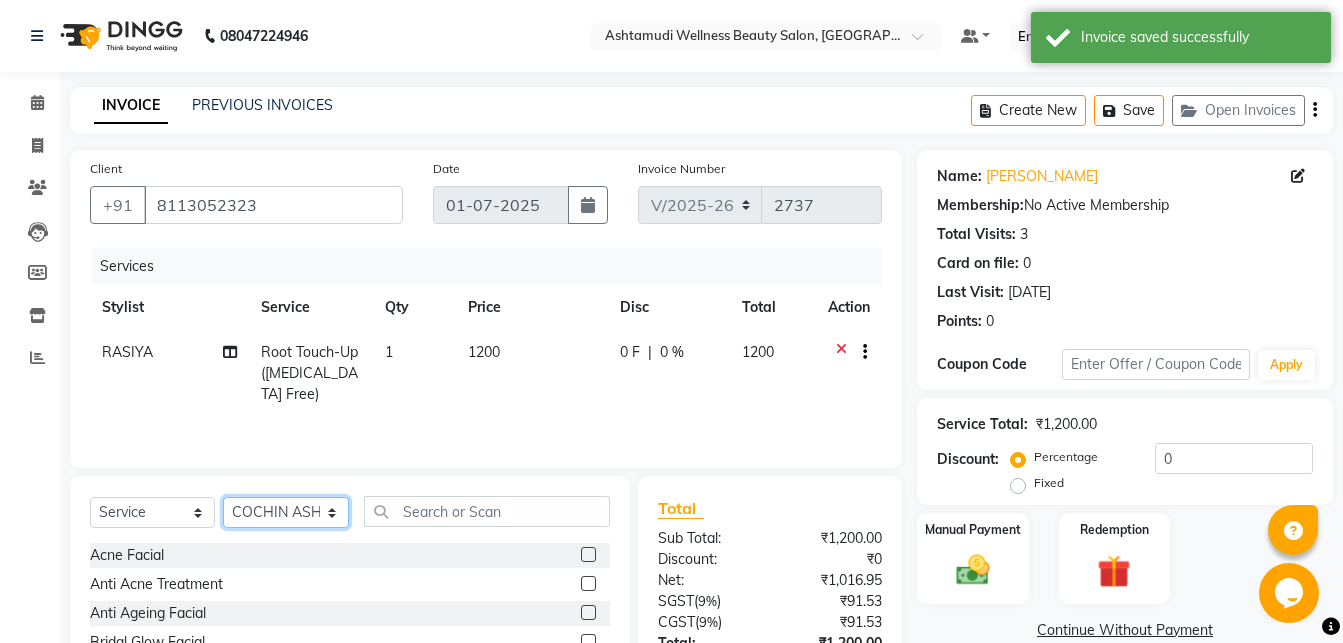 select on "45927" 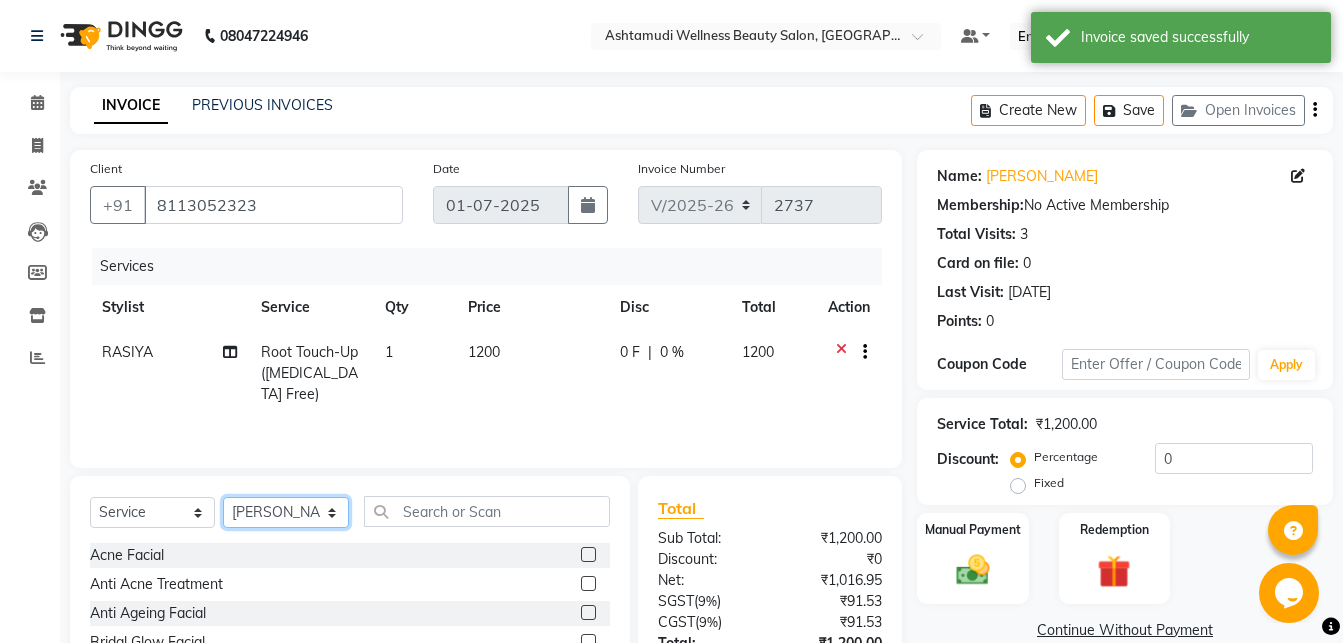 click on "[PERSON_NAME]" 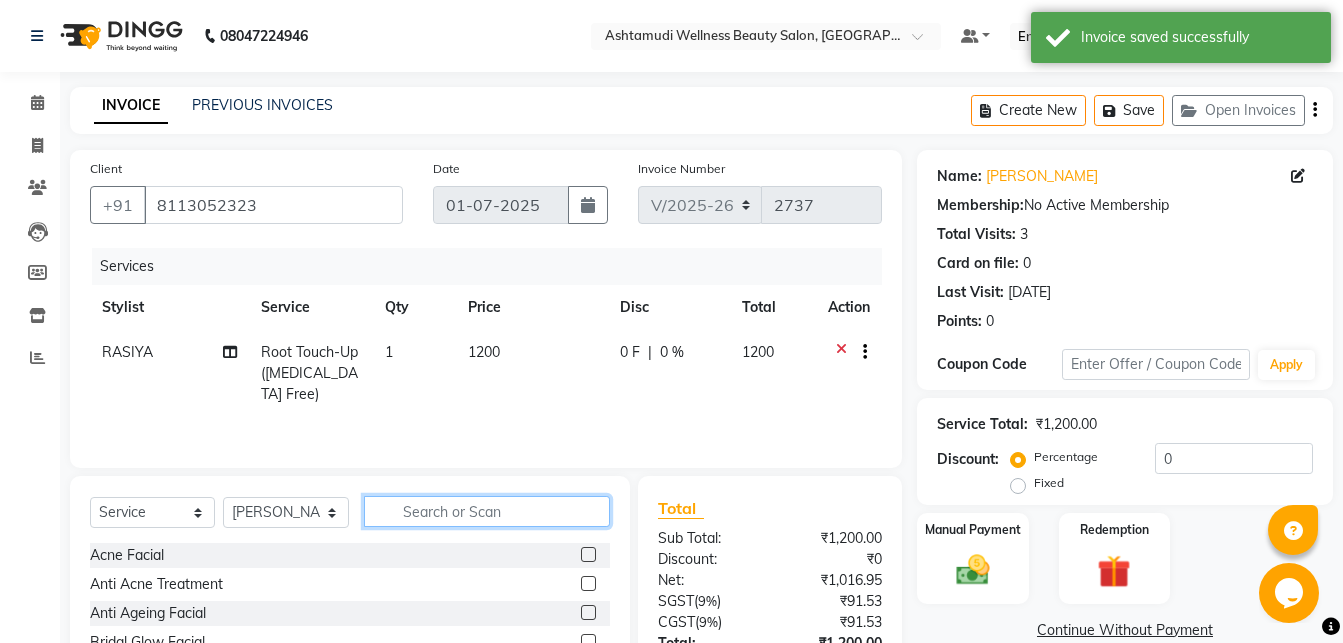 click 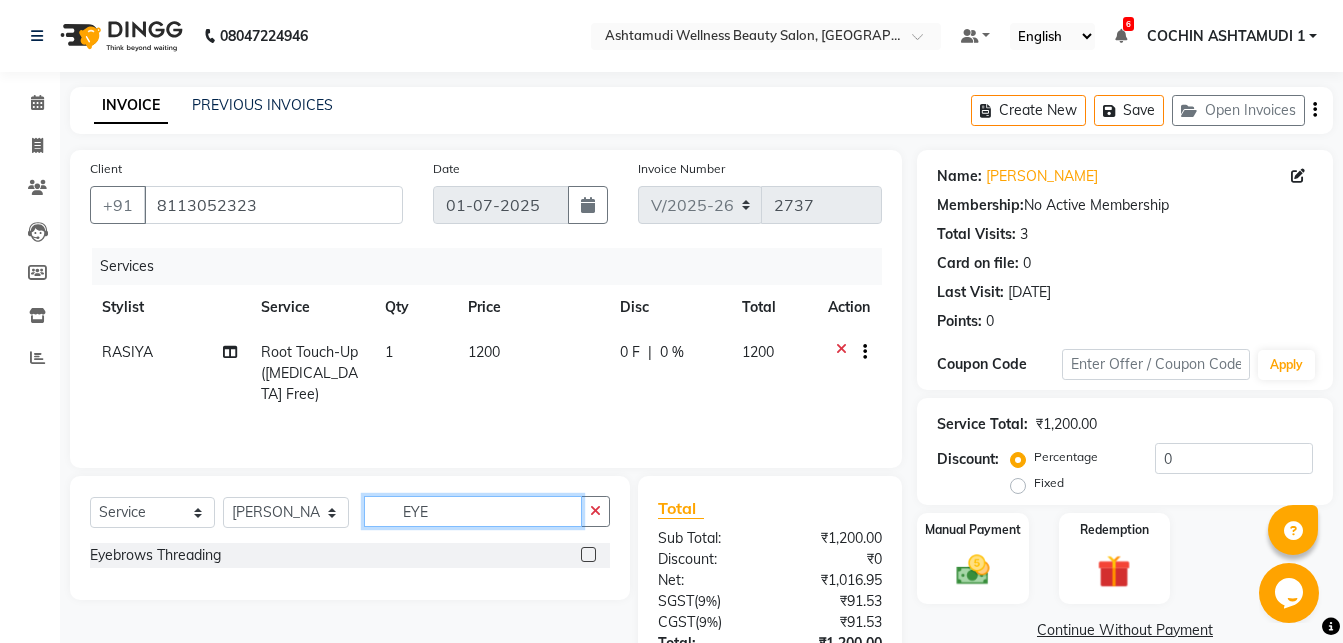 type on "EYE" 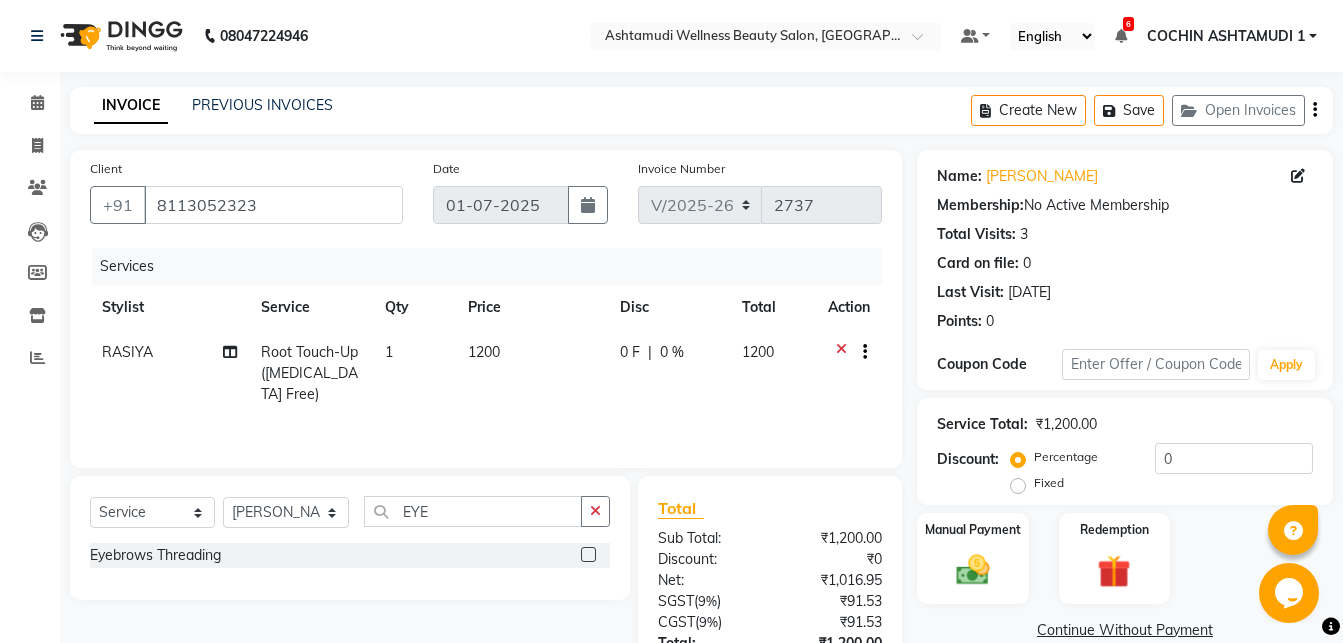 click 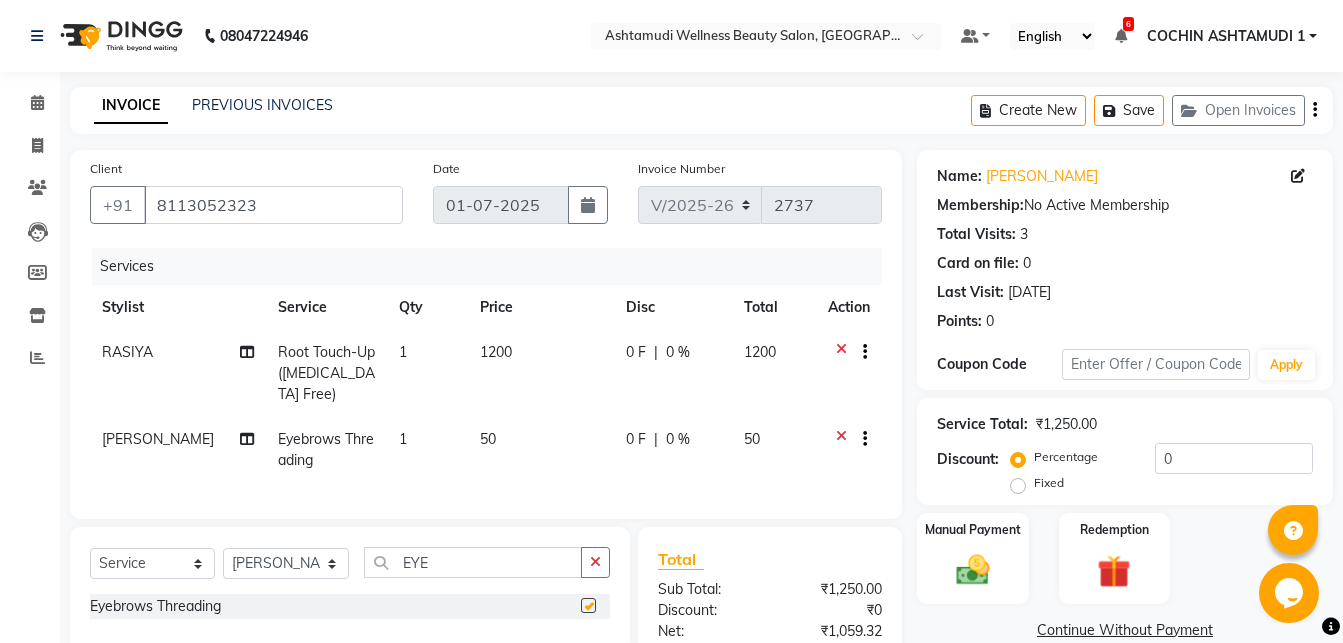checkbox on "false" 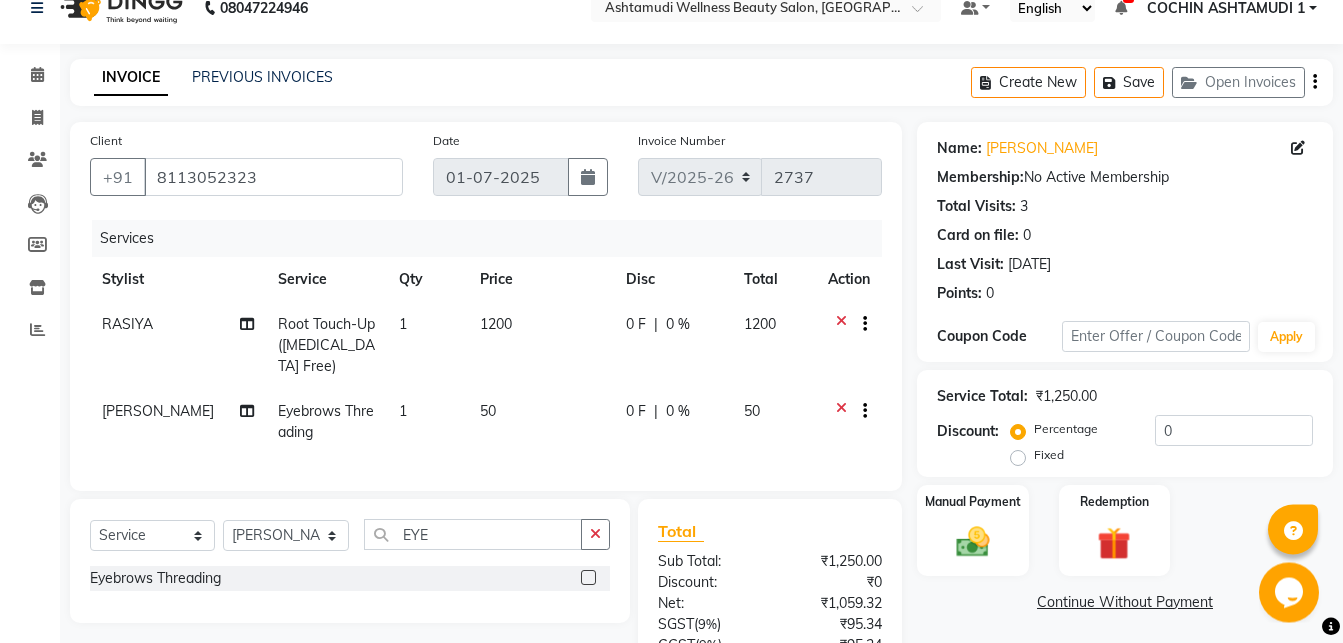 scroll, scrollTop: 0, scrollLeft: 0, axis: both 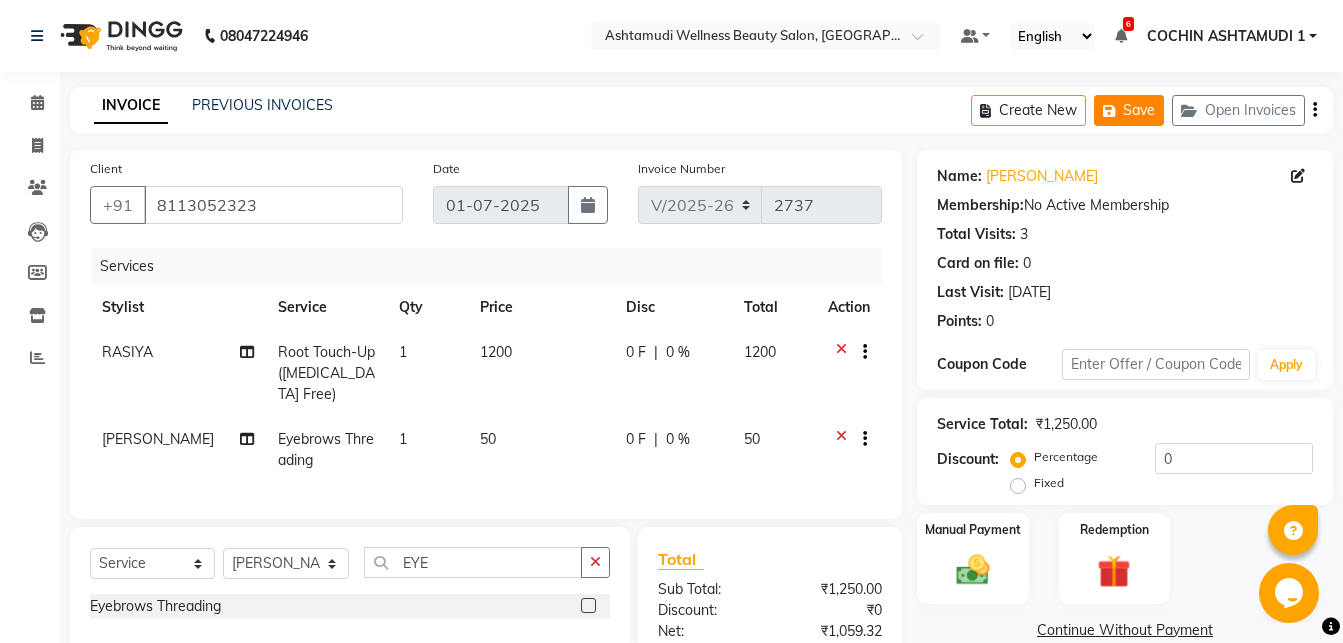 click 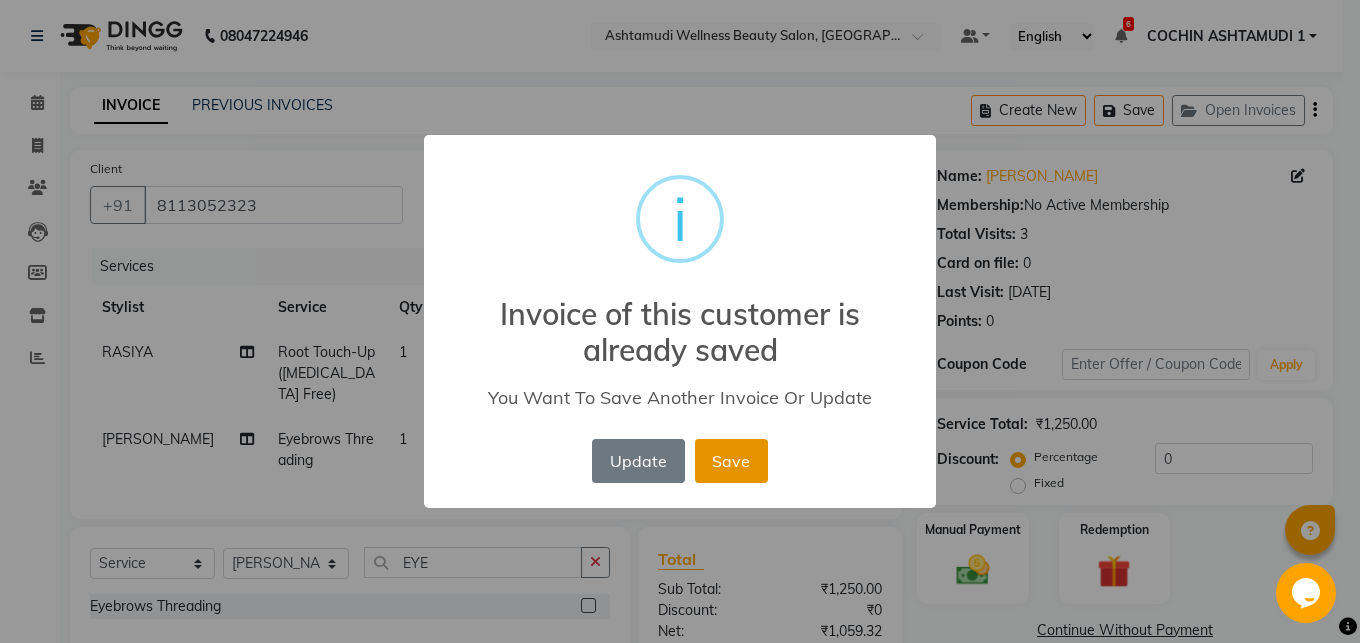 click on "Save" at bounding box center (731, 461) 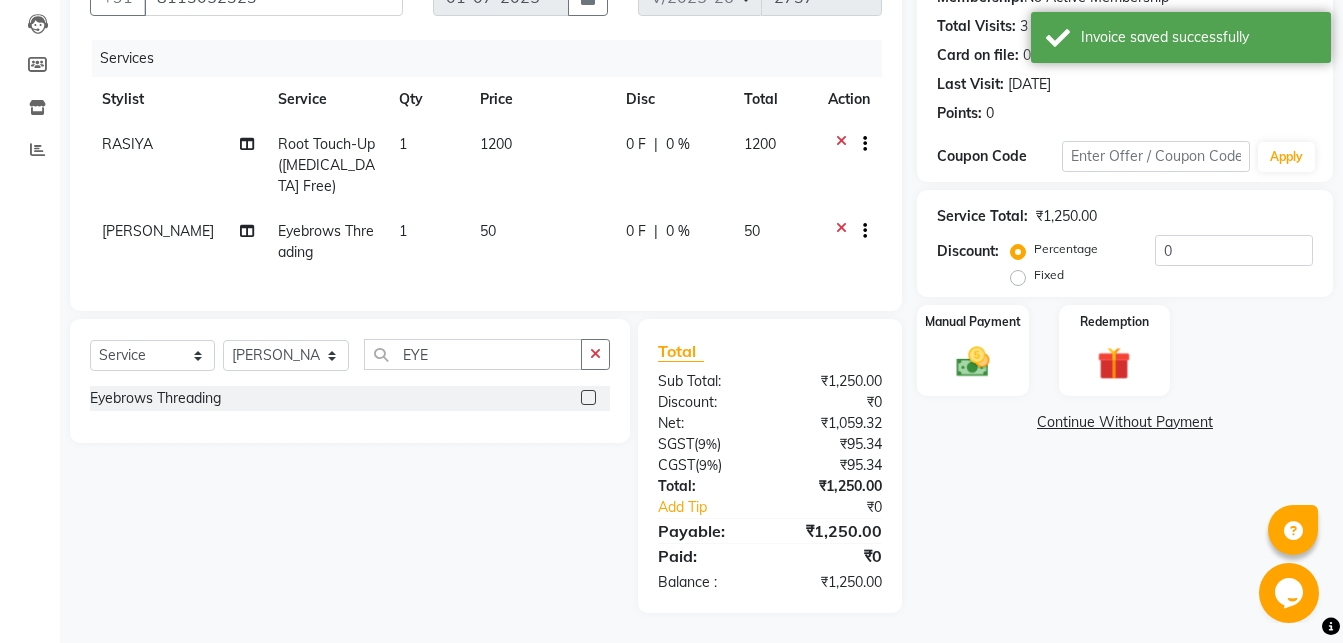 scroll, scrollTop: 0, scrollLeft: 0, axis: both 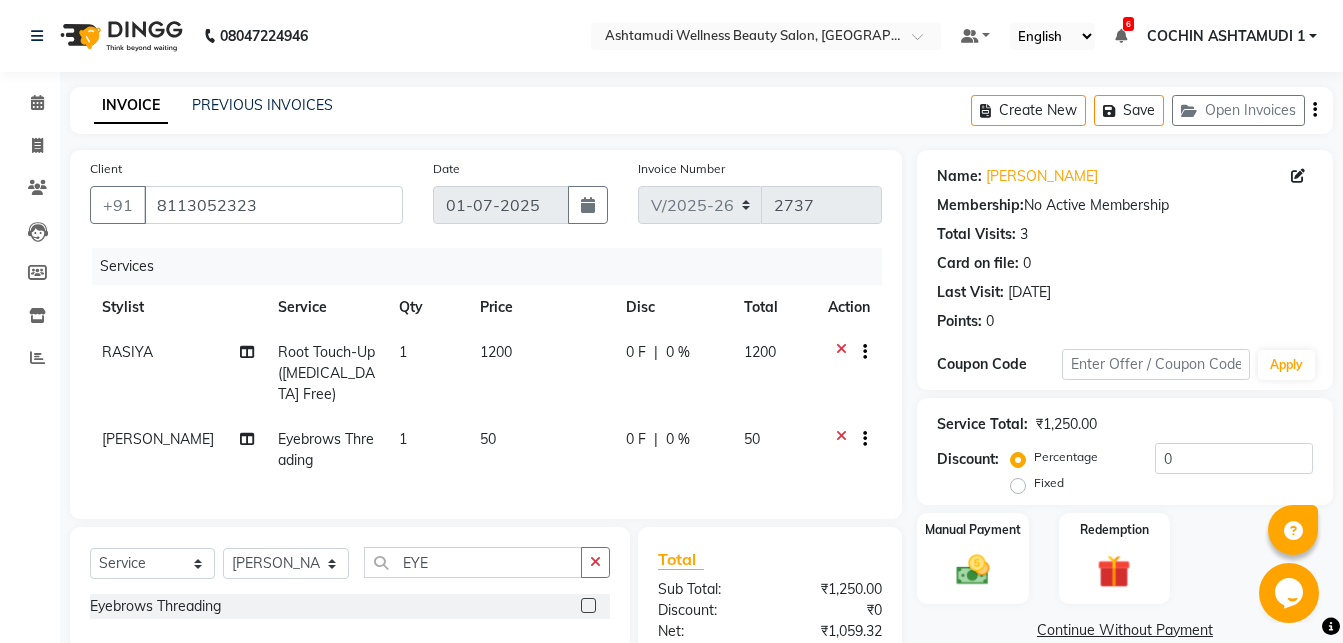 click on "Root Touch-Up ([MEDICAL_DATA] Free)" 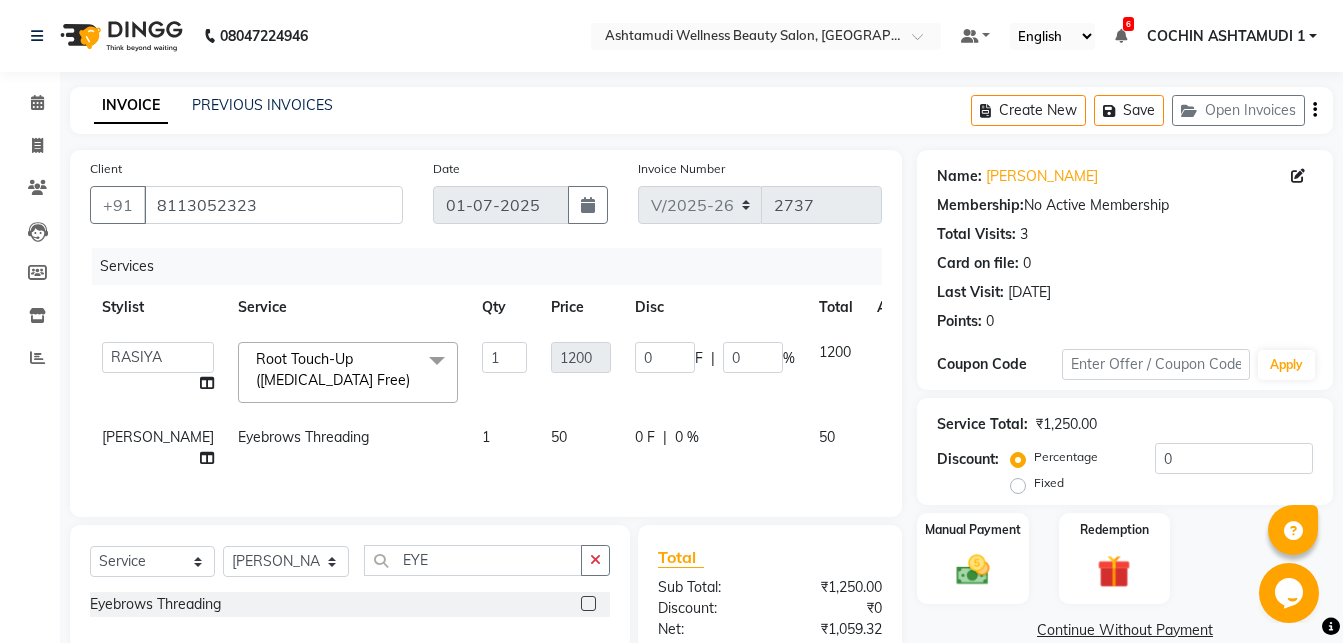 click 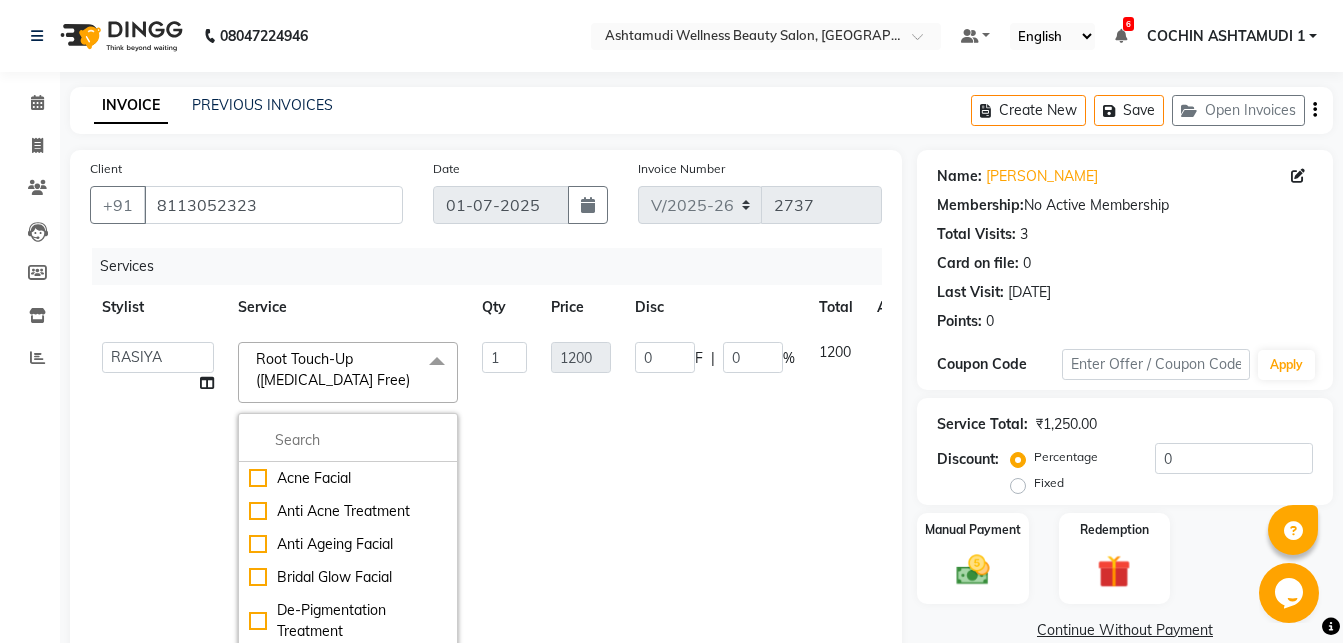scroll, scrollTop: 310, scrollLeft: 0, axis: vertical 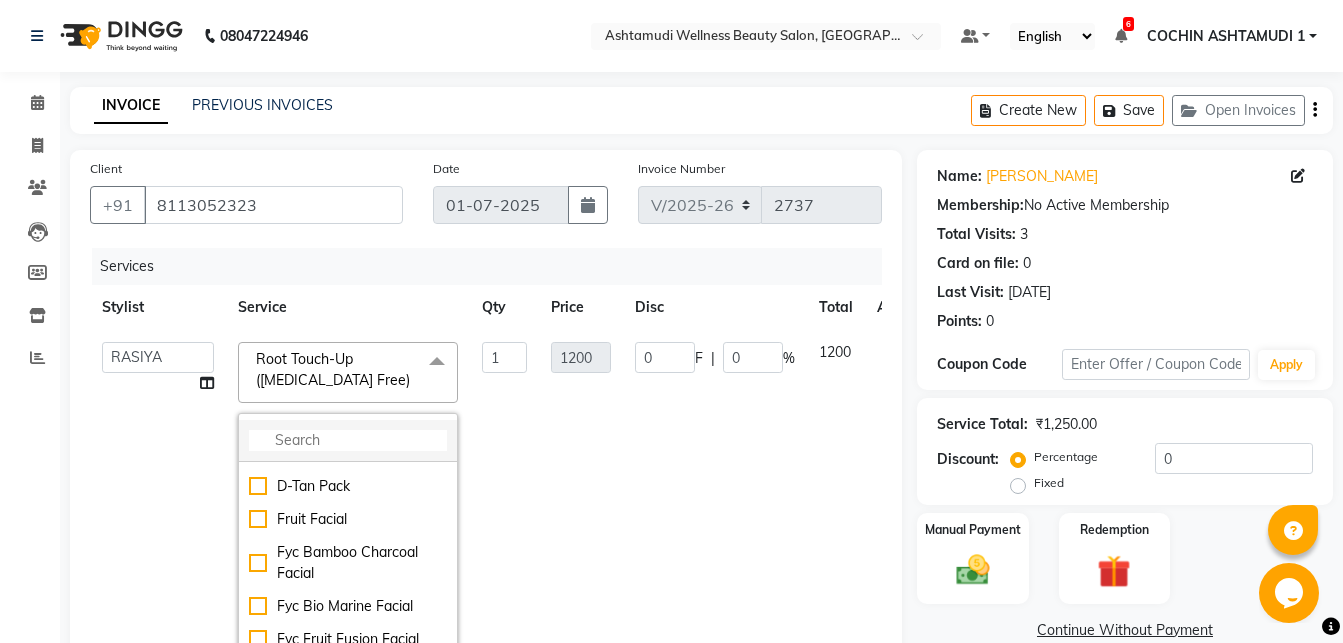 click 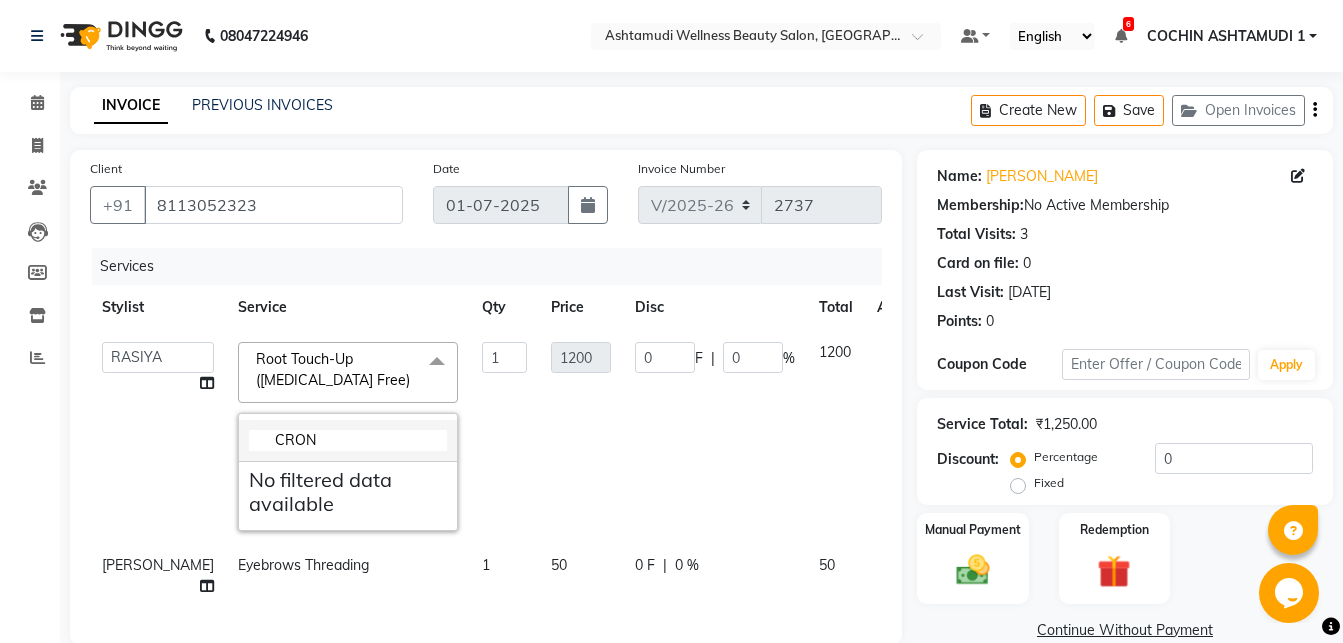 scroll, scrollTop: 0, scrollLeft: 0, axis: both 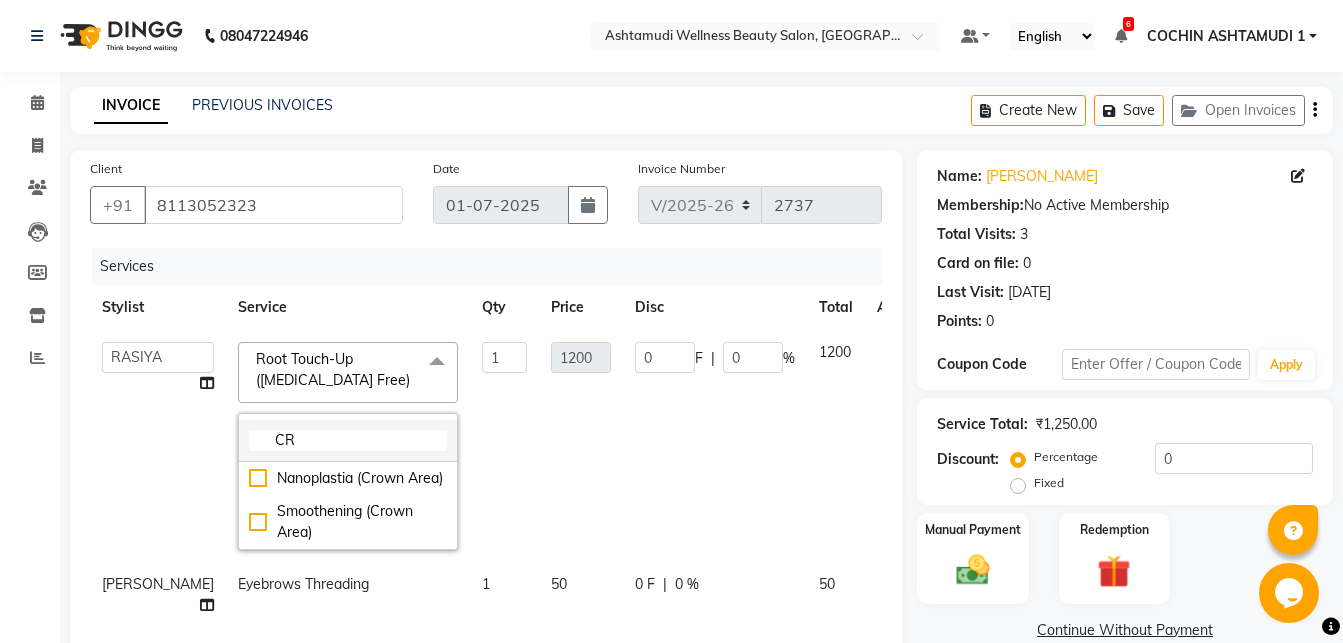 type on "C" 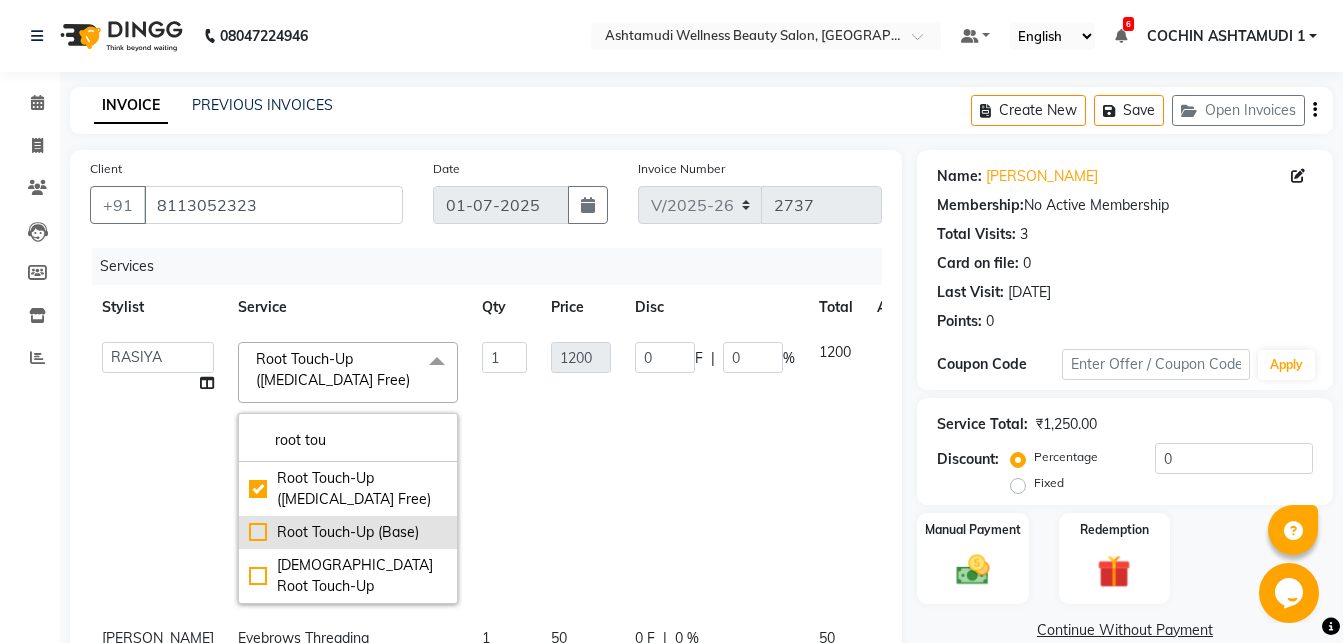 type on "root tou" 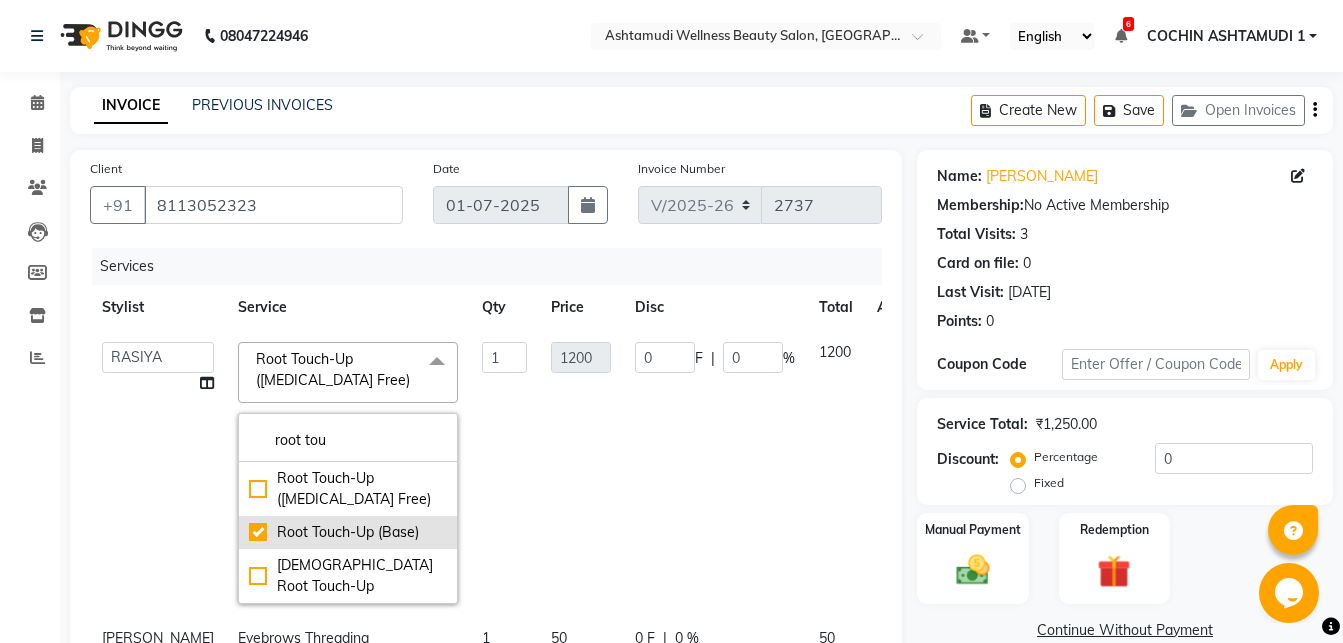 type on "900" 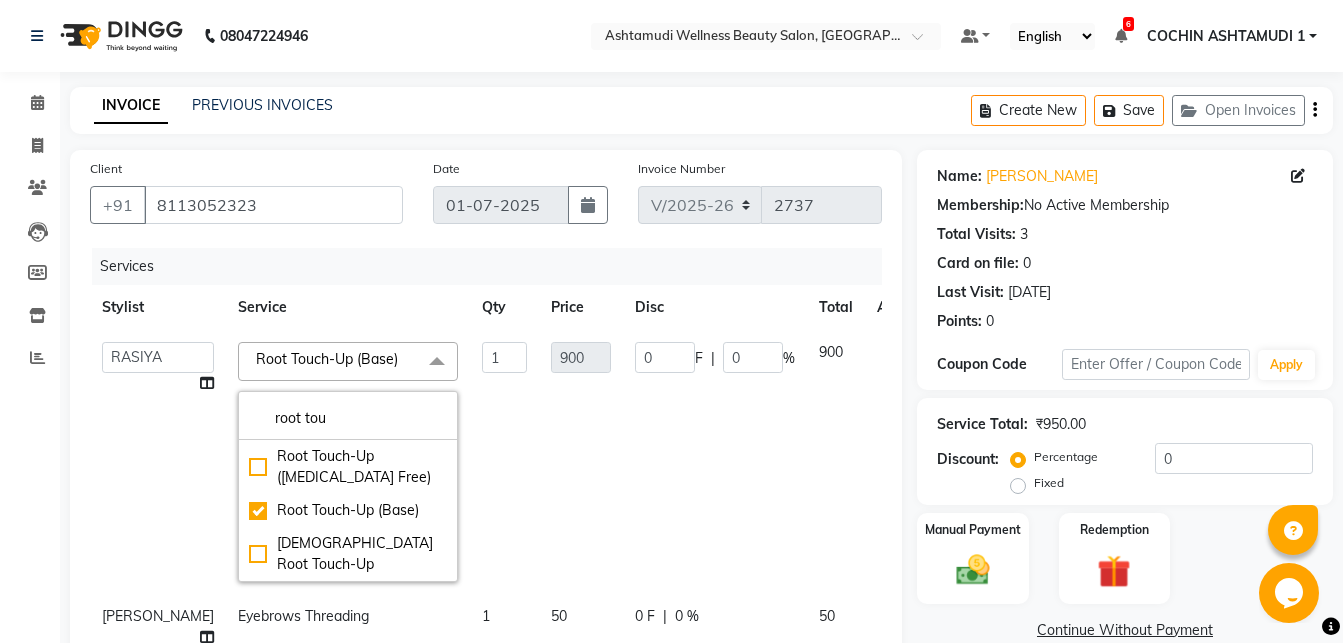 click on "1" 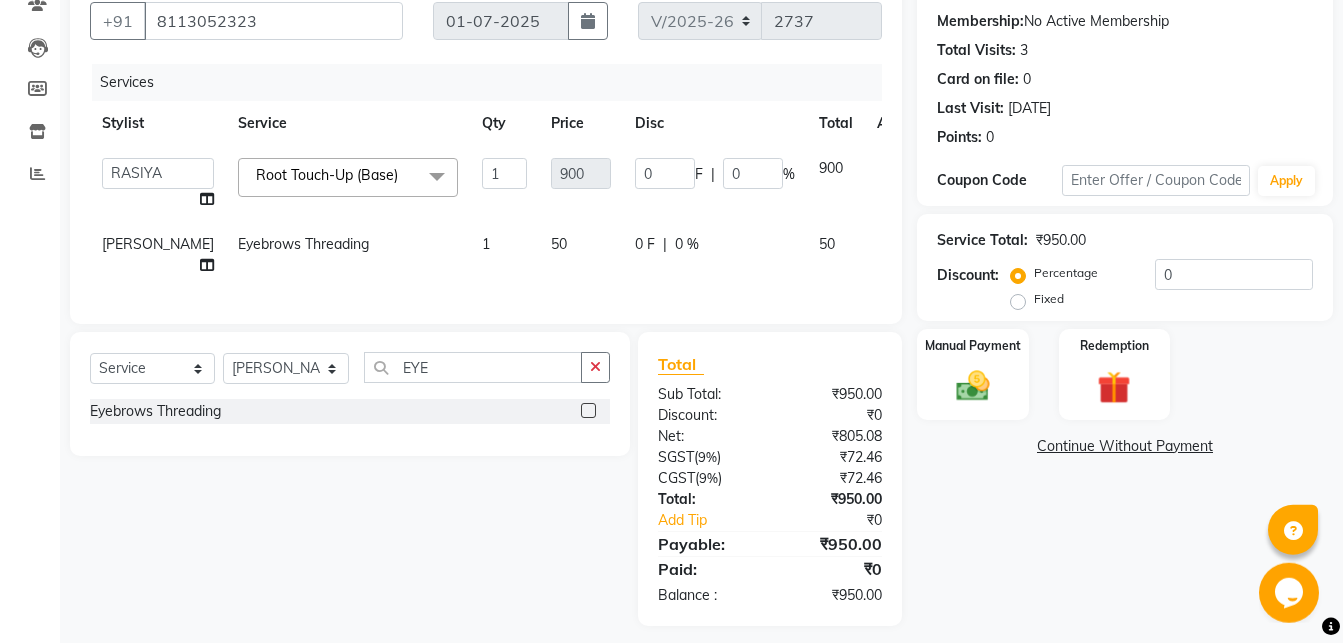 scroll, scrollTop: 133, scrollLeft: 0, axis: vertical 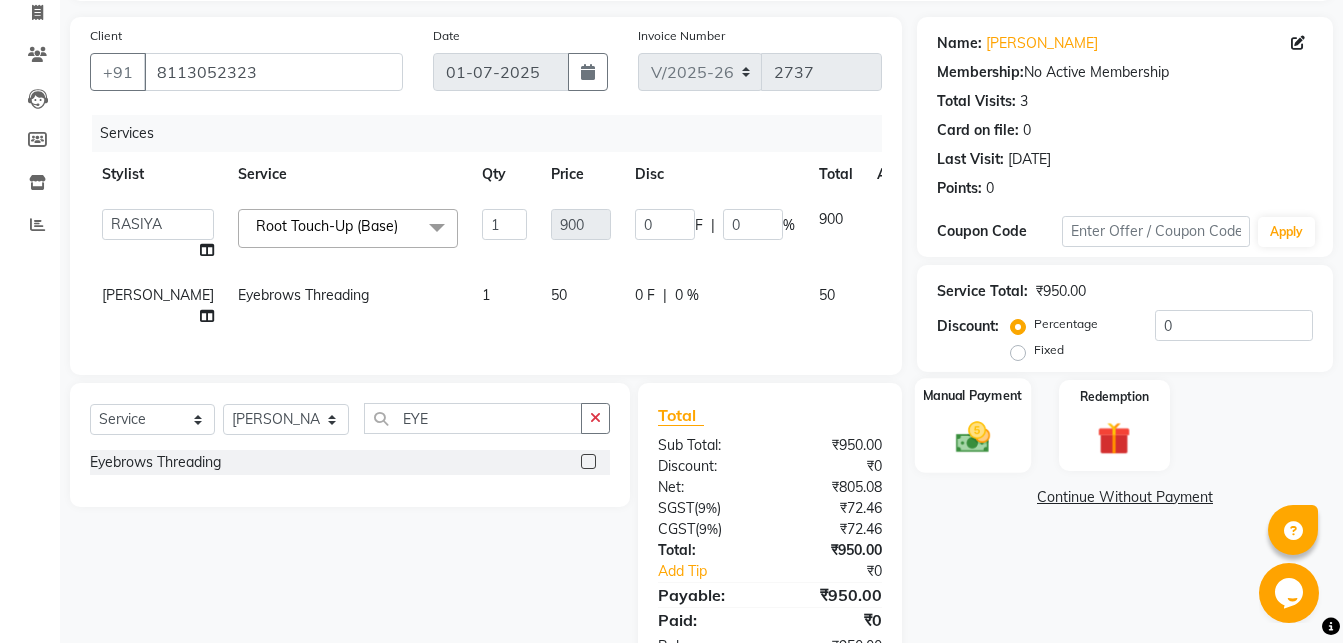 click 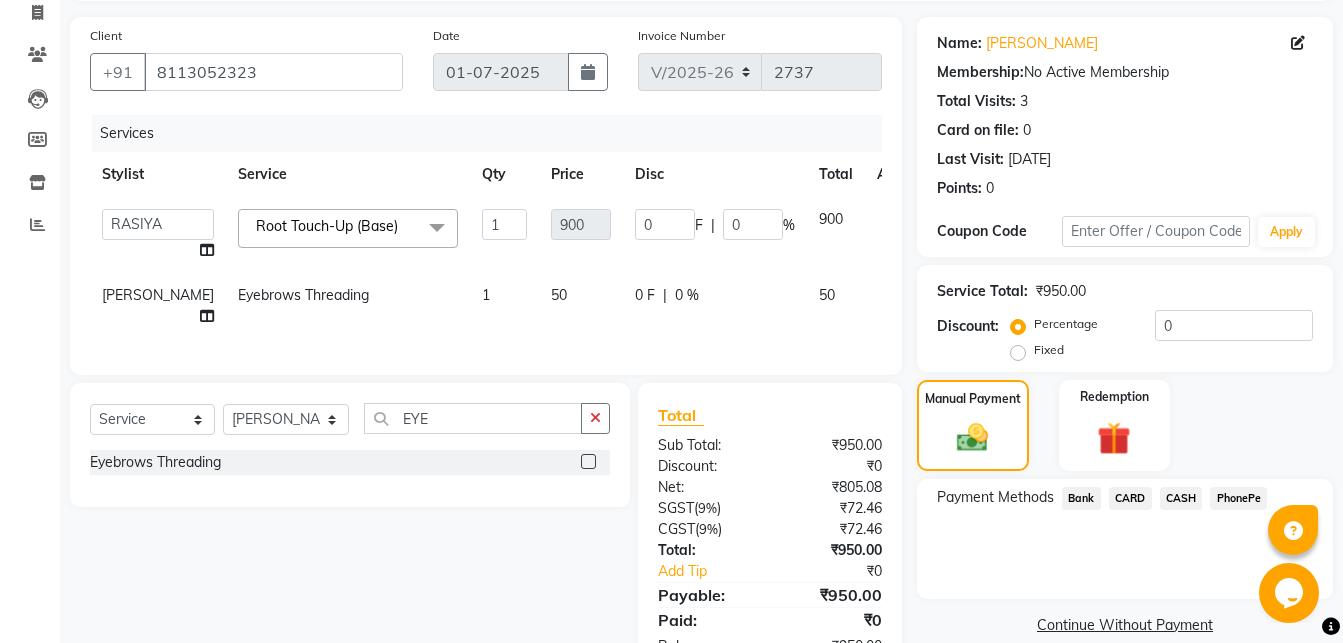 click on "PhonePe" 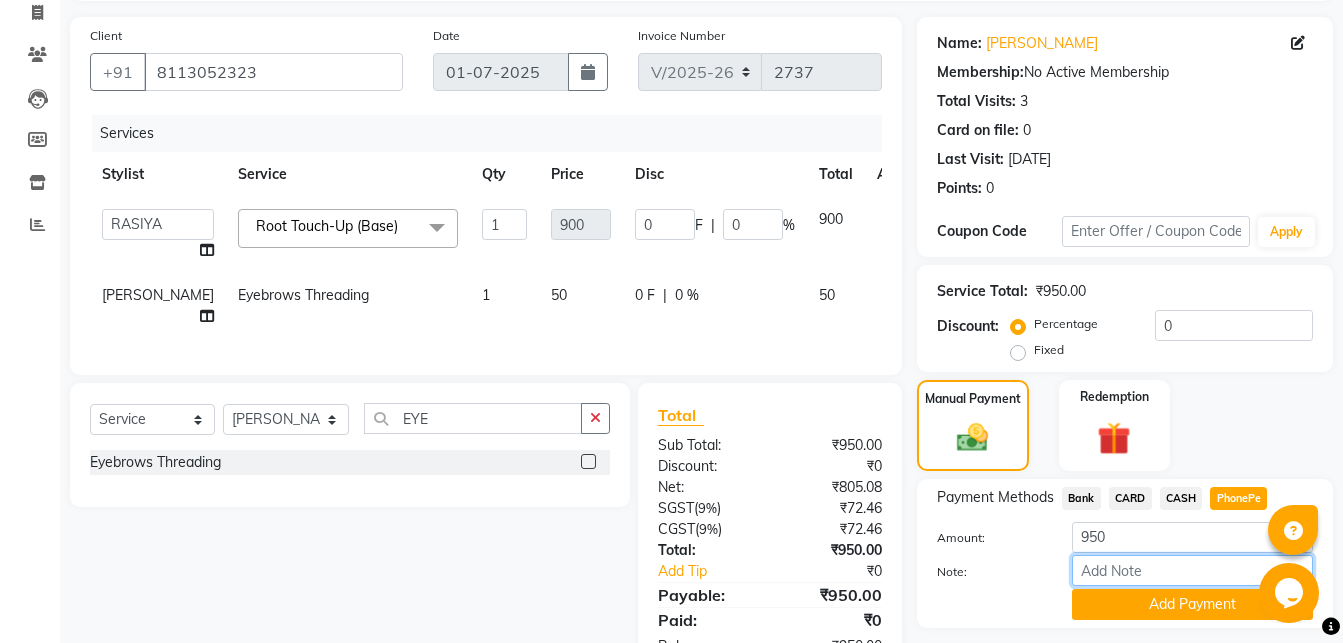 click on "Note:" at bounding box center [1192, 570] 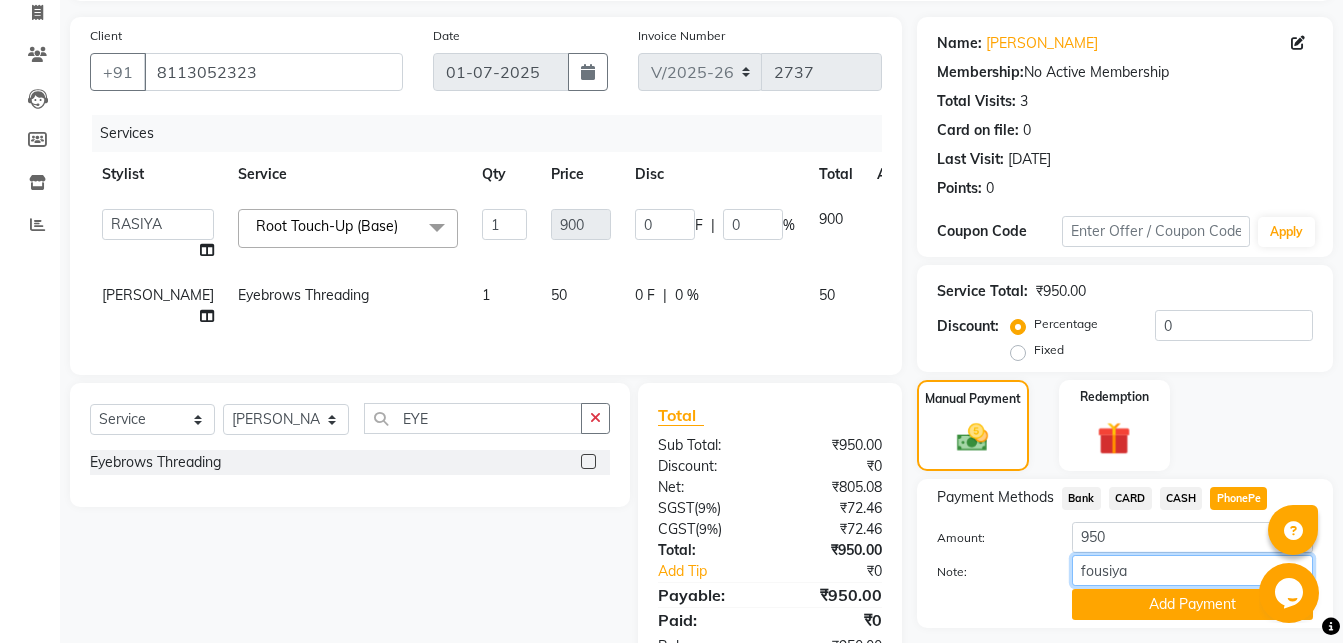 type on "fousiya" 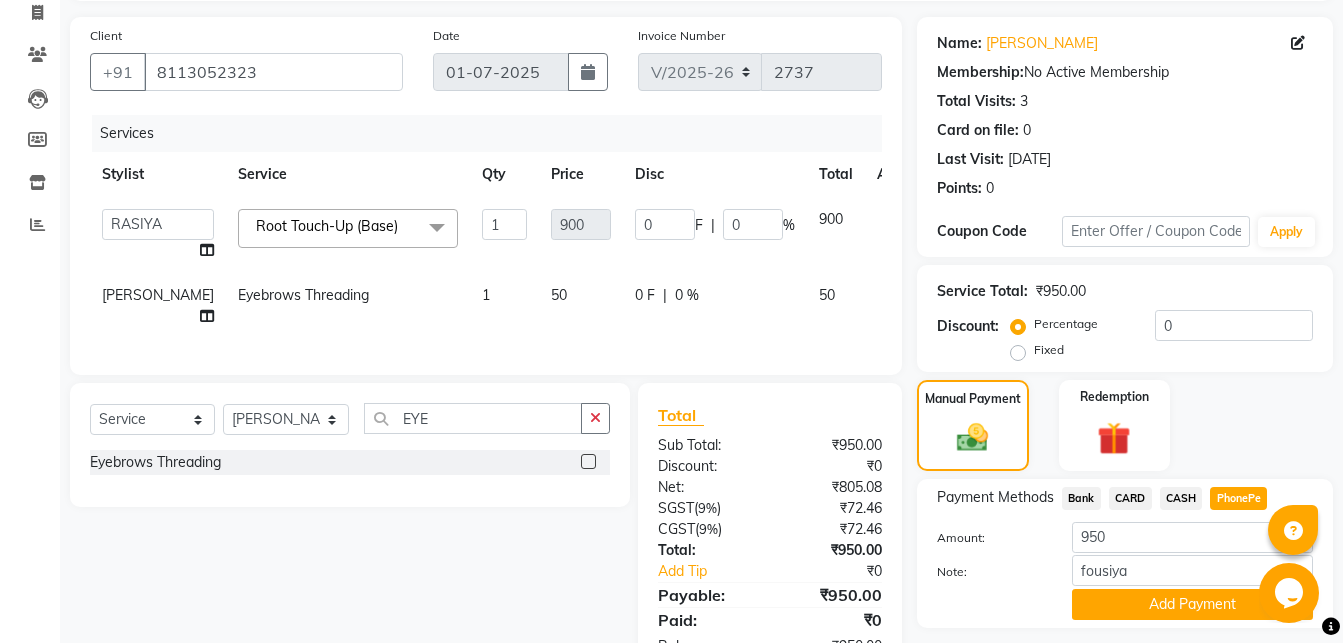 click on "Add Payment" 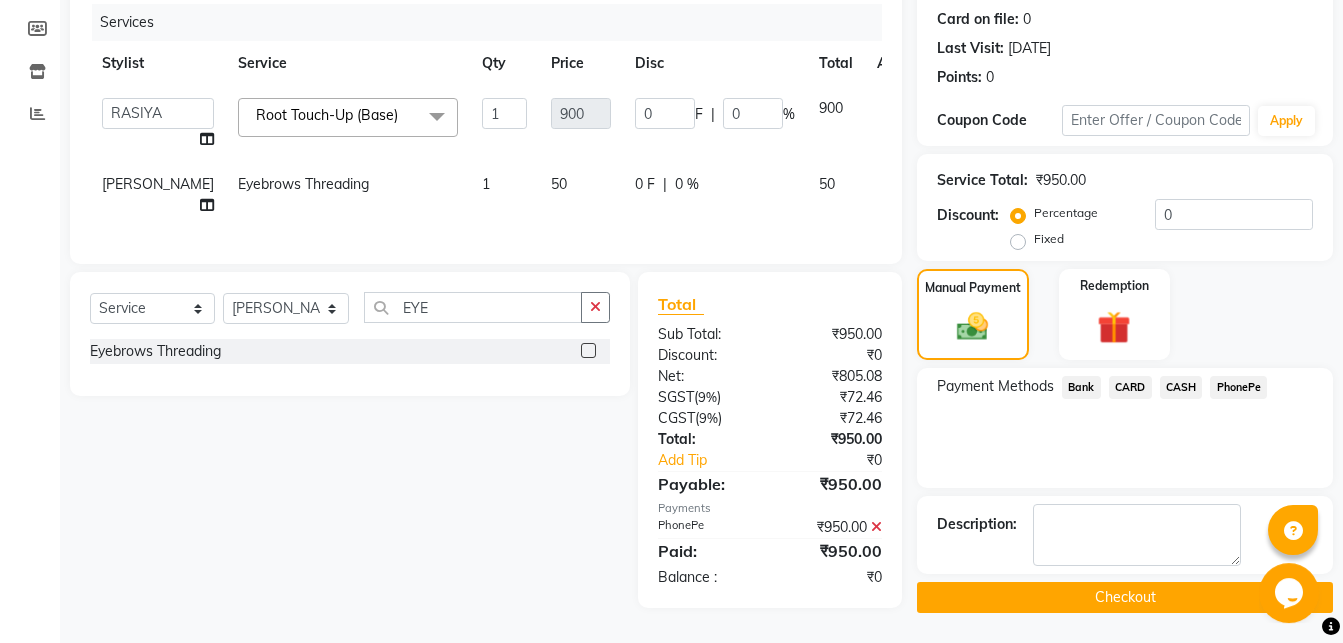 scroll, scrollTop: 277, scrollLeft: 0, axis: vertical 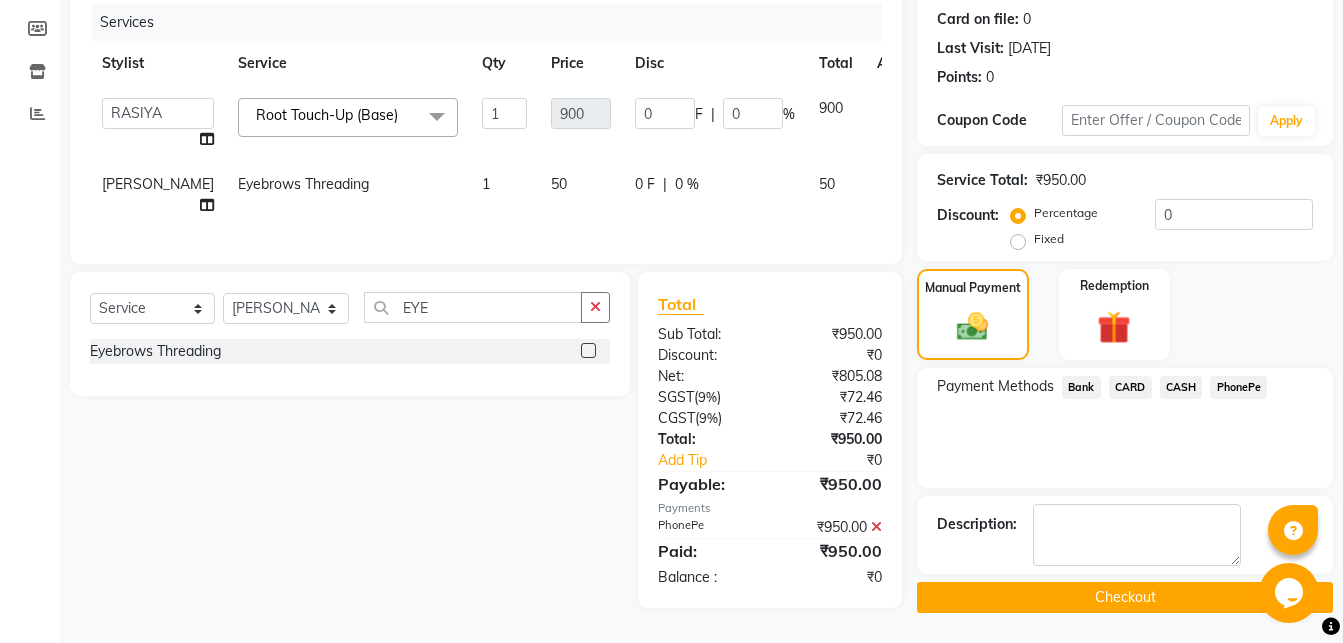 click on "Checkout" 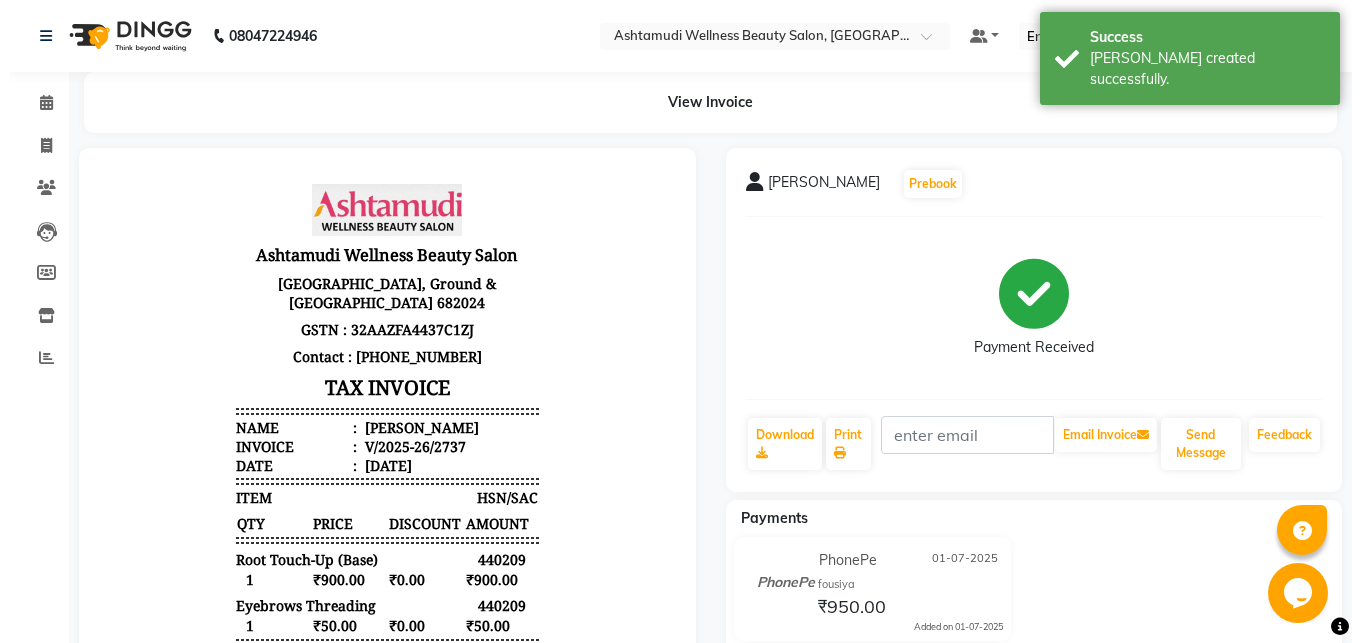 scroll, scrollTop: 0, scrollLeft: 0, axis: both 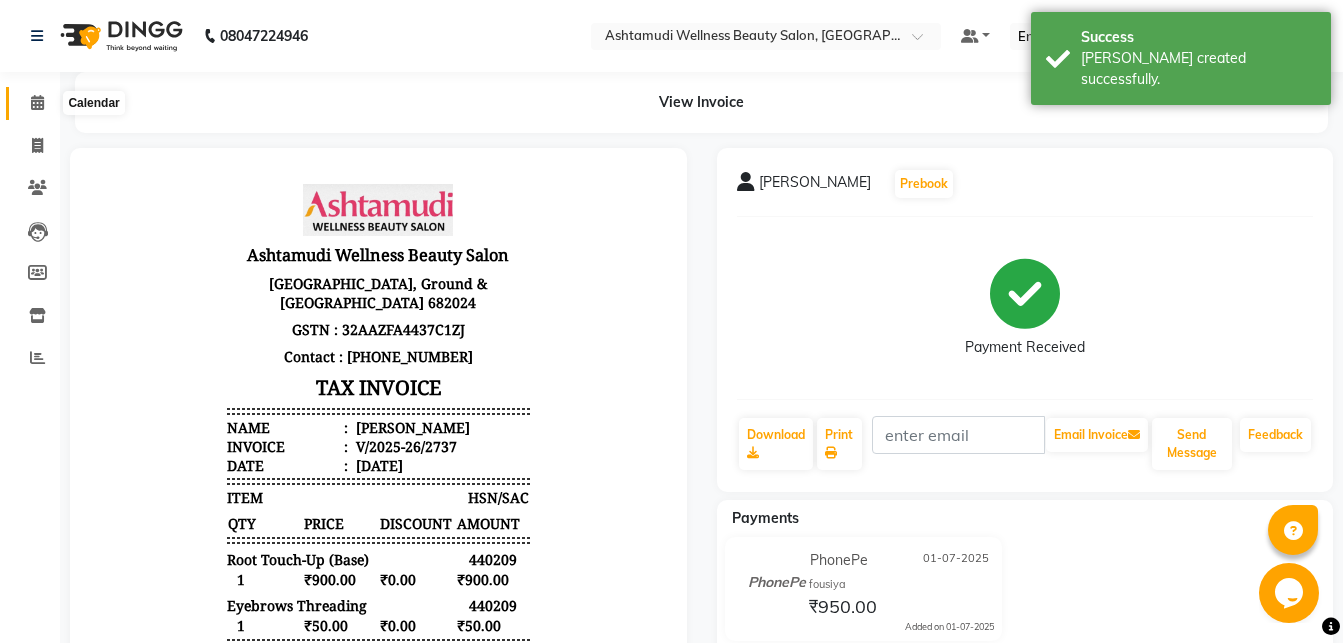 click 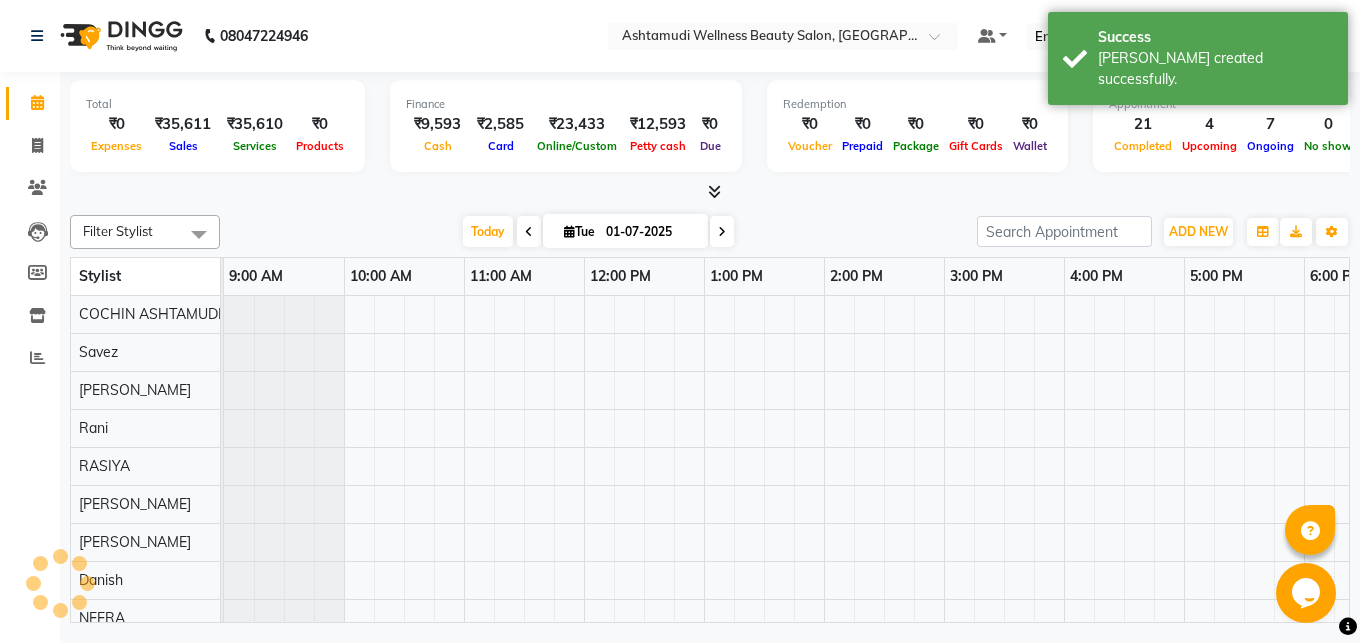 scroll, scrollTop: 0, scrollLeft: 0, axis: both 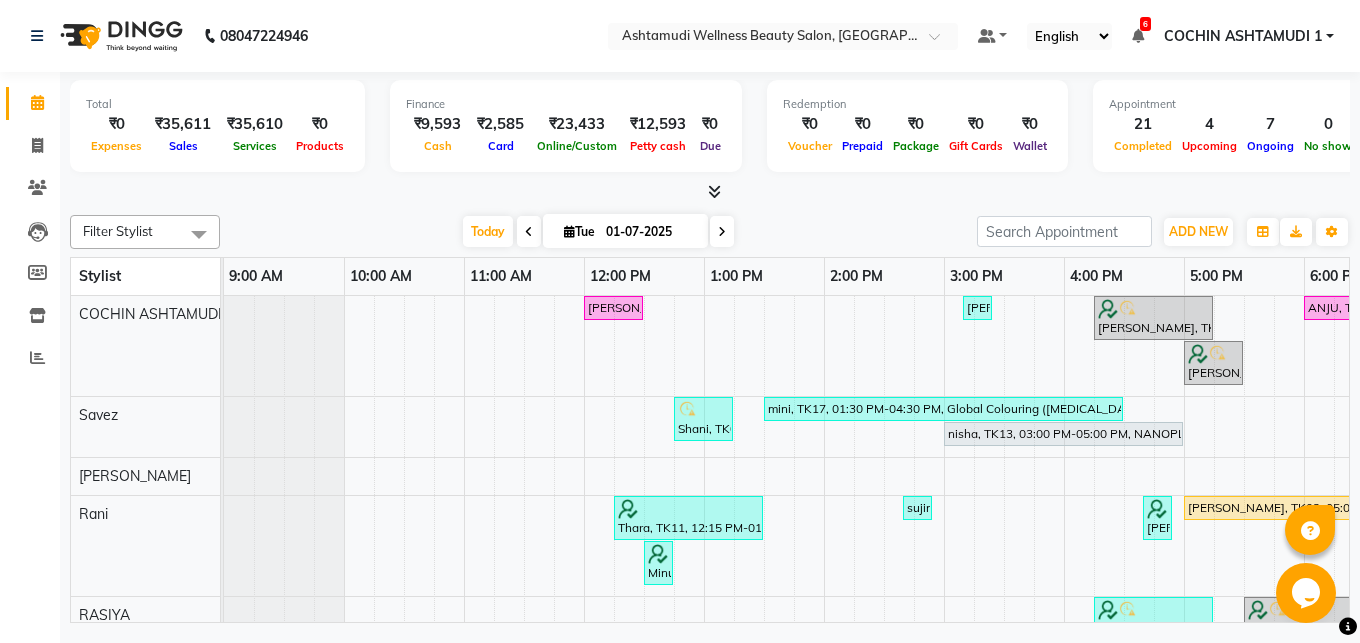 click at bounding box center (710, 192) 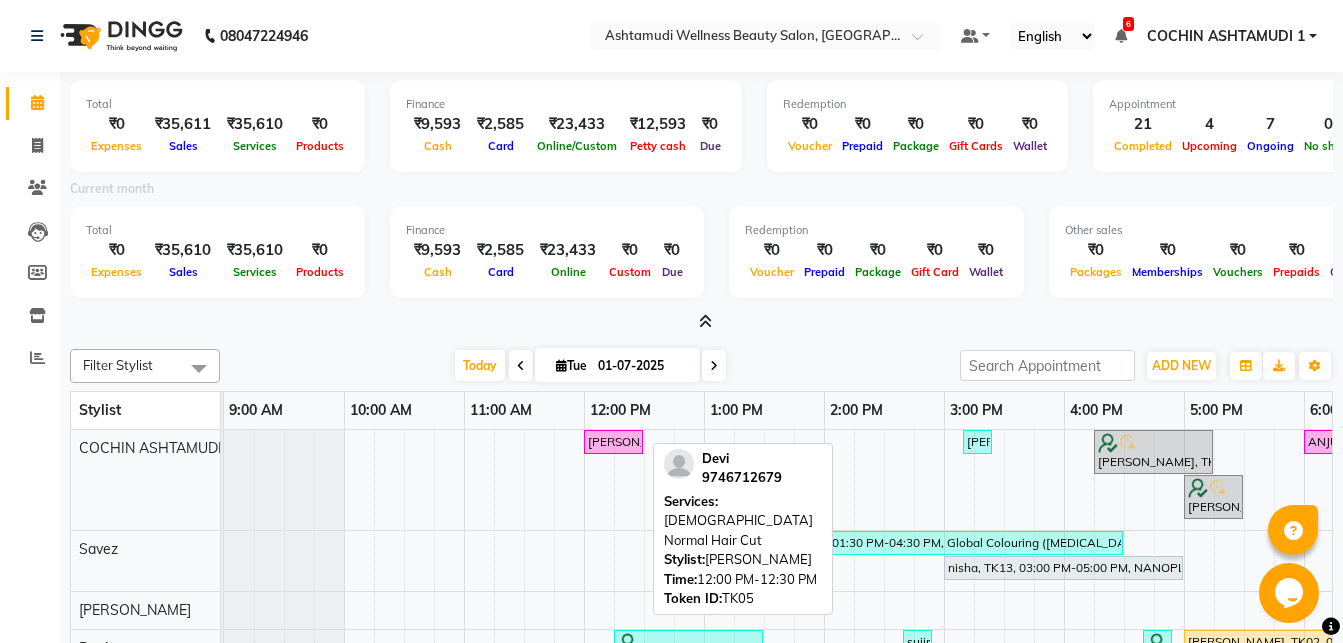 scroll, scrollTop: 185, scrollLeft: 0, axis: vertical 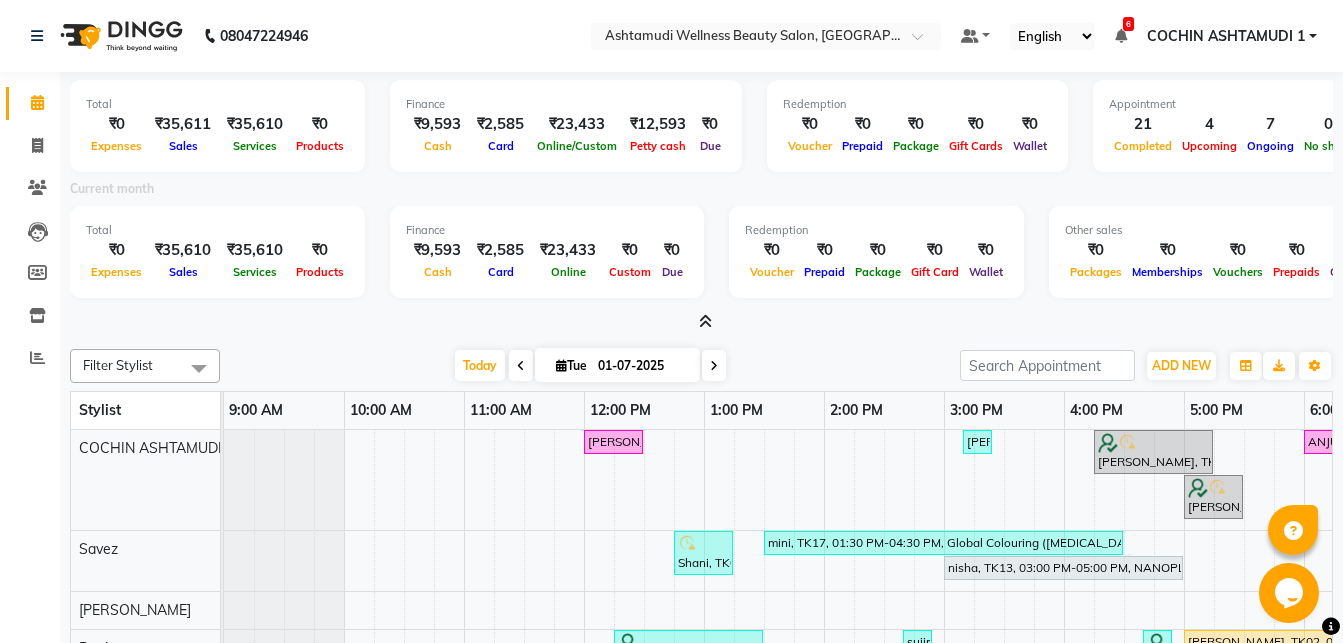 click at bounding box center (705, 321) 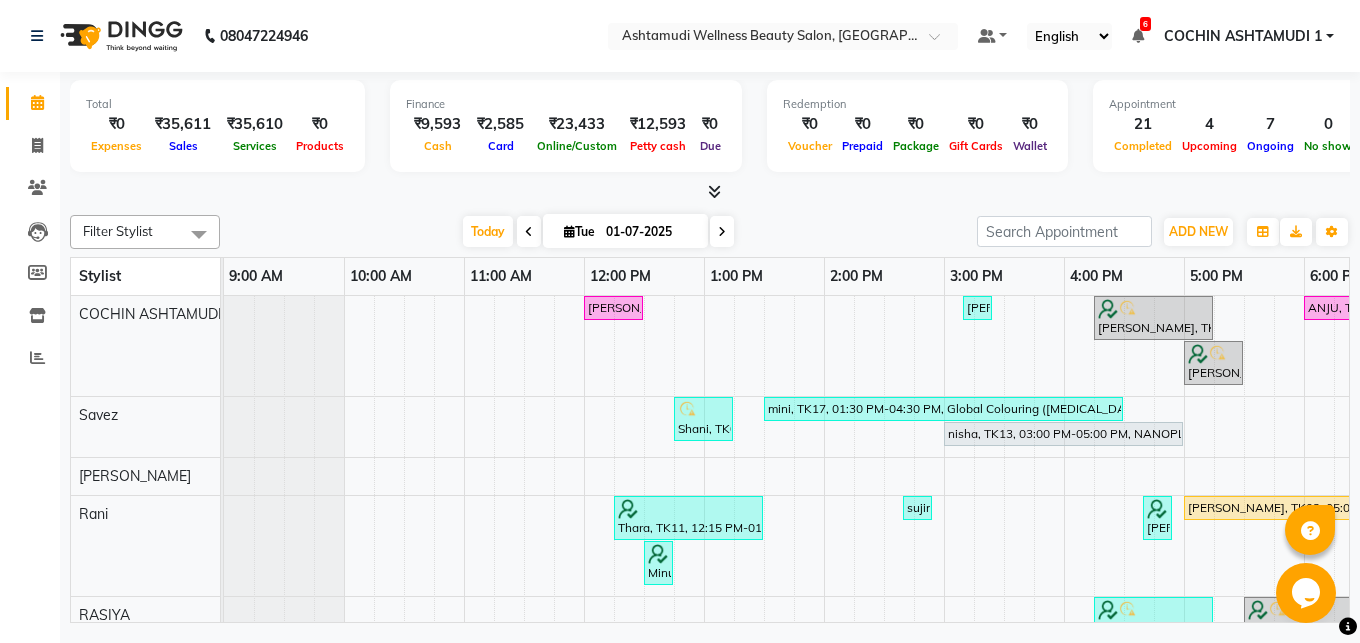 scroll, scrollTop: 47, scrollLeft: 0, axis: vertical 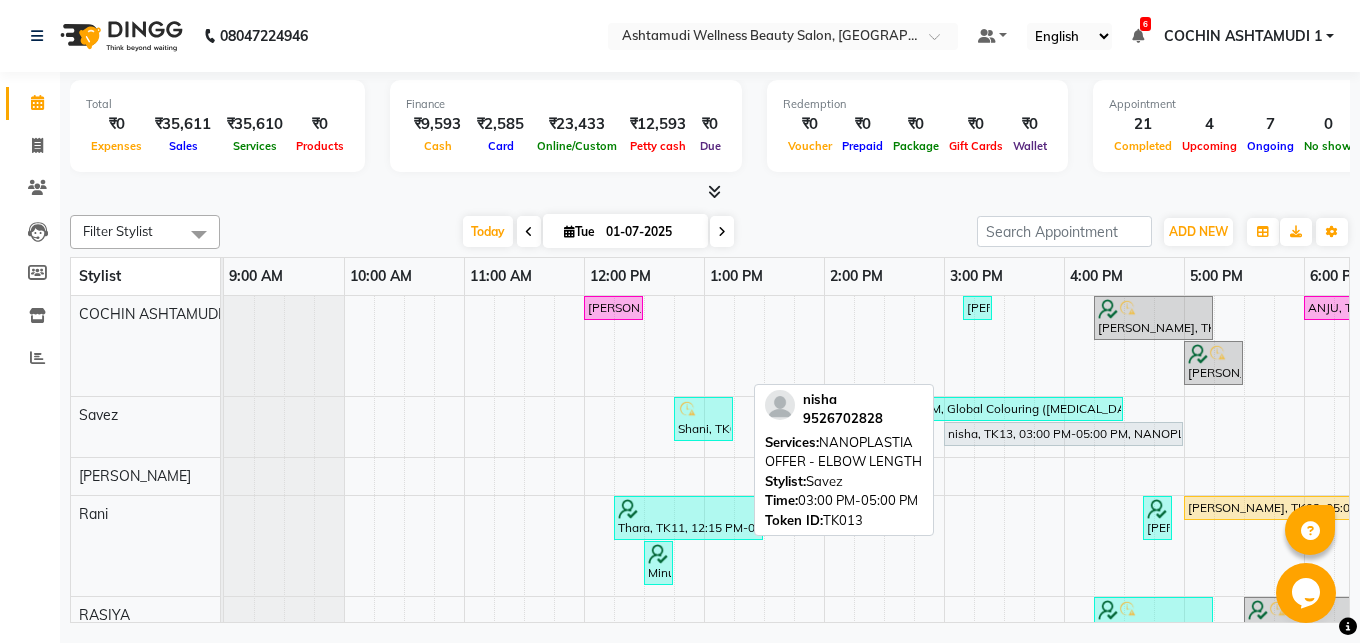click on "nisha, TK13, 03:00 PM-05:00 PM, NANOPLASTIA OFFER - ELBOW LENGTH" at bounding box center (1063, 434) 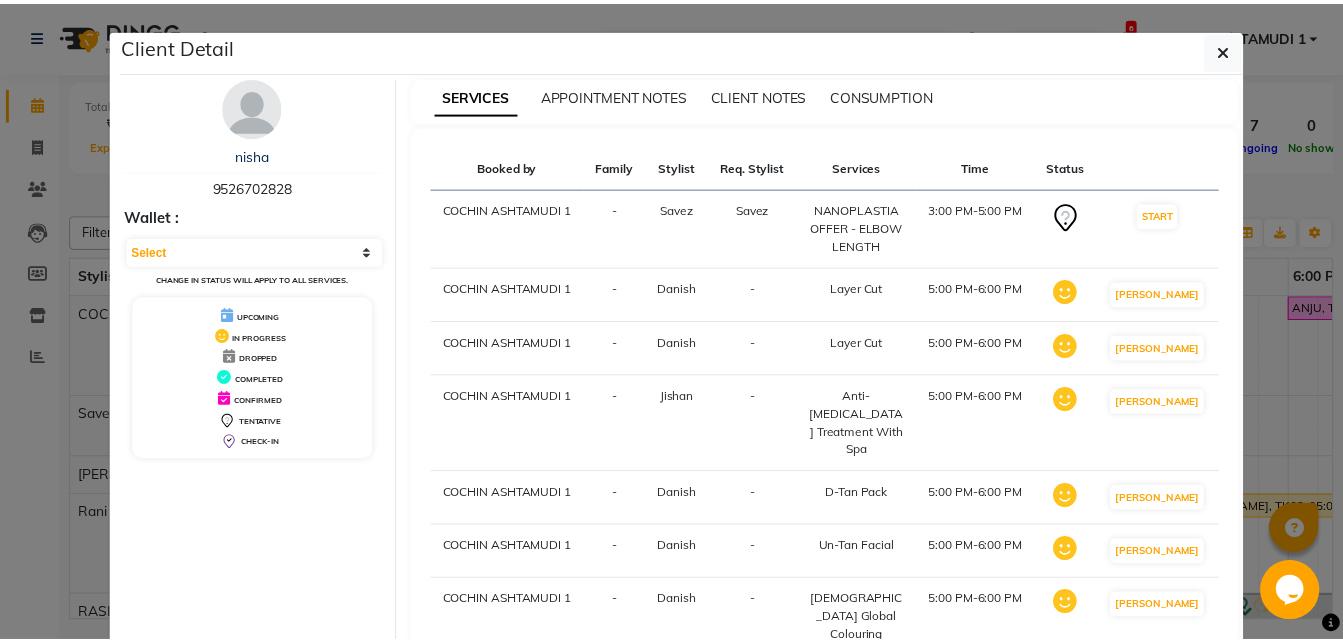 scroll, scrollTop: 141, scrollLeft: 0, axis: vertical 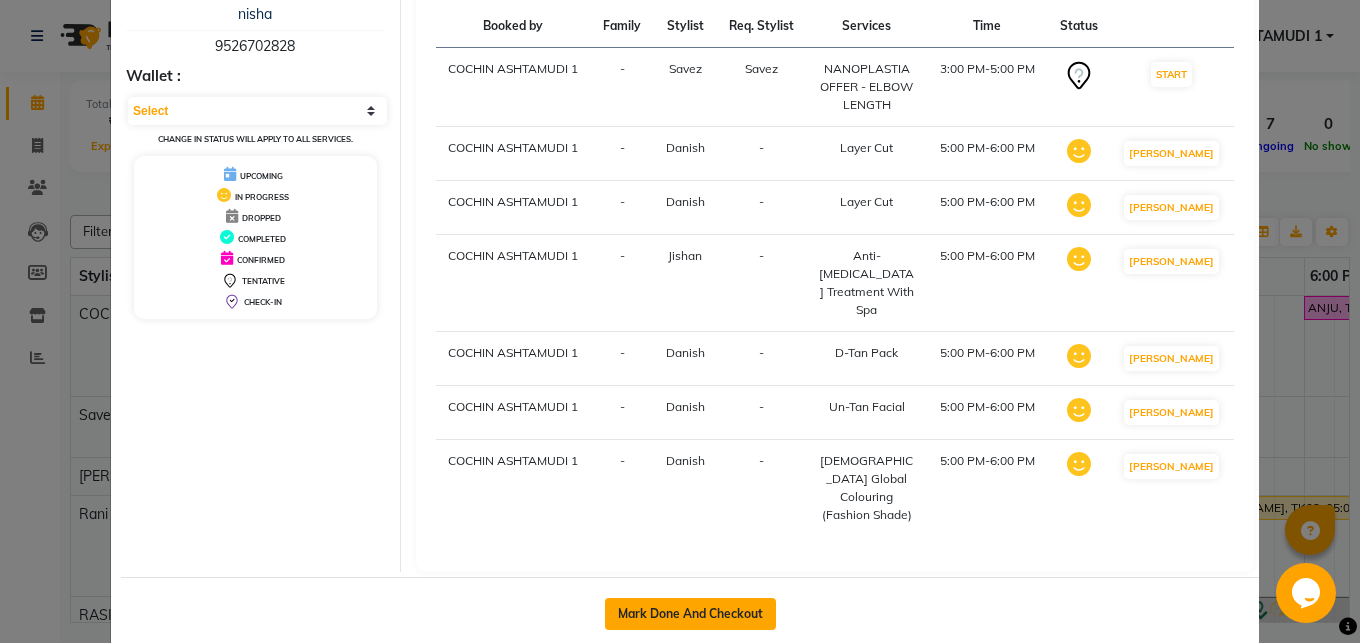 click on "Mark Done And Checkout" 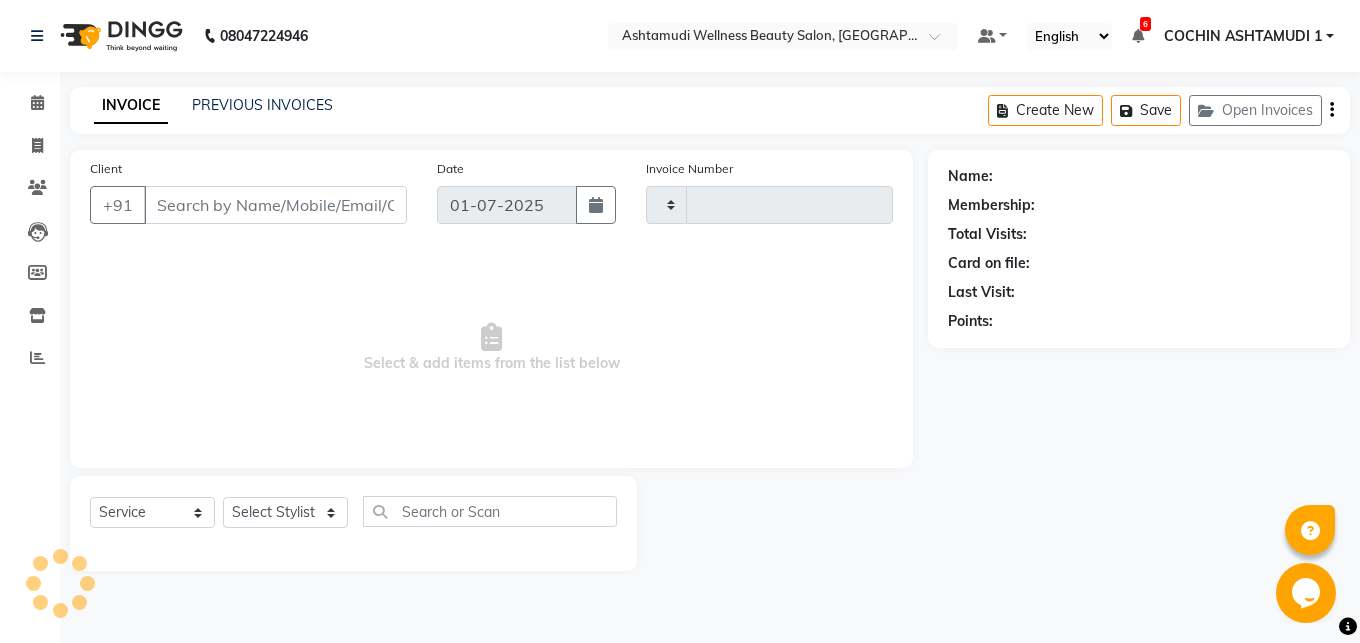 type on "2738" 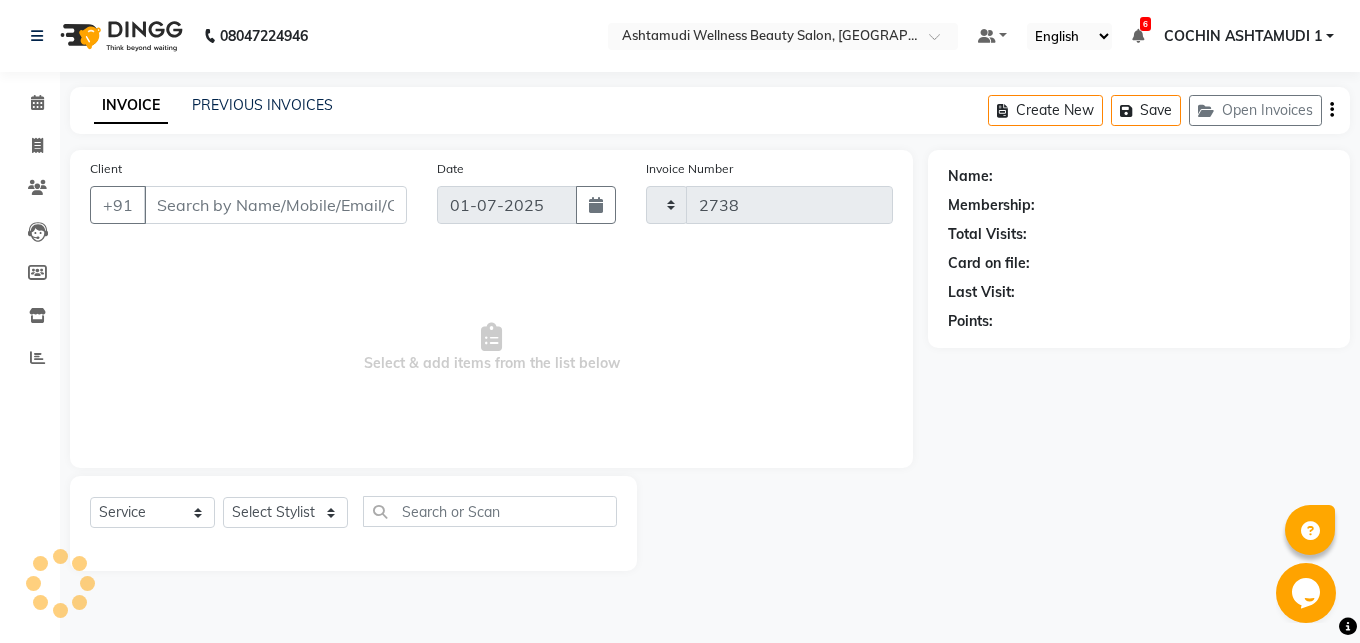 select on "4632" 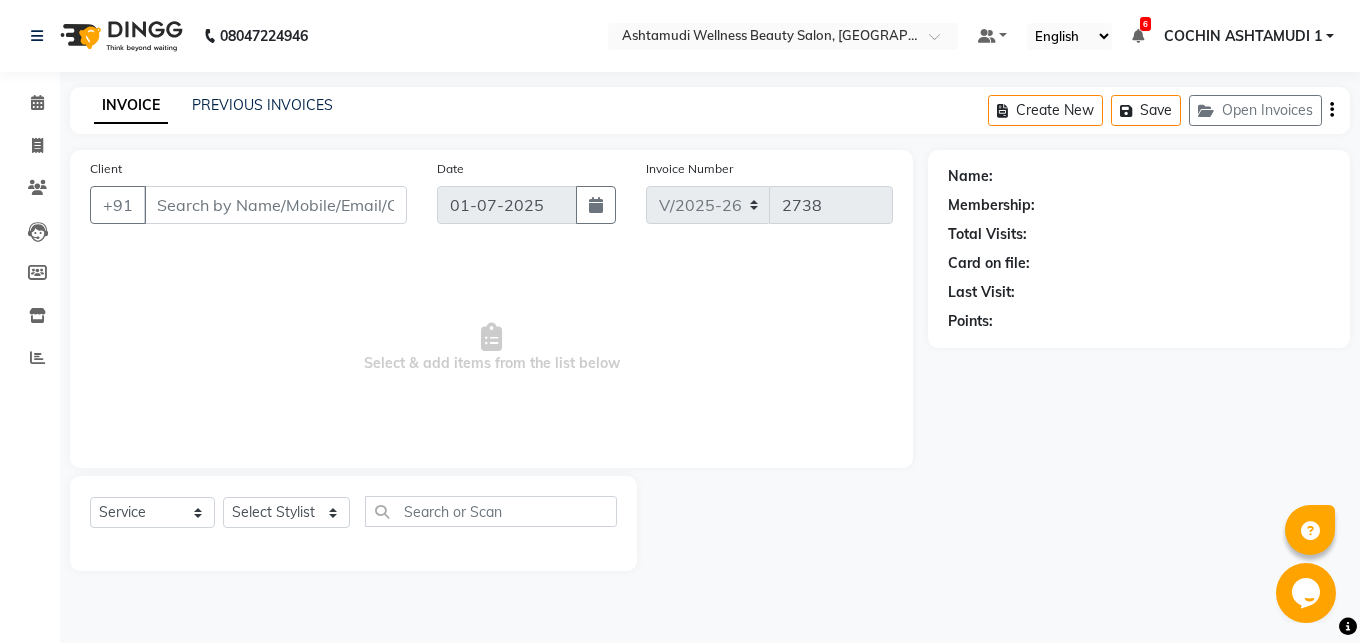 type on "9526702828" 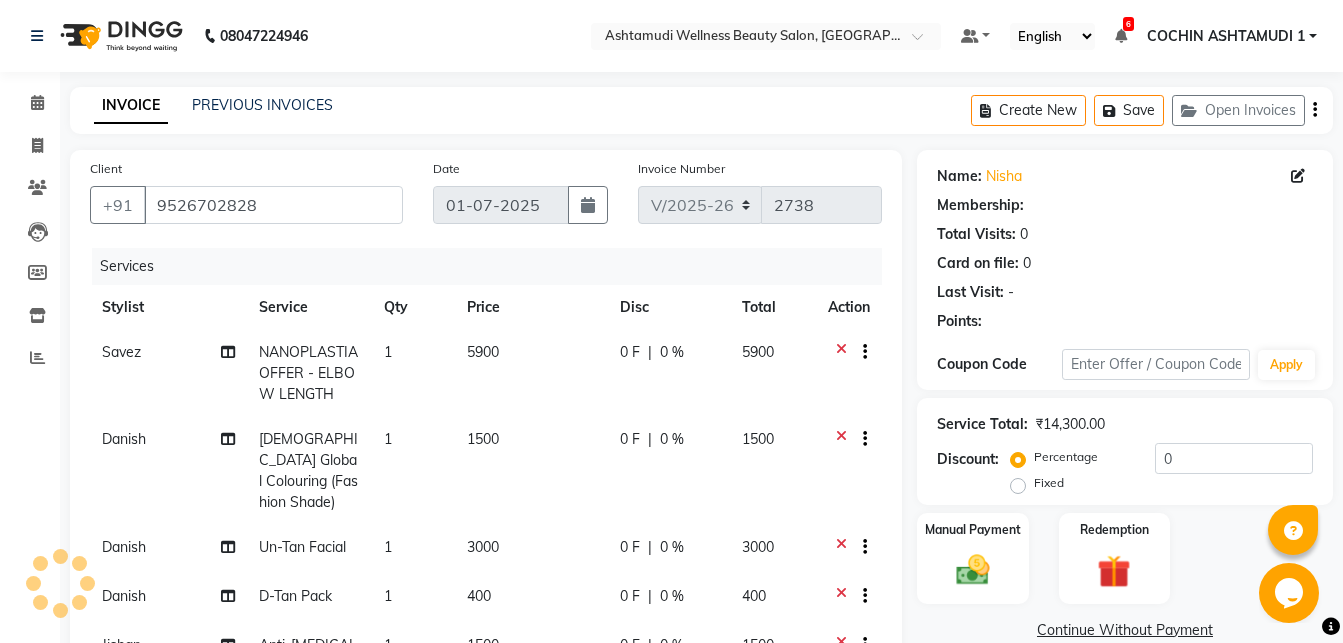 select on "1: Object" 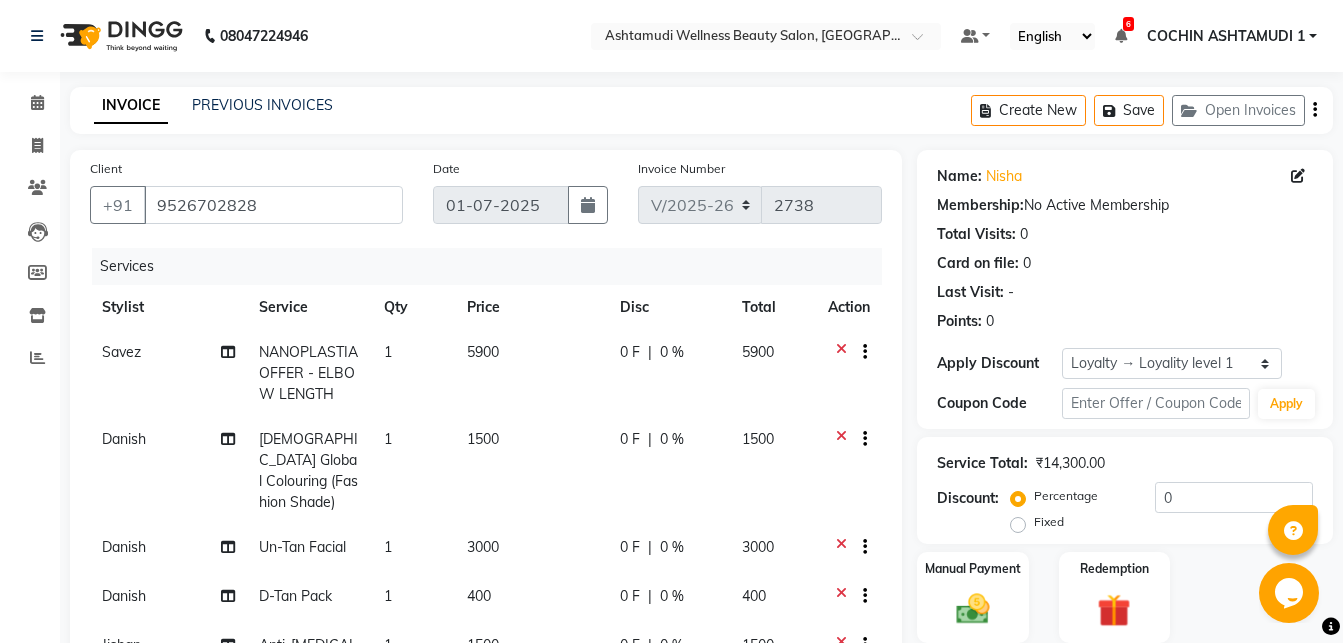 scroll, scrollTop: 72, scrollLeft: 0, axis: vertical 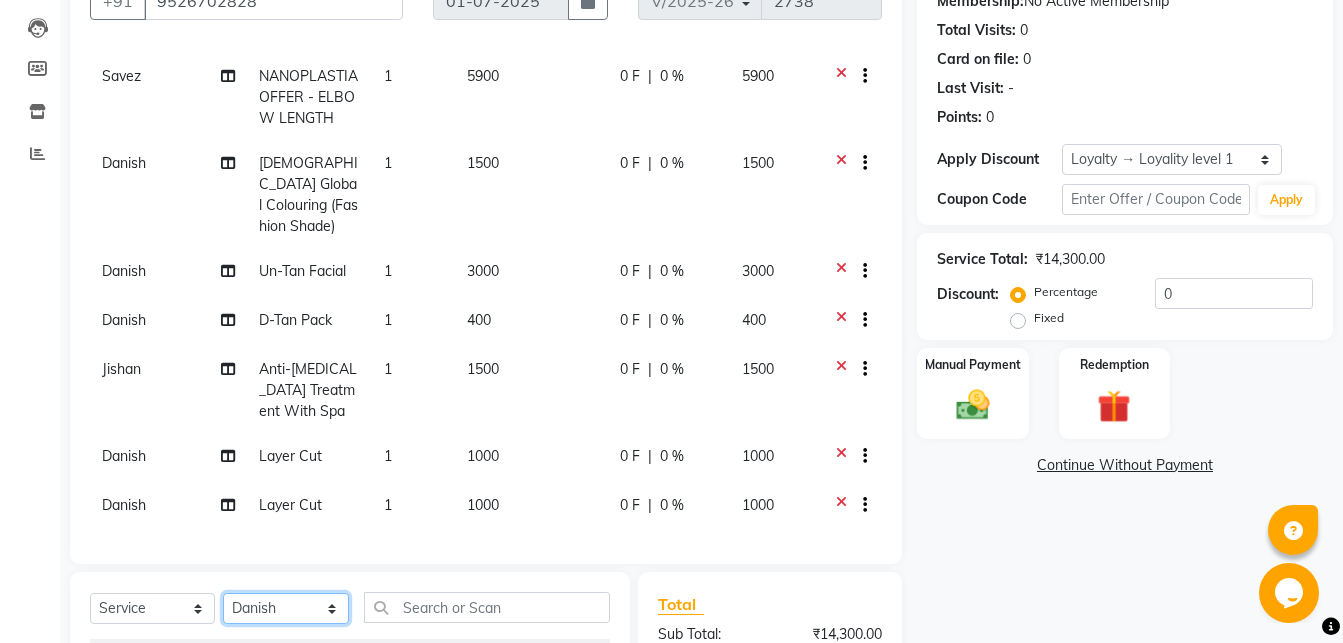 click on "Select Stylist Abhirami S [PERSON_NAME] B [PERSON_NAME] COCHIN ASHTAMUDI [DEMOGRAPHIC_DATA] [PERSON_NAME] [PERSON_NAME] [PERSON_NAME] [PERSON_NAME] [PERSON_NAME] [PERSON_NAME]" 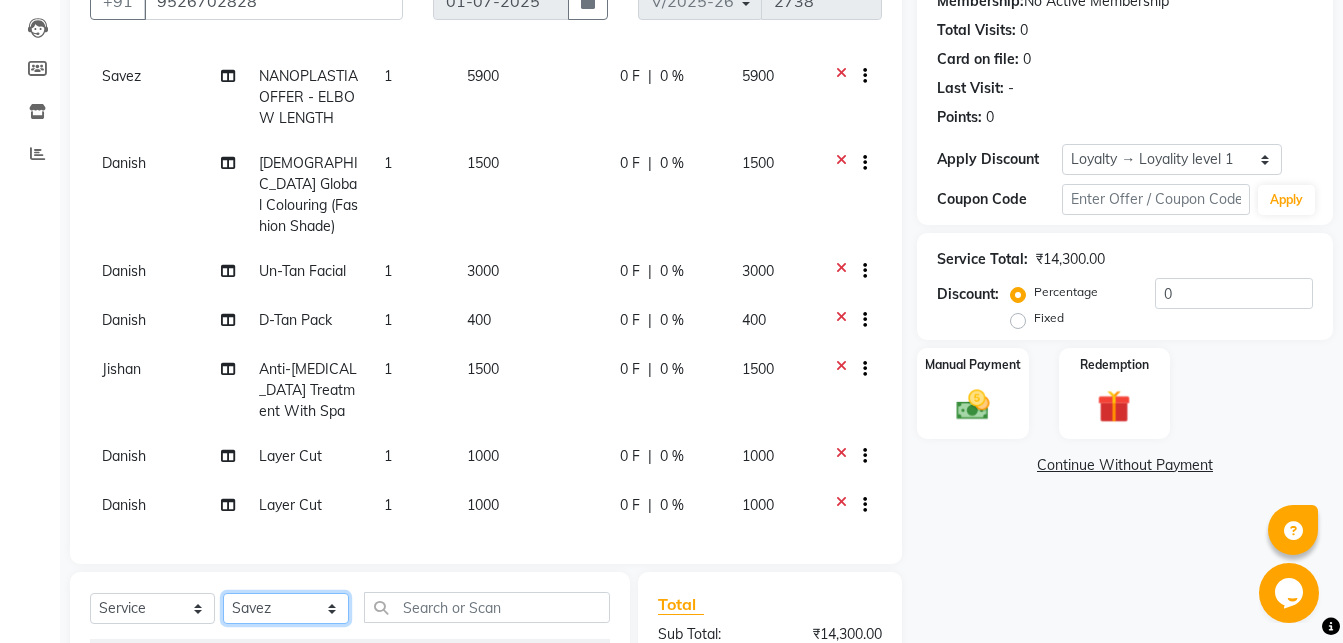 click on "Savez" 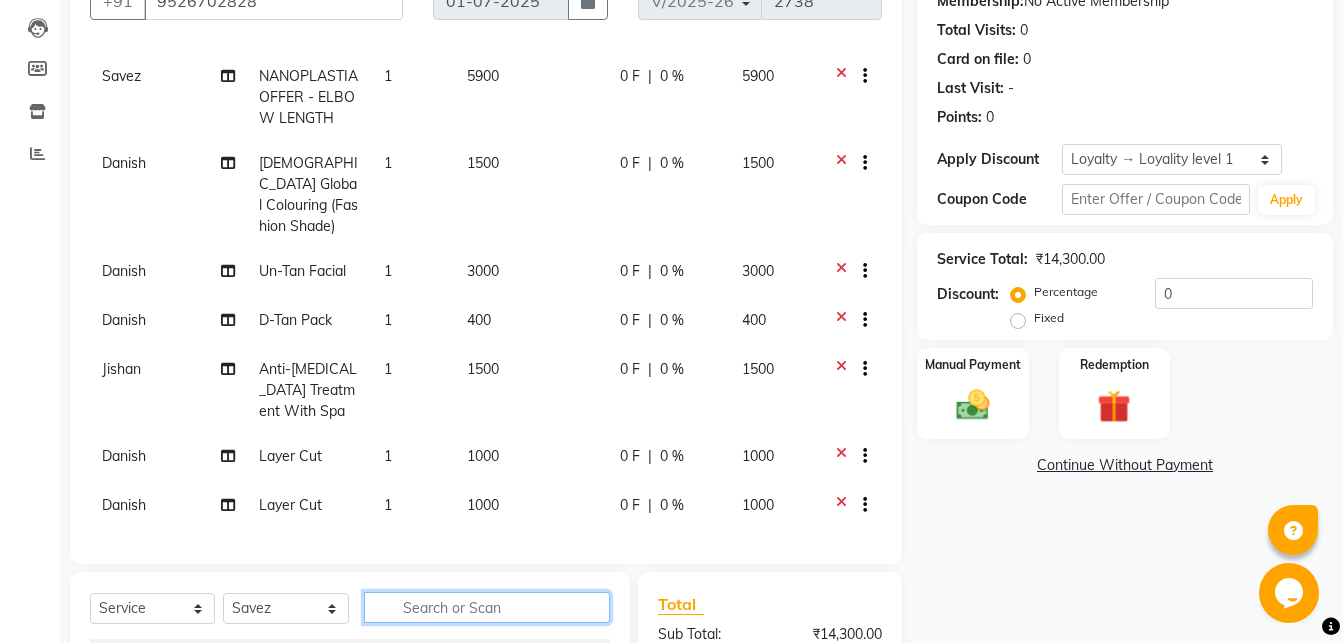 click 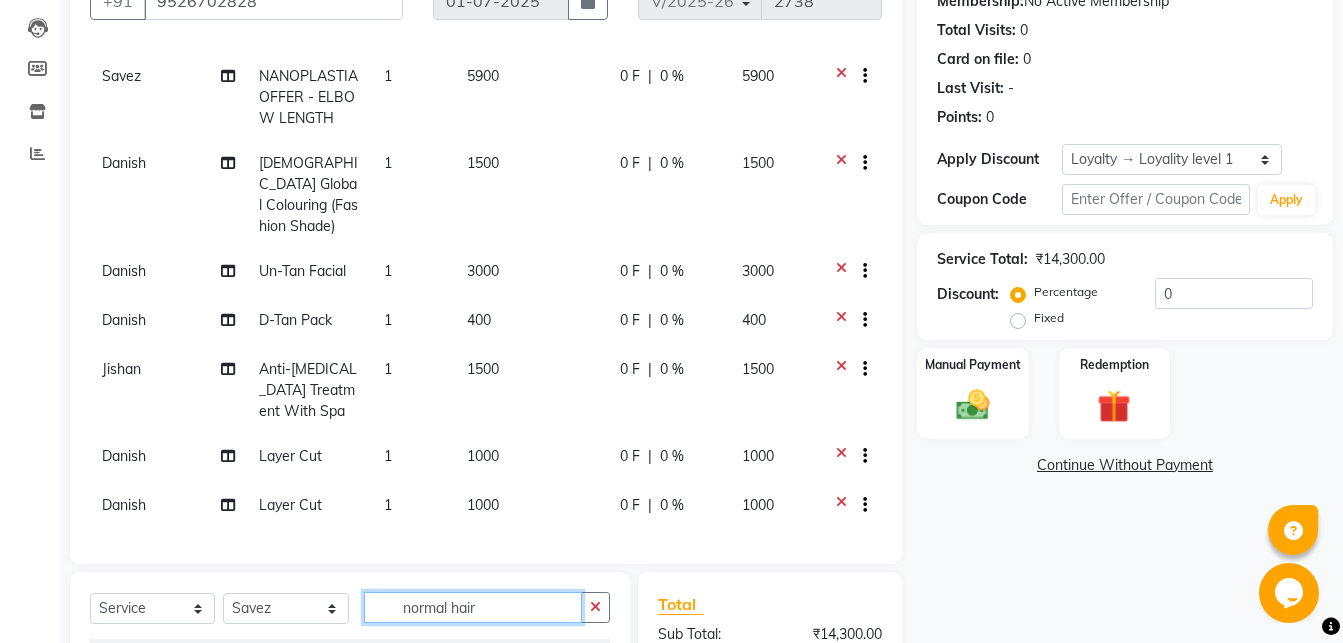 scroll, scrollTop: 457, scrollLeft: 0, axis: vertical 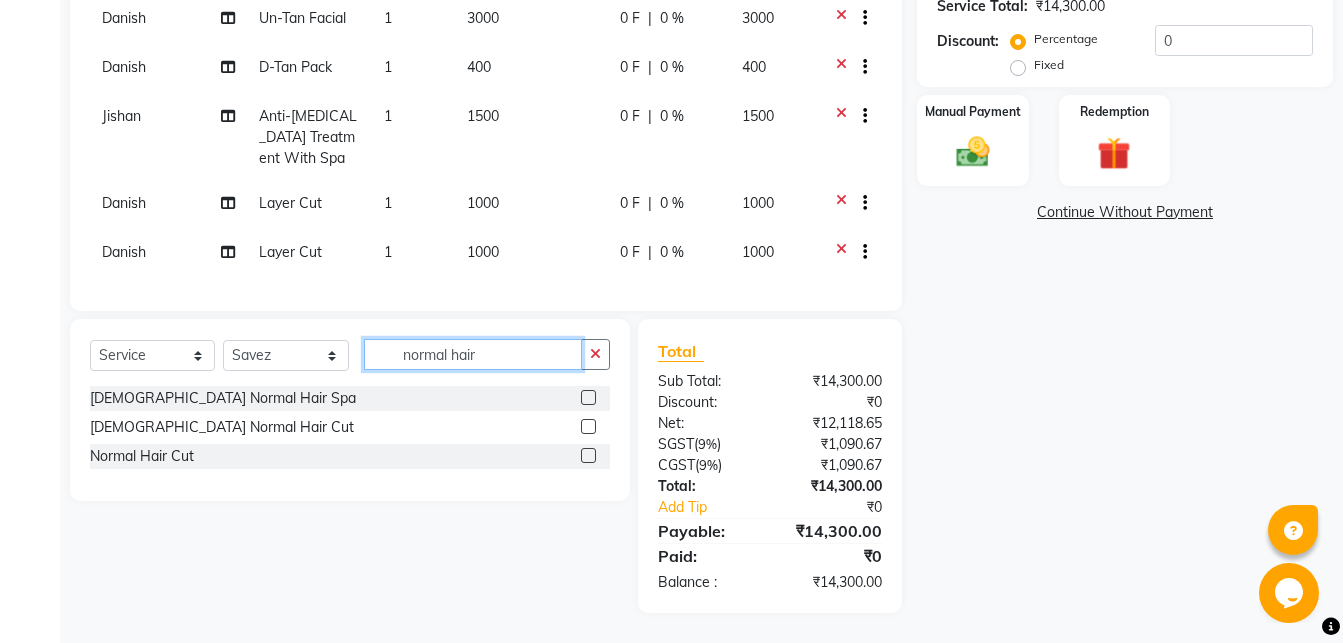 type on "normal hair" 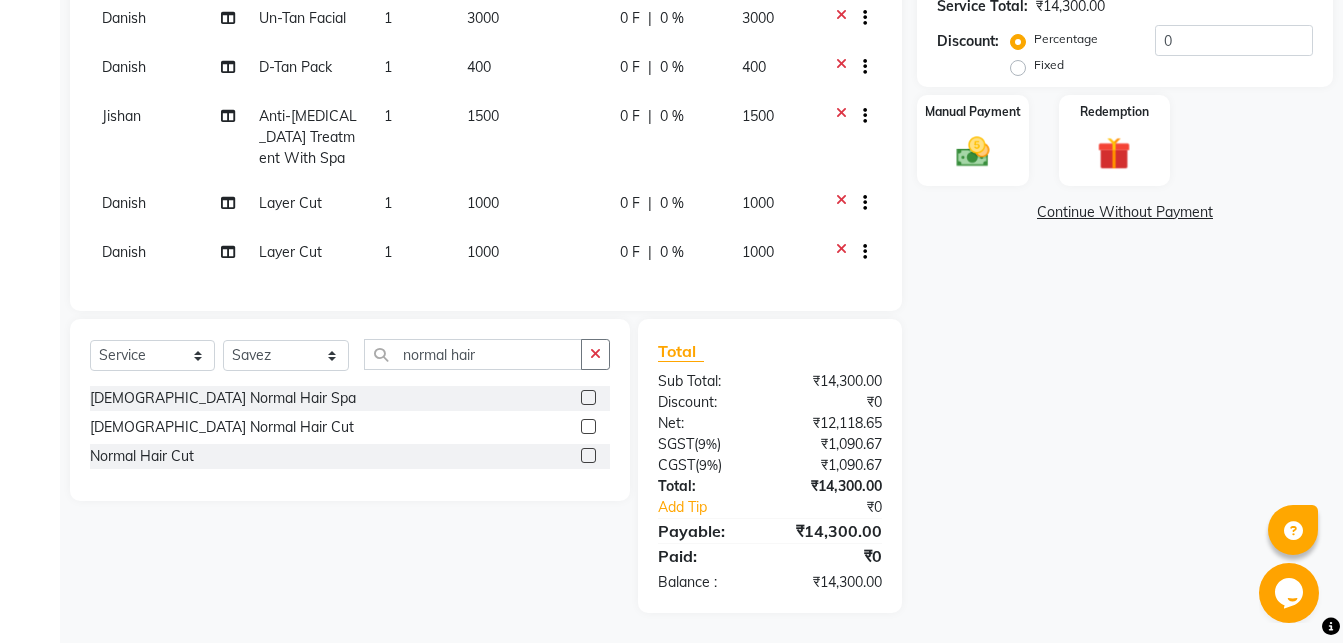 drag, startPoint x: 589, startPoint y: 453, endPoint x: 559, endPoint y: 455, distance: 30.066593 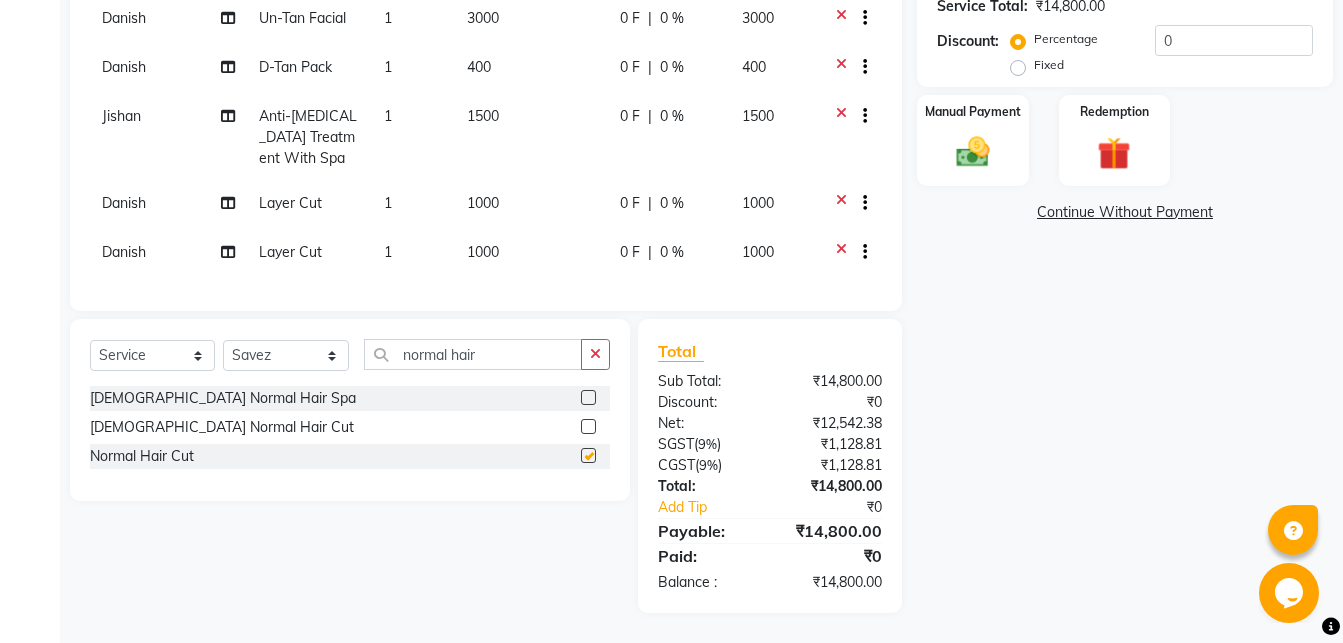 scroll, scrollTop: 138, scrollLeft: 0, axis: vertical 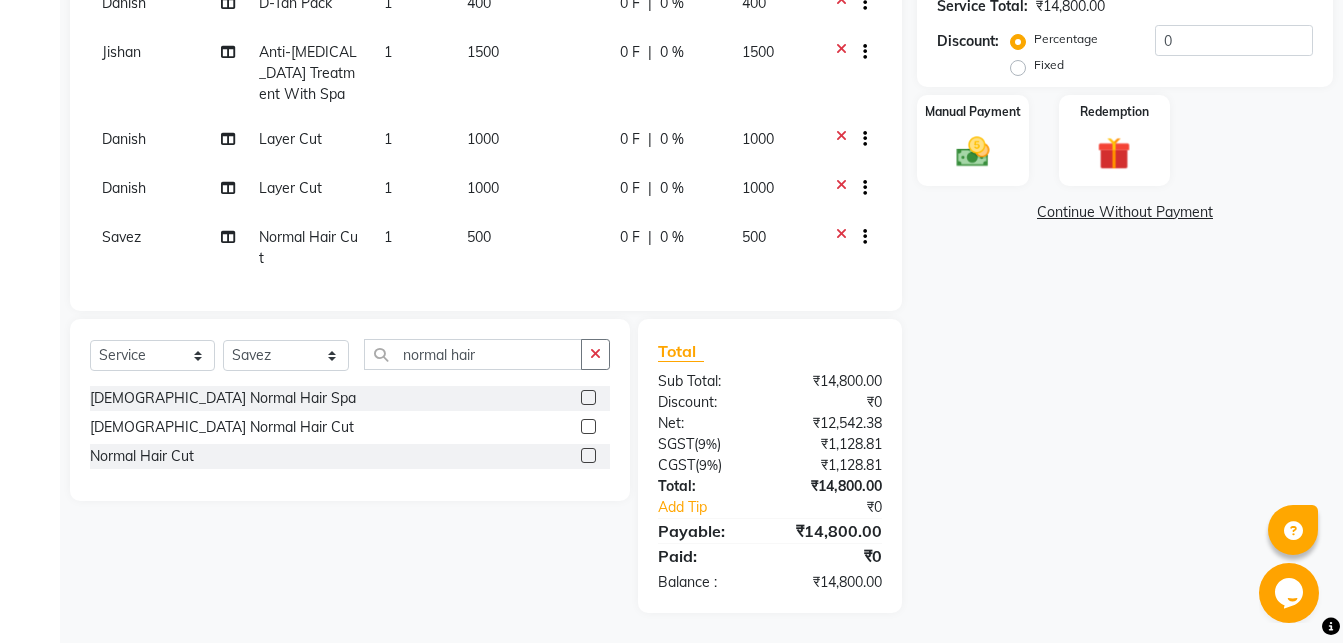 checkbox on "false" 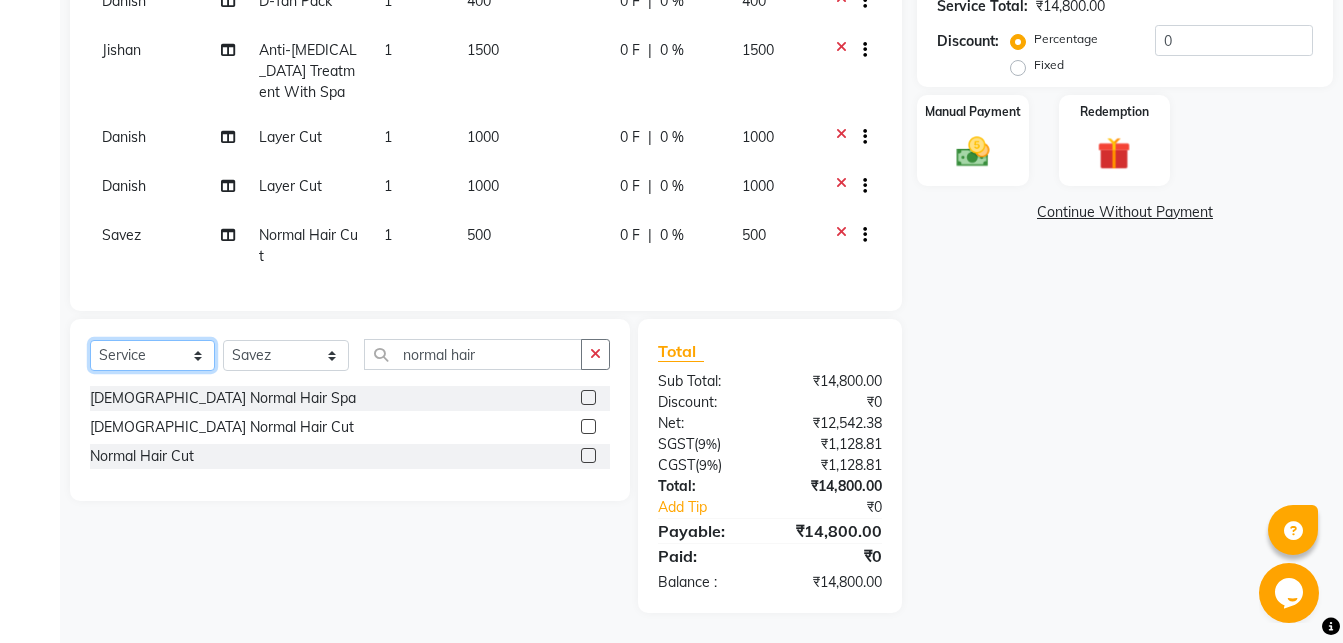 click on "Select  Service  Product  Membership  Package Voucher Prepaid Gift Card" 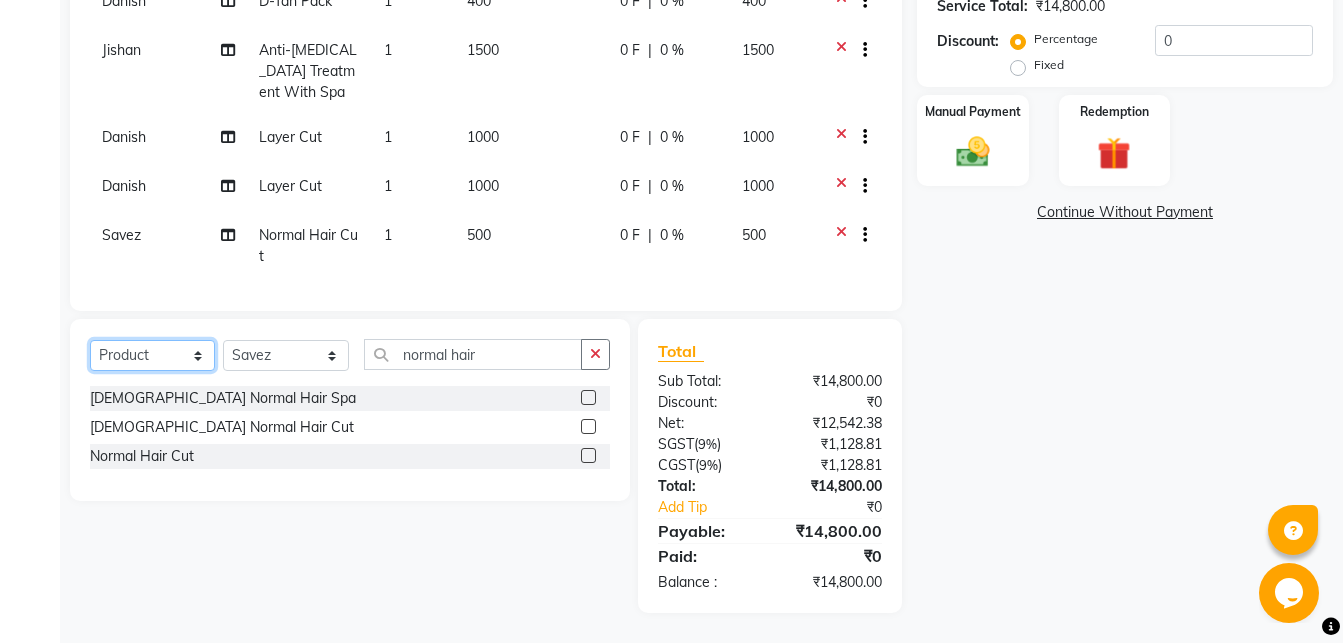 click on "Product" 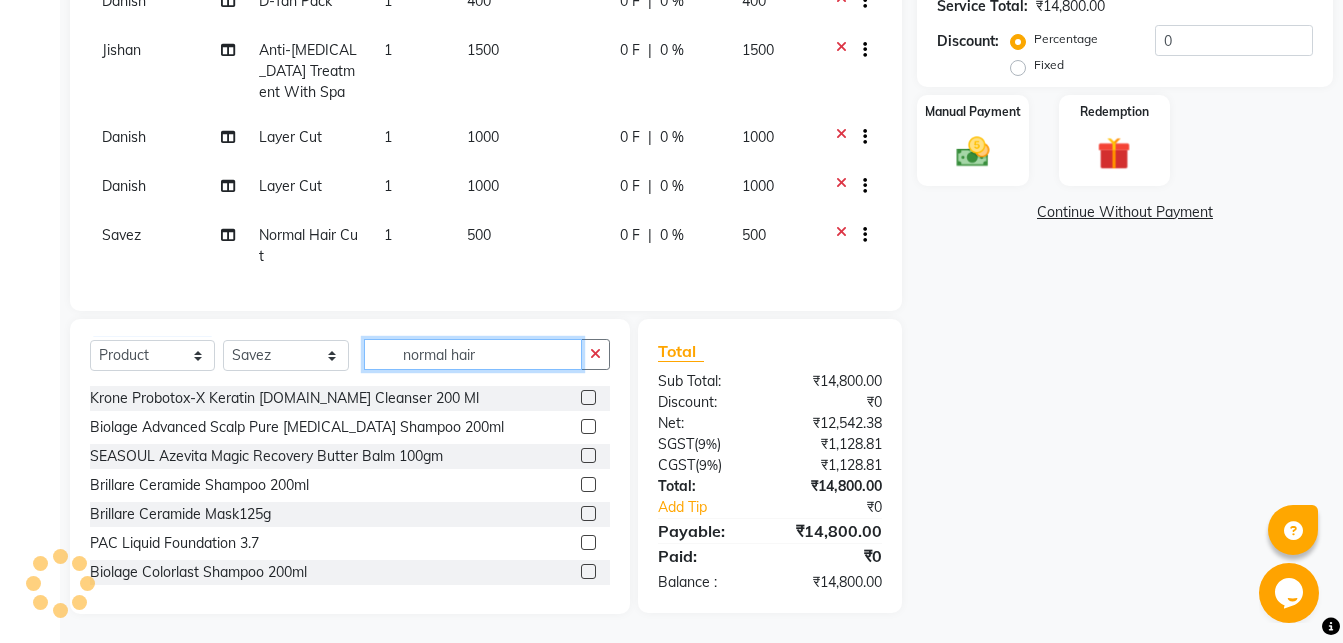 click on "normal hair" 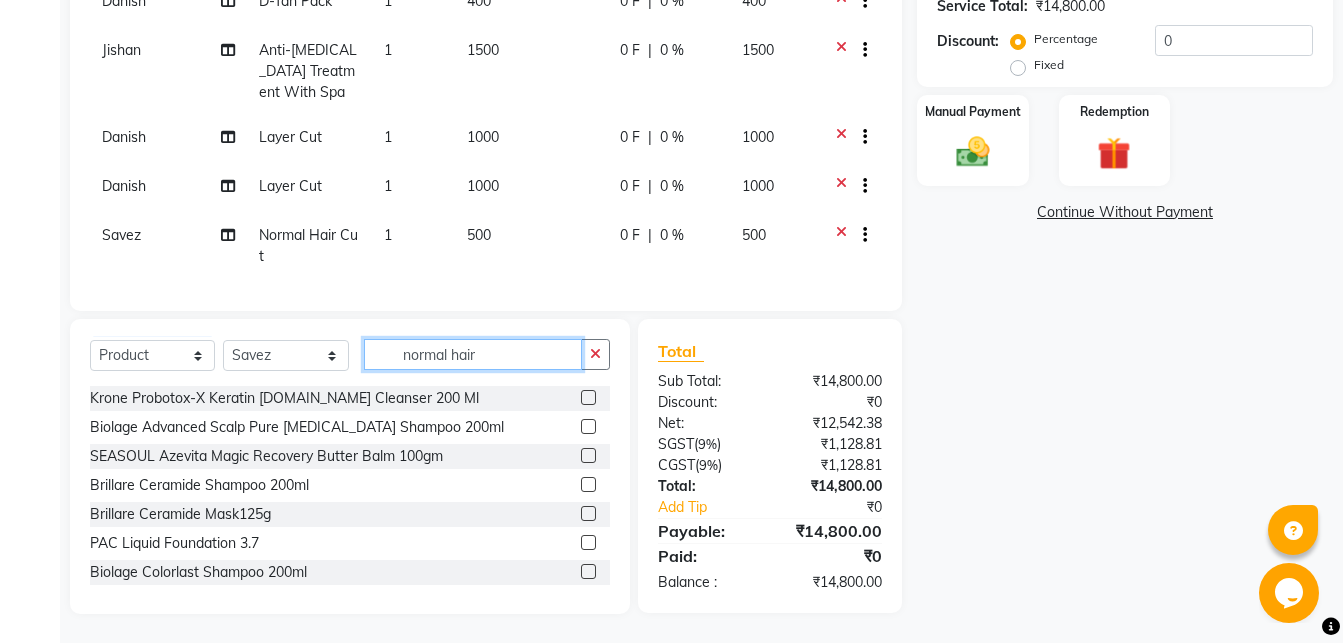 click on "normal hair" 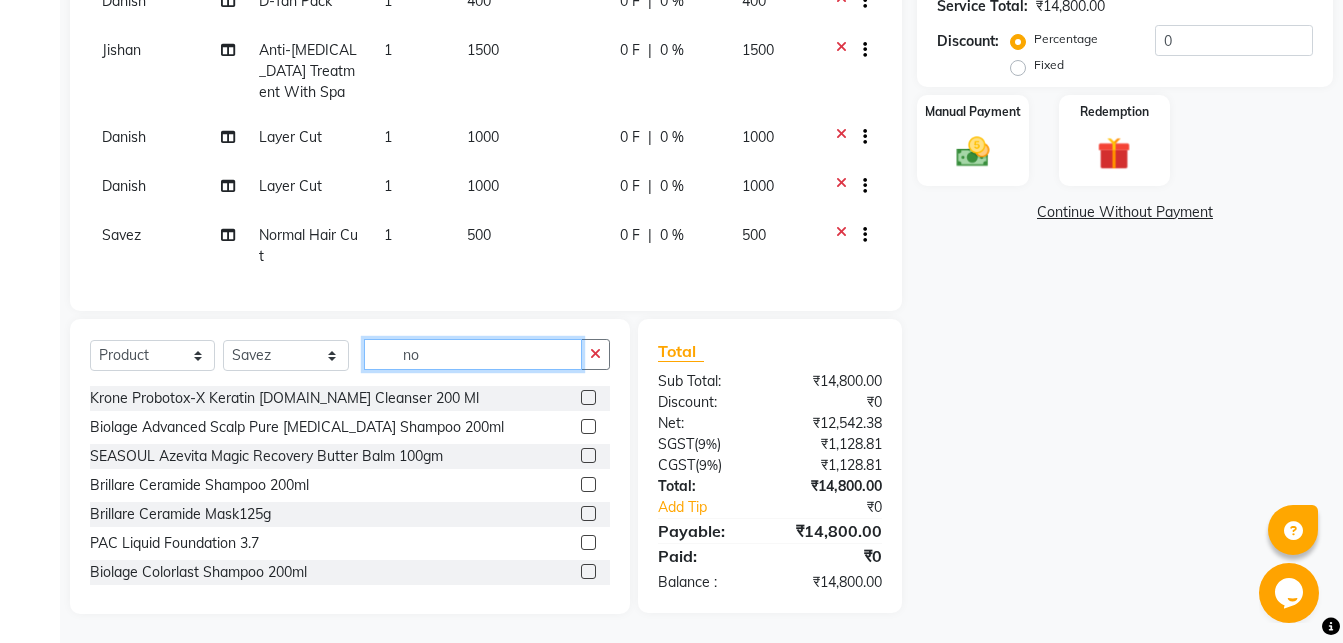 type on "n" 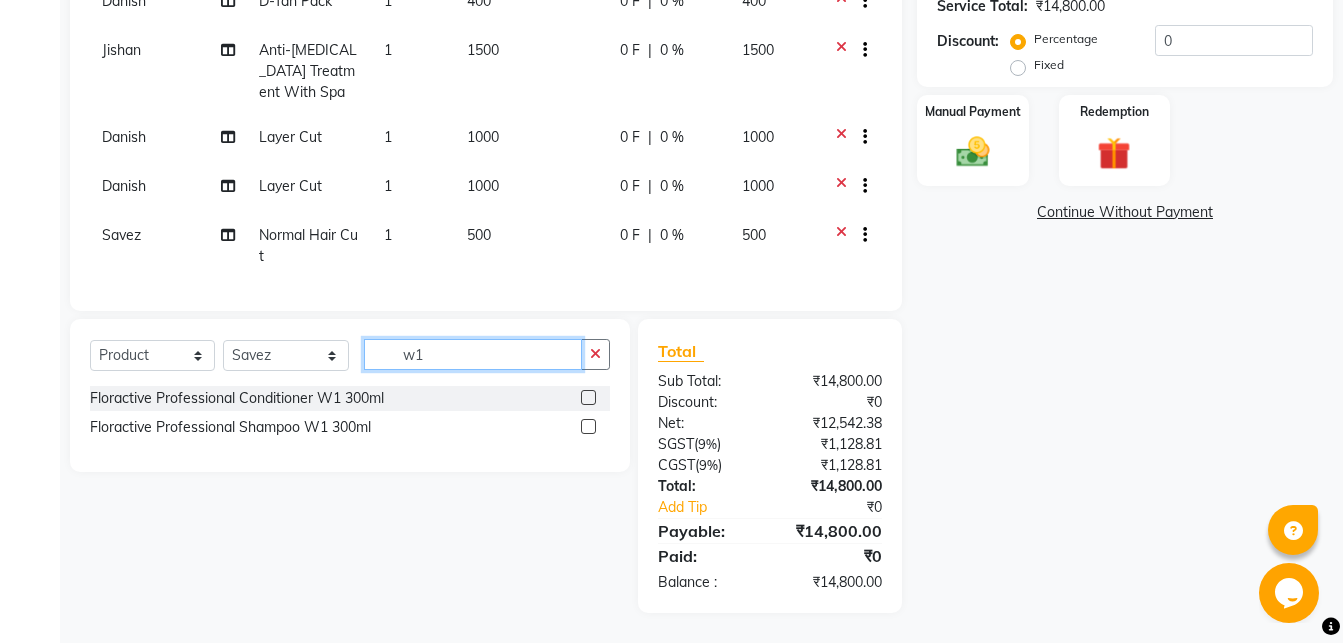 type on "w1" 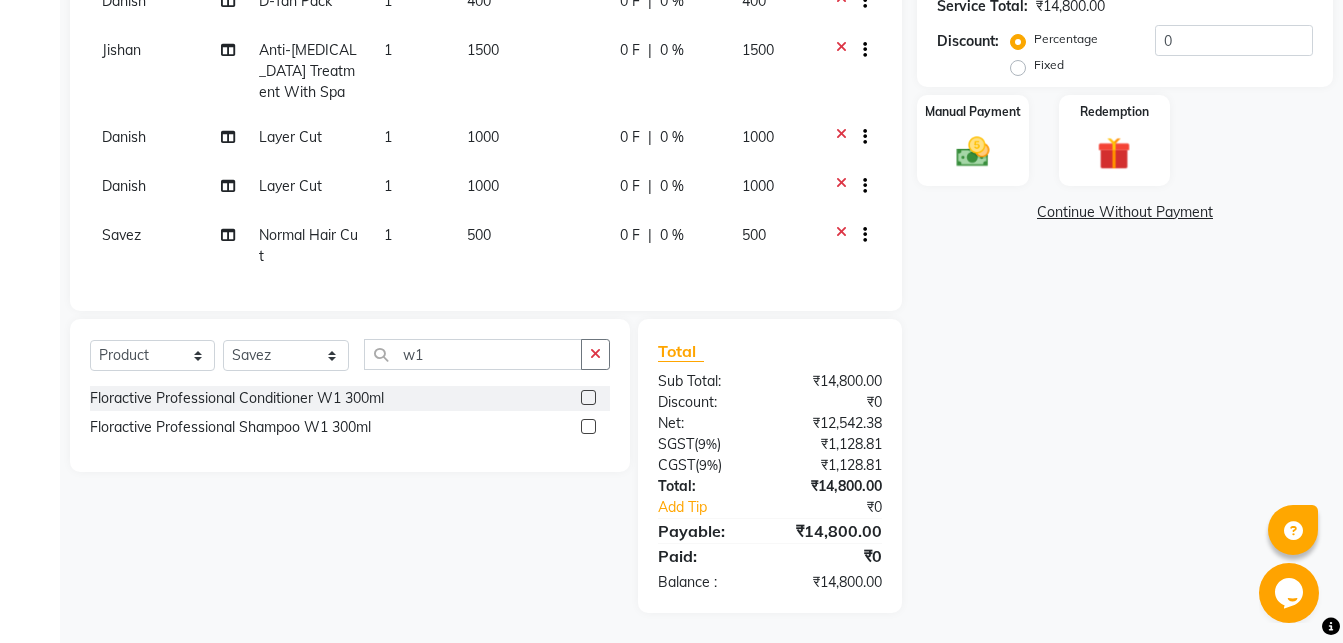 click 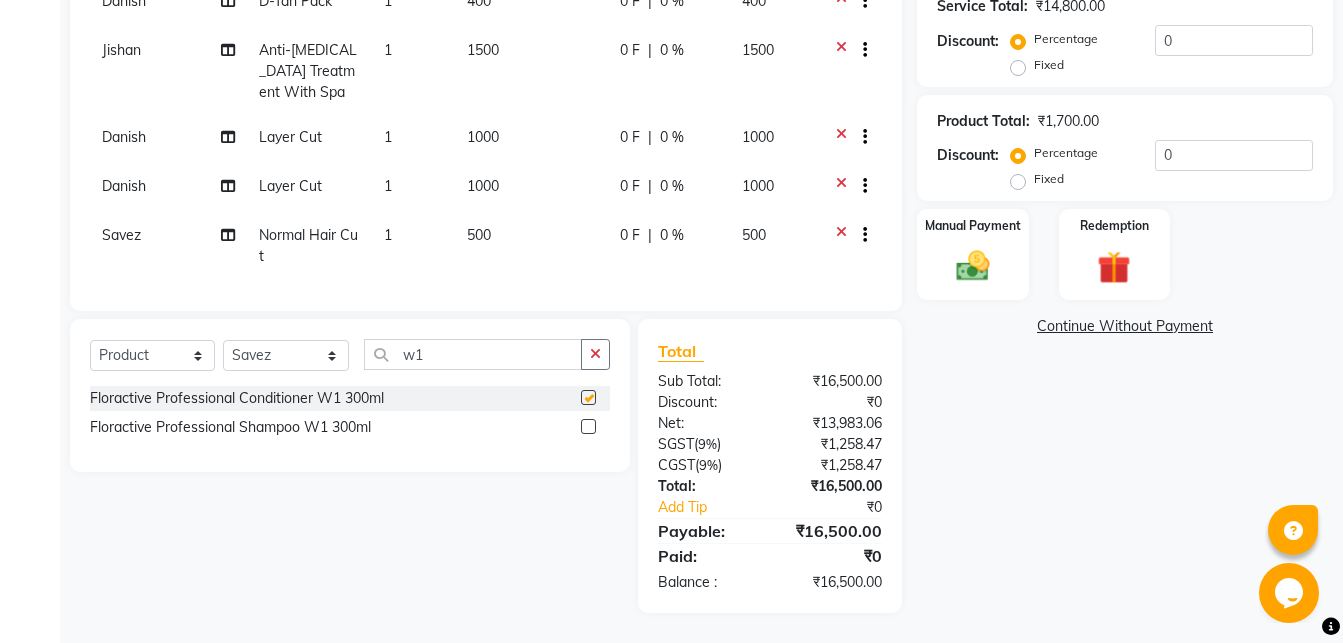 checkbox on "false" 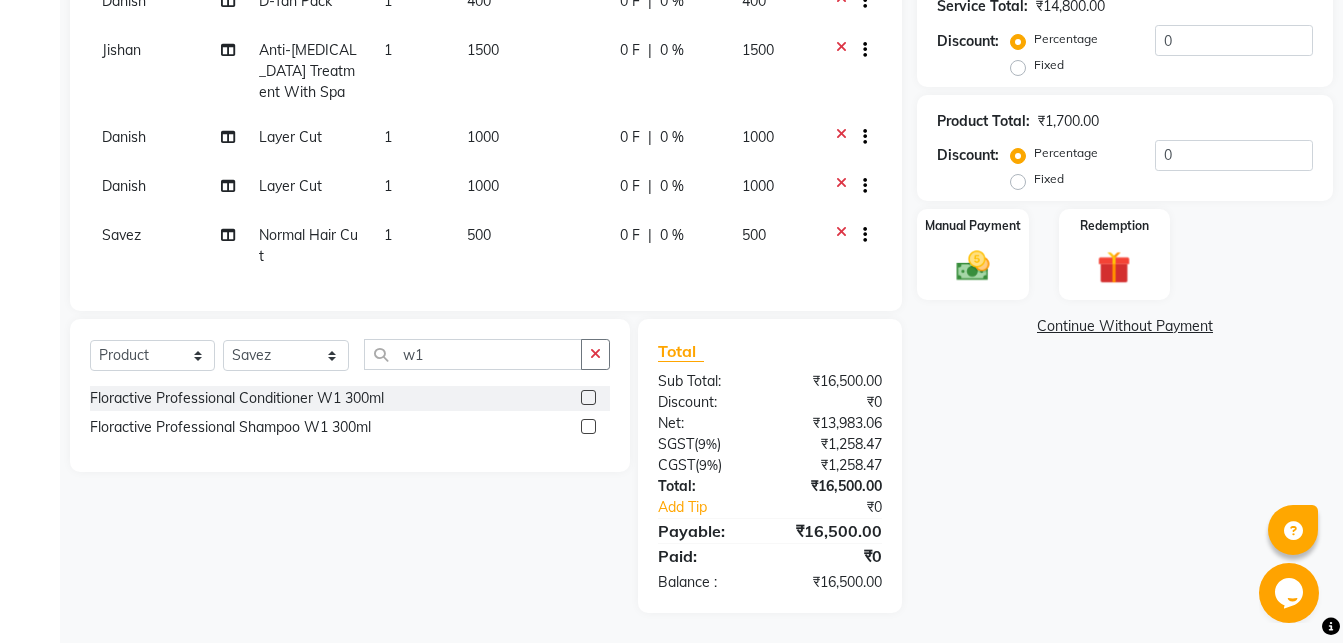 click 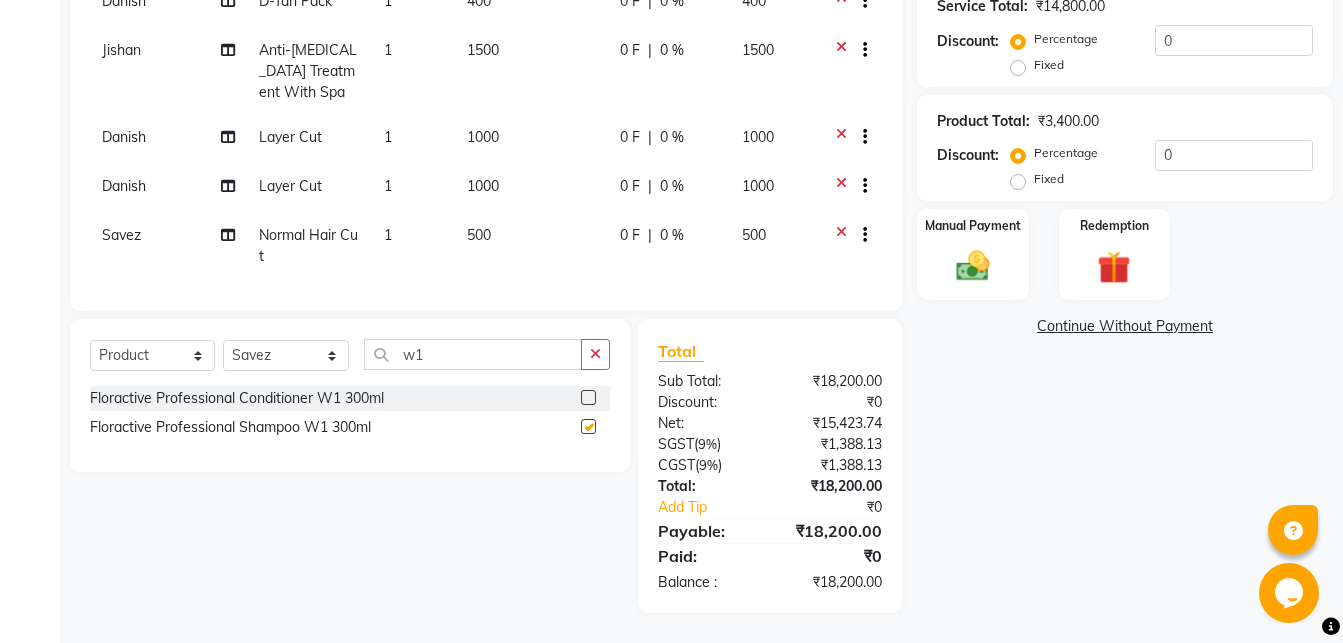checkbox on "false" 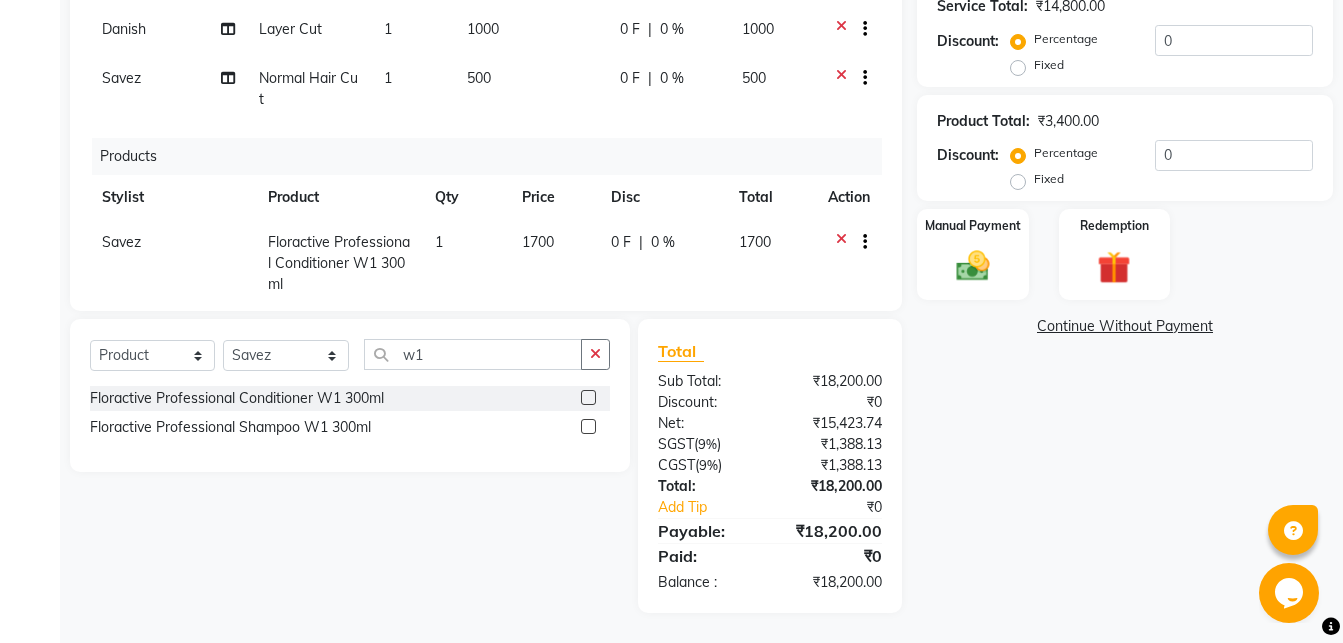 scroll, scrollTop: 410, scrollLeft: 0, axis: vertical 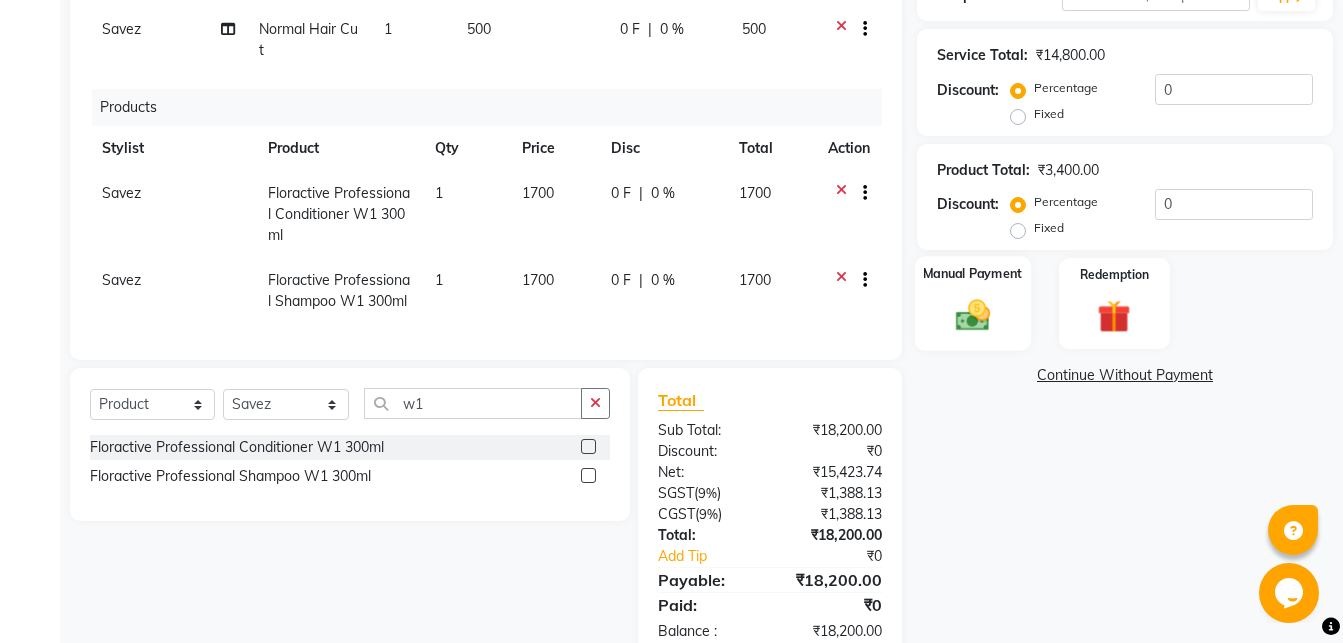 click 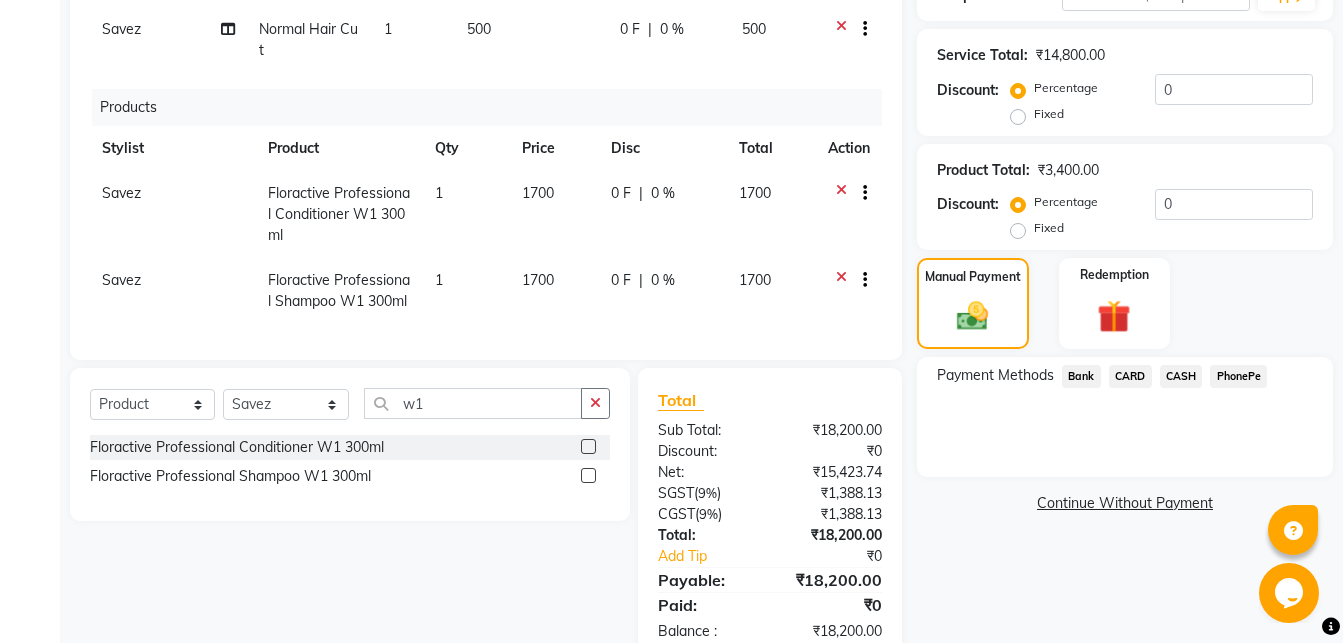 click on "CARD" 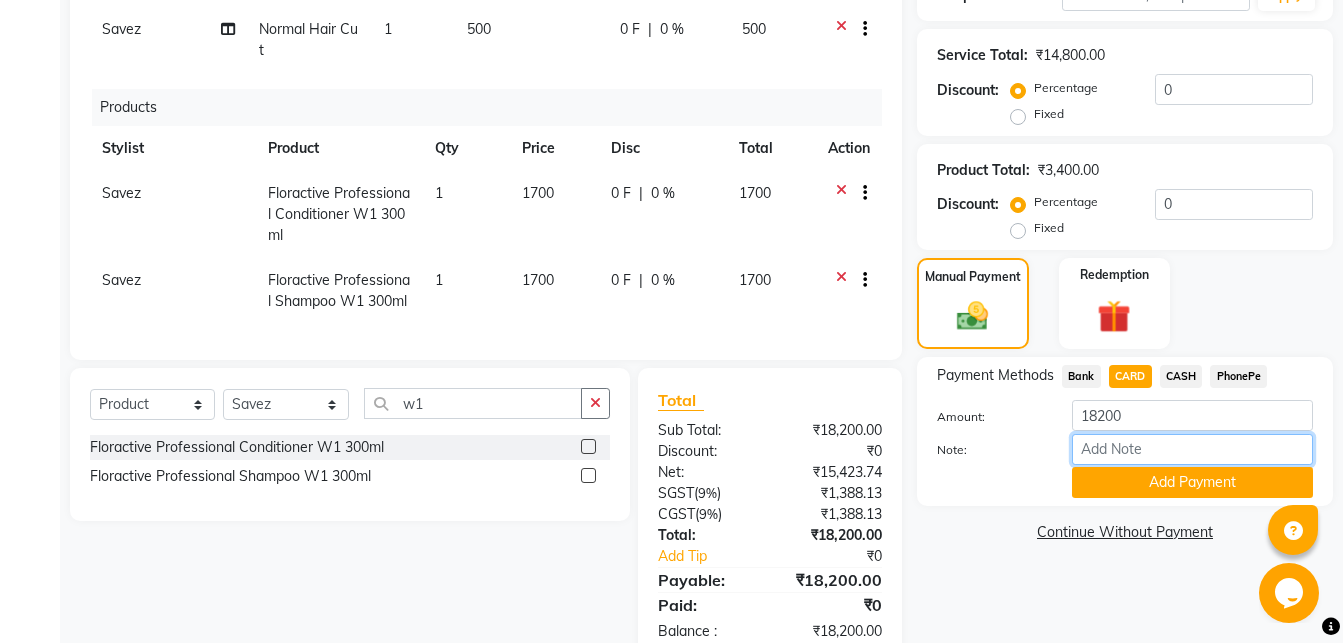 click on "Note:" at bounding box center (1192, 449) 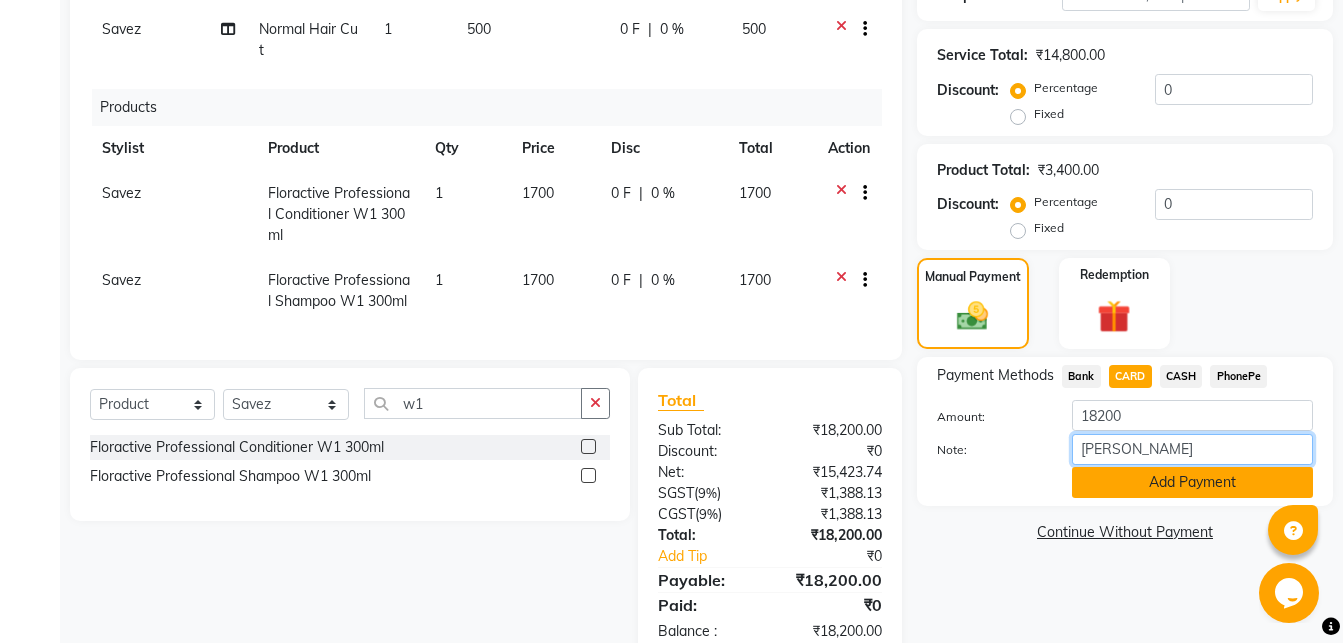 type on "[PERSON_NAME]" 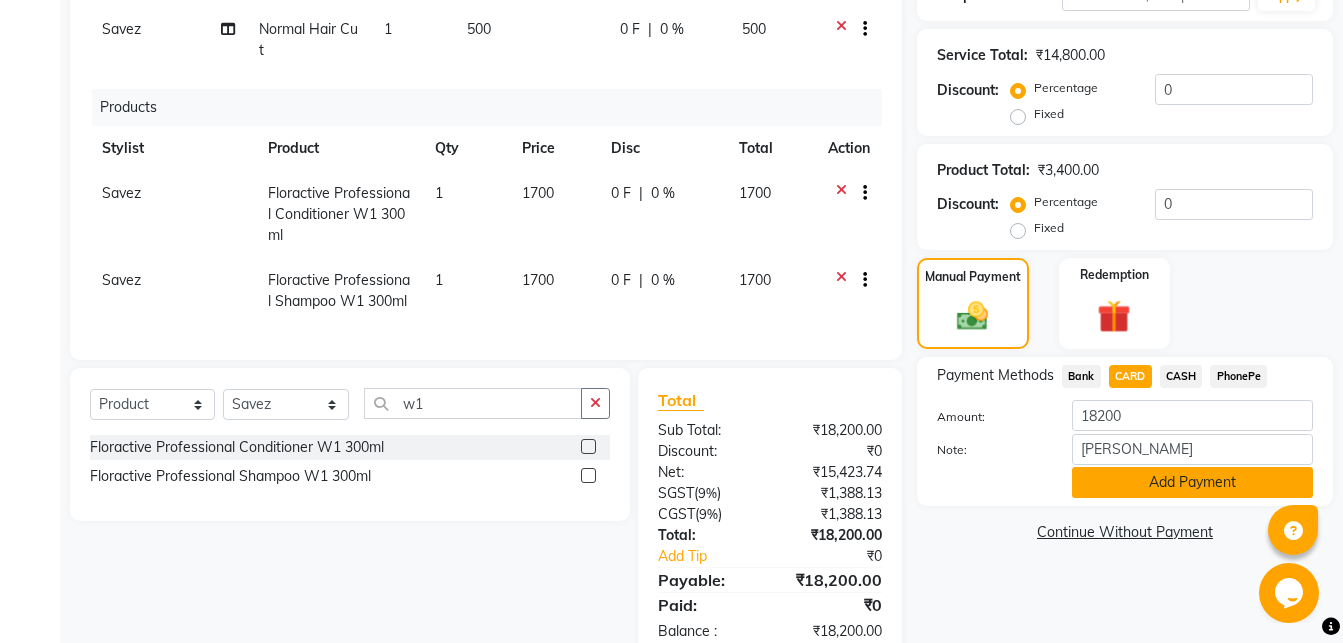 click on "Add Payment" 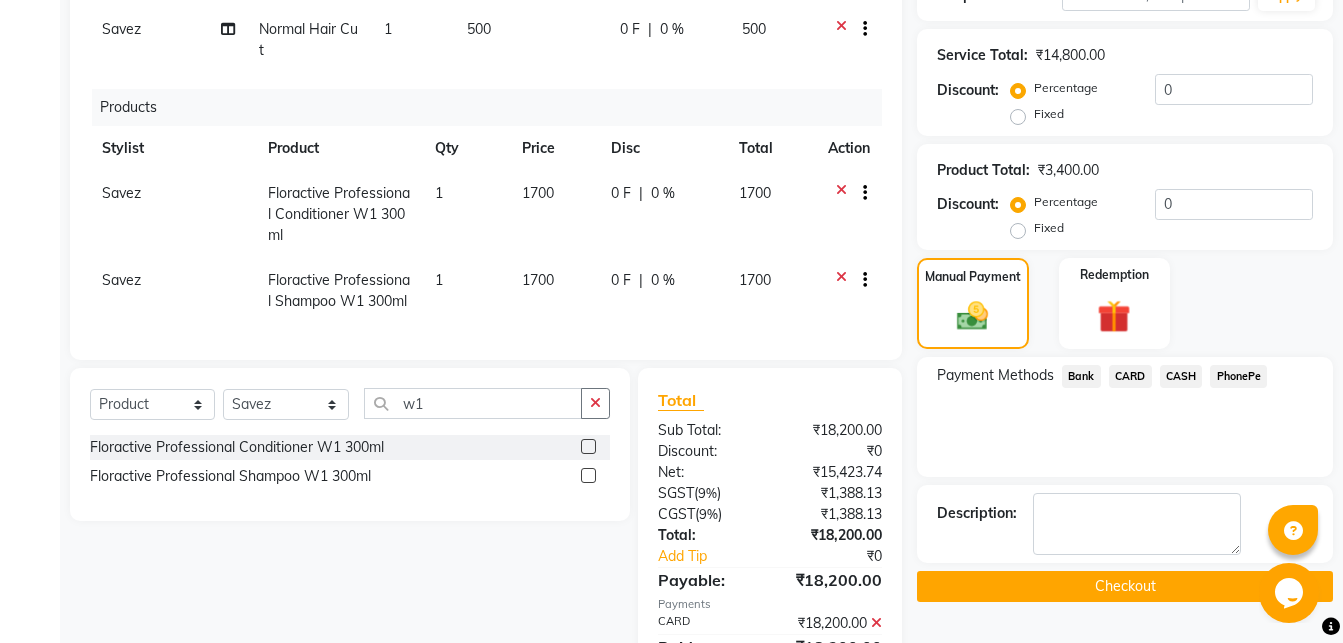 scroll, scrollTop: 639, scrollLeft: 0, axis: vertical 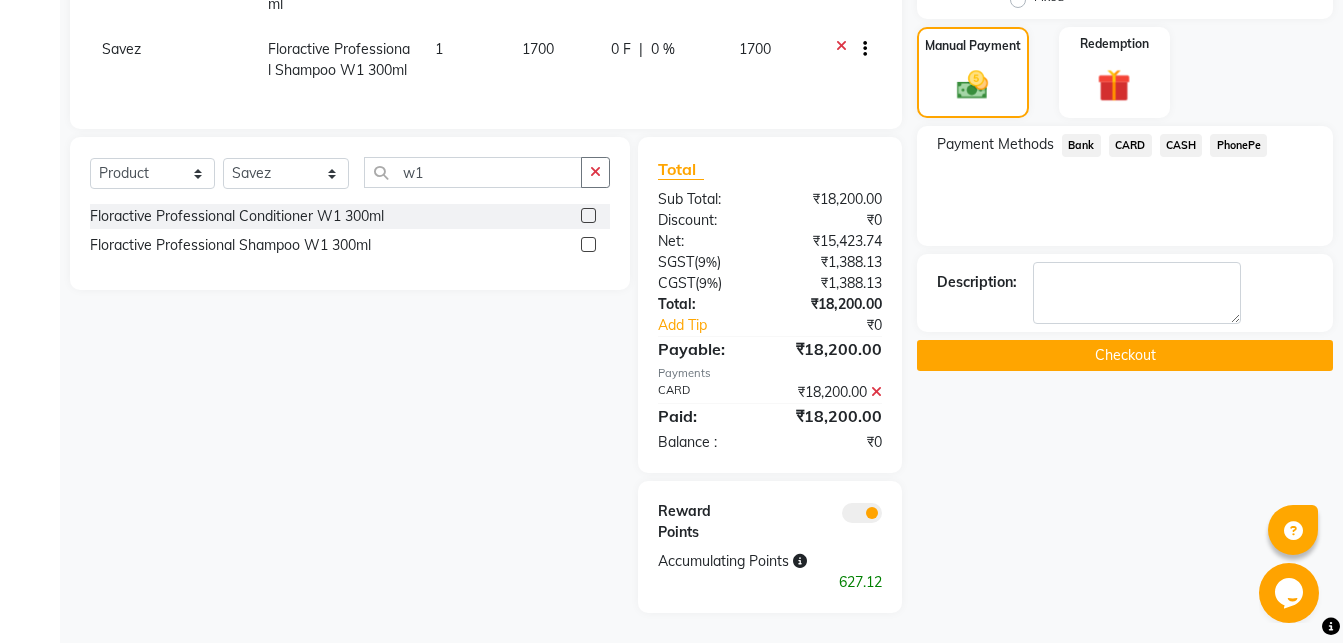 click on "Checkout" 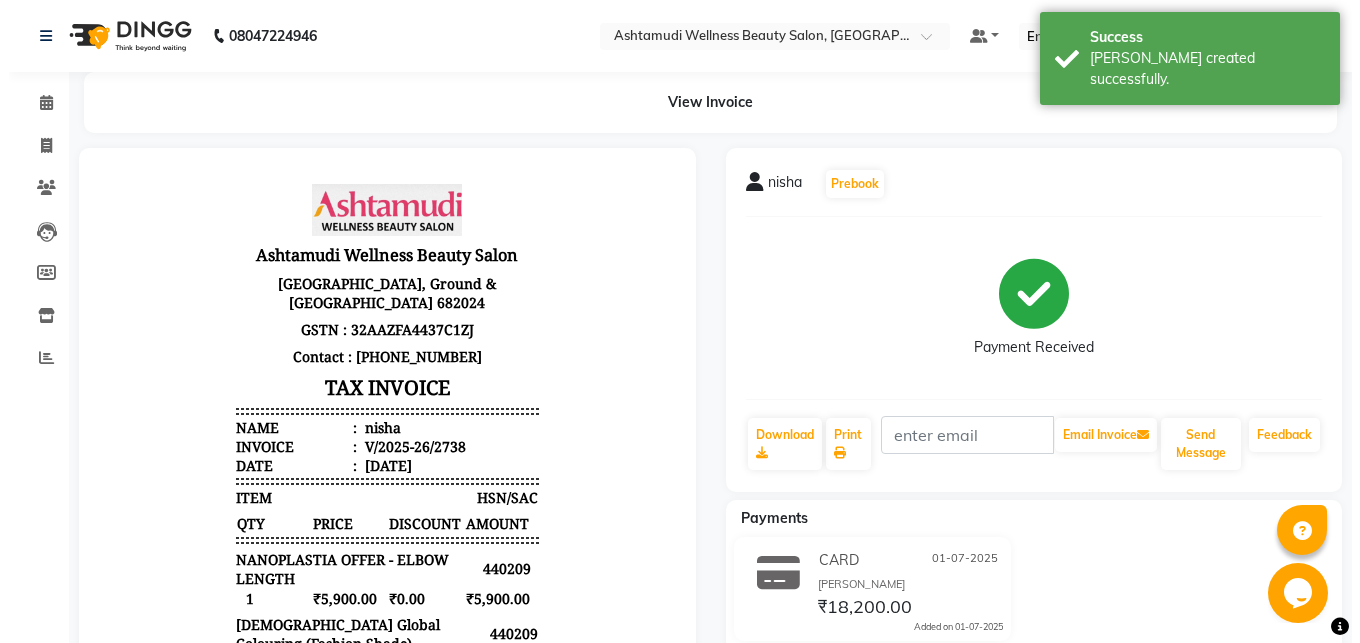 scroll, scrollTop: 0, scrollLeft: 0, axis: both 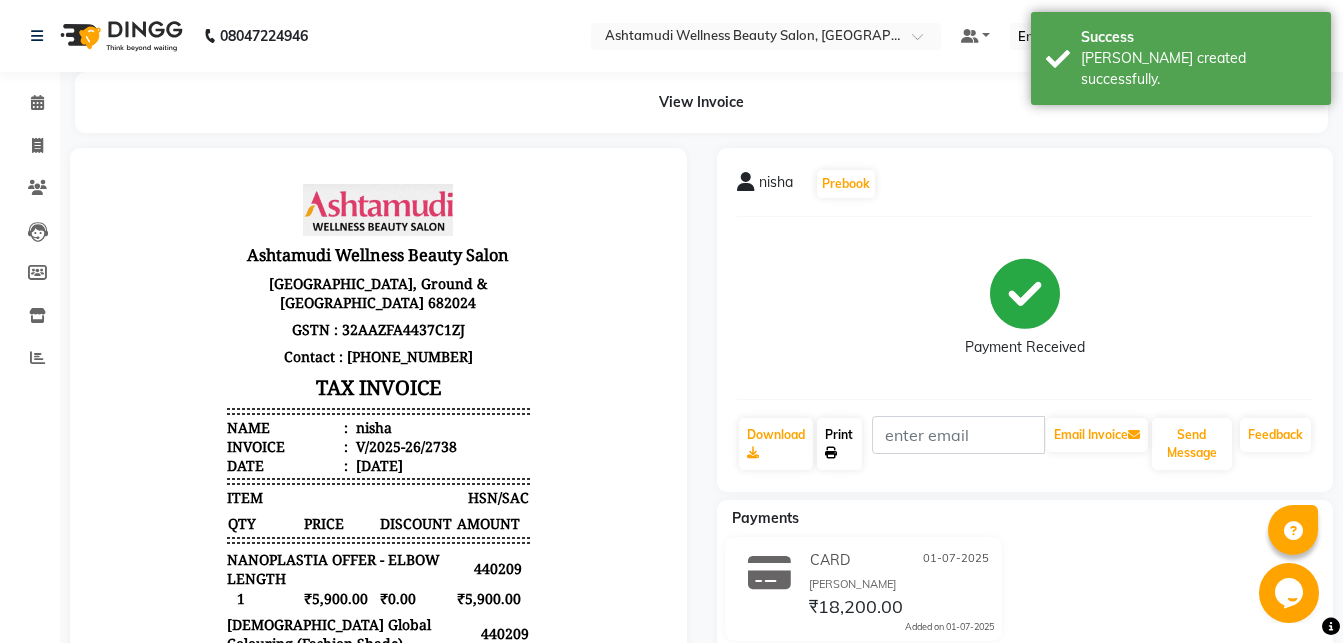 click on "Print" 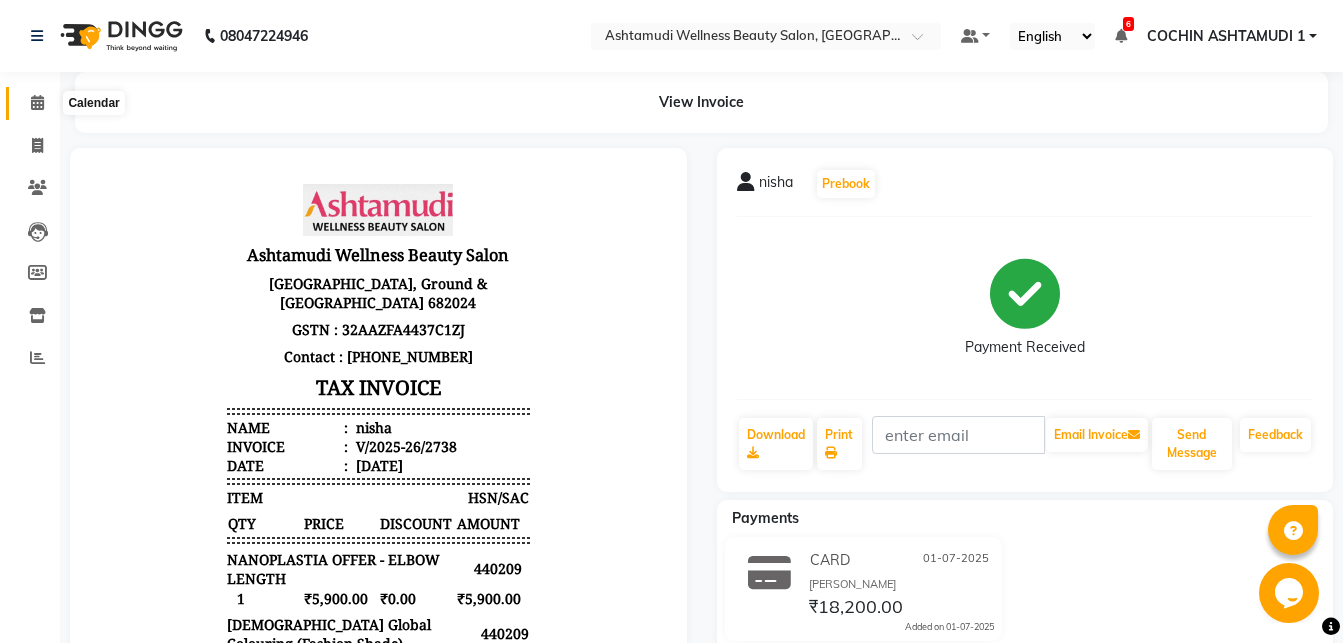 click 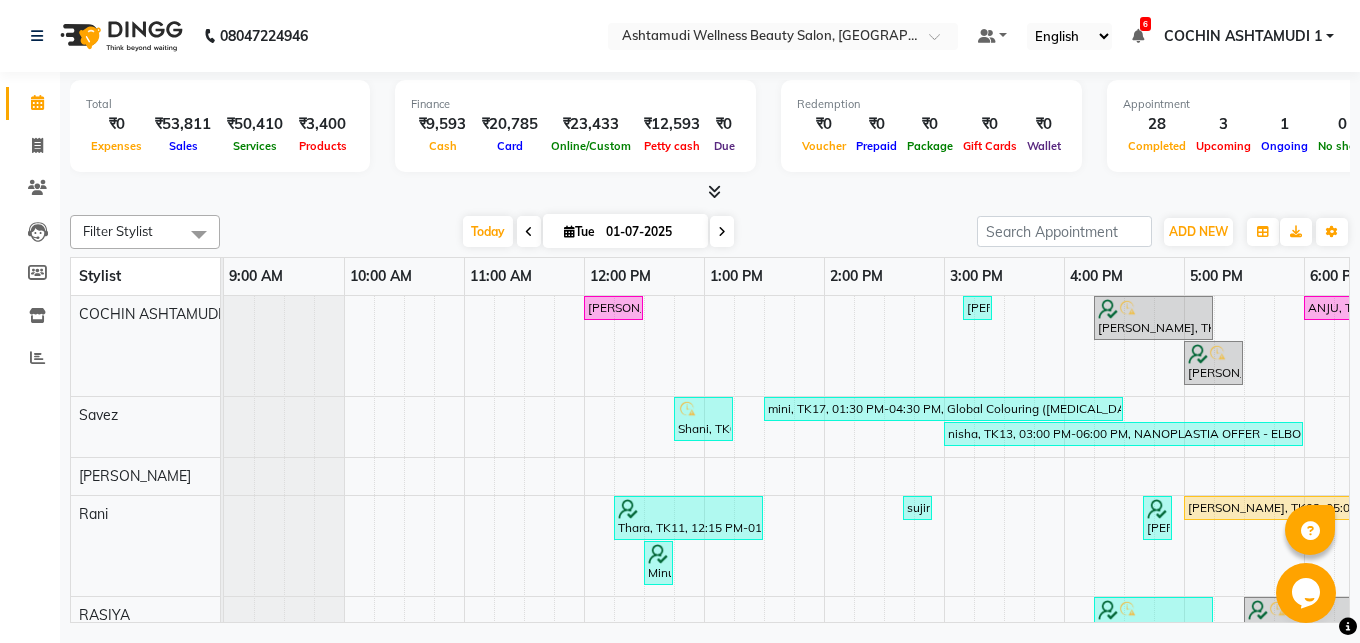 click at bounding box center [714, 191] 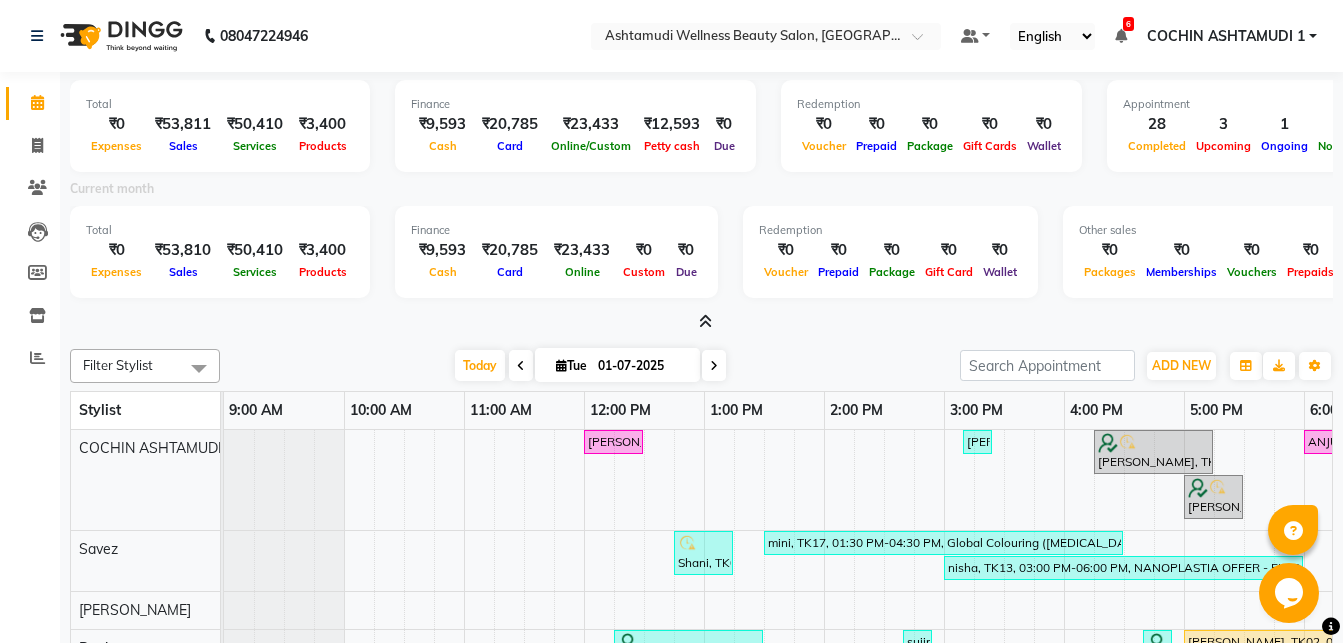 click on "Current month" at bounding box center [701, 192] 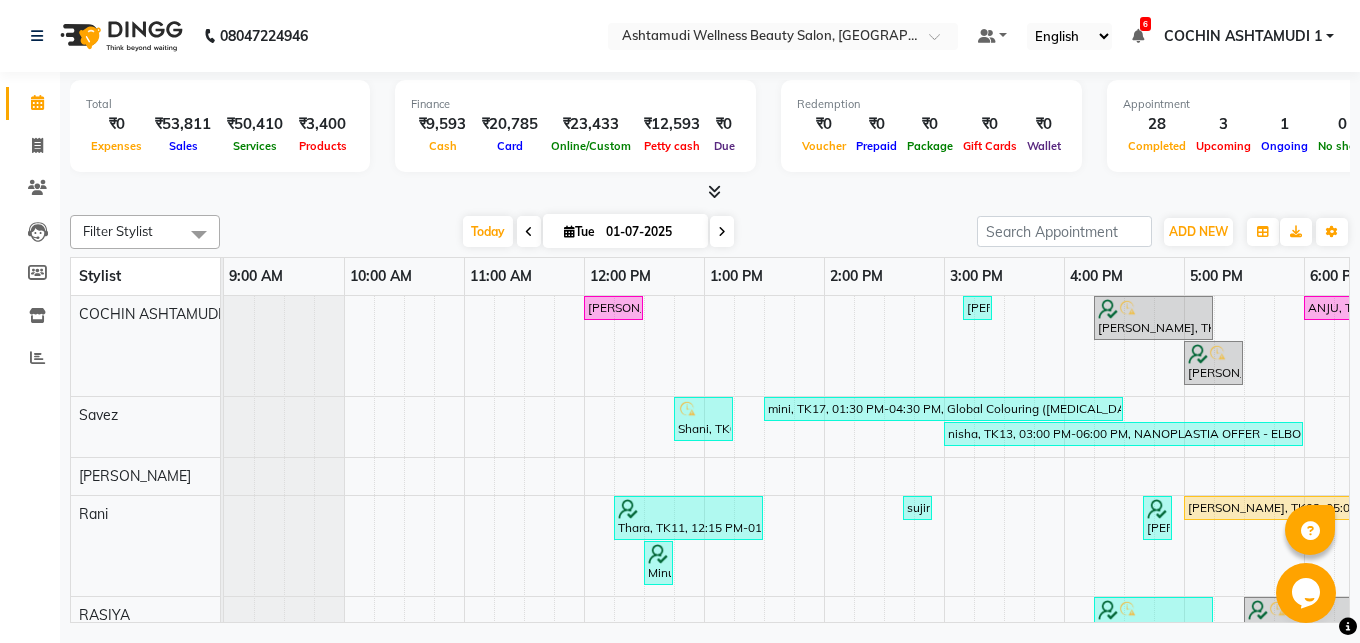 click on "COCHIN ASHTAMUDI 1" at bounding box center [1243, 36] 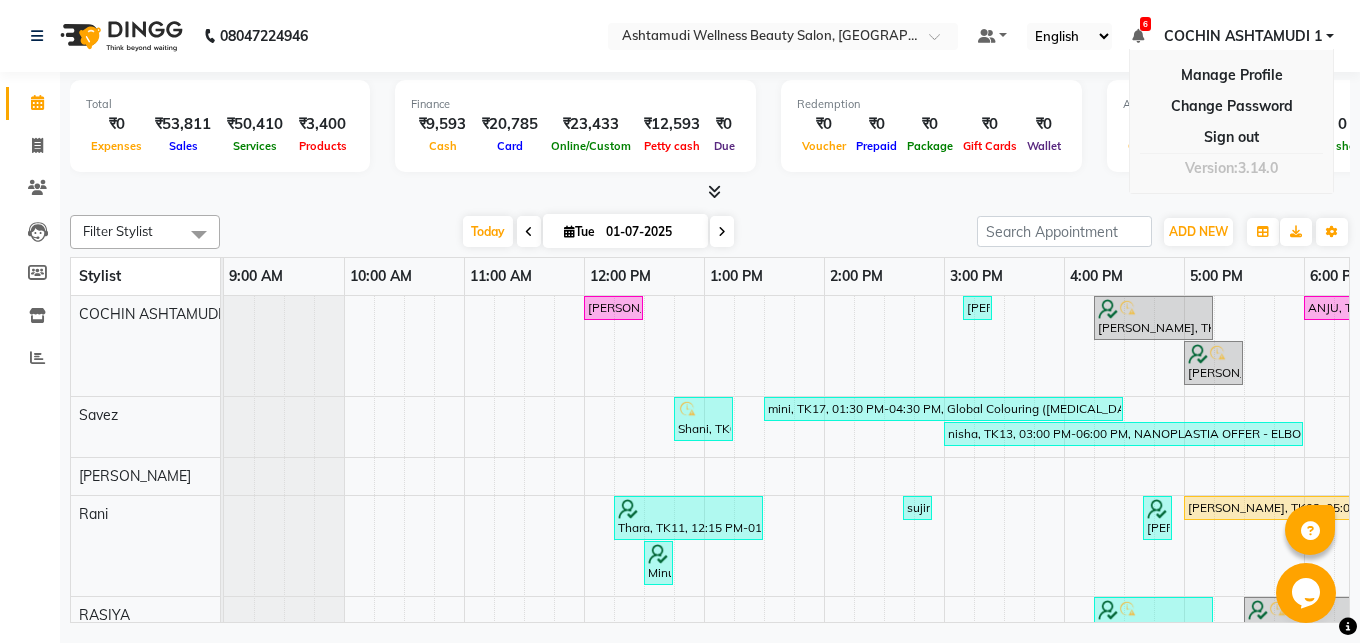 click on "08047224946 Select Location × Ashtamudi Wellness Beauty Salon, Cochin Default Panel My Panel English ENGLISH Español العربية मराठी हिंदी ગુજરાતી தமிழ் 中文 6 Notifications nothing to show COCHIN ASHTAMUDI 1  Manage Profile Change Password Sign out  Version:3.14.0" 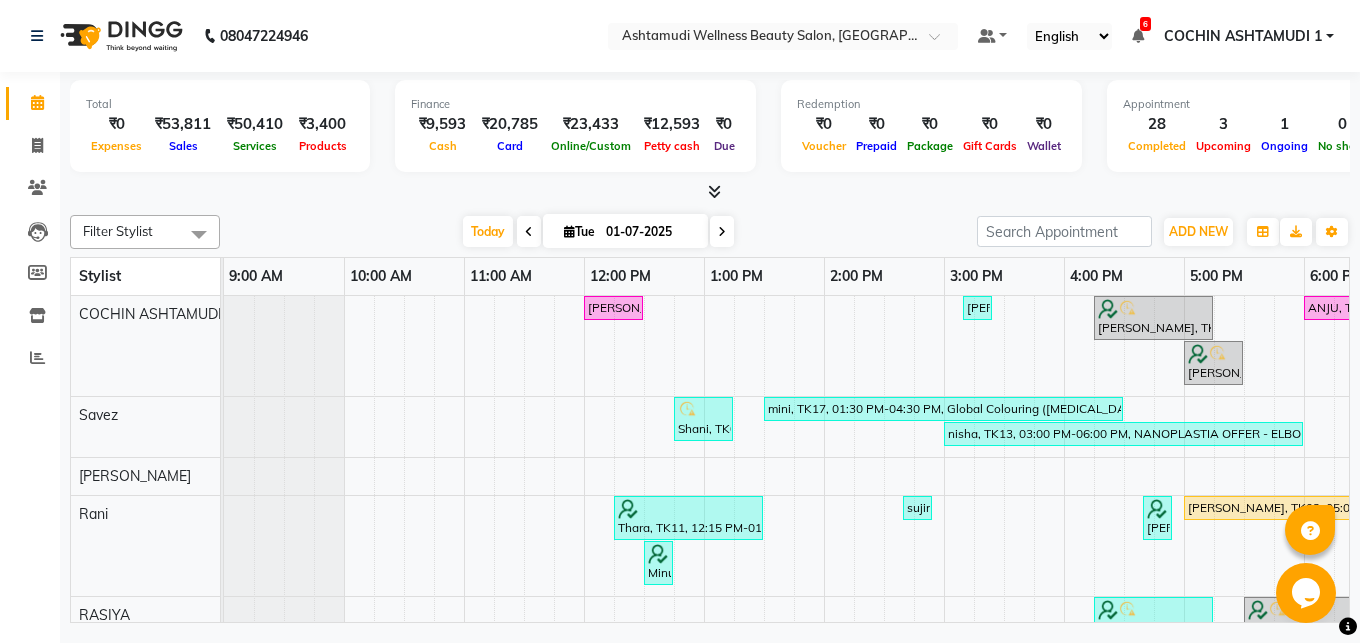 scroll, scrollTop: 65, scrollLeft: 0, axis: vertical 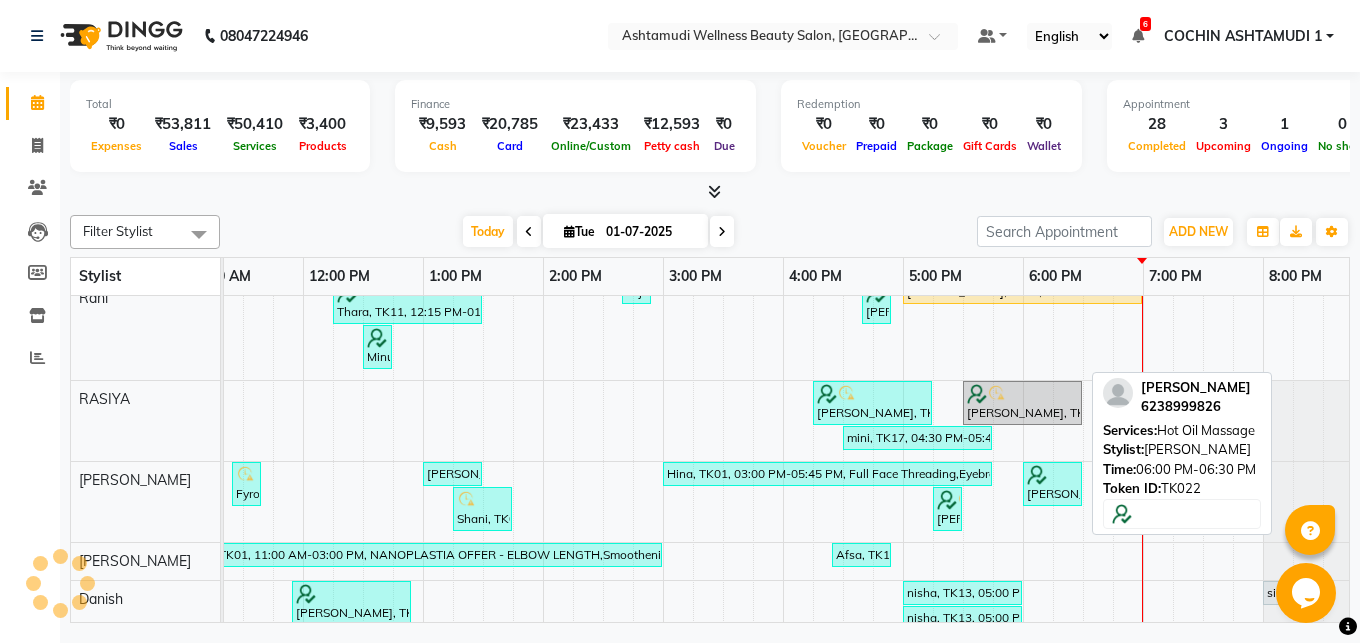click on "[PERSON_NAME], TK22, 06:00 PM-06:30 PM, Hot Oil Massage" at bounding box center (1052, 484) 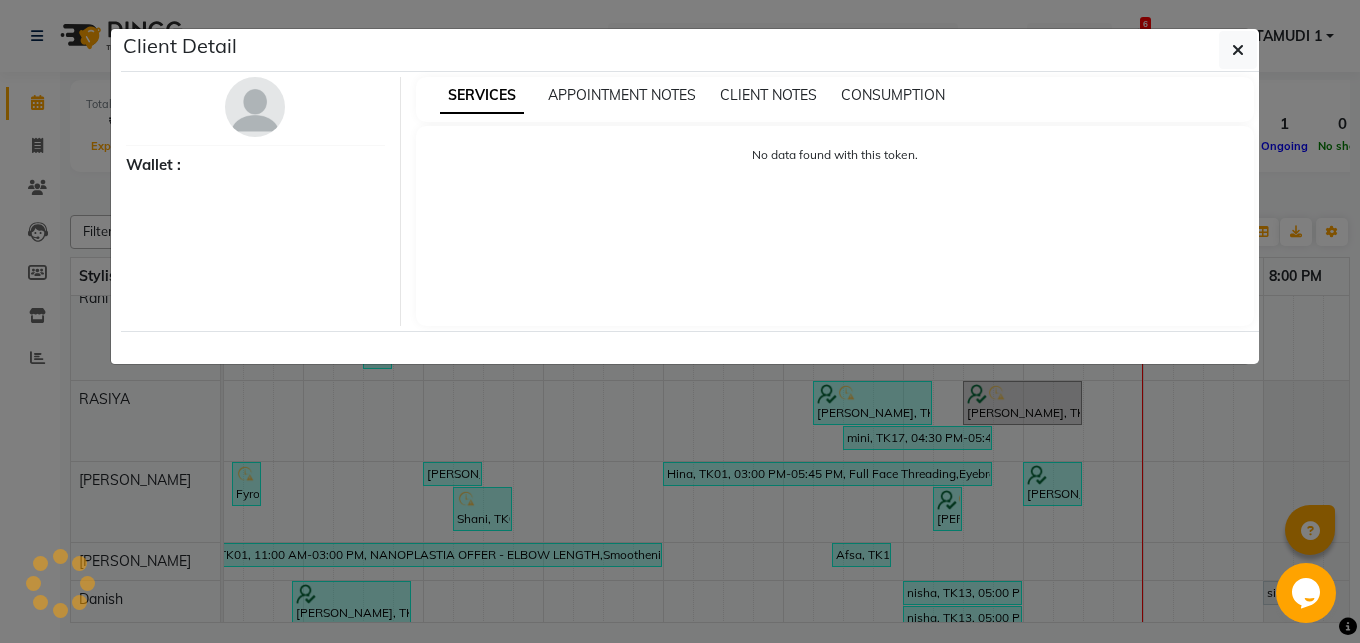 select on "3" 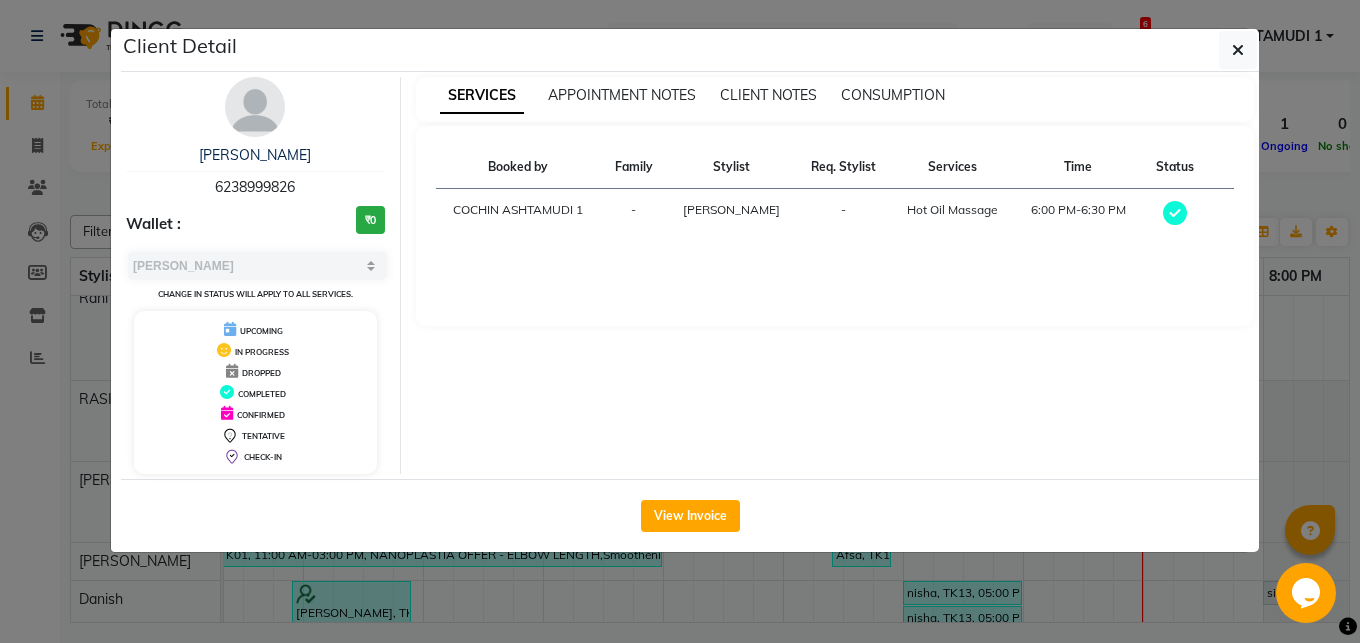 drag, startPoint x: 215, startPoint y: 183, endPoint x: 305, endPoint y: 188, distance: 90.13878 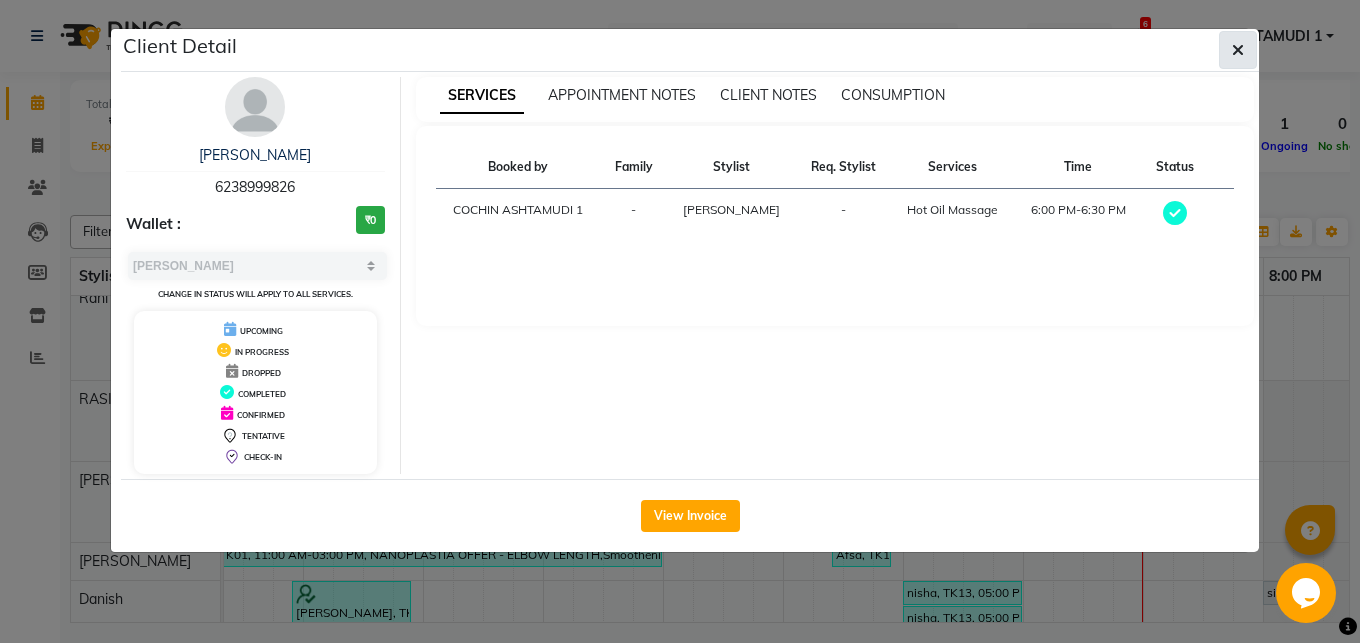click 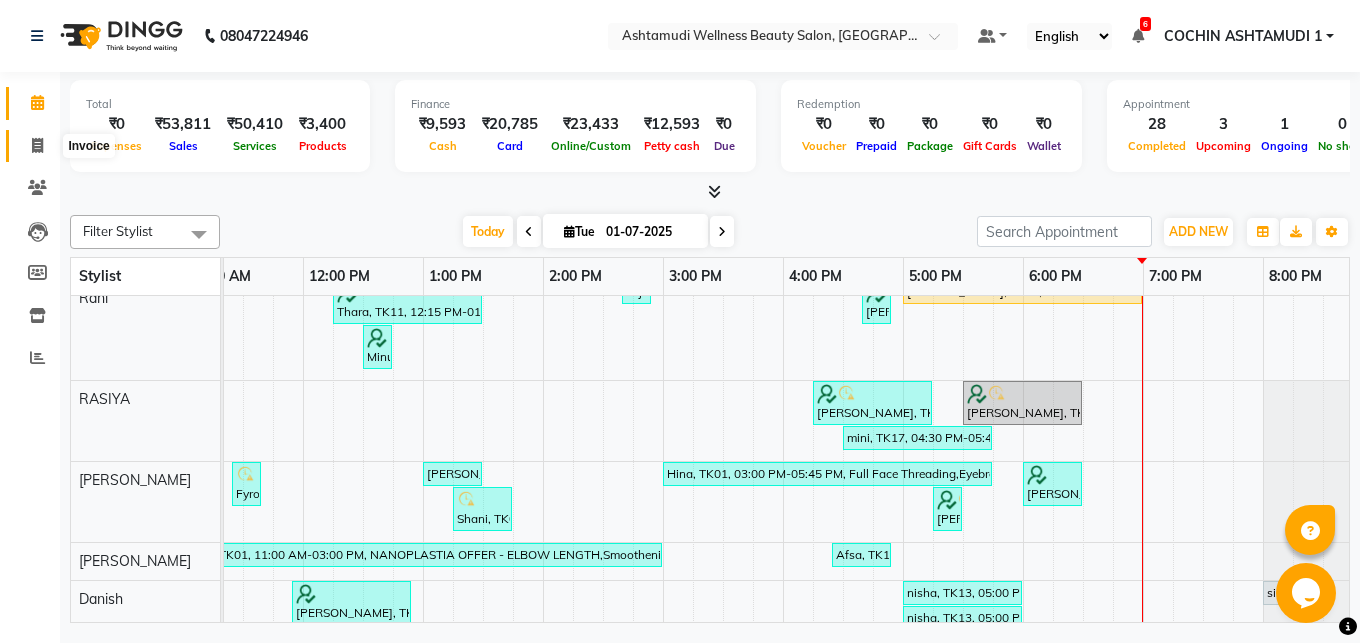 click 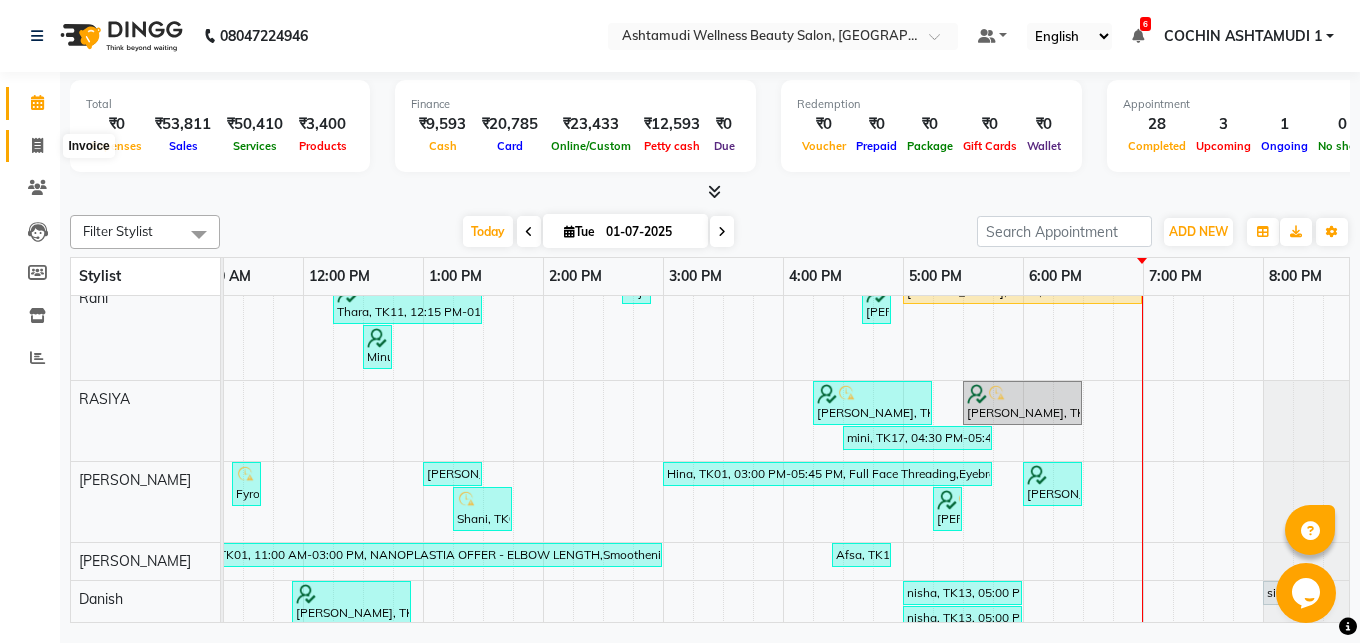 select on "service" 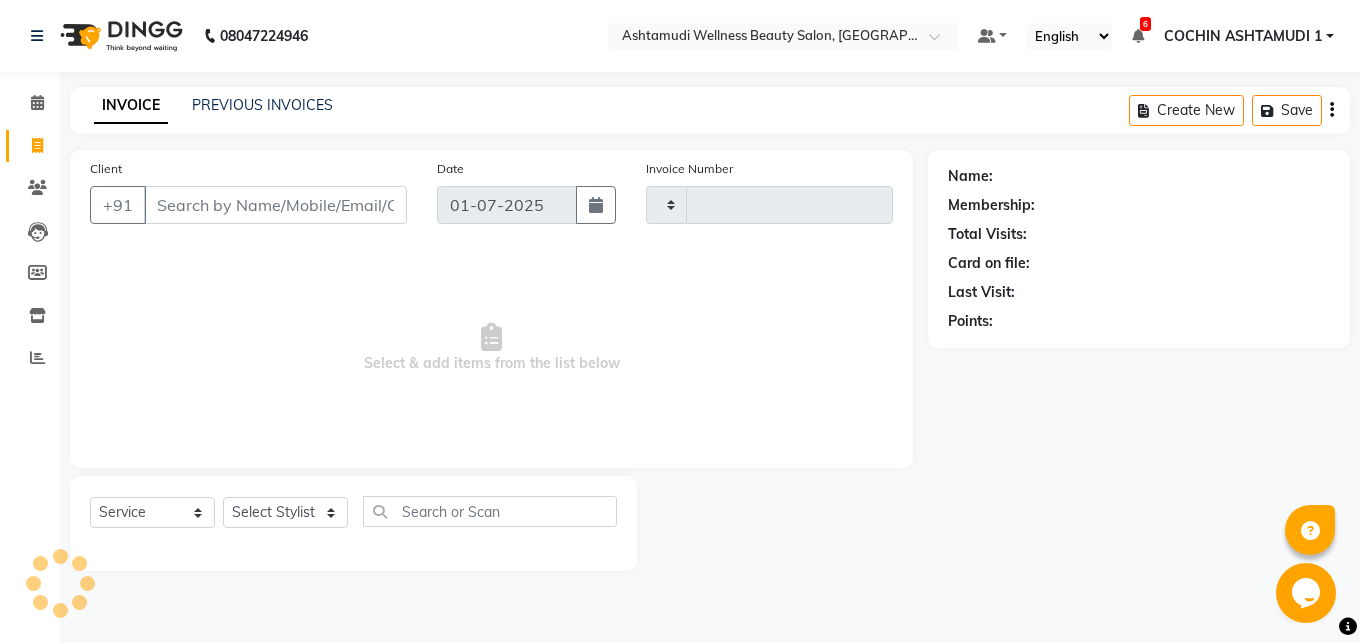 click 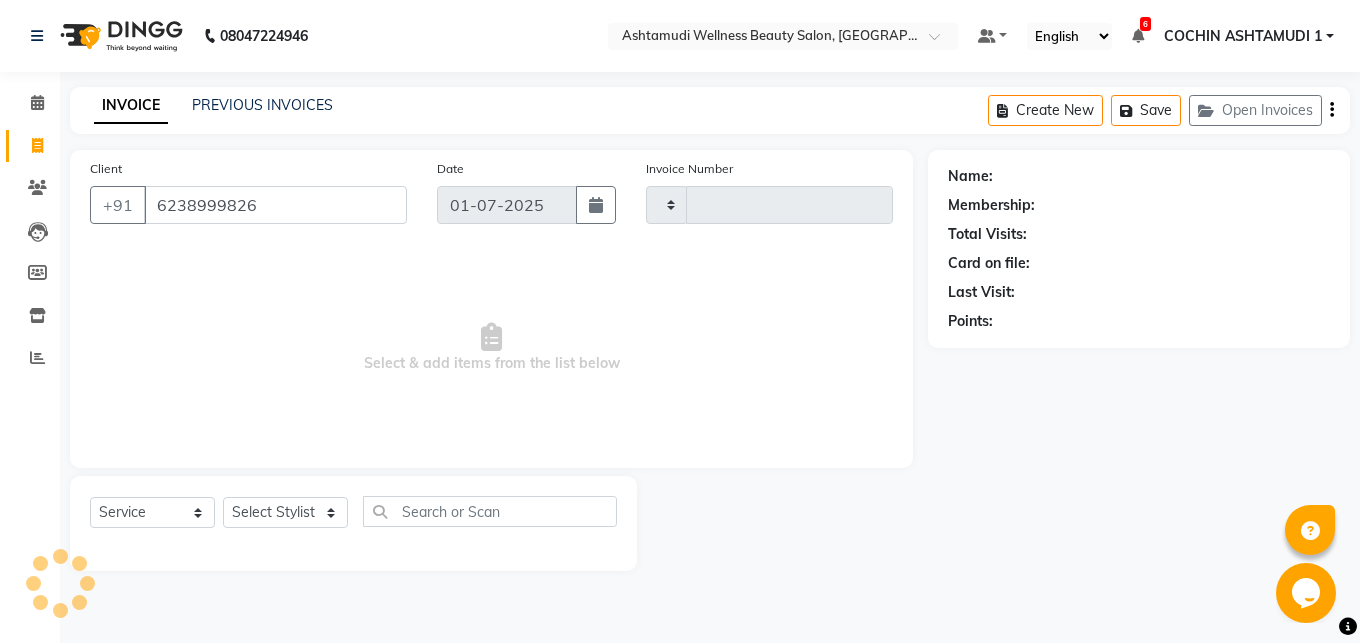 type on "6238999826" 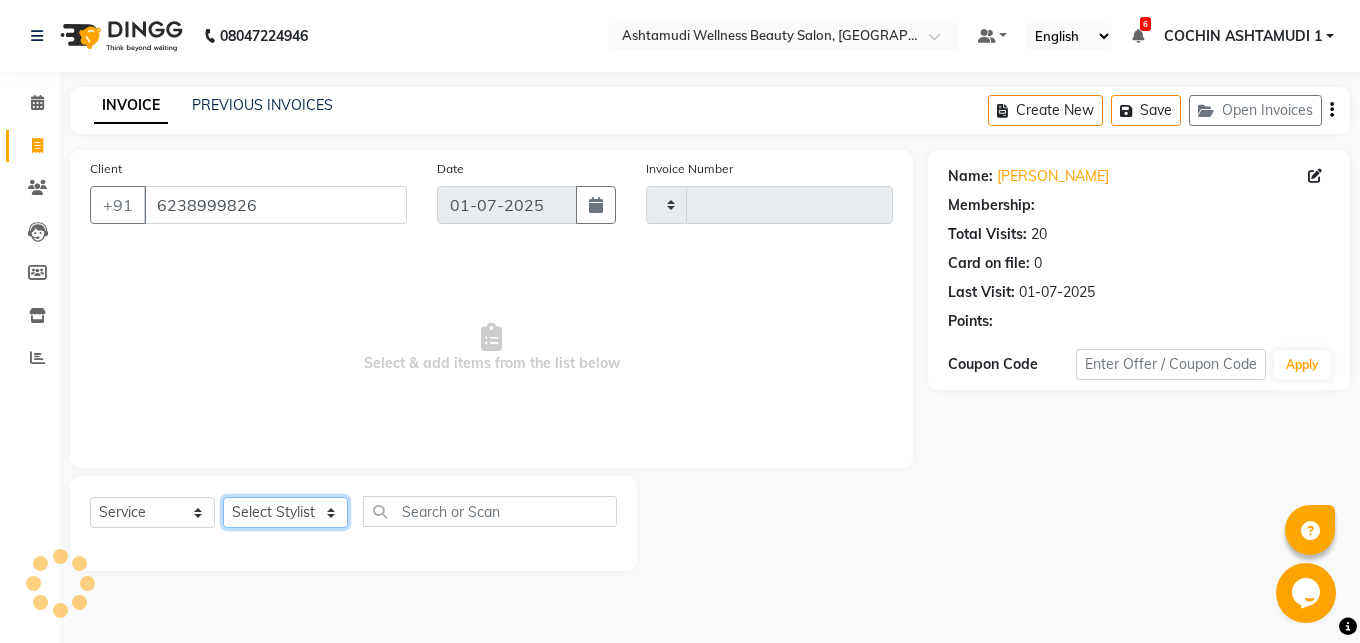 click on "Select Stylist" 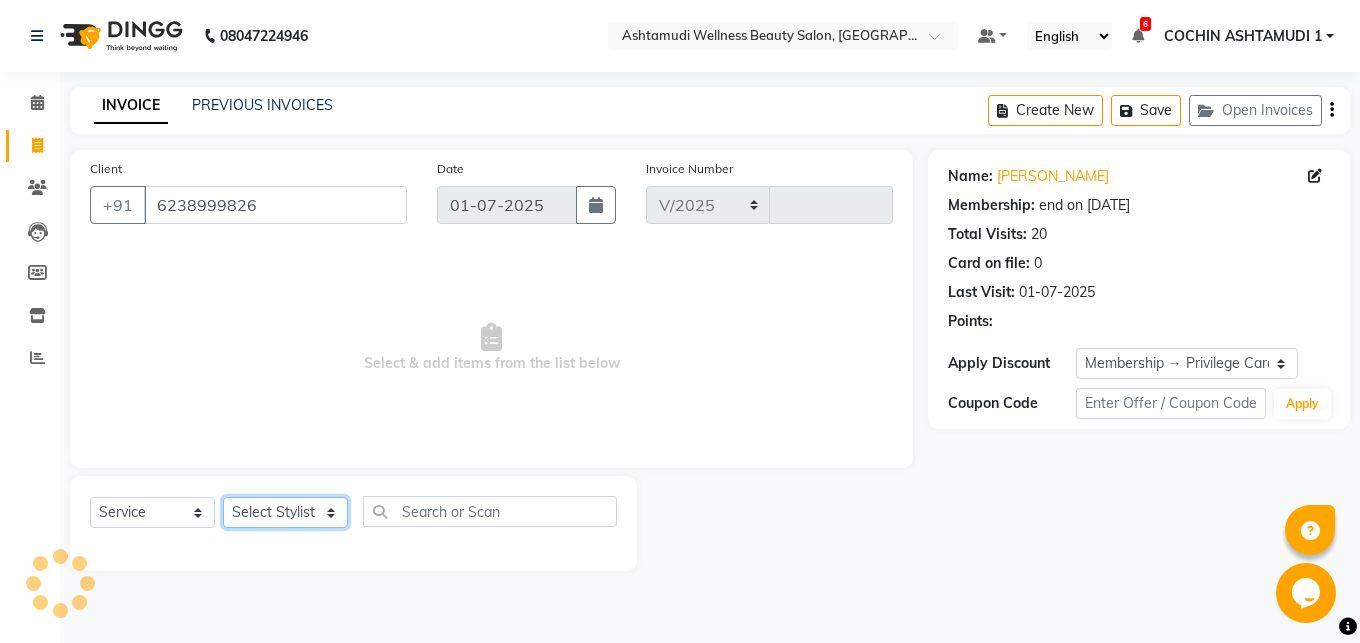 select on "4632" 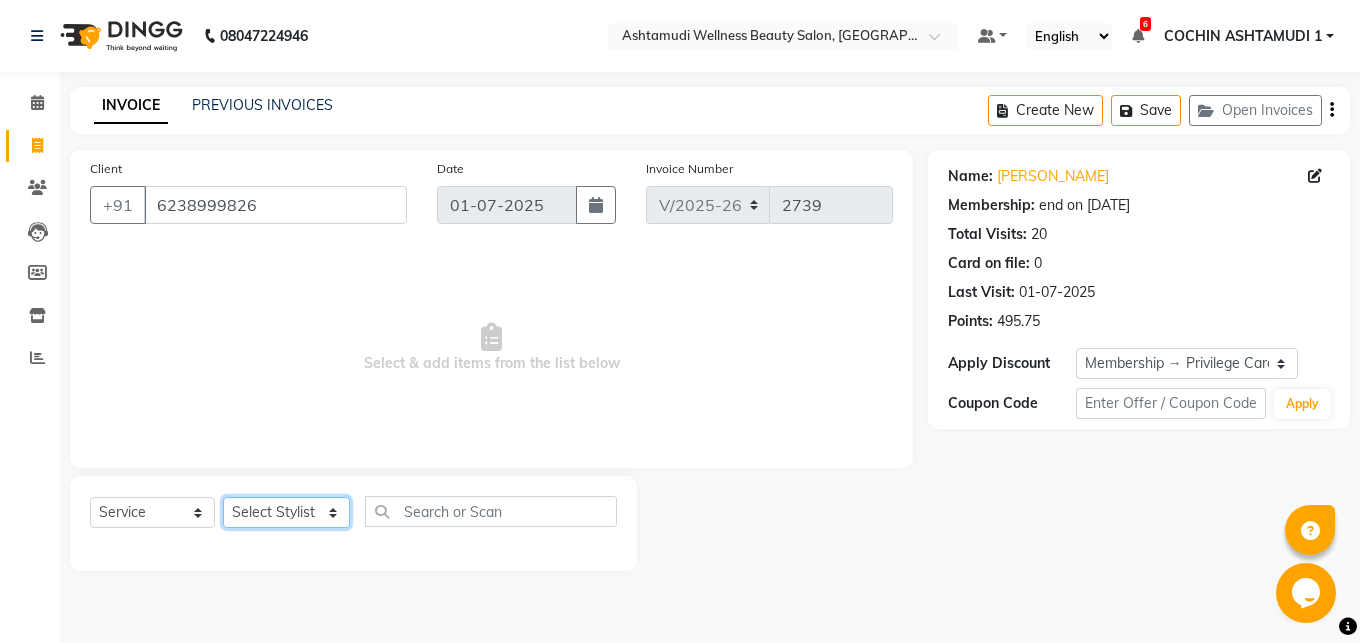 select on "45926" 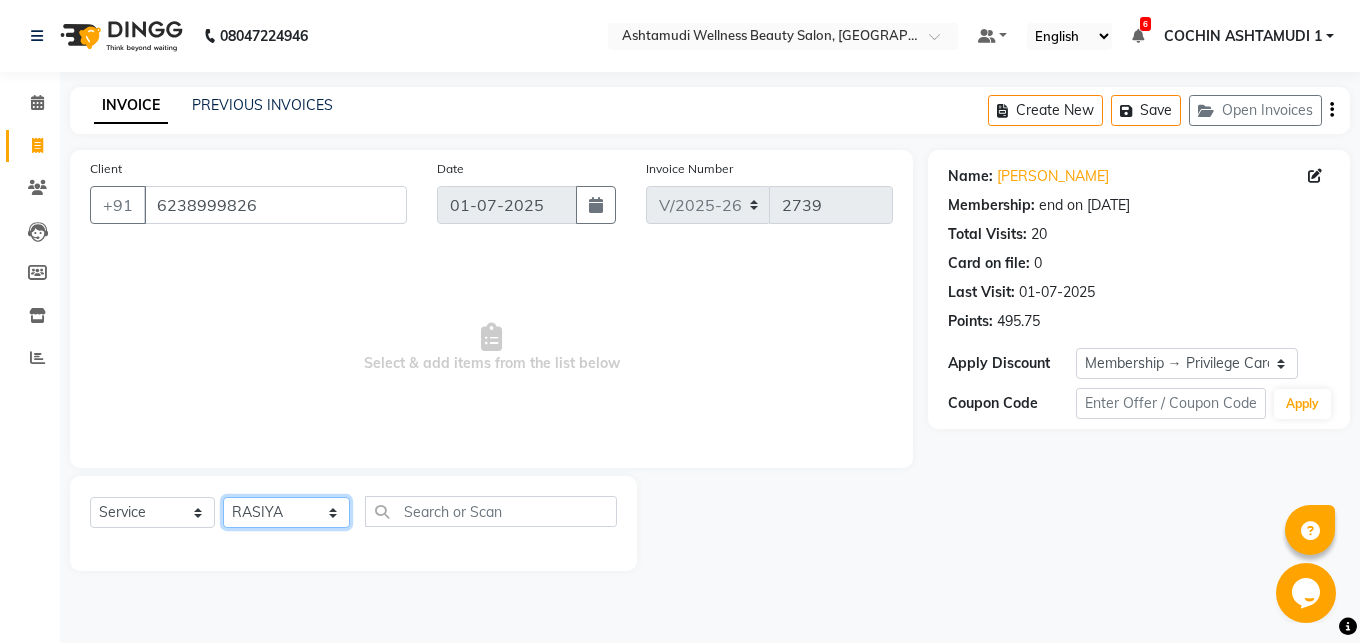 click on "RASIYA" 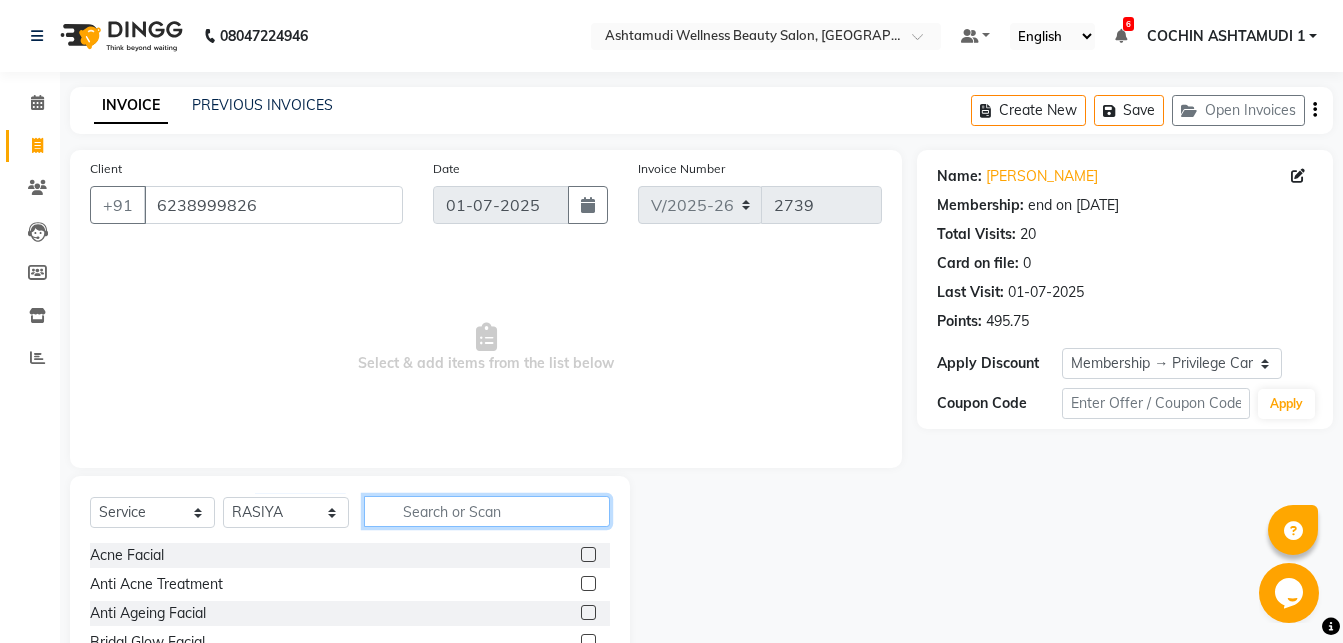 click 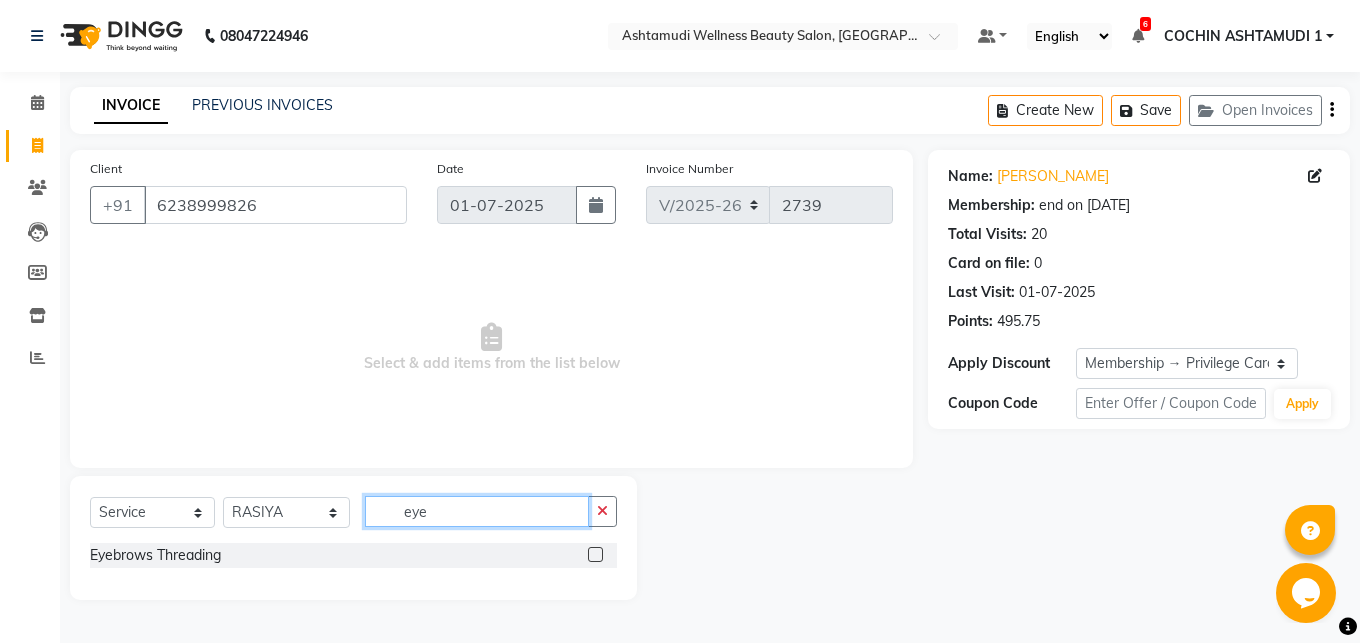 type on "eye" 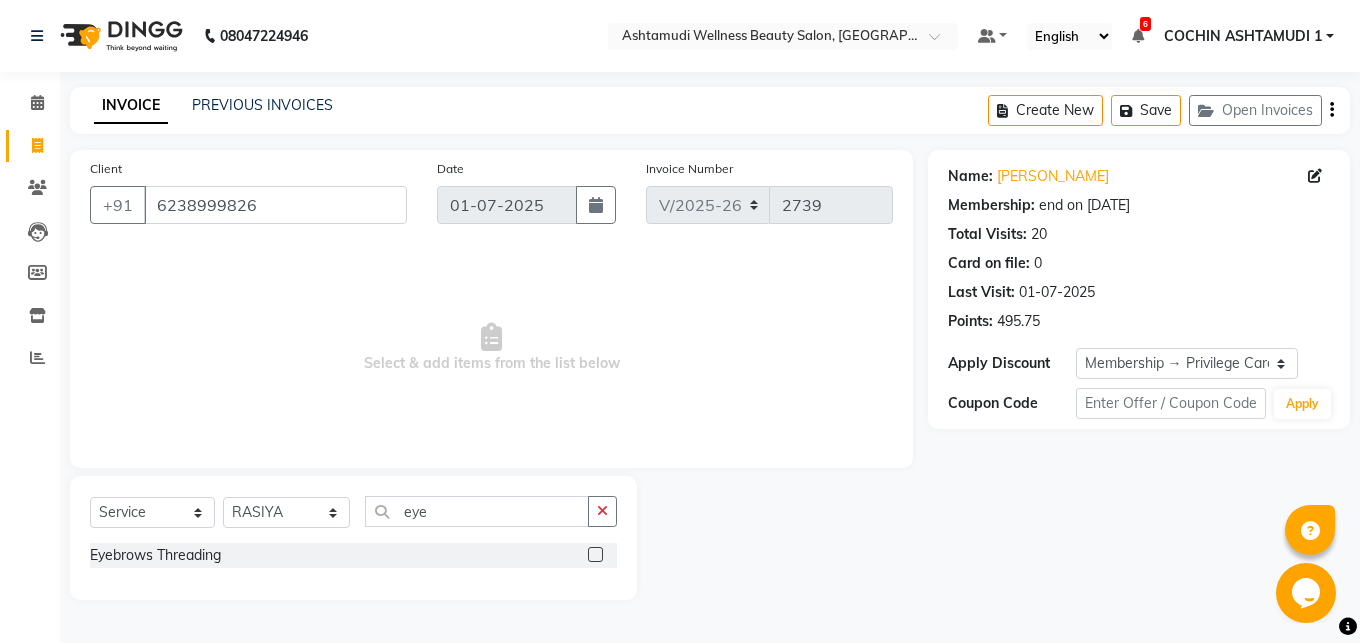 click 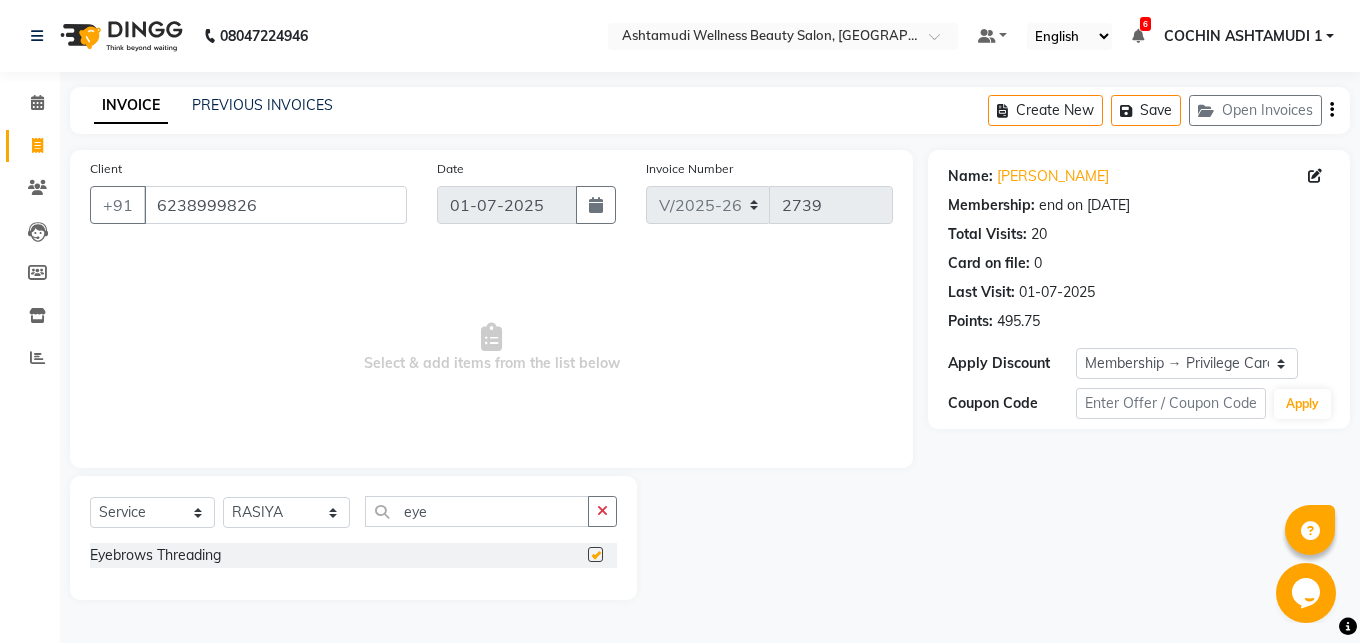 click 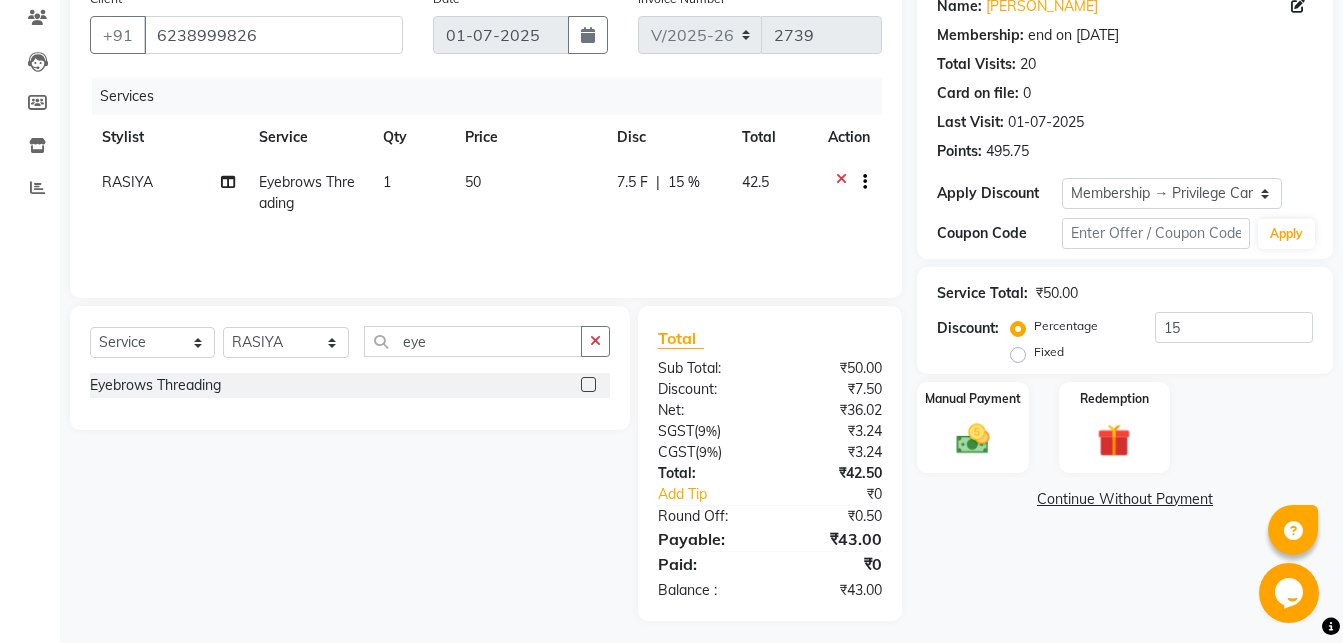 scroll, scrollTop: 178, scrollLeft: 0, axis: vertical 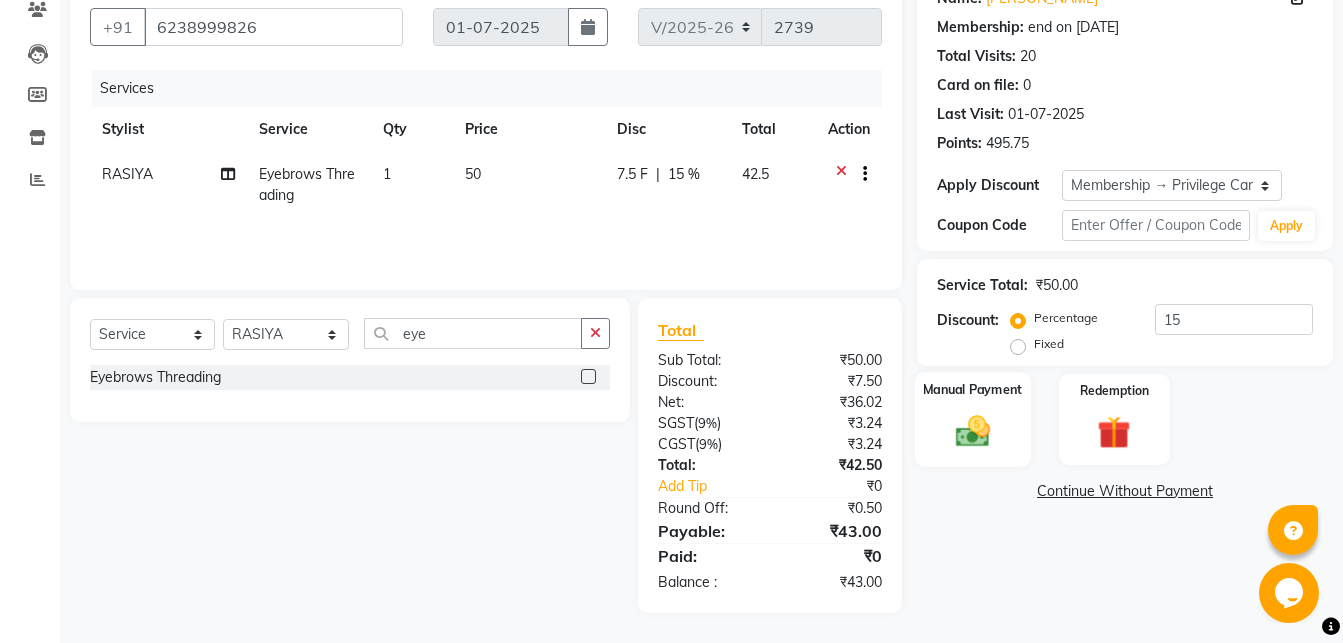 click 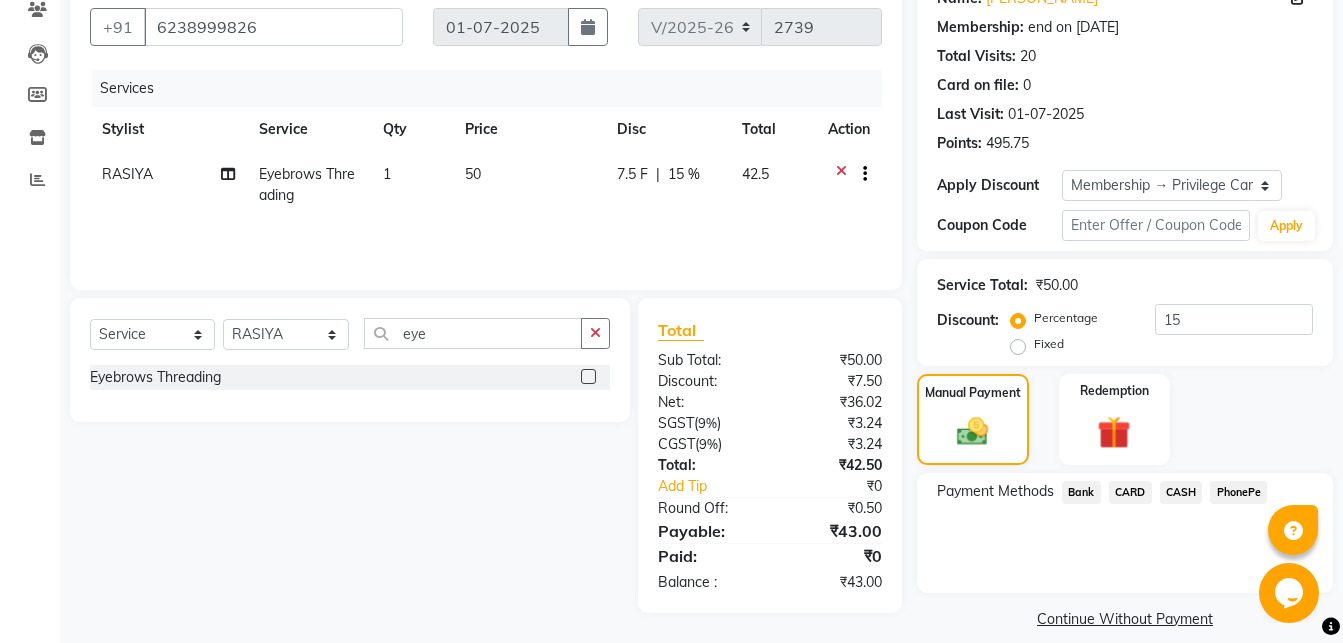 click on "PhonePe" 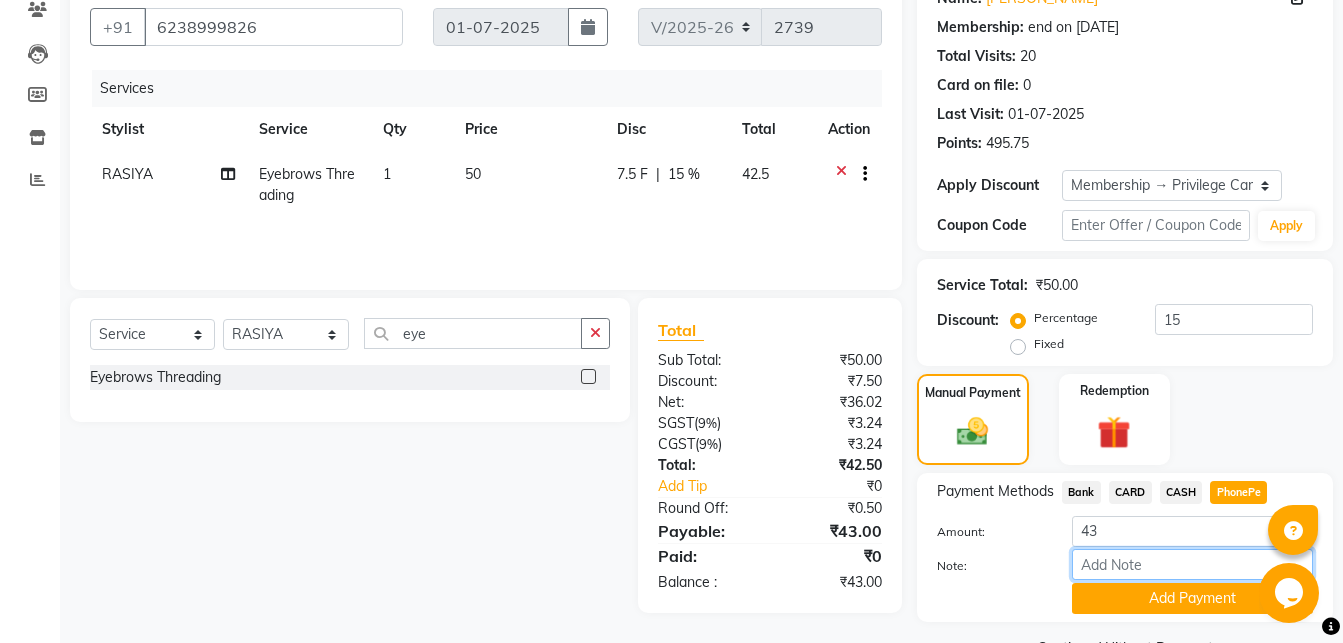 click on "Note:" at bounding box center [1192, 564] 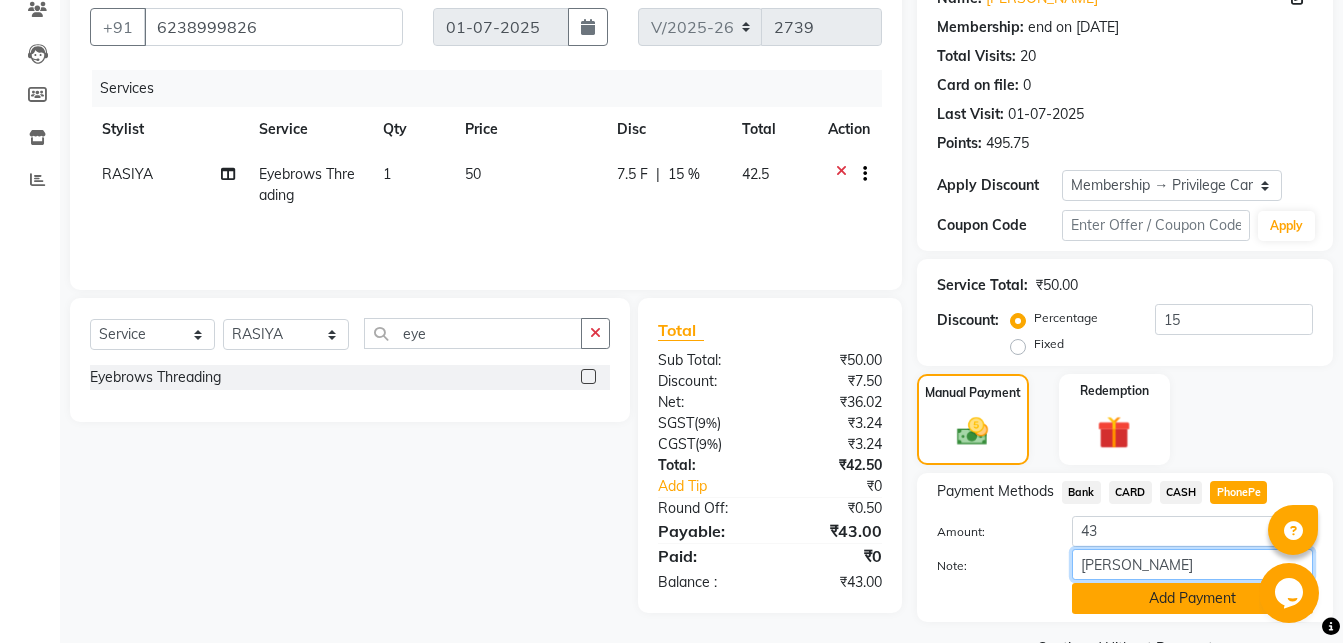 type on "[PERSON_NAME]" 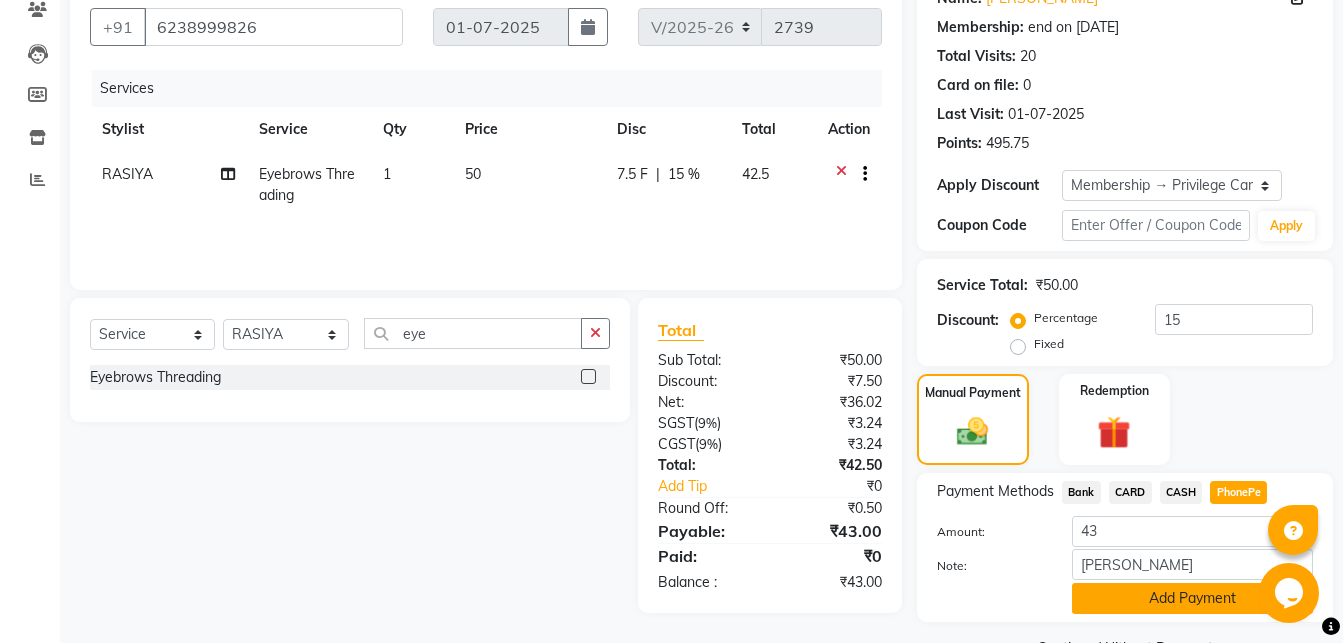 click on "Add Payment" 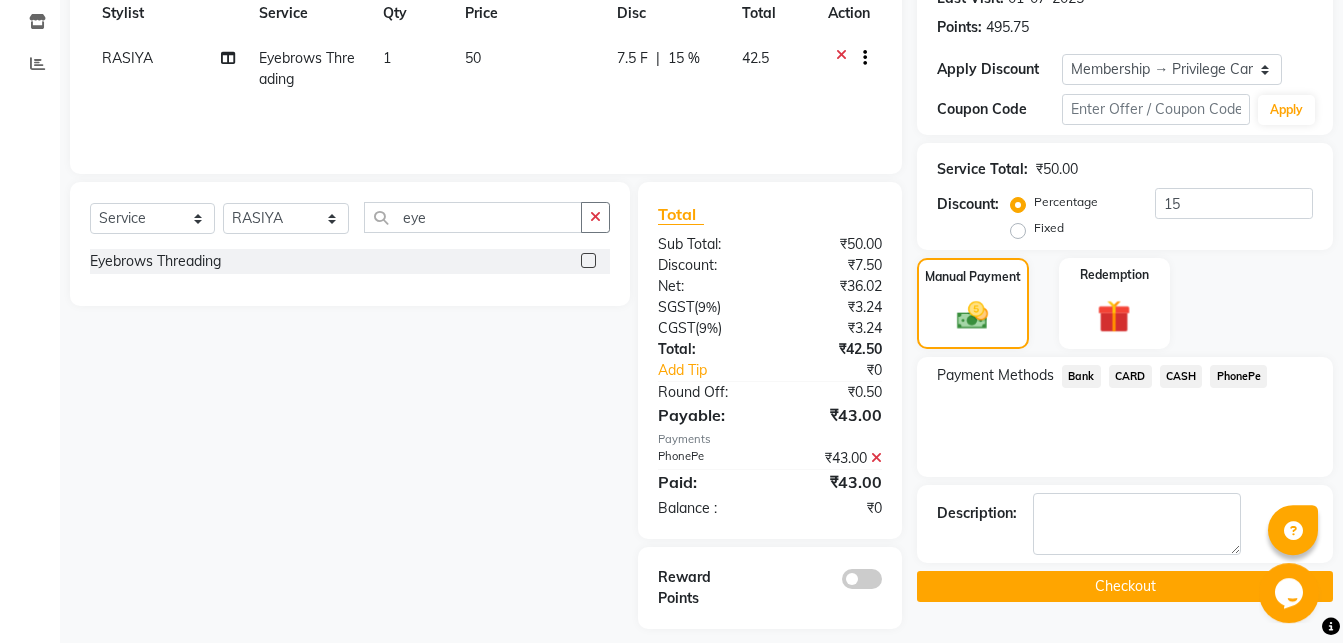 scroll, scrollTop: 310, scrollLeft: 0, axis: vertical 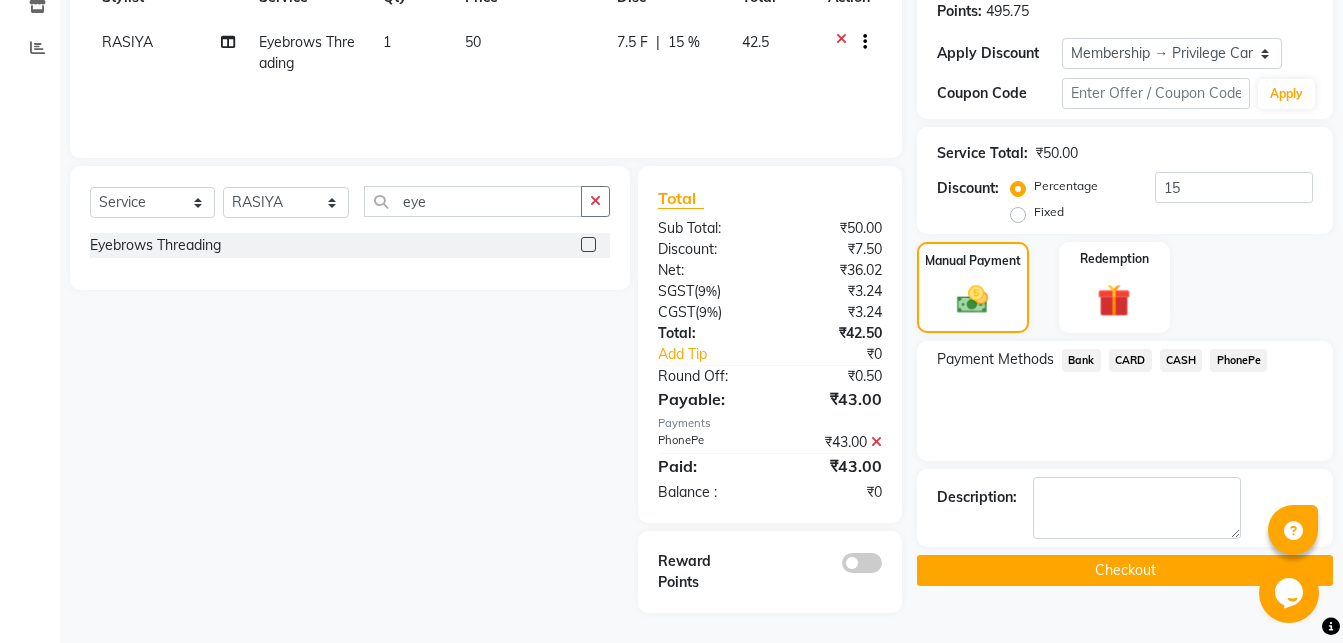 click on "Checkout" 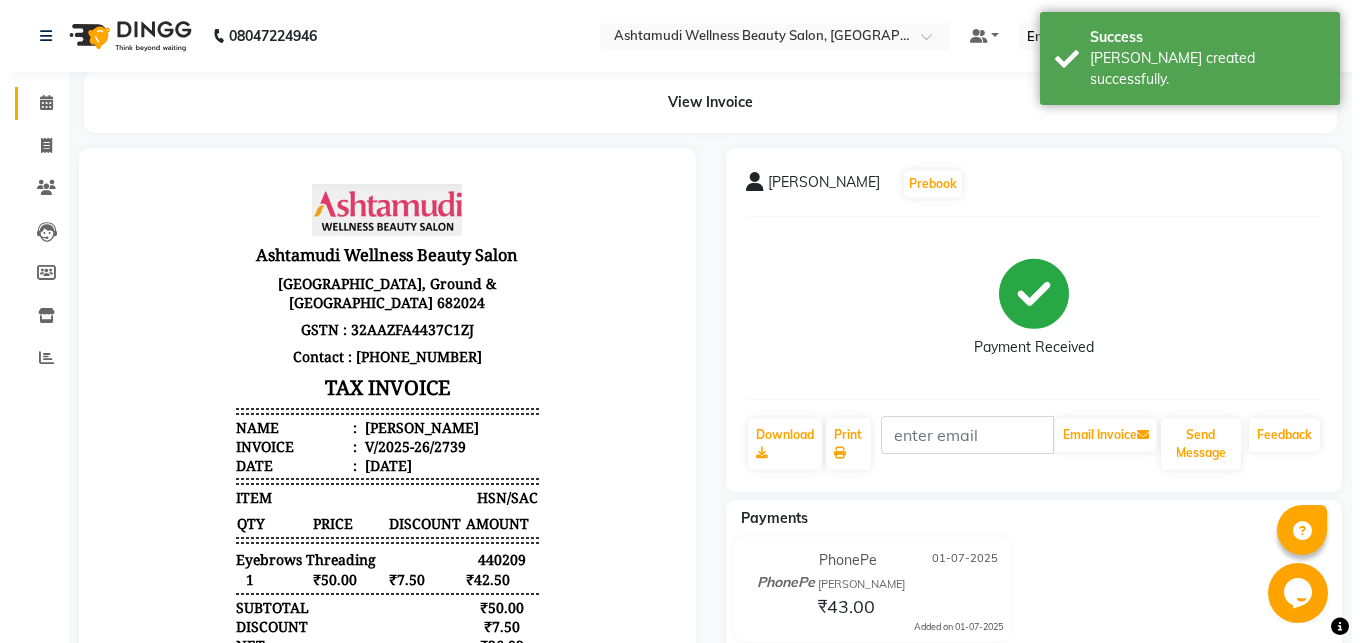 scroll, scrollTop: 0, scrollLeft: 0, axis: both 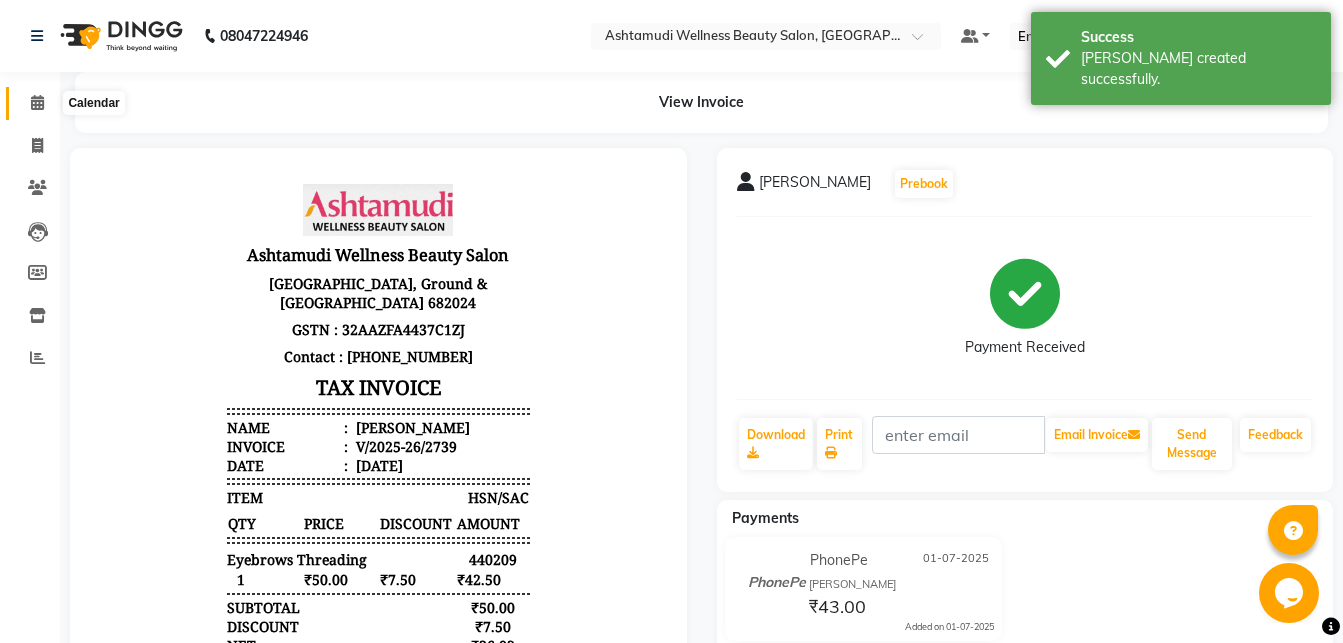click 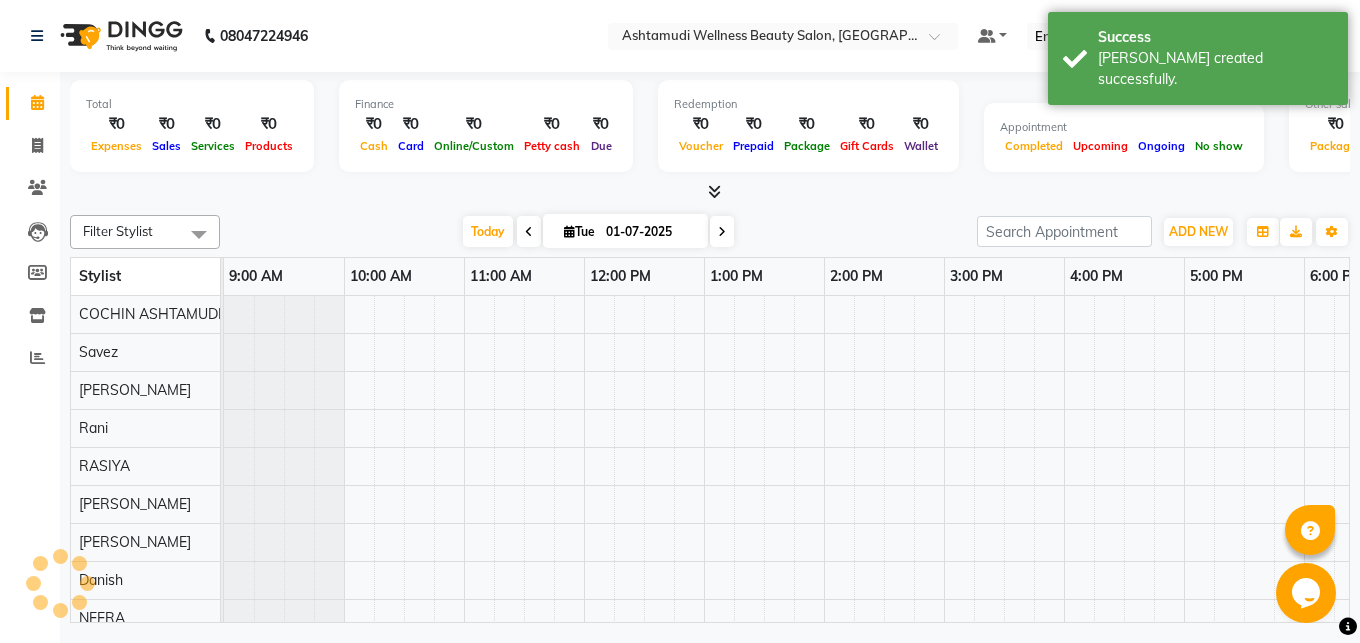 scroll, scrollTop: 0, scrollLeft: 0, axis: both 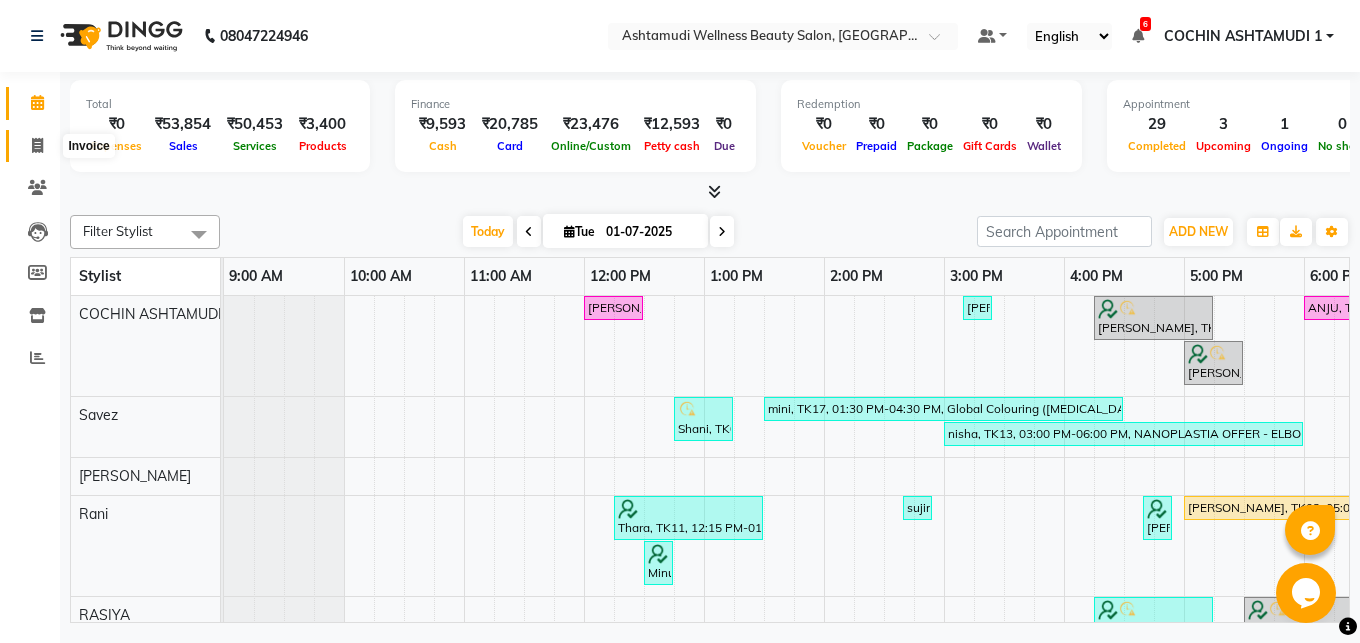 click 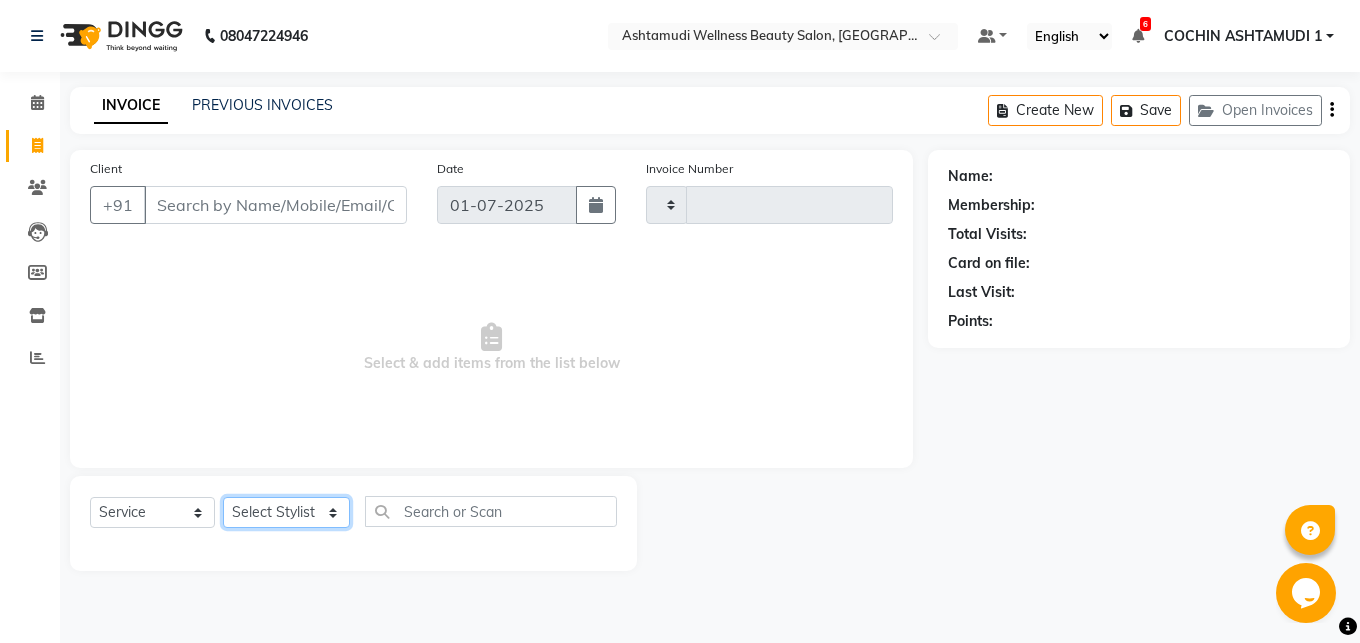click on "Select Stylist Abhirami S [PERSON_NAME] B [PERSON_NAME] COCHIN ASHTAMUDI [DEMOGRAPHIC_DATA] [PERSON_NAME] [PERSON_NAME] [PERSON_NAME] [PERSON_NAME] [PERSON_NAME] [PERSON_NAME]" 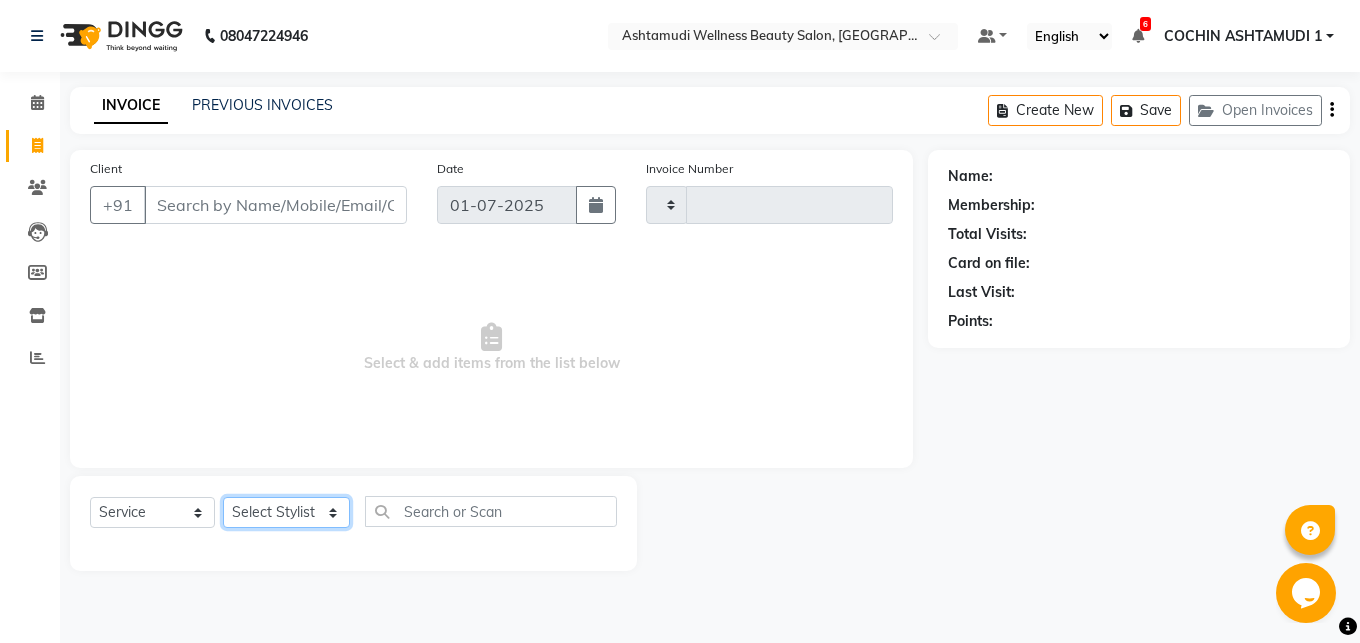 select on "80731" 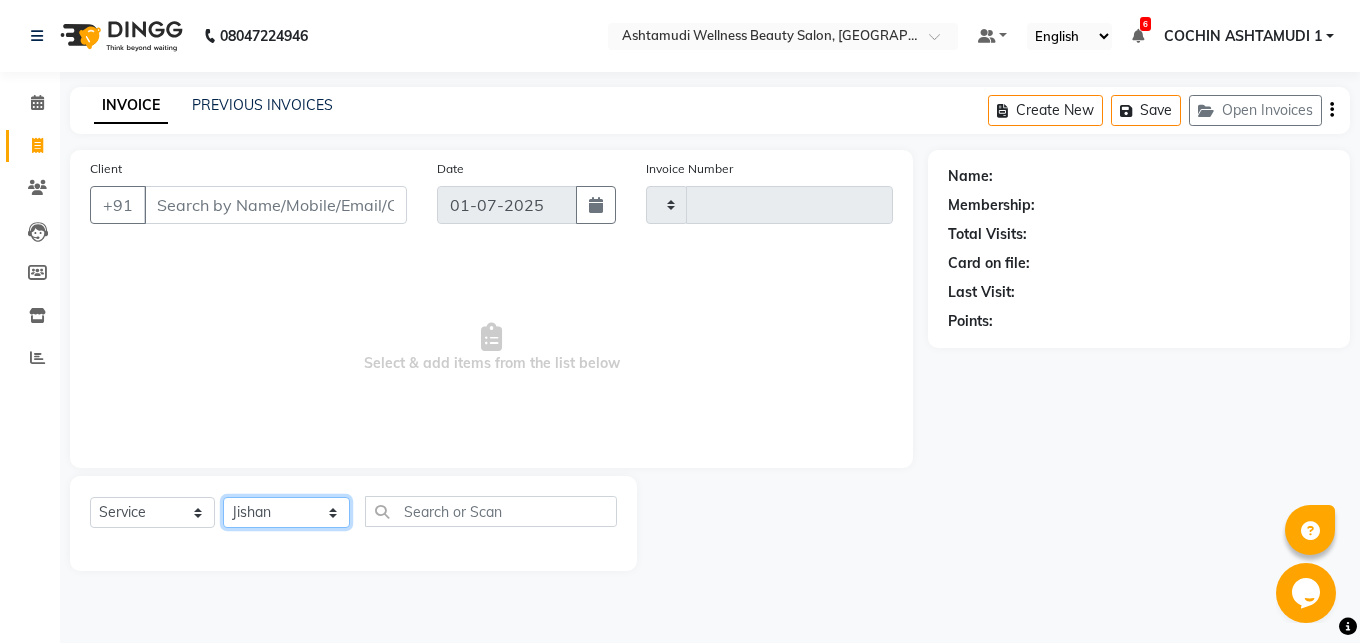 click on "Jishan" 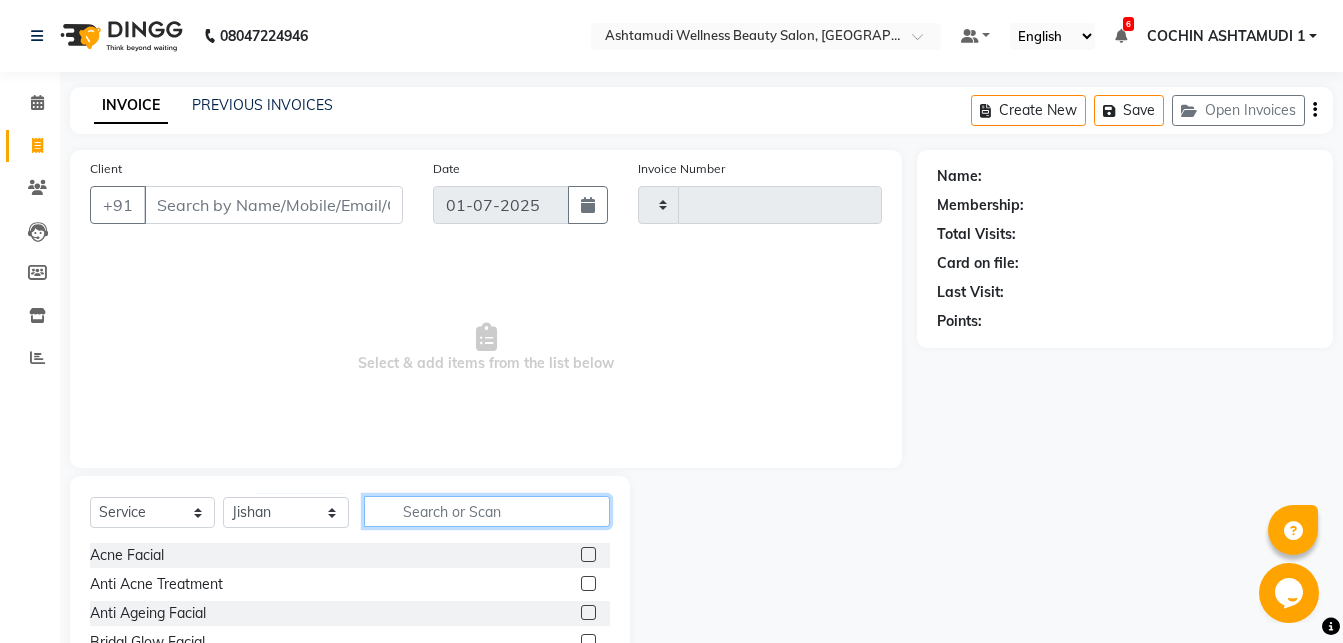 click 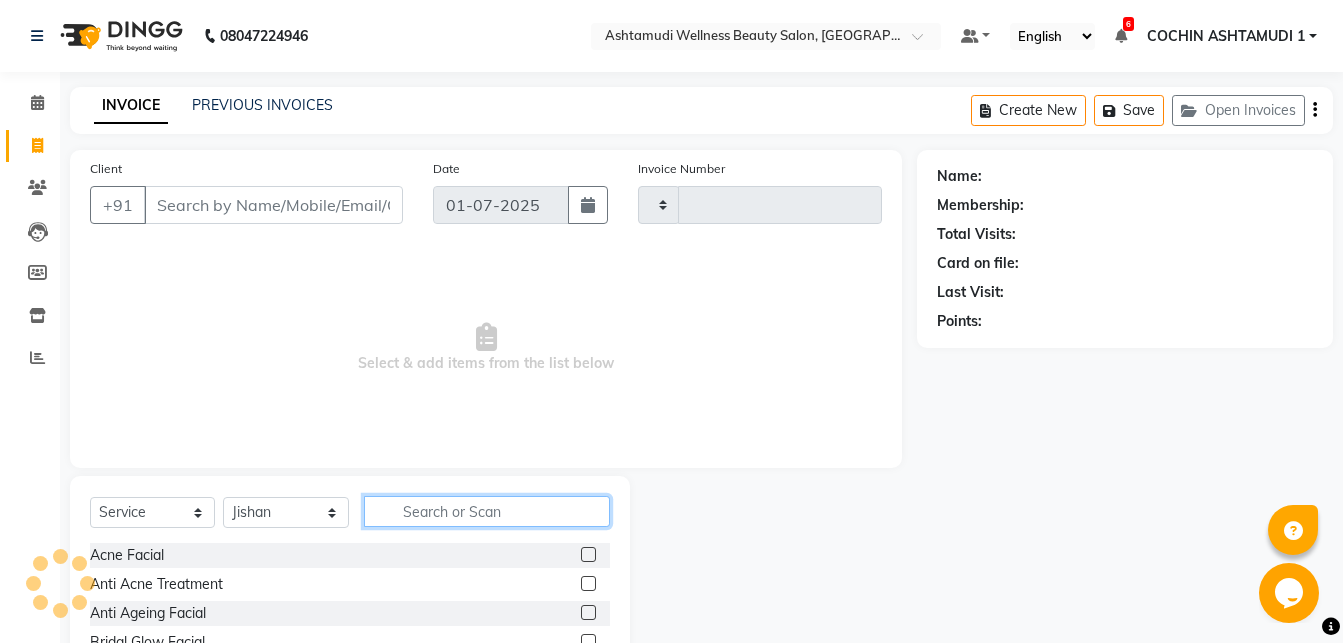 click 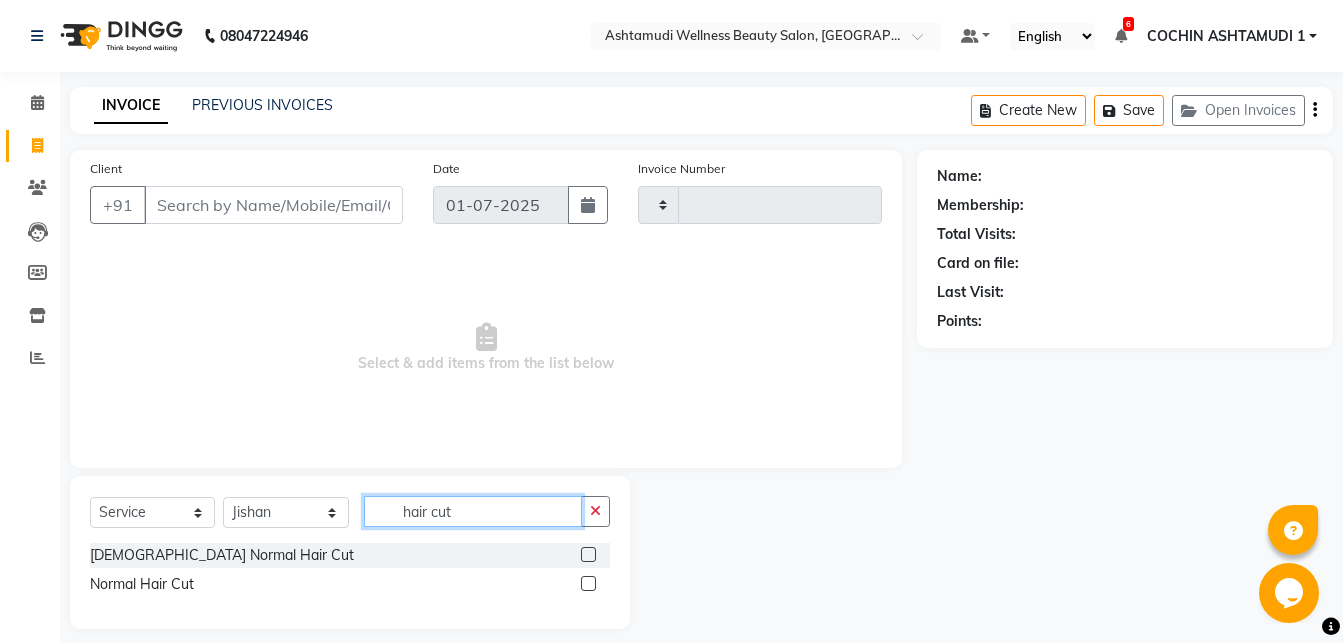 type on "hair cut" 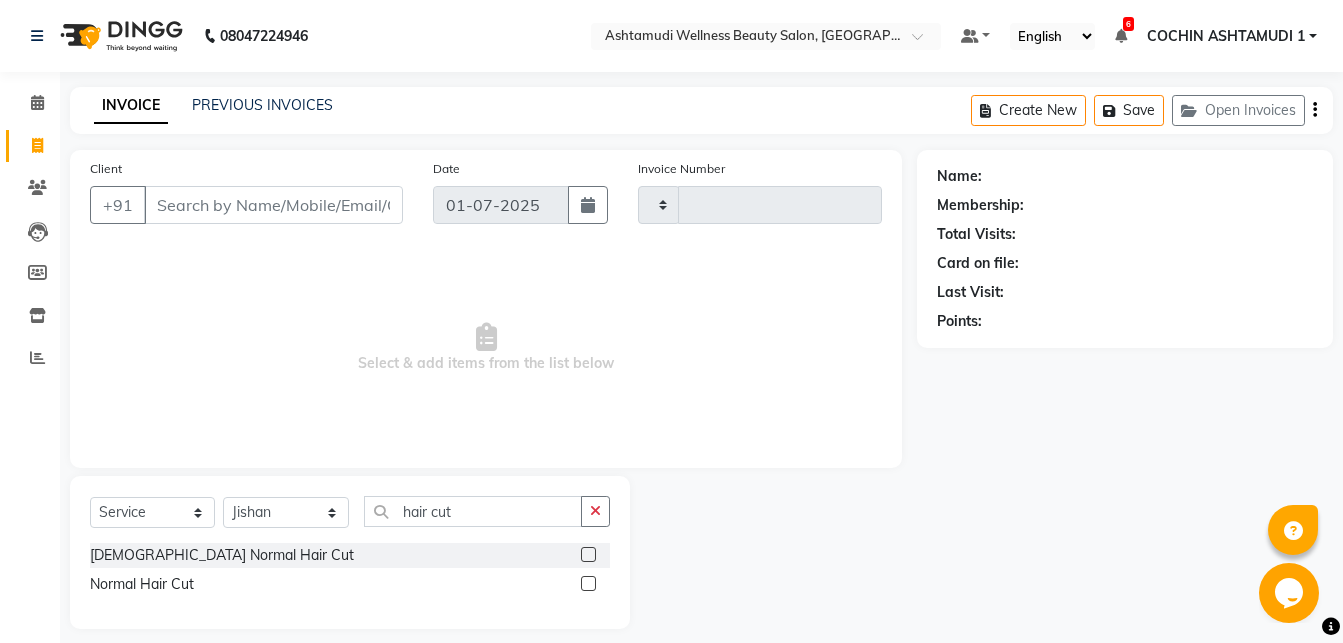 click 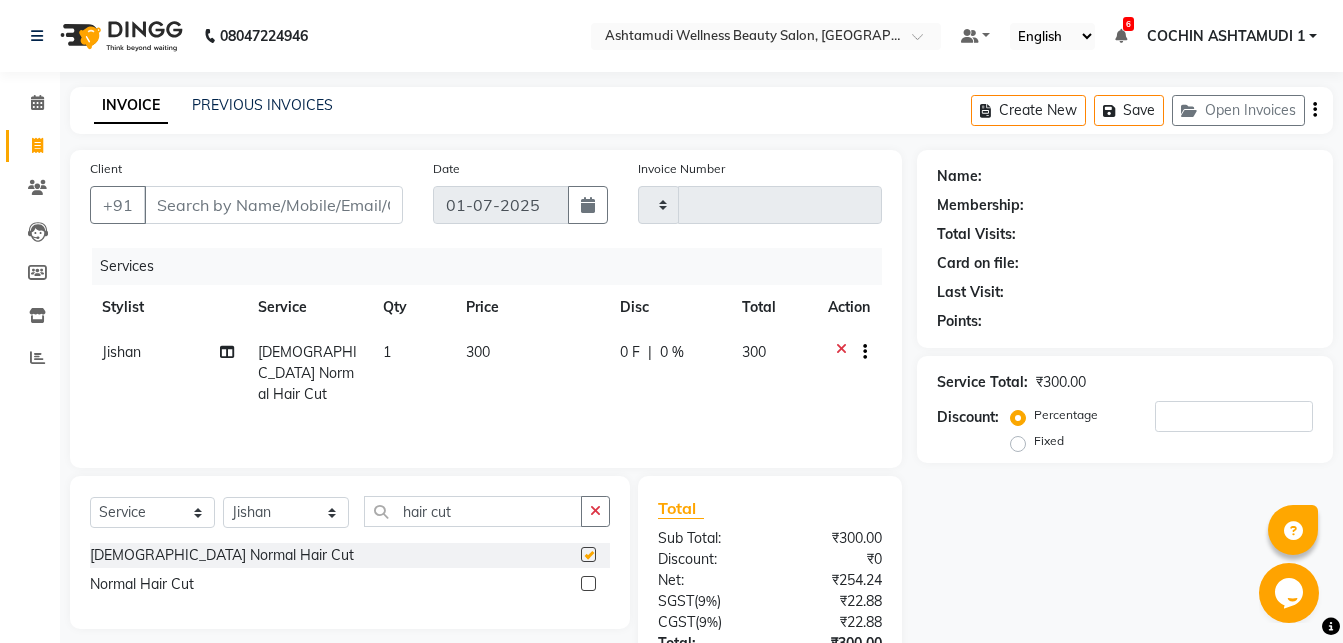 checkbox on "false" 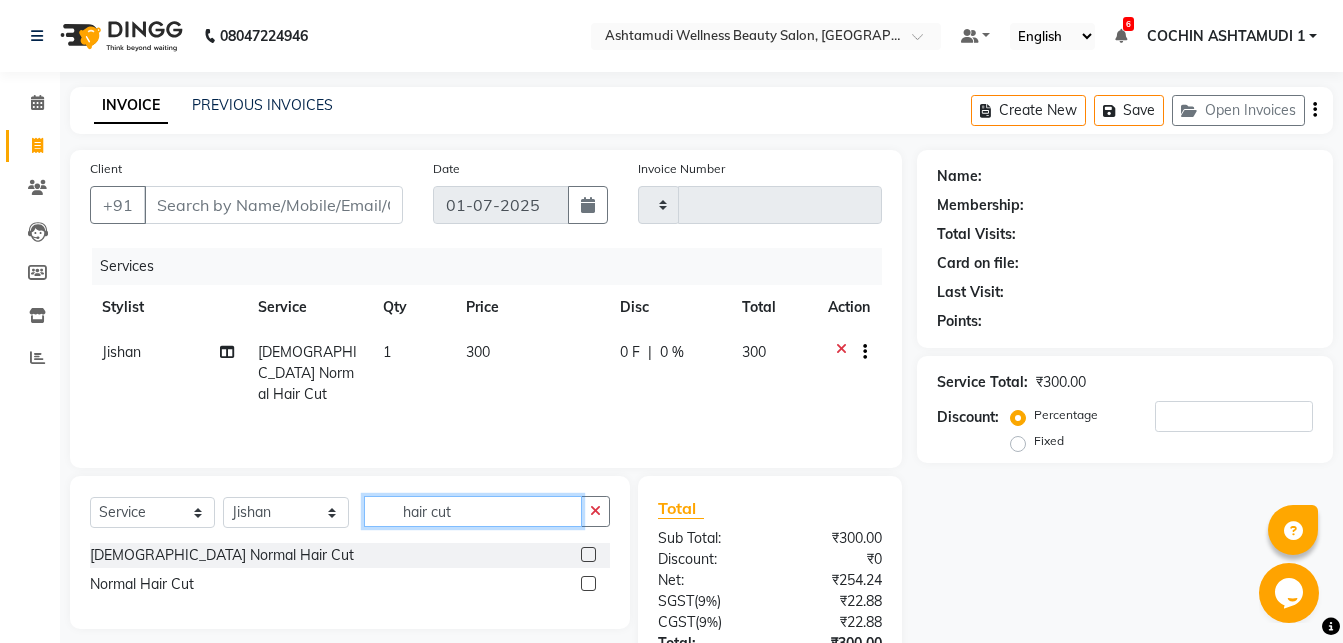 click on "hair cut" 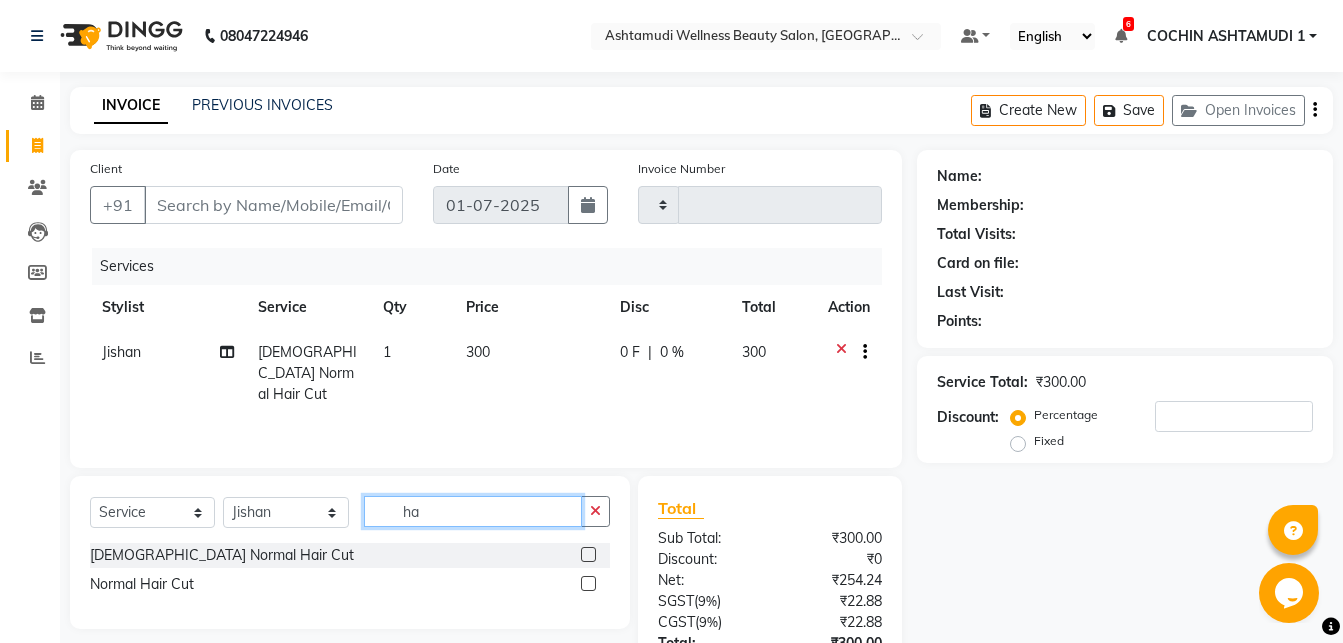 type on "h" 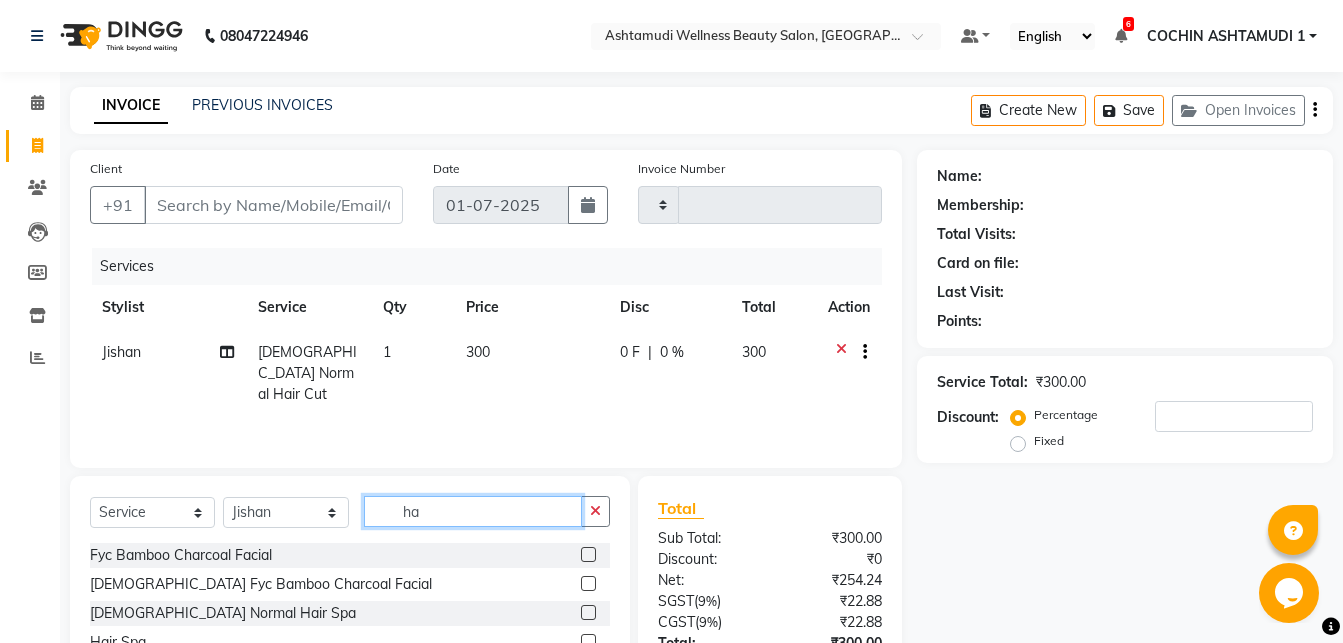 type on "h" 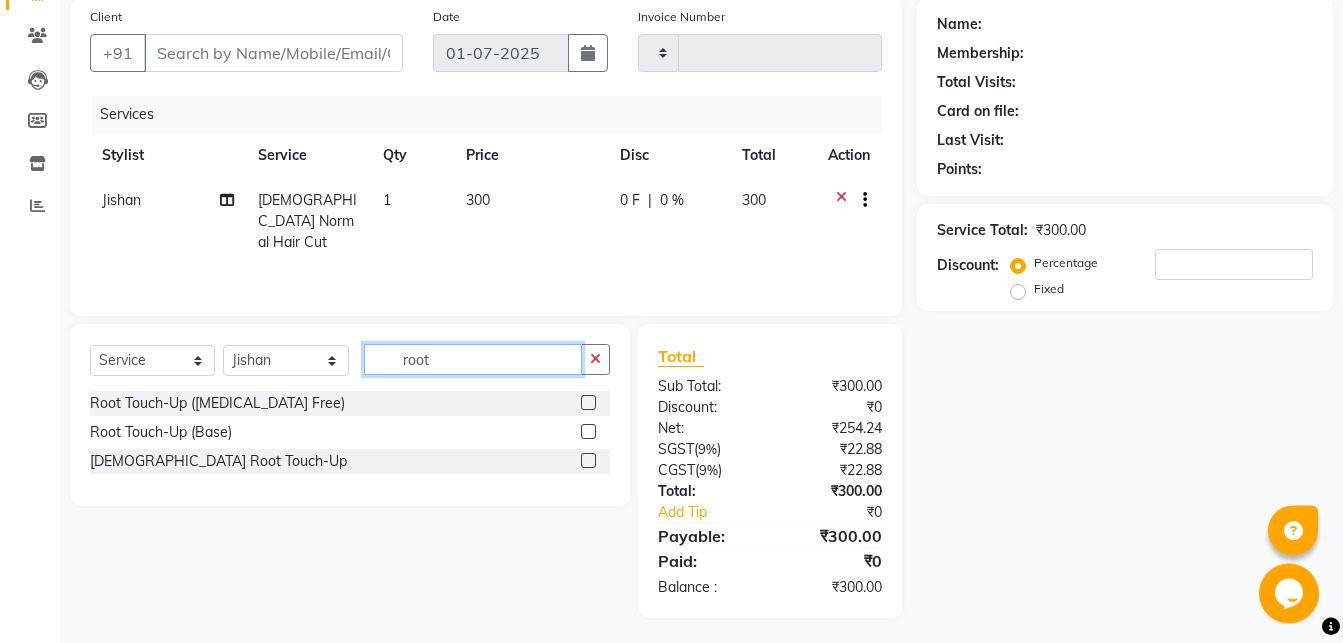 scroll, scrollTop: 157, scrollLeft: 0, axis: vertical 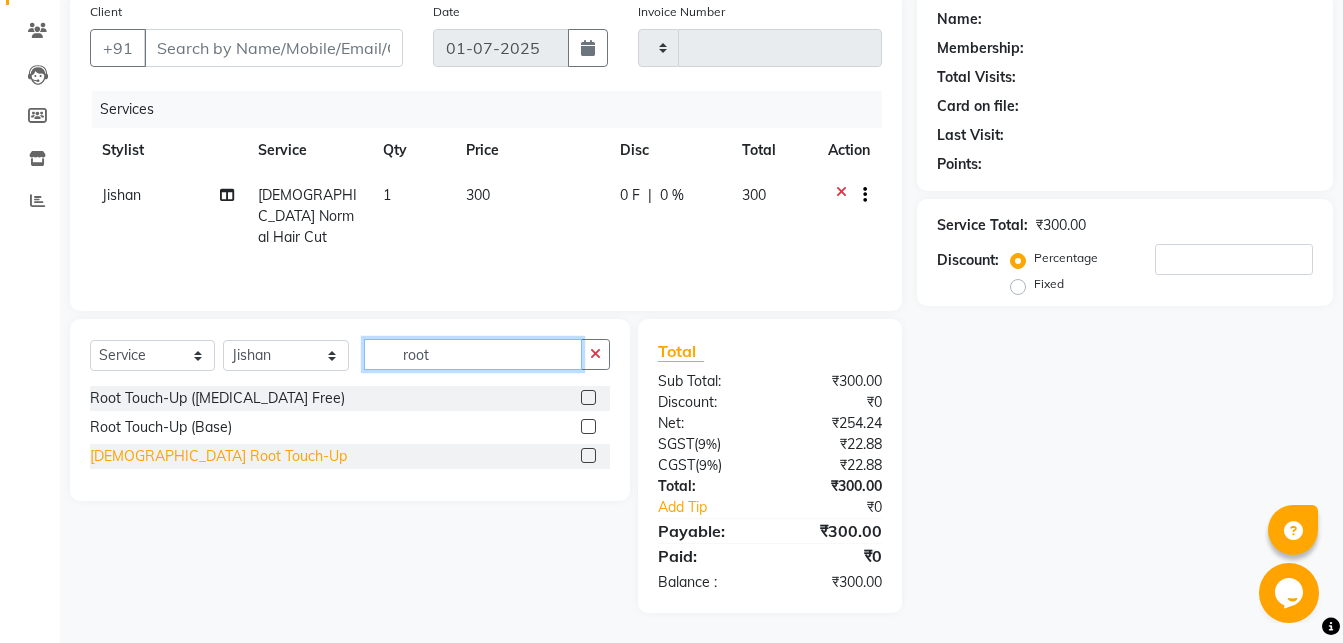 type on "root" 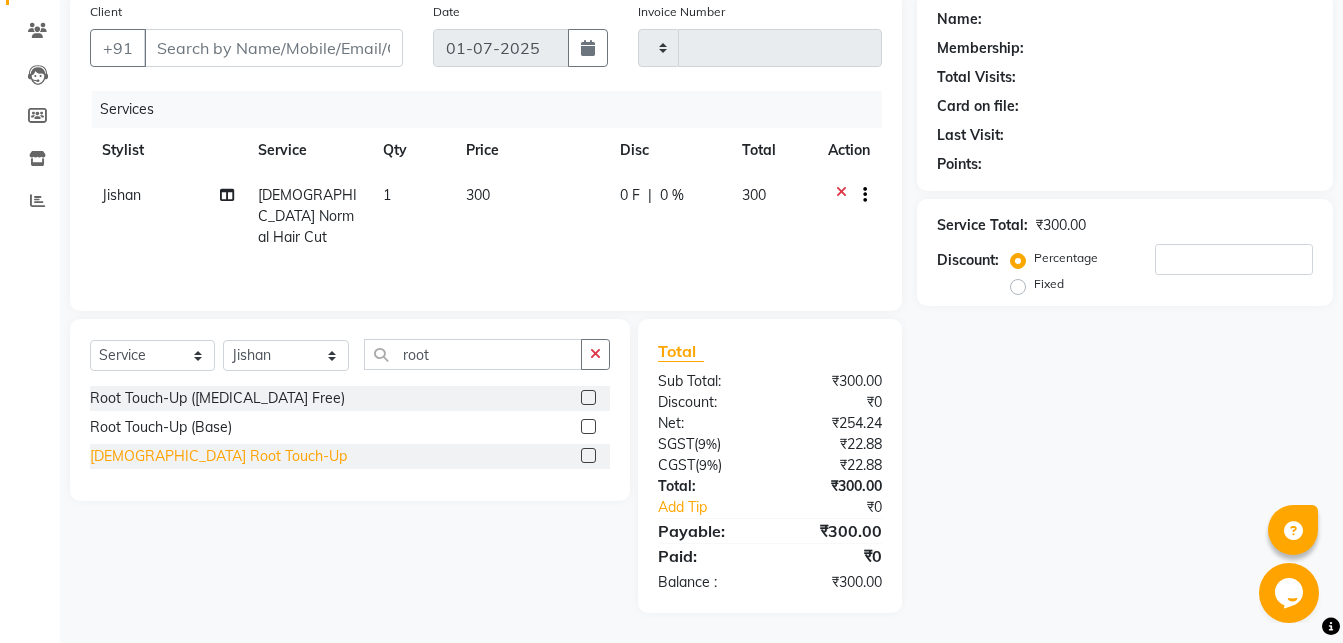 click on "[DEMOGRAPHIC_DATA] Root Touch-Up" 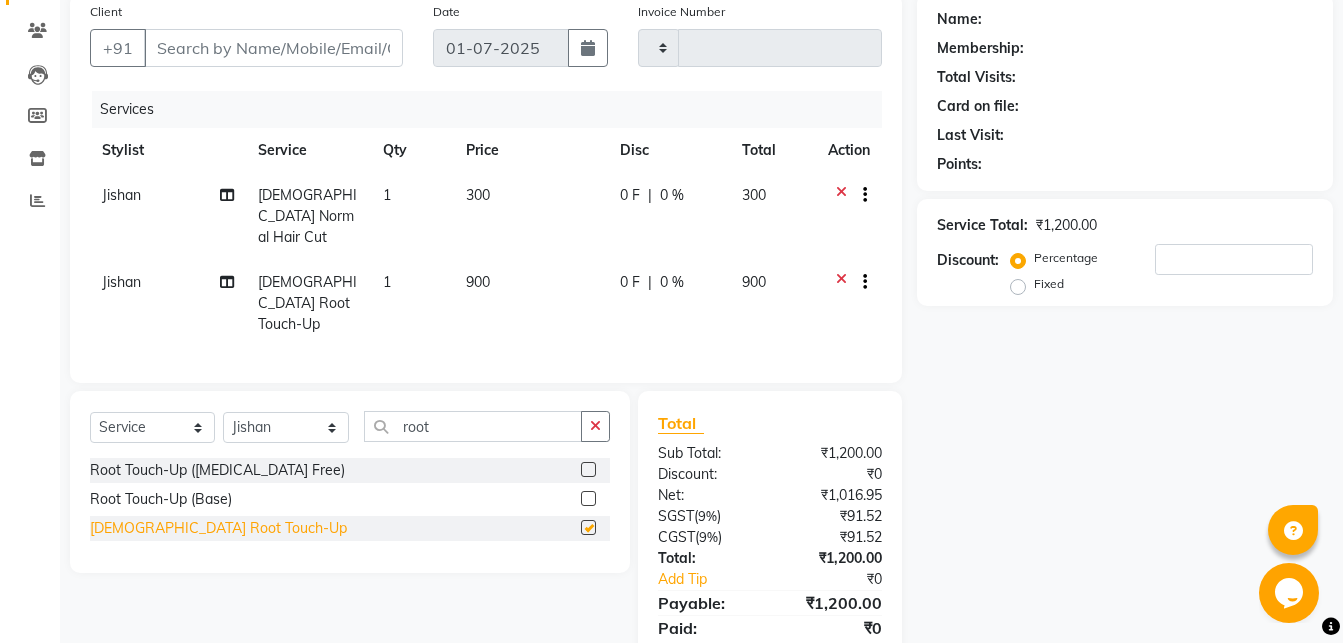 checkbox on "false" 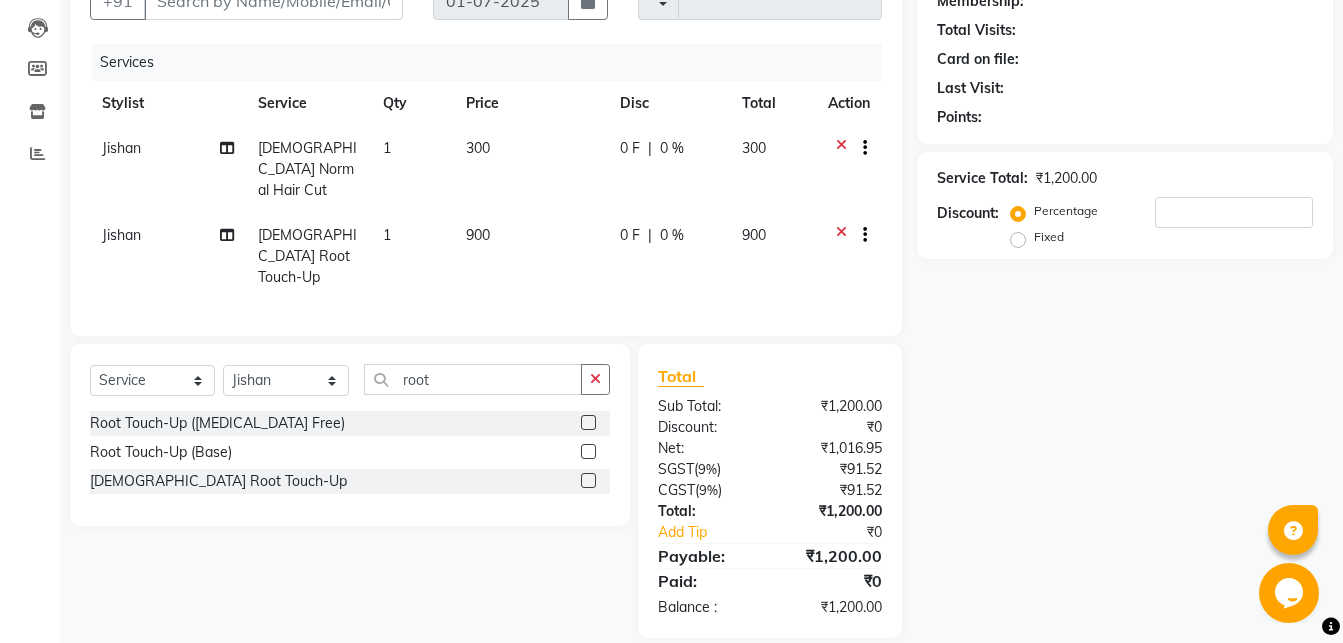 scroll, scrollTop: 0, scrollLeft: 0, axis: both 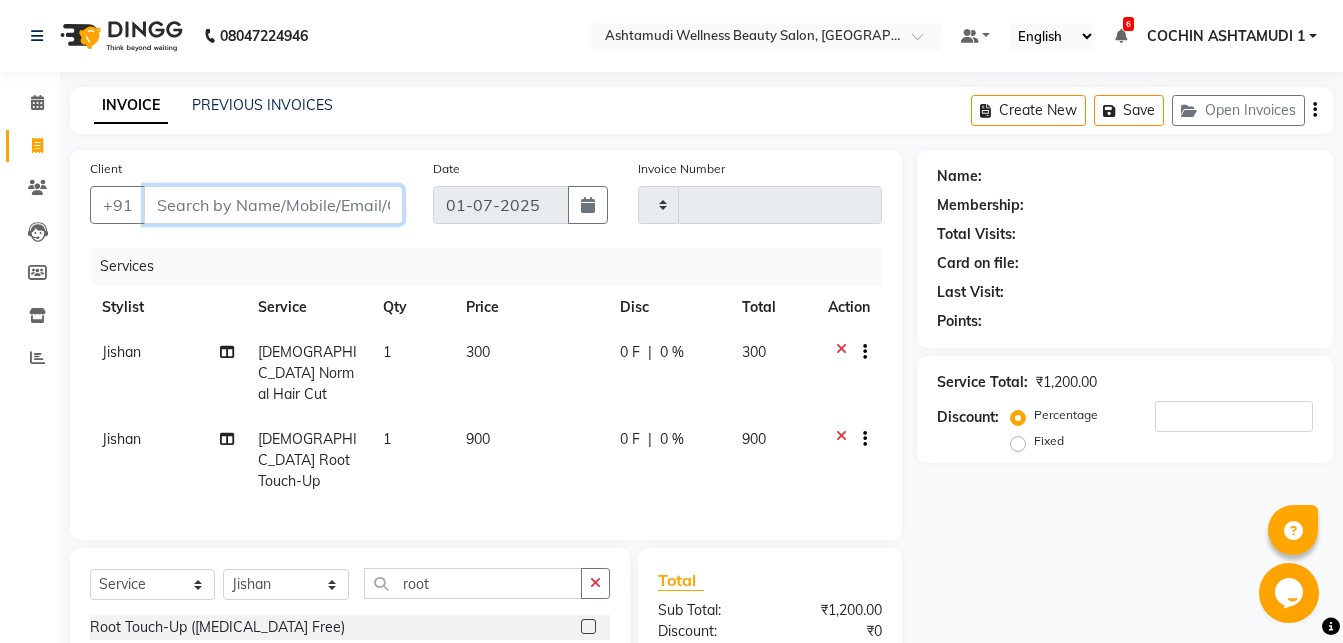 click on "Client" at bounding box center (273, 205) 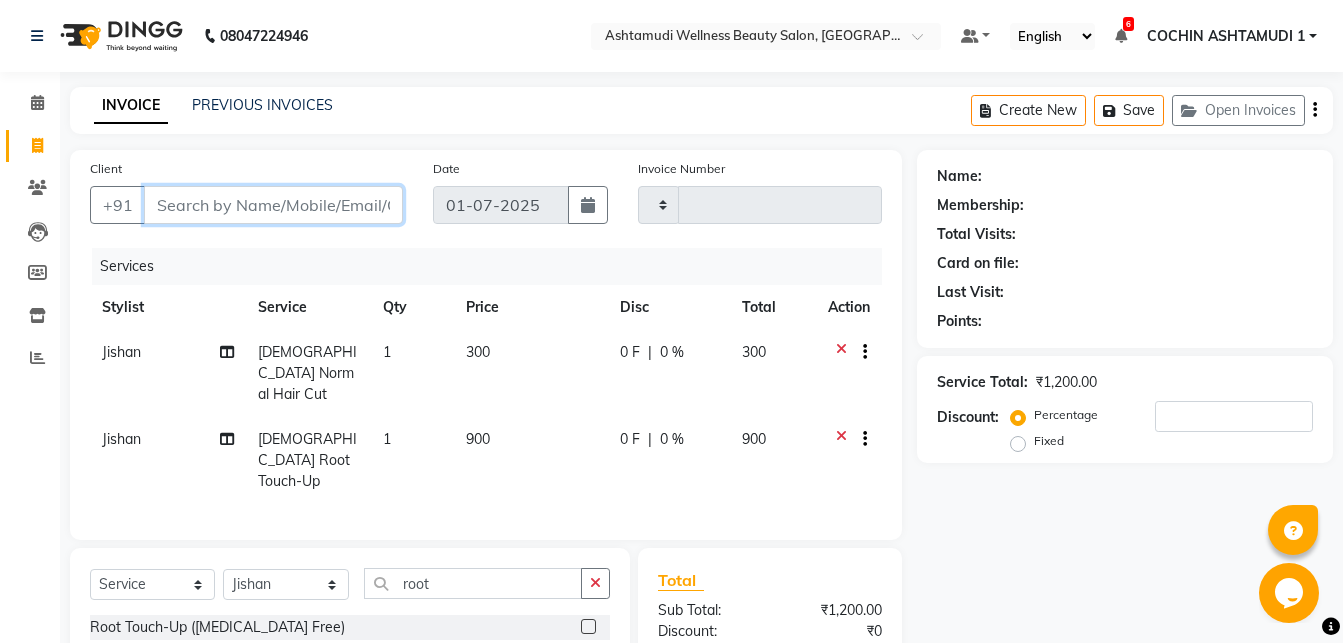 type on "9" 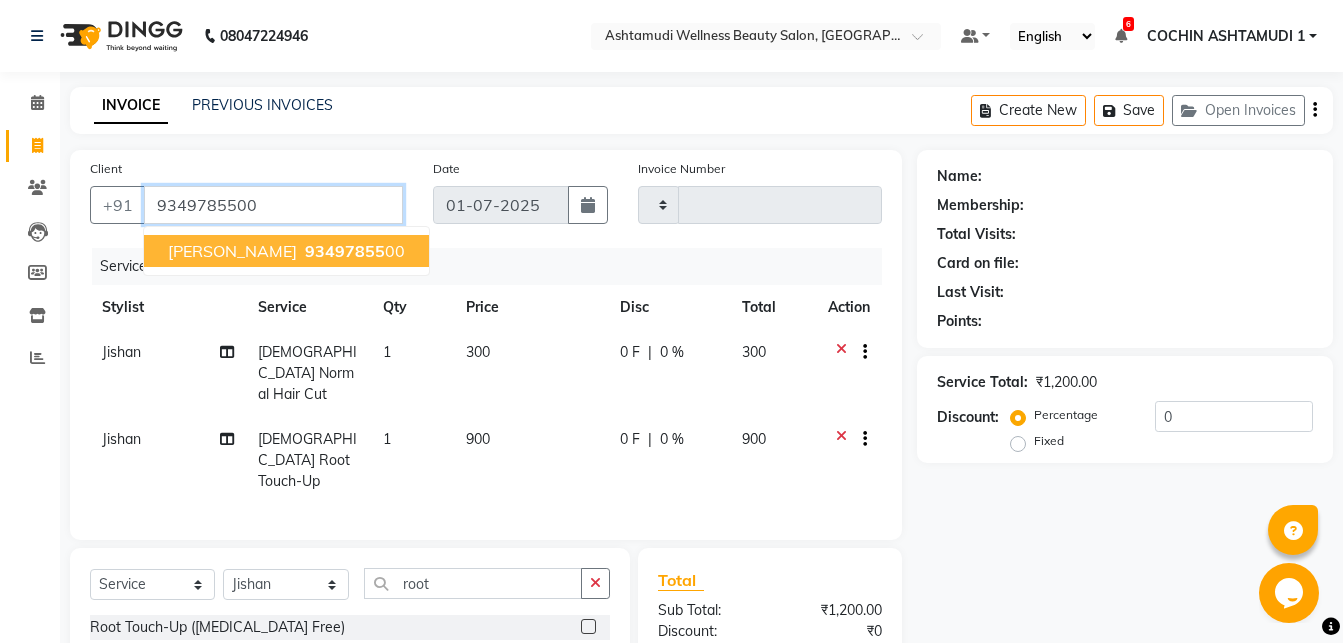 type on "9349785500" 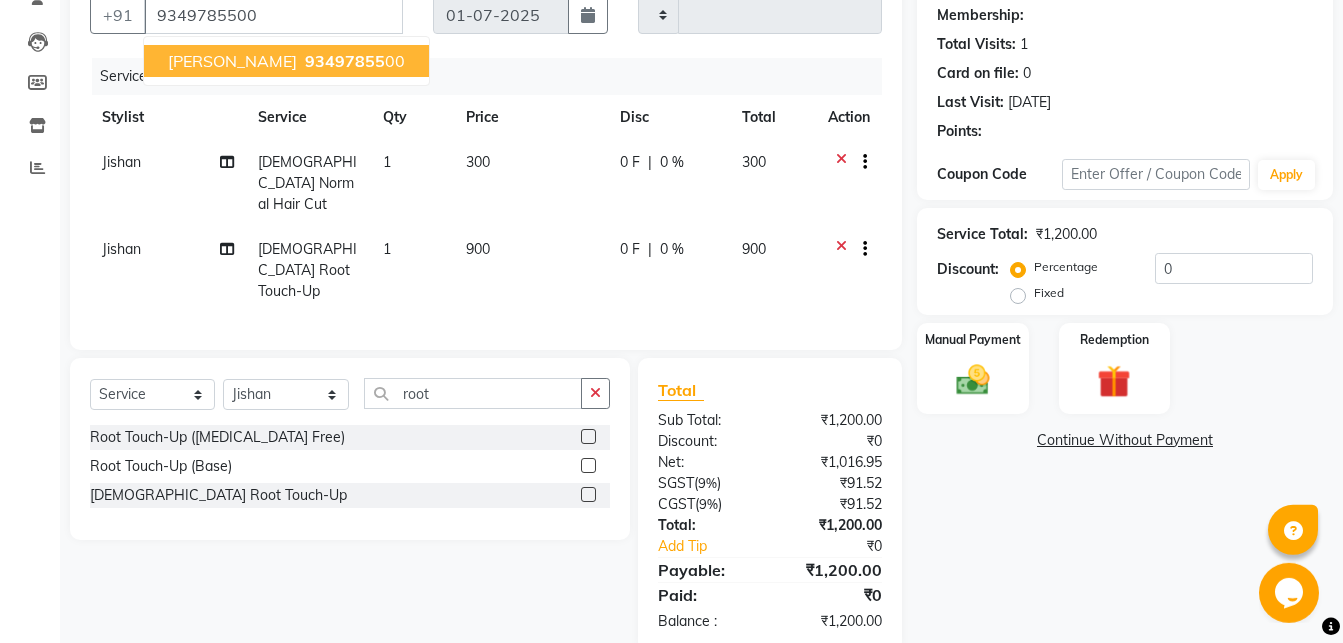 scroll, scrollTop: 204, scrollLeft: 0, axis: vertical 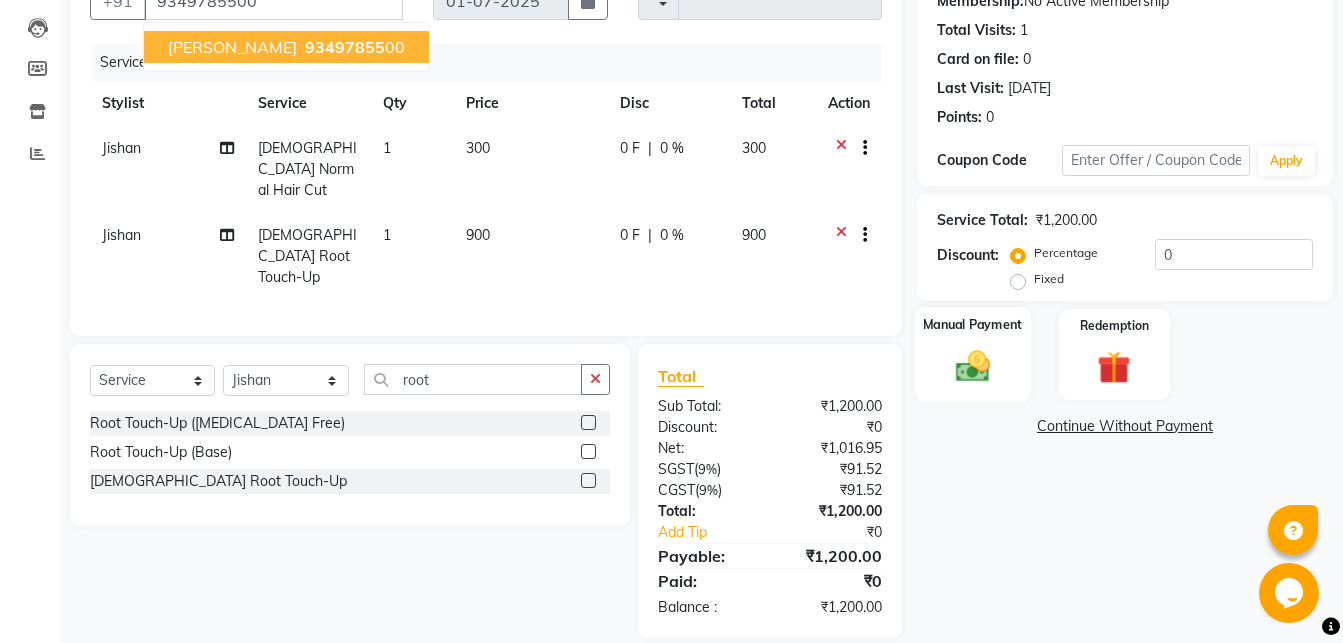 click on "Manual Payment" 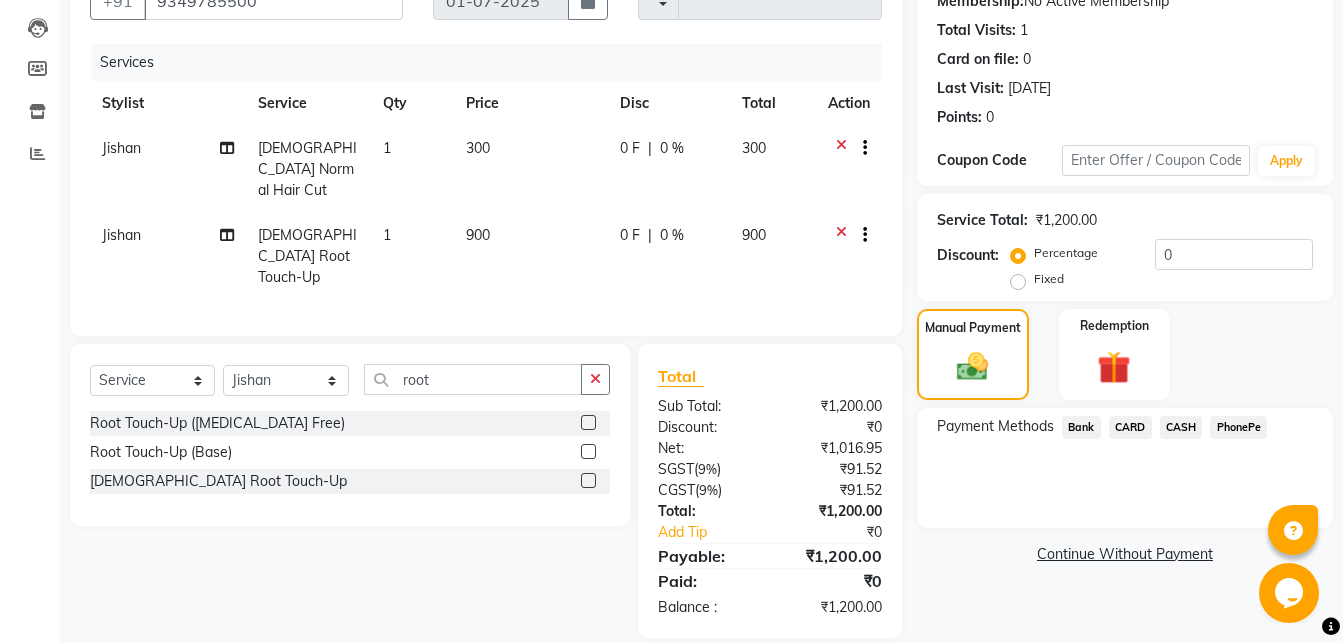 click on "CARD" 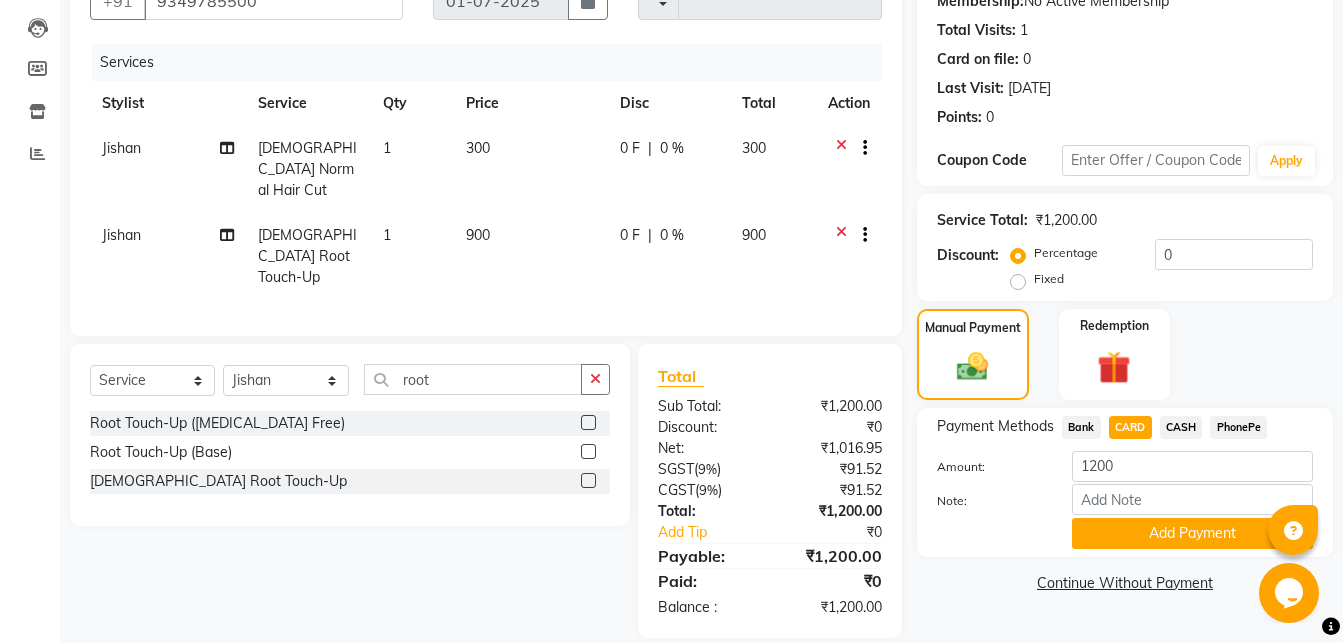 click on "Note:" 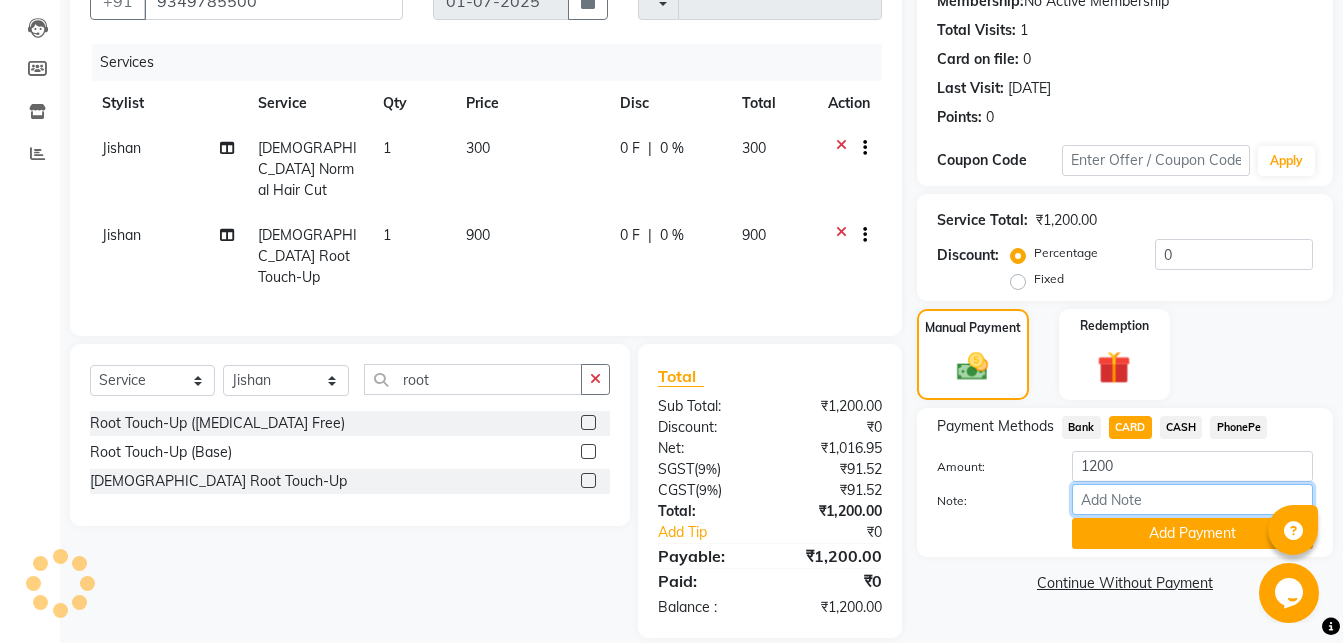 click on "Note:" at bounding box center (1192, 499) 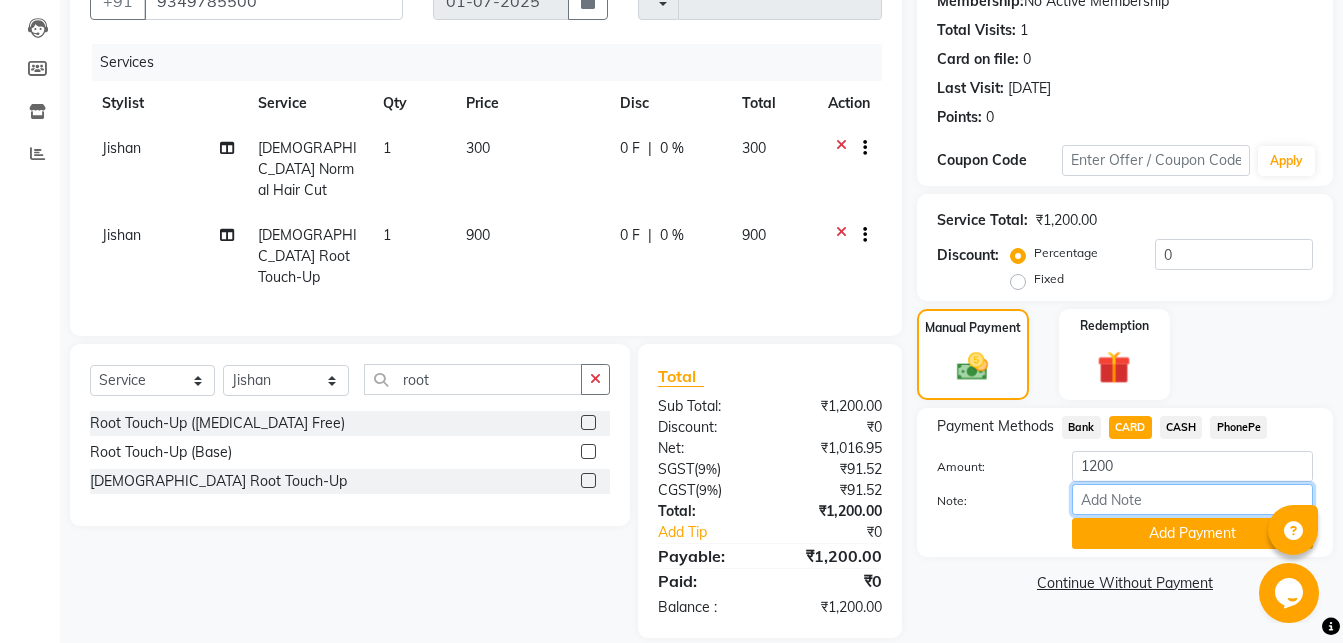 click on "Note:" at bounding box center [1192, 499] 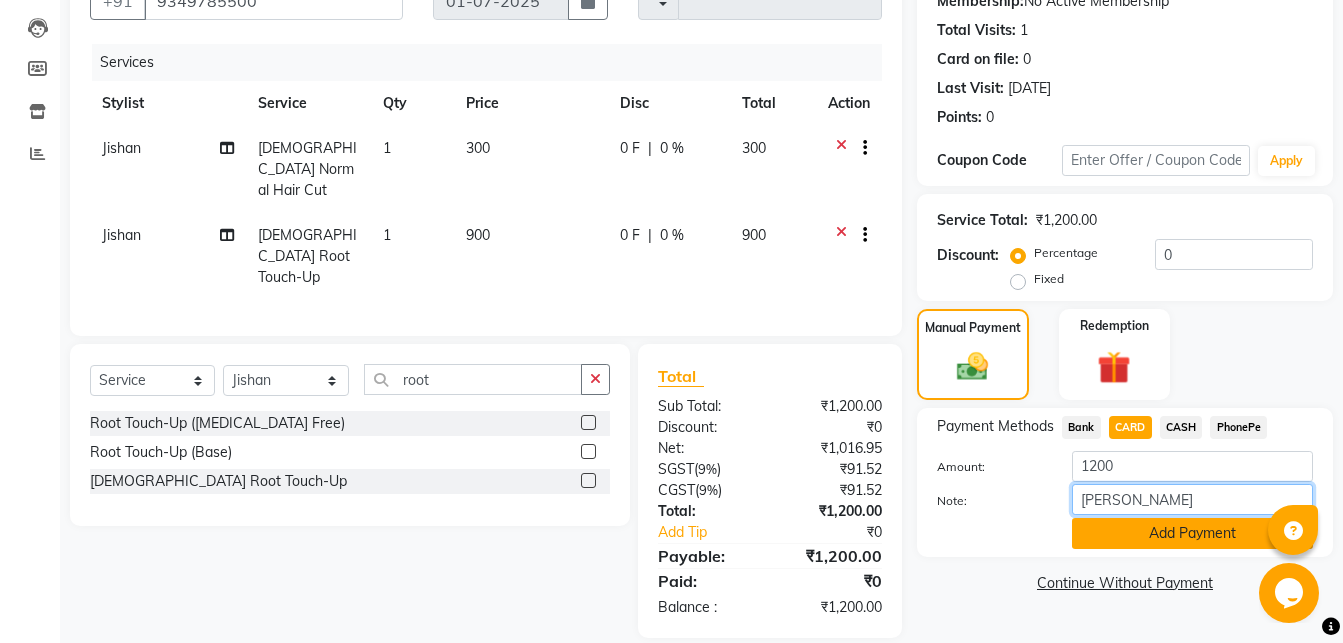 type on "[PERSON_NAME]" 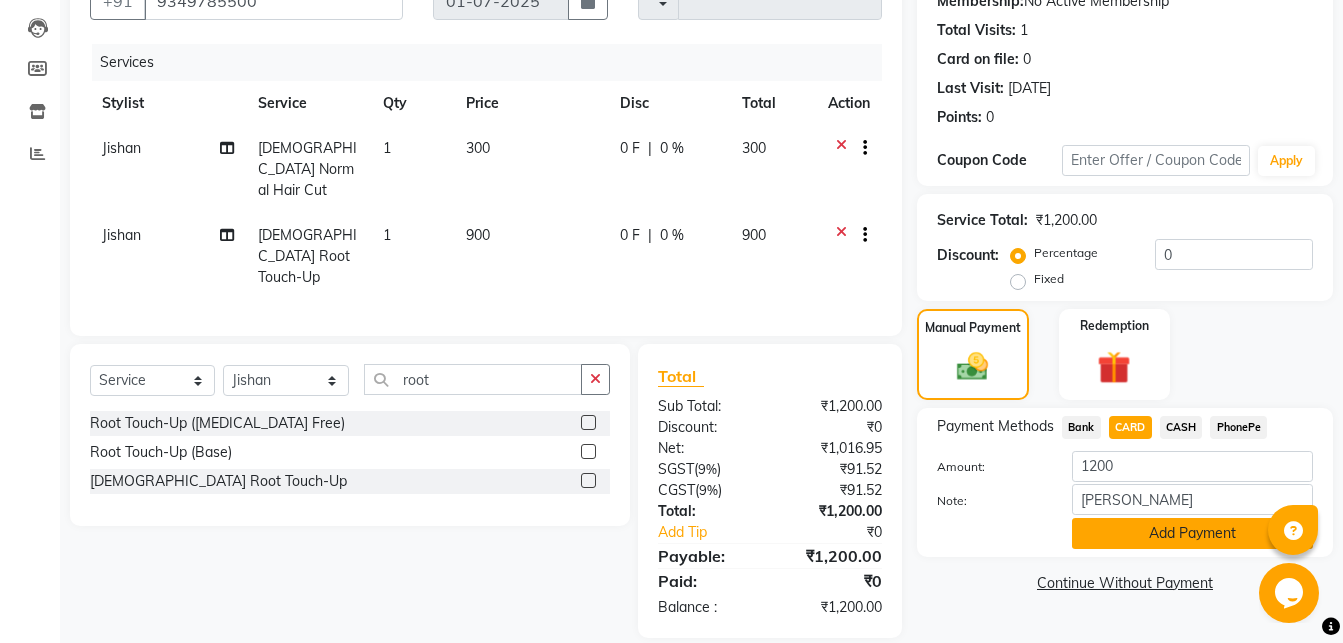 click on "Add Payment" 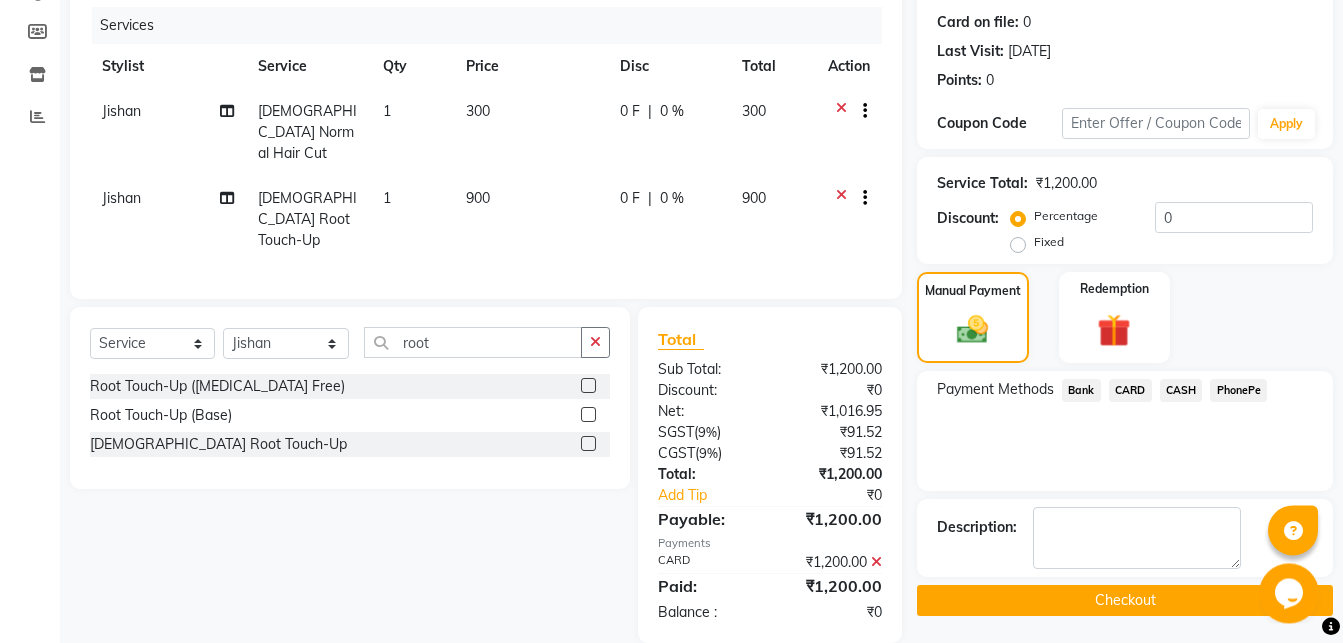 scroll, scrollTop: 246, scrollLeft: 0, axis: vertical 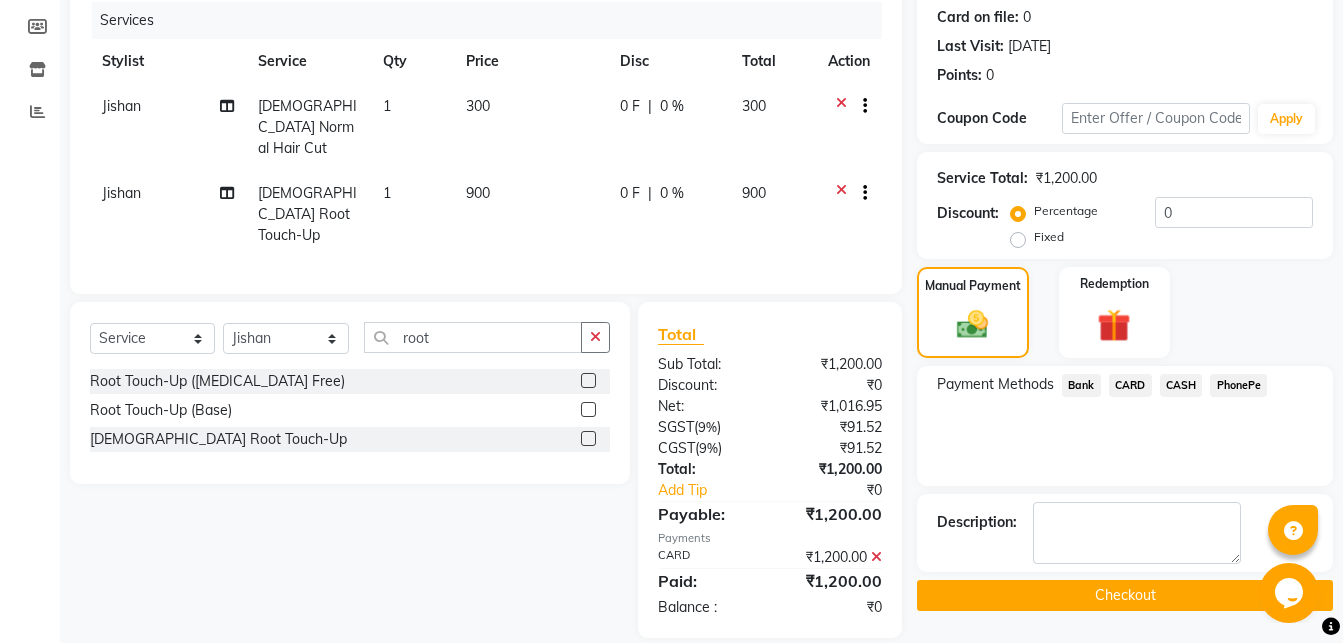 click on "Checkout" 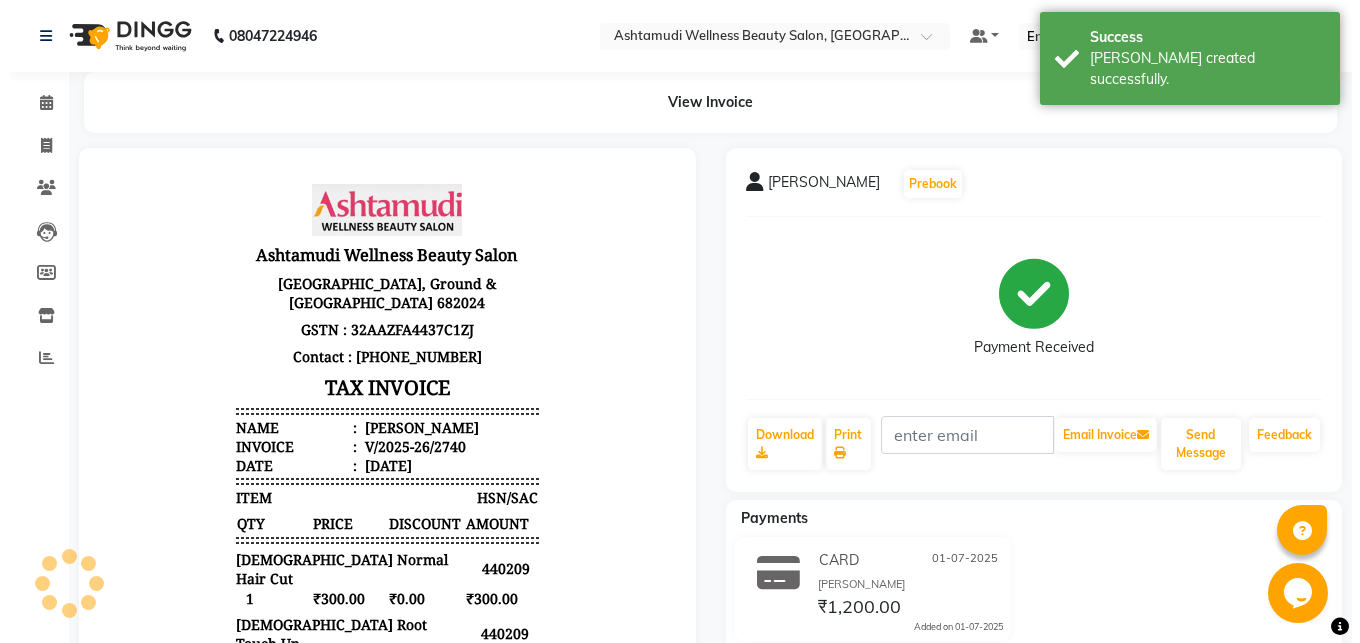 scroll, scrollTop: 0, scrollLeft: 0, axis: both 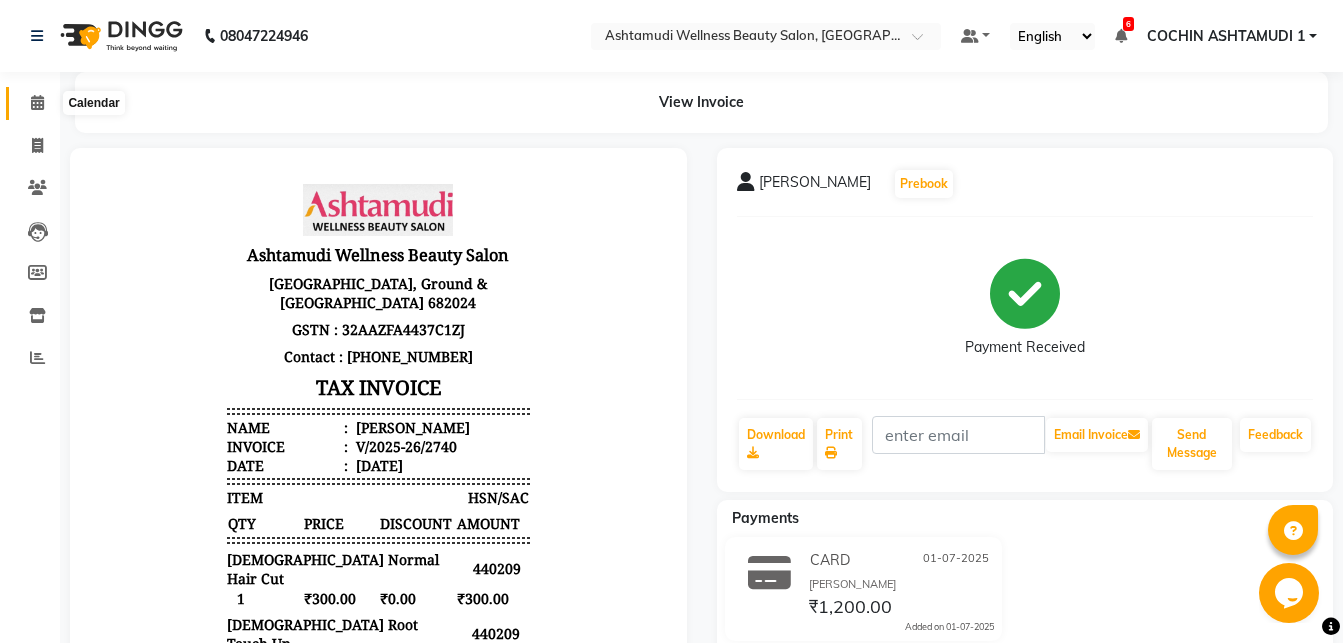 click 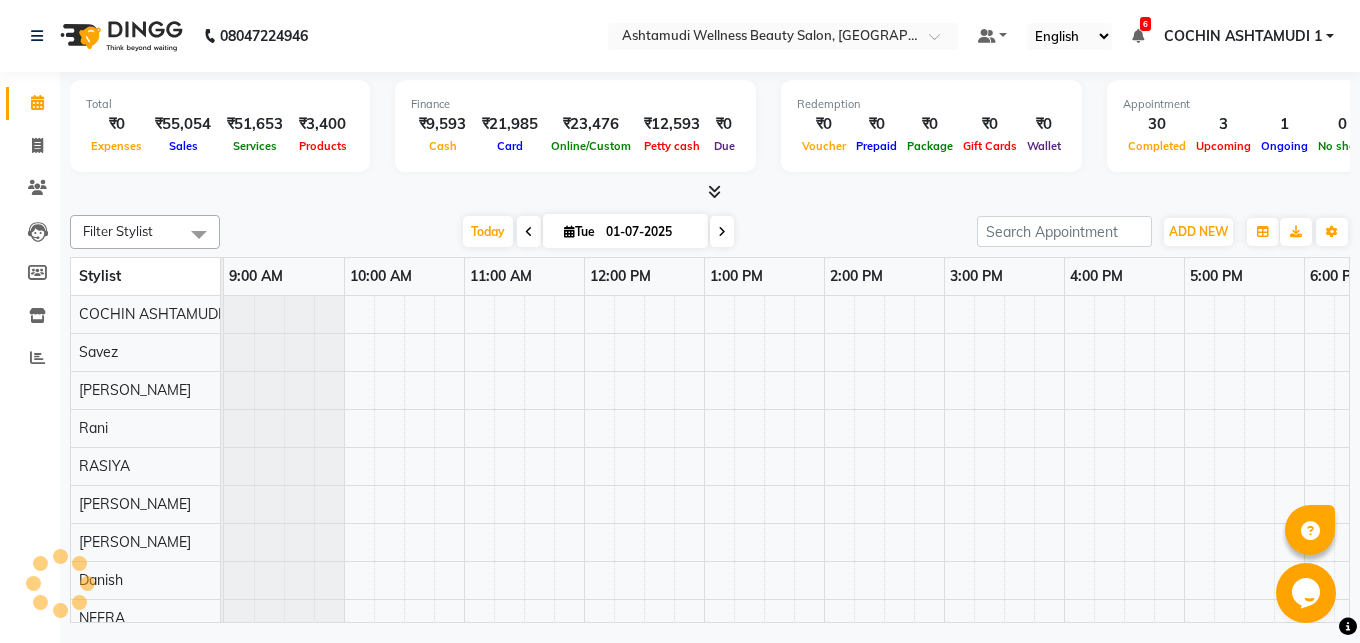 scroll, scrollTop: 0, scrollLeft: 0, axis: both 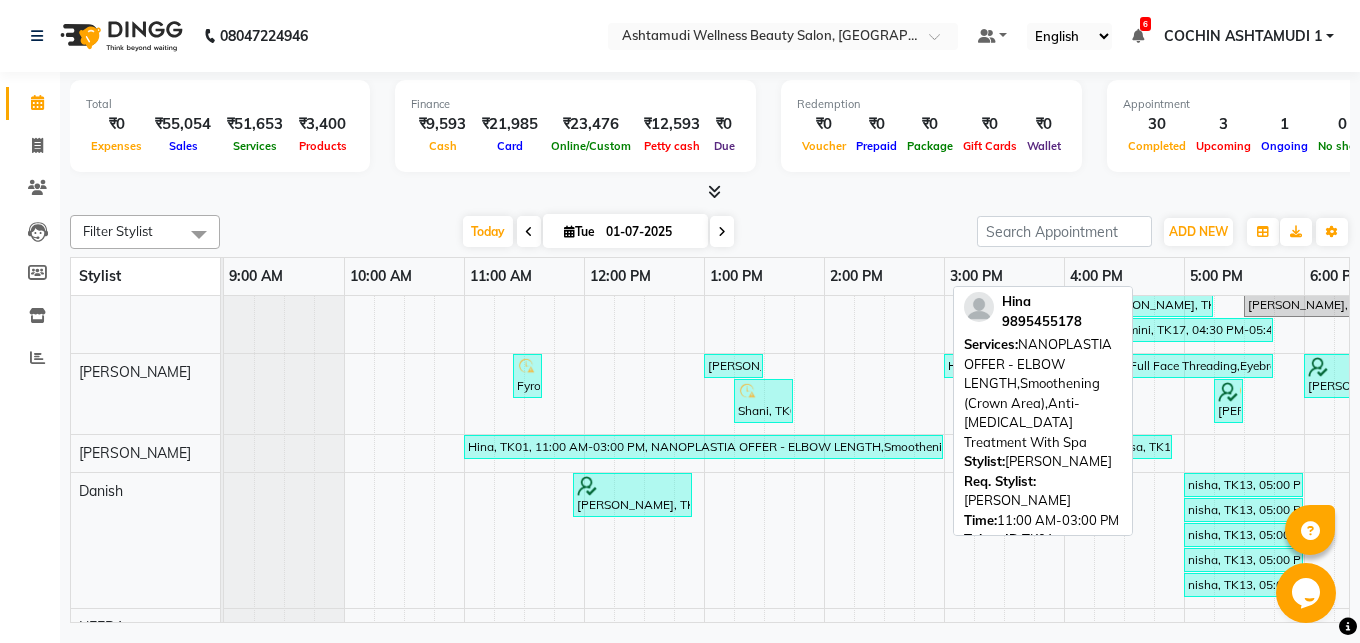 click on "Hina, TK01, 11:00 AM-03:00 PM, NANOPLASTIA OFFER - ELBOW LENGTH,Smoothening (Crown Area),Anti-[MEDICAL_DATA] Treatment With Spa" at bounding box center [703, 447] 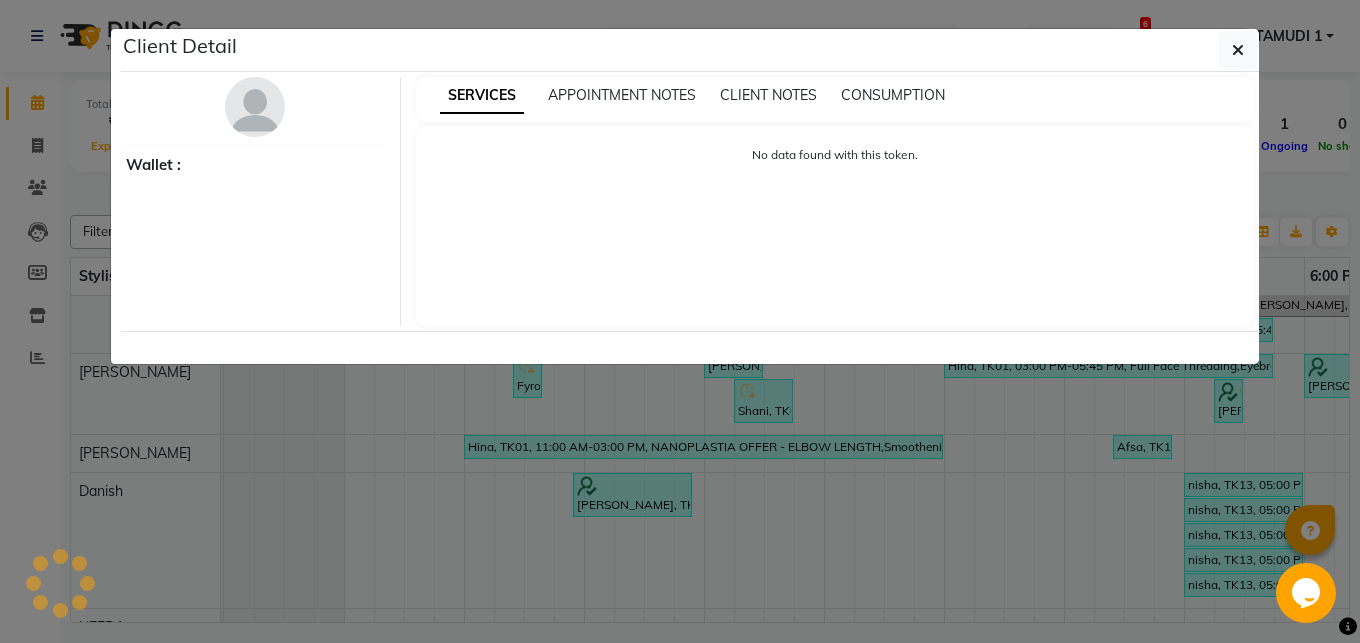 select on "3" 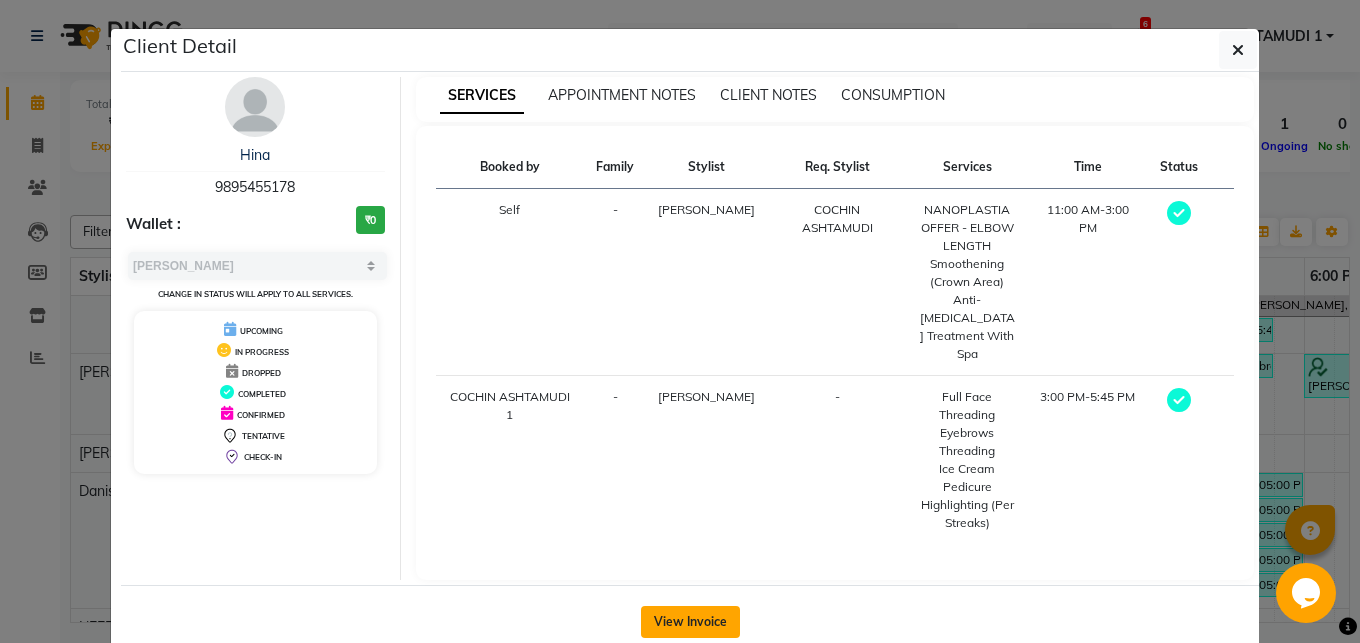 click on "View Invoice" 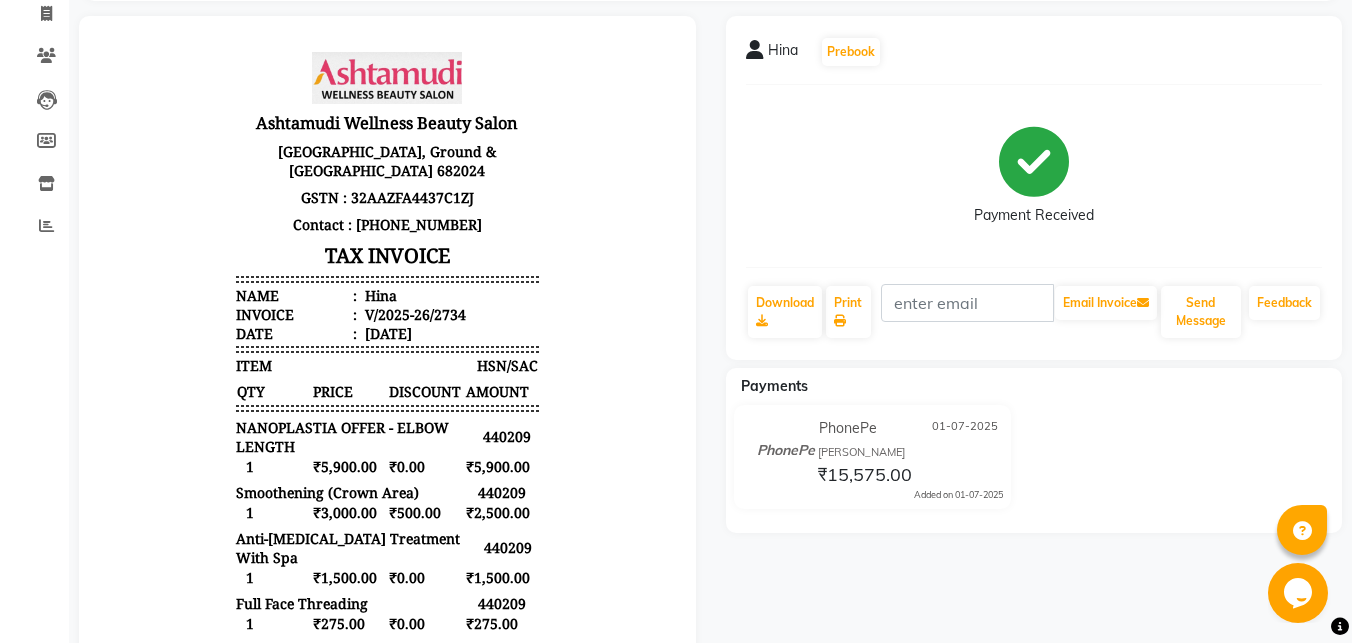 scroll, scrollTop: 0, scrollLeft: 0, axis: both 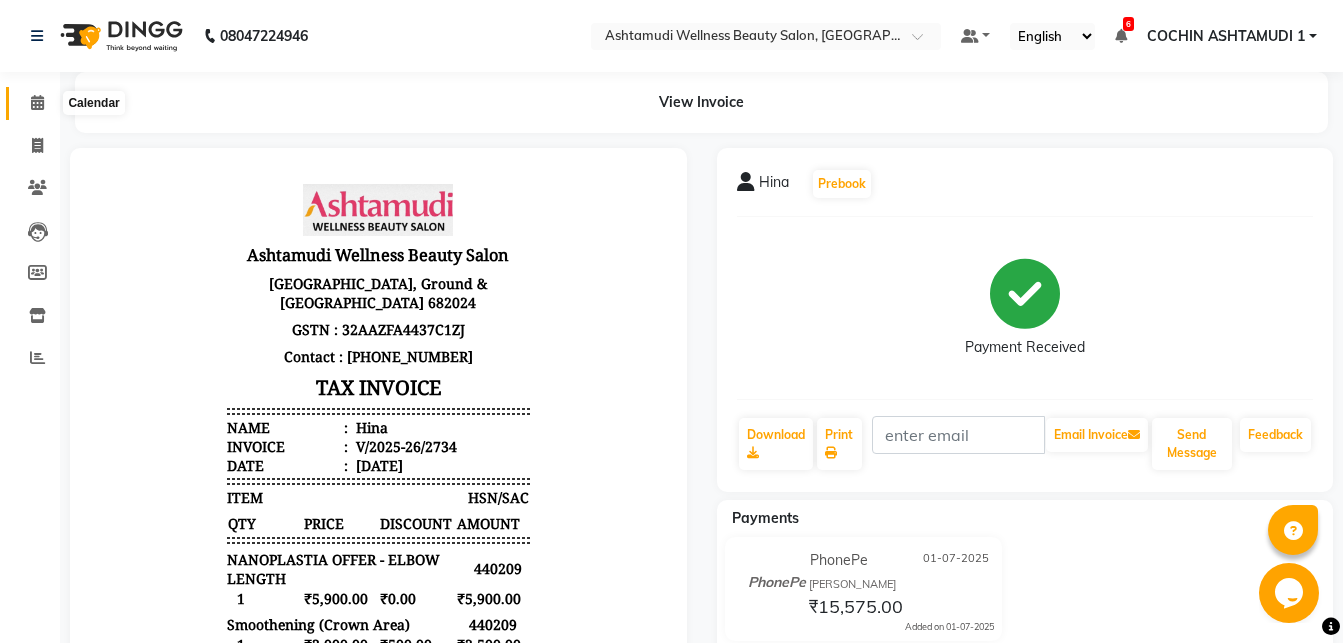 click 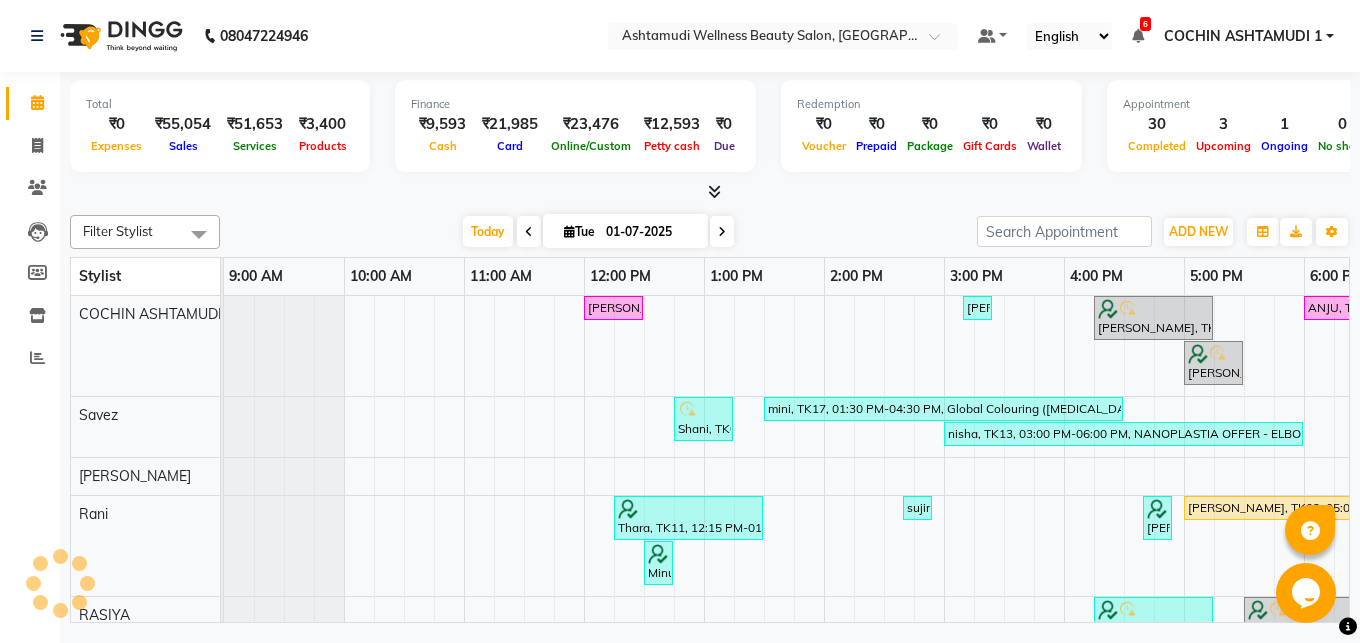 scroll, scrollTop: 0, scrollLeft: 315, axis: horizontal 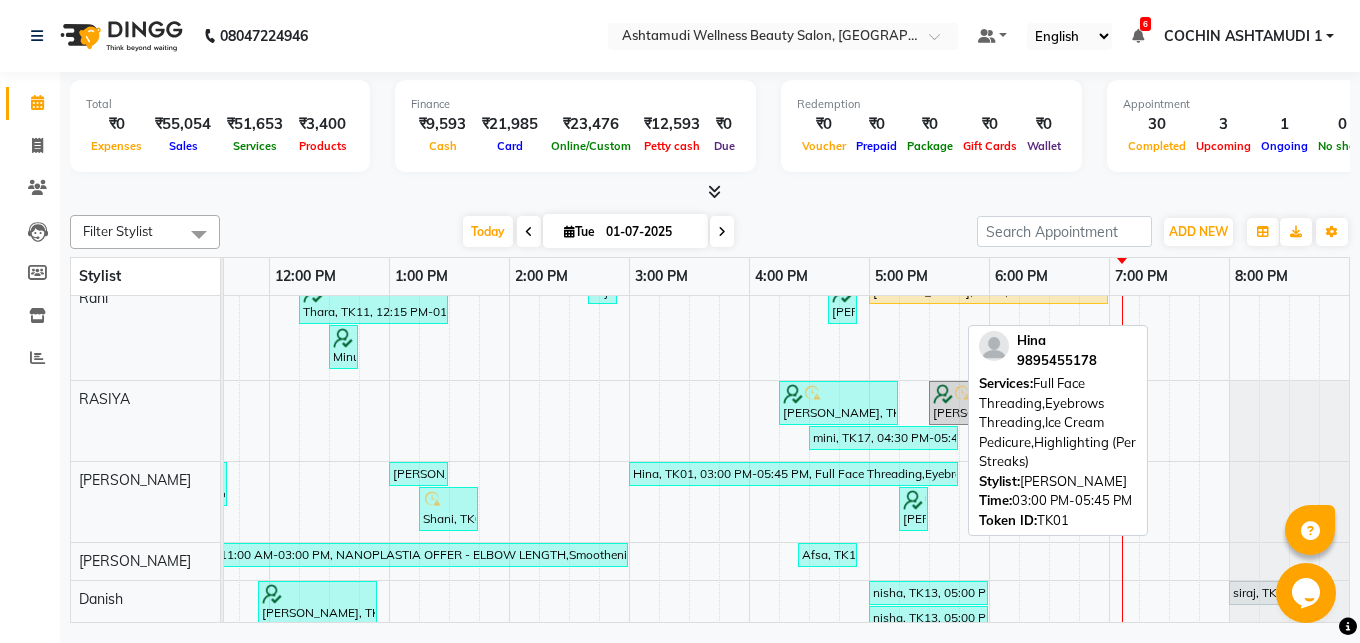 click on "Hina, TK01, 03:00 PM-05:45 PM, Full Face Threading,Eyebrows Threading,Ice Cream Pedicure,Highlighting (Per Streaks)" at bounding box center [793, 474] 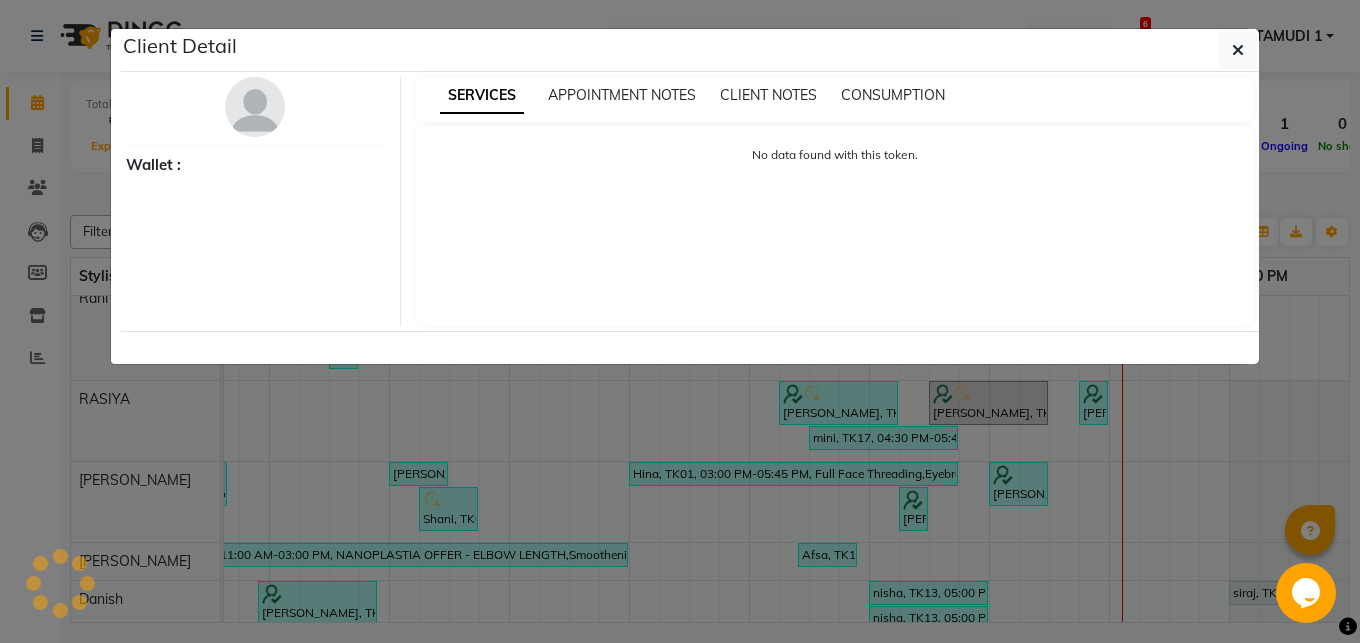 type 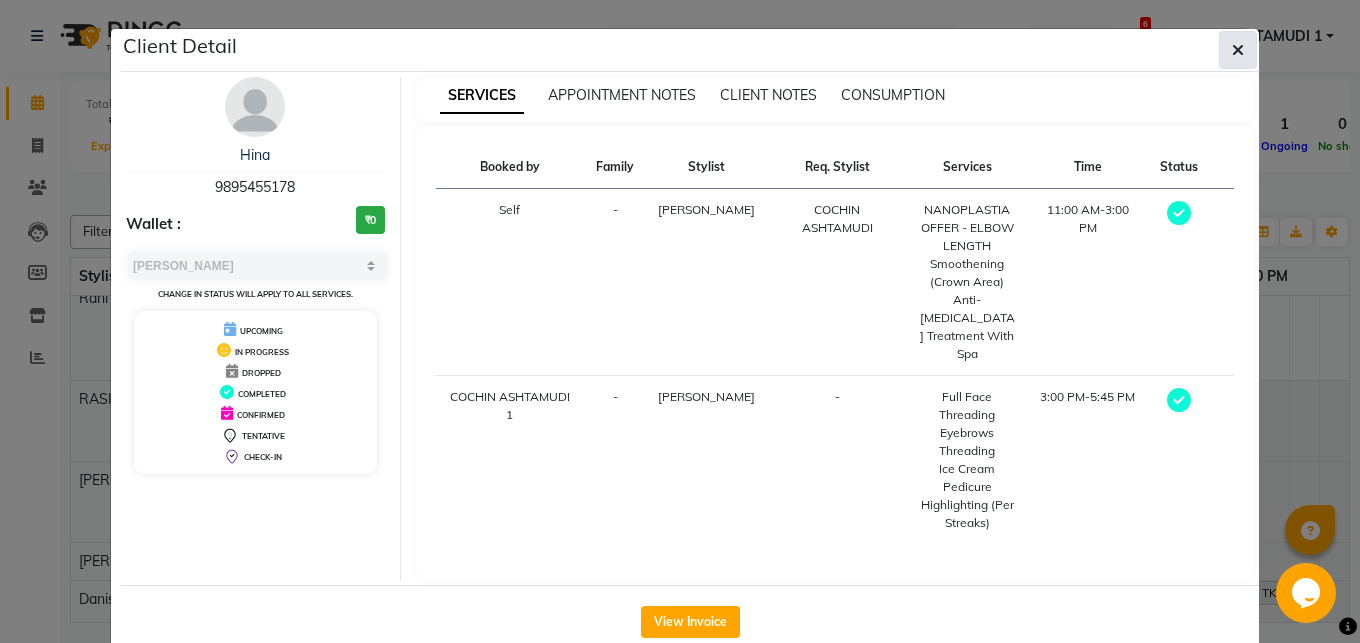 click 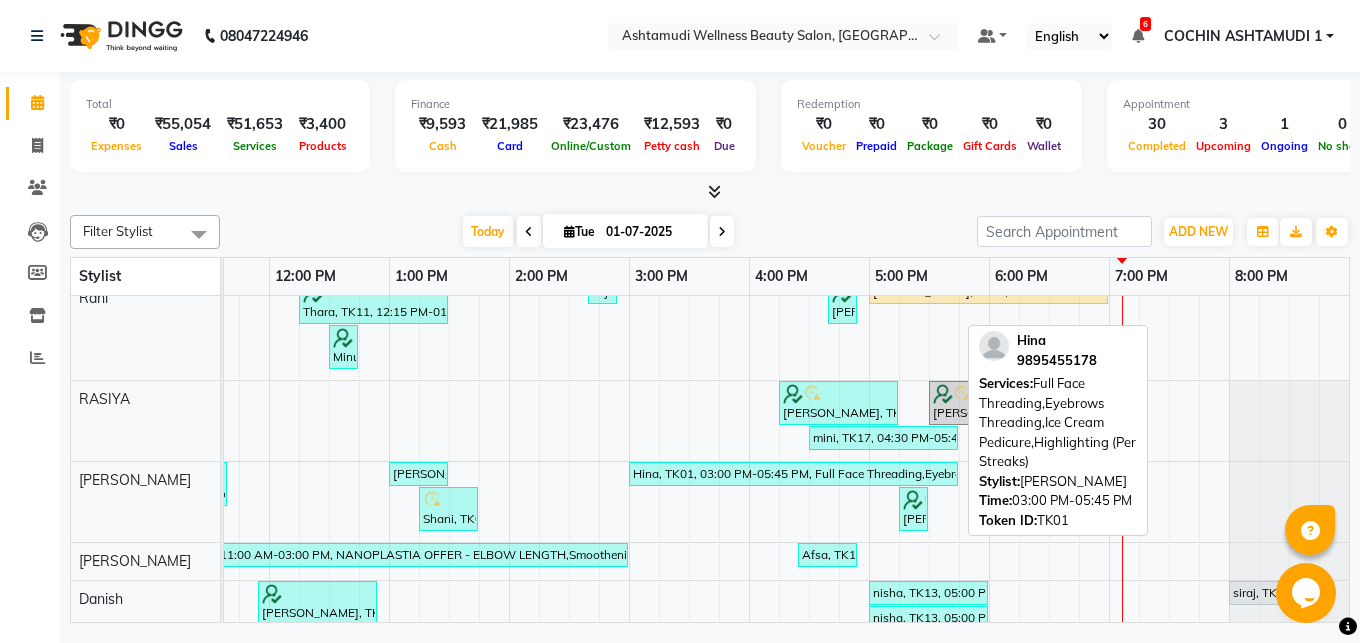 click on "Hina, TK01, 03:00 PM-05:45 PM, Full Face Threading,Eyebrows Threading,Ice Cream Pedicure,Highlighting (Per Streaks)" at bounding box center [793, 474] 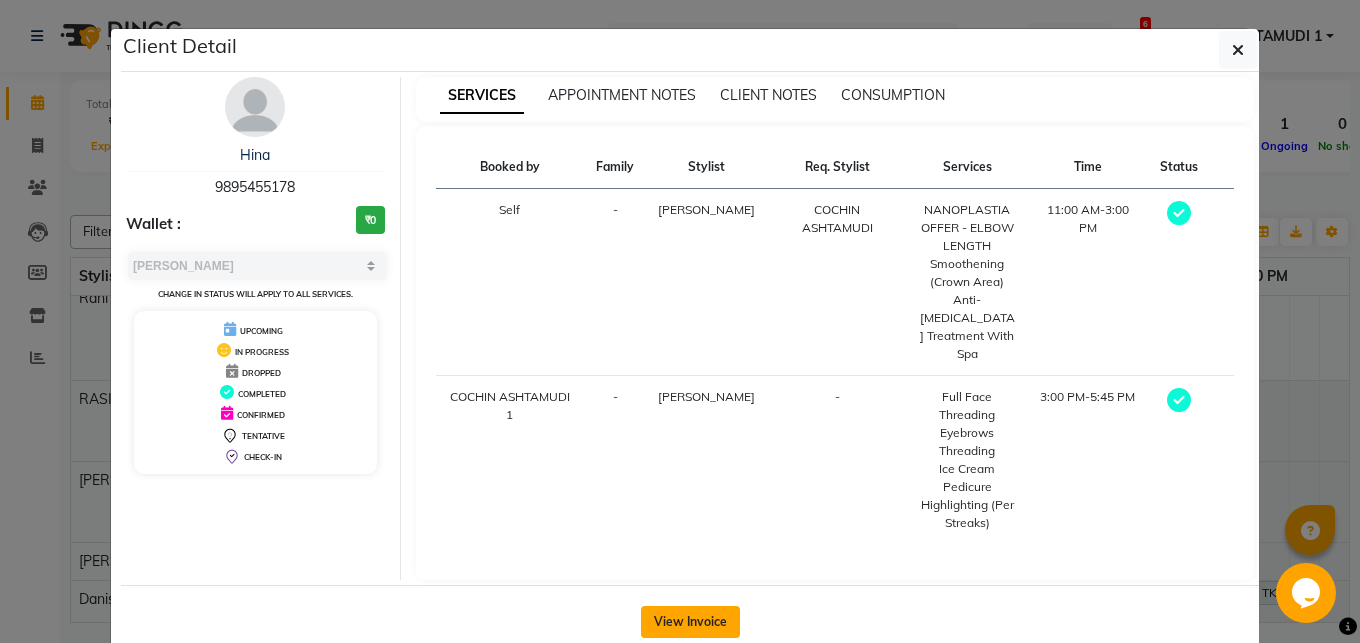 click on "View Invoice" 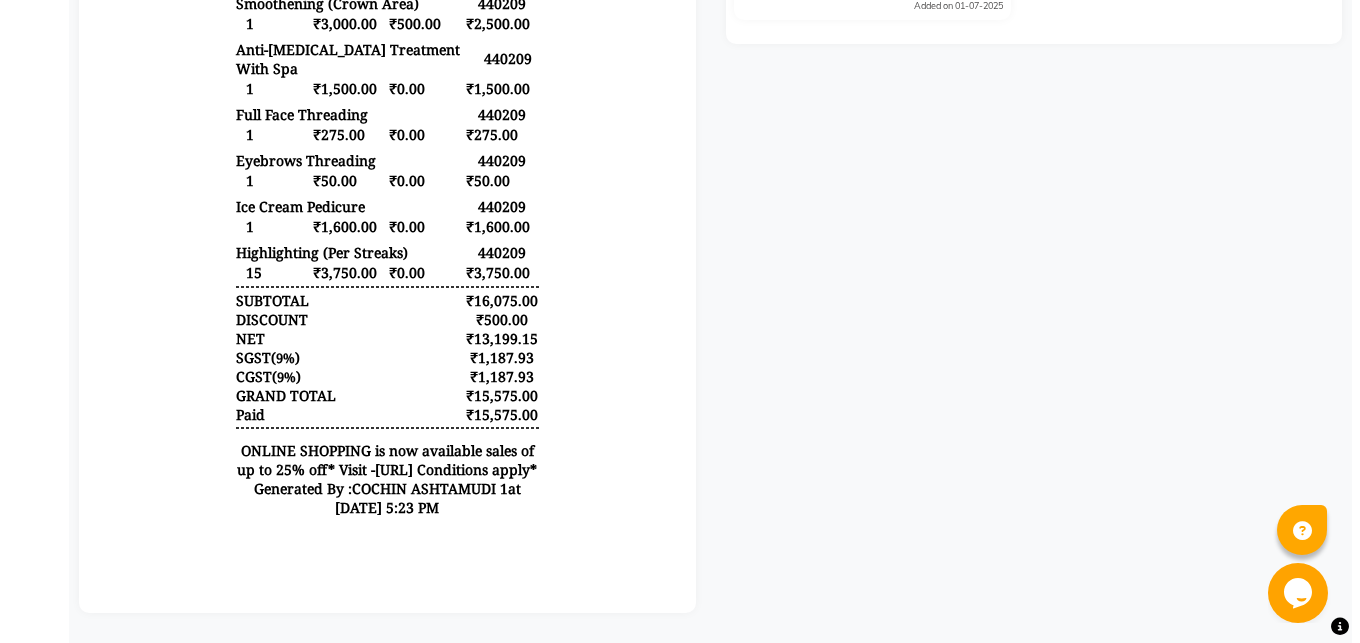 scroll, scrollTop: 0, scrollLeft: 0, axis: both 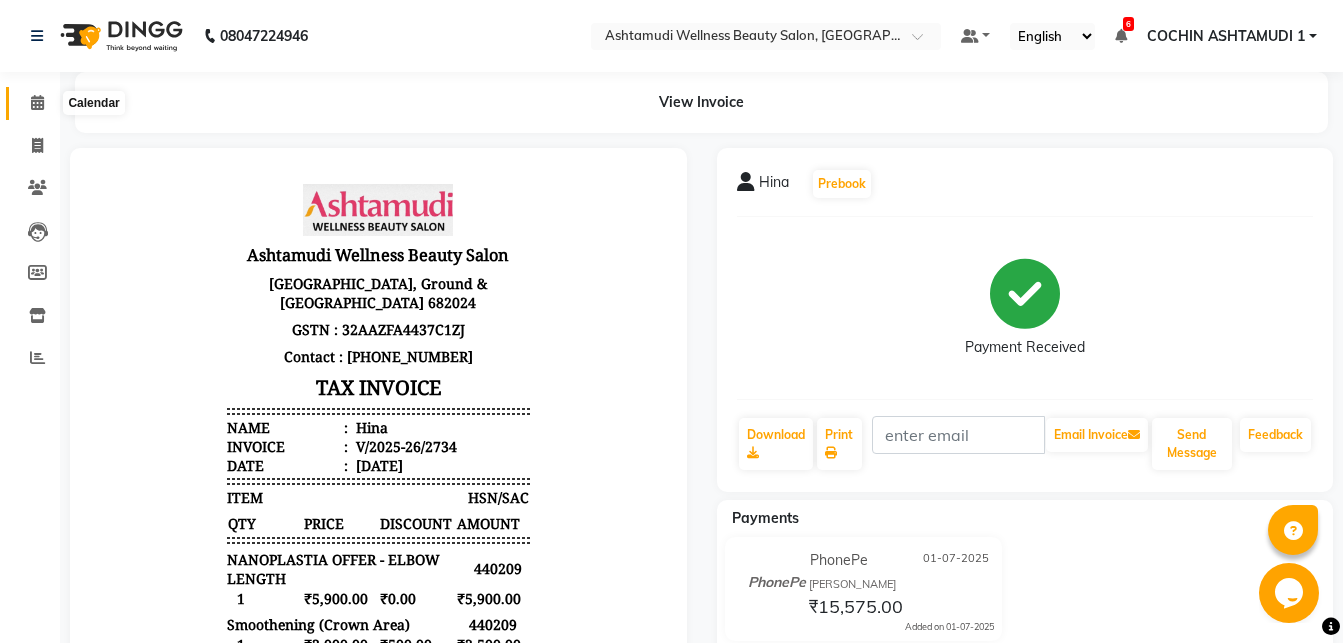 click 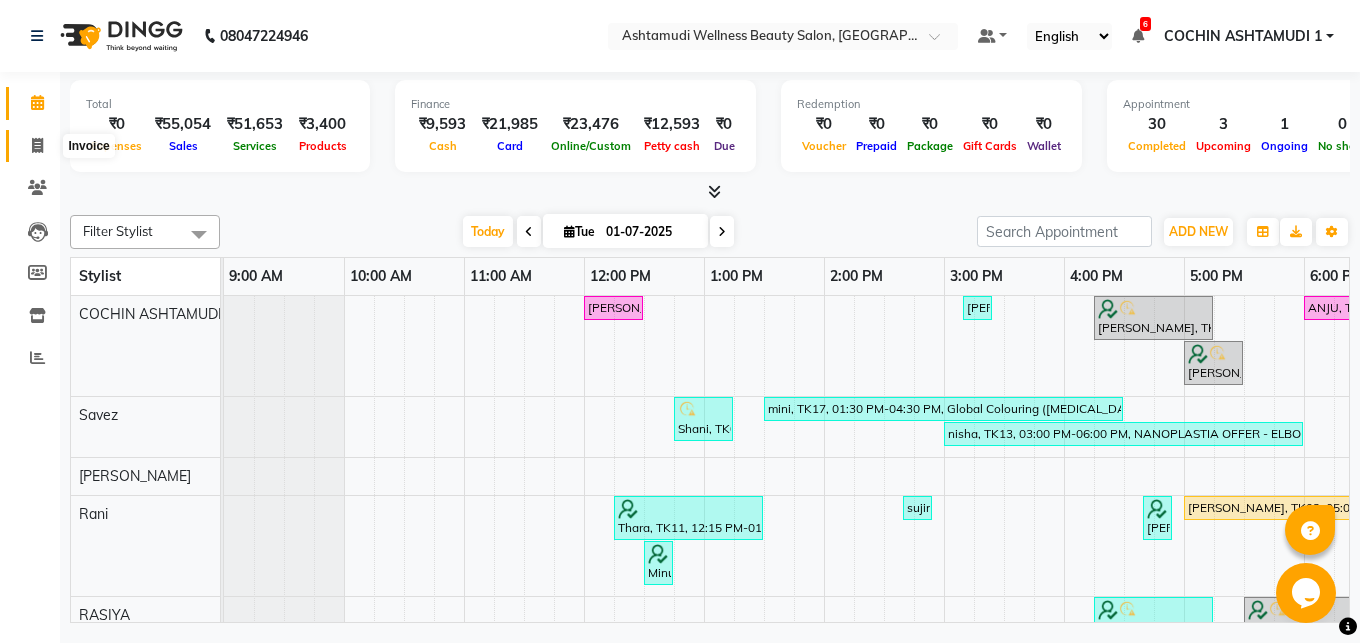 click 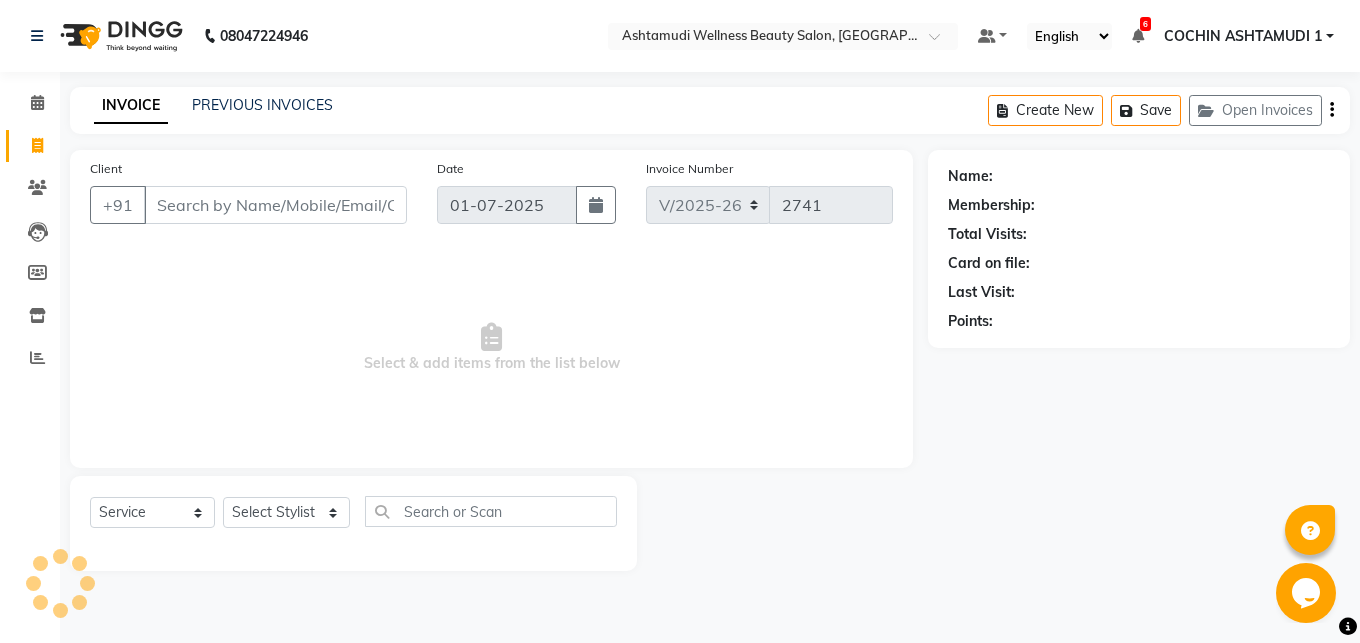 click on "Client" at bounding box center [275, 205] 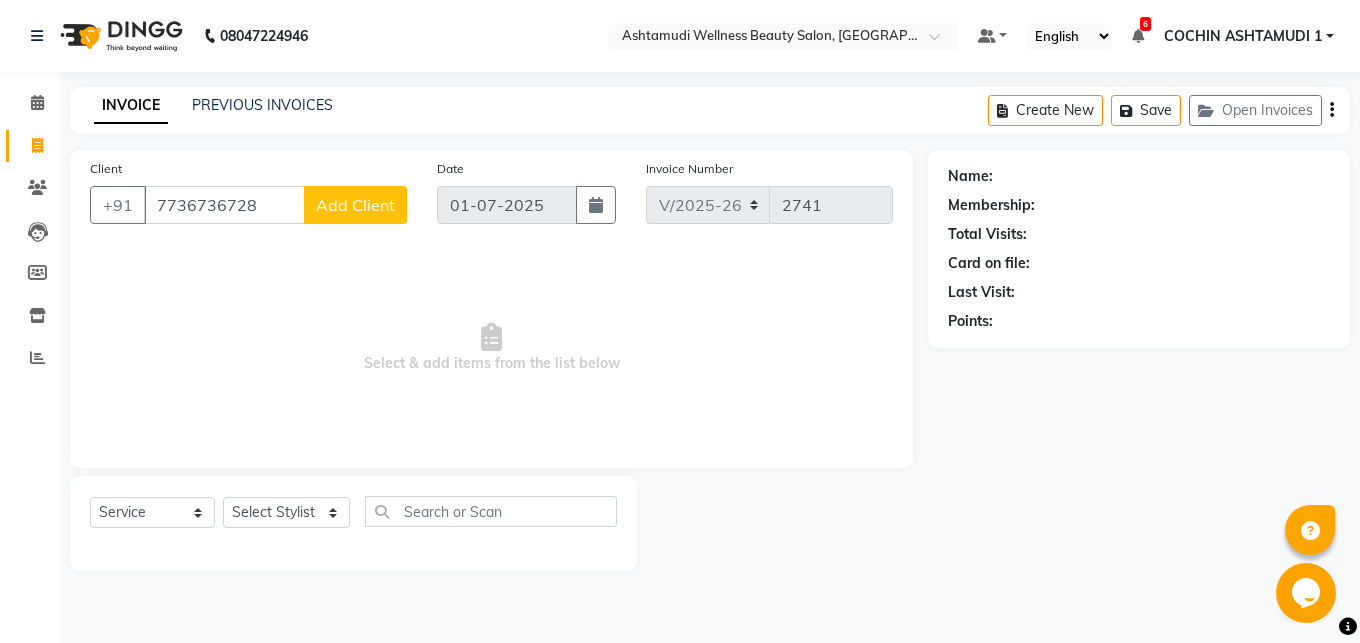 click on "Add Client" 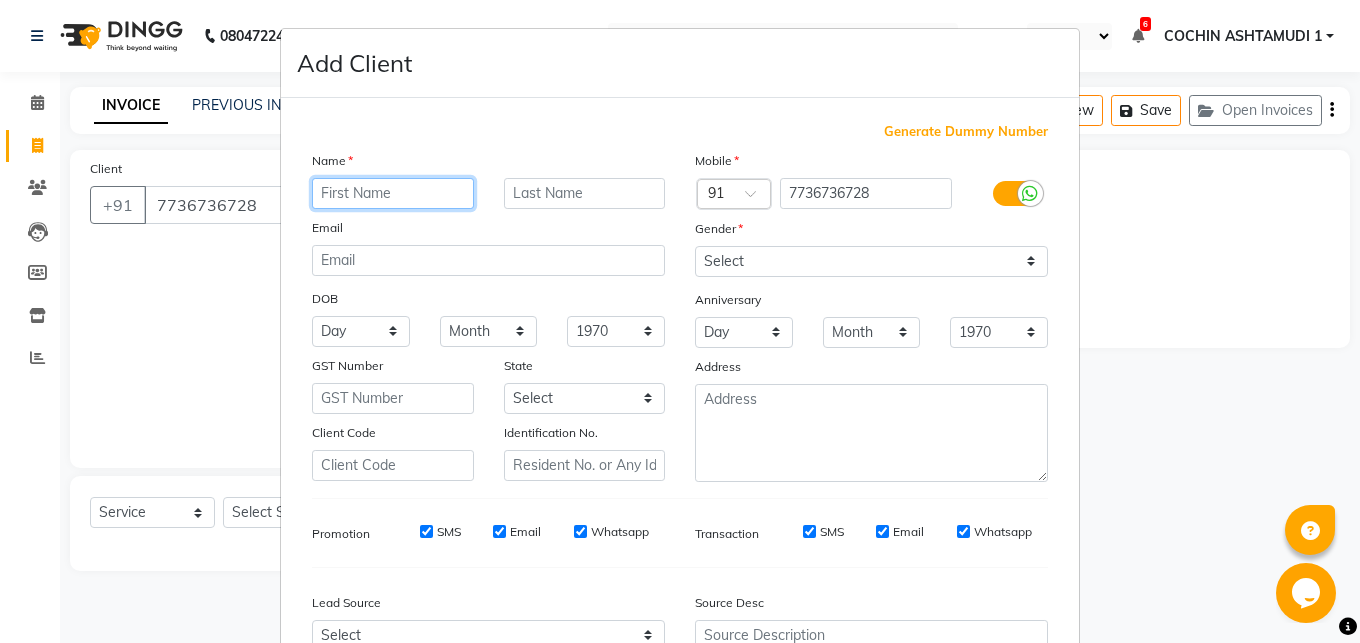 click at bounding box center [393, 193] 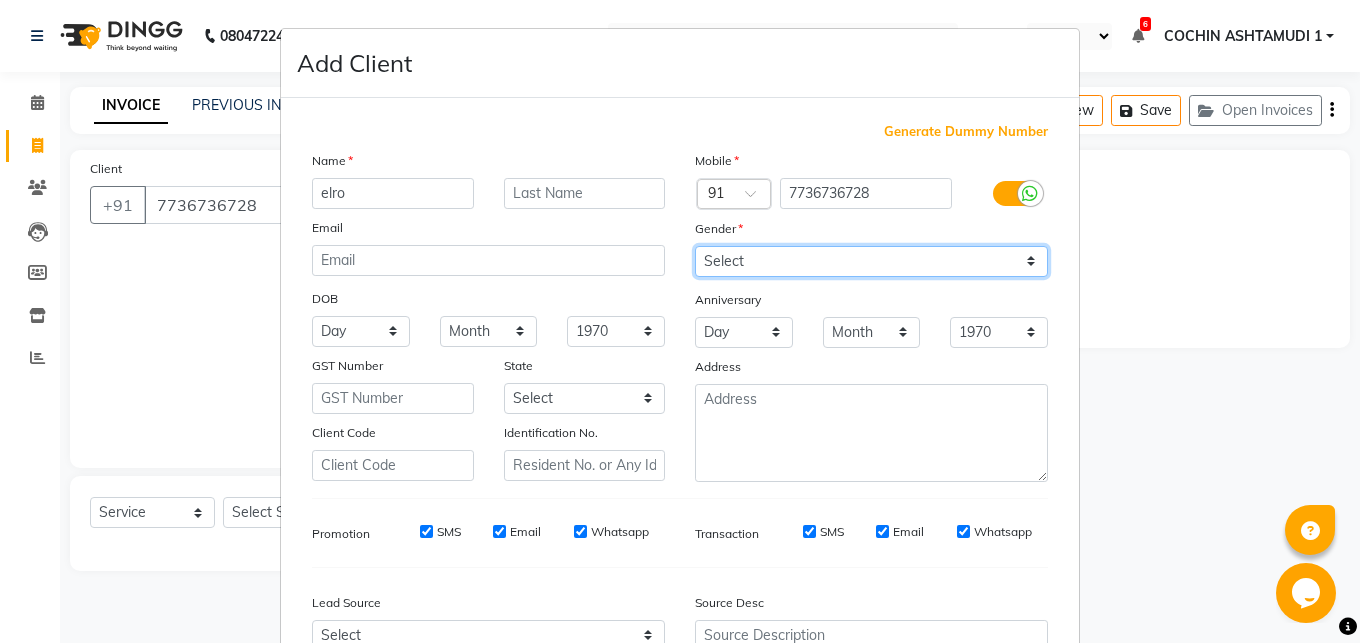 click on "[DEMOGRAPHIC_DATA]" at bounding box center (0, 0) 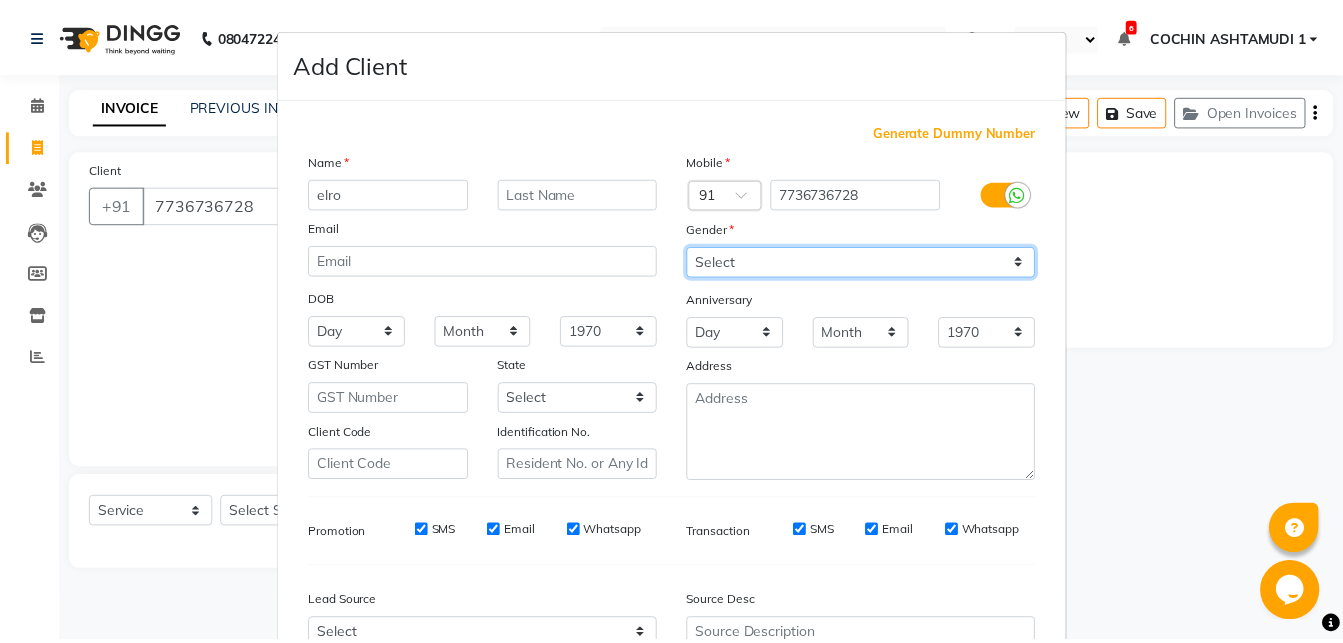 scroll, scrollTop: 206, scrollLeft: 0, axis: vertical 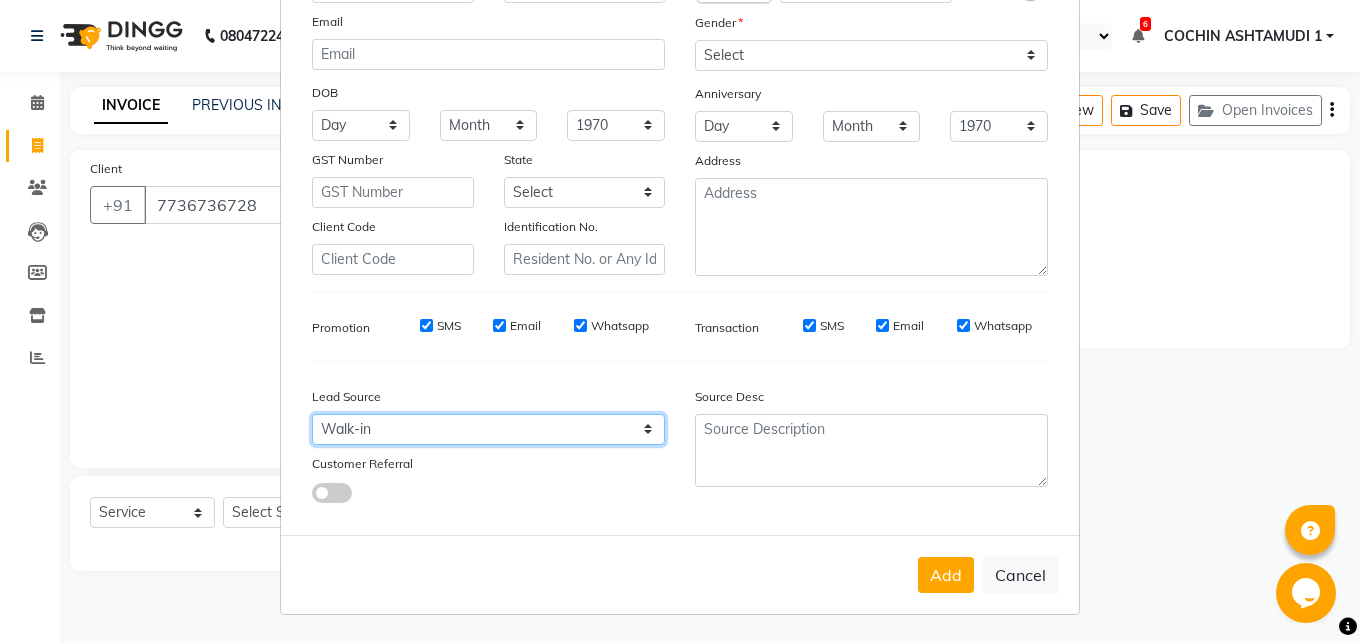 click on "Walk-in" at bounding box center (0, 0) 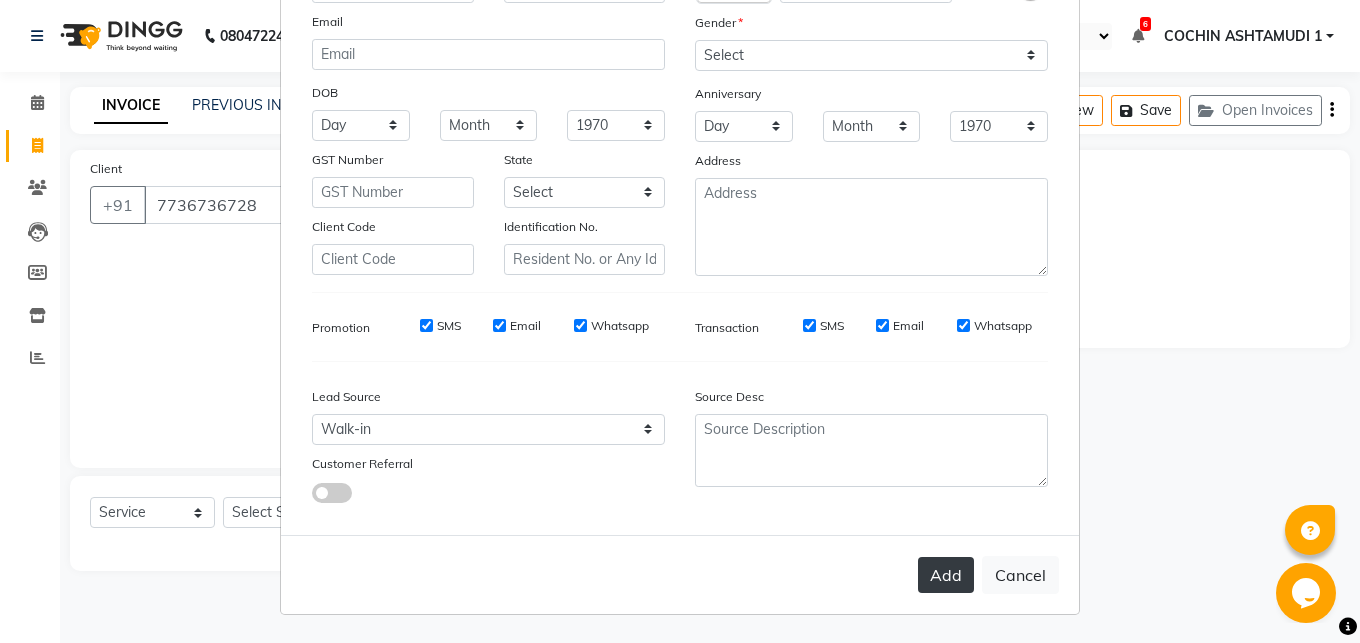 click on "Add" at bounding box center (946, 575) 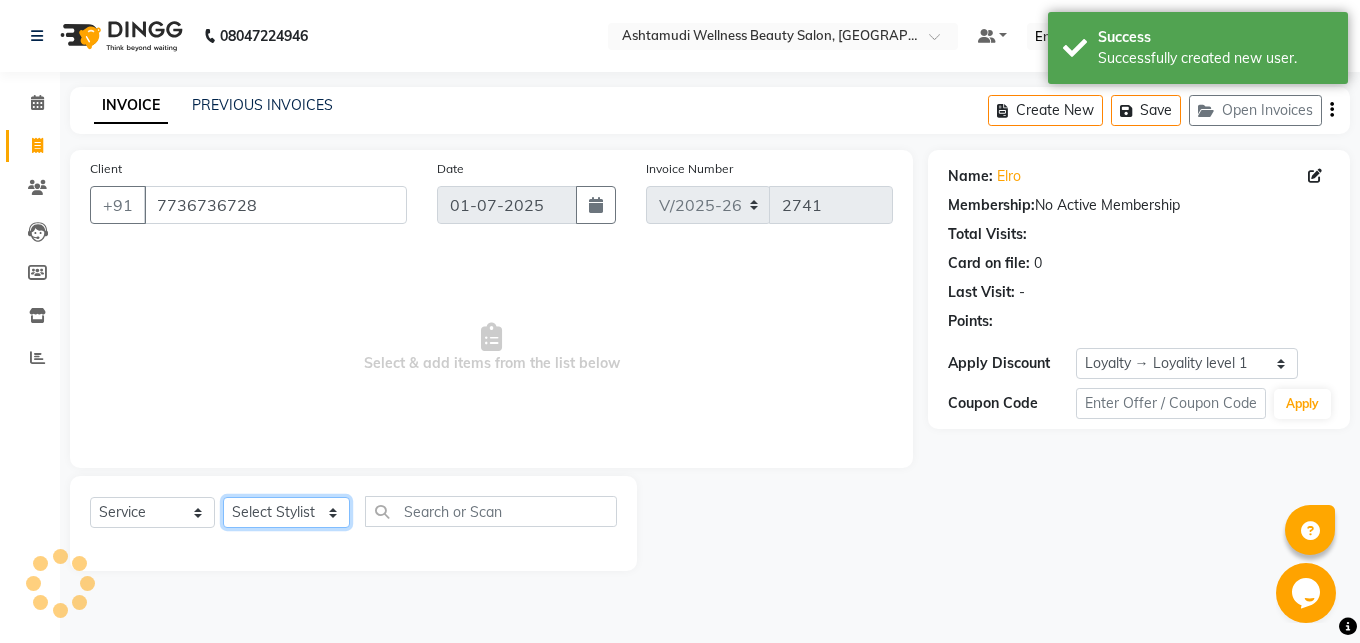 click on "Select Stylist Abhirami S [PERSON_NAME] B [PERSON_NAME] COCHIN ASHTAMUDI [DEMOGRAPHIC_DATA] [PERSON_NAME] [PERSON_NAME] [PERSON_NAME] [PERSON_NAME] [PERSON_NAME] [PERSON_NAME]" 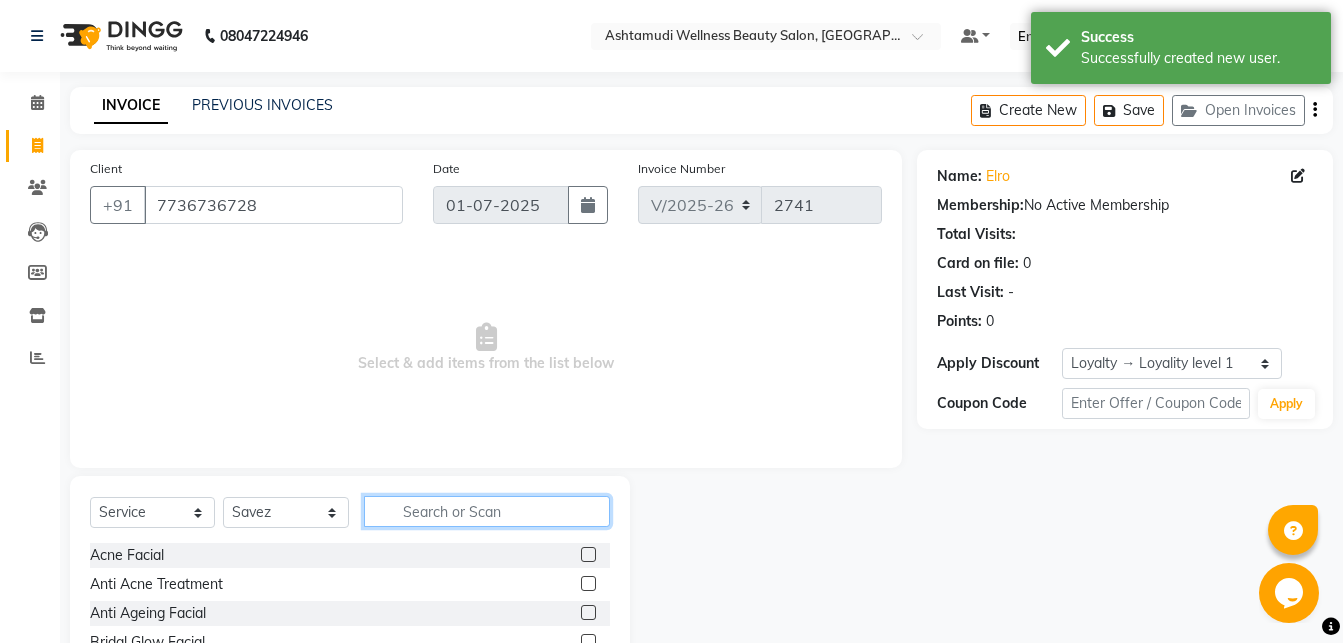 click 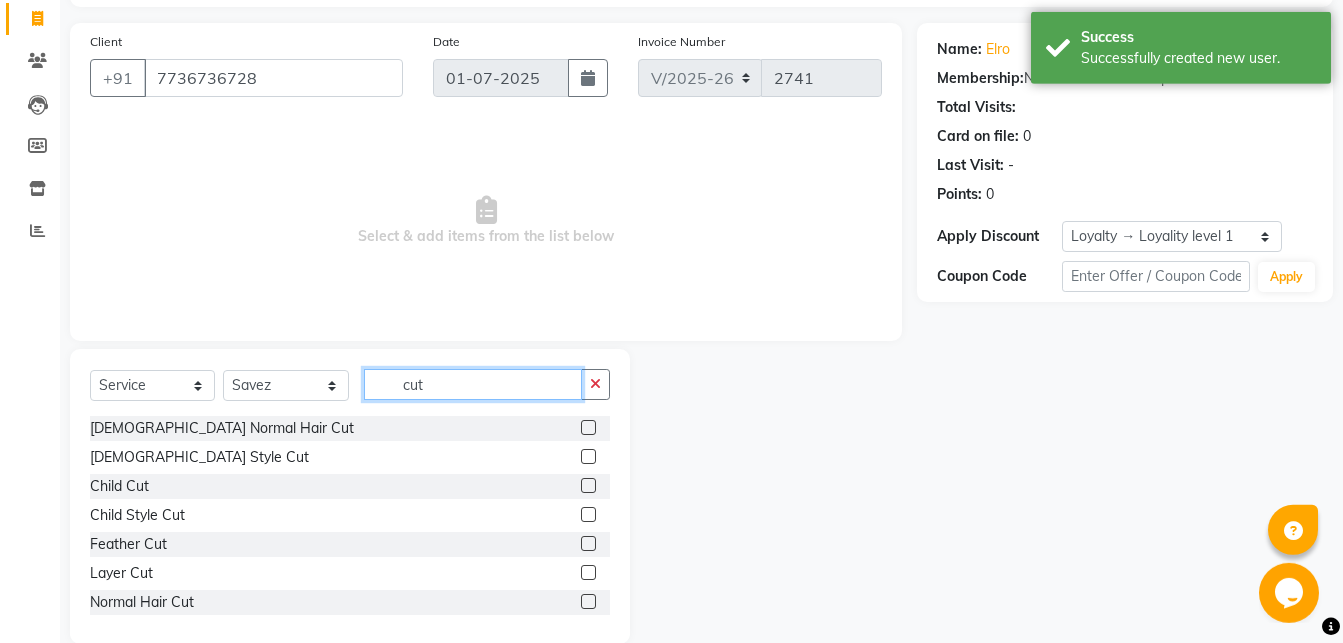 scroll, scrollTop: 158, scrollLeft: 0, axis: vertical 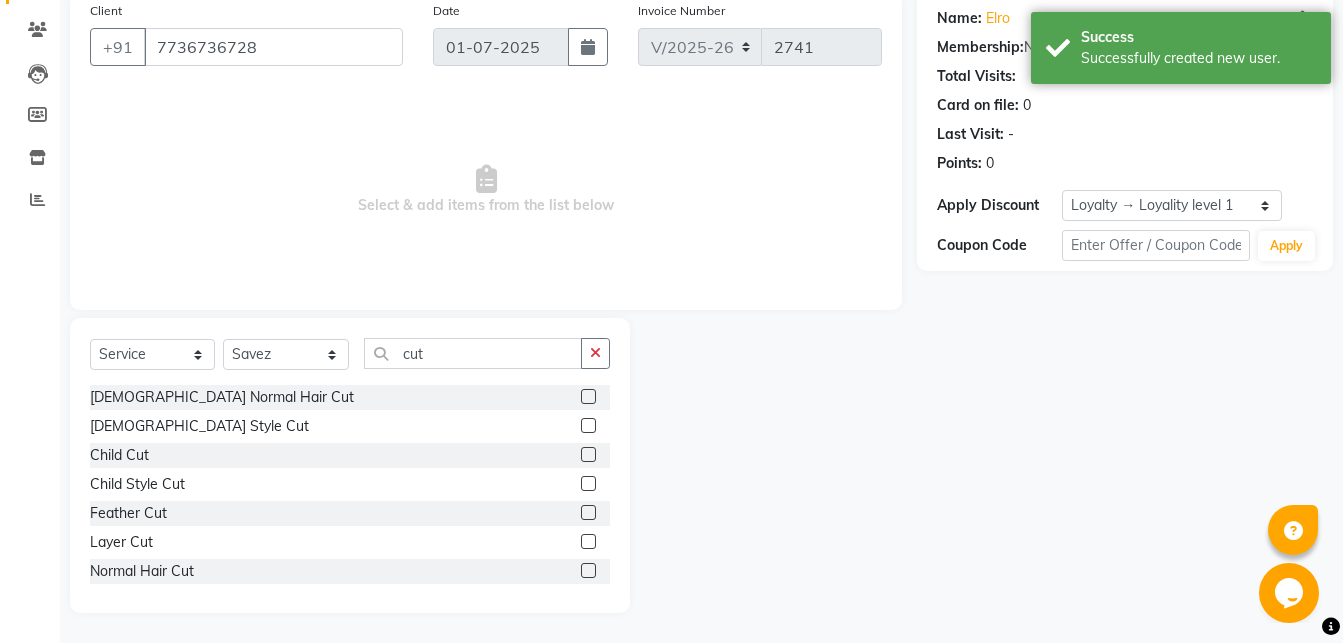 click on "[DEMOGRAPHIC_DATA] Normal Hair Cut" 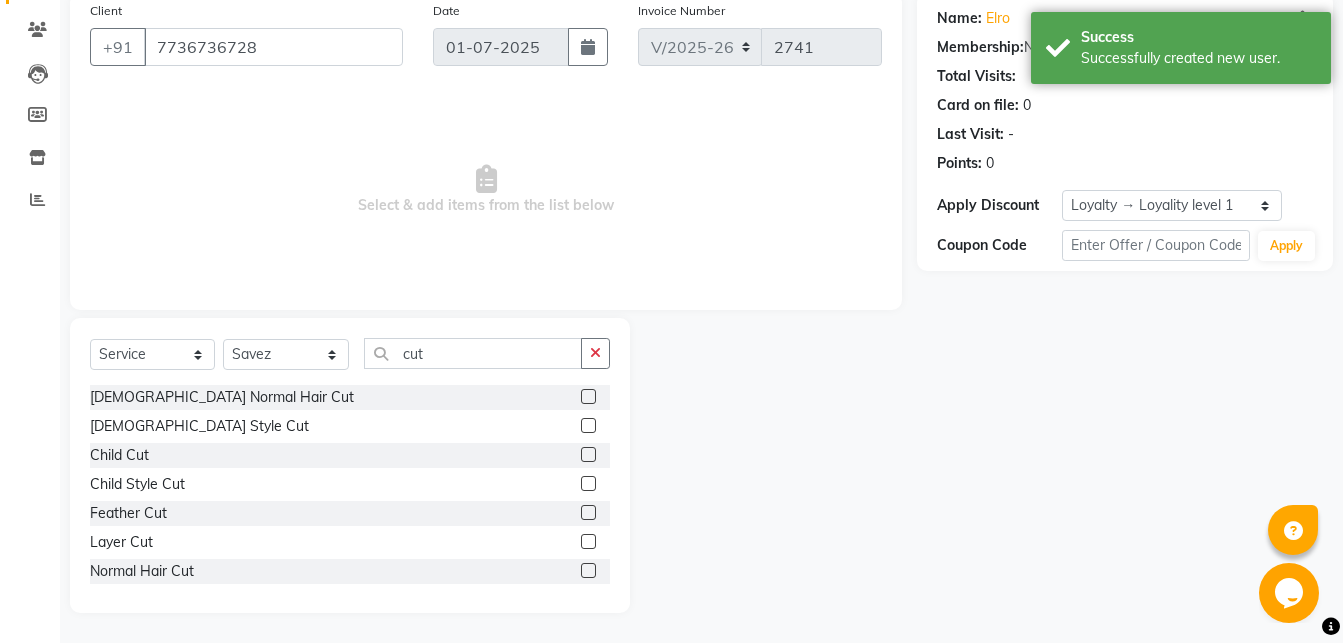 click 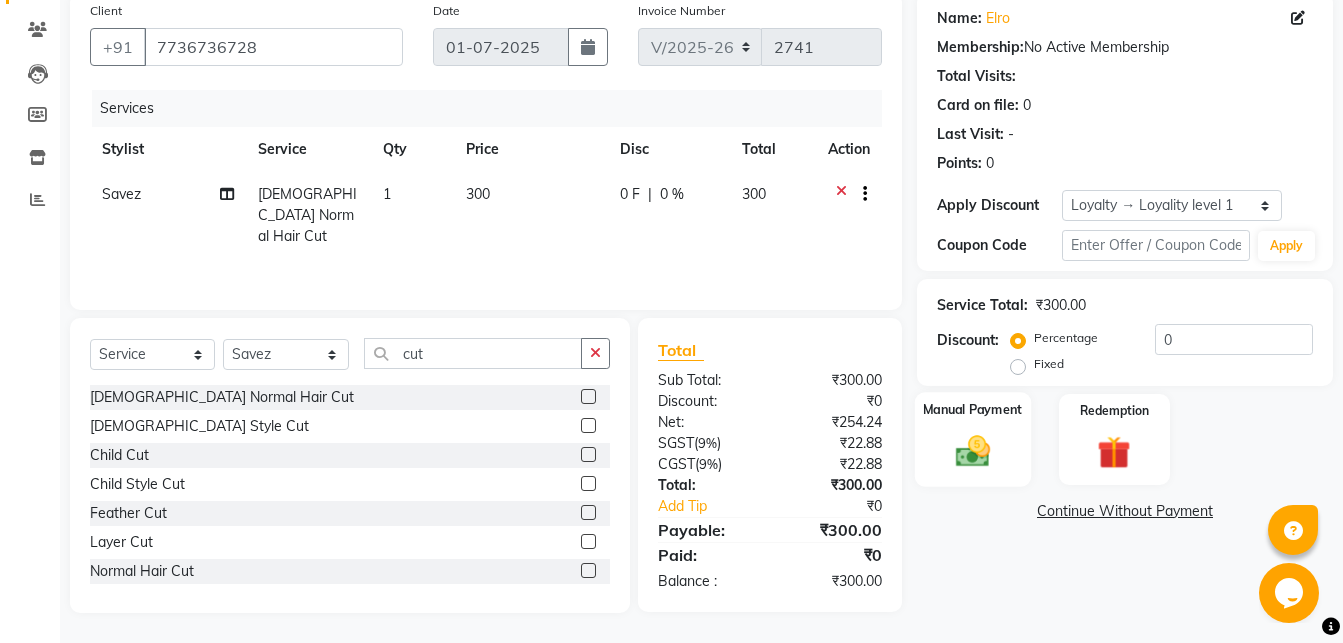 click 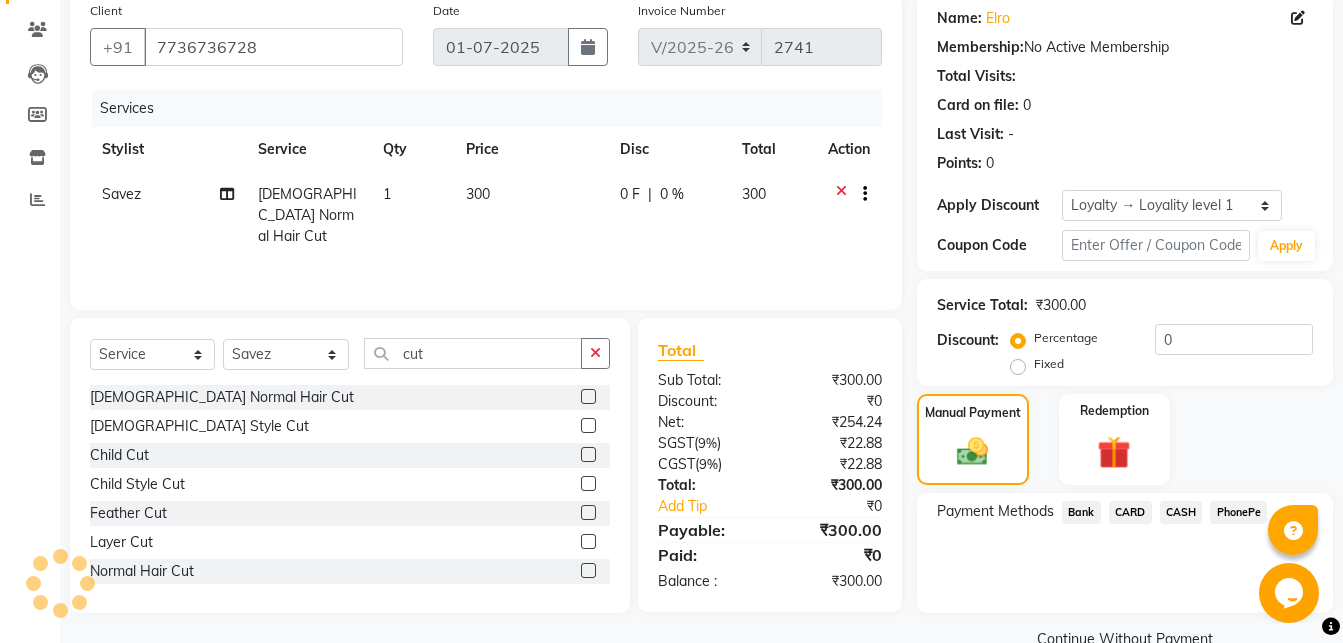 click on "PhonePe" 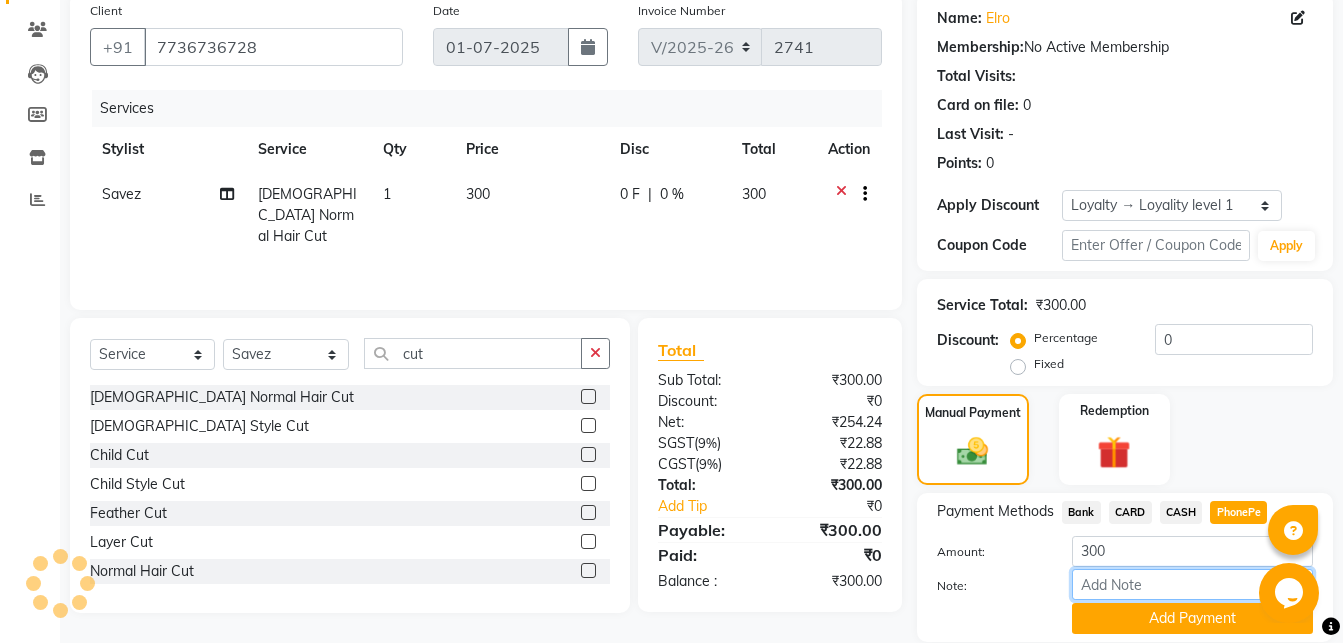 click on "Note:" at bounding box center (1192, 584) 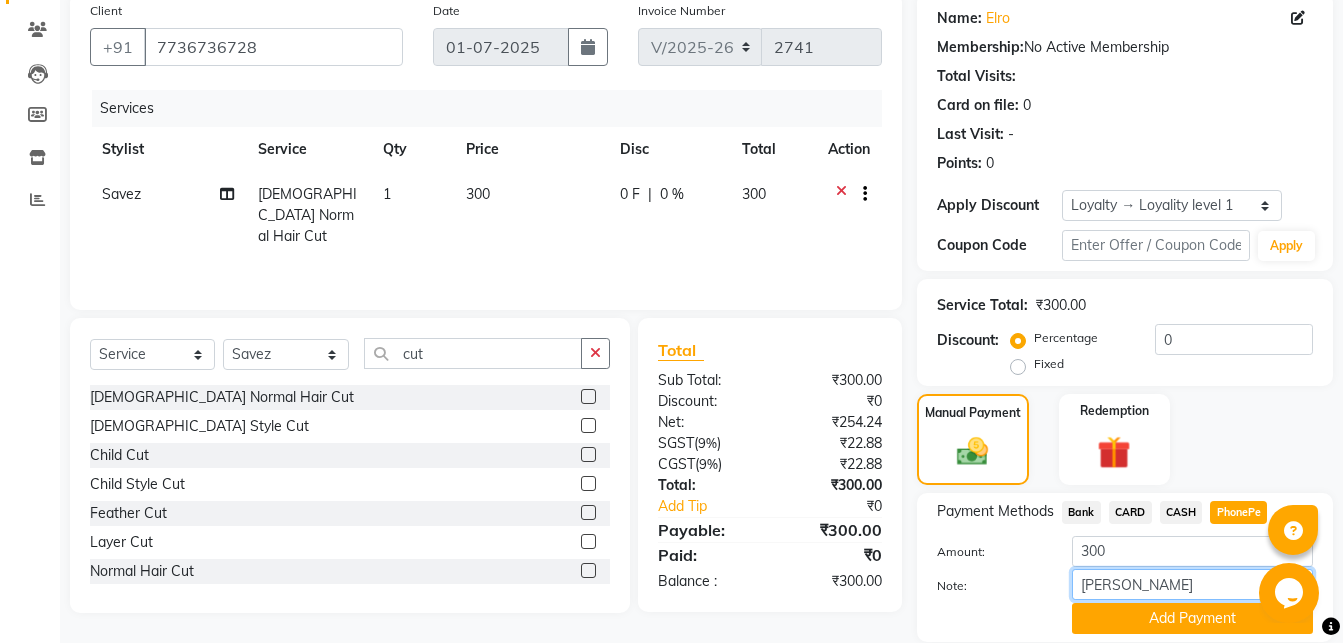 scroll, scrollTop: 227, scrollLeft: 0, axis: vertical 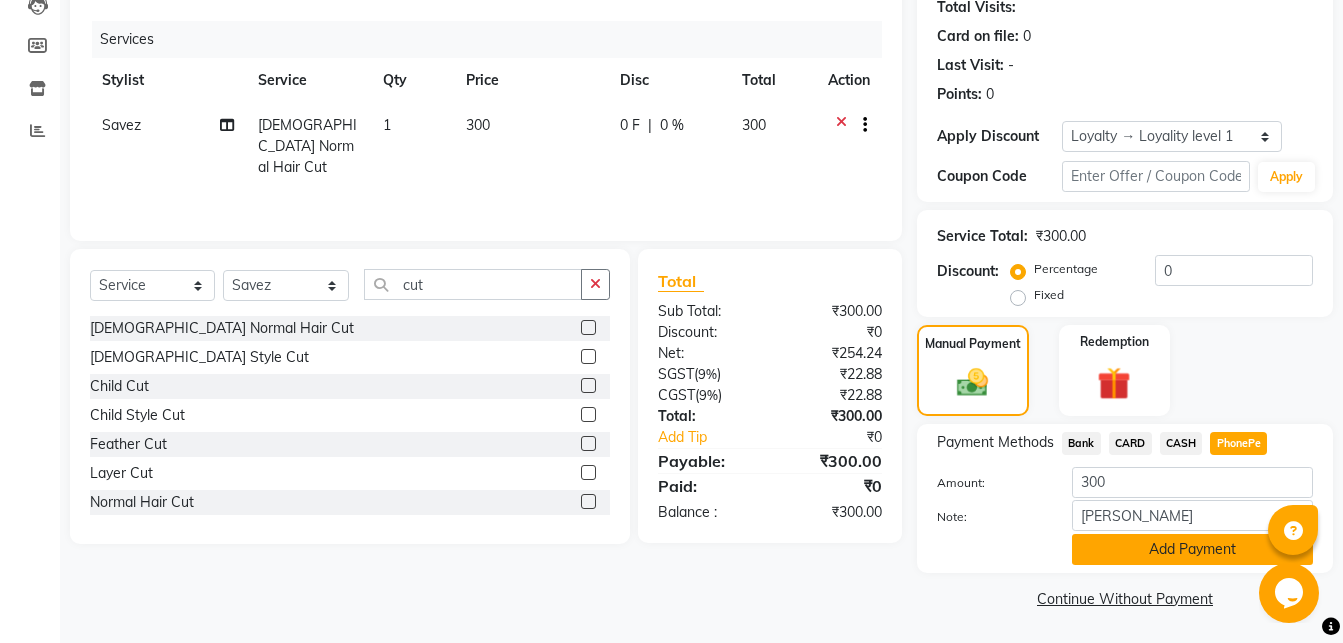 click on "Add Payment" 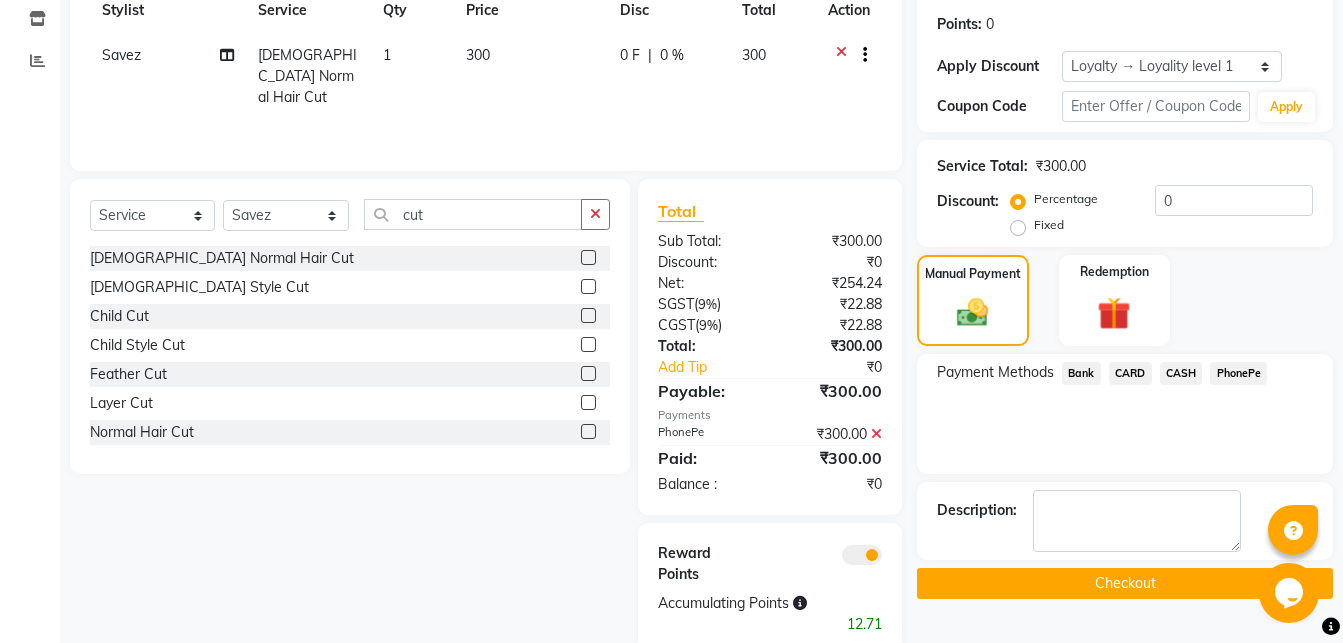 scroll, scrollTop: 339, scrollLeft: 0, axis: vertical 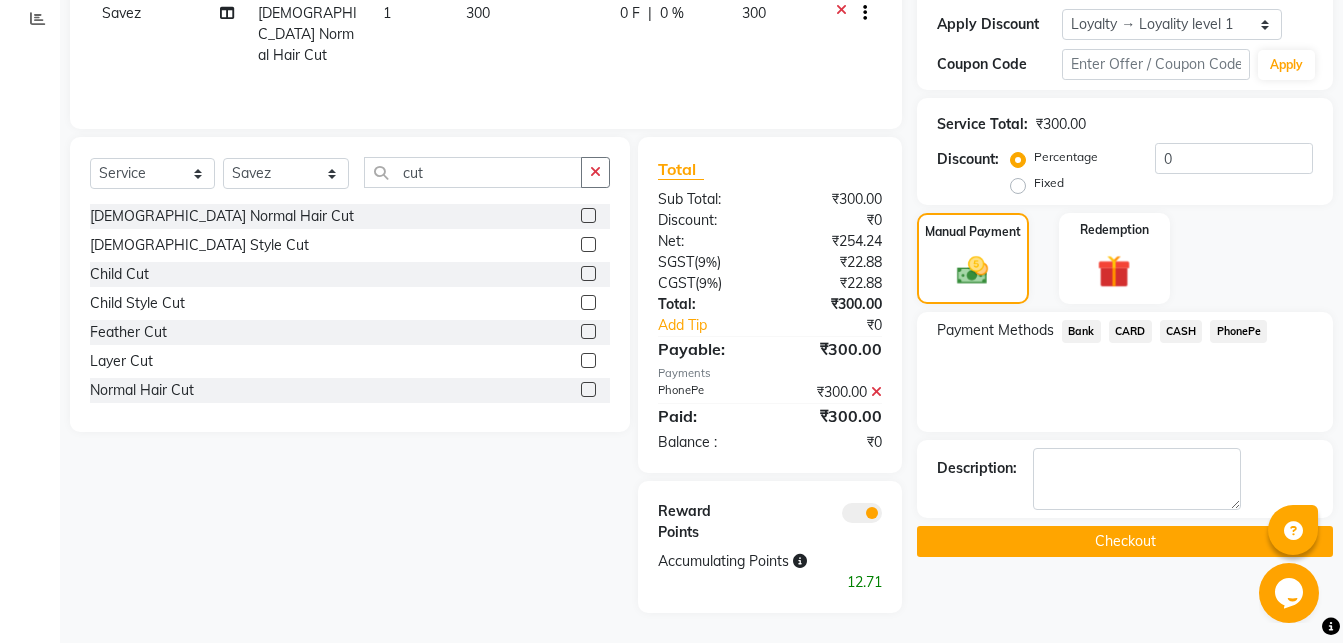 click on "Checkout" 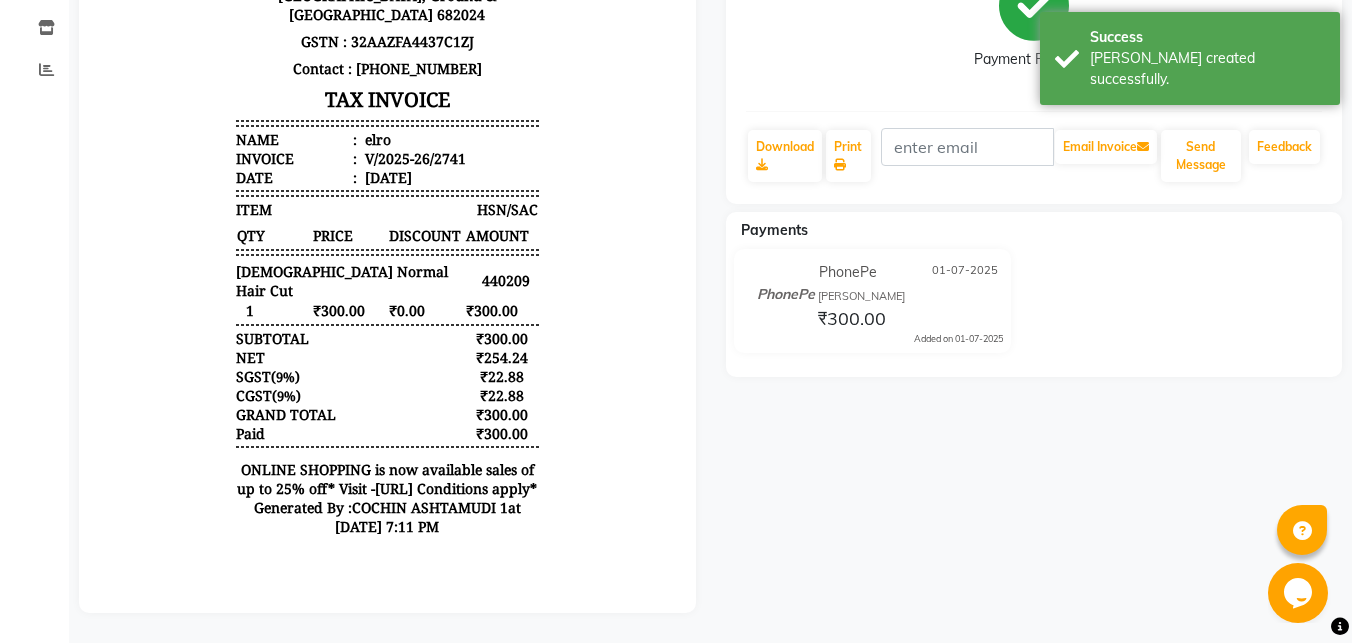 scroll, scrollTop: 0, scrollLeft: 0, axis: both 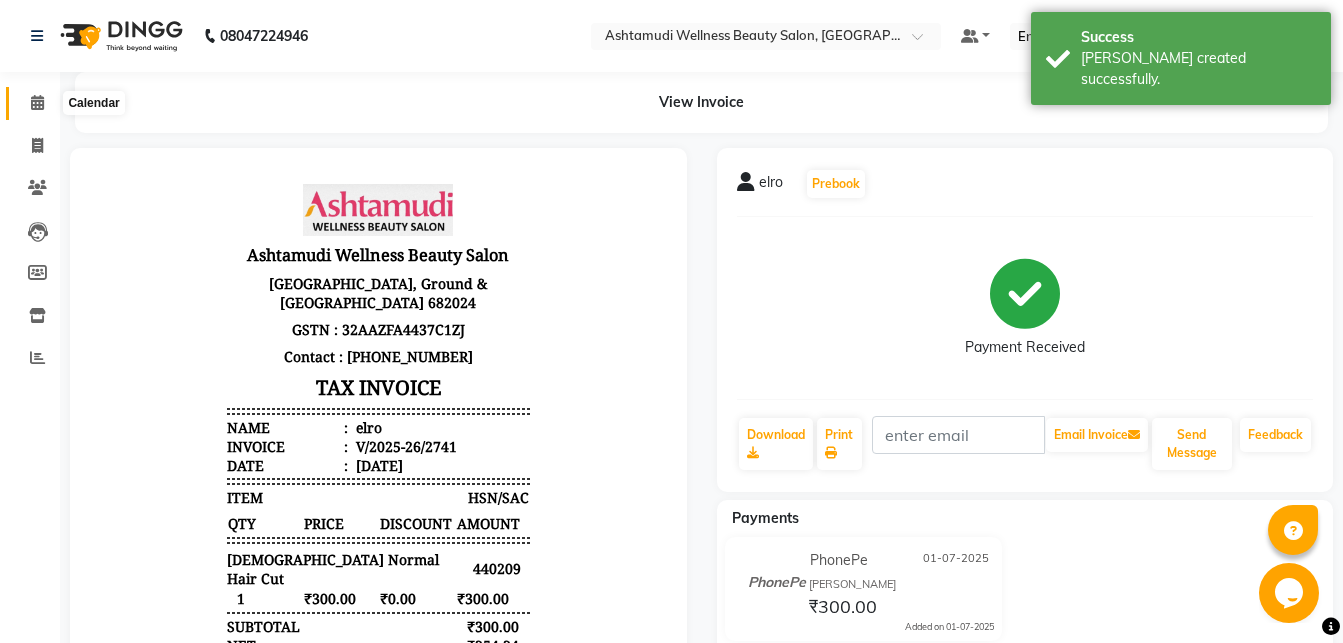 click 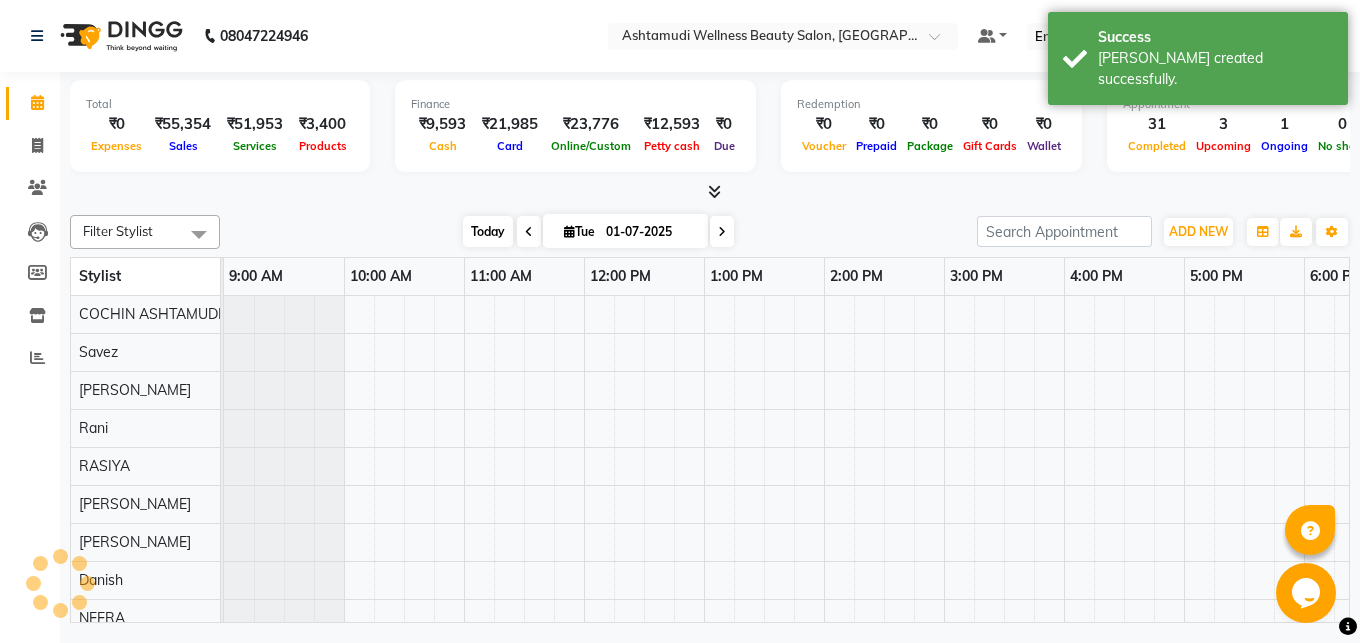 scroll, scrollTop: 0, scrollLeft: 0, axis: both 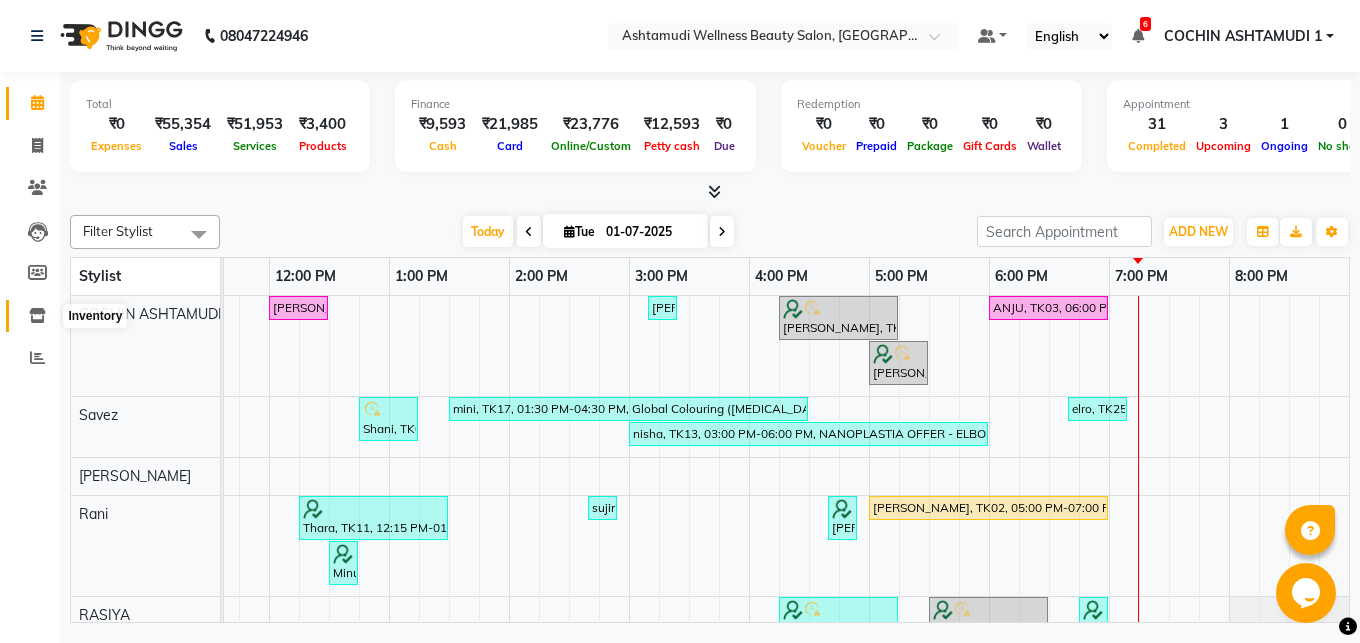 click 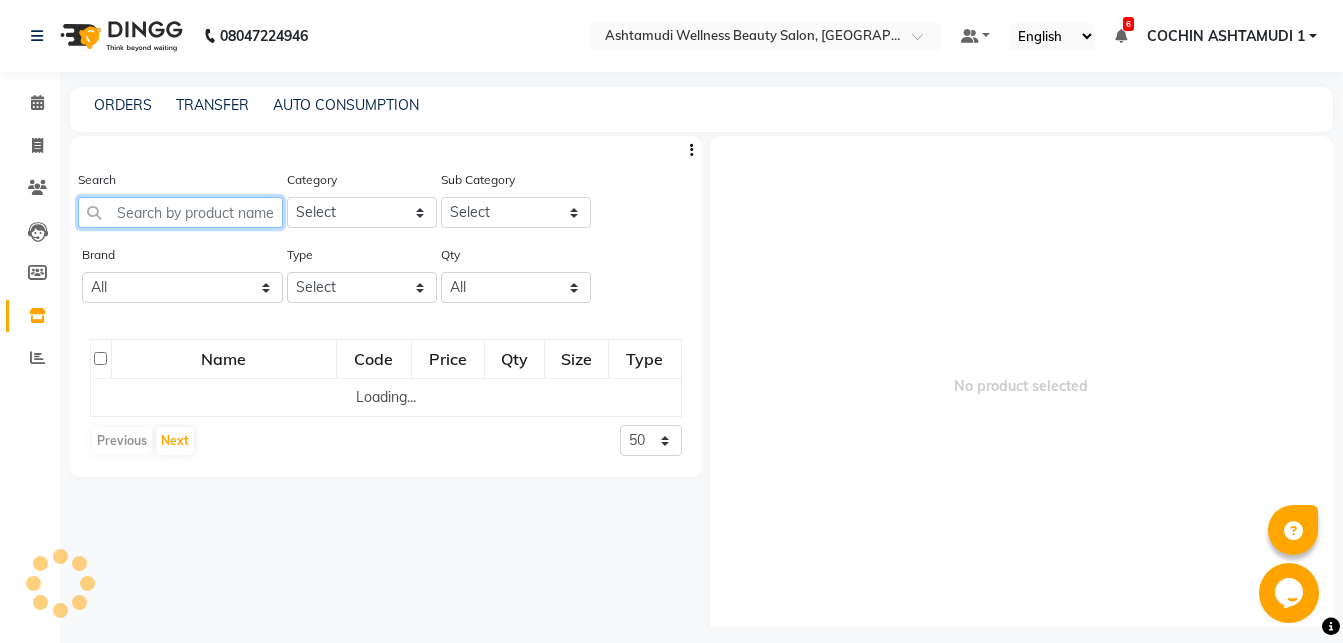 click 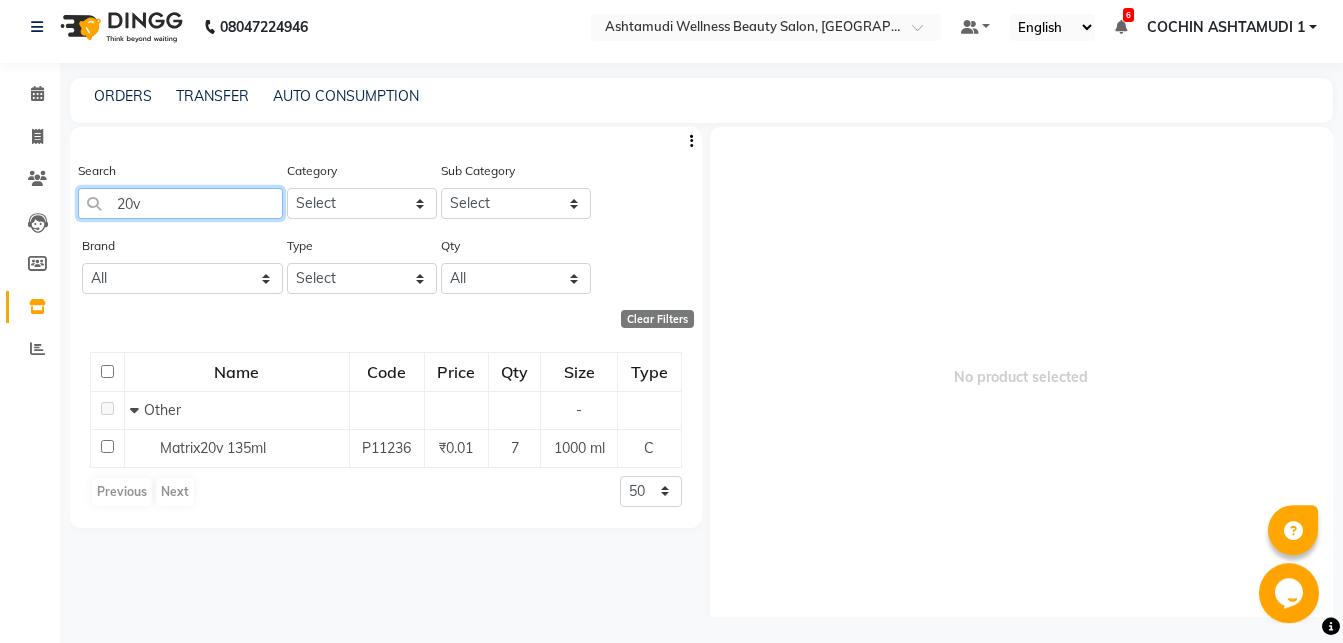 scroll, scrollTop: 13, scrollLeft: 0, axis: vertical 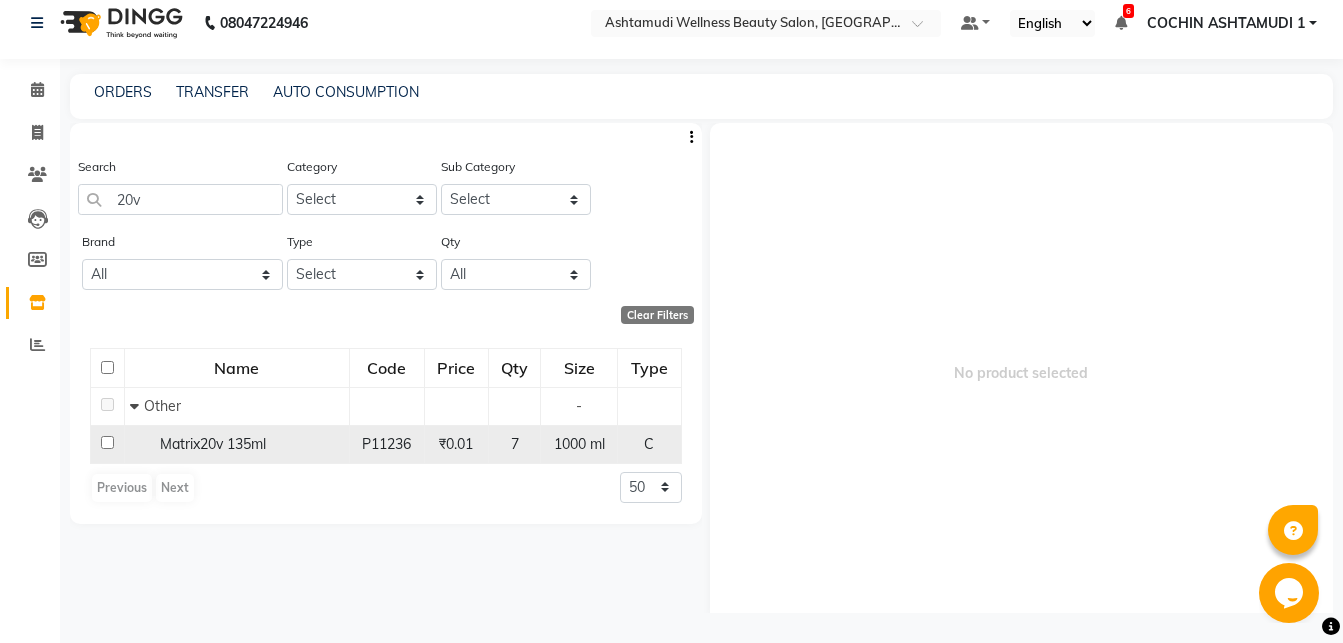 click 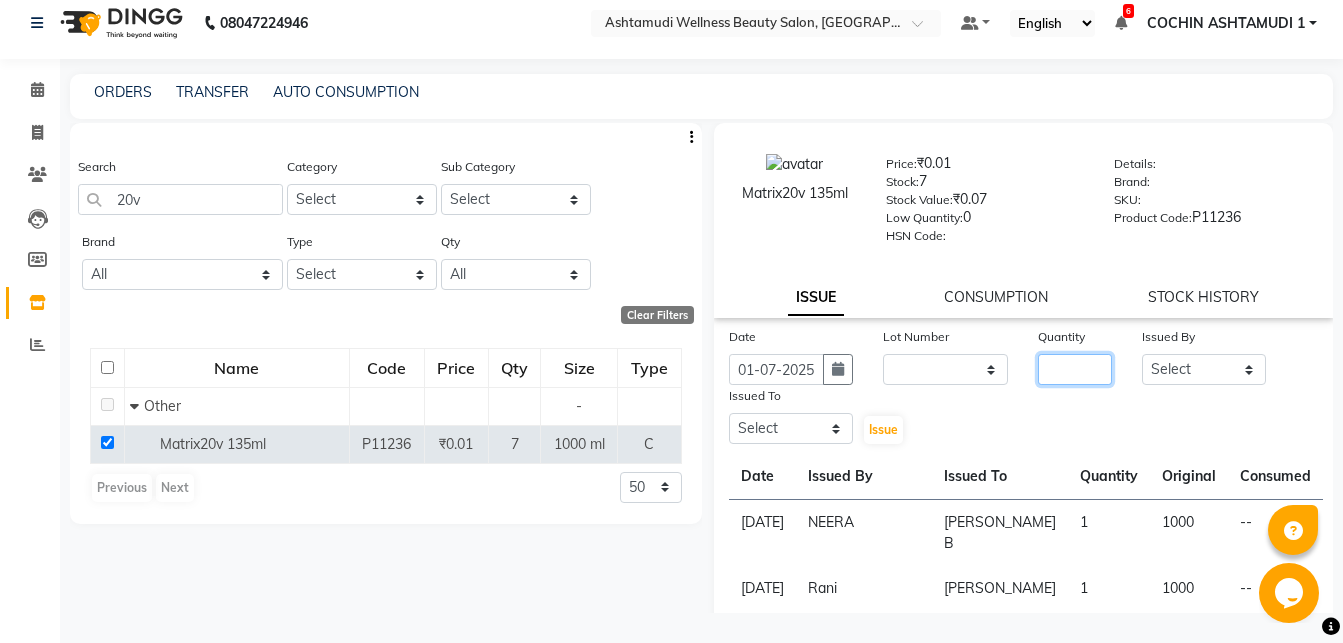 click 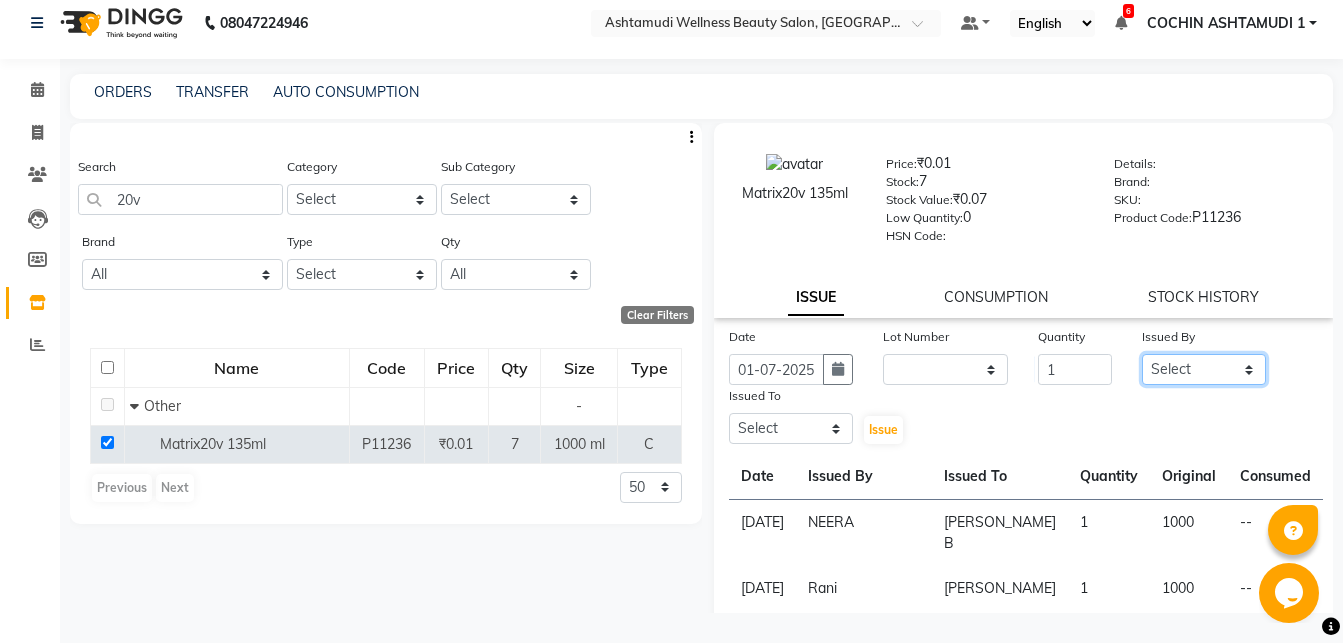 click on "Select Abhirami S [PERSON_NAME] B [PERSON_NAME] COCHIN ASHTAMUDI Danish [PERSON_NAME] [PERSON_NAME] [PERSON_NAME] [PERSON_NAME] [PERSON_NAME] [PERSON_NAME]" 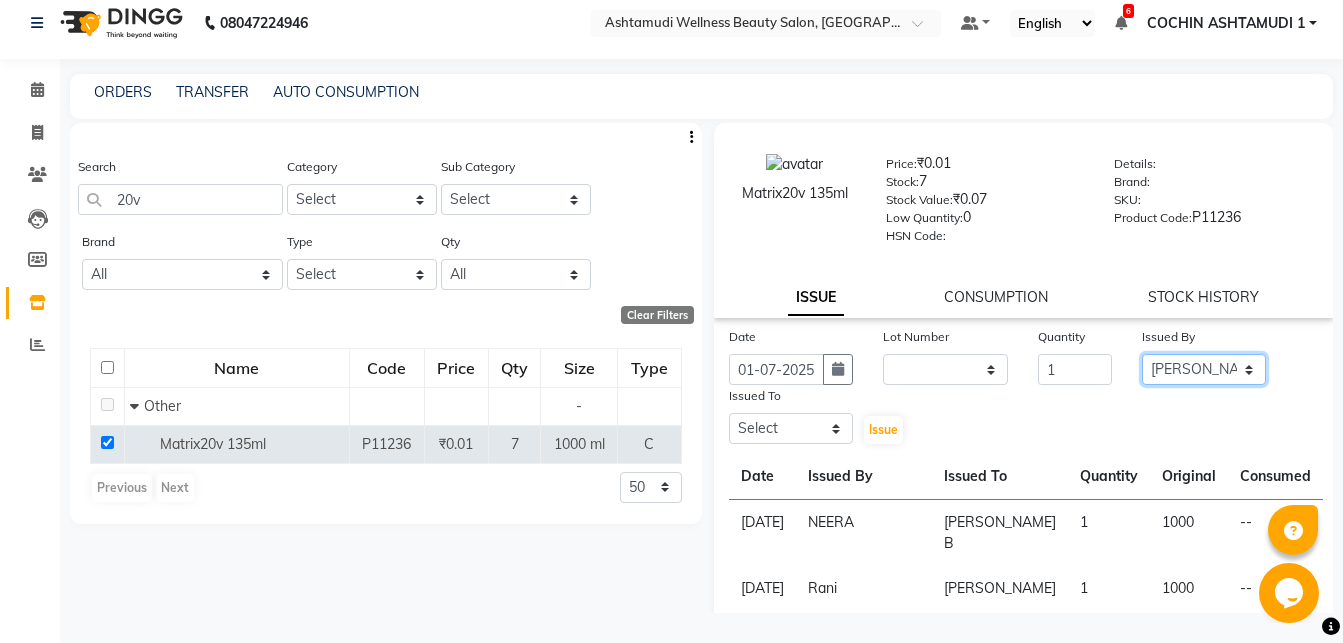 click on "[PERSON_NAME]" 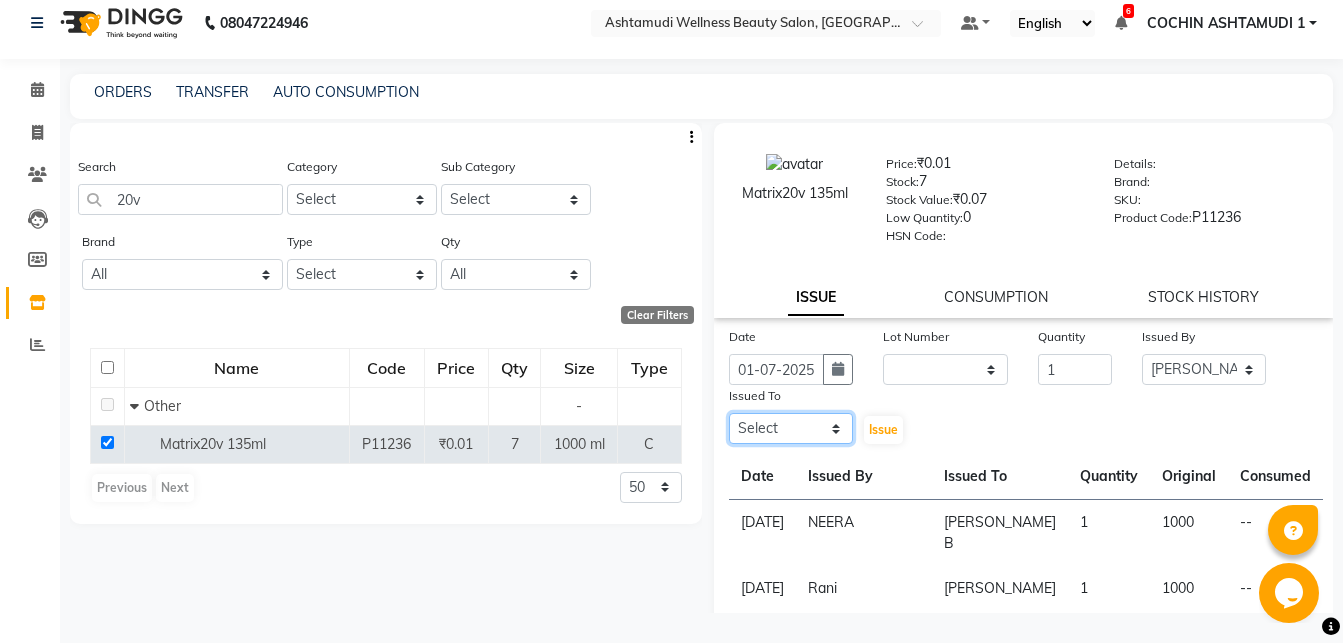 click on "Select Abhirami S [PERSON_NAME] B [PERSON_NAME] COCHIN ASHTAMUDI Danish [PERSON_NAME] [PERSON_NAME] [PERSON_NAME] [PERSON_NAME] [PERSON_NAME] [PERSON_NAME]" 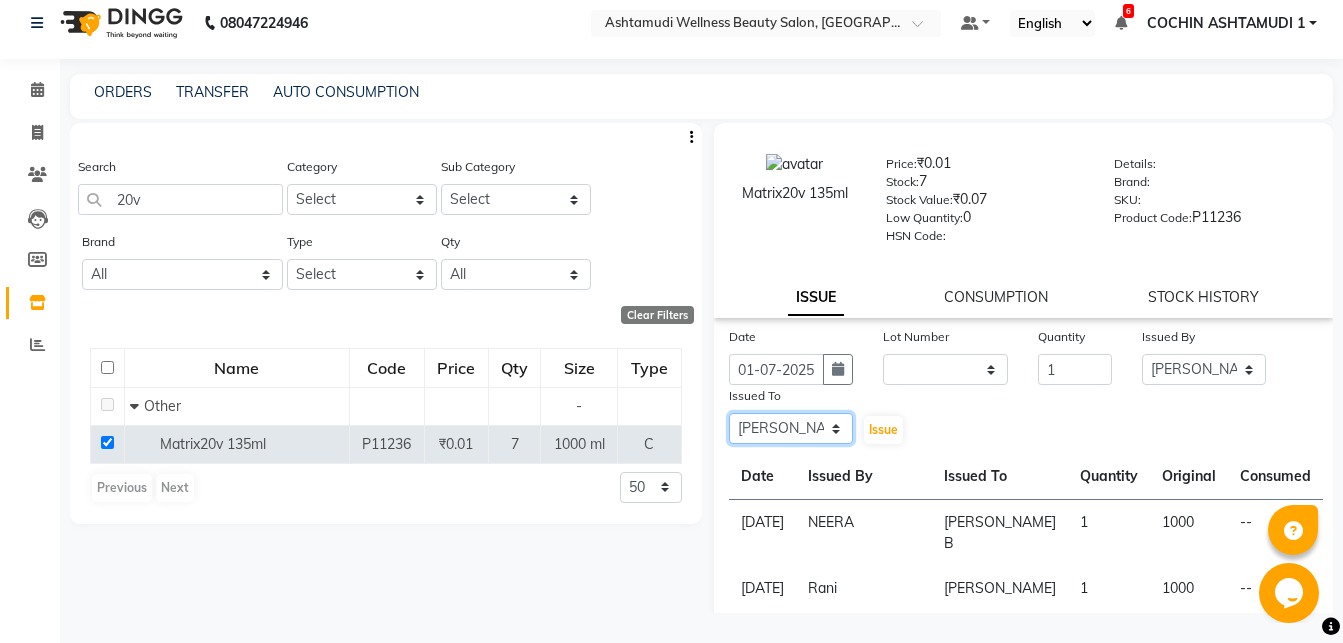 click on "[PERSON_NAME] B" 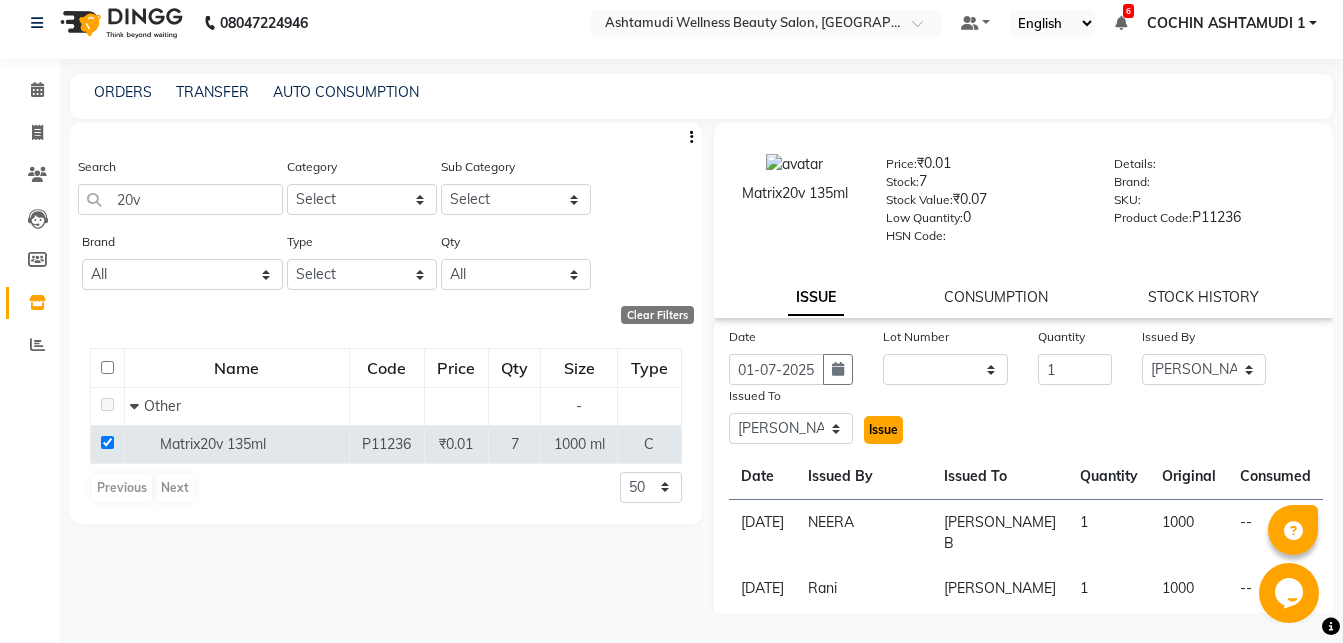 click on "Issue" 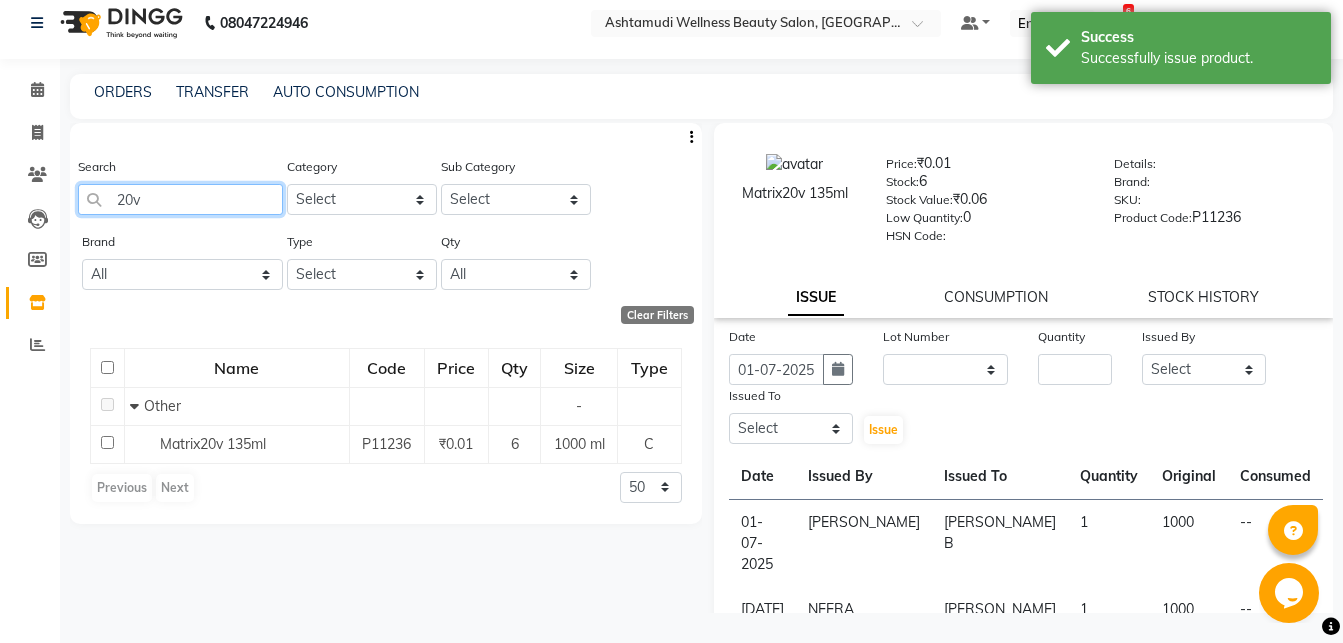 click on "20v" 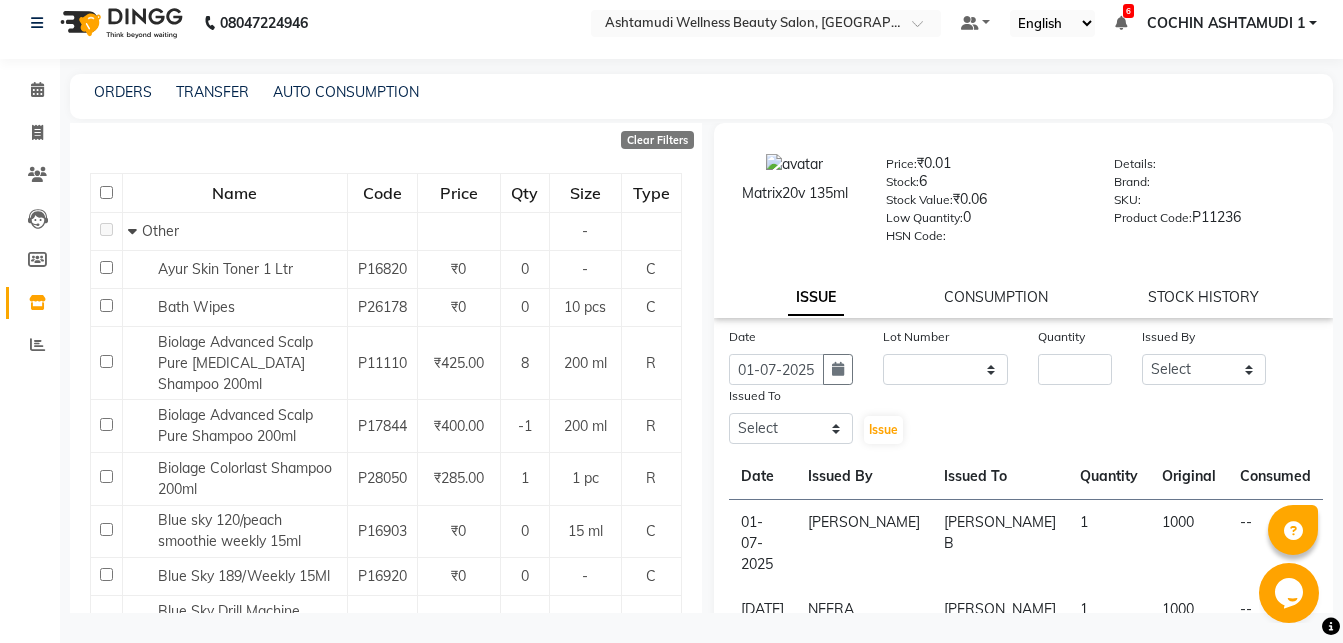 scroll, scrollTop: 0, scrollLeft: 0, axis: both 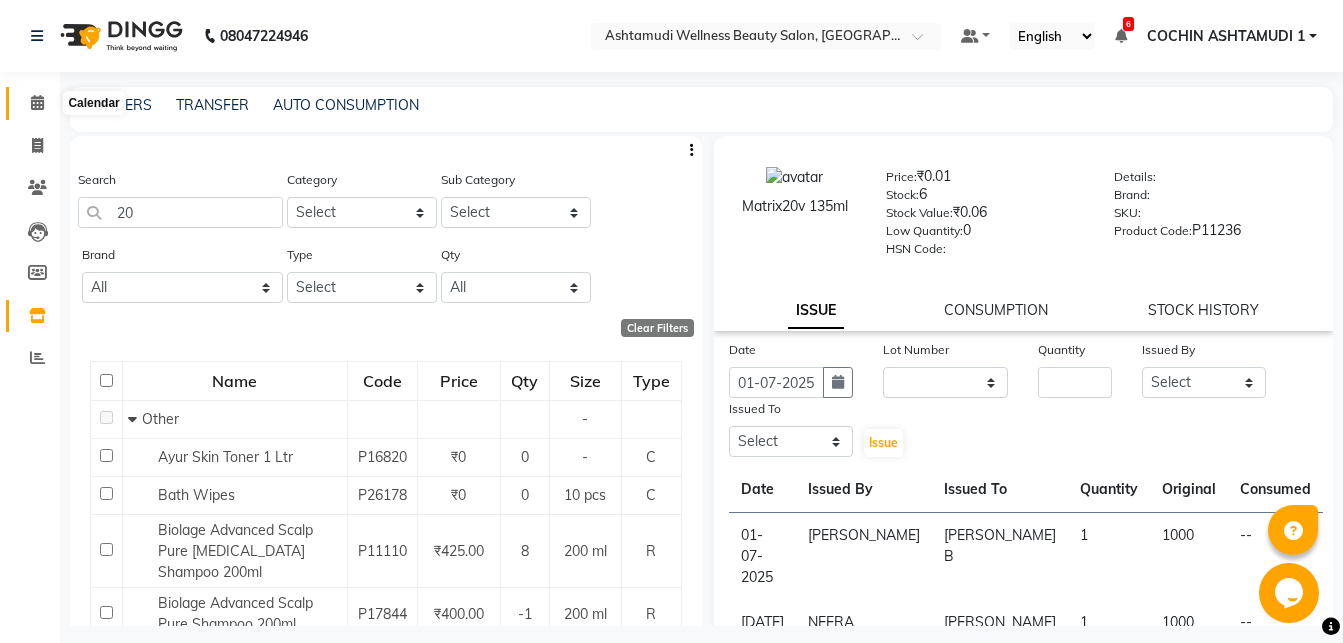 click 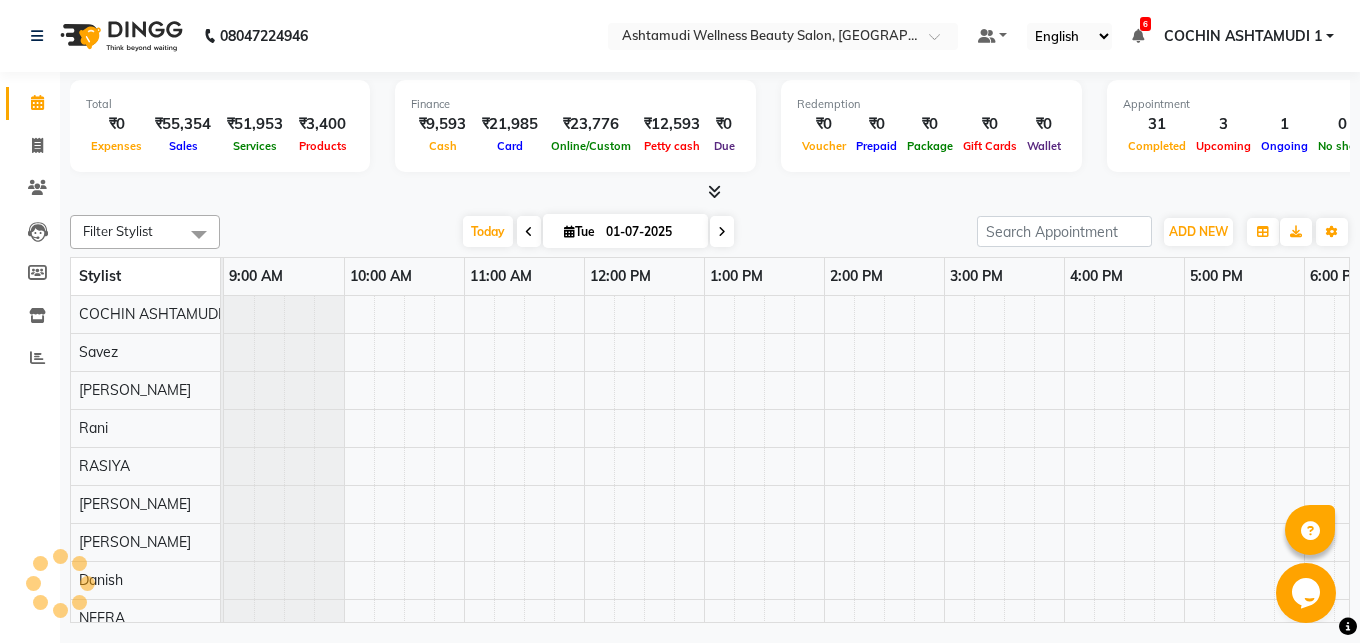 scroll, scrollTop: 0, scrollLeft: 315, axis: horizontal 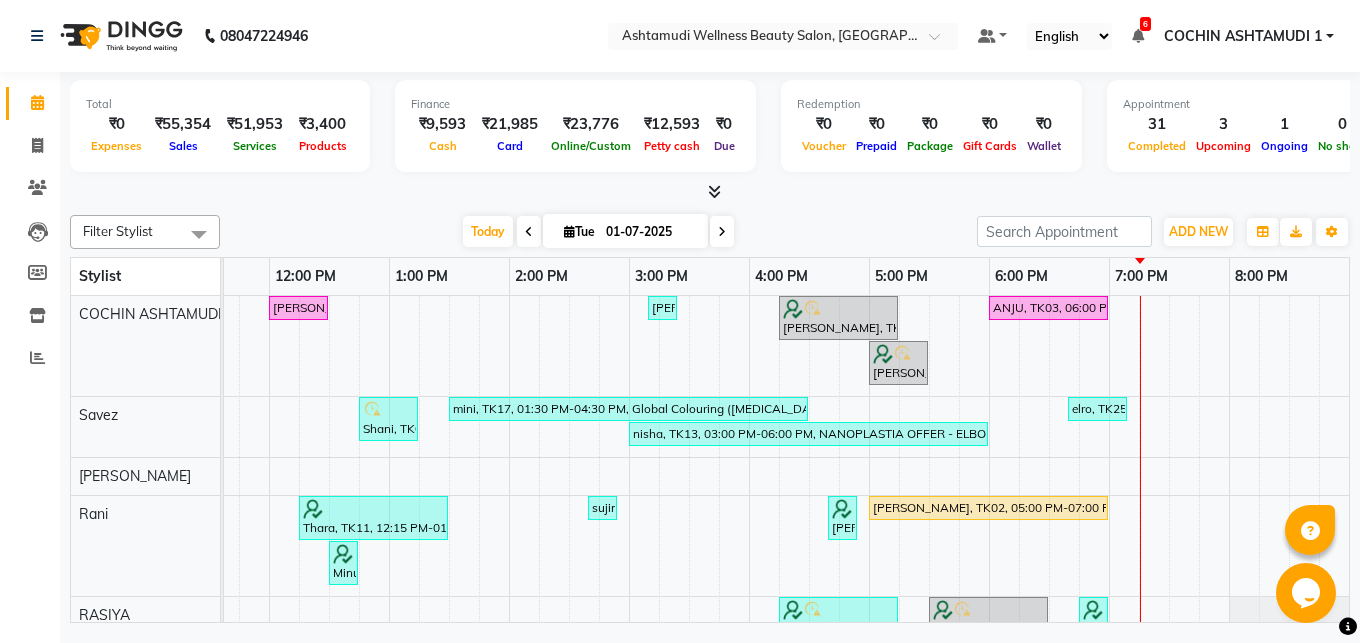 click at bounding box center (722, 231) 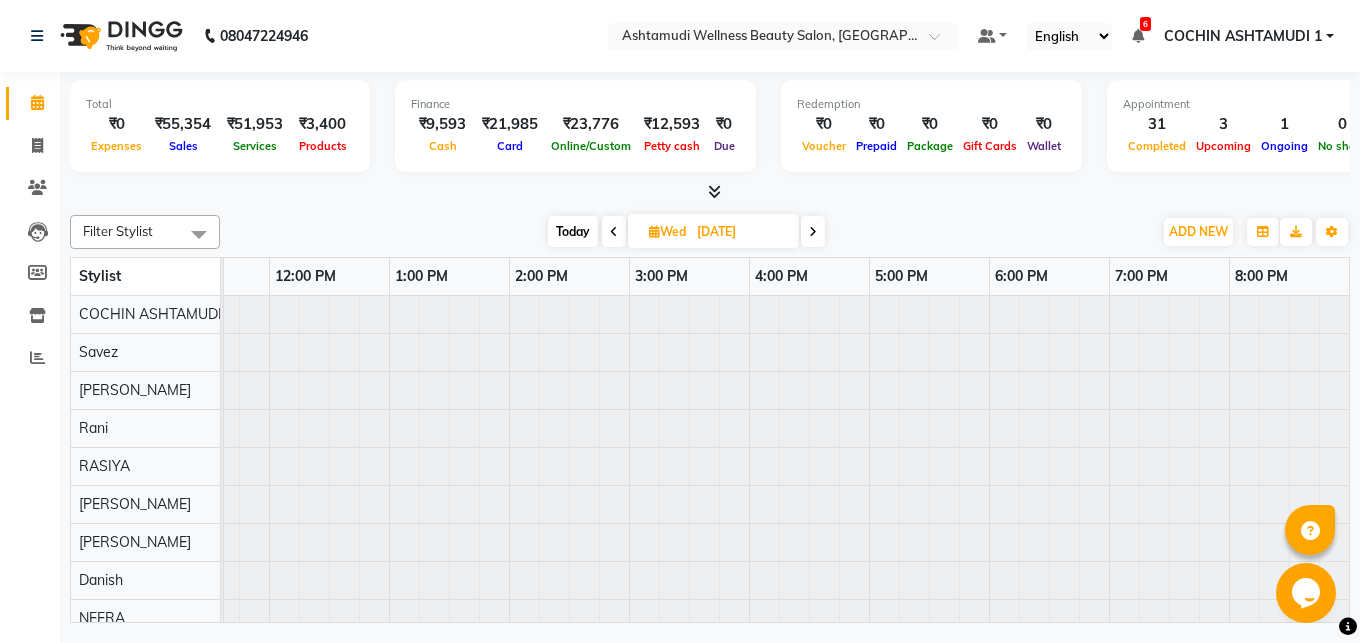 scroll, scrollTop: 0, scrollLeft: 0, axis: both 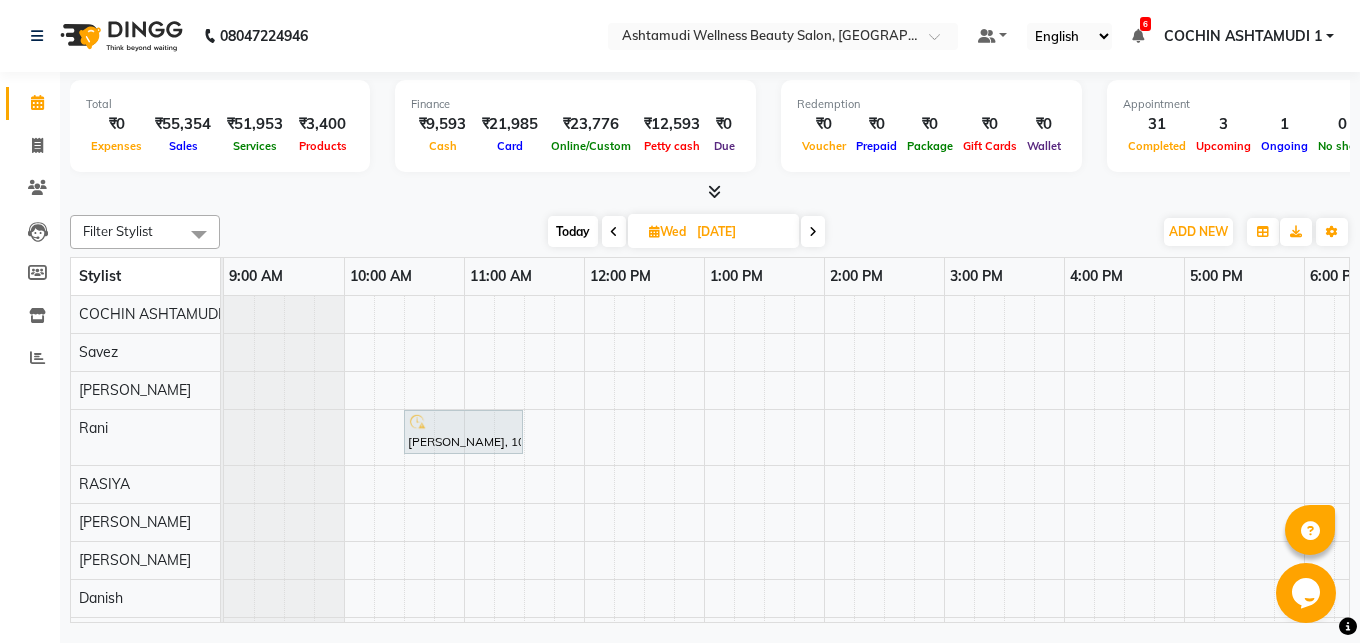 click on "Today" at bounding box center [573, 231] 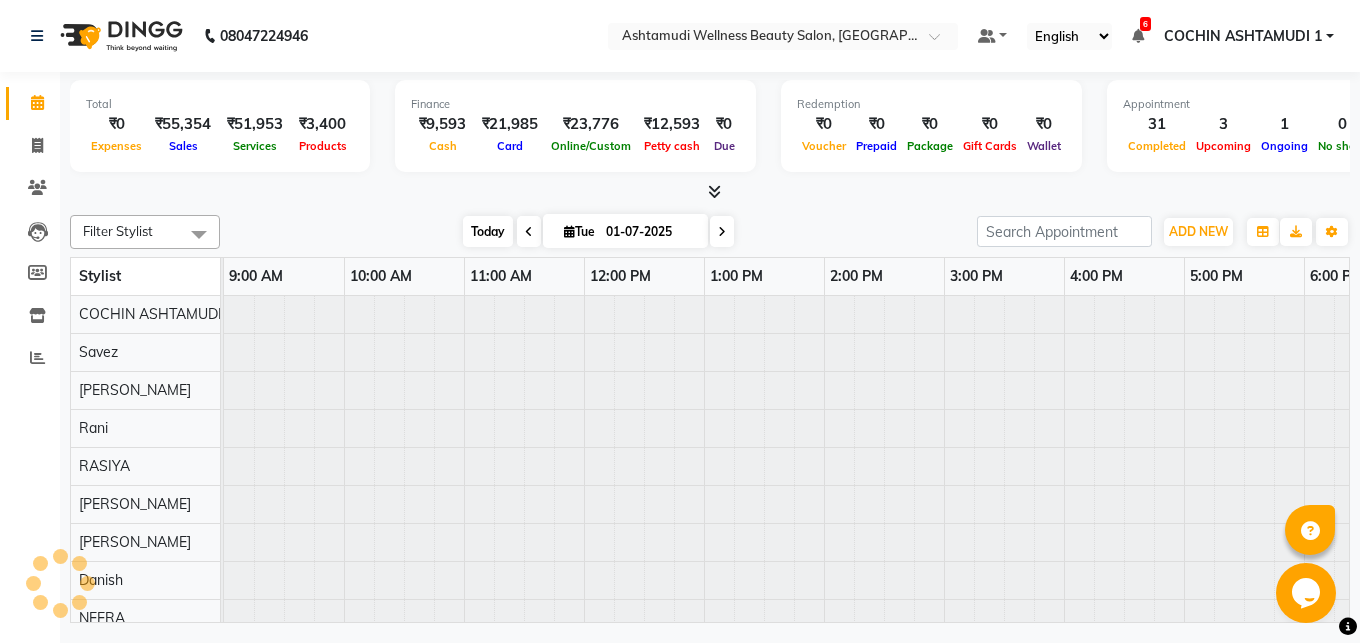 scroll, scrollTop: 0, scrollLeft: 315, axis: horizontal 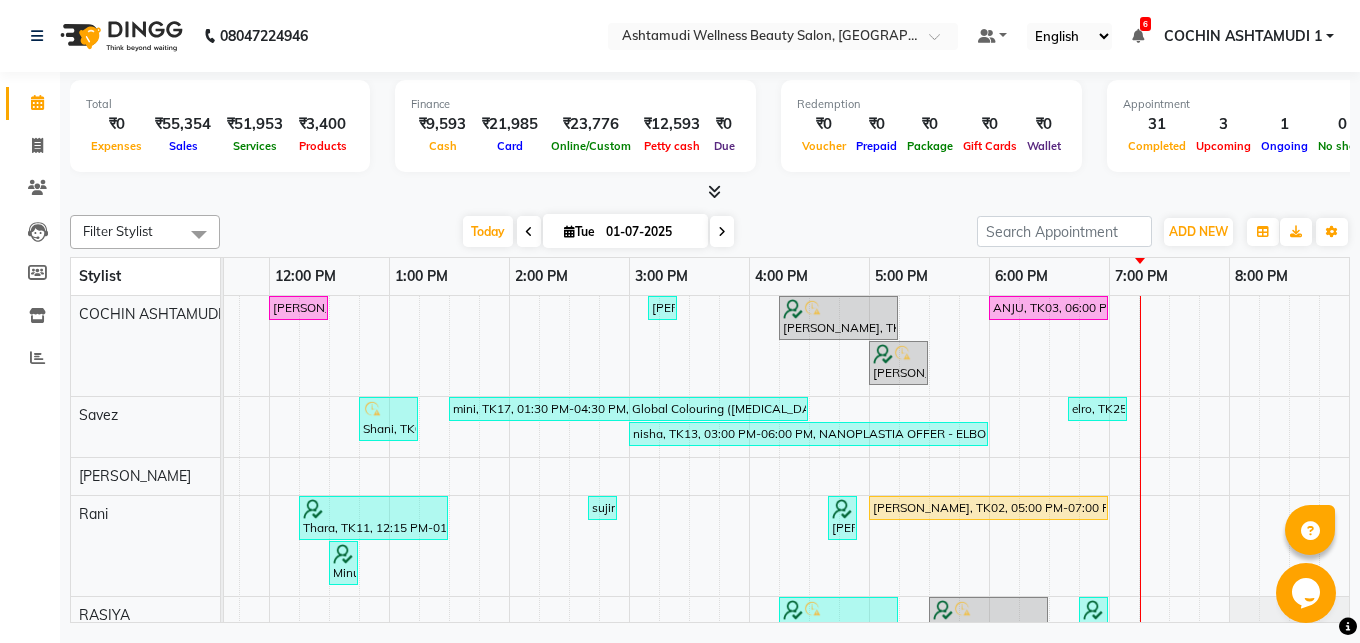 click at bounding box center [714, 191] 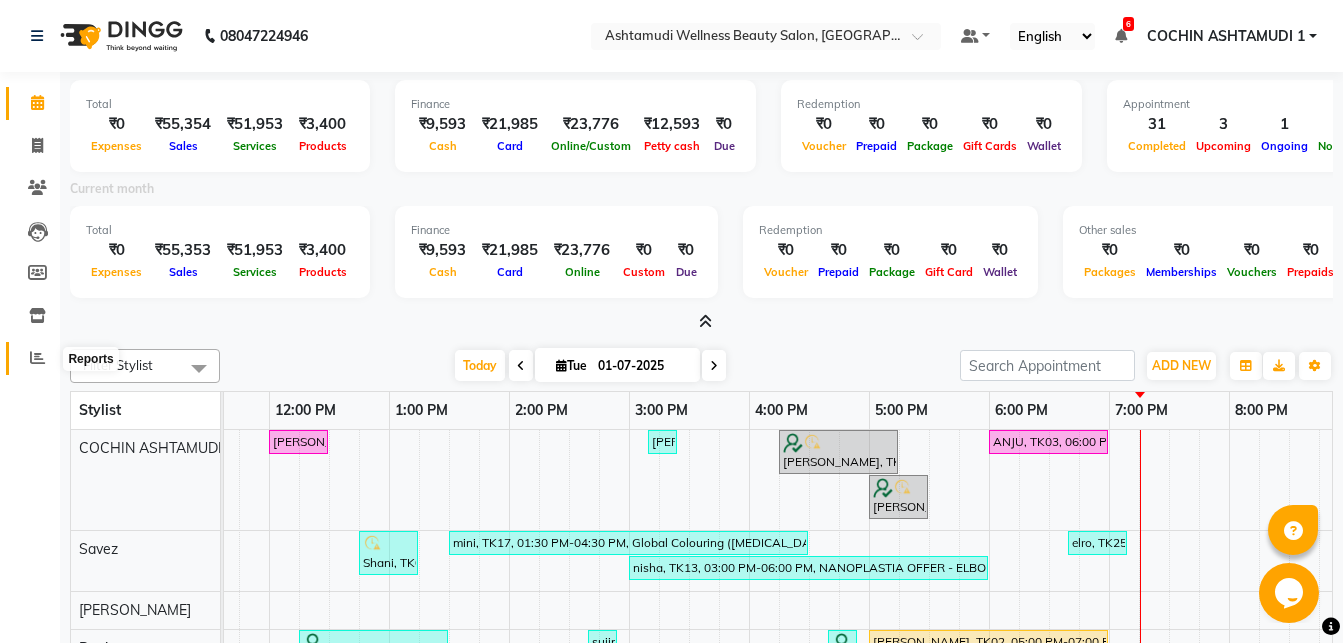 click 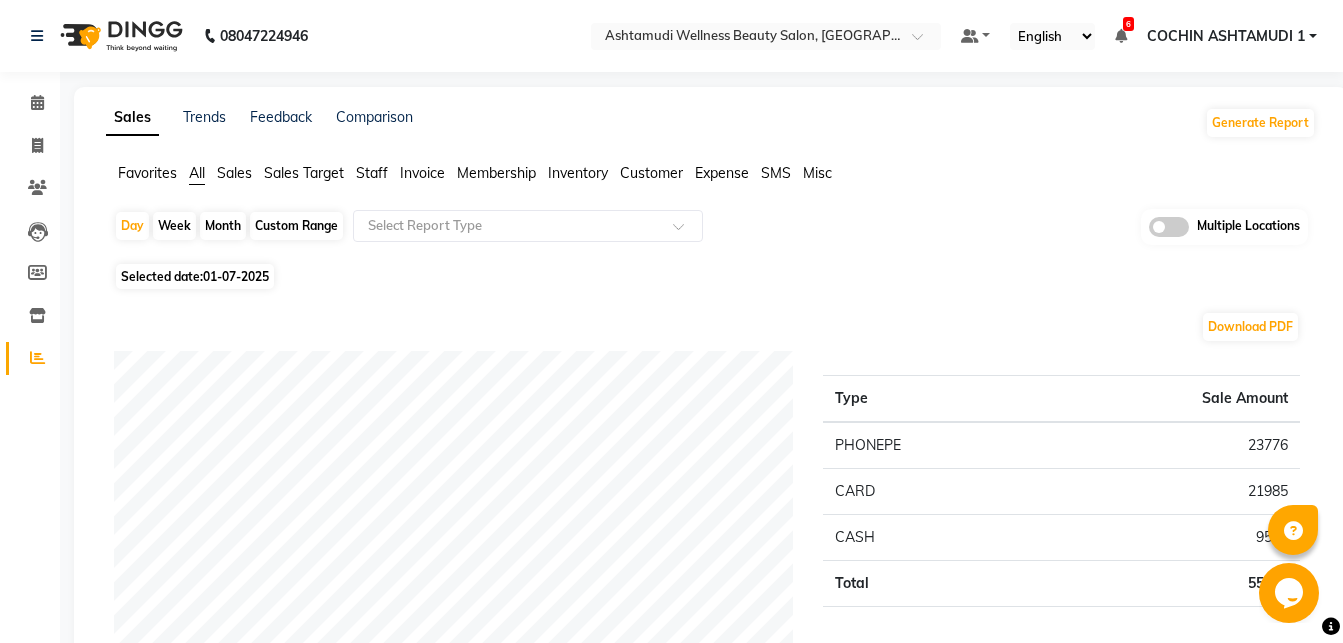 click on "Staff" 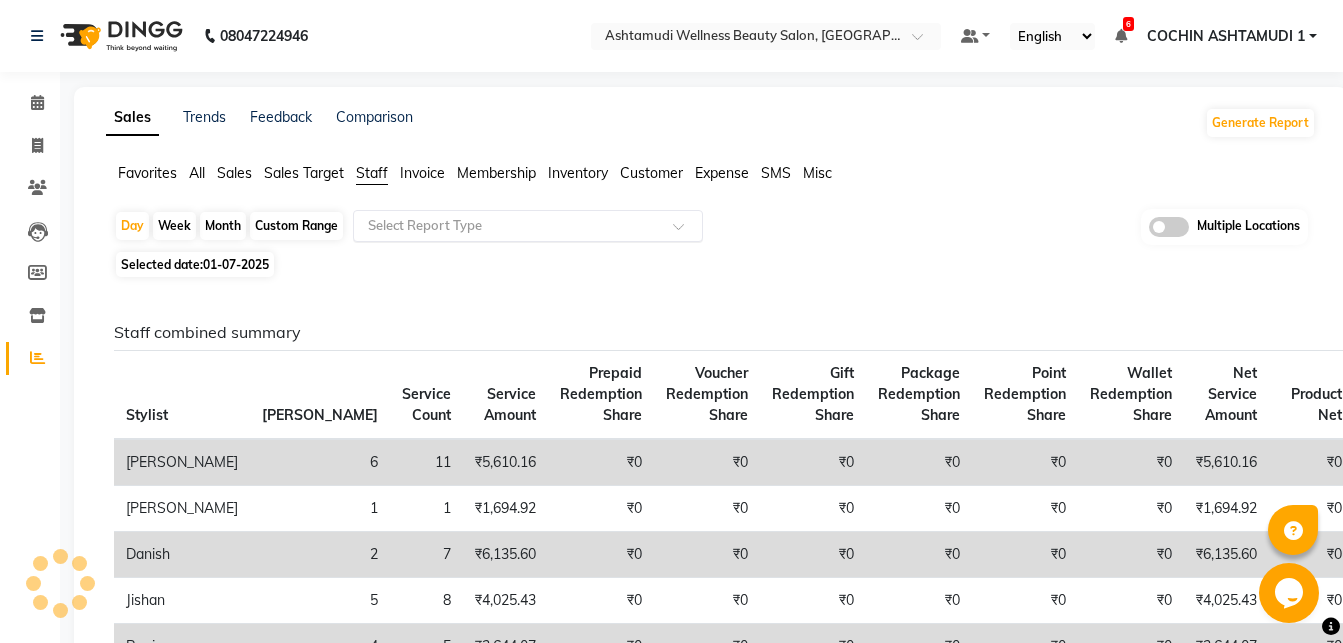 click 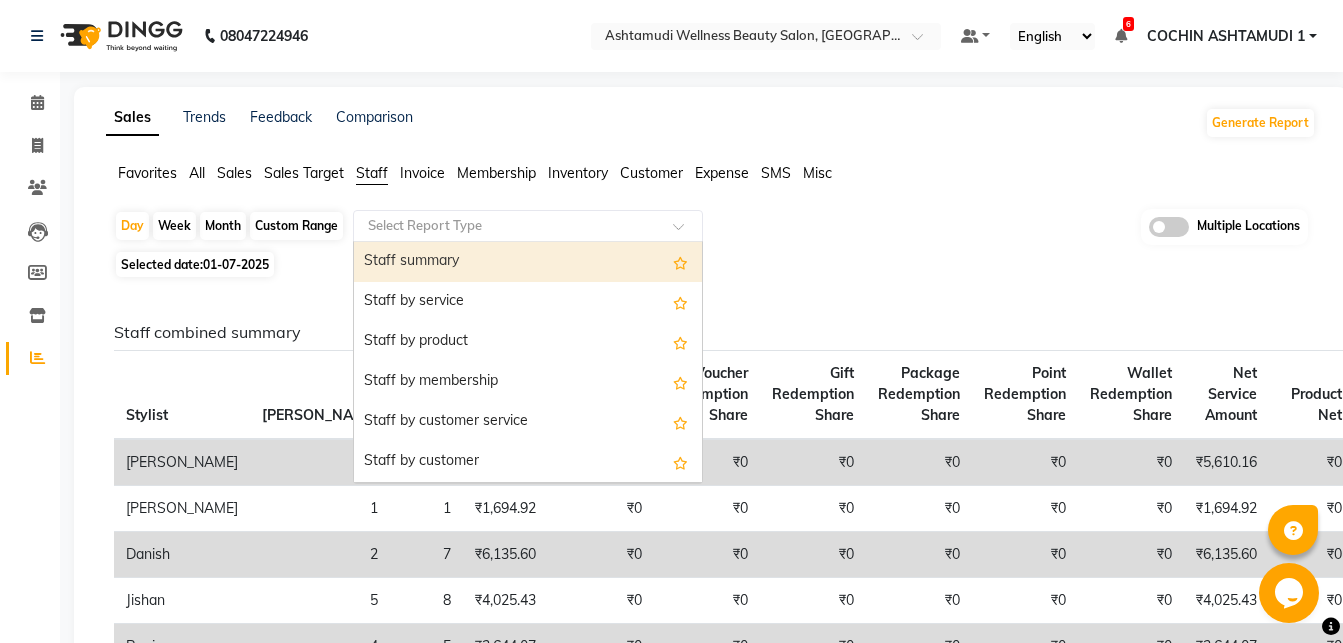click on "Staff summary" at bounding box center [528, 262] 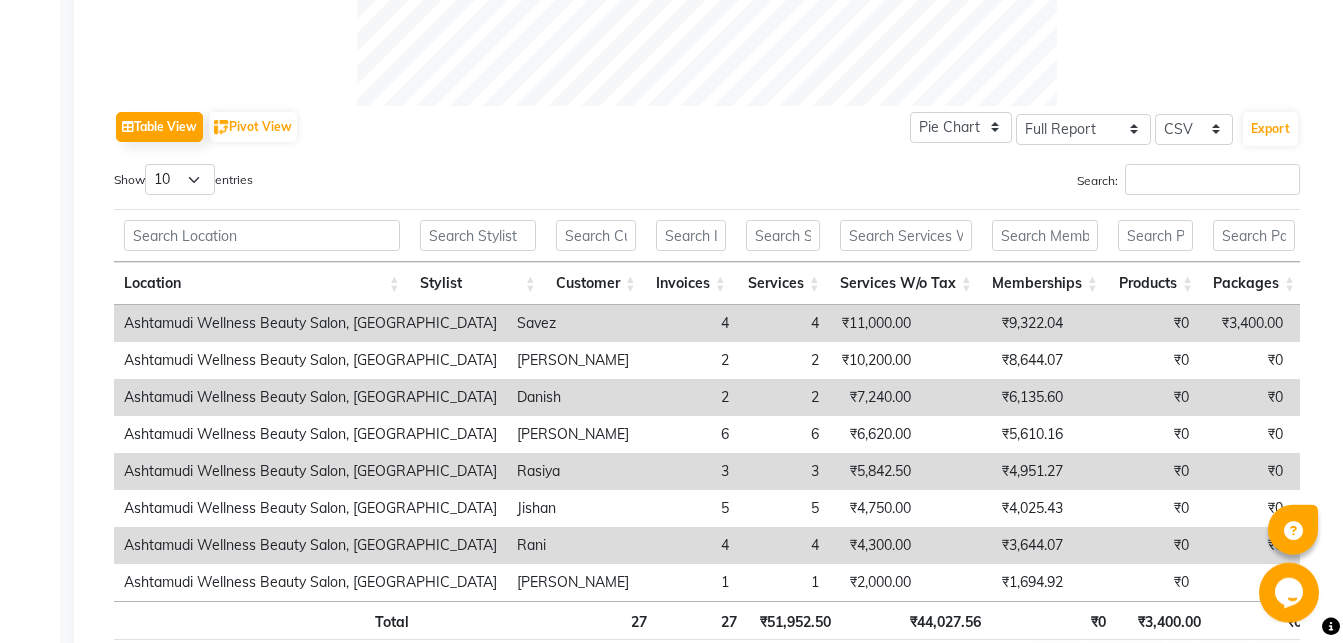 scroll, scrollTop: 918, scrollLeft: 0, axis: vertical 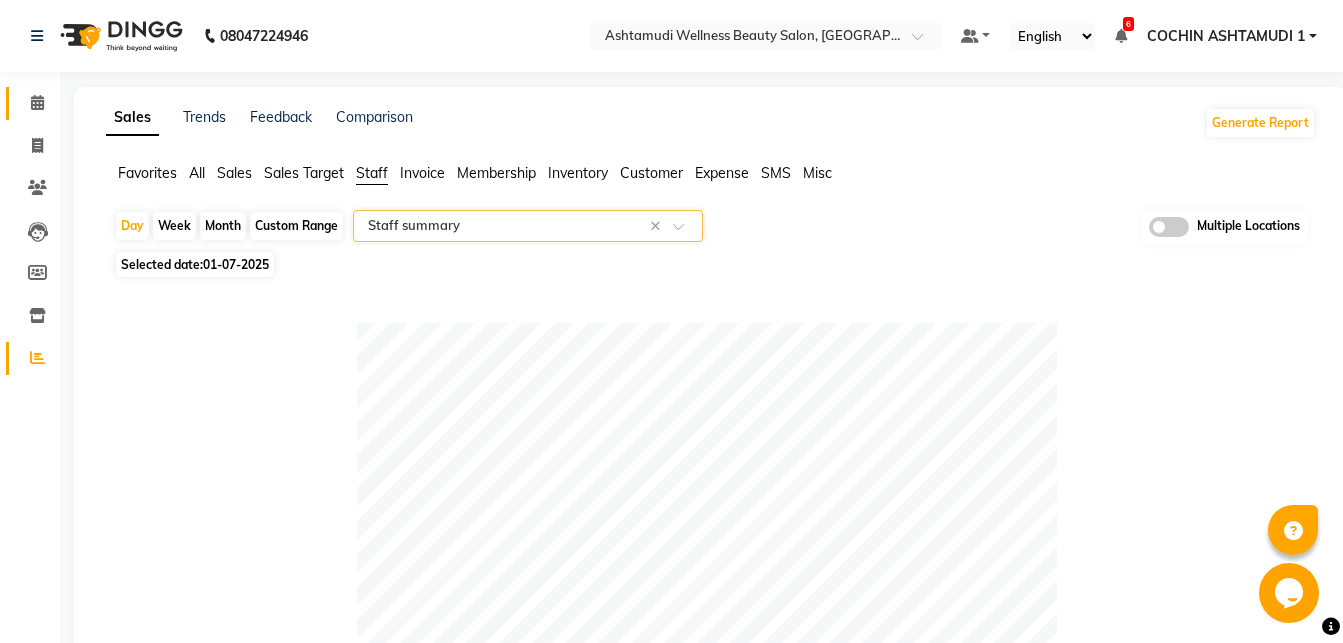 click on "Calendar" 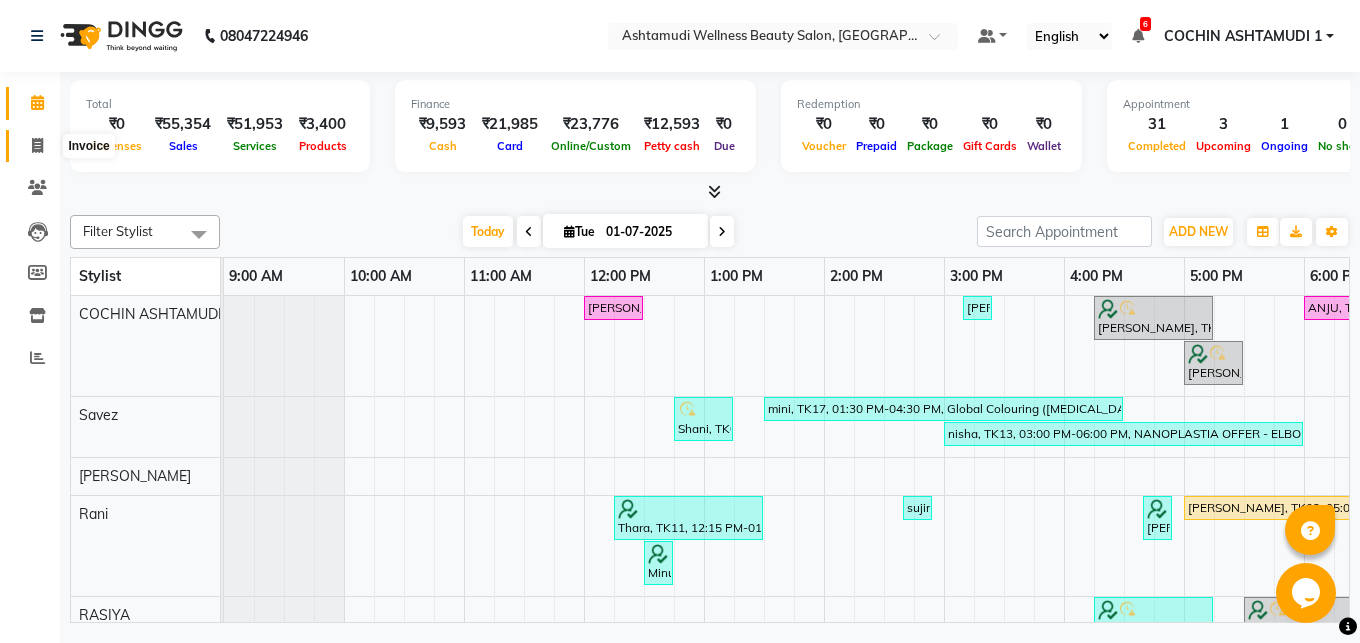 click 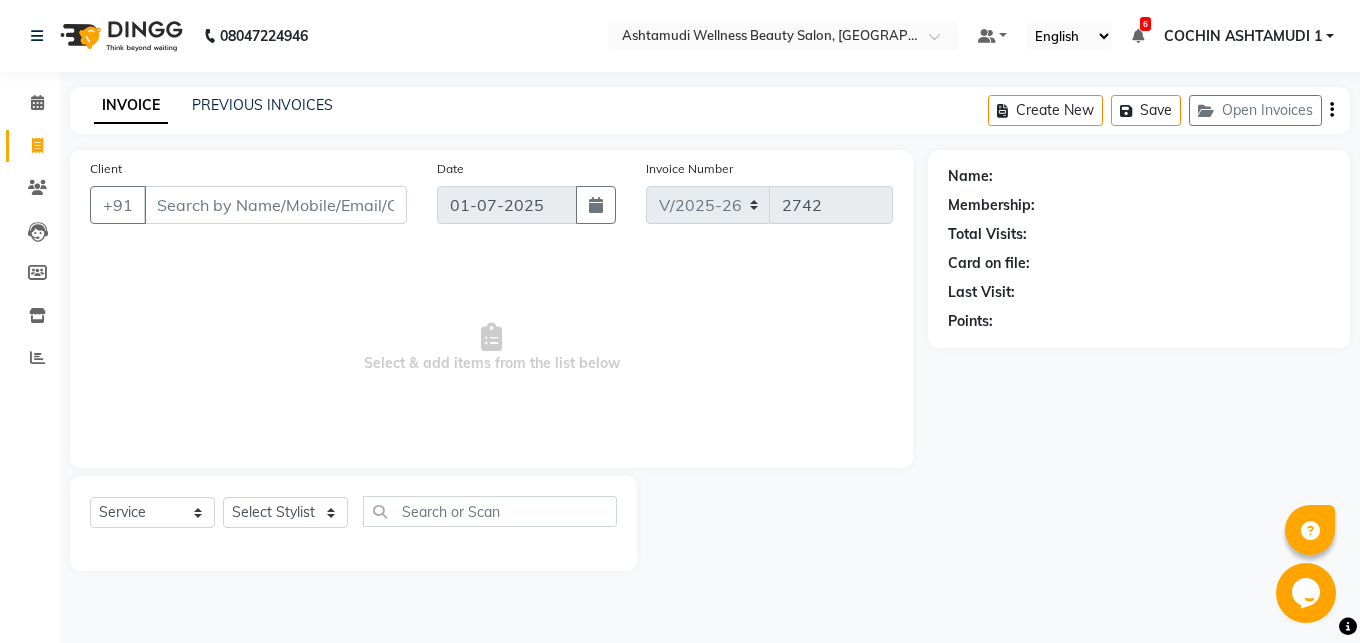 click on "Client" at bounding box center (275, 205) 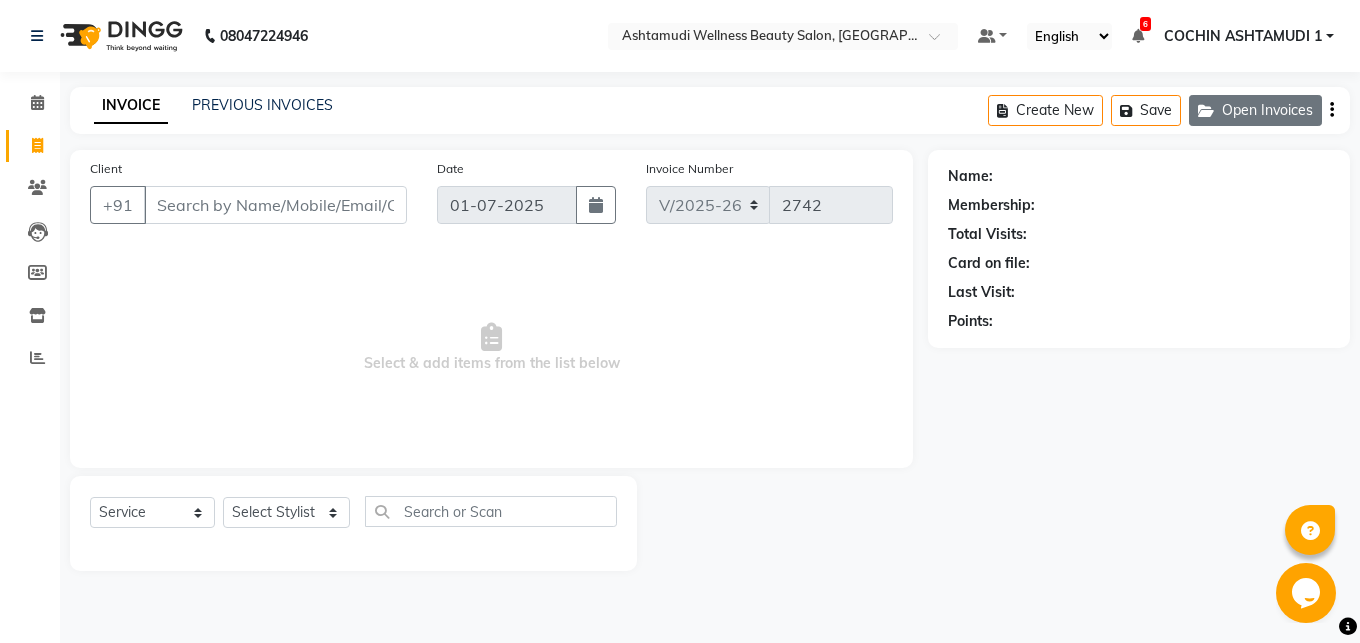 click on "Open Invoices" 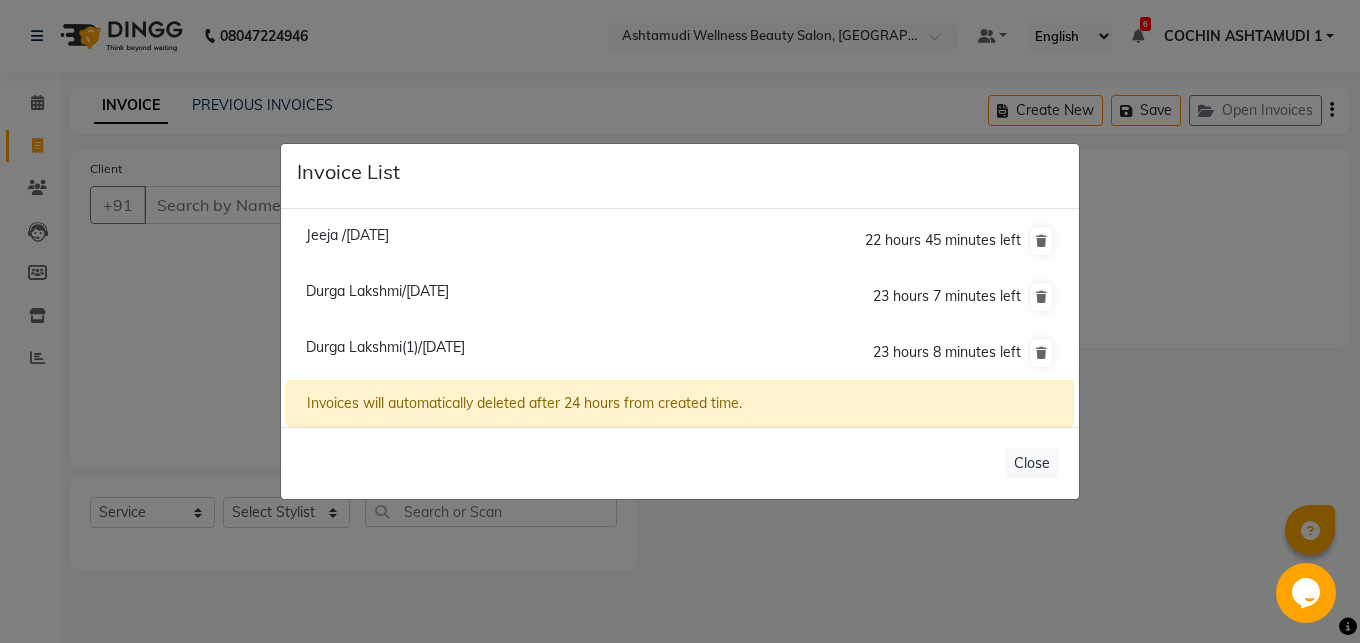click on "Jeeja /[DATE]" 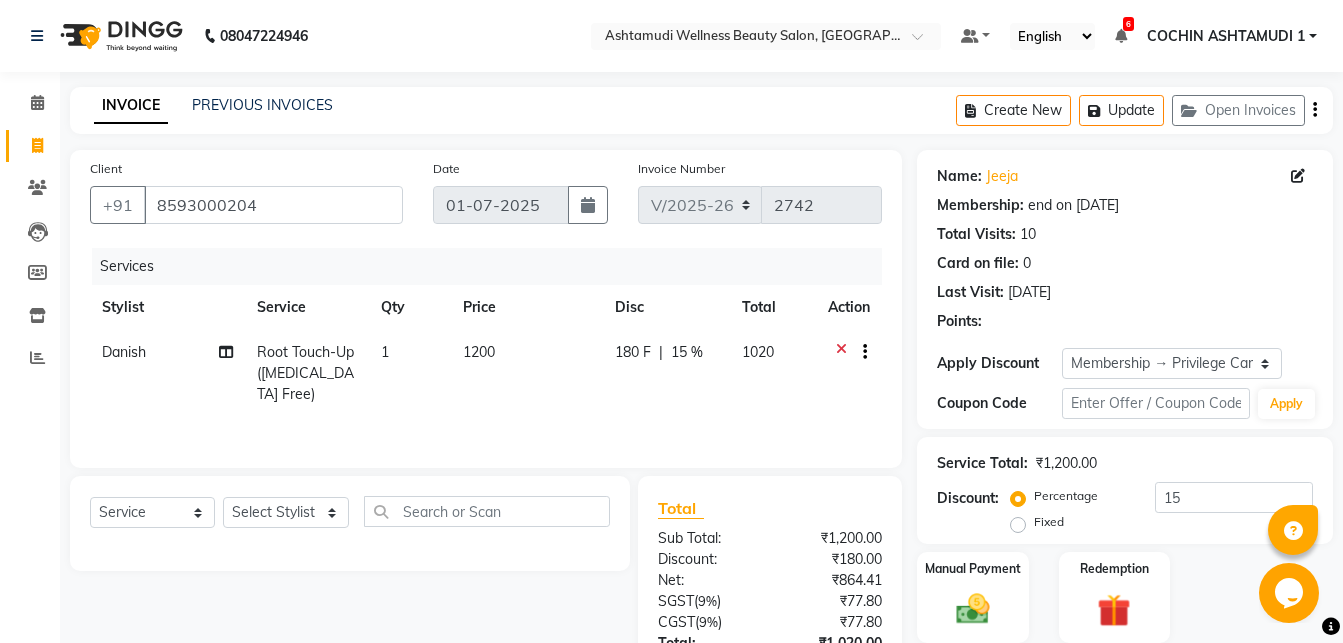 click on "Danish" 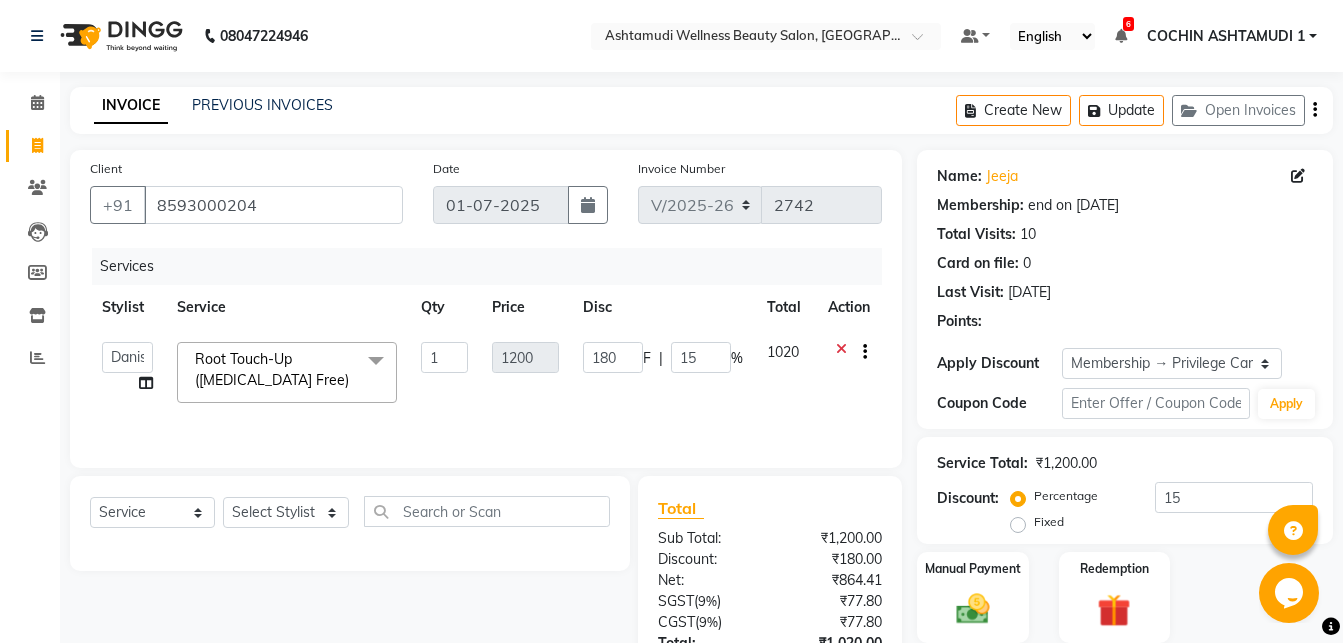 click 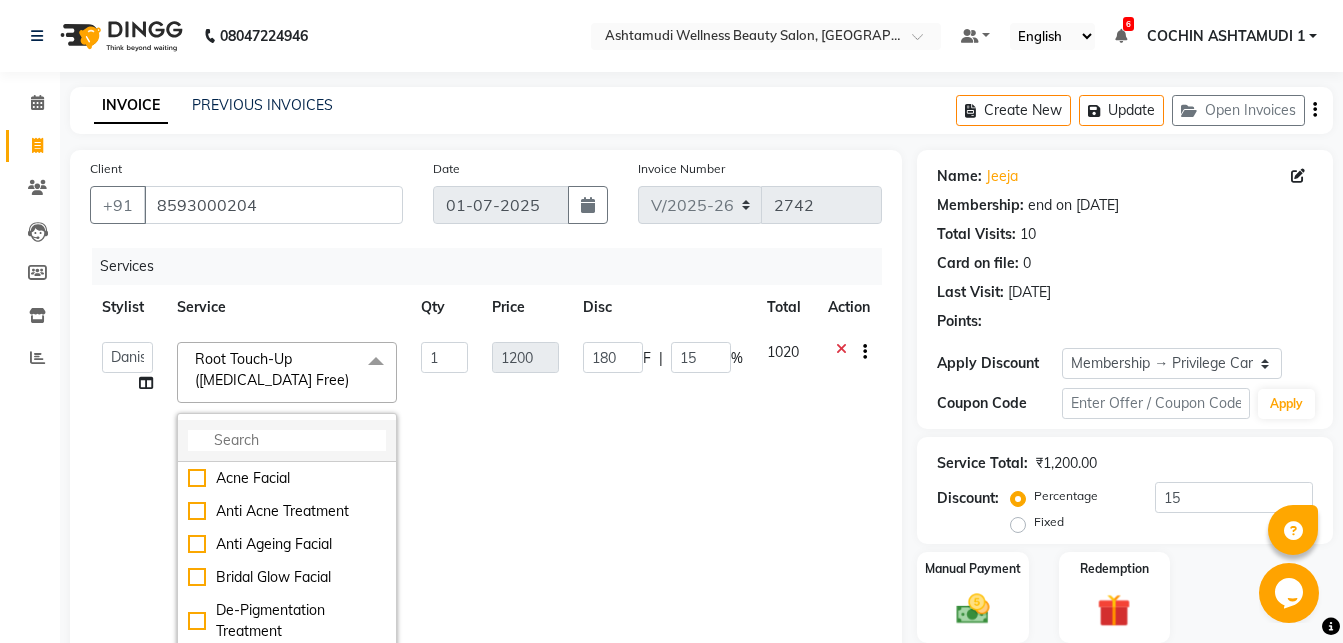 click 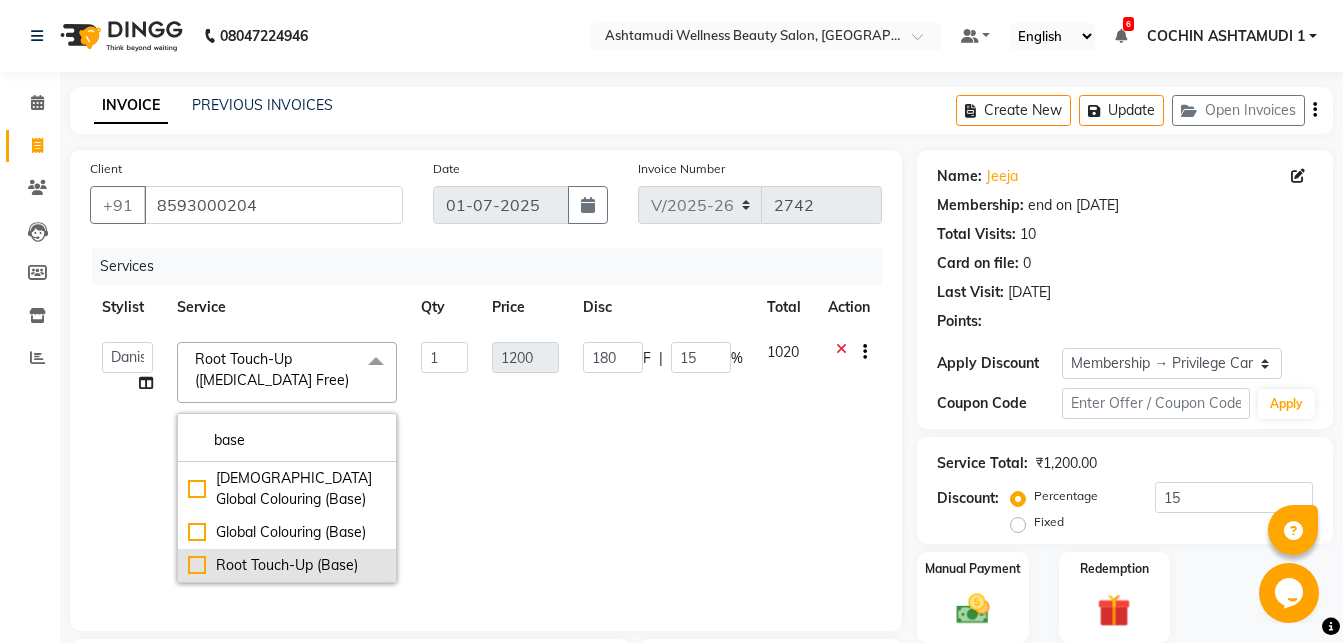 click on "Root Touch-Up (Base)" 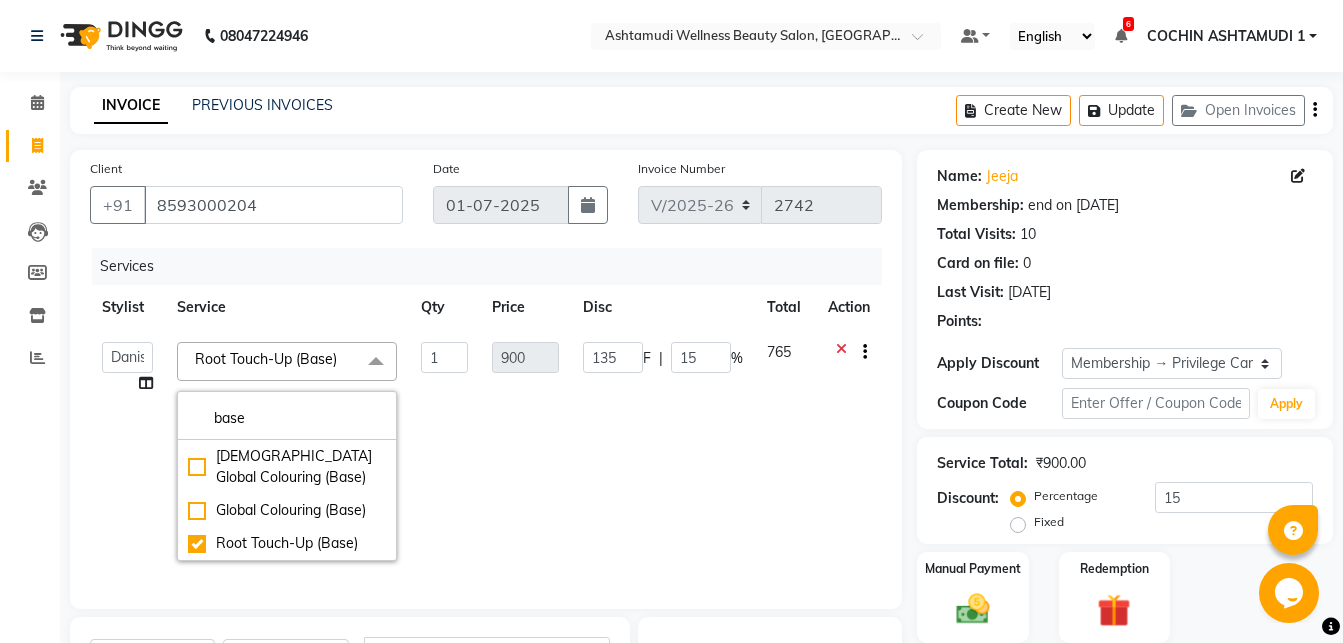 click on "900" 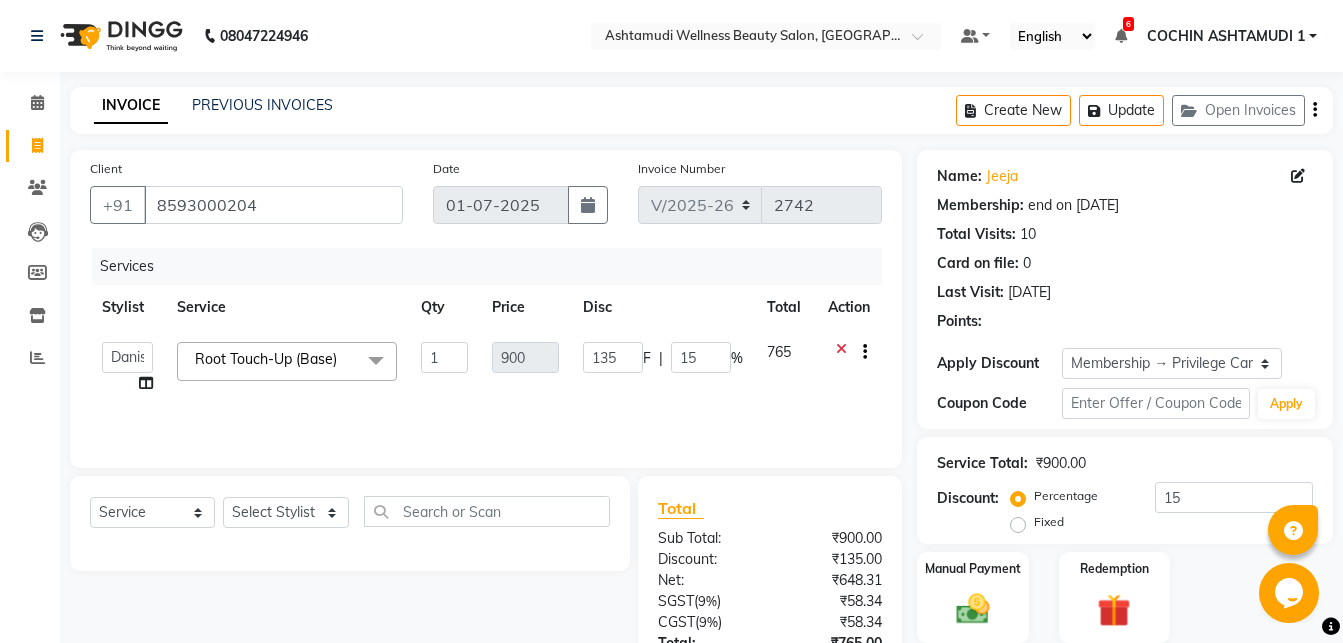 scroll, scrollTop: 157, scrollLeft: 0, axis: vertical 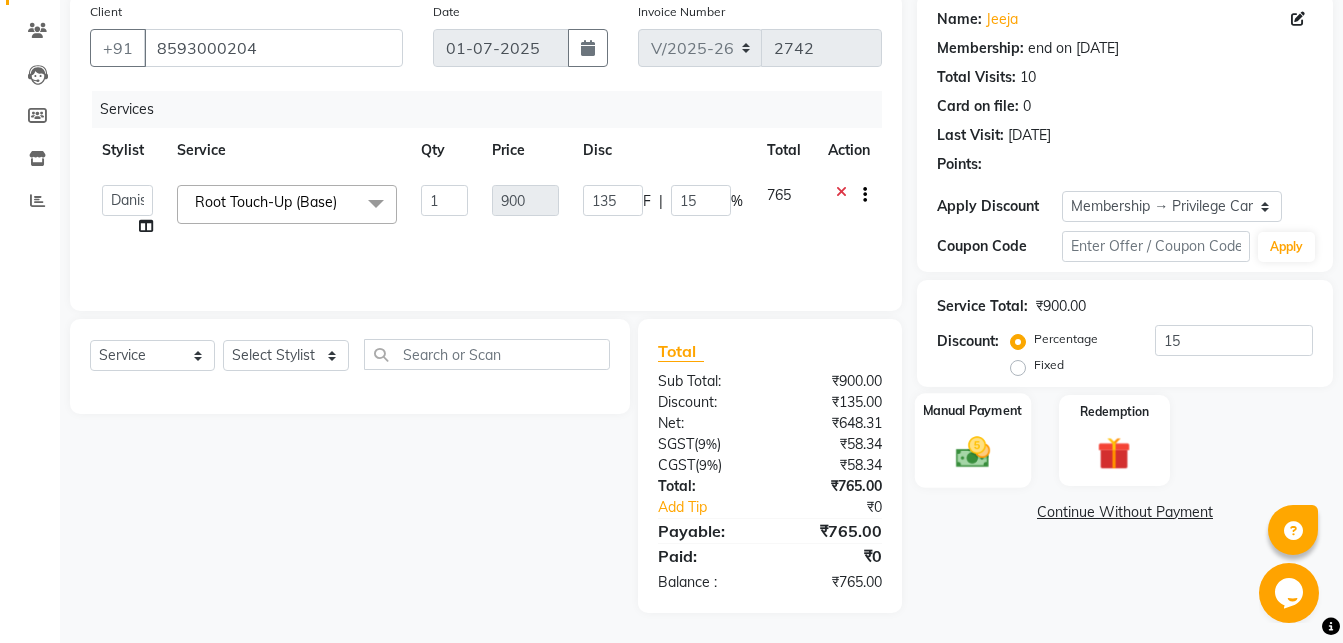 click 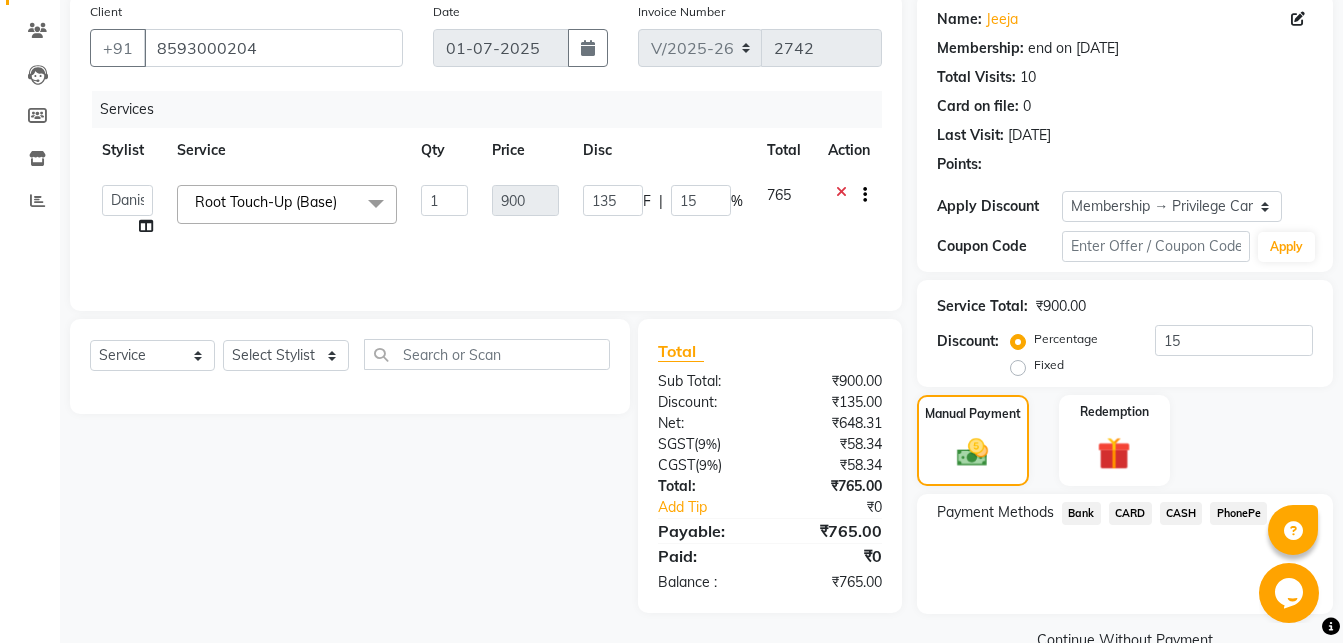 click on "PhonePe" 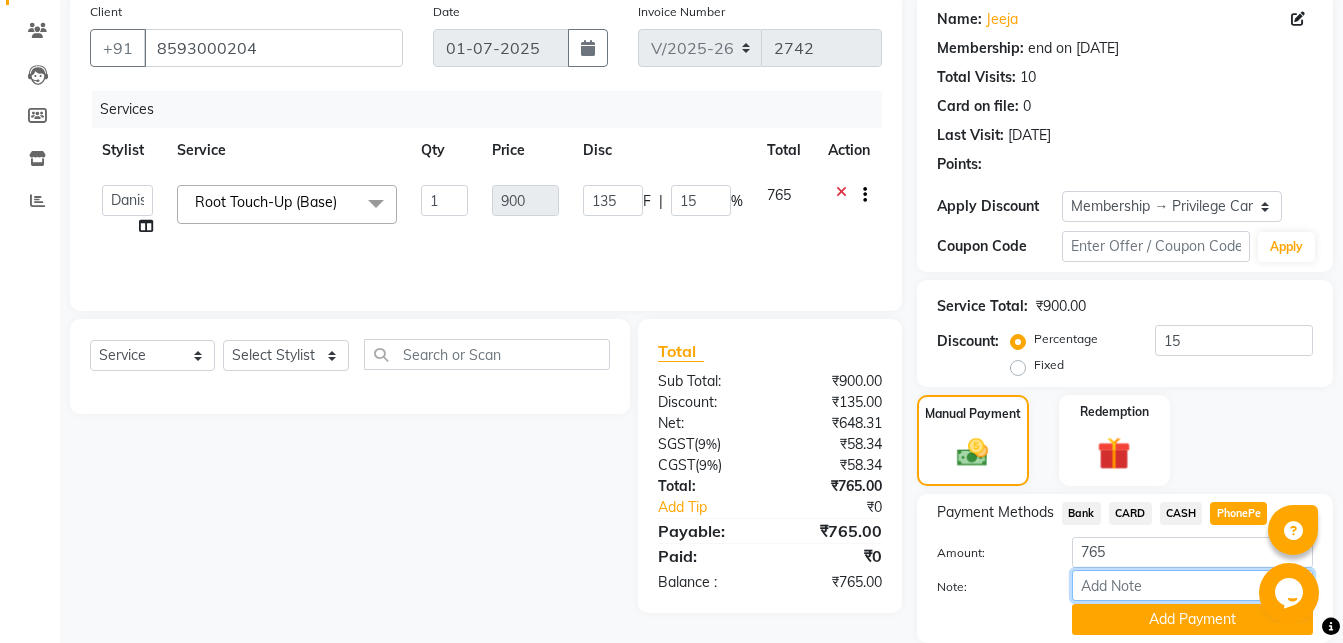 click on "Note:" at bounding box center (1192, 585) 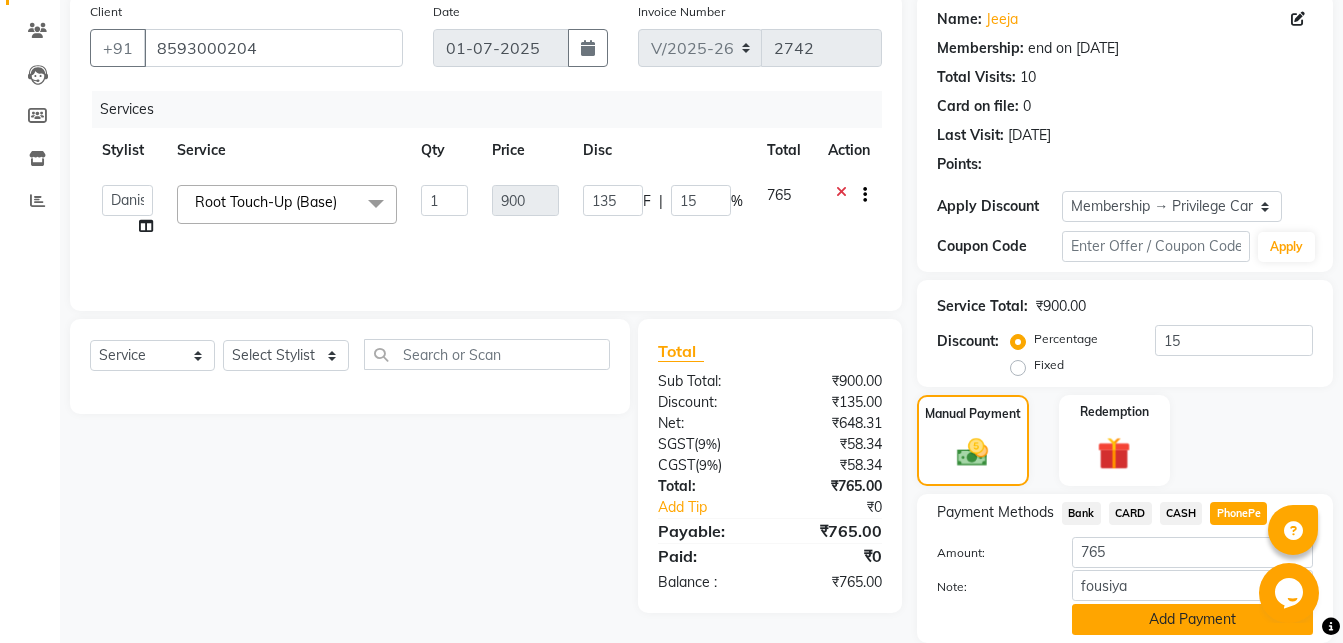 click on "Add Payment" 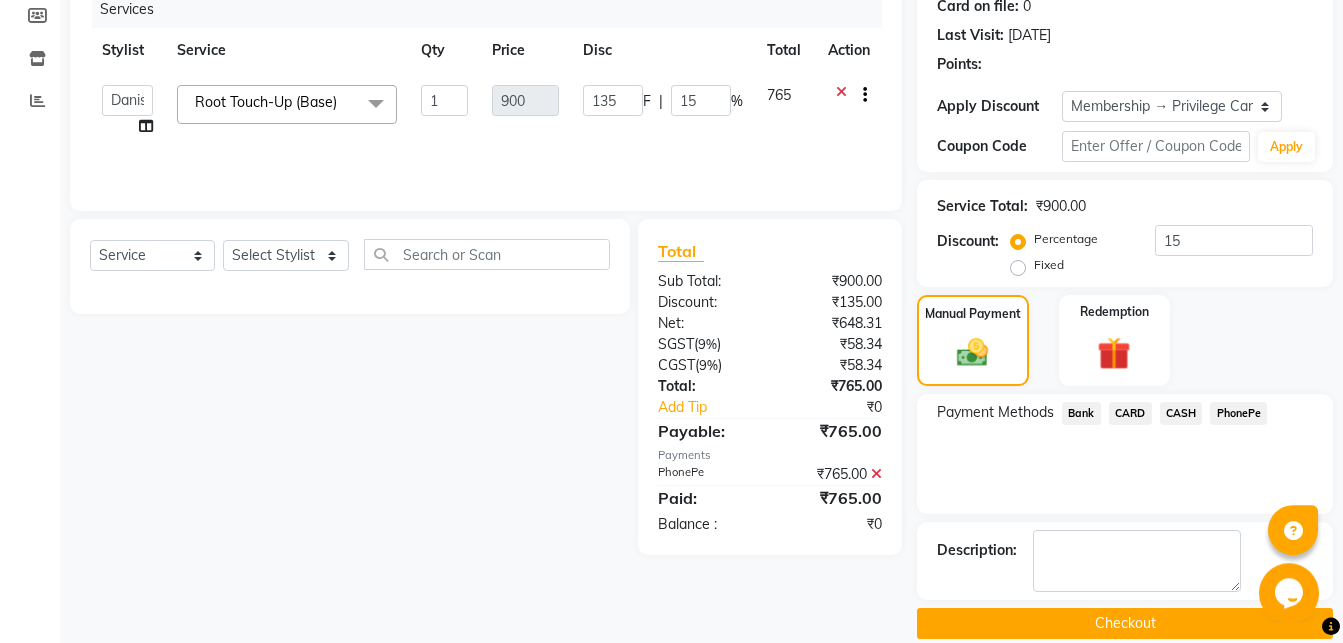 scroll, scrollTop: 283, scrollLeft: 0, axis: vertical 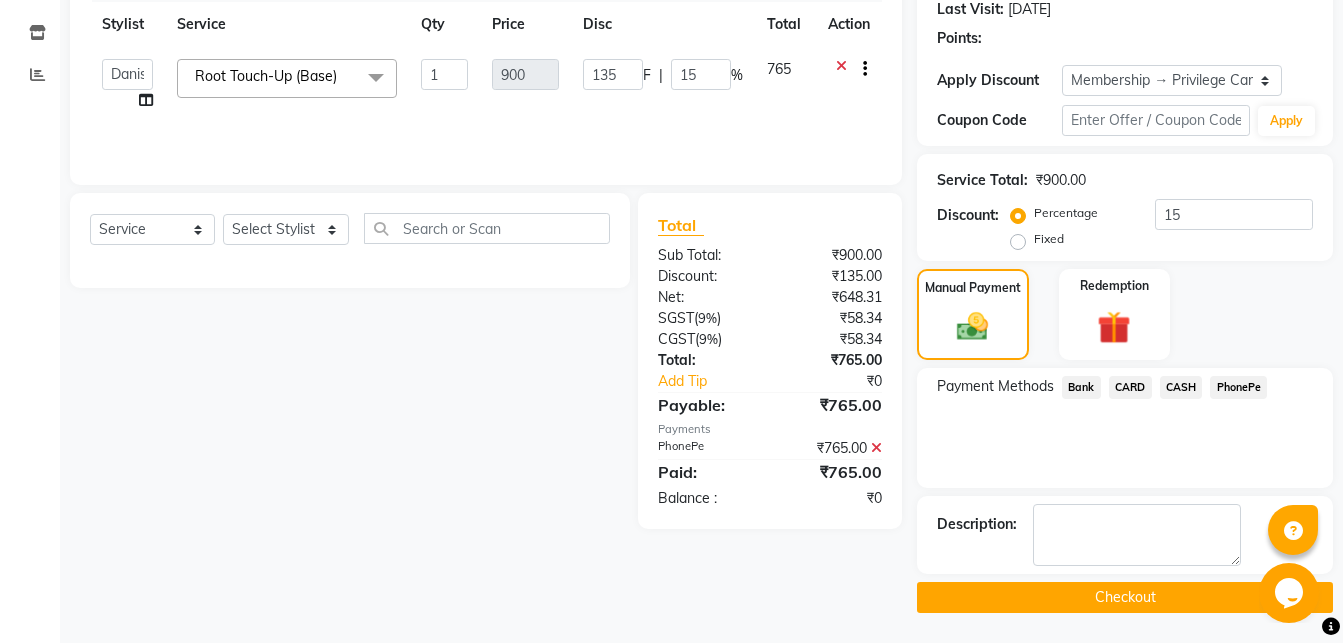 click on "Checkout" 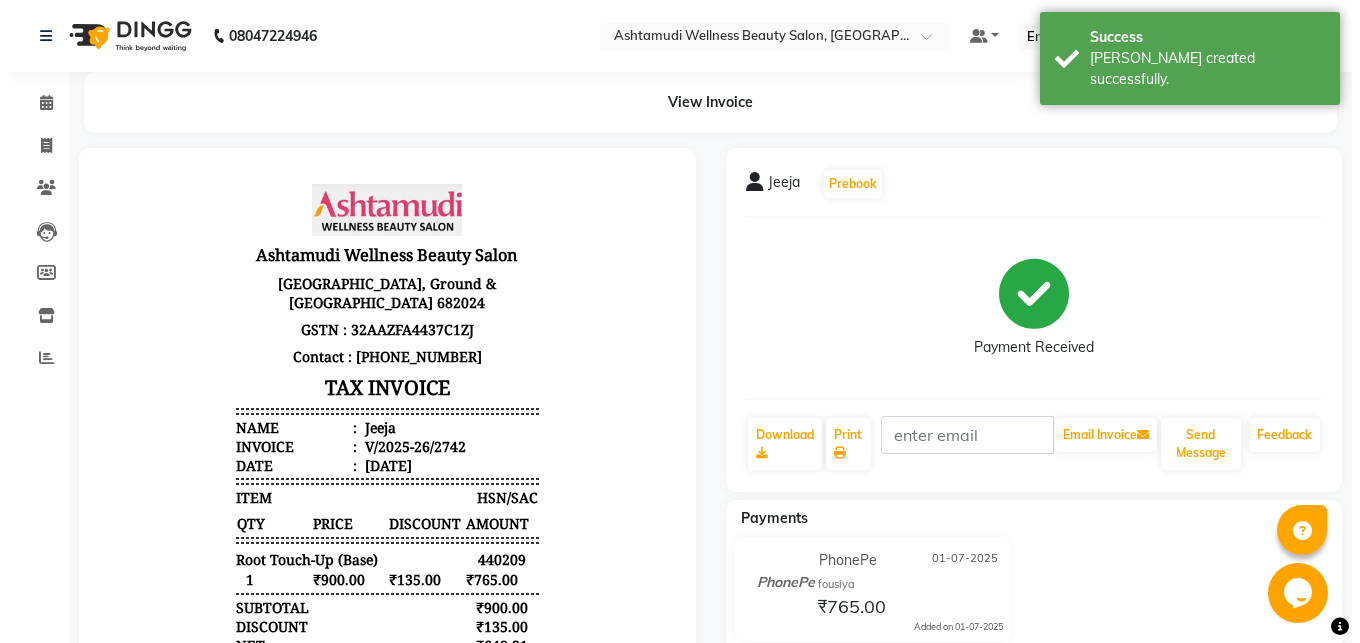 scroll, scrollTop: 0, scrollLeft: 0, axis: both 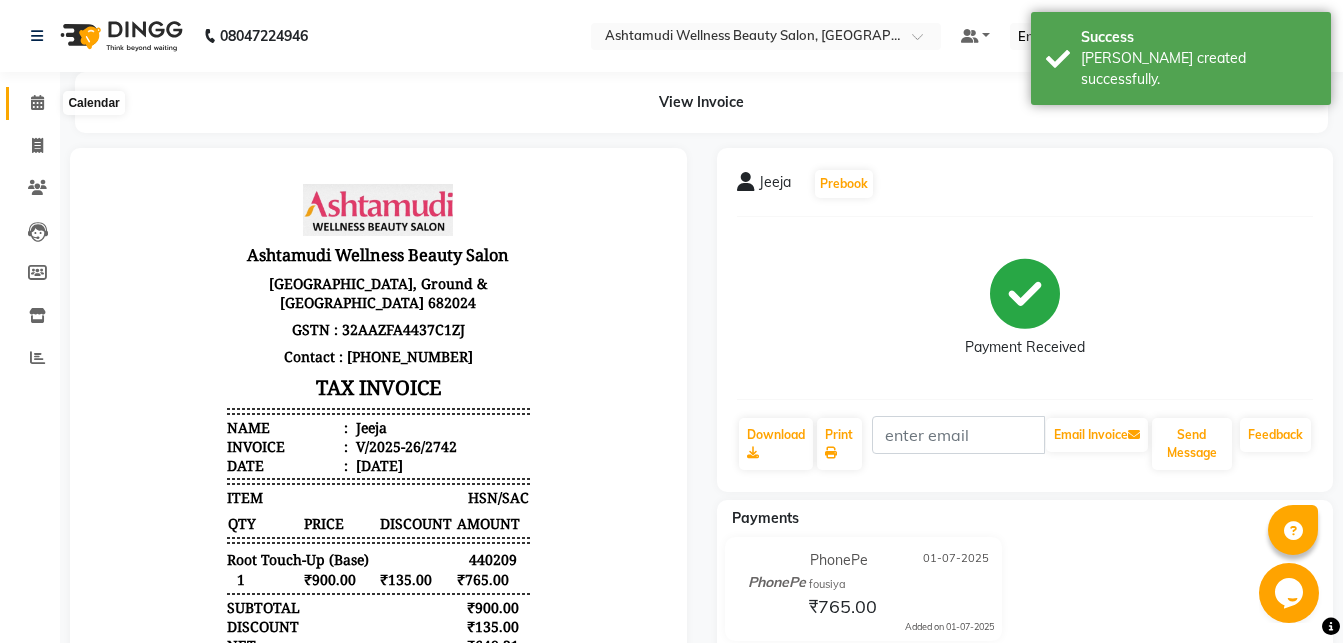 click 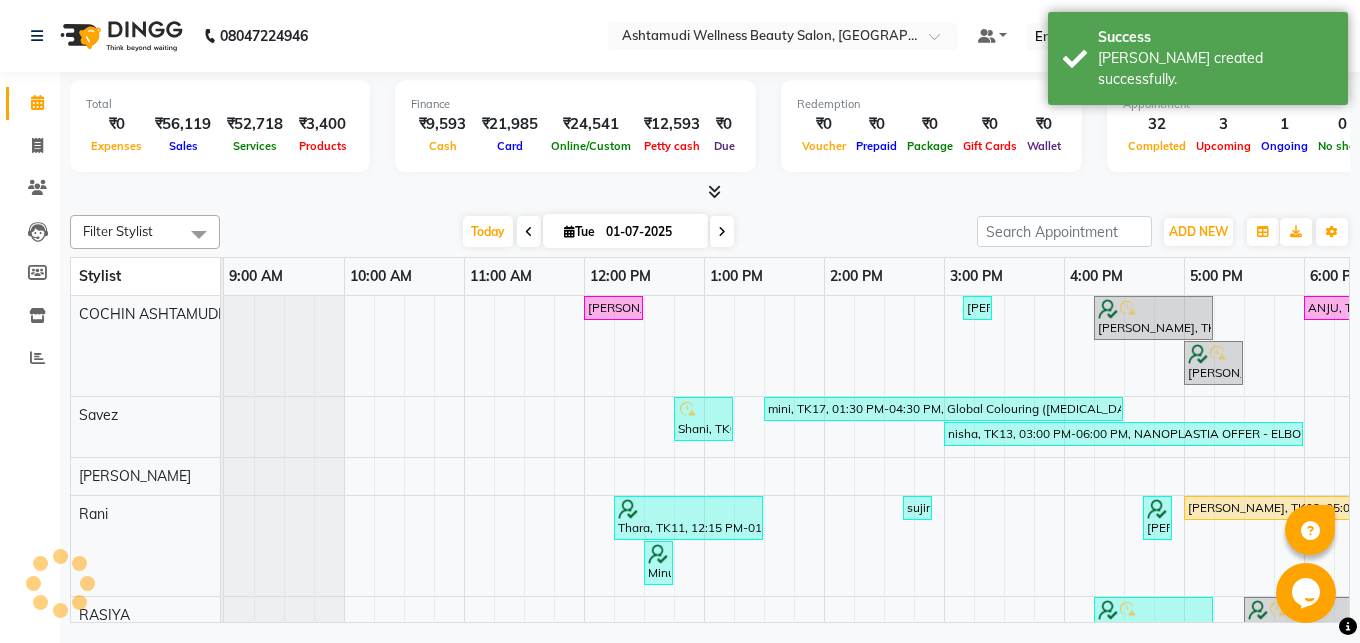 scroll, scrollTop: 0, scrollLeft: 0, axis: both 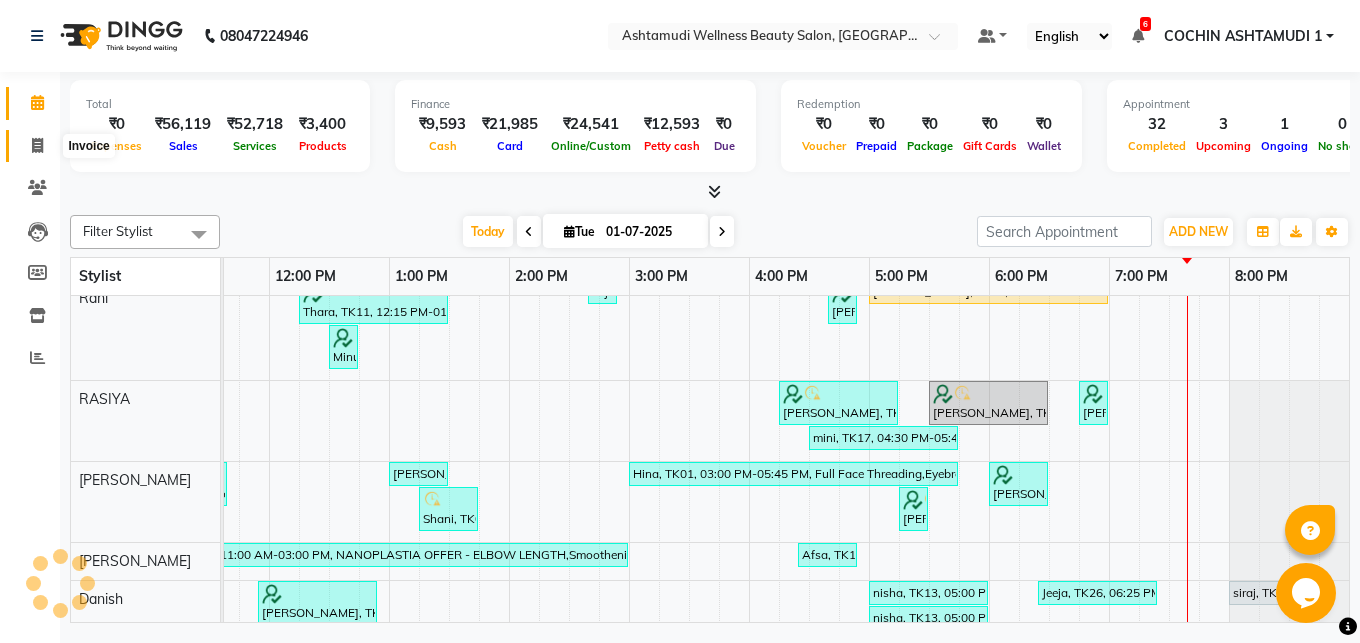 click 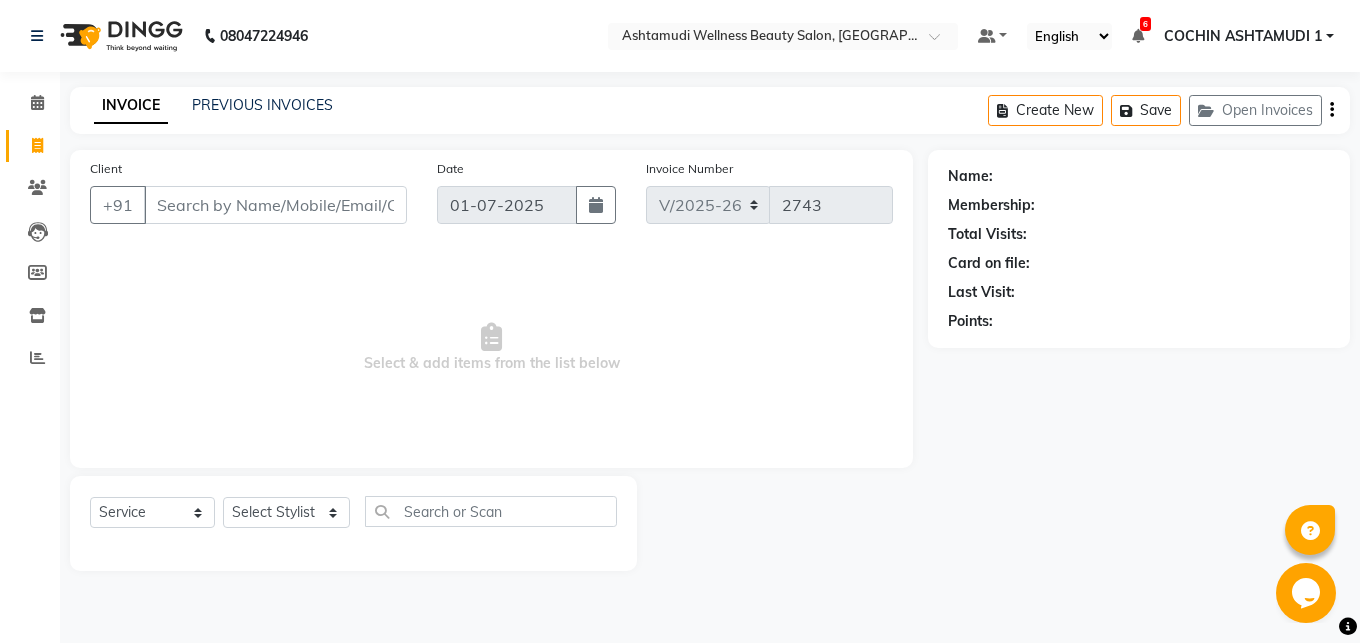 click on "Client" at bounding box center [275, 205] 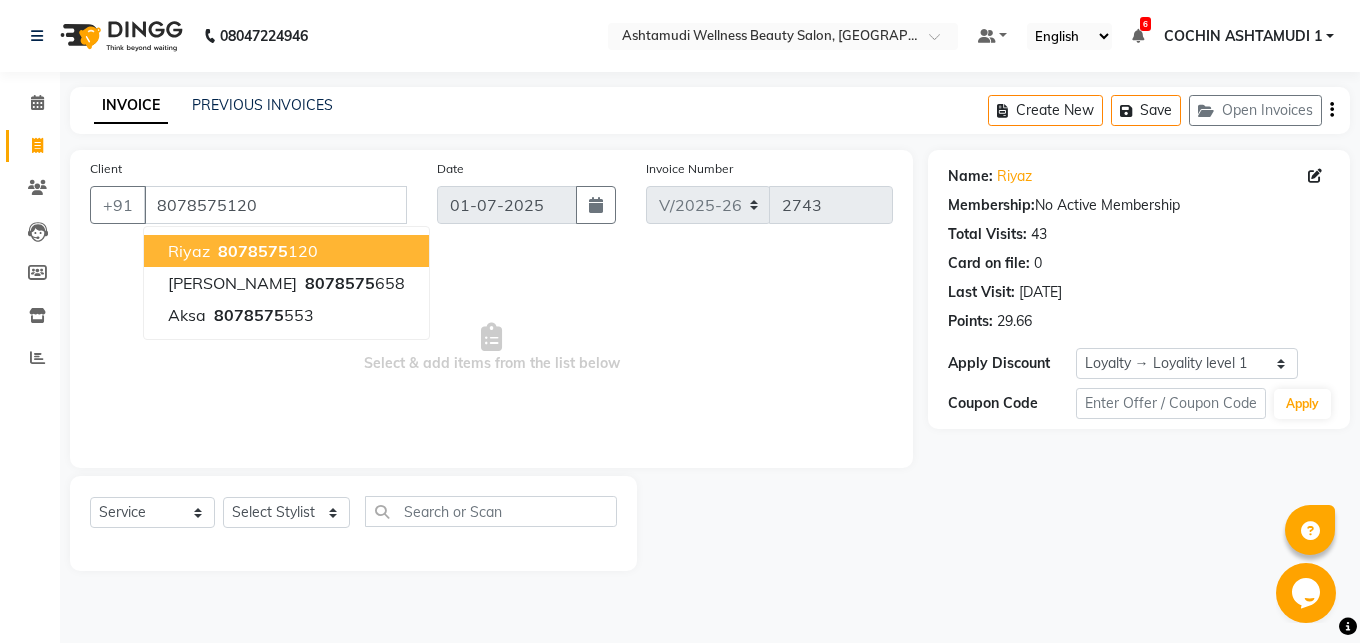 click on "8078575" at bounding box center [253, 251] 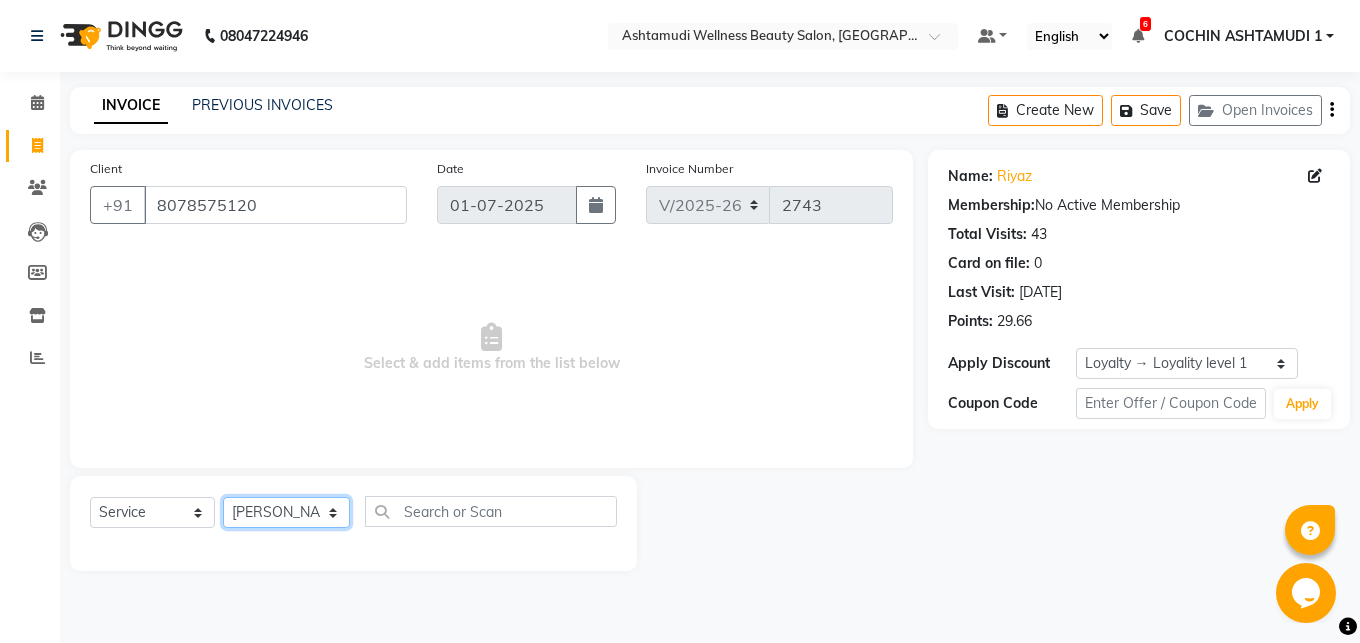 click on "[PERSON_NAME]" 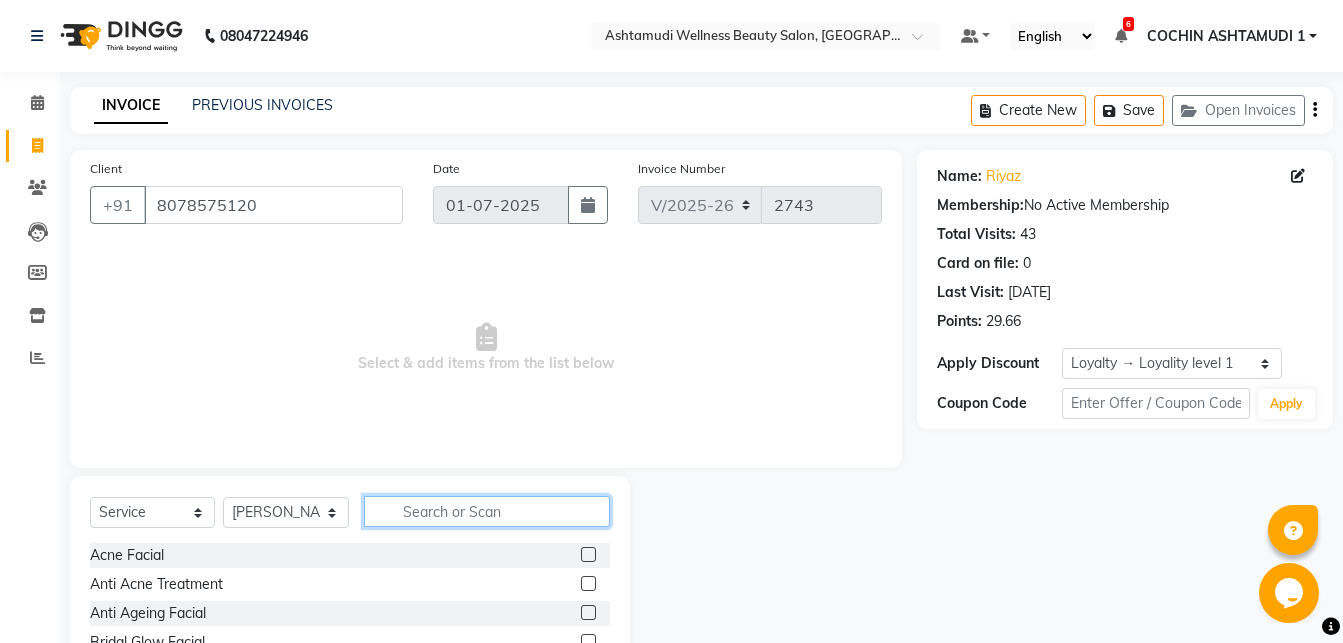click 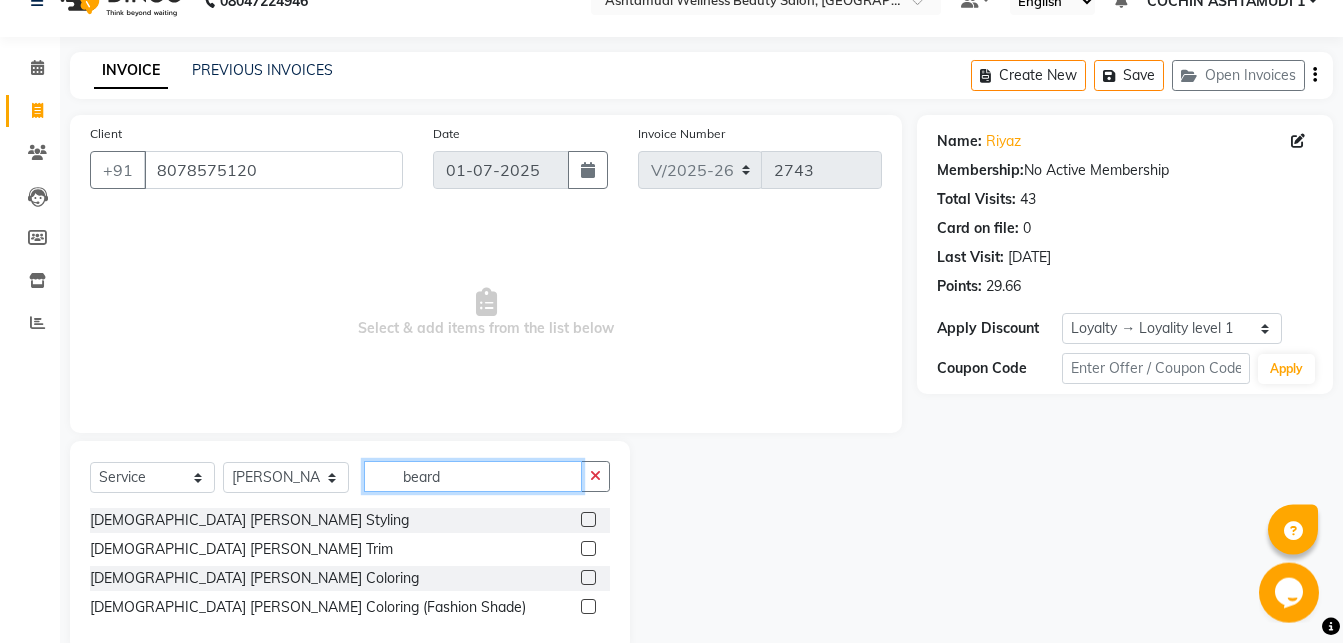 scroll, scrollTop: 74, scrollLeft: 0, axis: vertical 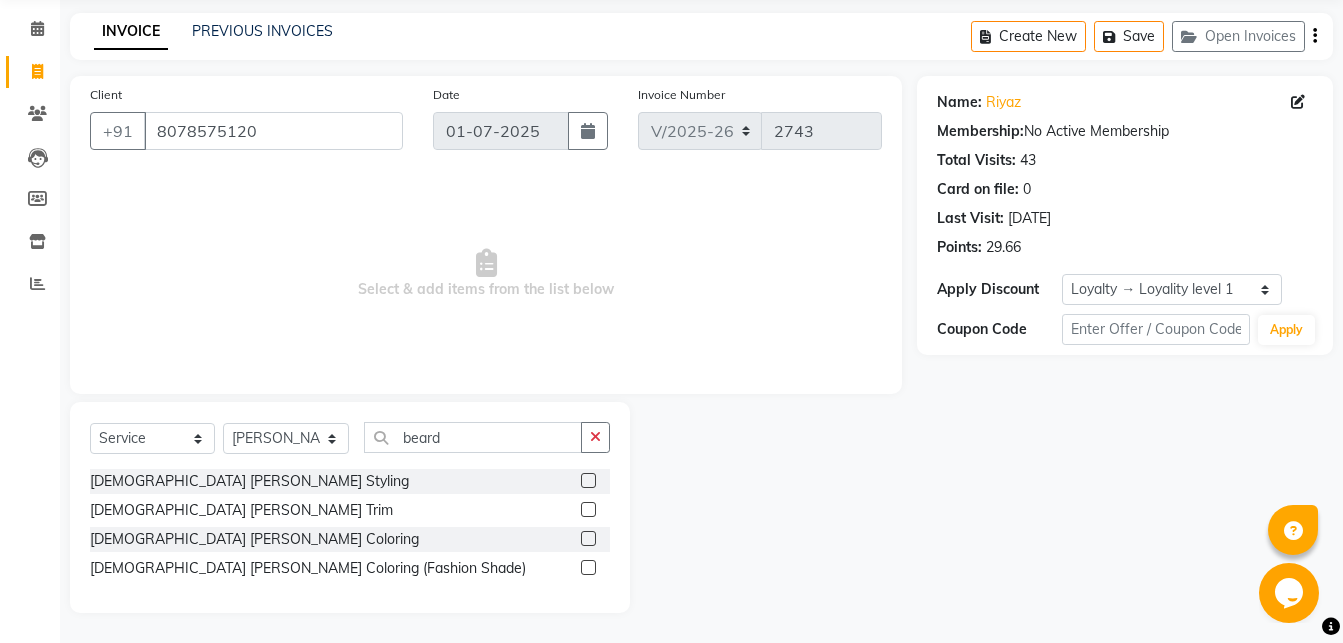 click 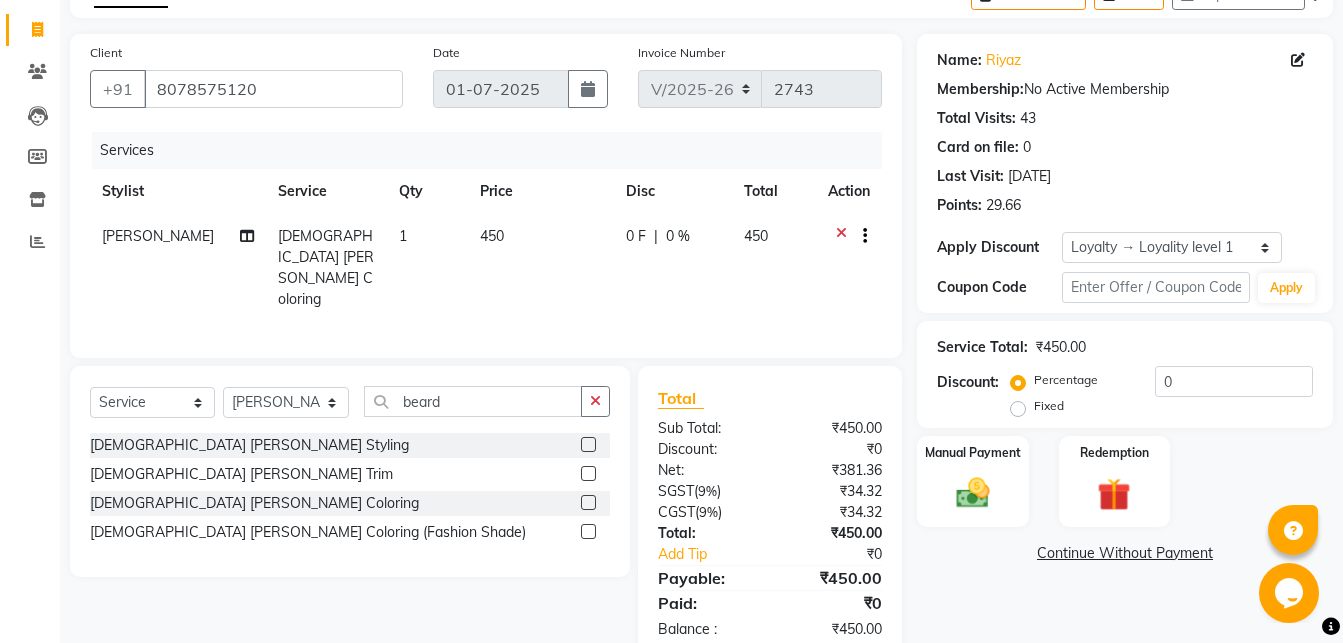 scroll, scrollTop: 157, scrollLeft: 0, axis: vertical 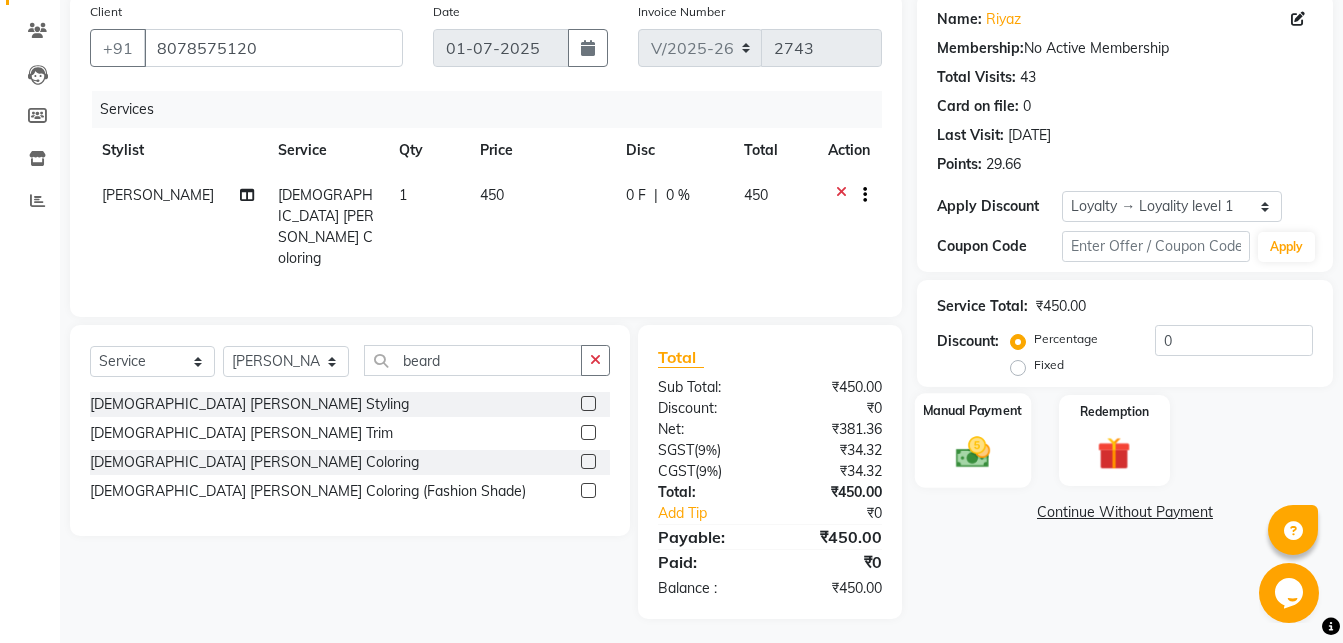 click 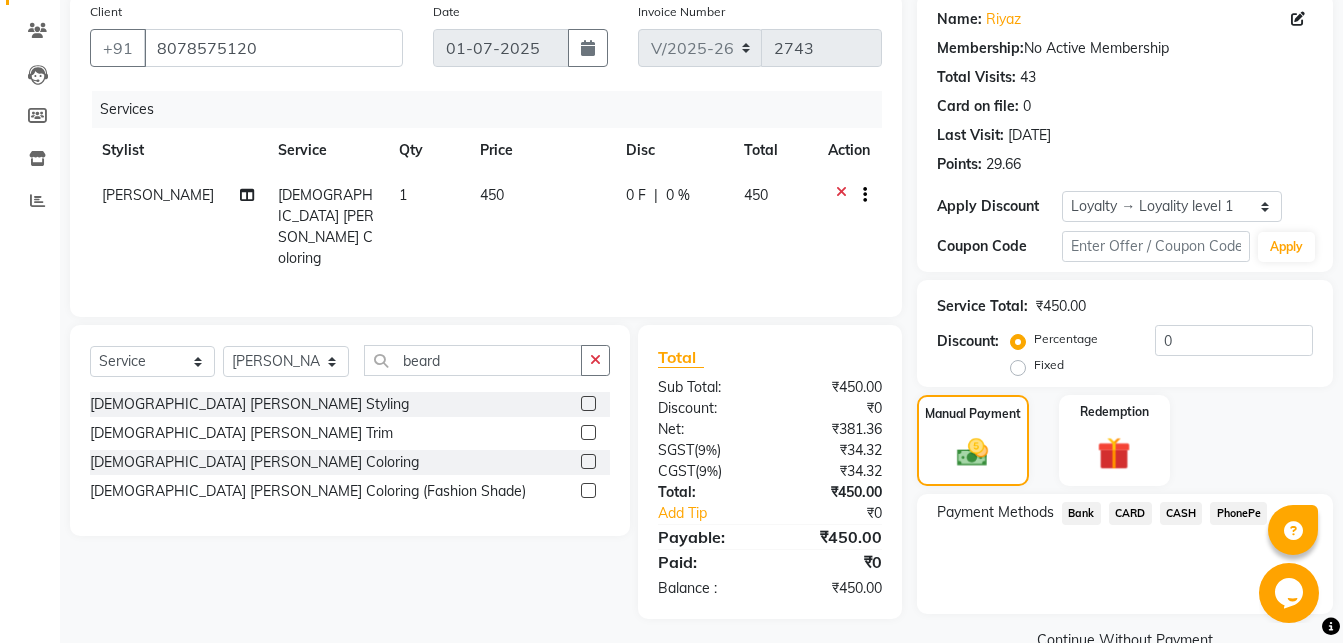 click on "PhonePe" 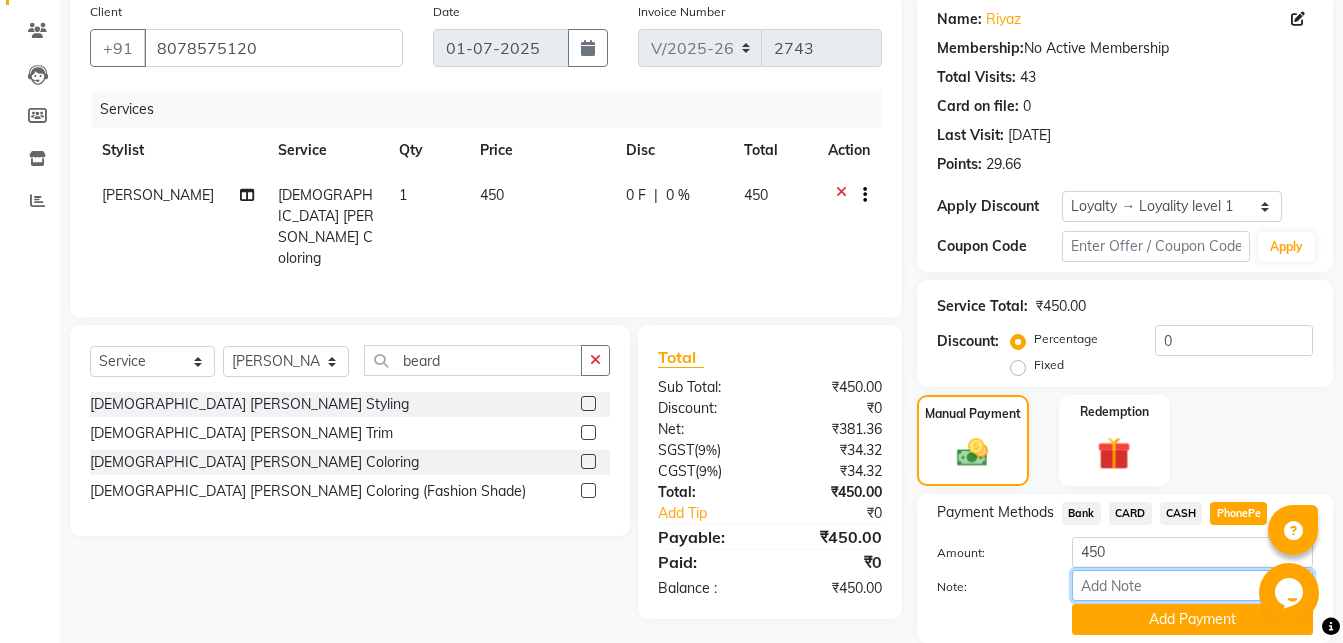 click on "Note:" at bounding box center (1192, 585) 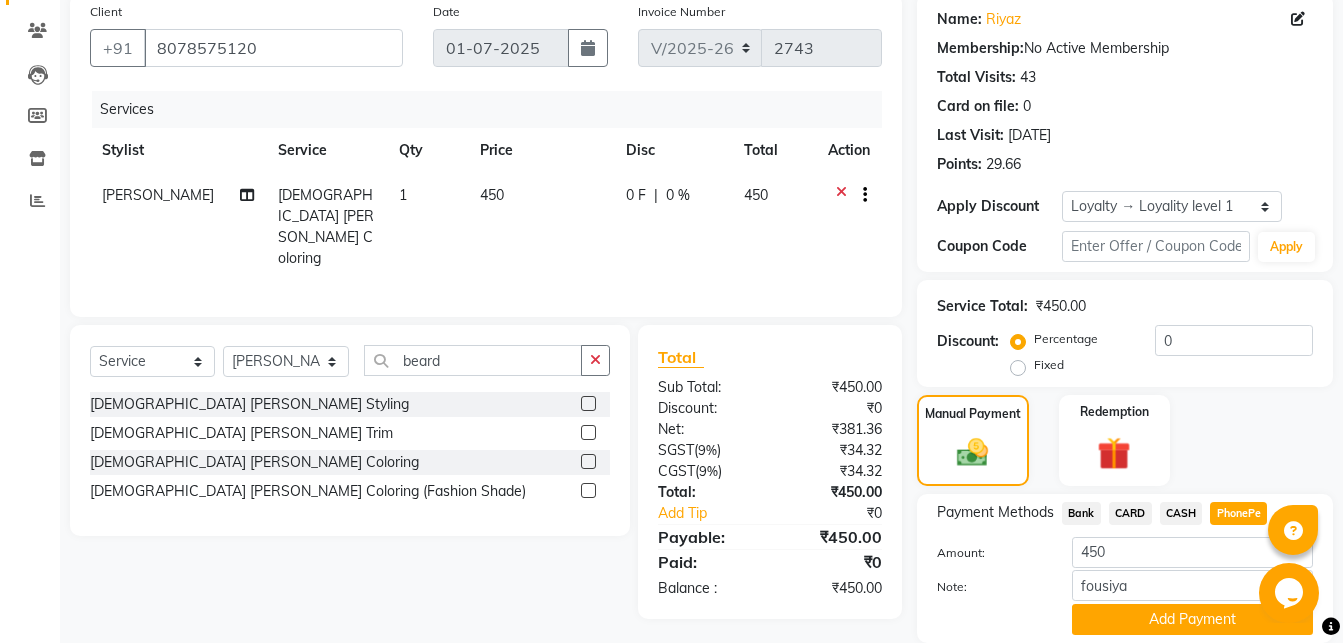 click on "Add Payment" 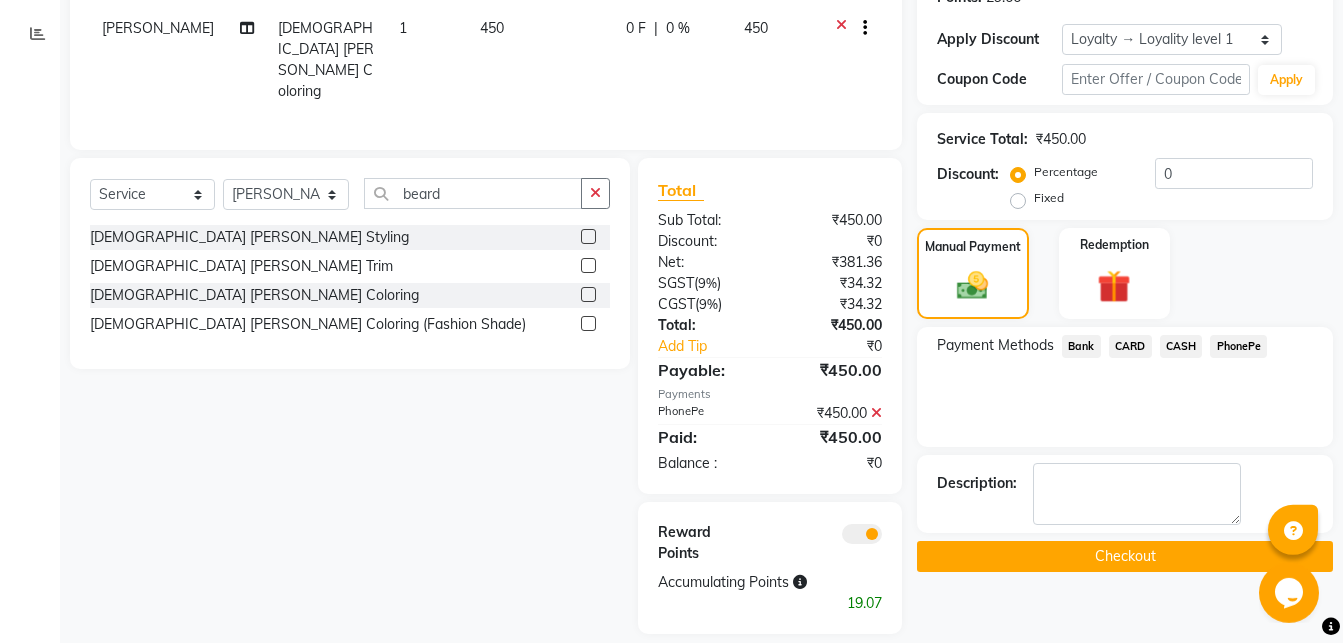 scroll, scrollTop: 339, scrollLeft: 0, axis: vertical 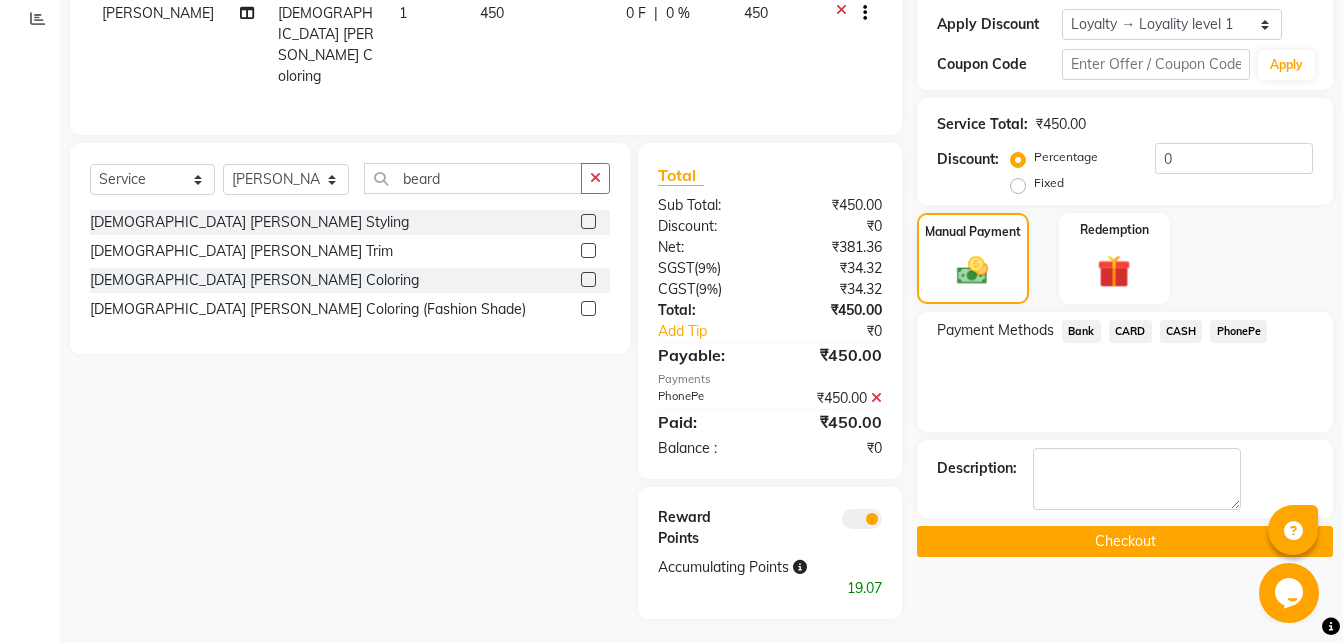 click on "Checkout" 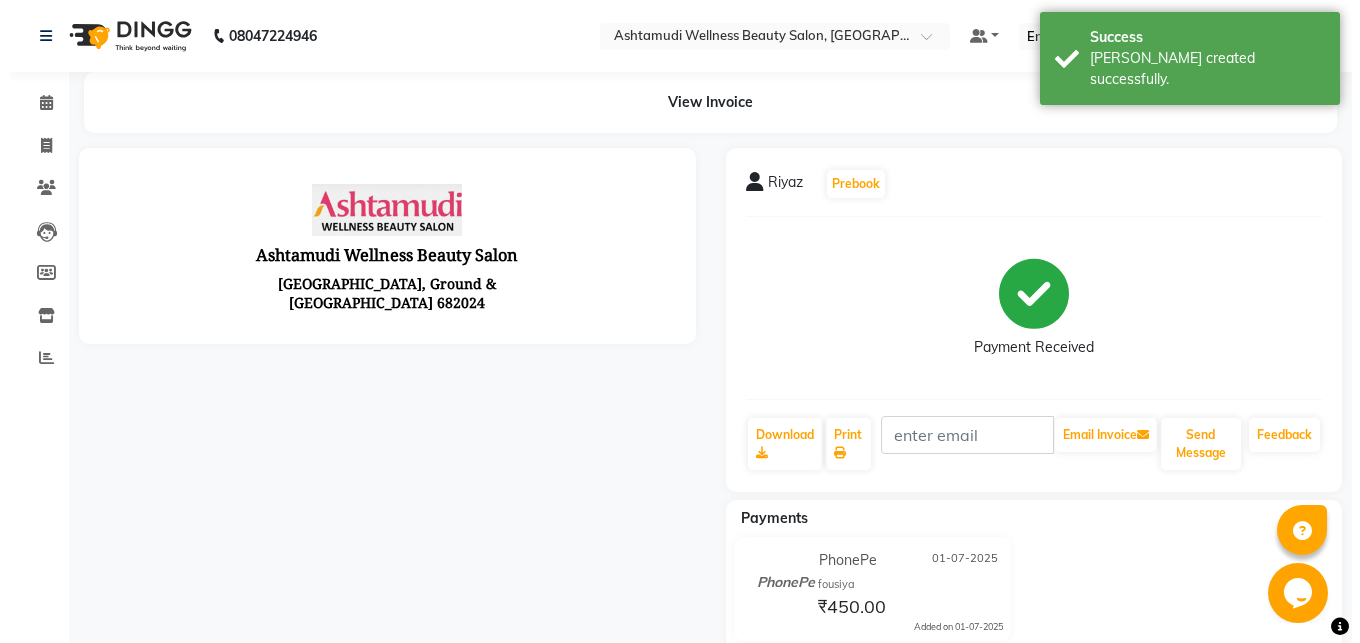 scroll, scrollTop: 0, scrollLeft: 0, axis: both 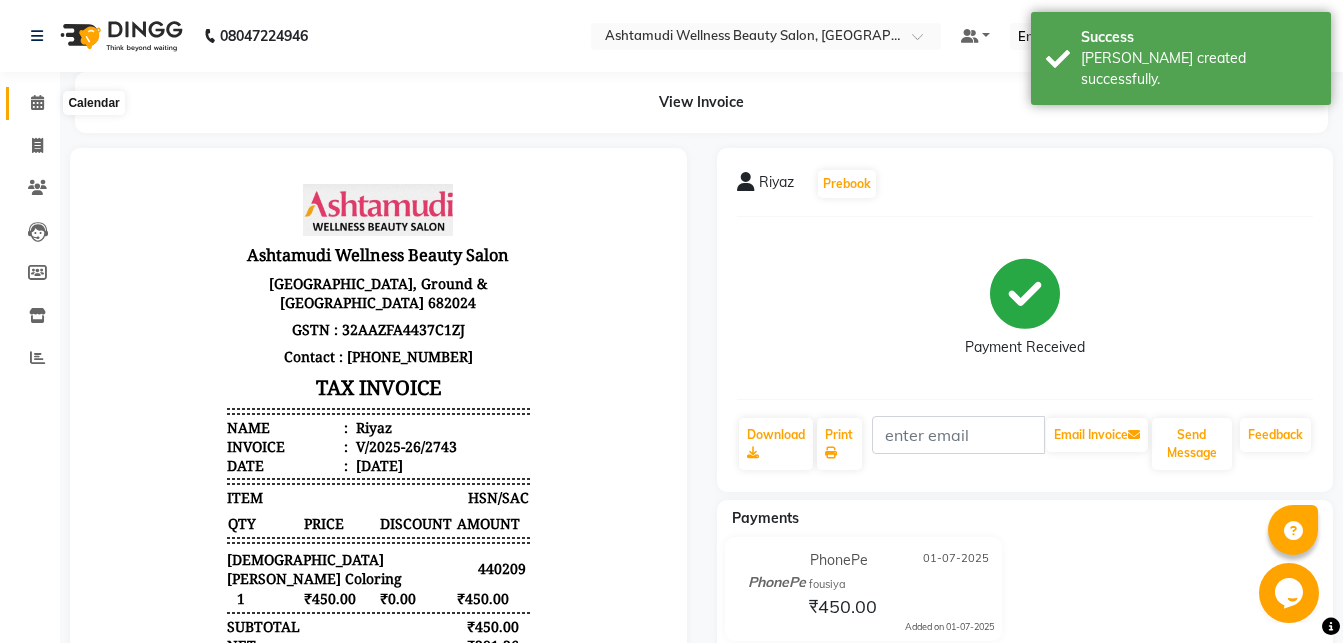 click 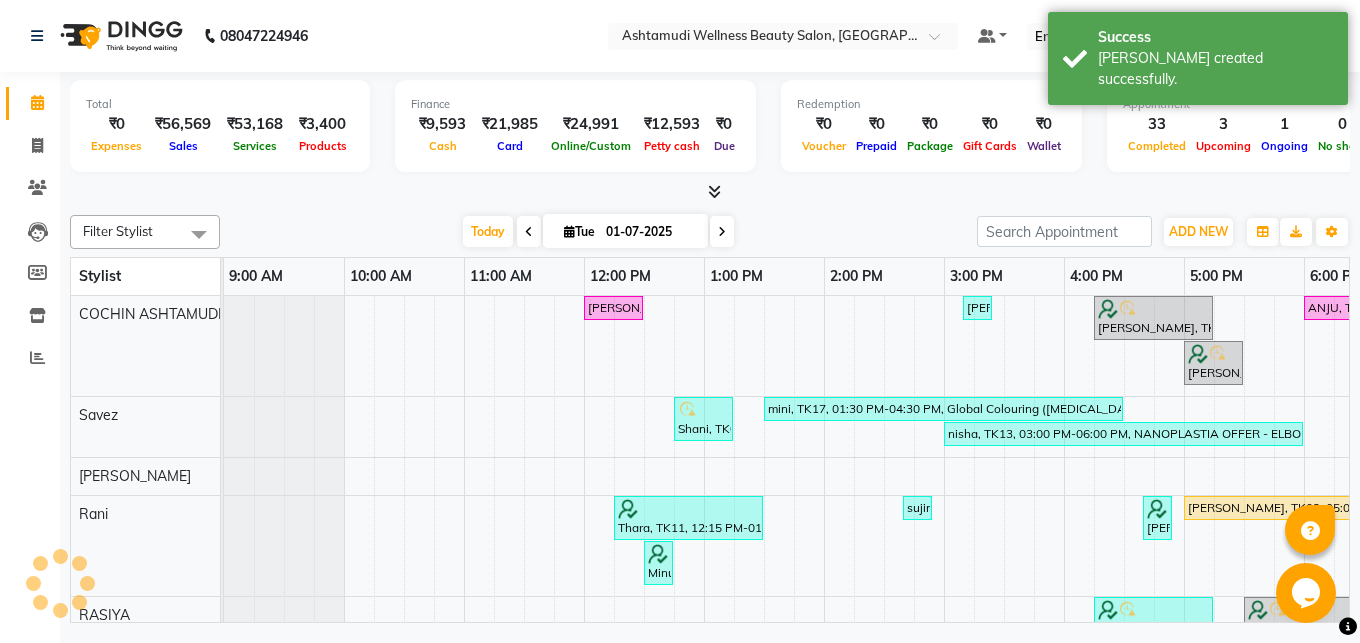 scroll, scrollTop: 0, scrollLeft: 0, axis: both 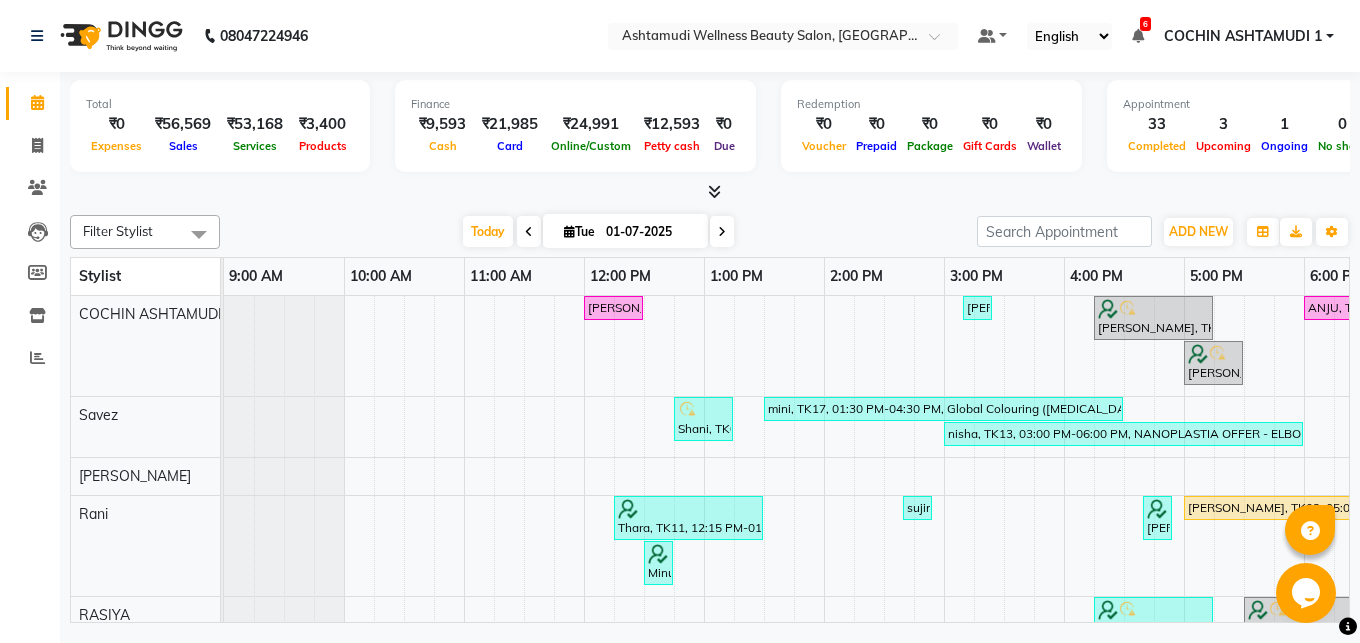 click at bounding box center (710, 192) 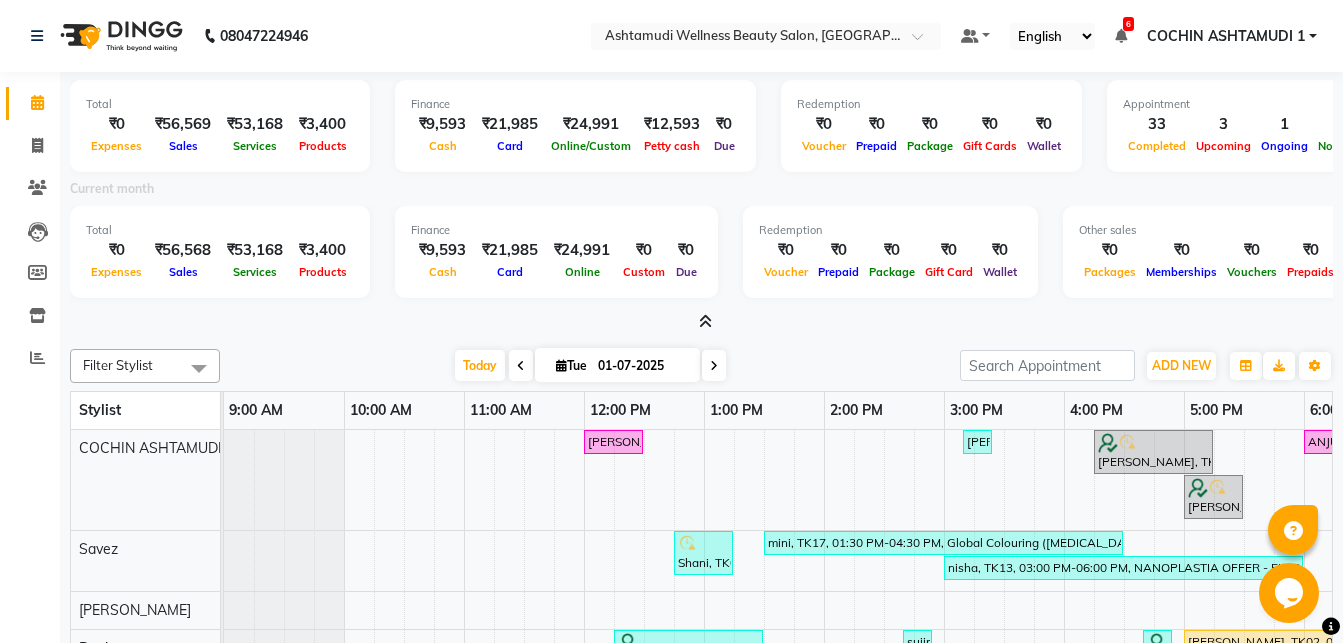 click at bounding box center [705, 321] 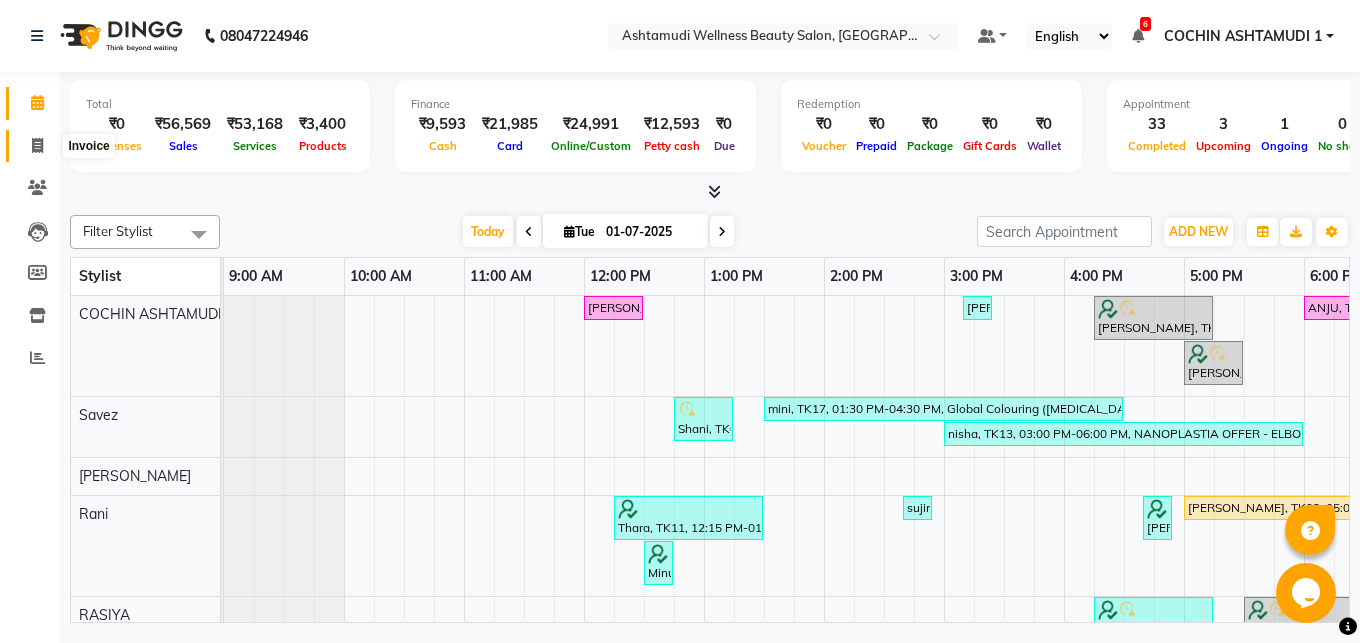 click 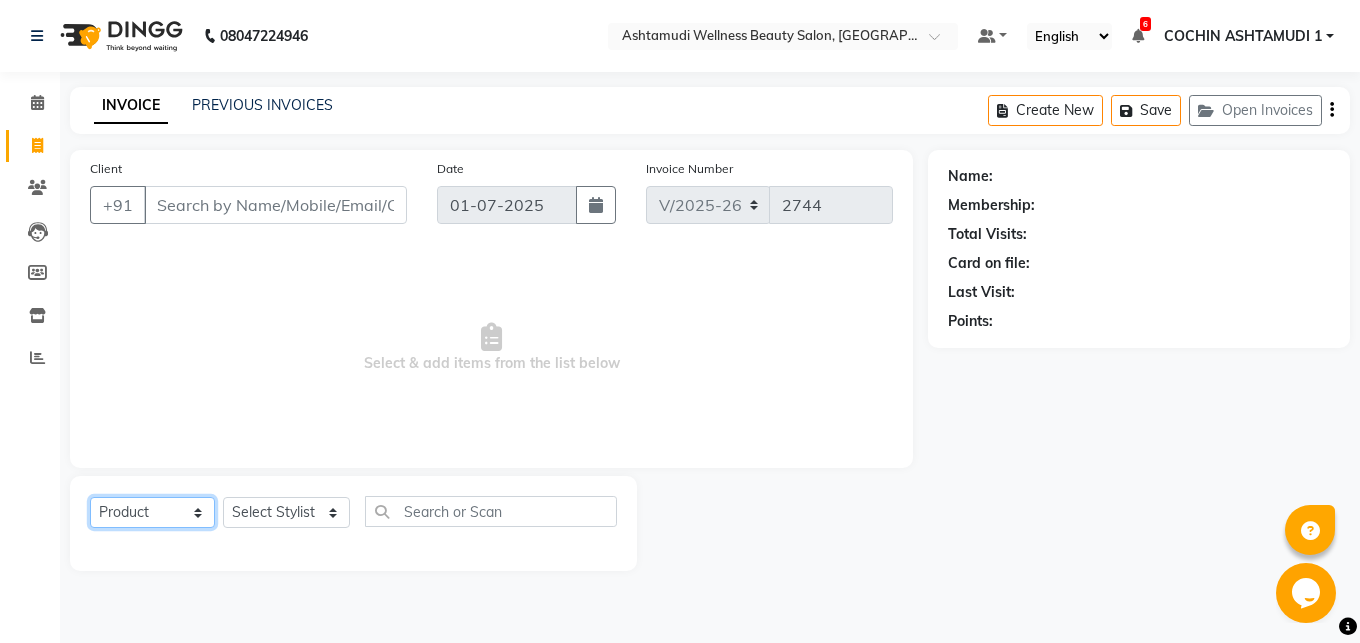 click on "Product" 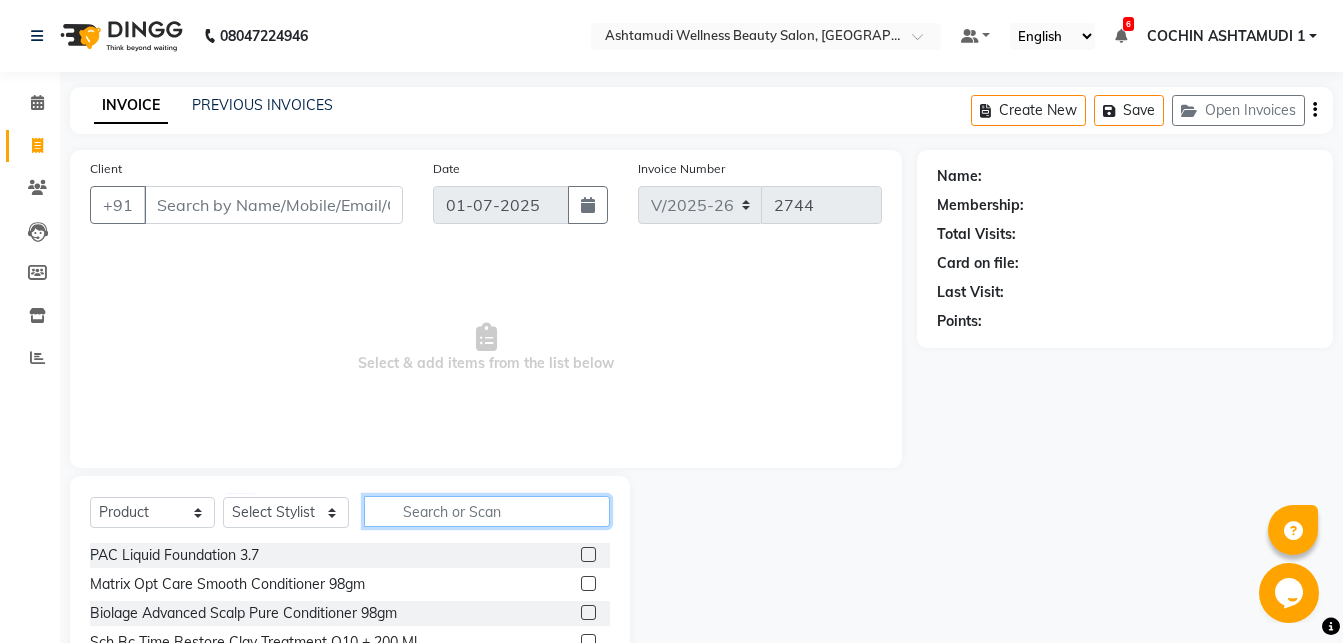 click 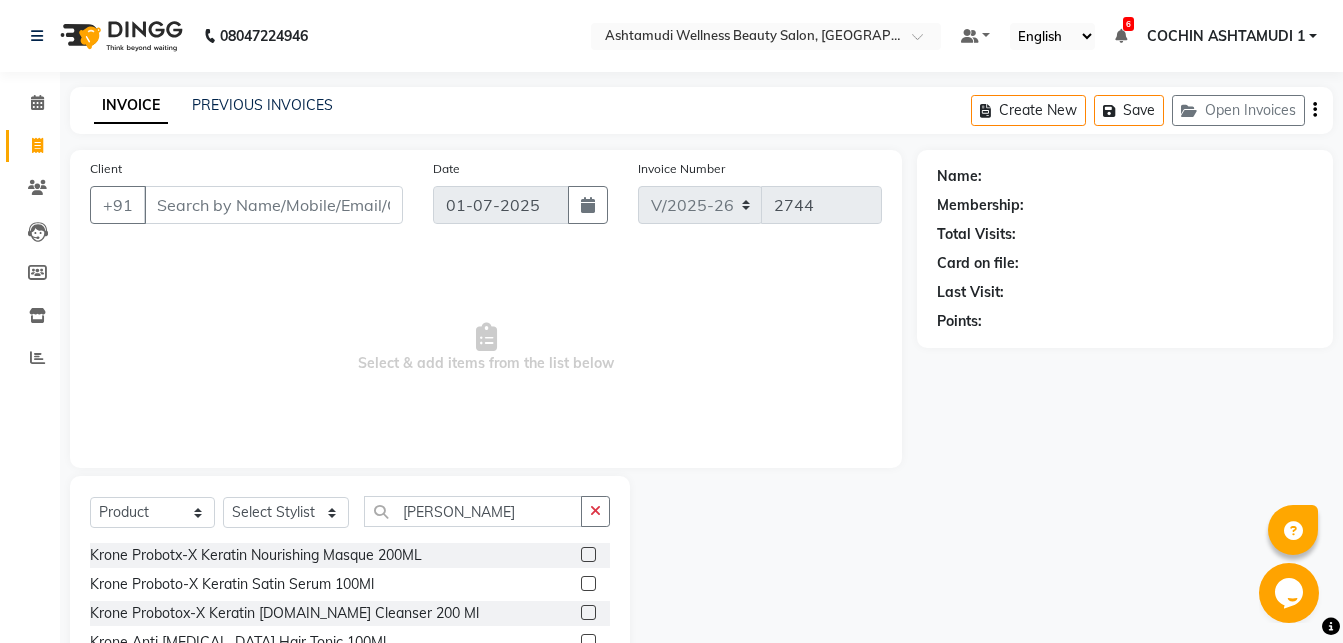 click 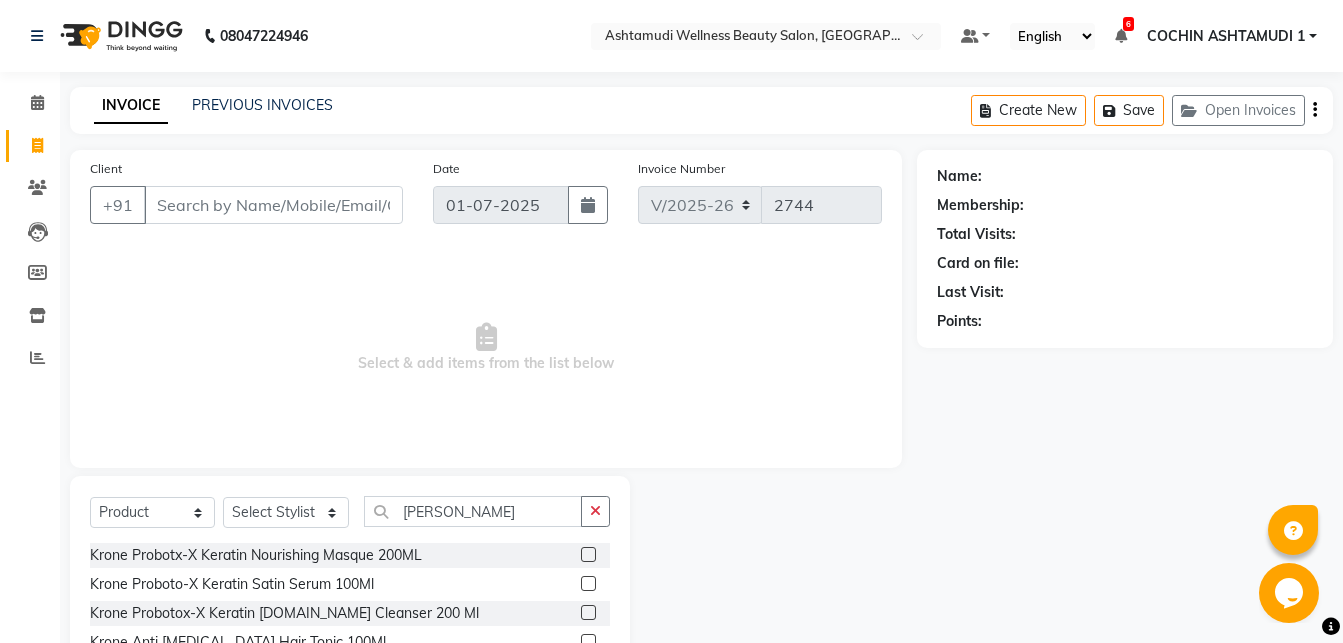 click 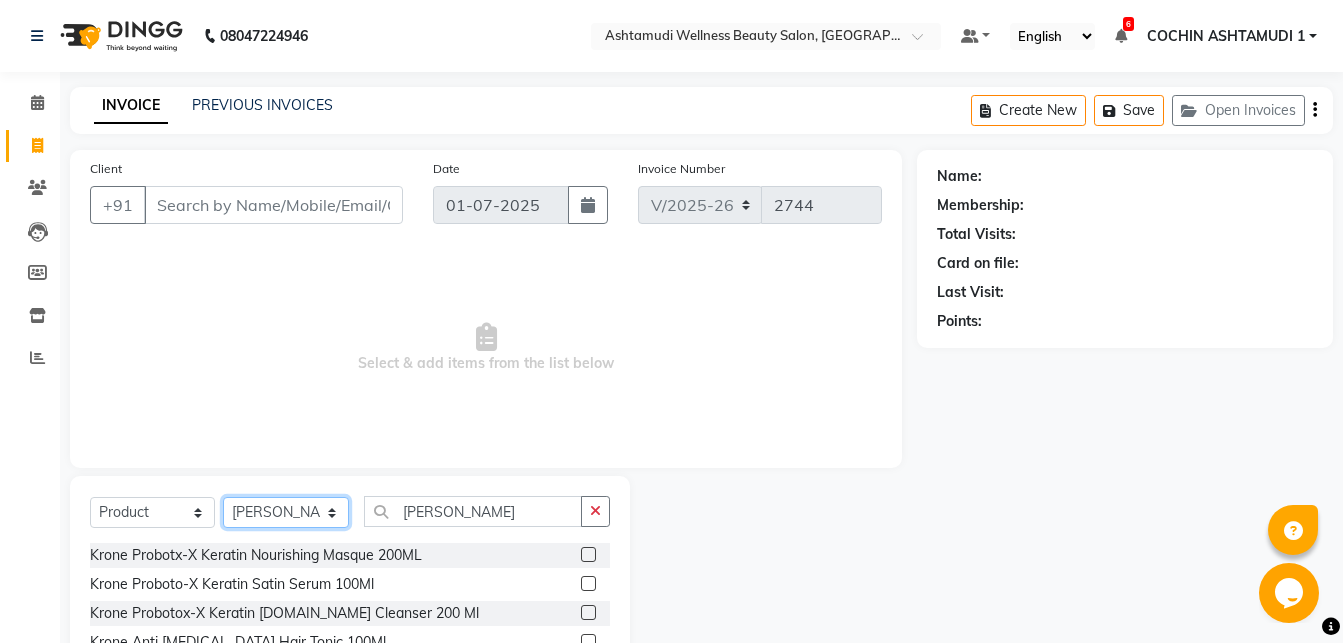 click on "[PERSON_NAME] B" 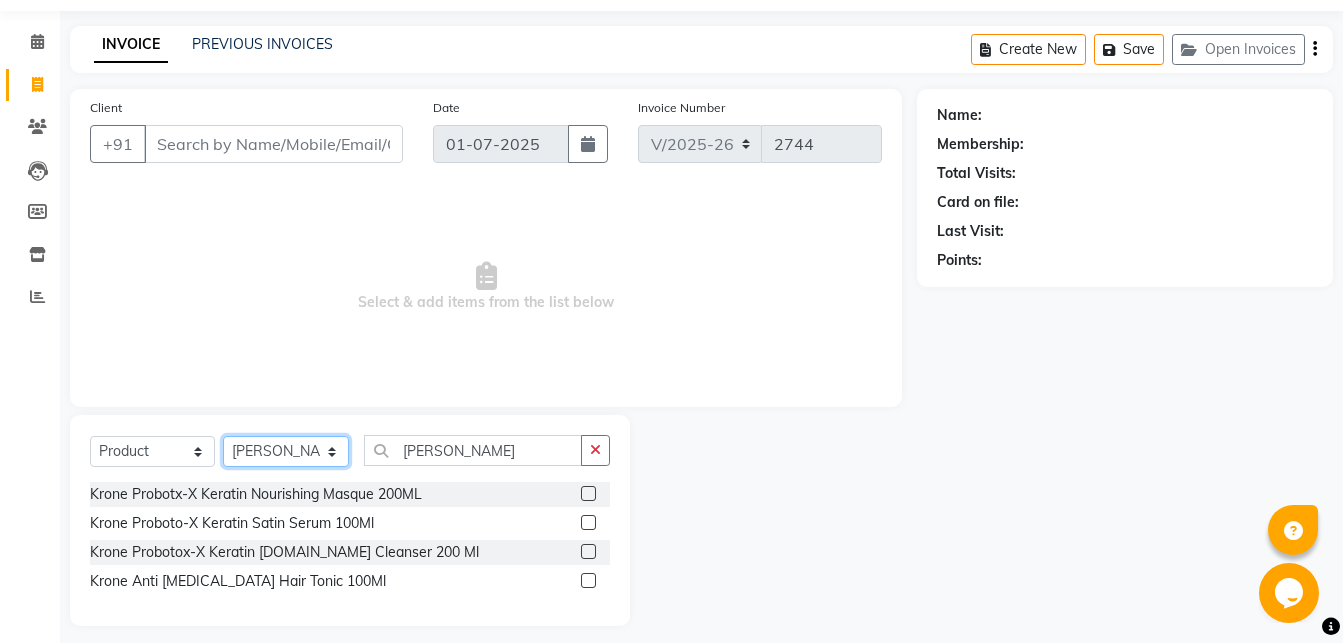 scroll, scrollTop: 74, scrollLeft: 0, axis: vertical 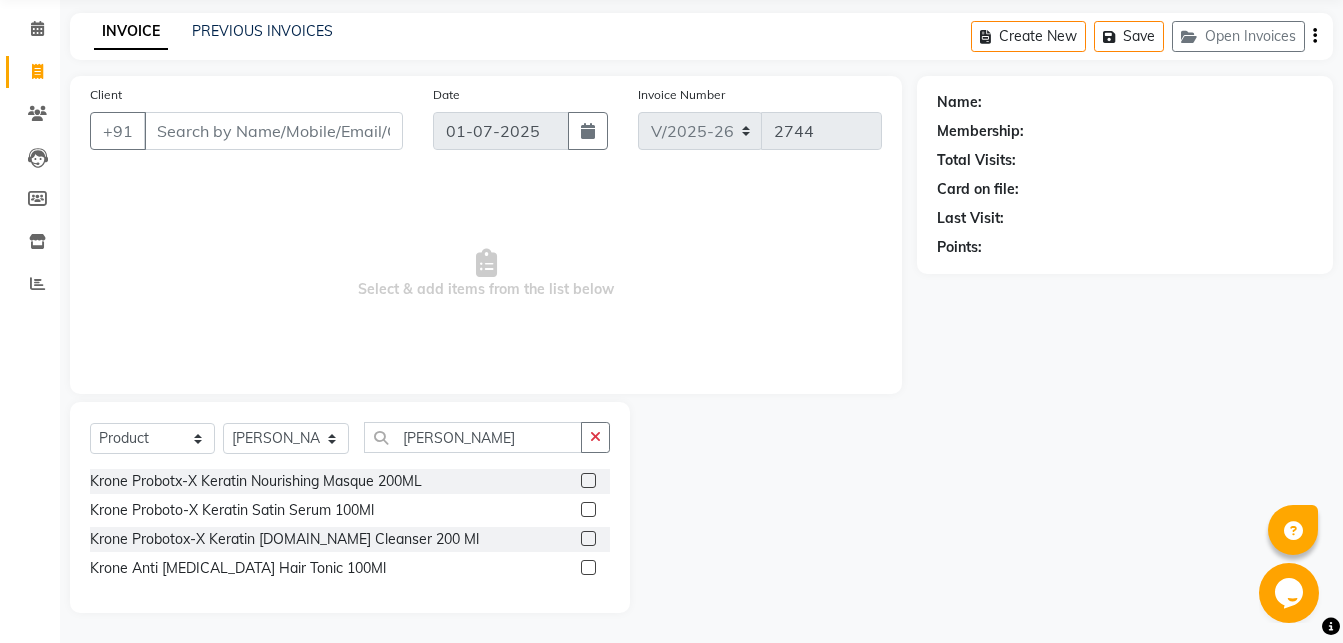 click 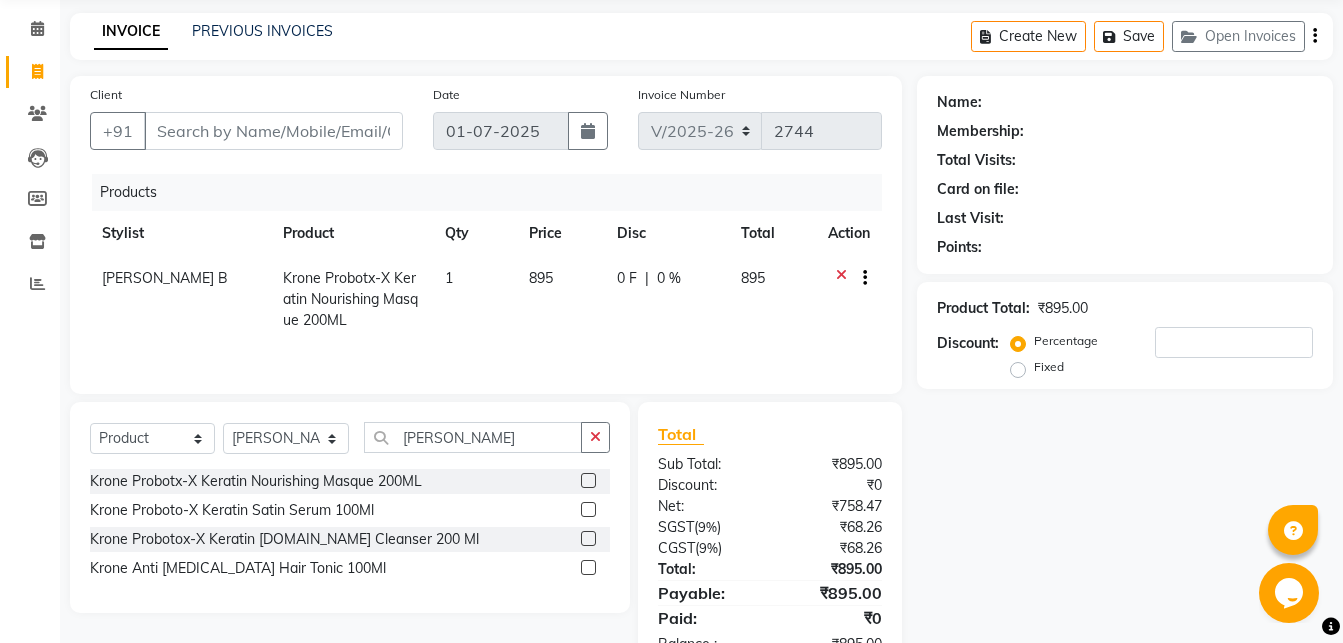 click 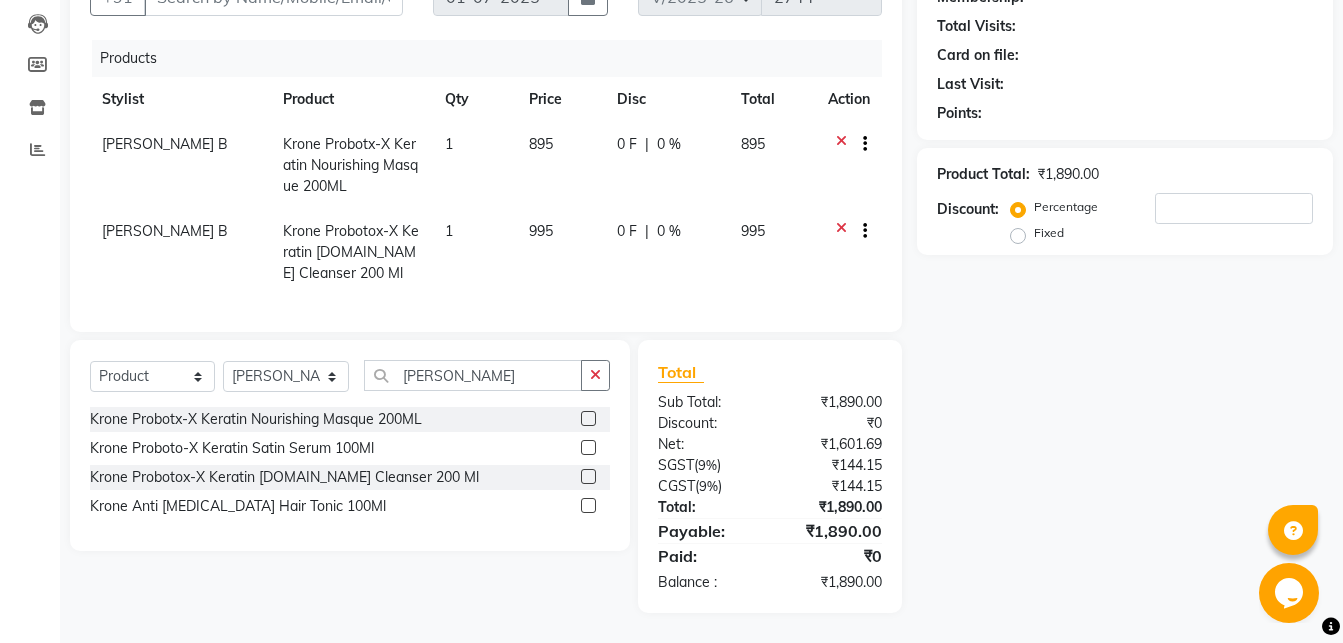 scroll, scrollTop: 0, scrollLeft: 0, axis: both 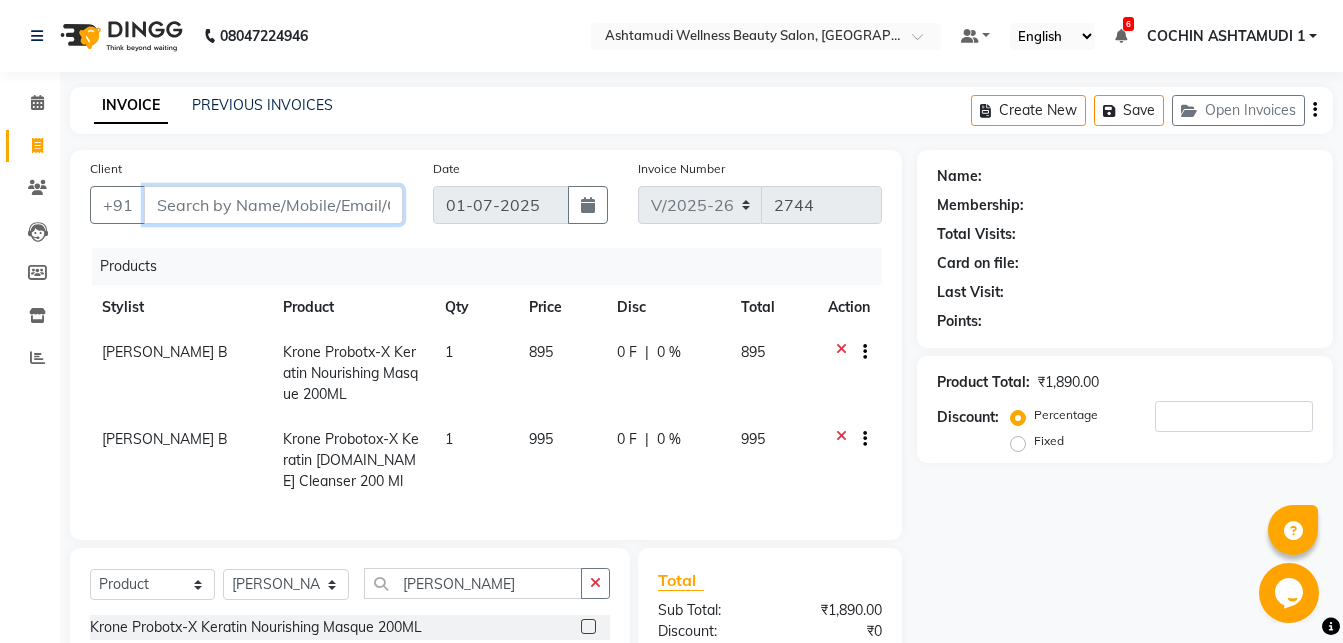 click on "Client" at bounding box center (273, 205) 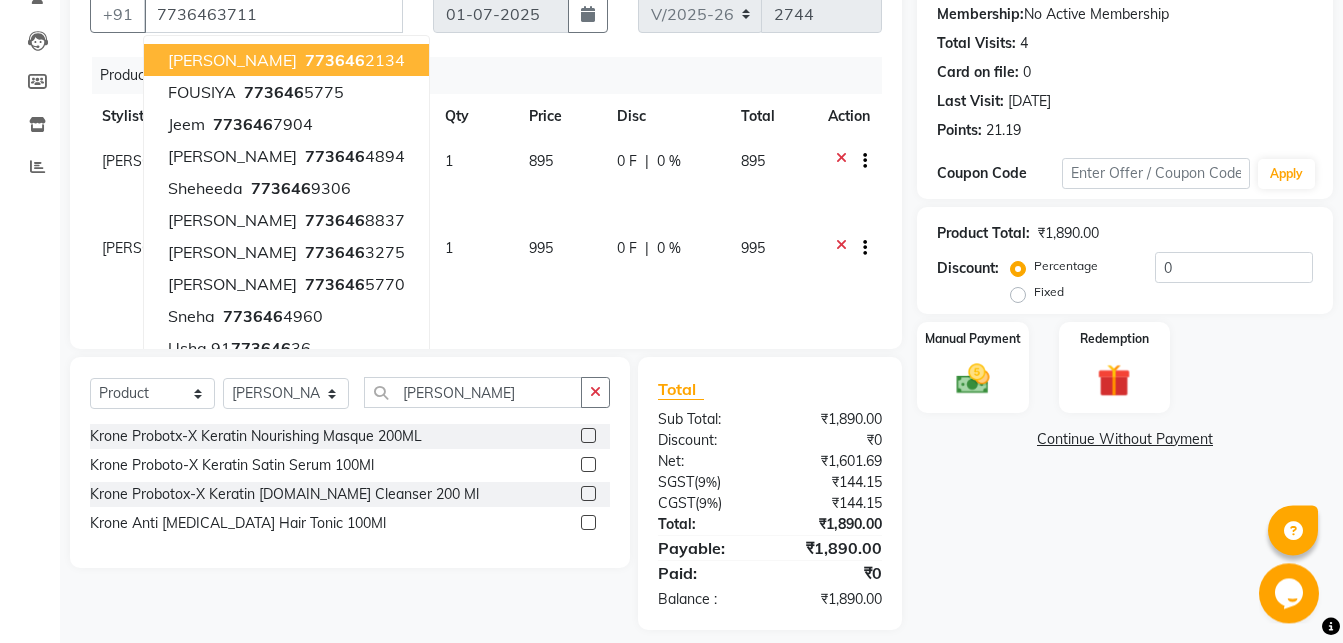 scroll, scrollTop: 225, scrollLeft: 0, axis: vertical 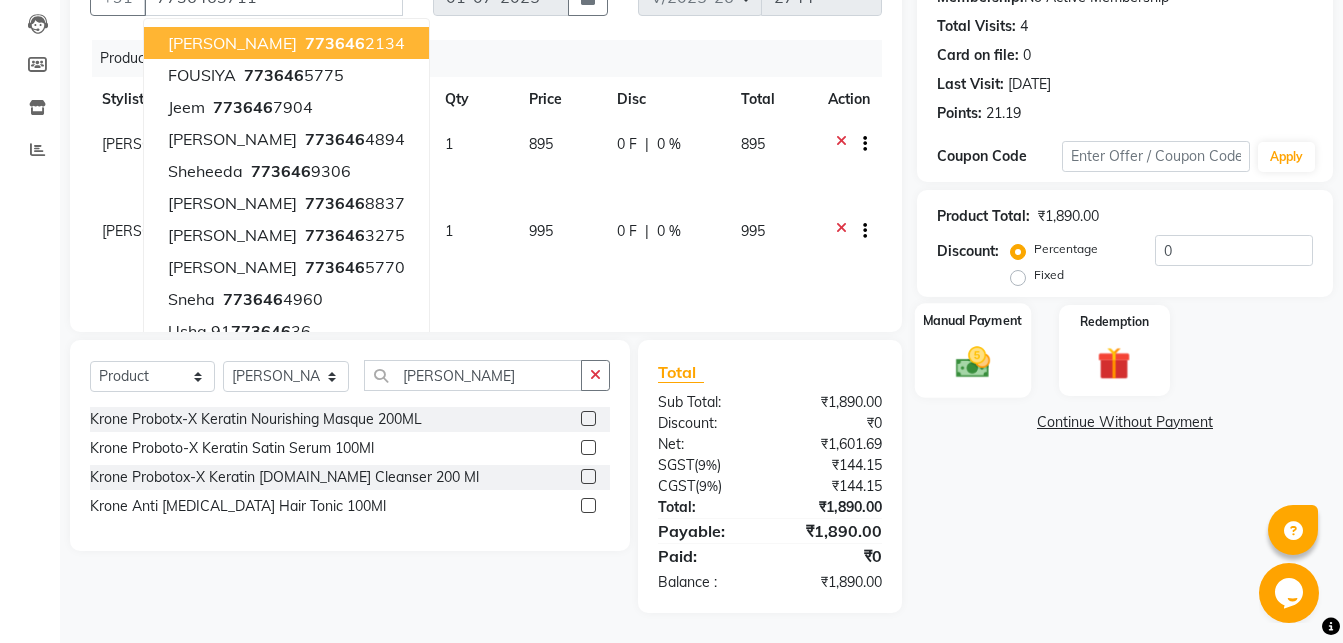 click on "Manual Payment" 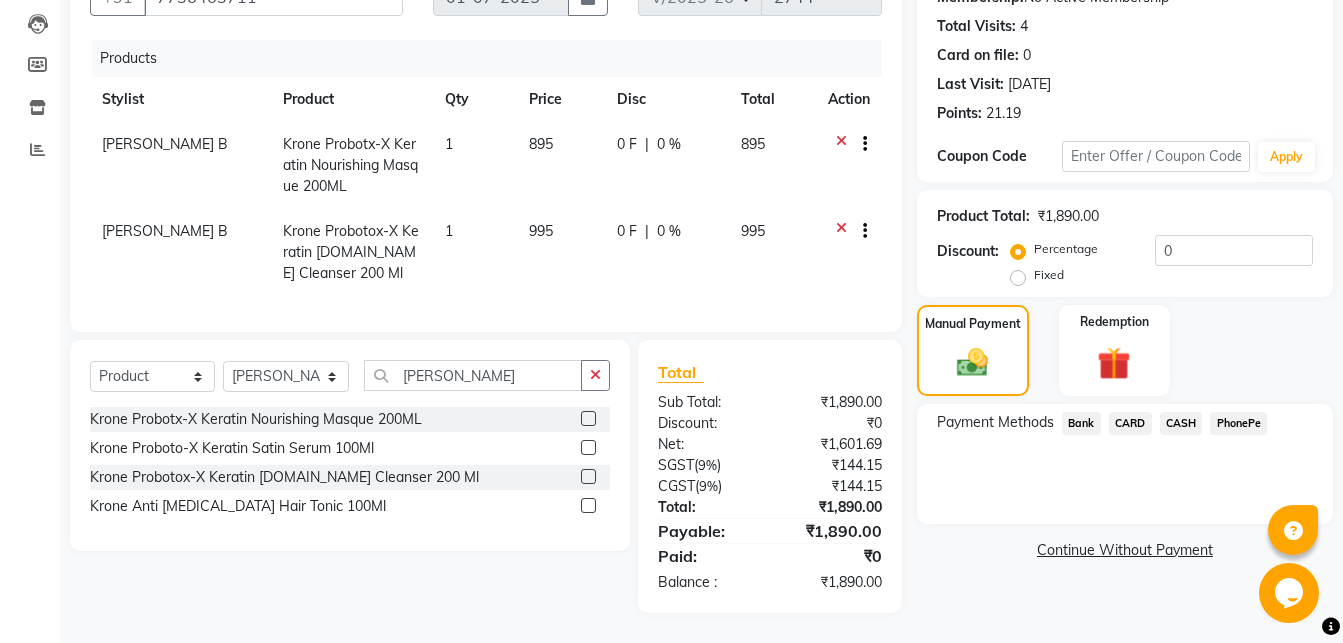click on "CASH" 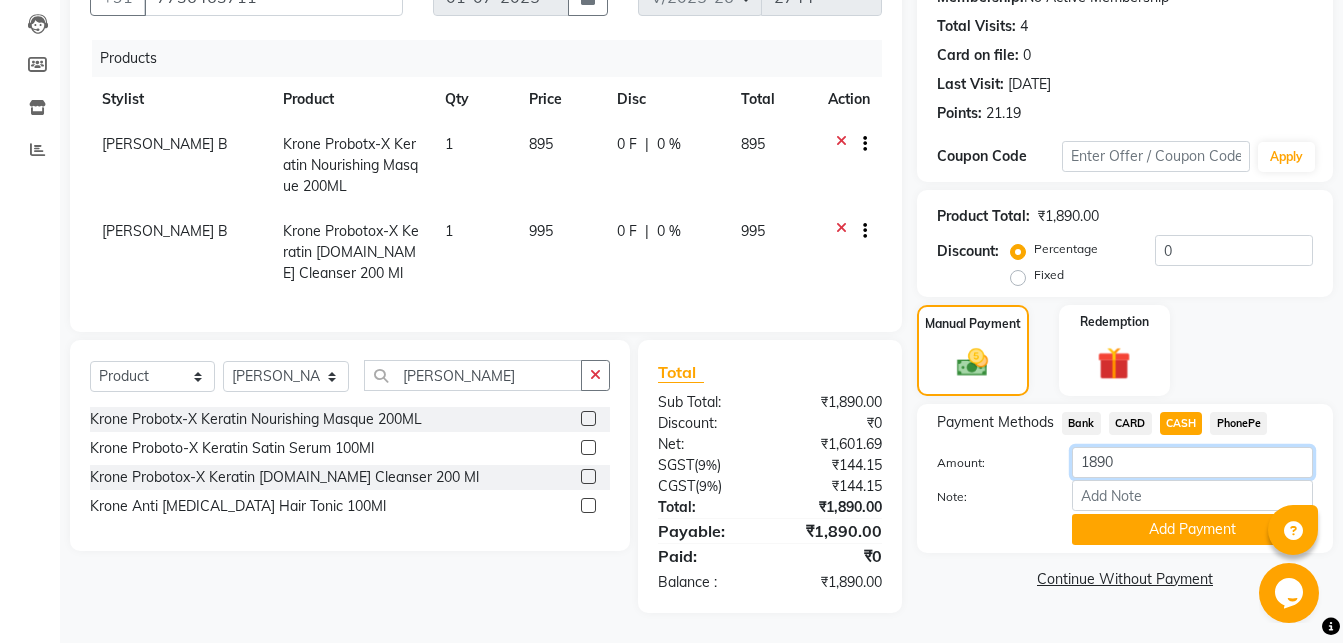 click on "1890" 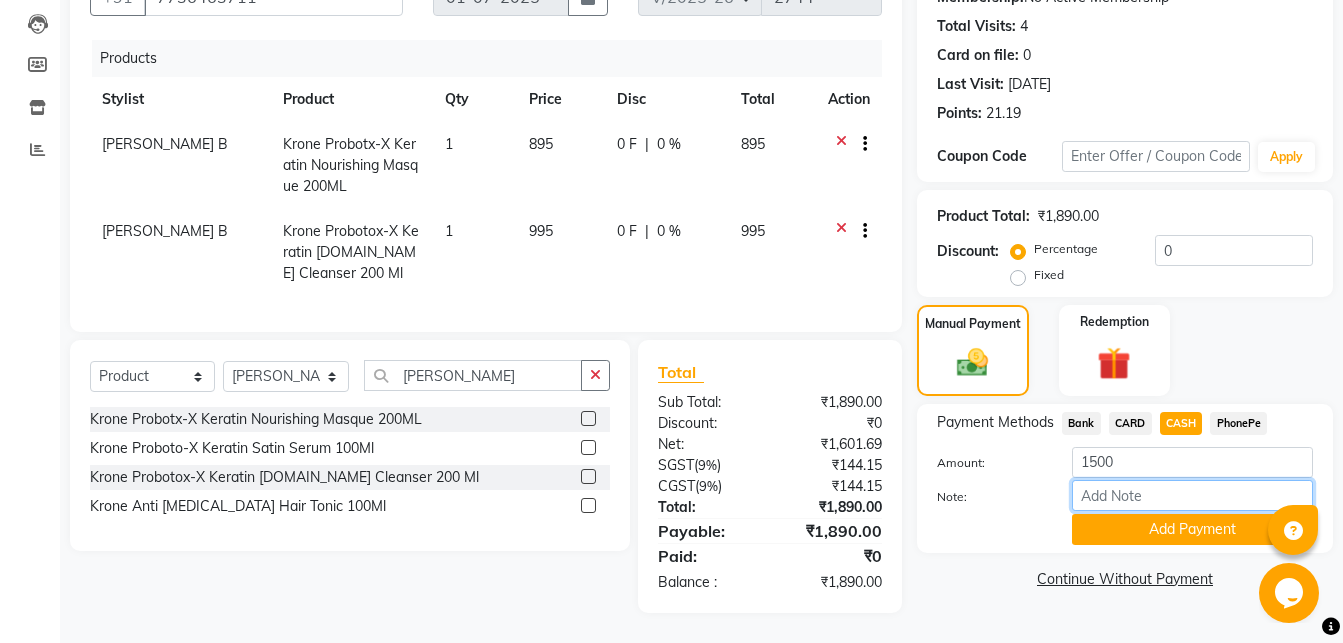 click on "Note:" at bounding box center [1192, 495] 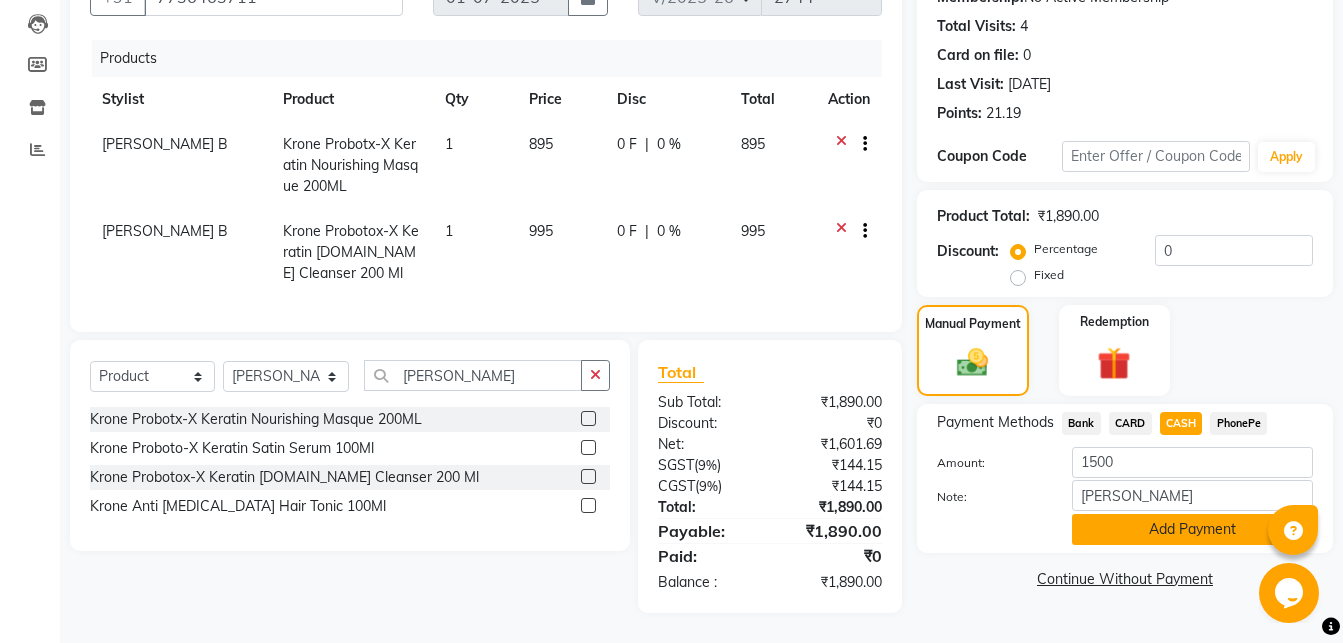 click on "Add Payment" 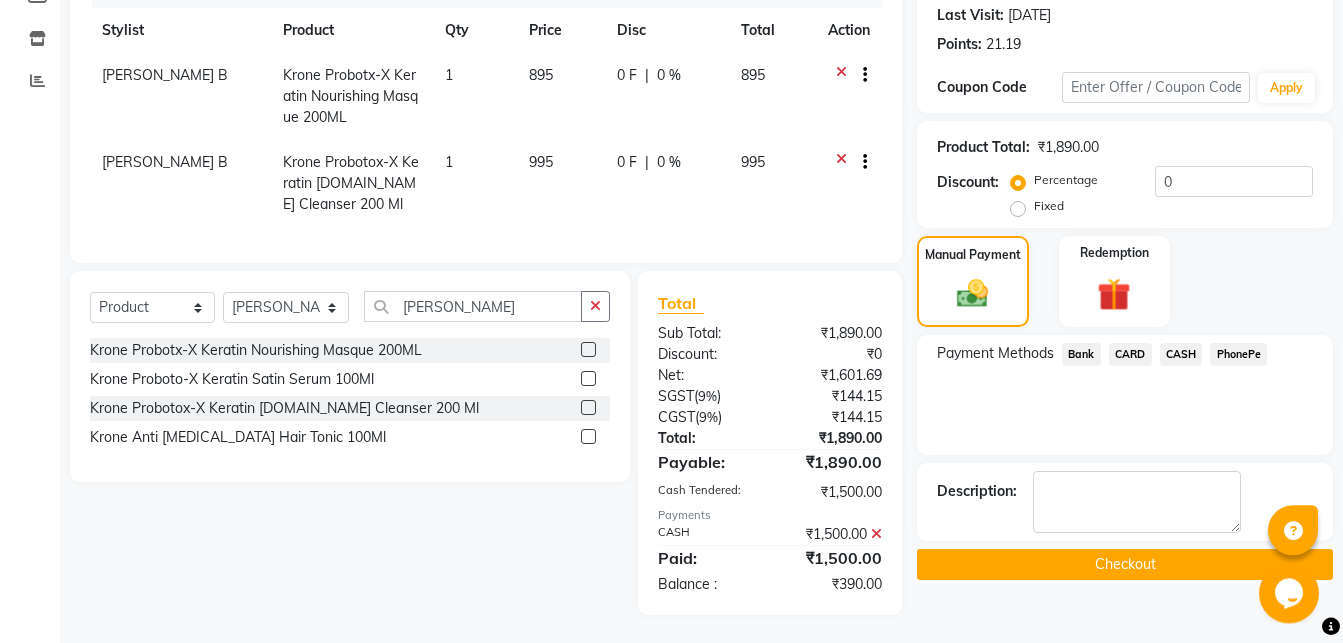 scroll, scrollTop: 296, scrollLeft: 0, axis: vertical 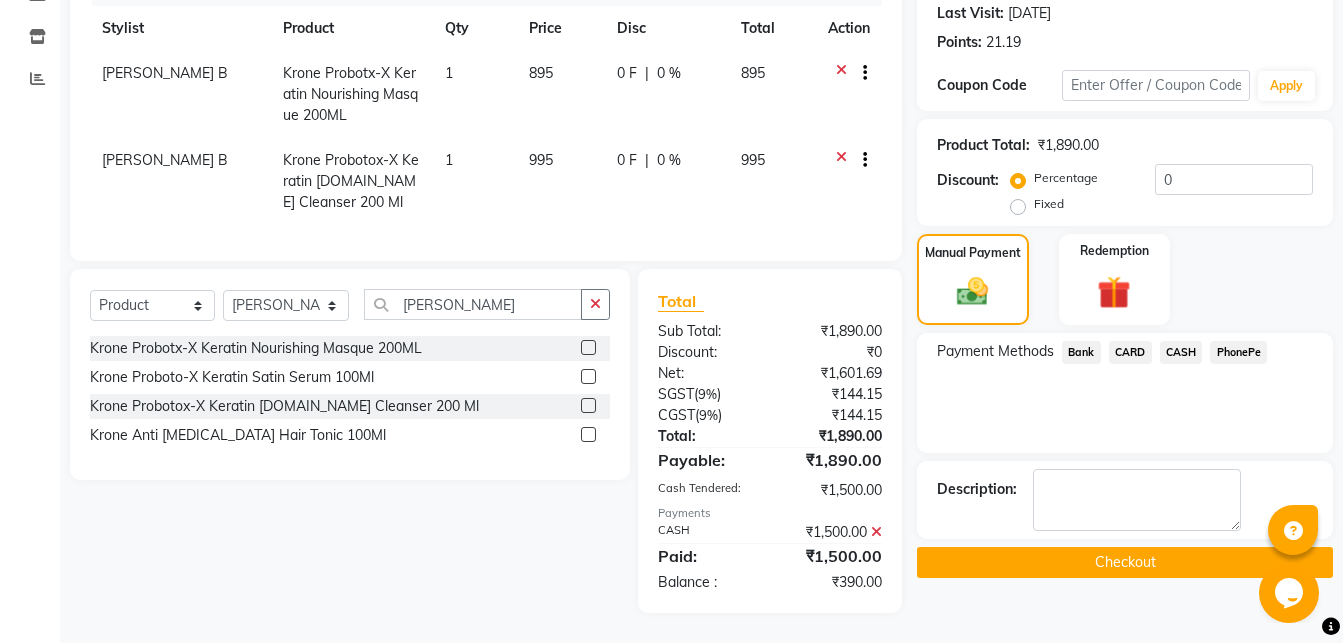 click on "PhonePe" 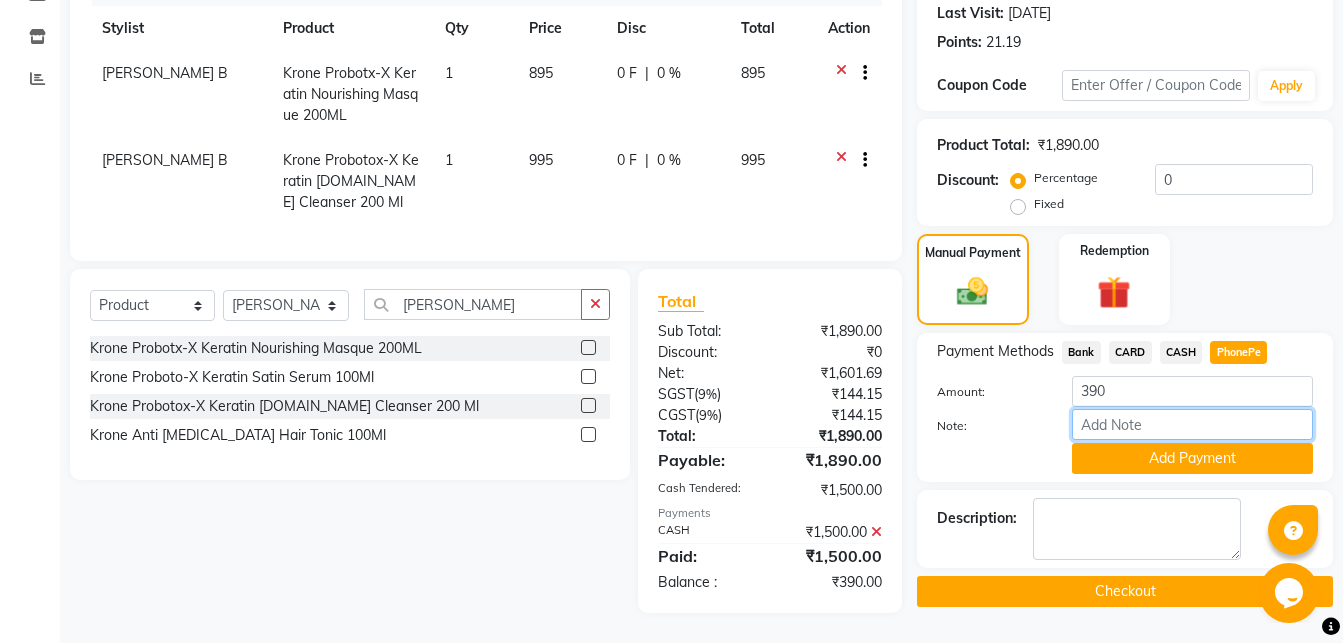 click on "Note:" at bounding box center (1192, 424) 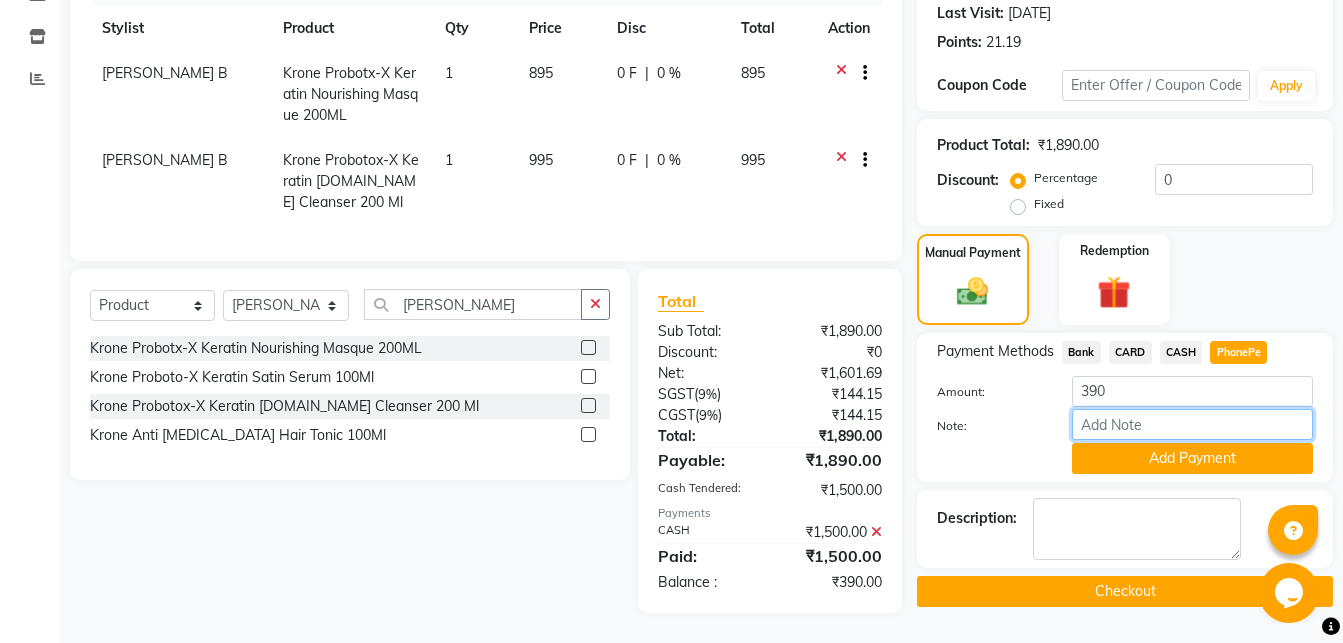 click on "Note:" at bounding box center (1192, 424) 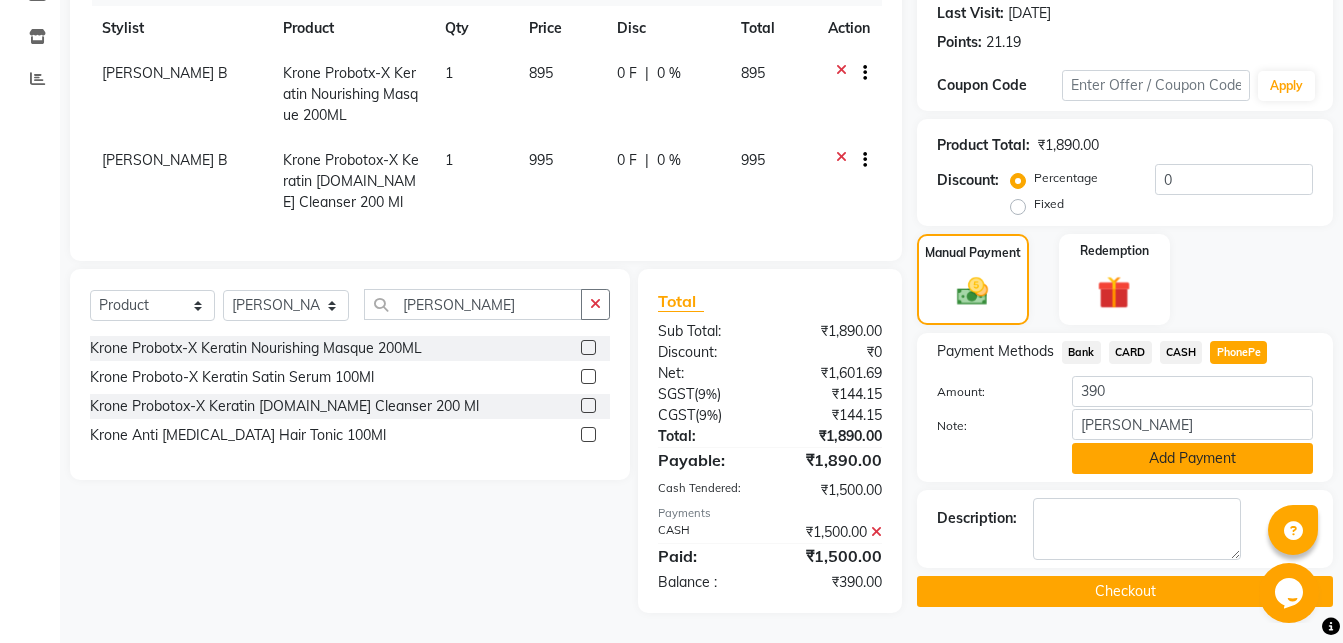 click on "Add Payment" 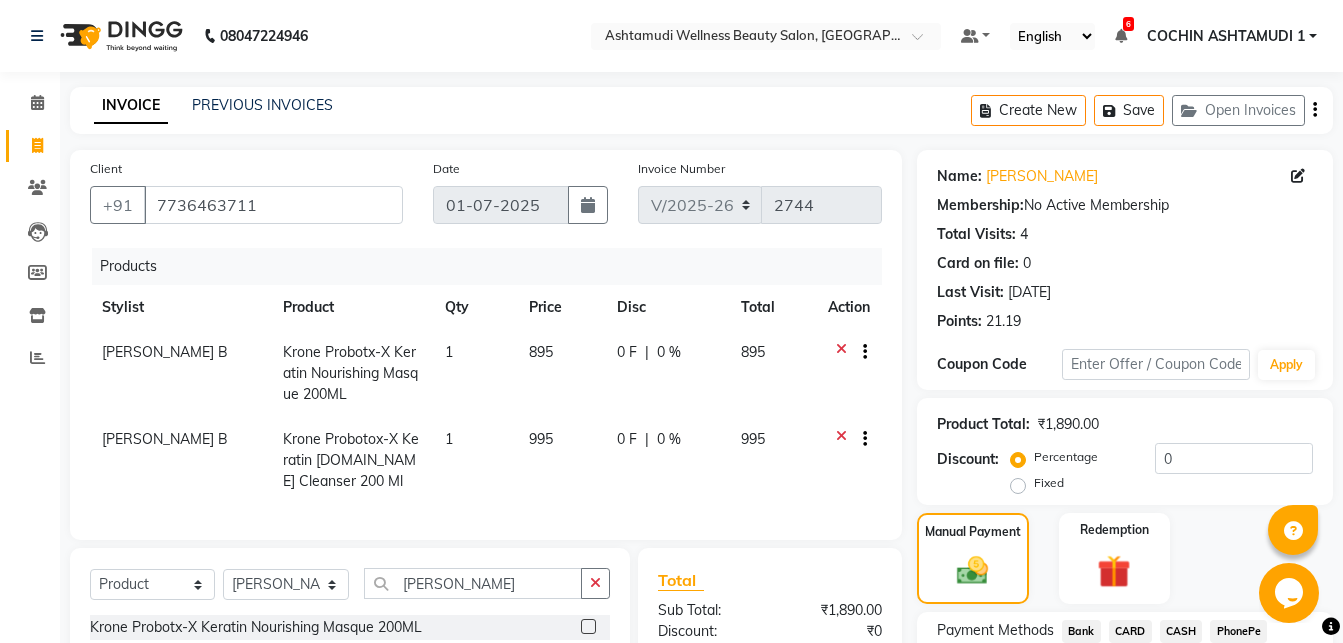scroll, scrollTop: 317, scrollLeft: 0, axis: vertical 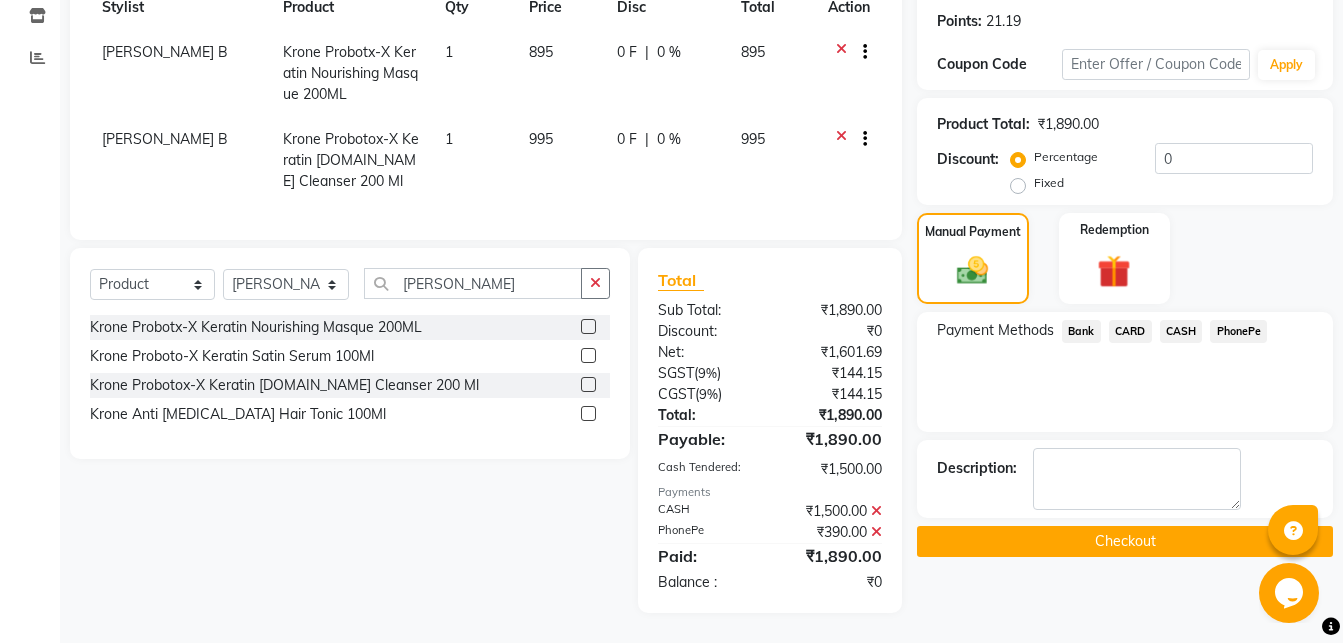 click on "Checkout" 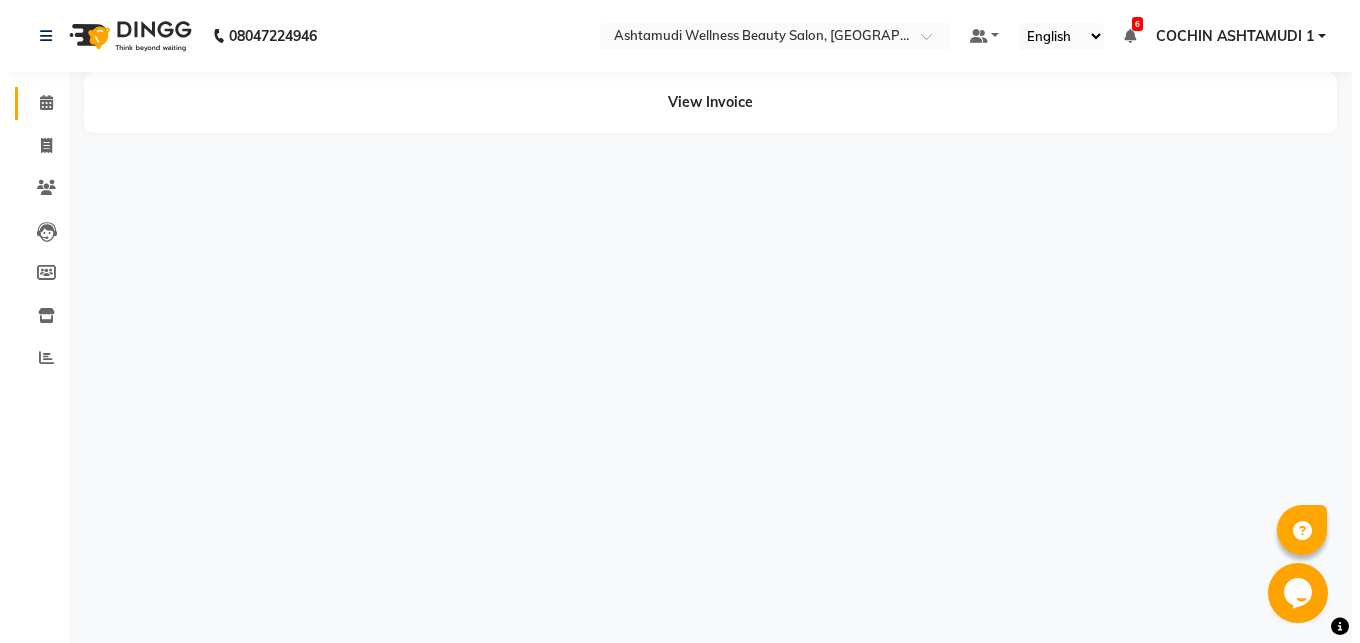 scroll, scrollTop: 0, scrollLeft: 0, axis: both 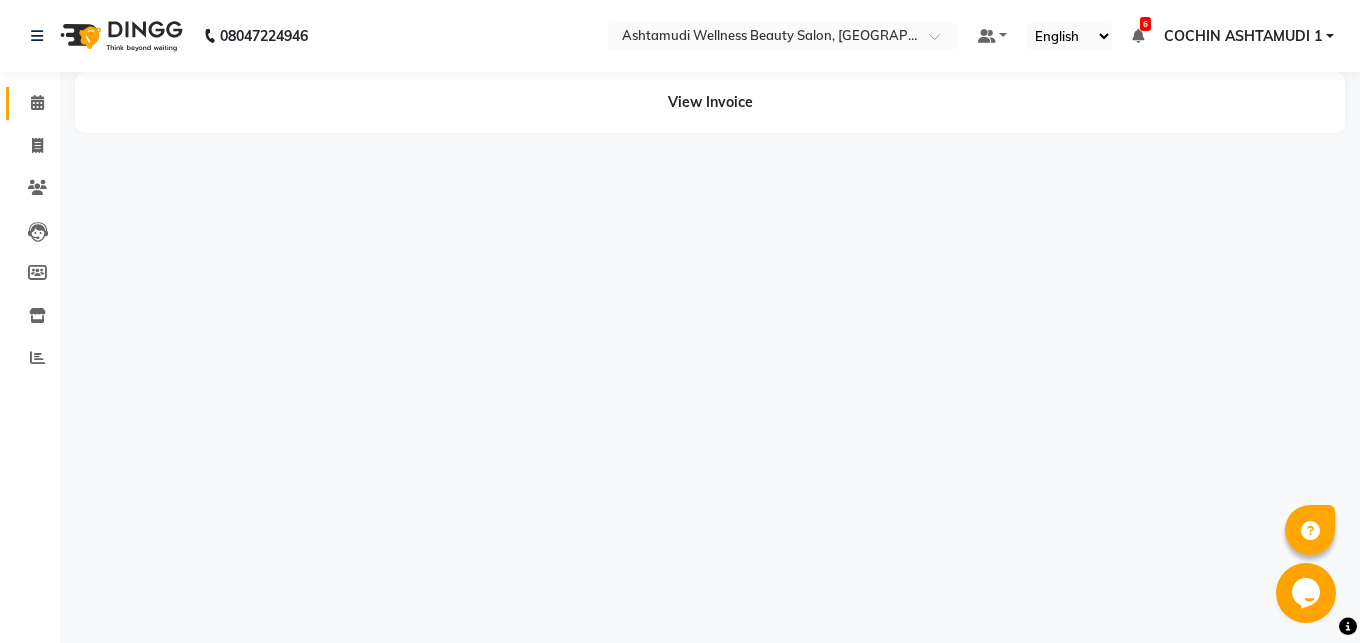 click 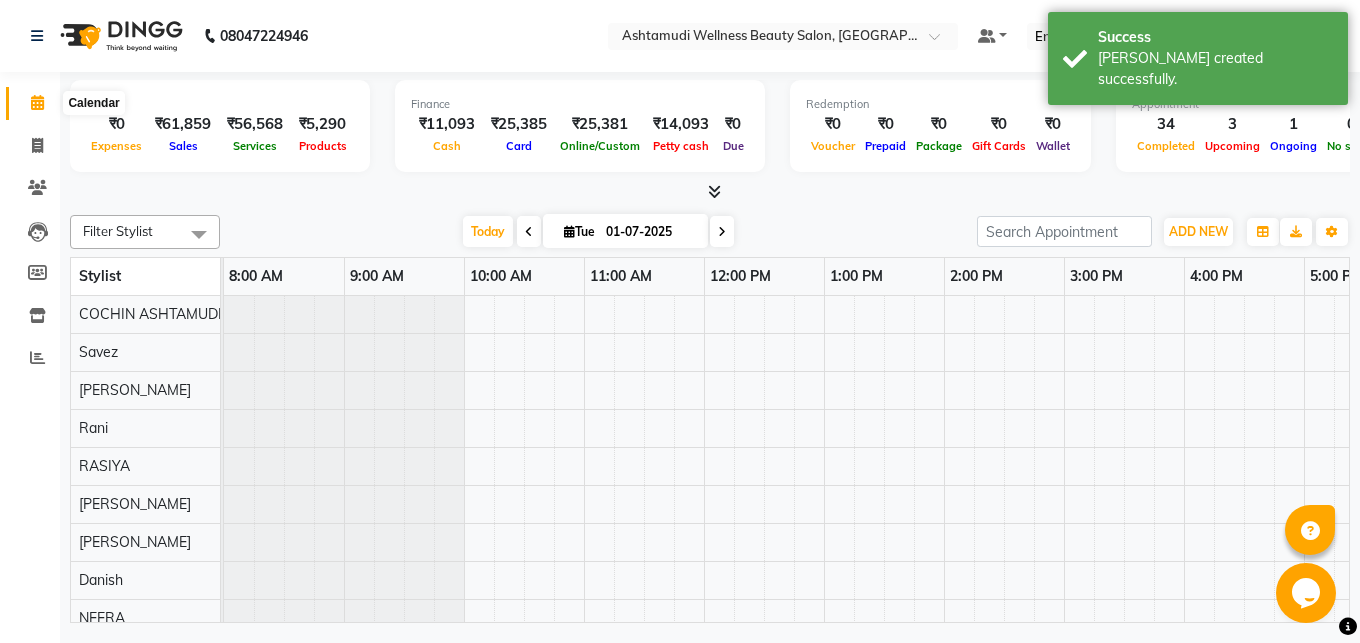 click 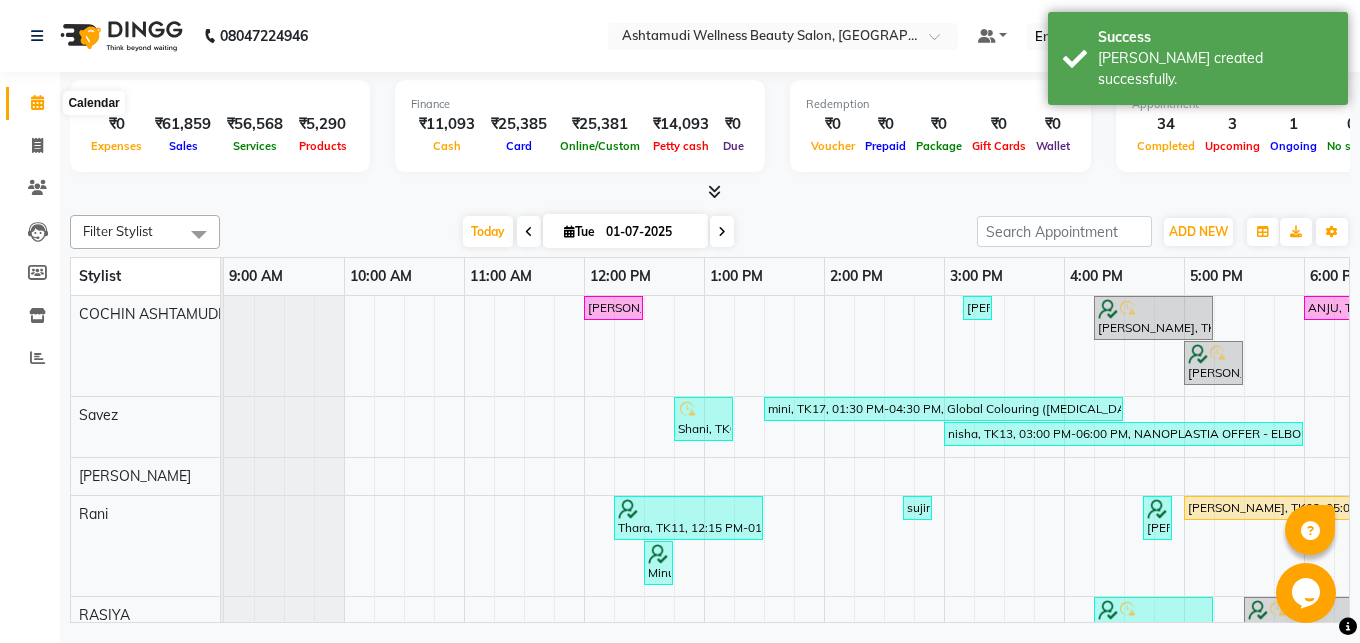 scroll, scrollTop: 0, scrollLeft: 0, axis: both 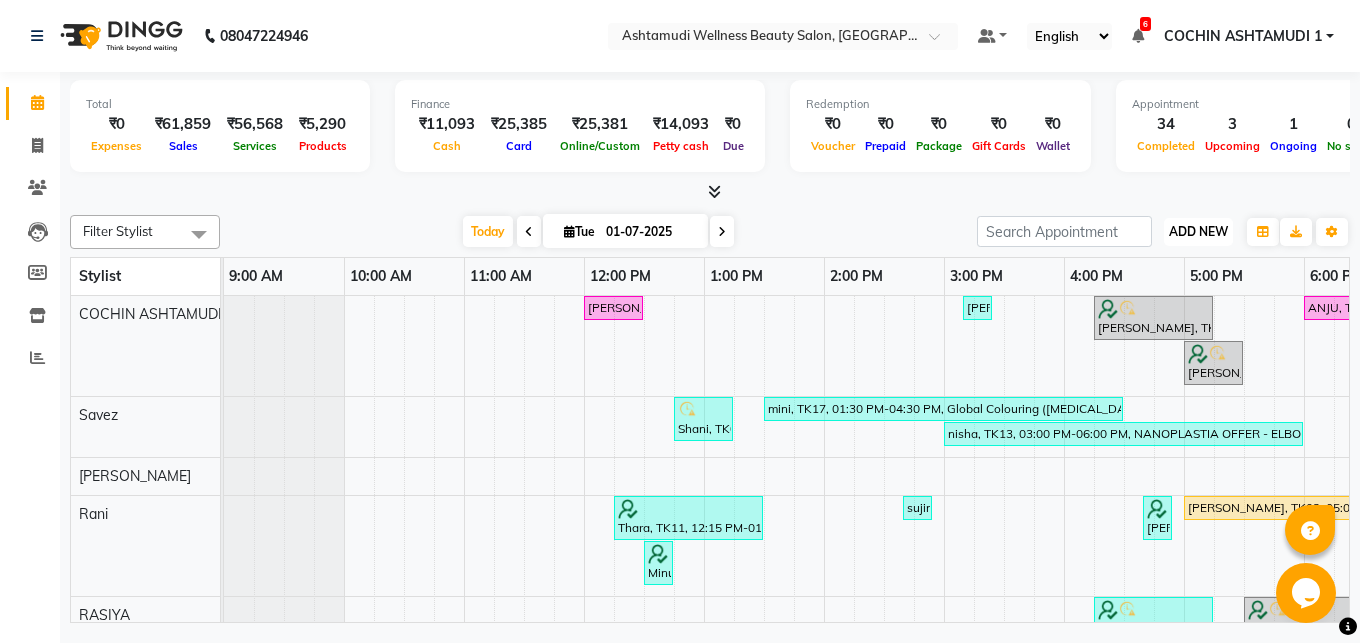 click on "ADD NEW" at bounding box center (1198, 231) 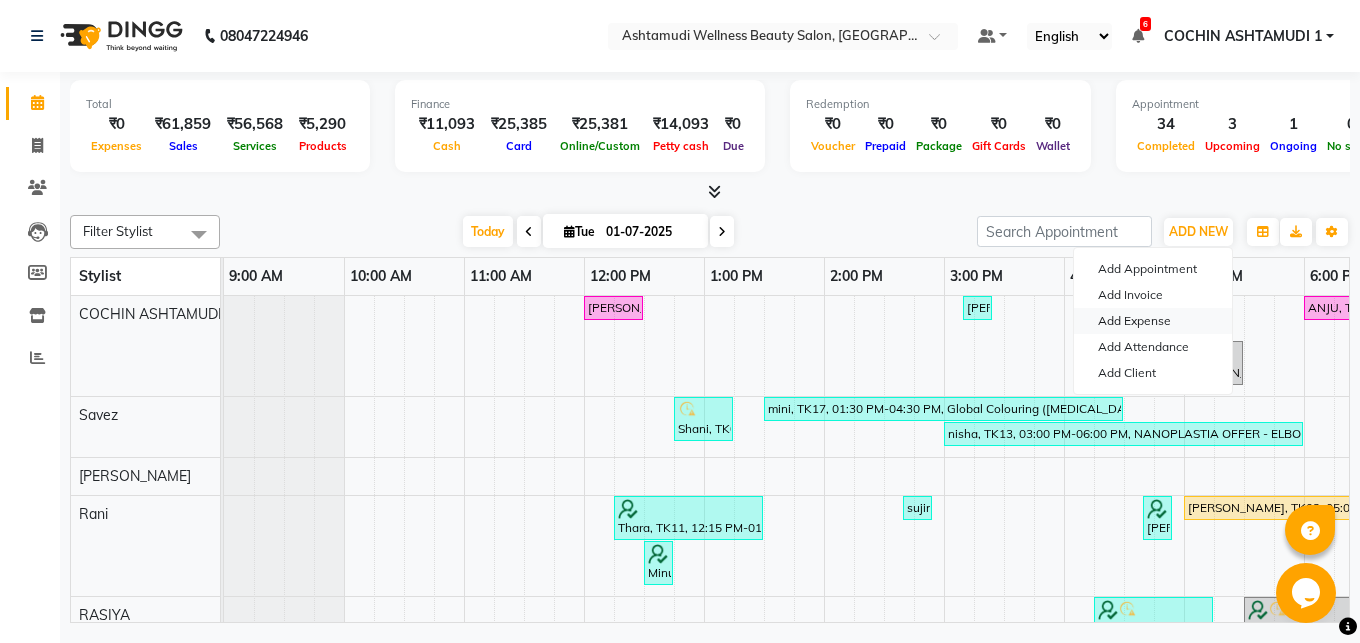 click on "Add Expense" at bounding box center (1153, 321) 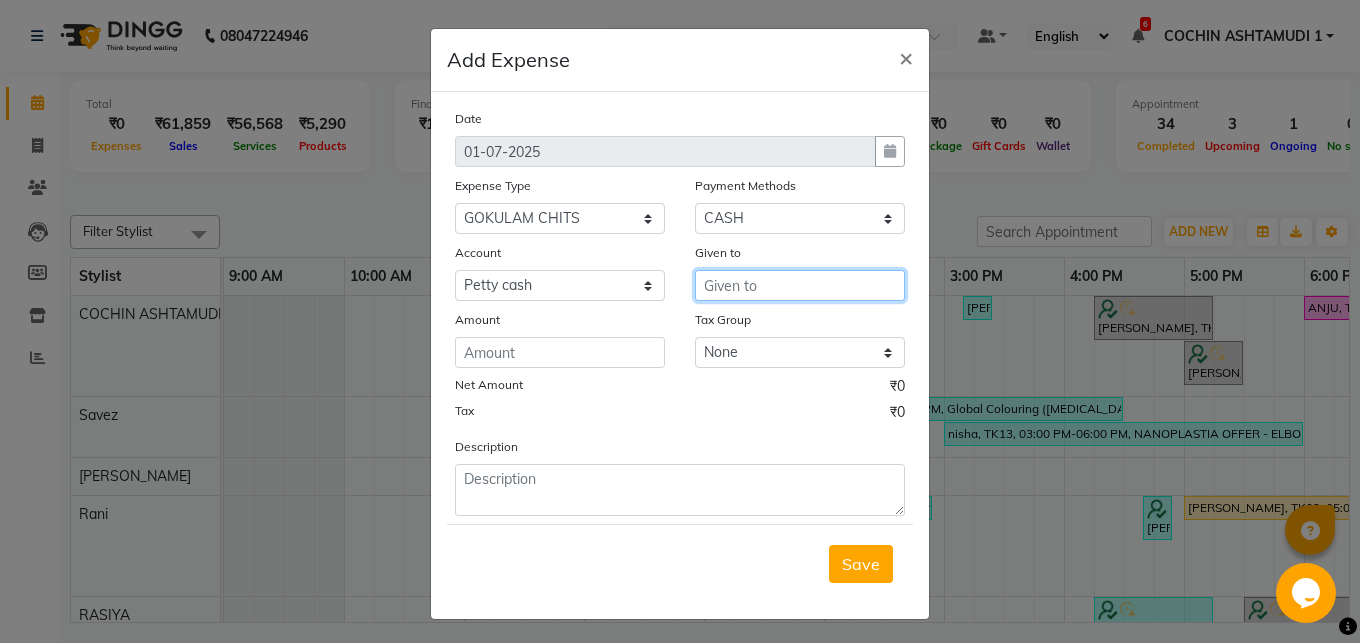 click at bounding box center (800, 285) 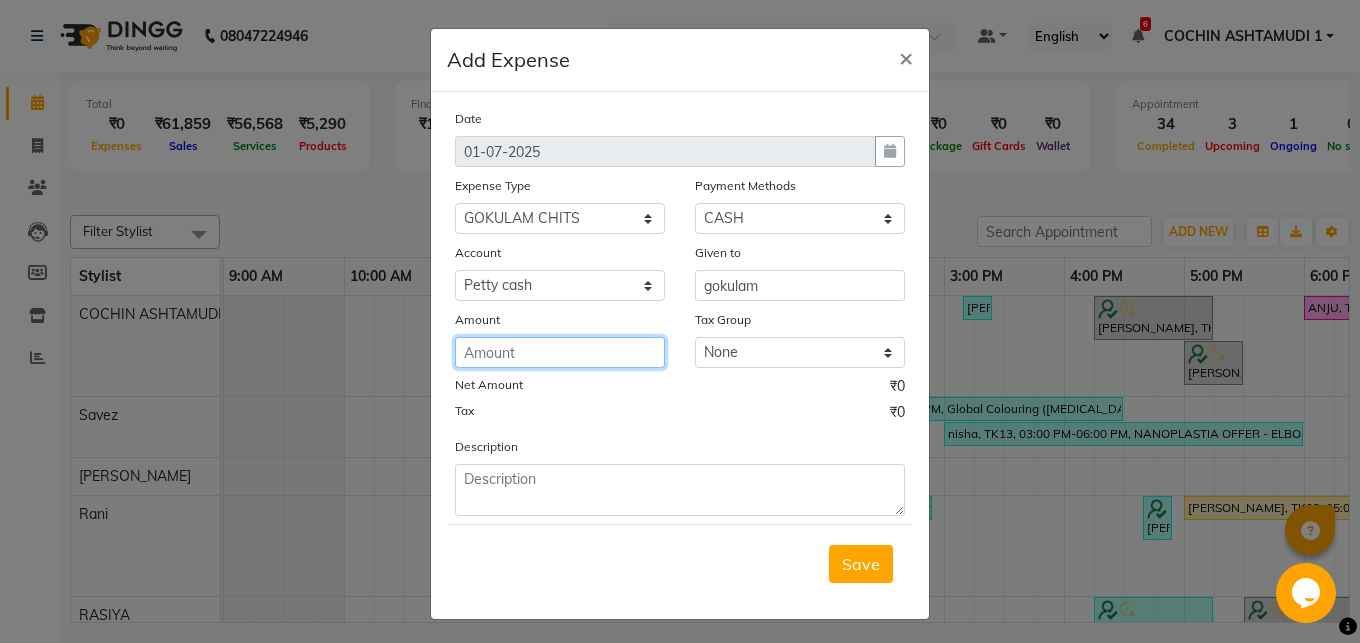 click 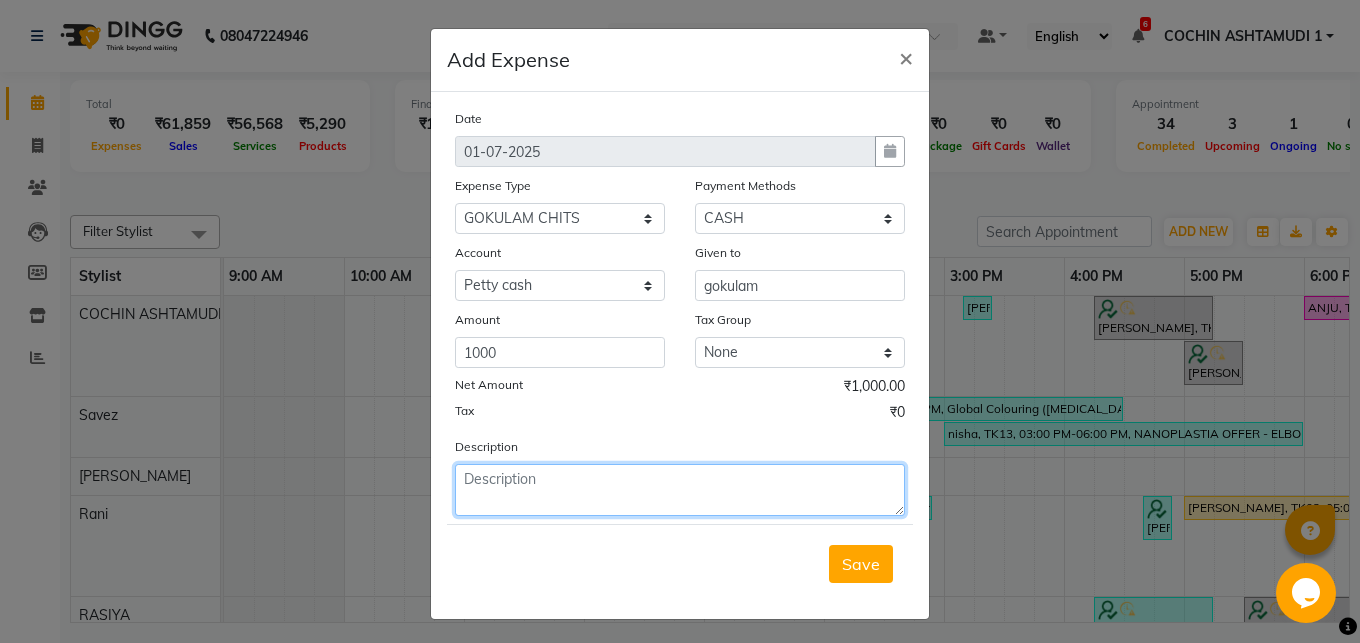 click 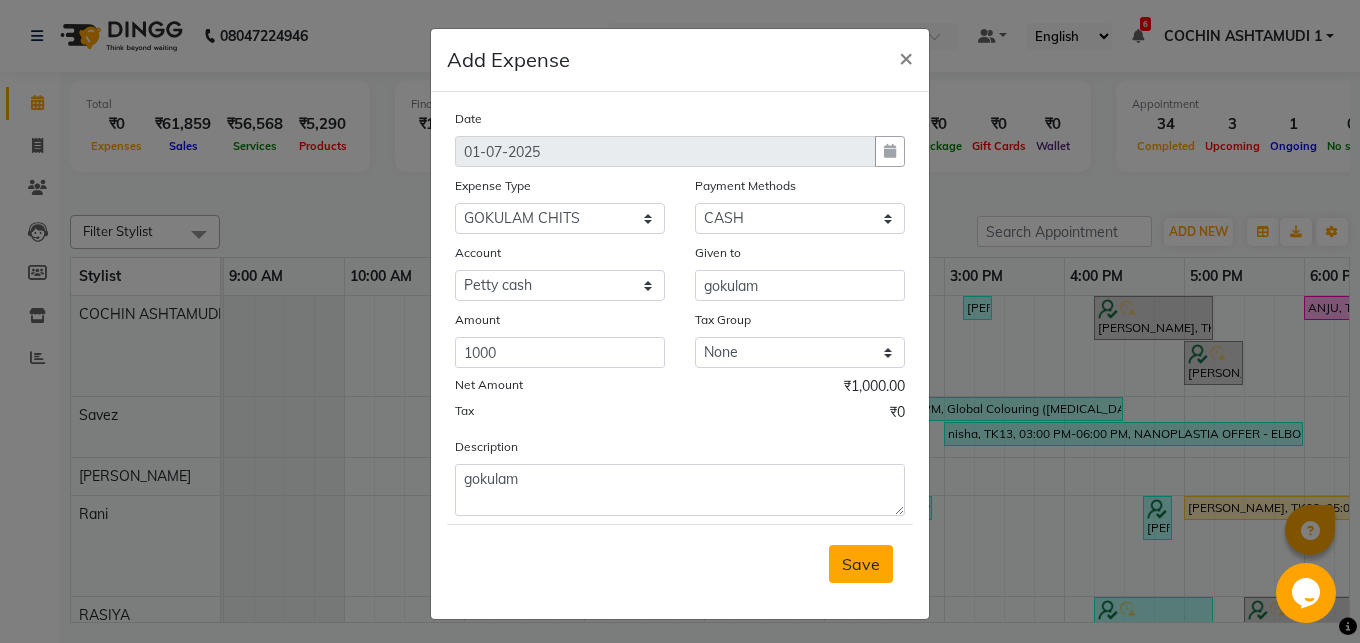 click on "Save" at bounding box center [861, 564] 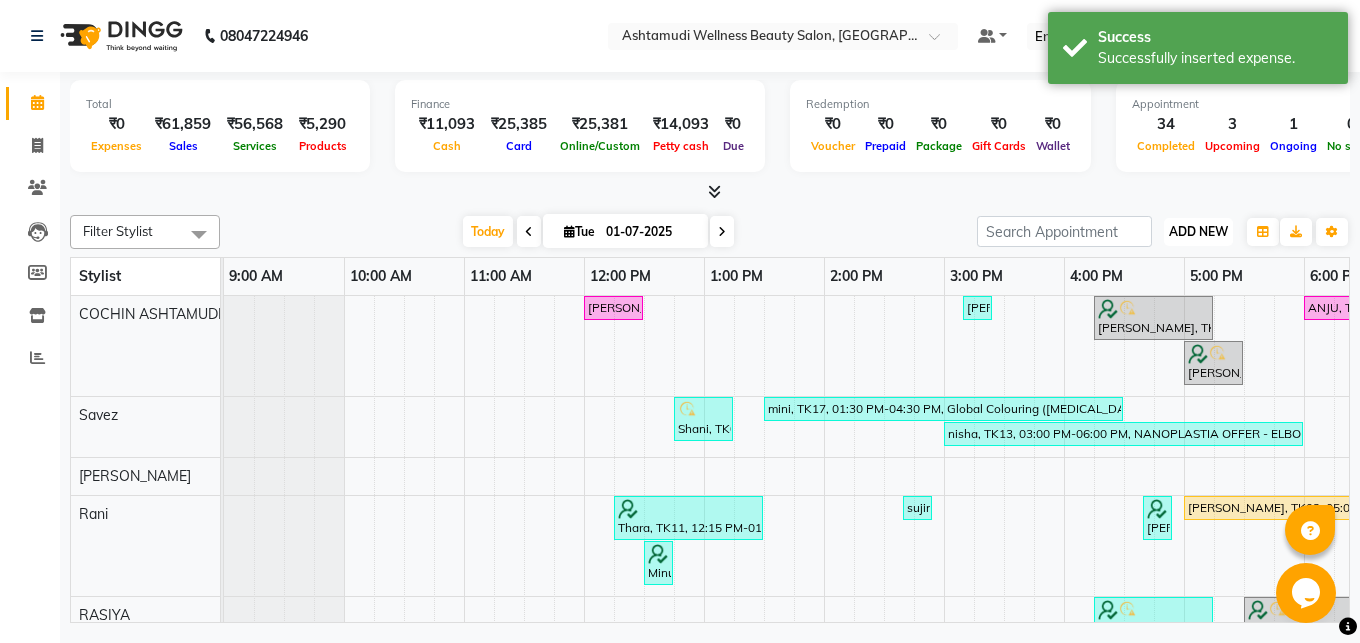 click on "ADD NEW" at bounding box center [1198, 231] 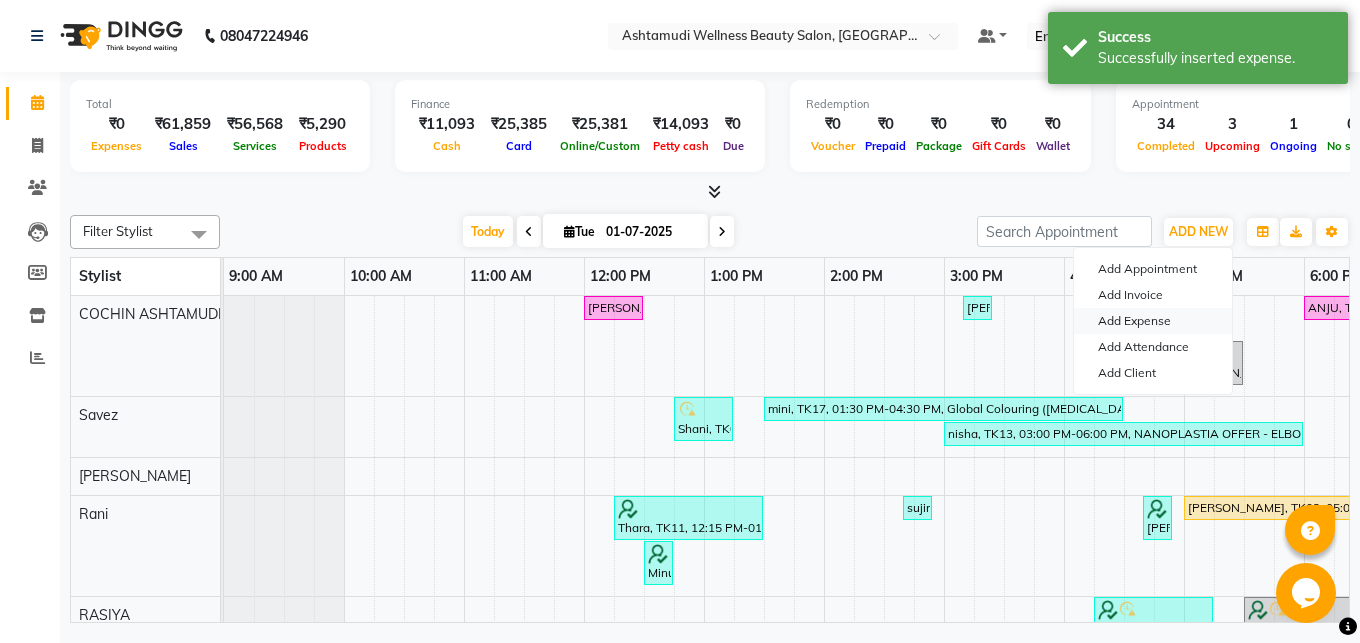 click on "Add Expense" at bounding box center [1153, 321] 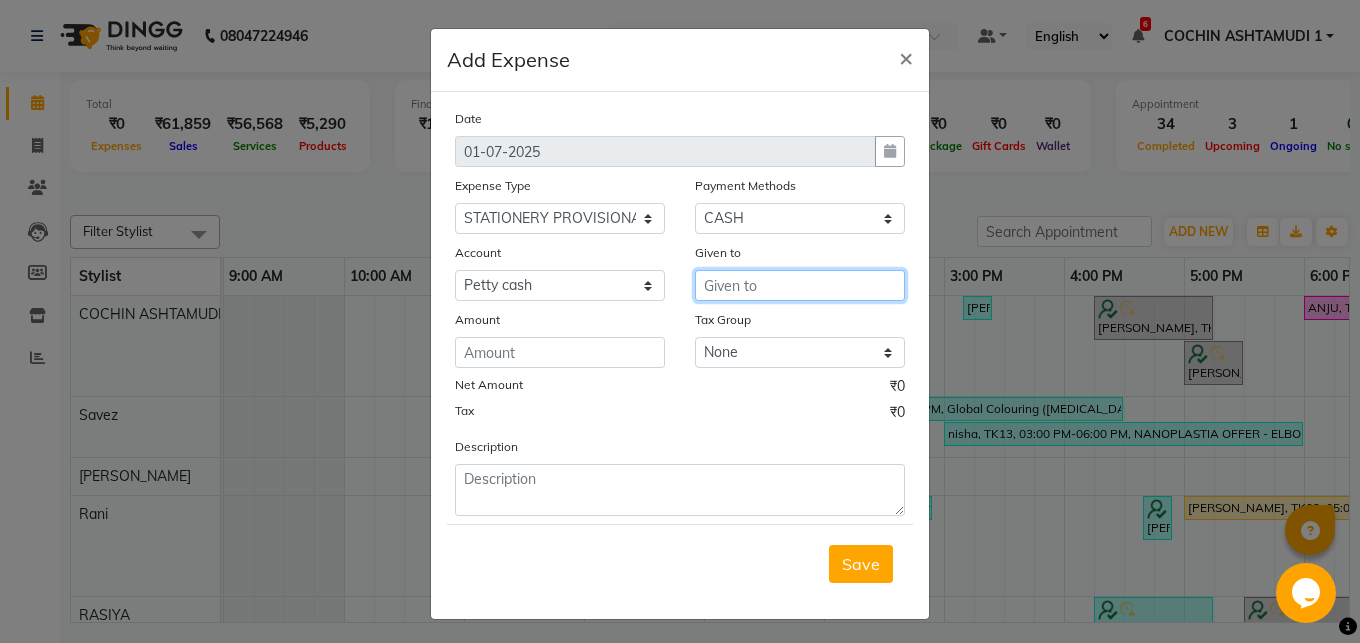 click at bounding box center (800, 285) 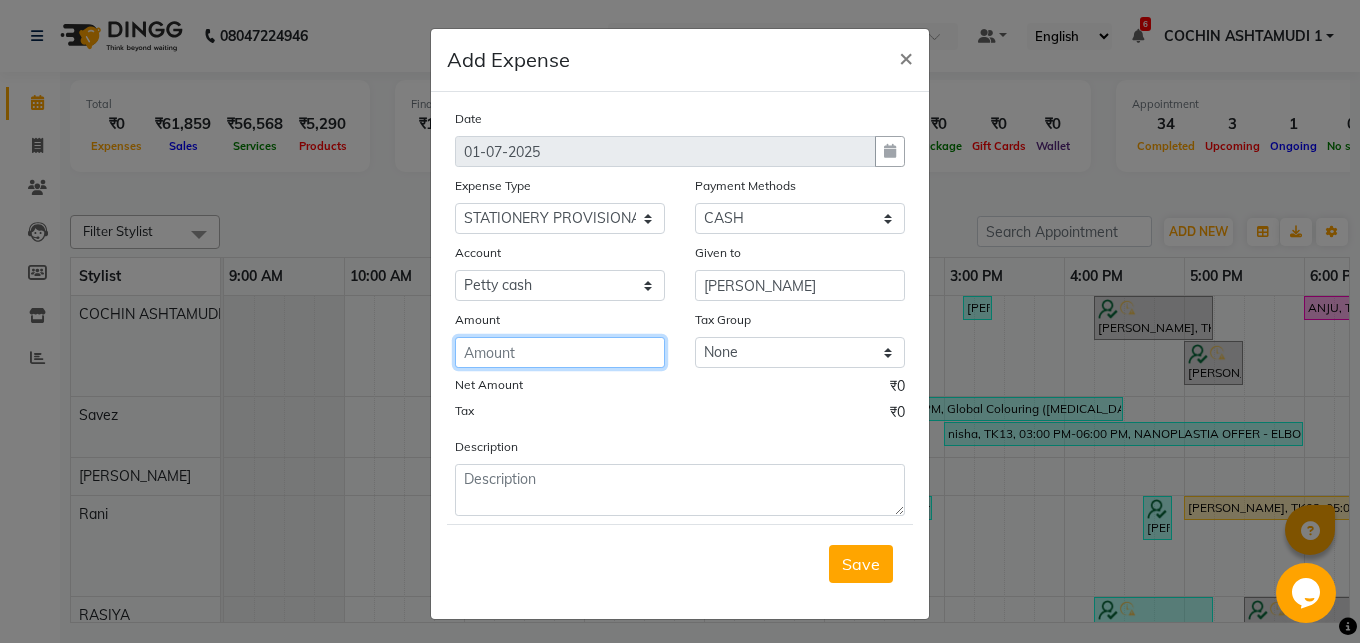 click 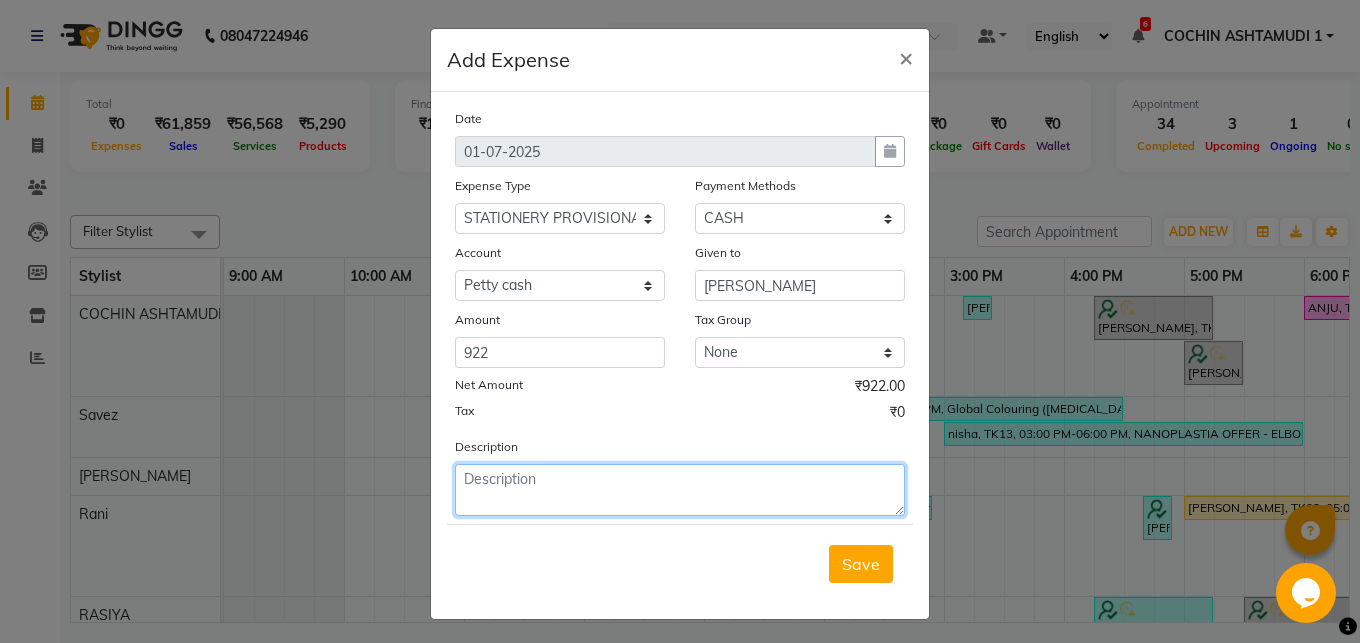 click 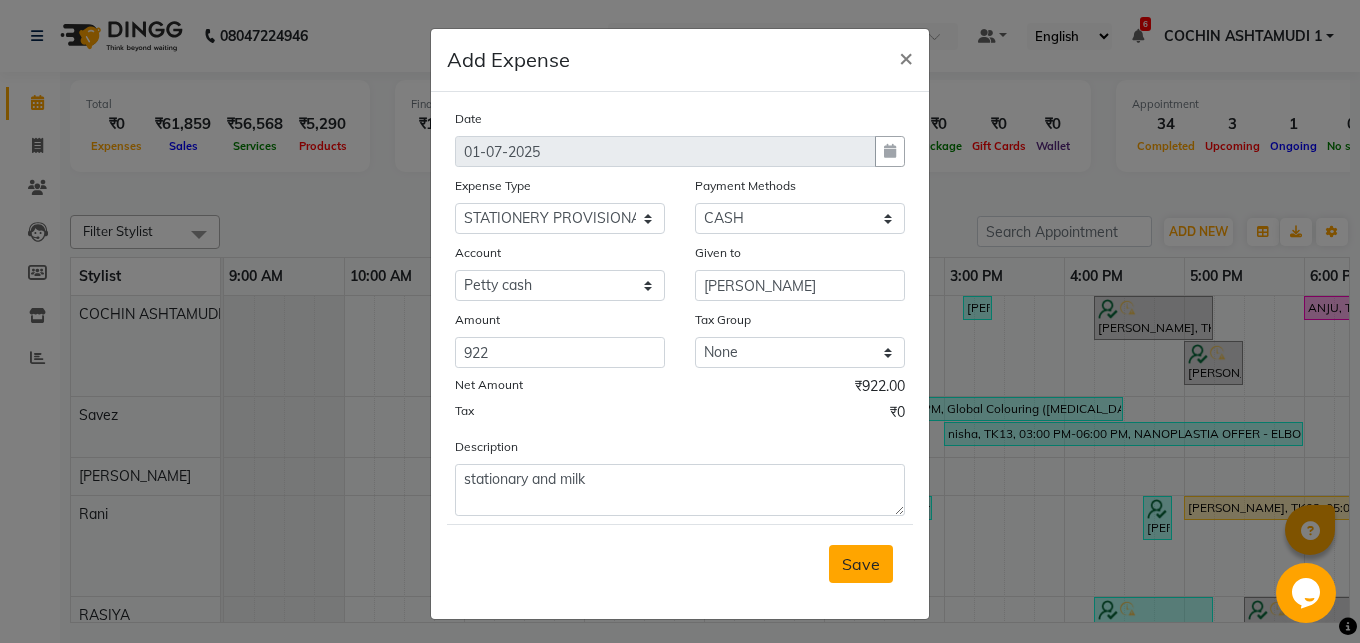 click on "Save" at bounding box center [861, 564] 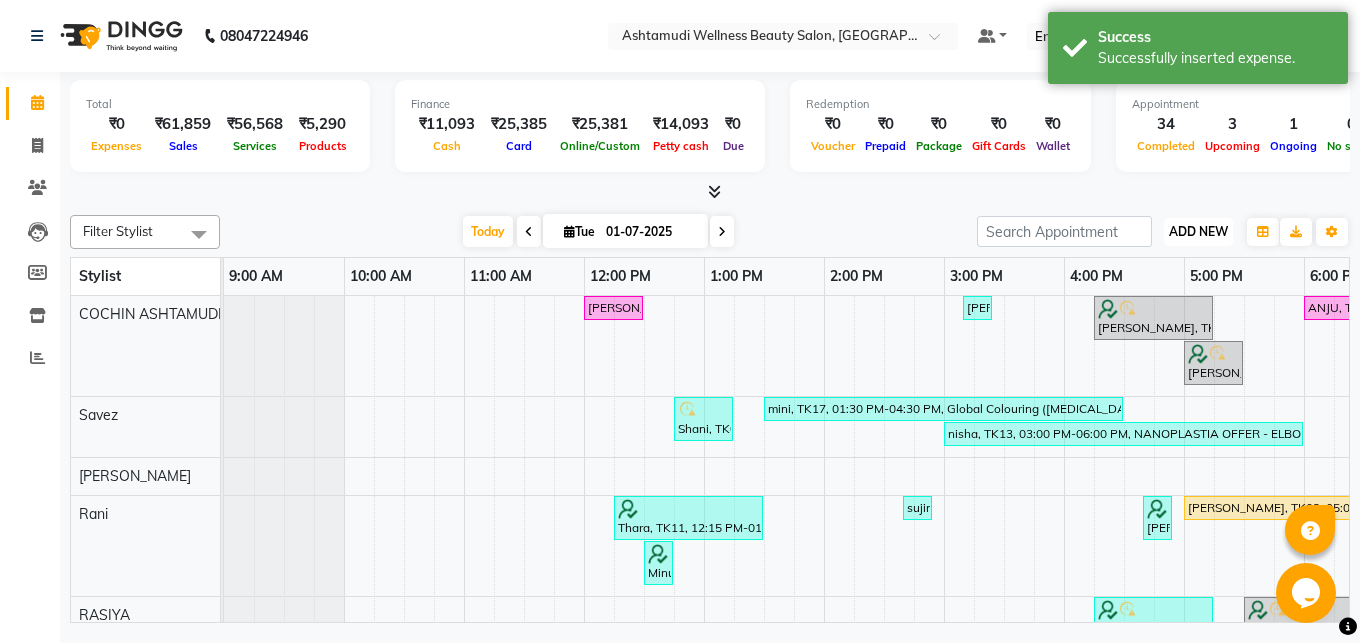 click on "ADD NEW" at bounding box center (1198, 231) 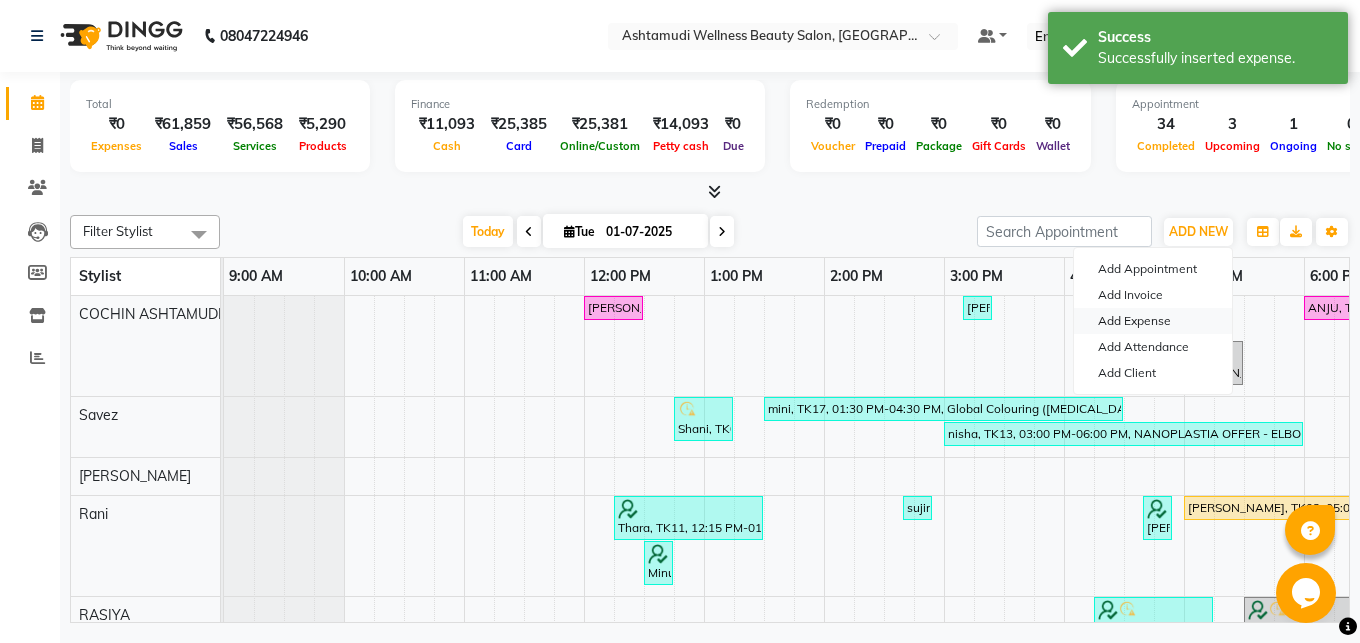click on "Add Expense" at bounding box center [1153, 321] 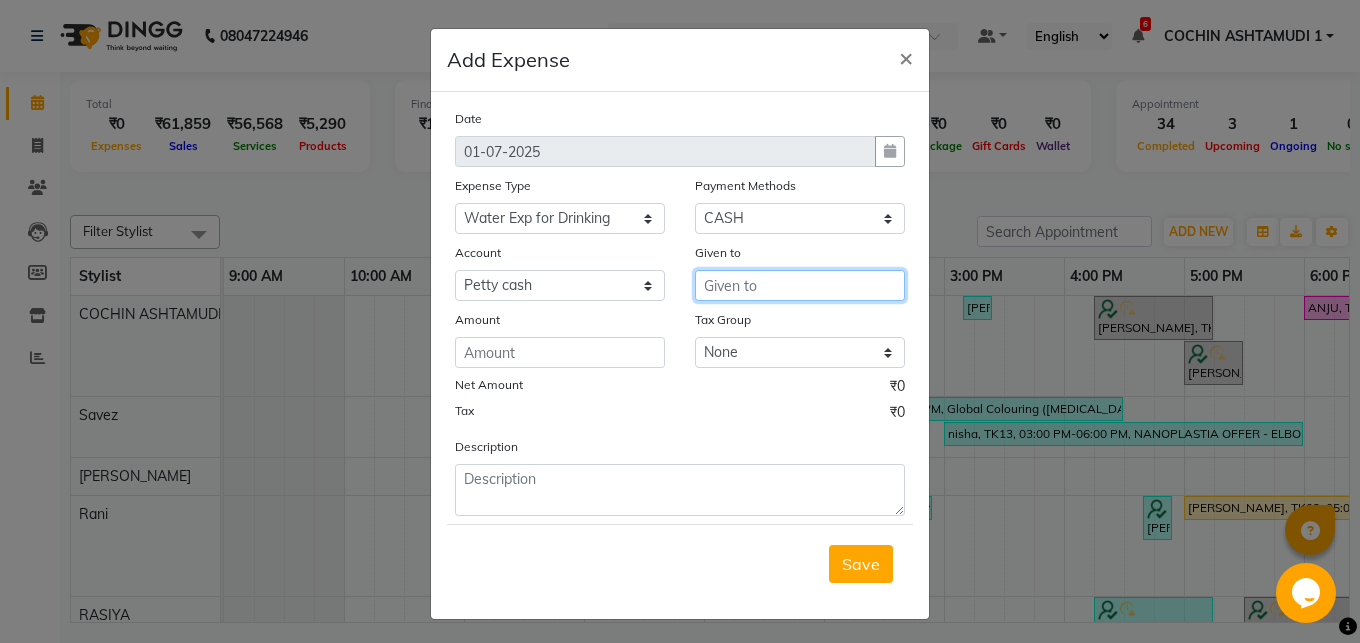 click at bounding box center (800, 285) 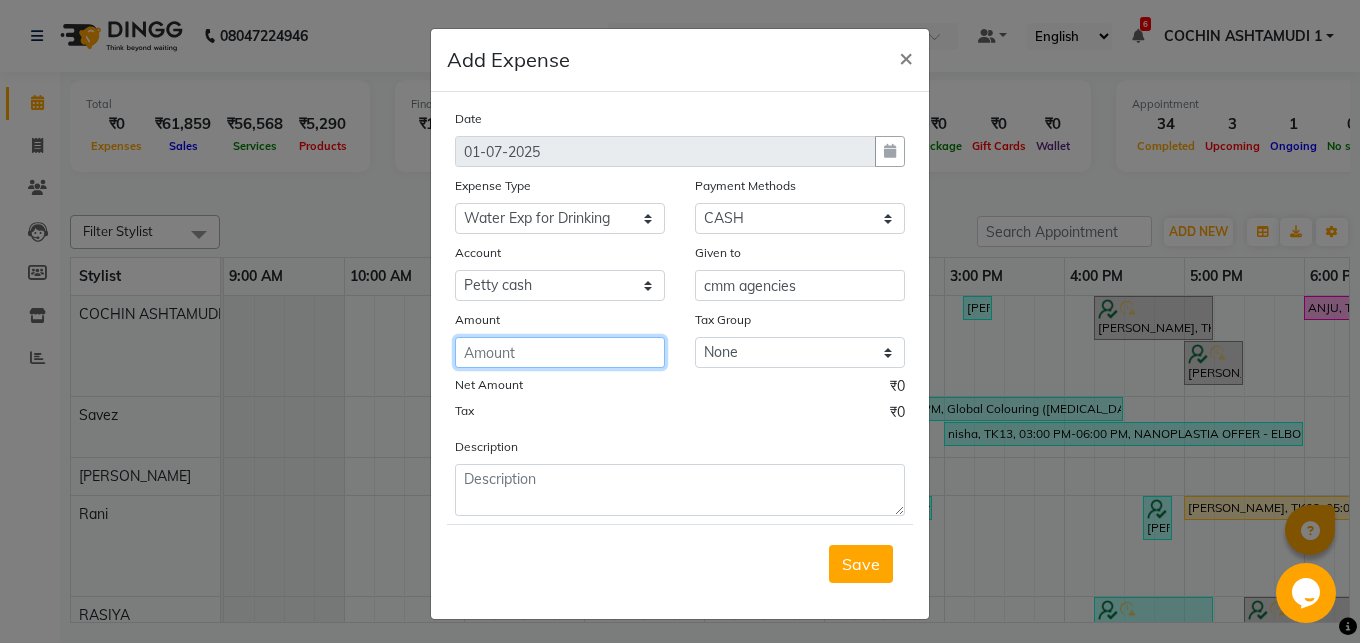 click 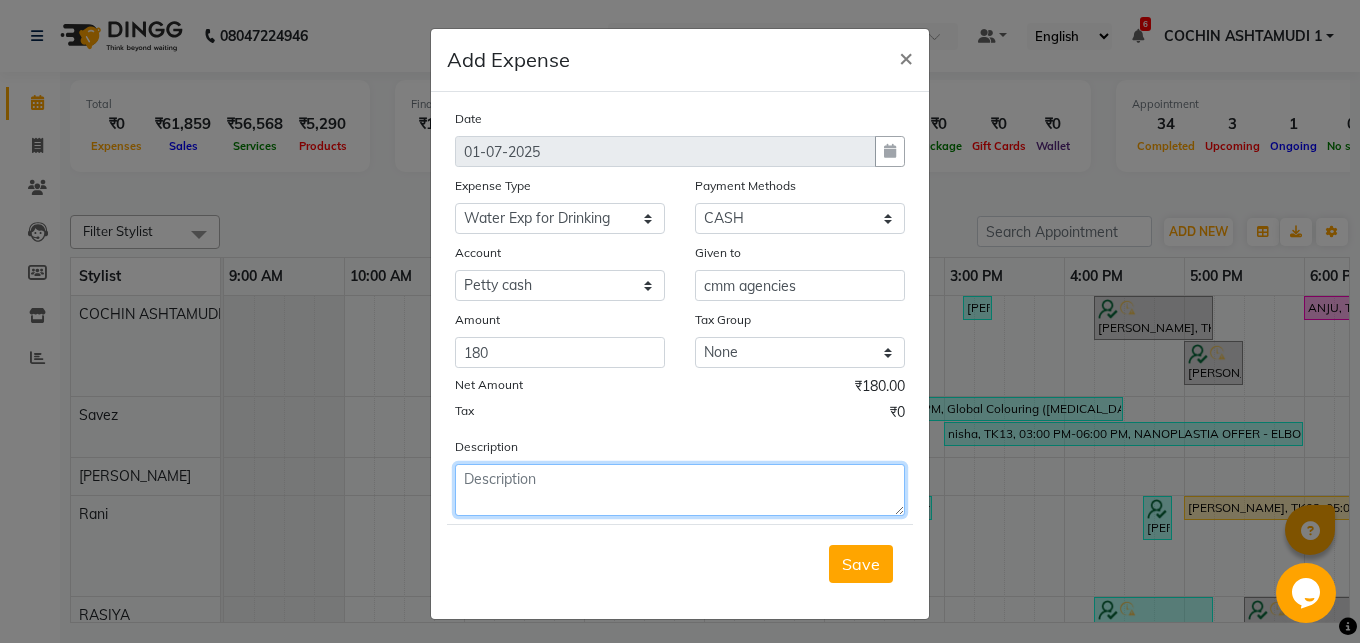 click 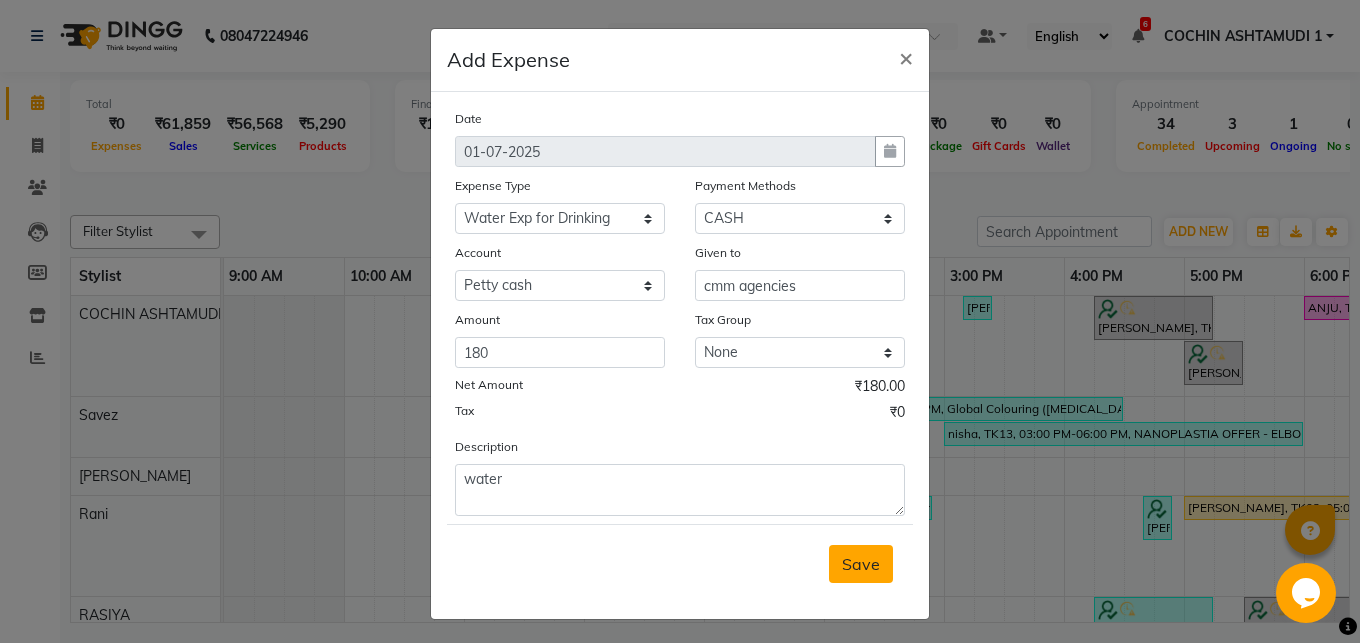 click on "Save" at bounding box center (861, 564) 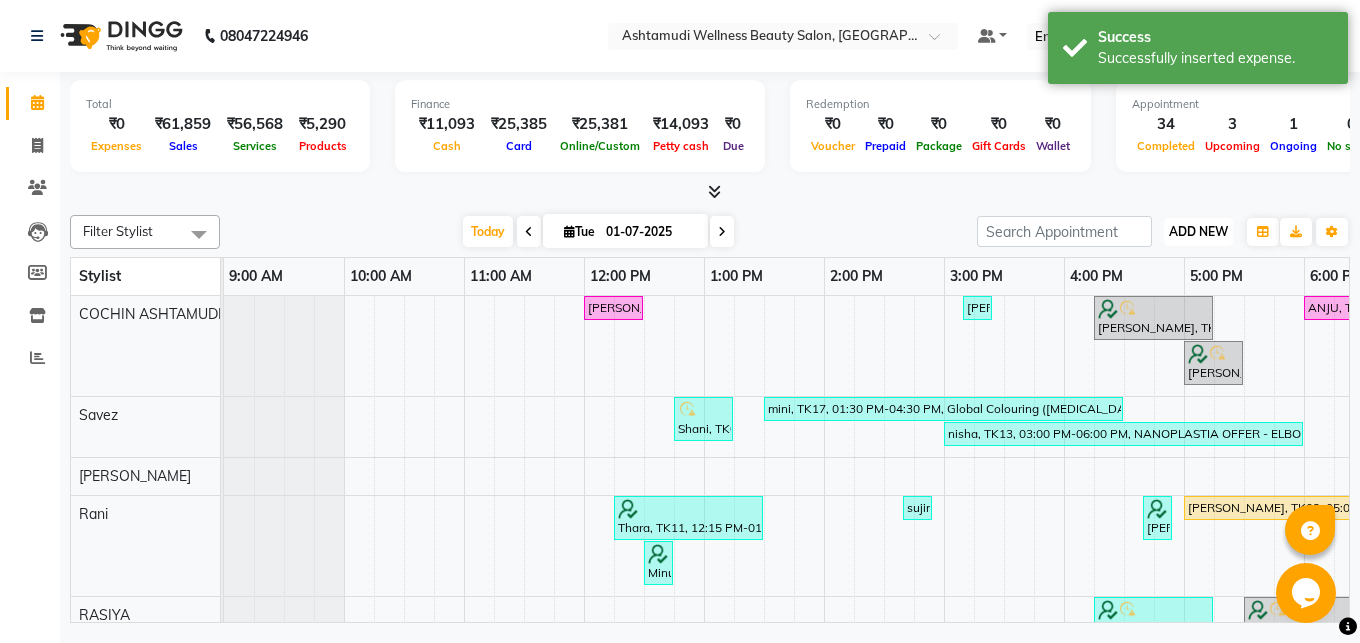 click on "ADD NEW" at bounding box center (1198, 231) 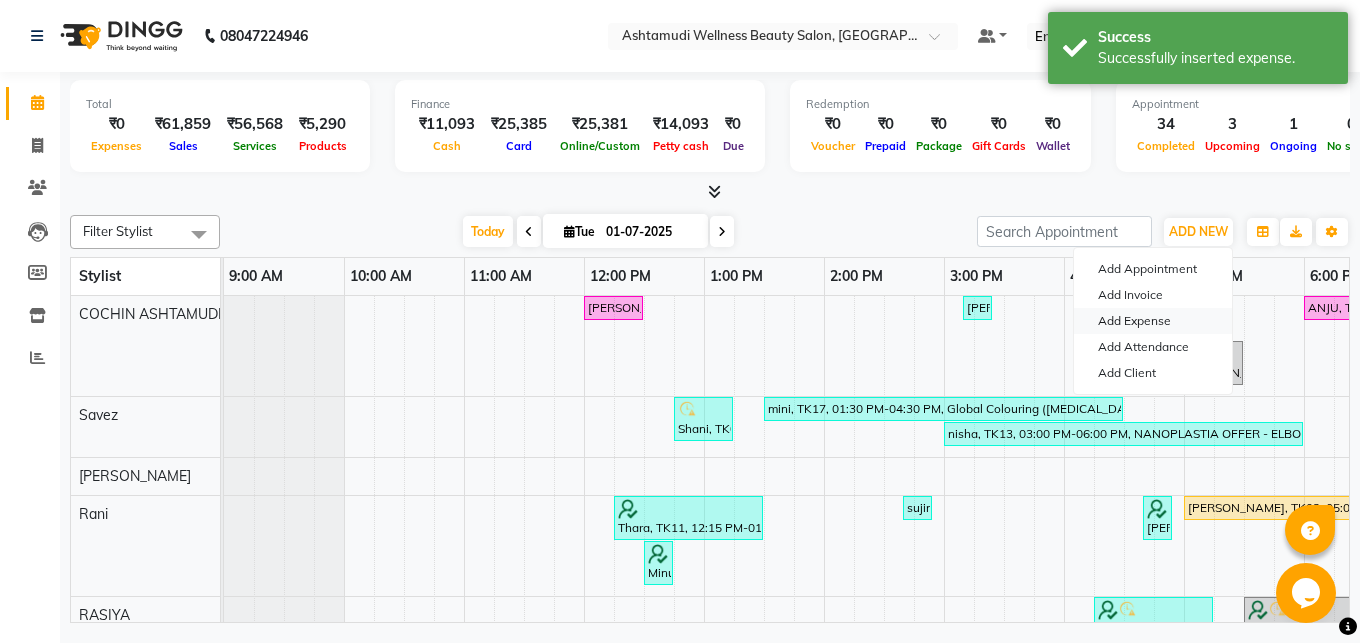 click on "Add Expense" at bounding box center [1153, 321] 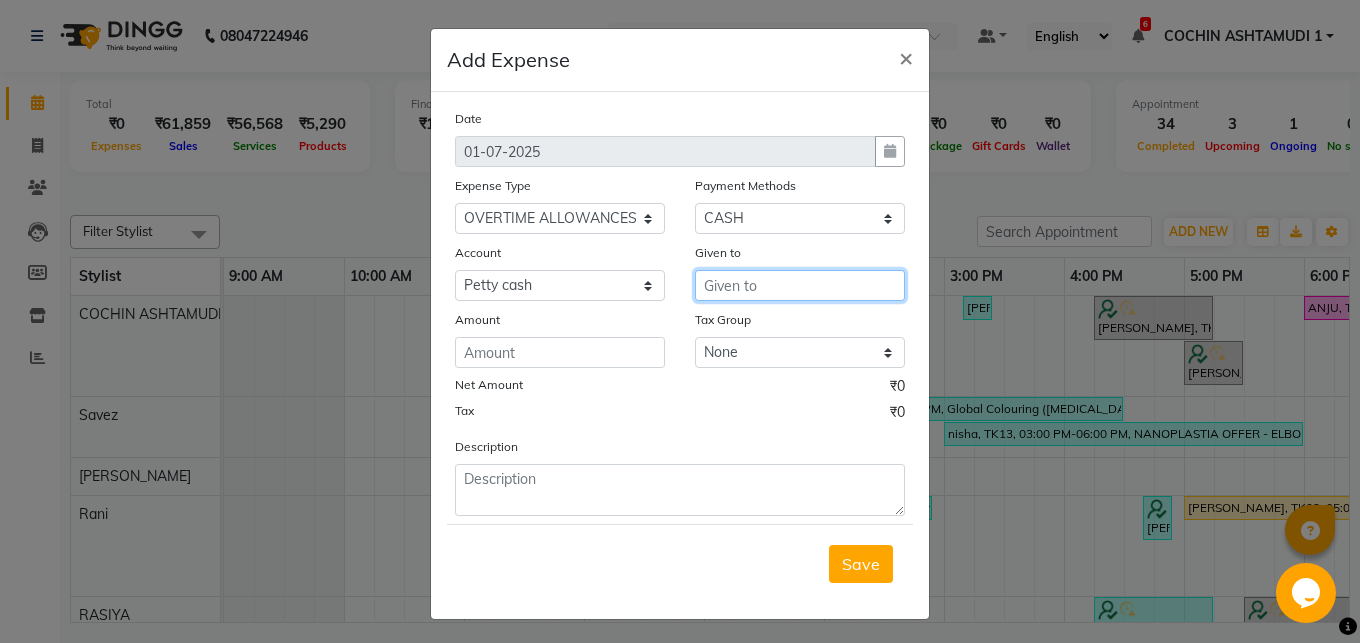 click at bounding box center [800, 285] 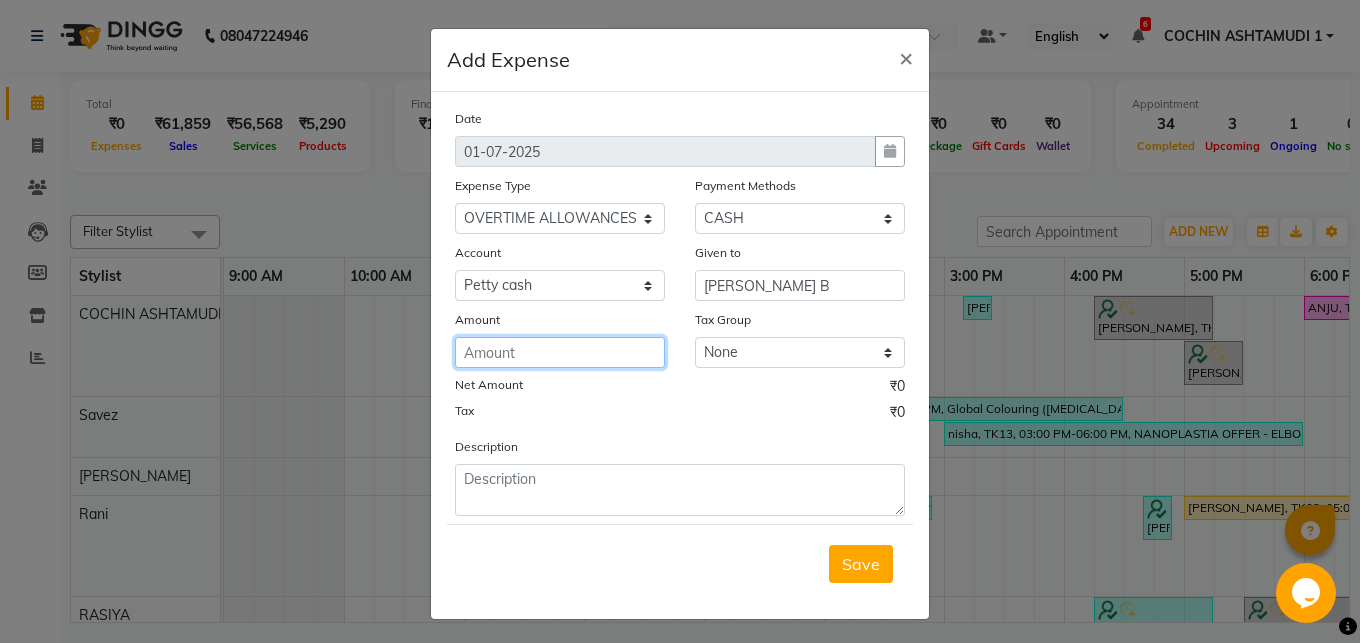 click 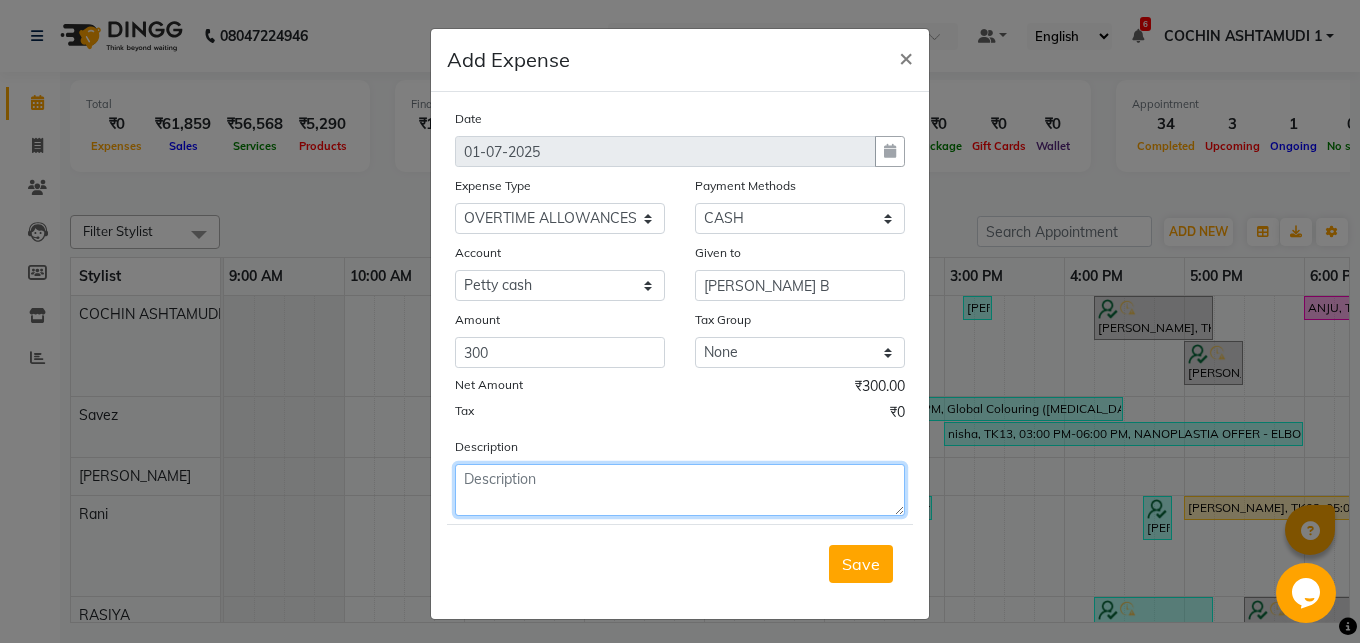 click 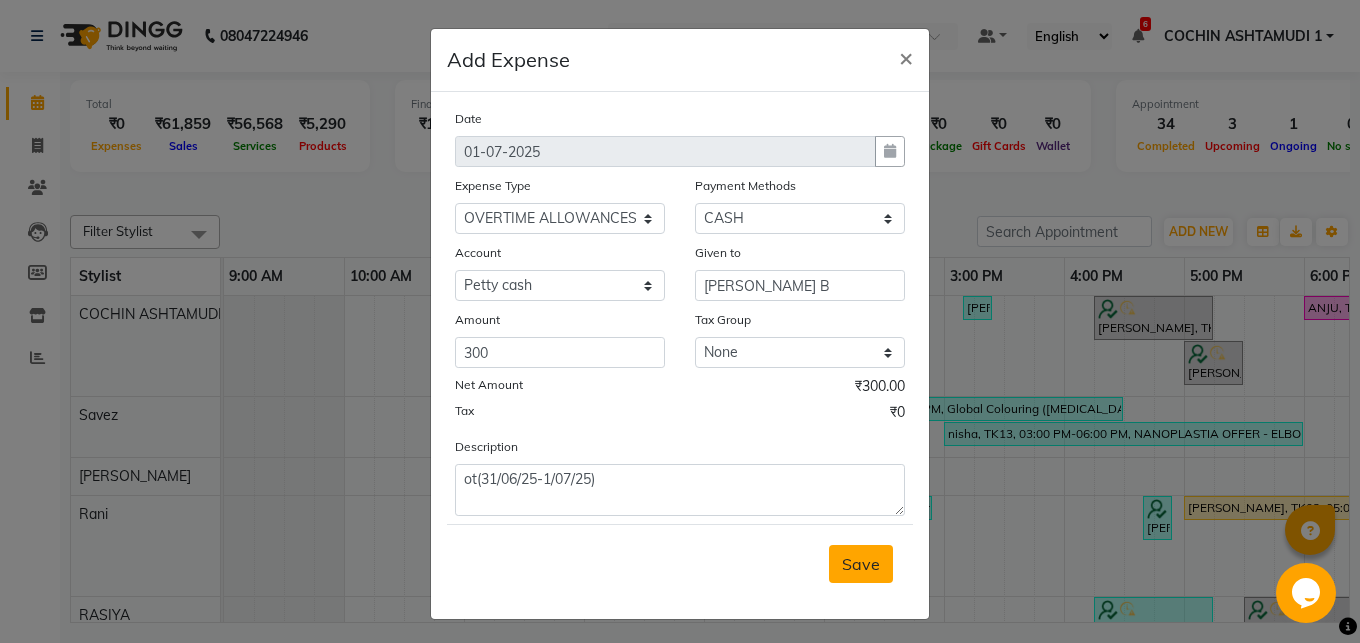 click on "Save" at bounding box center [861, 564] 